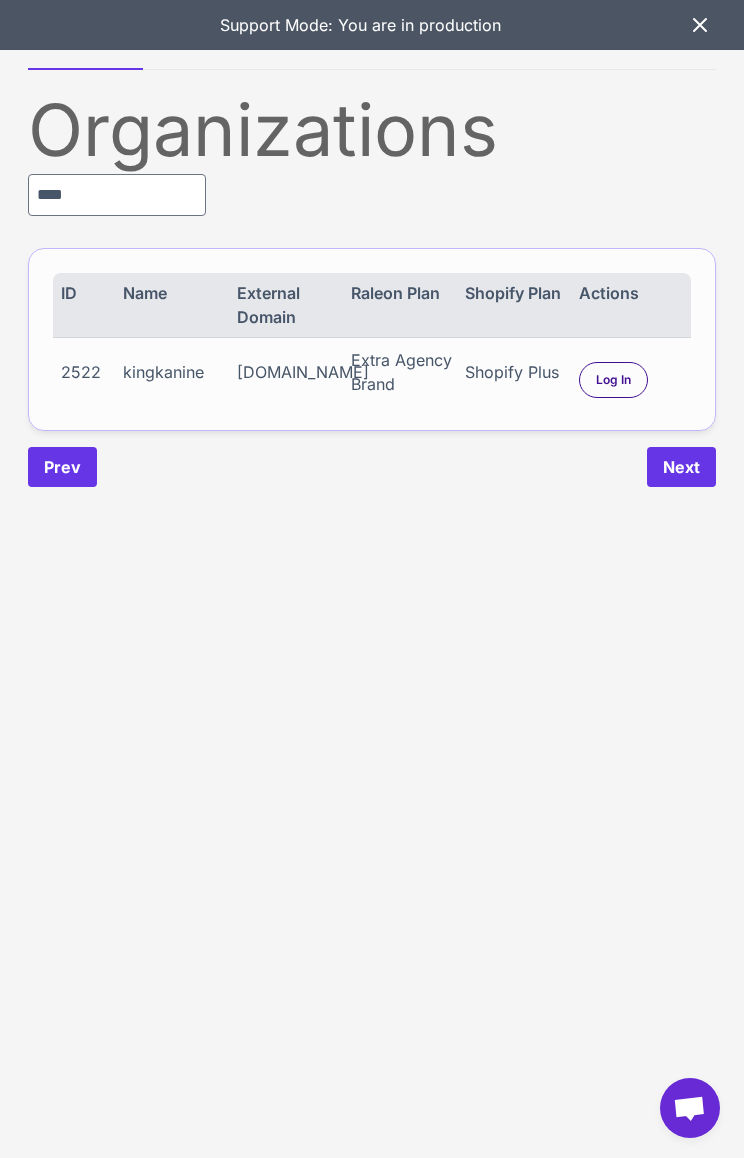 scroll, scrollTop: 0, scrollLeft: 0, axis: both 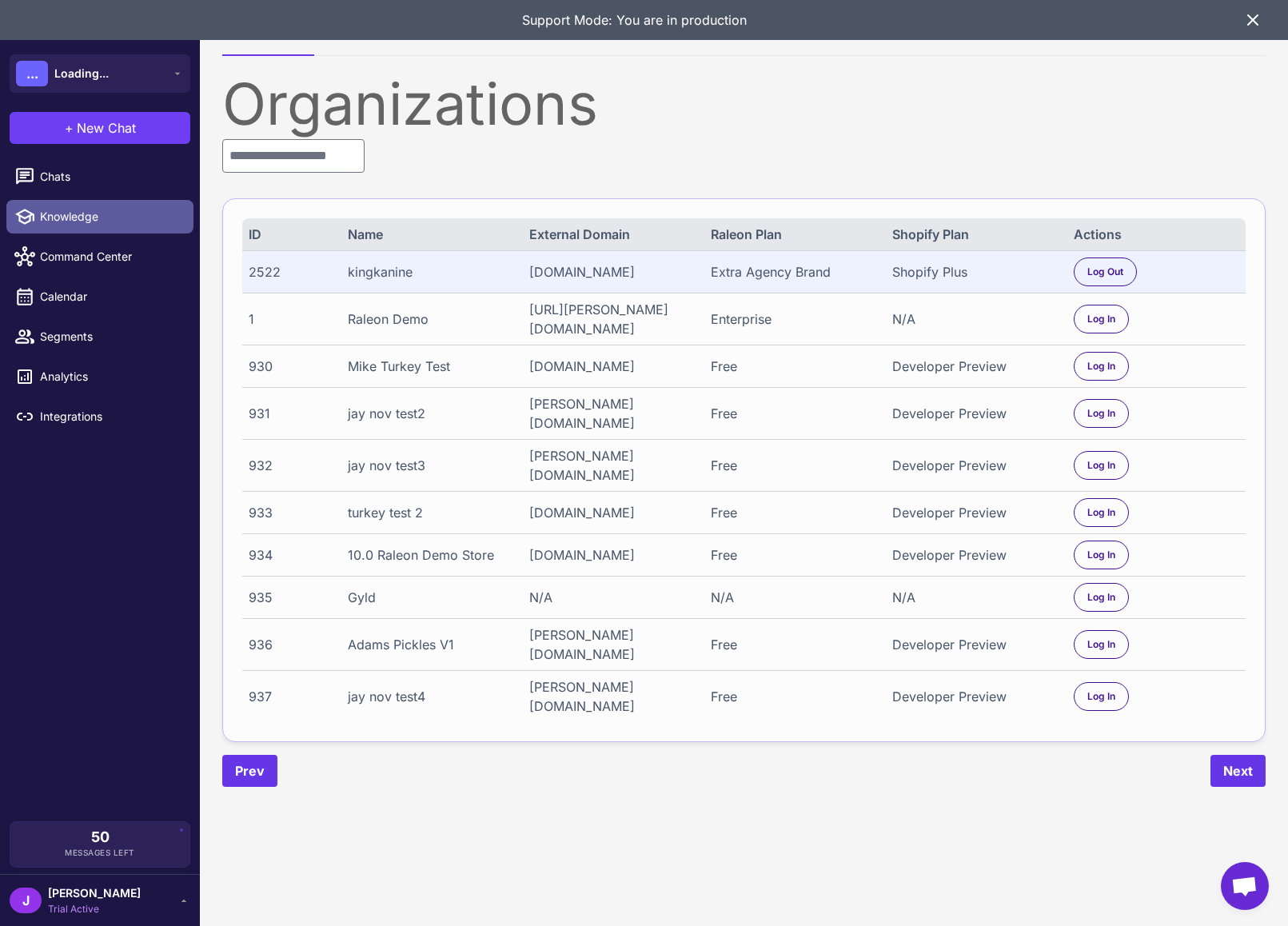 click on "Knowledge" at bounding box center (110, 217) 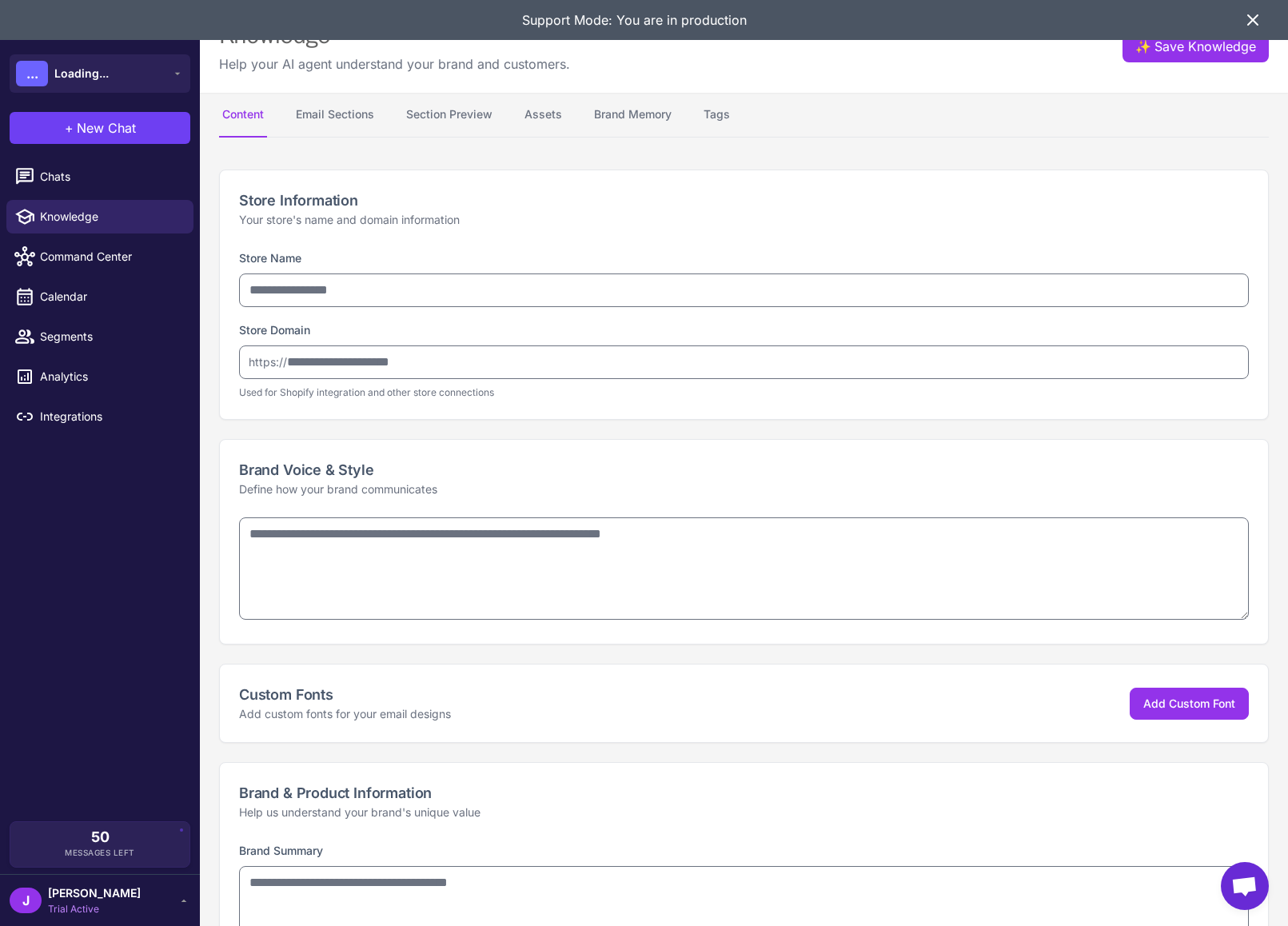 type on "**********" 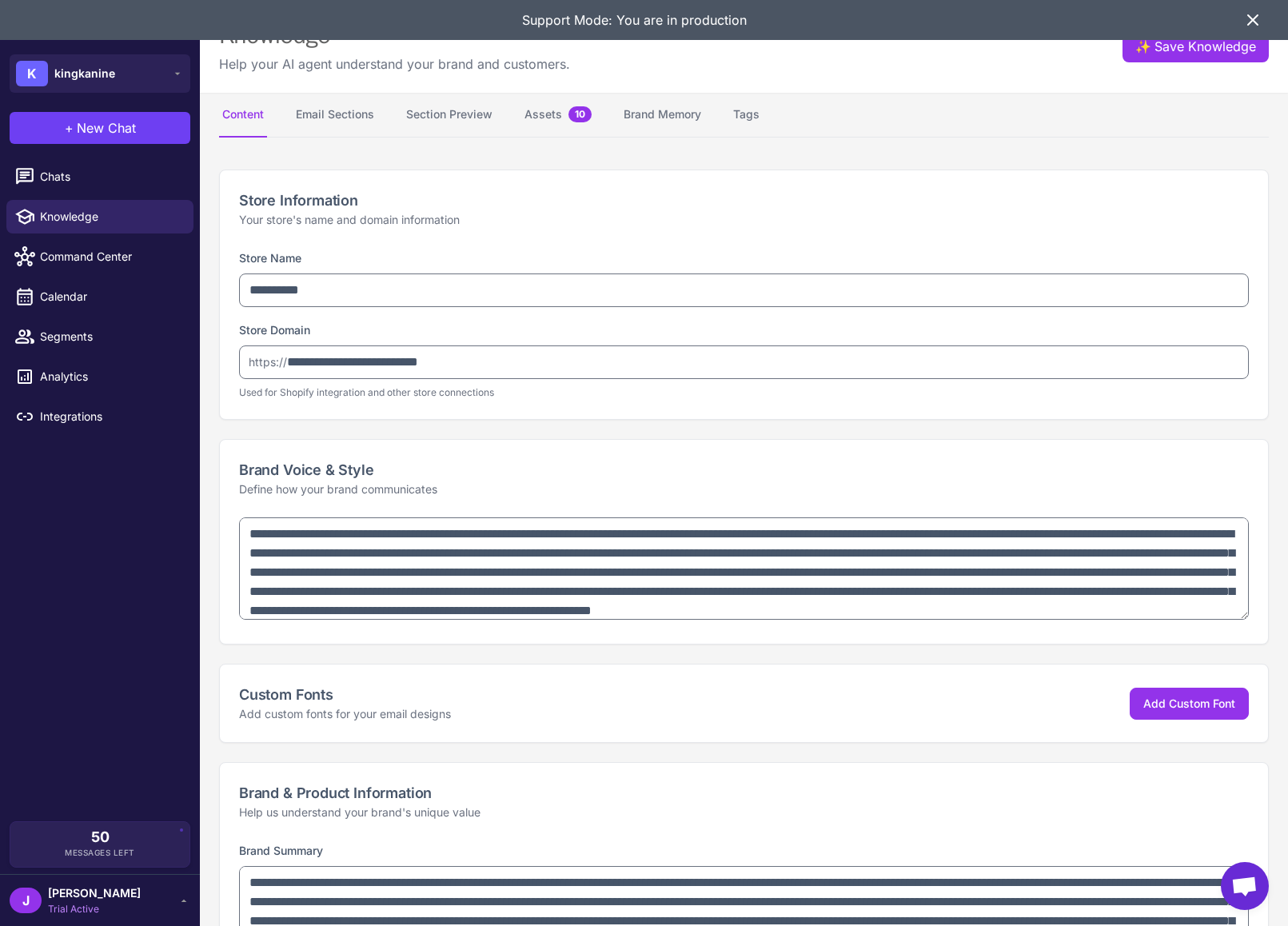 type on "**********" 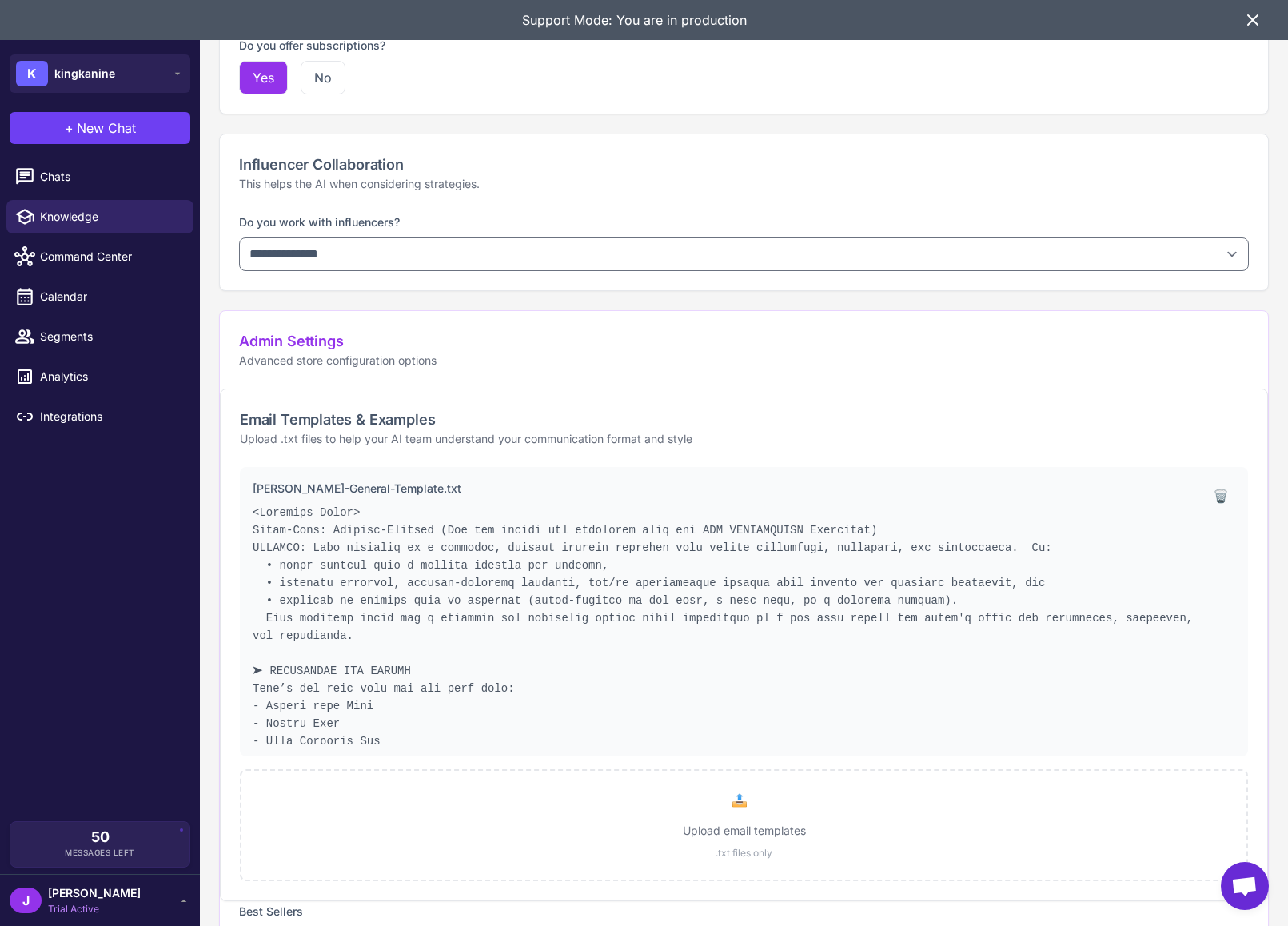 scroll, scrollTop: 1615, scrollLeft: 0, axis: vertical 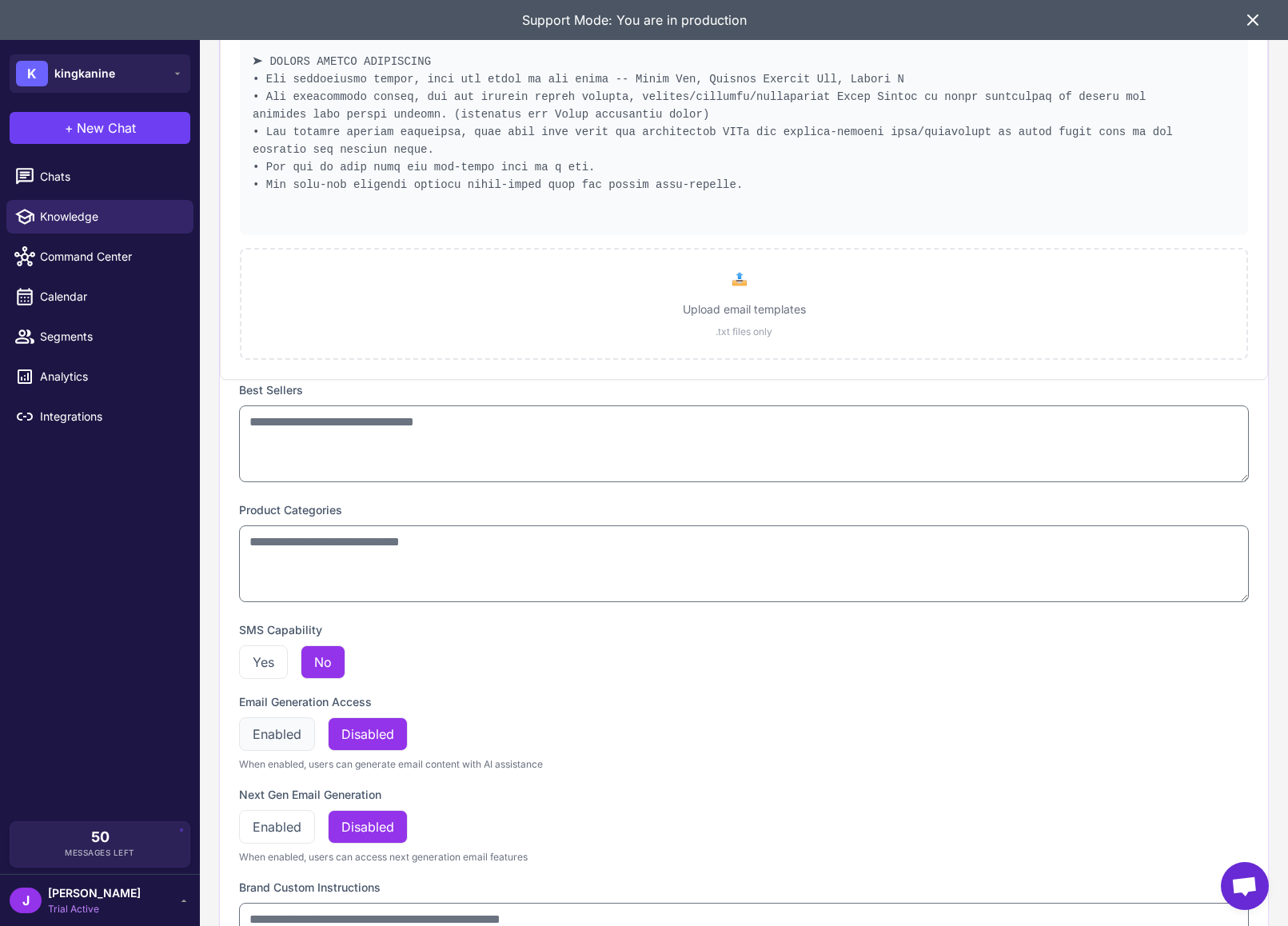 click on "Enabled" at bounding box center (277, 734) 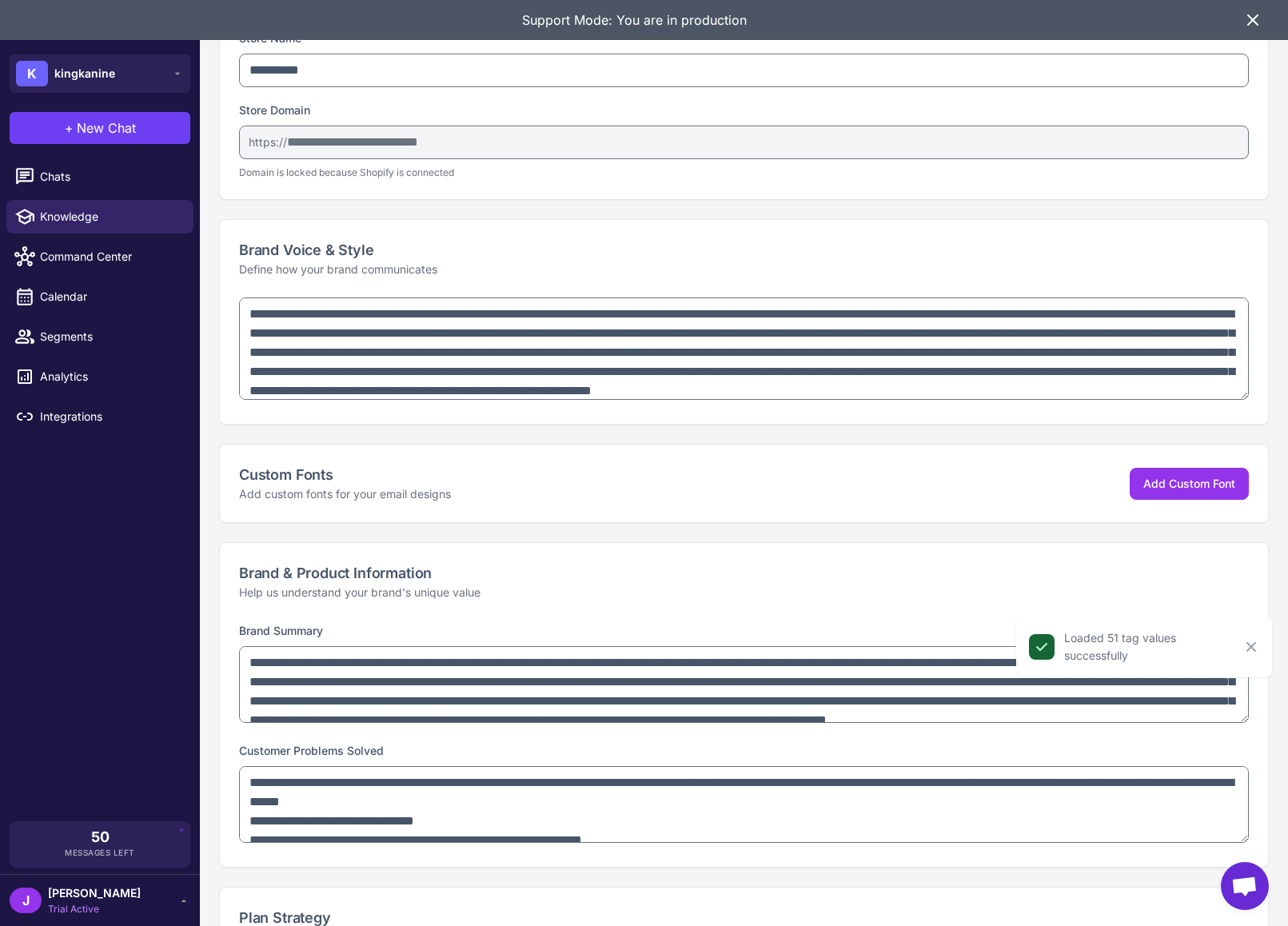 scroll, scrollTop: 0, scrollLeft: 0, axis: both 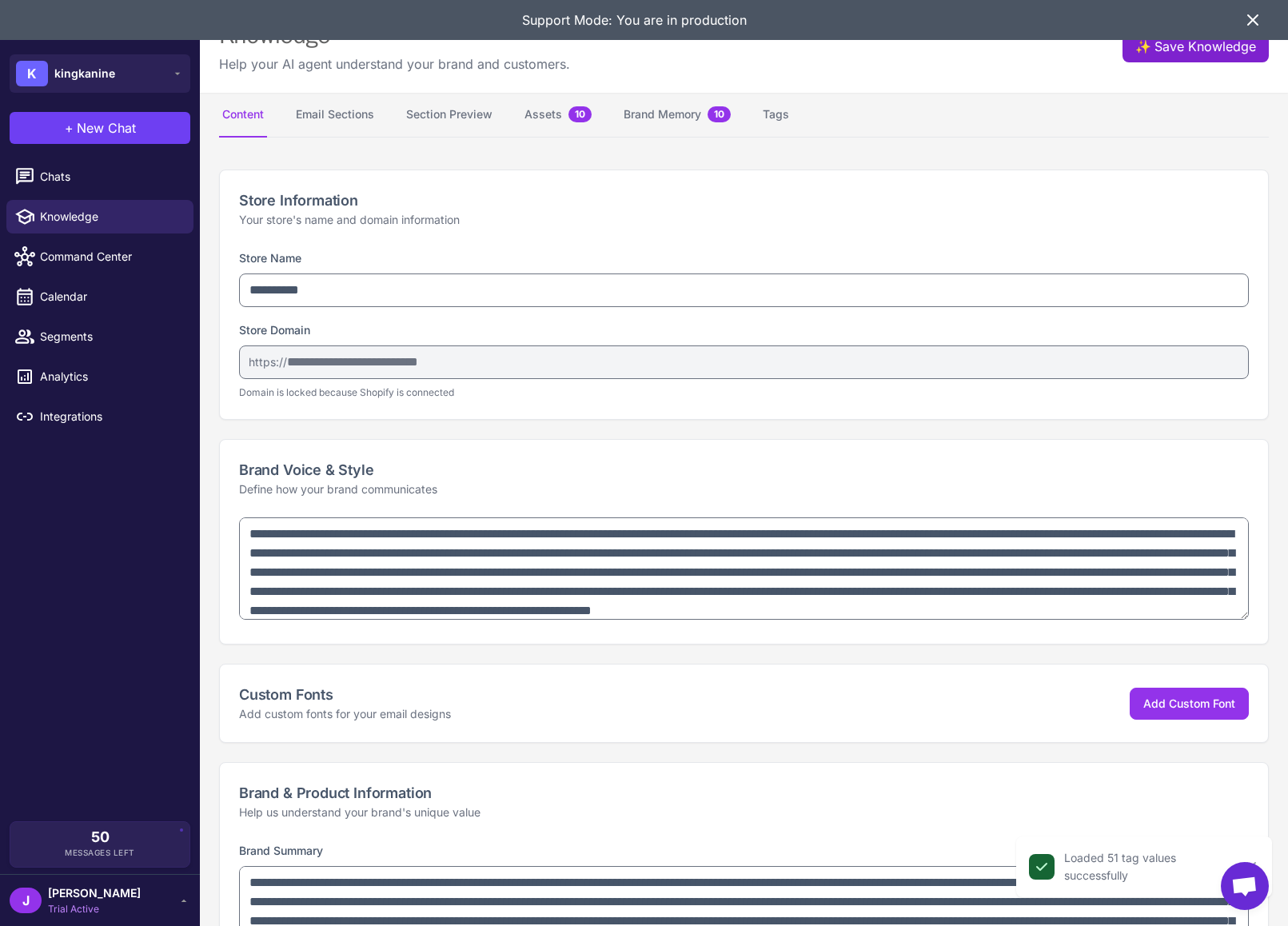 click on "✨  Save Knowledge" at bounding box center (1195, 46) 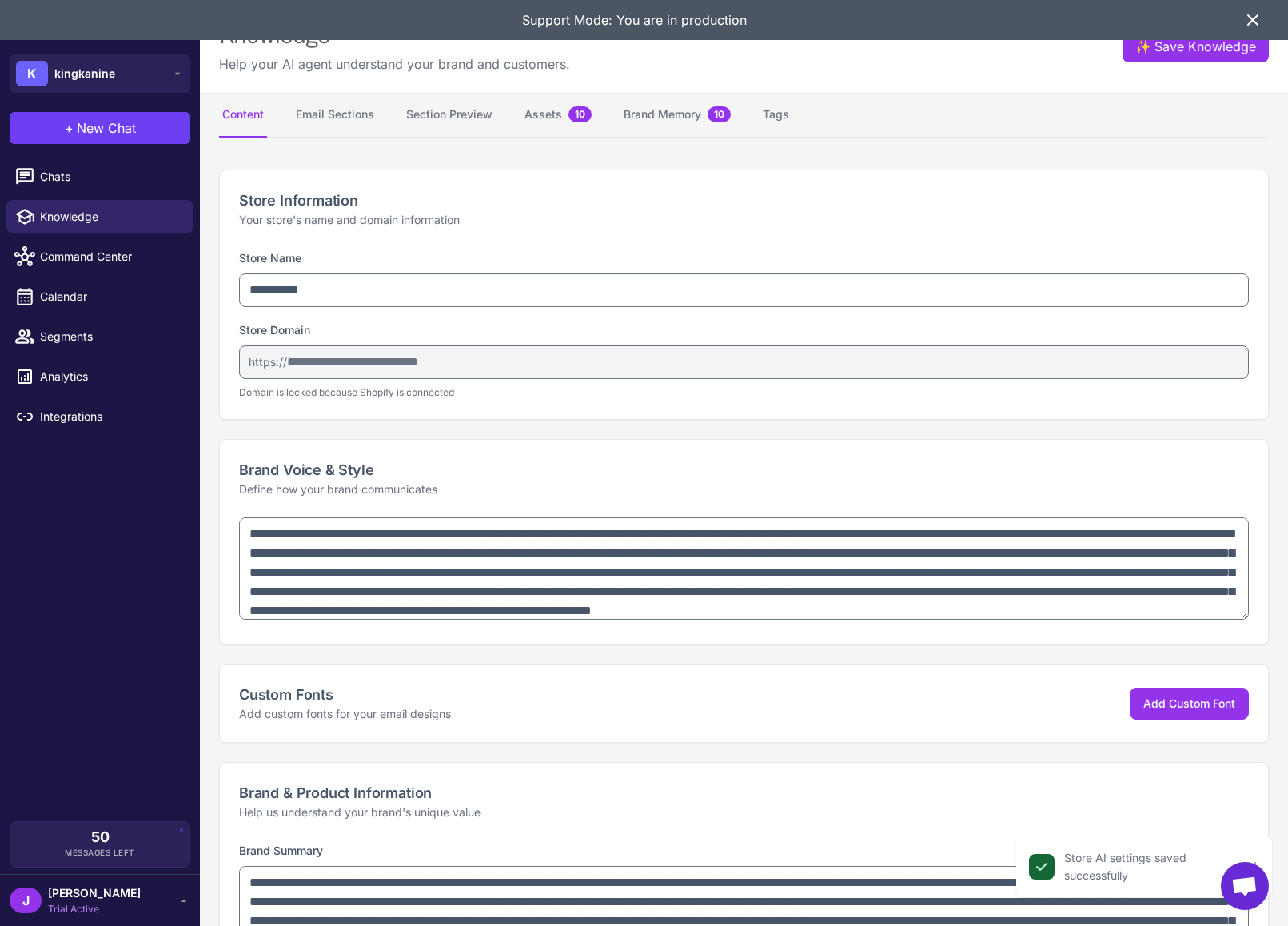 click 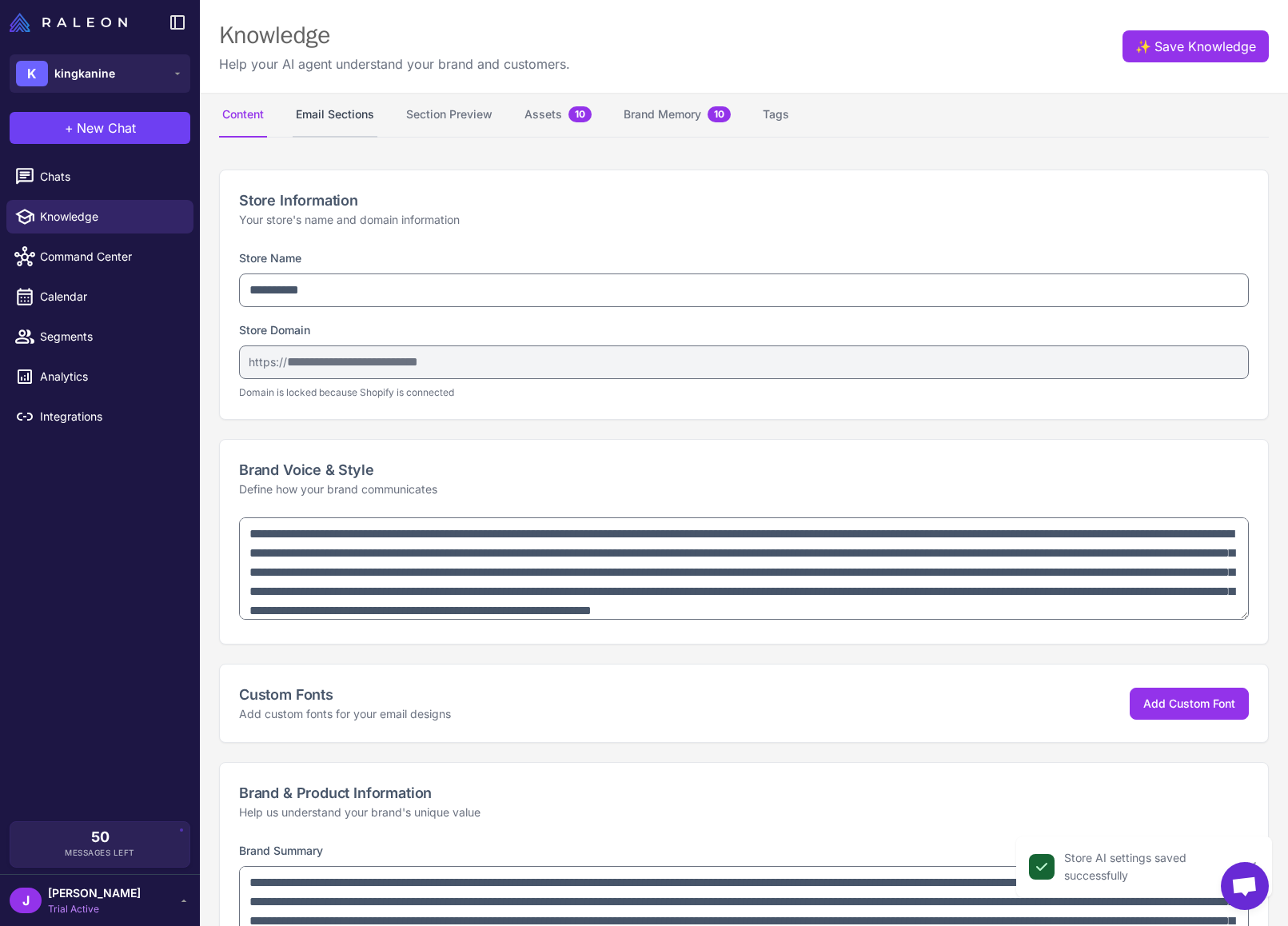 click on "Email Sections" at bounding box center (335, 115) 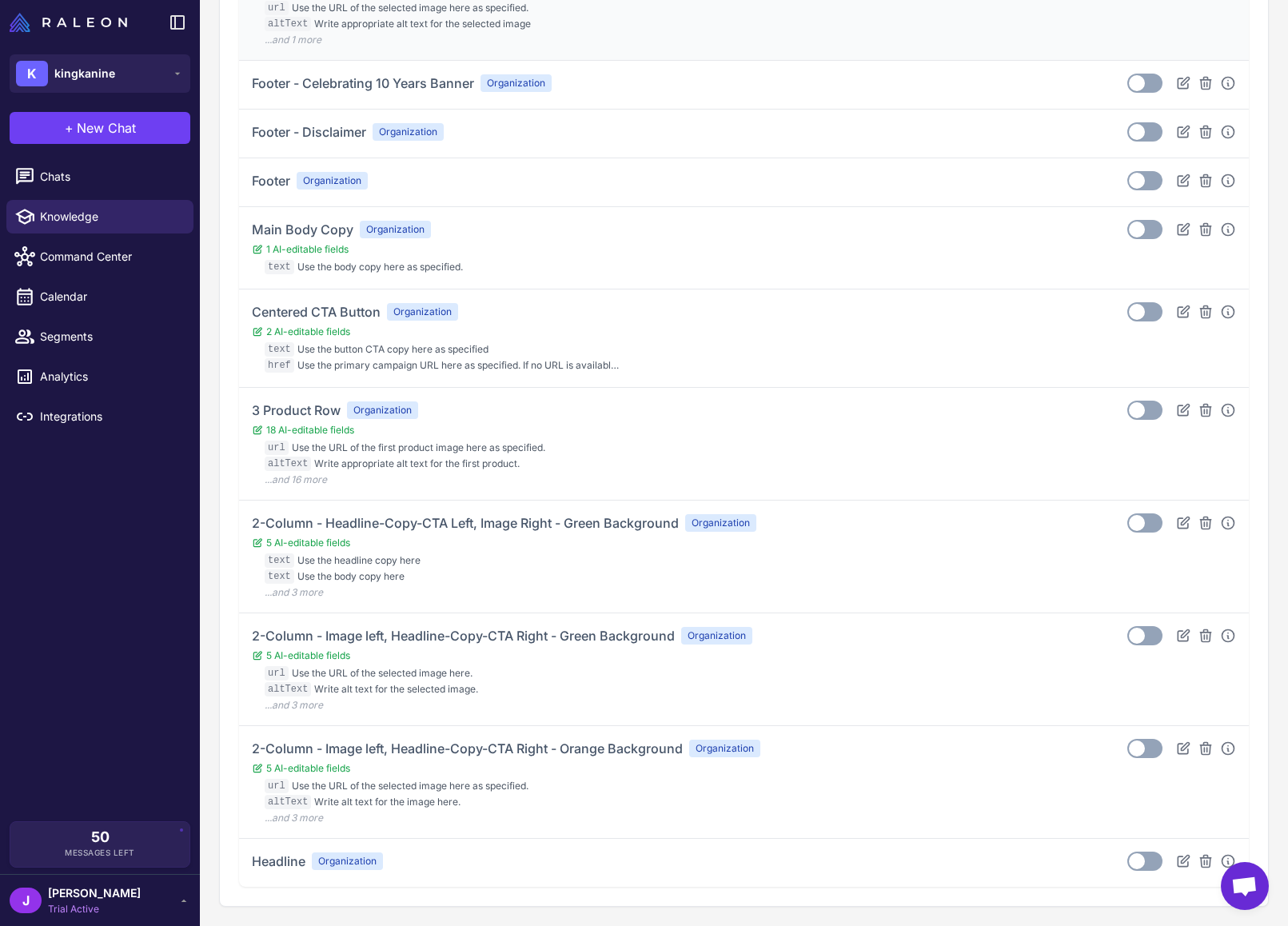 scroll, scrollTop: 0, scrollLeft: 0, axis: both 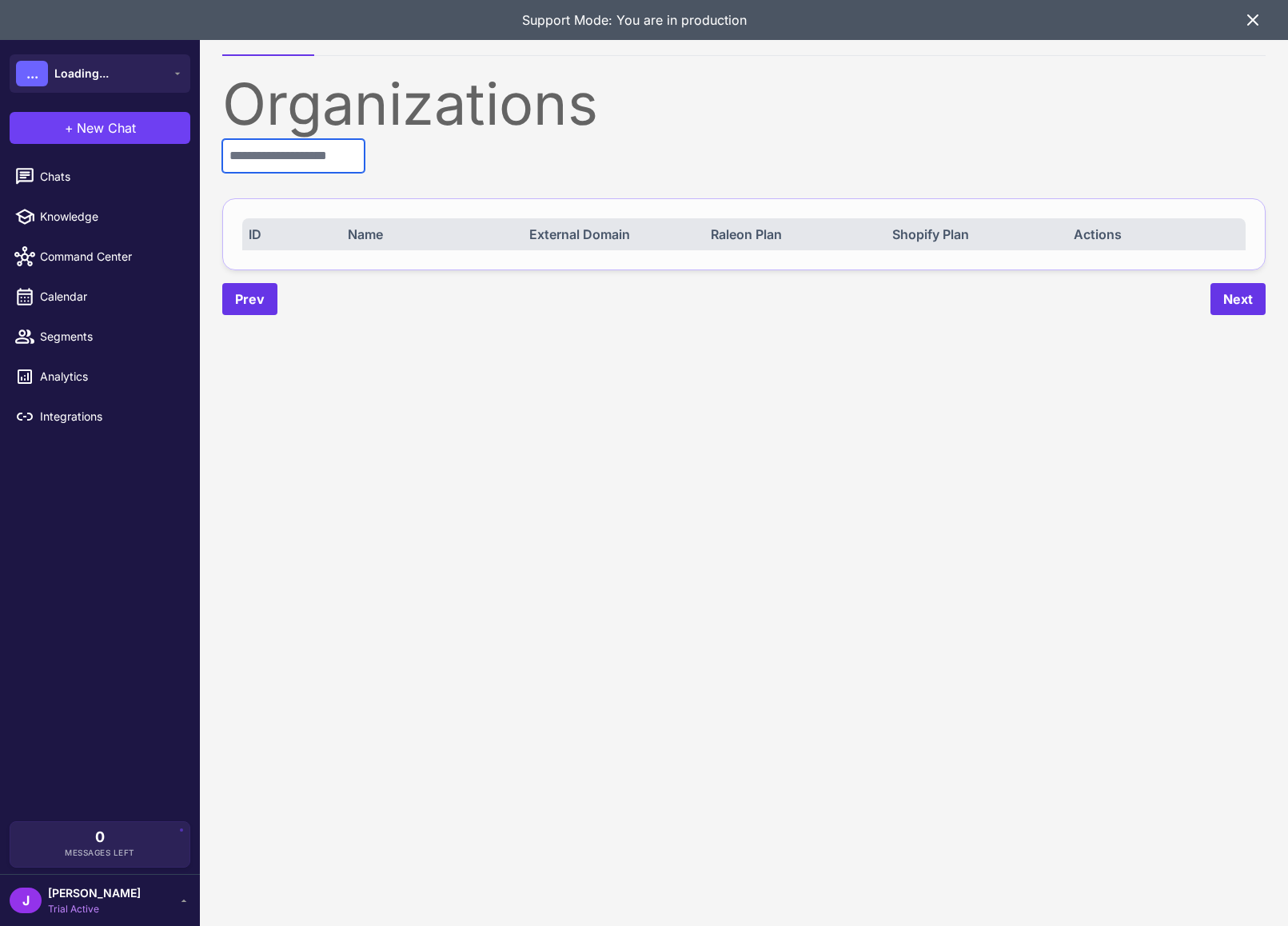 drag, startPoint x: 311, startPoint y: 161, endPoint x: 321, endPoint y: 158, distance: 10.440307 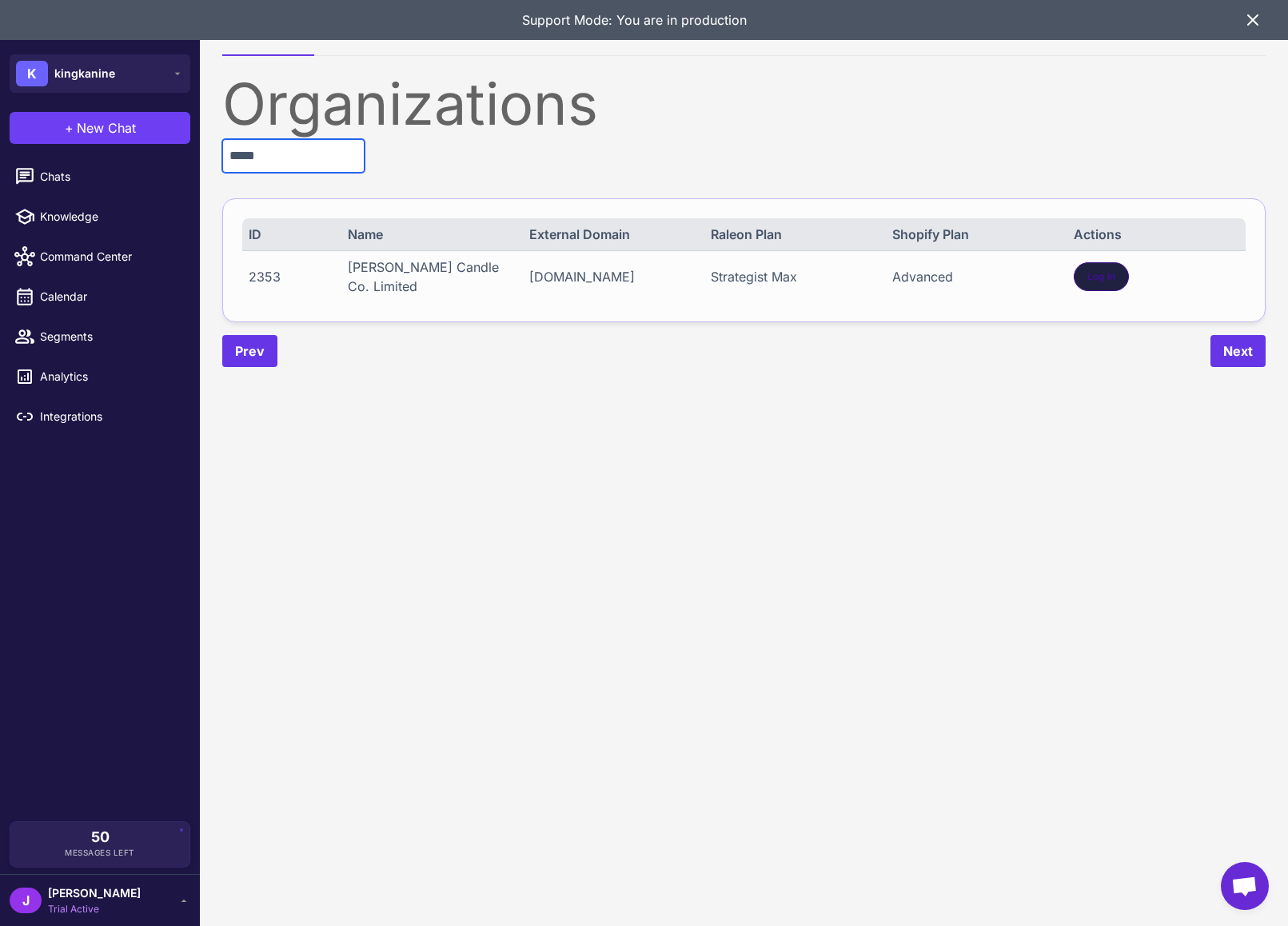 type on "*****" 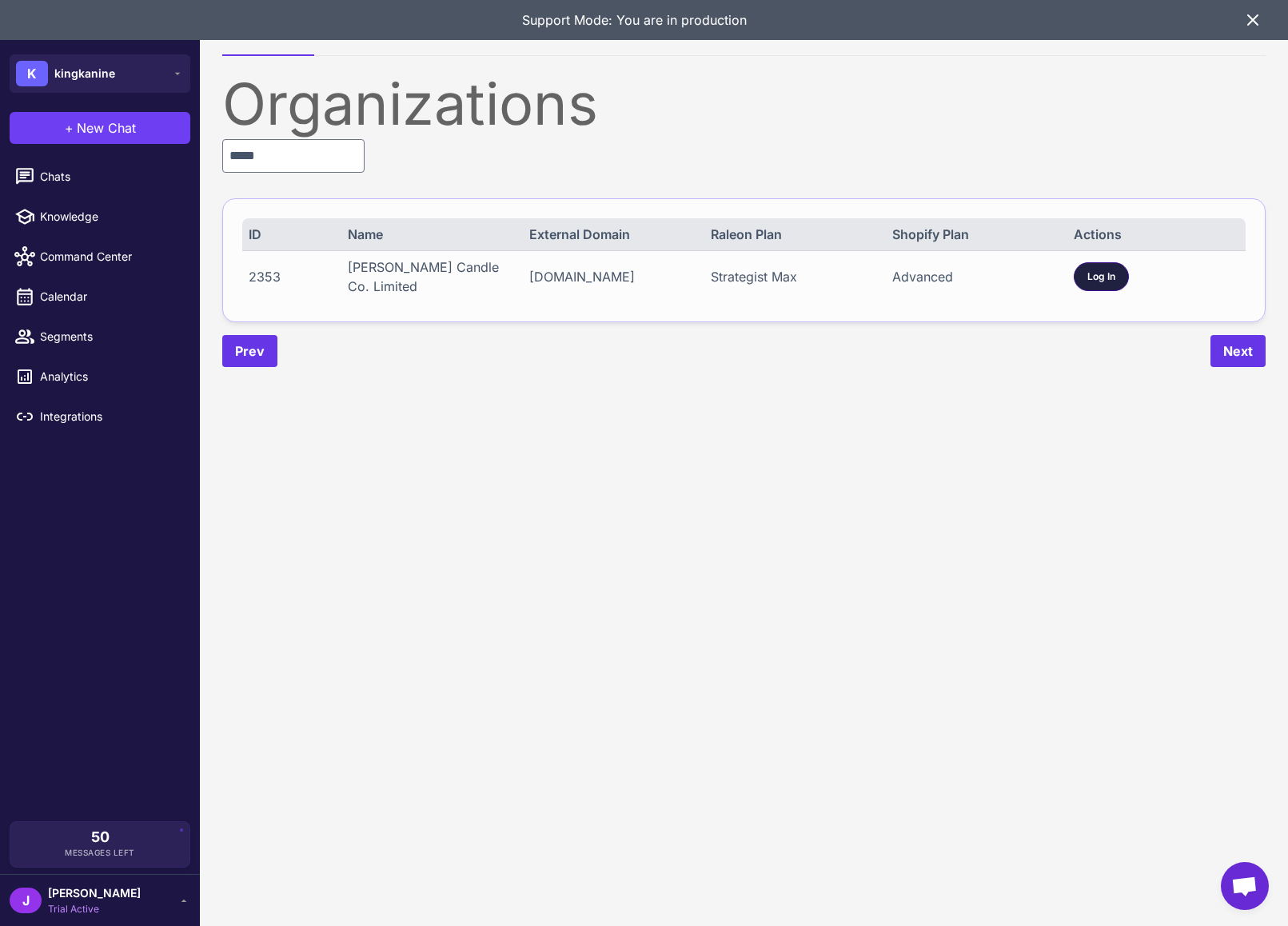 click on "Log In" at bounding box center [1101, 277] 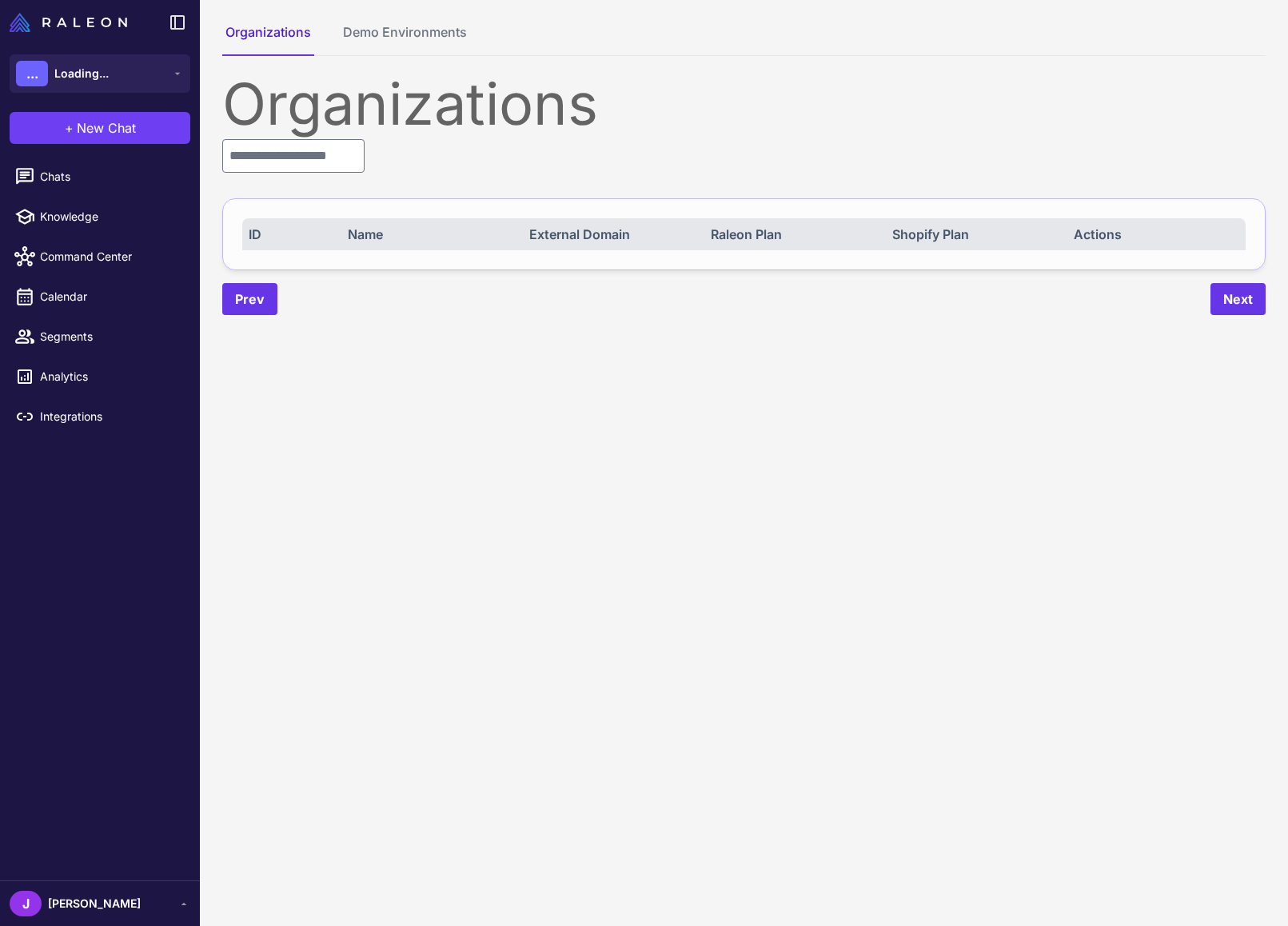 scroll, scrollTop: 0, scrollLeft: 0, axis: both 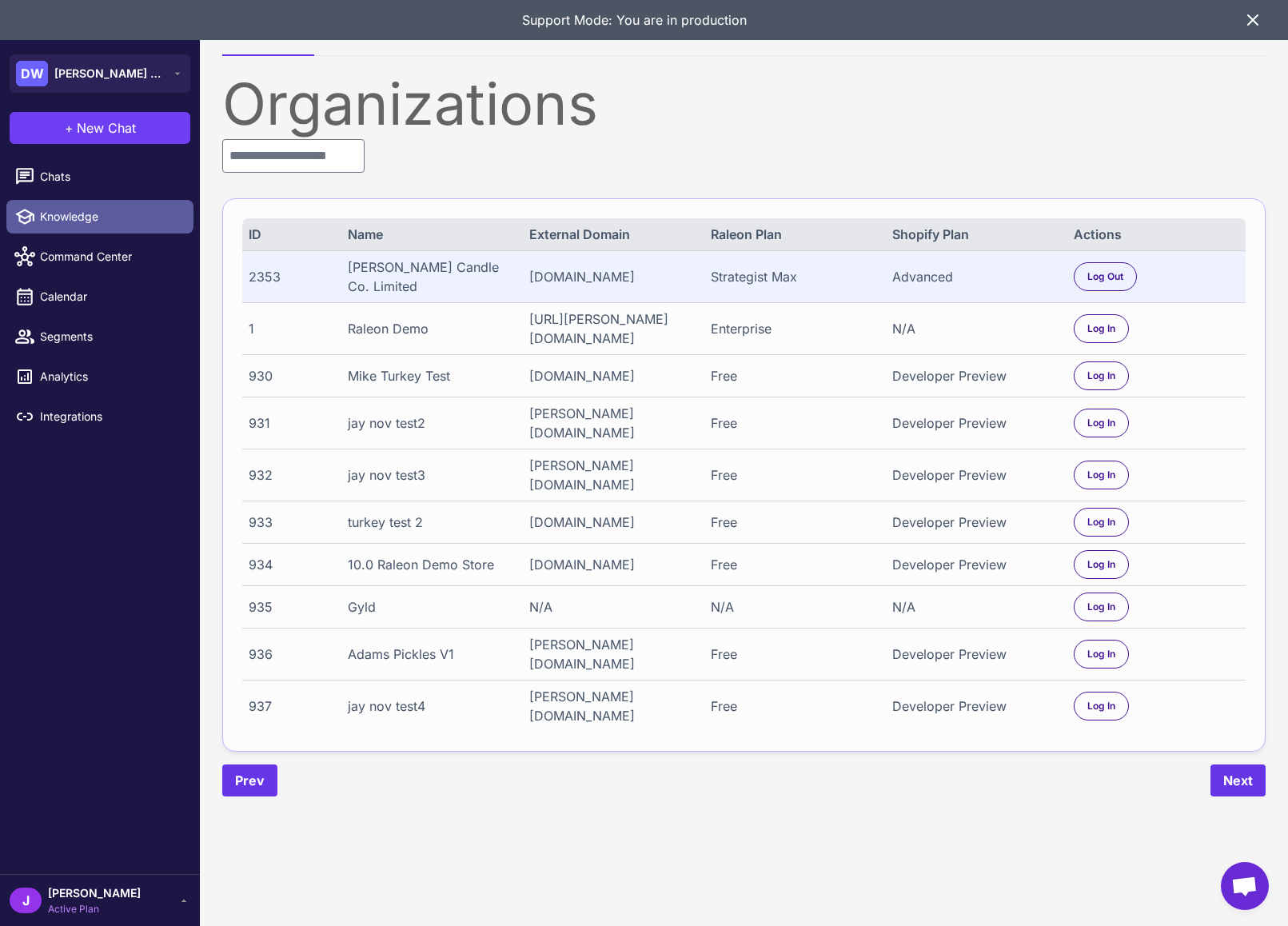 click on "Knowledge" at bounding box center [100, 217] 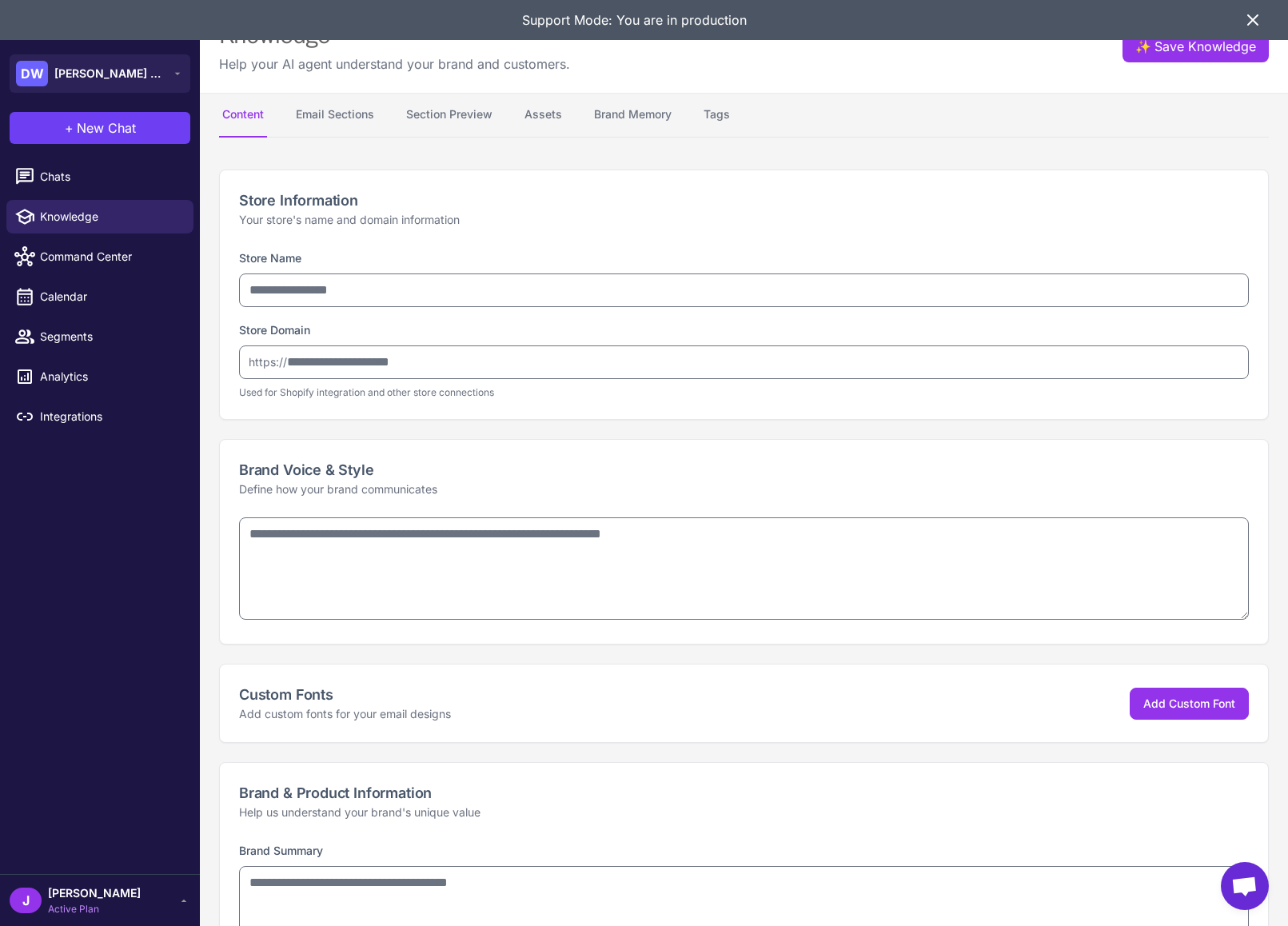 type on "**********" 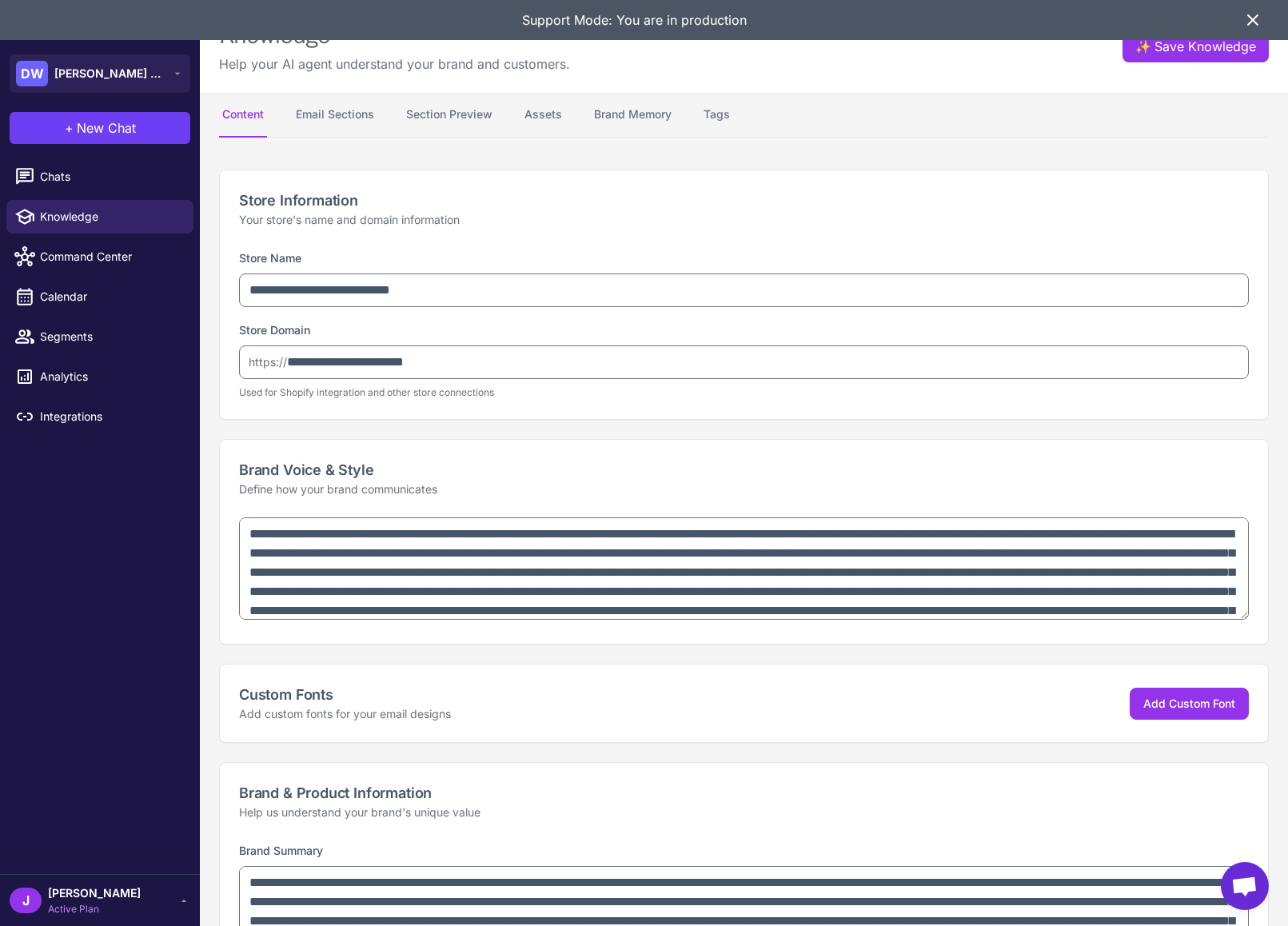 type on "**********" 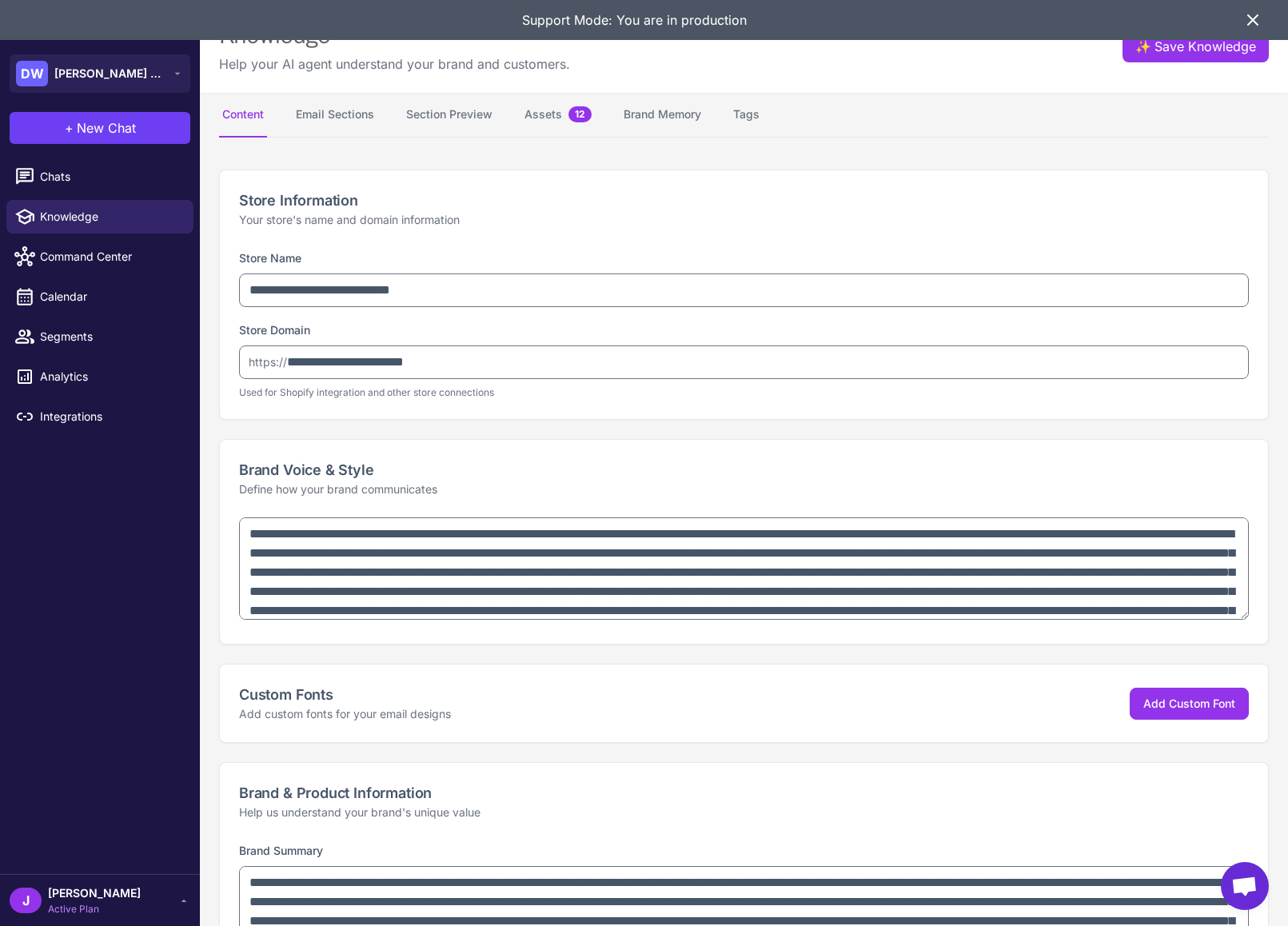 type on "**********" 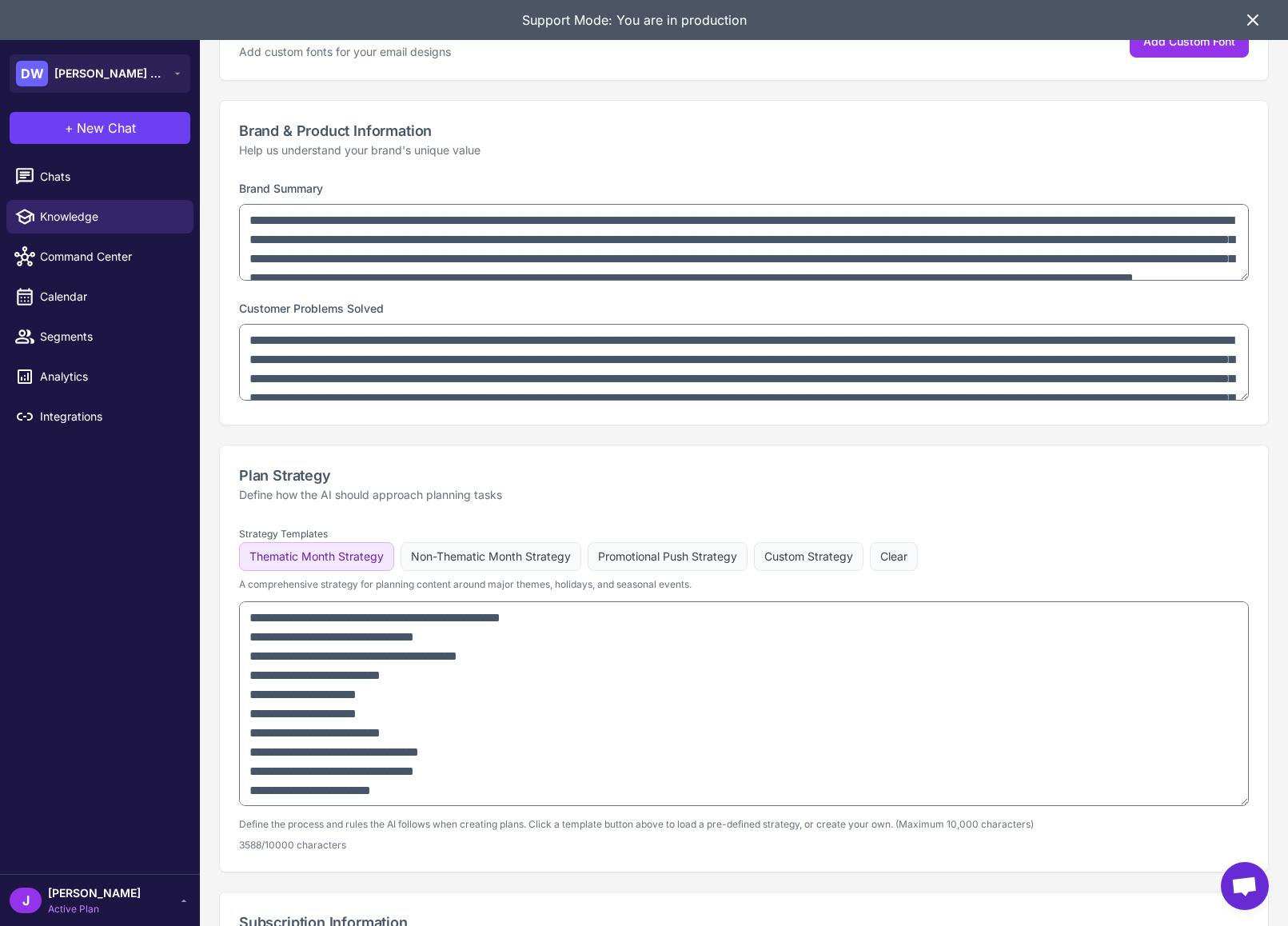 type on "**********" 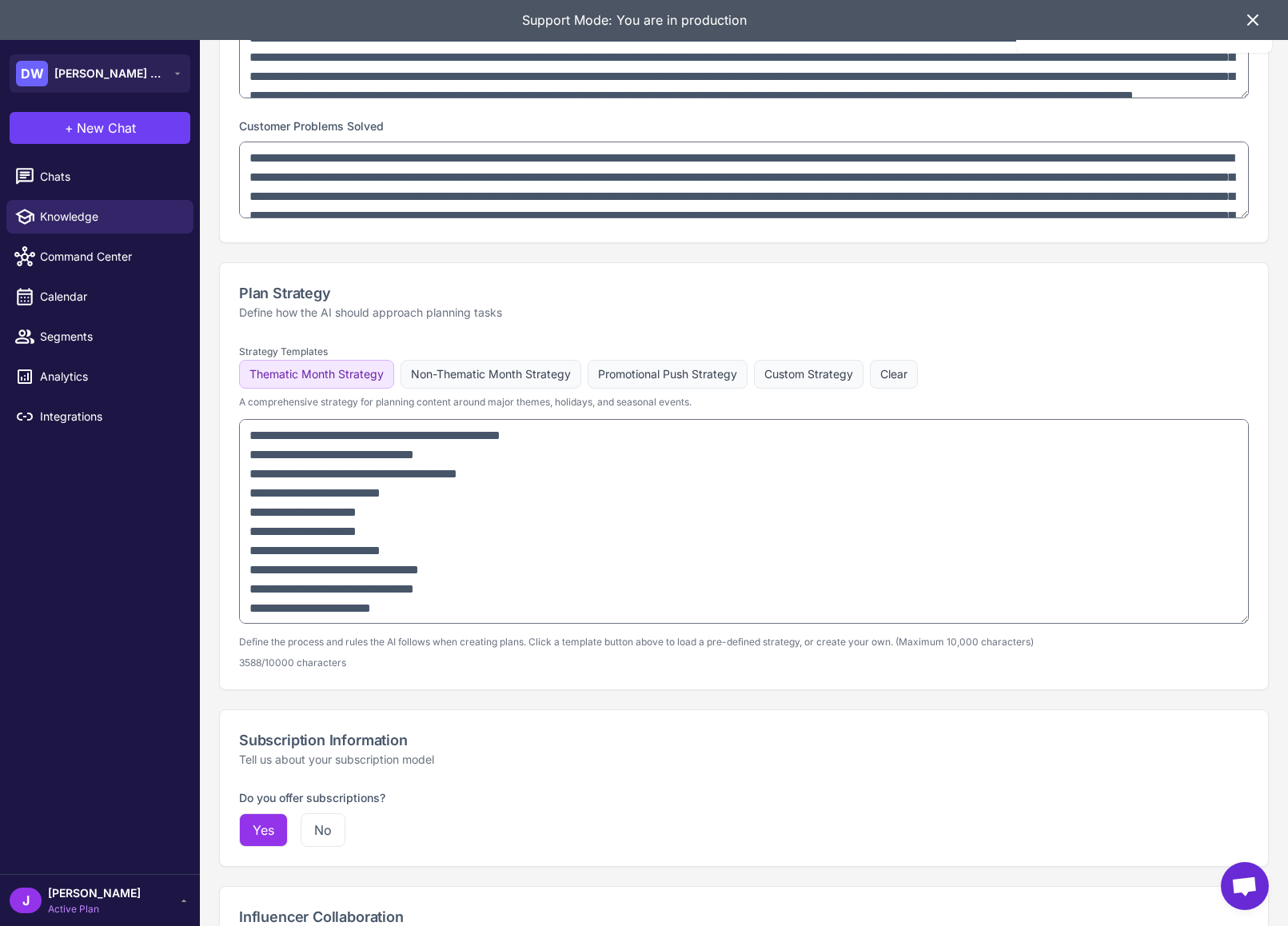 scroll, scrollTop: 0, scrollLeft: 0, axis: both 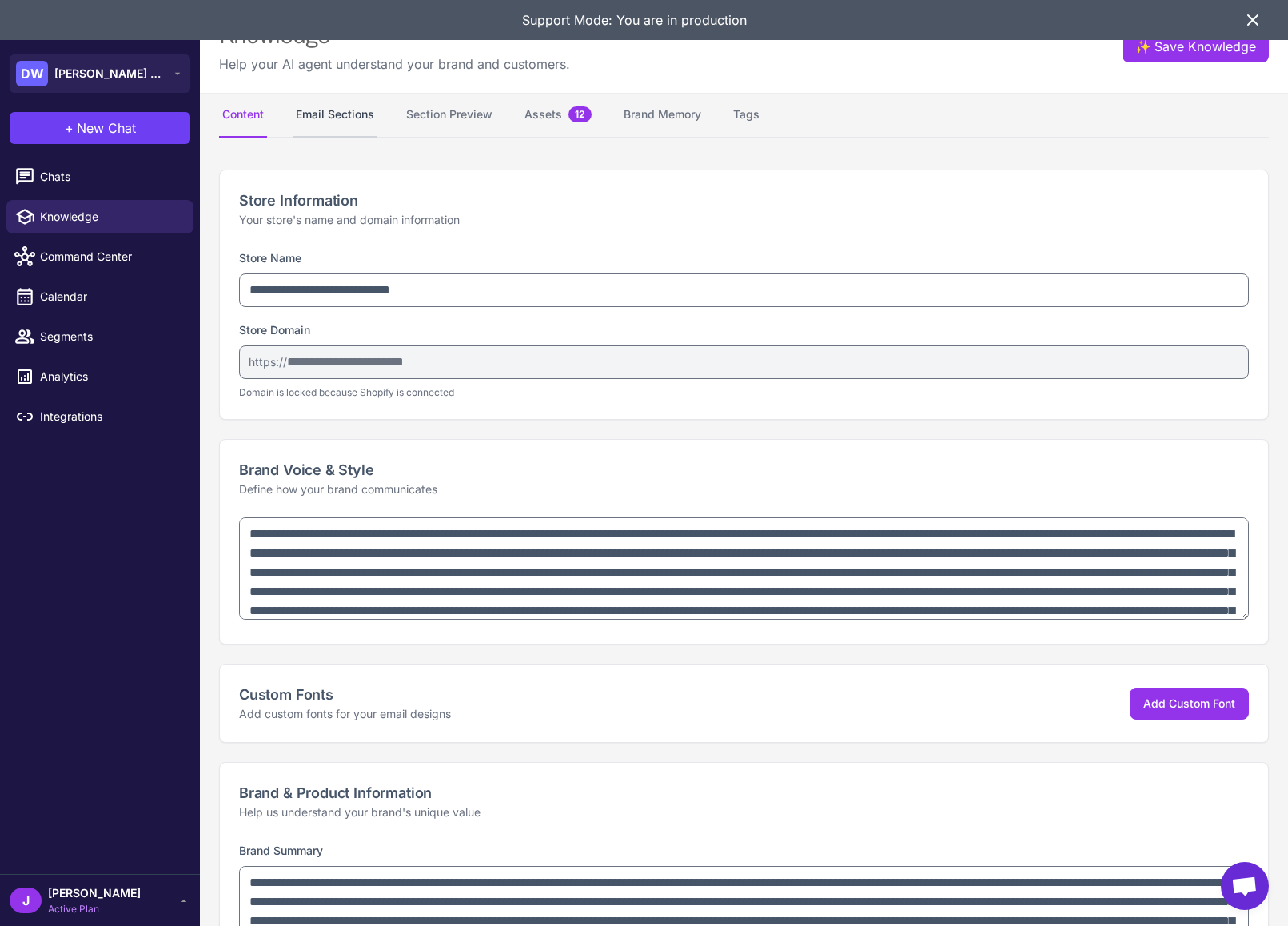 click on "Email Sections" at bounding box center (335, 115) 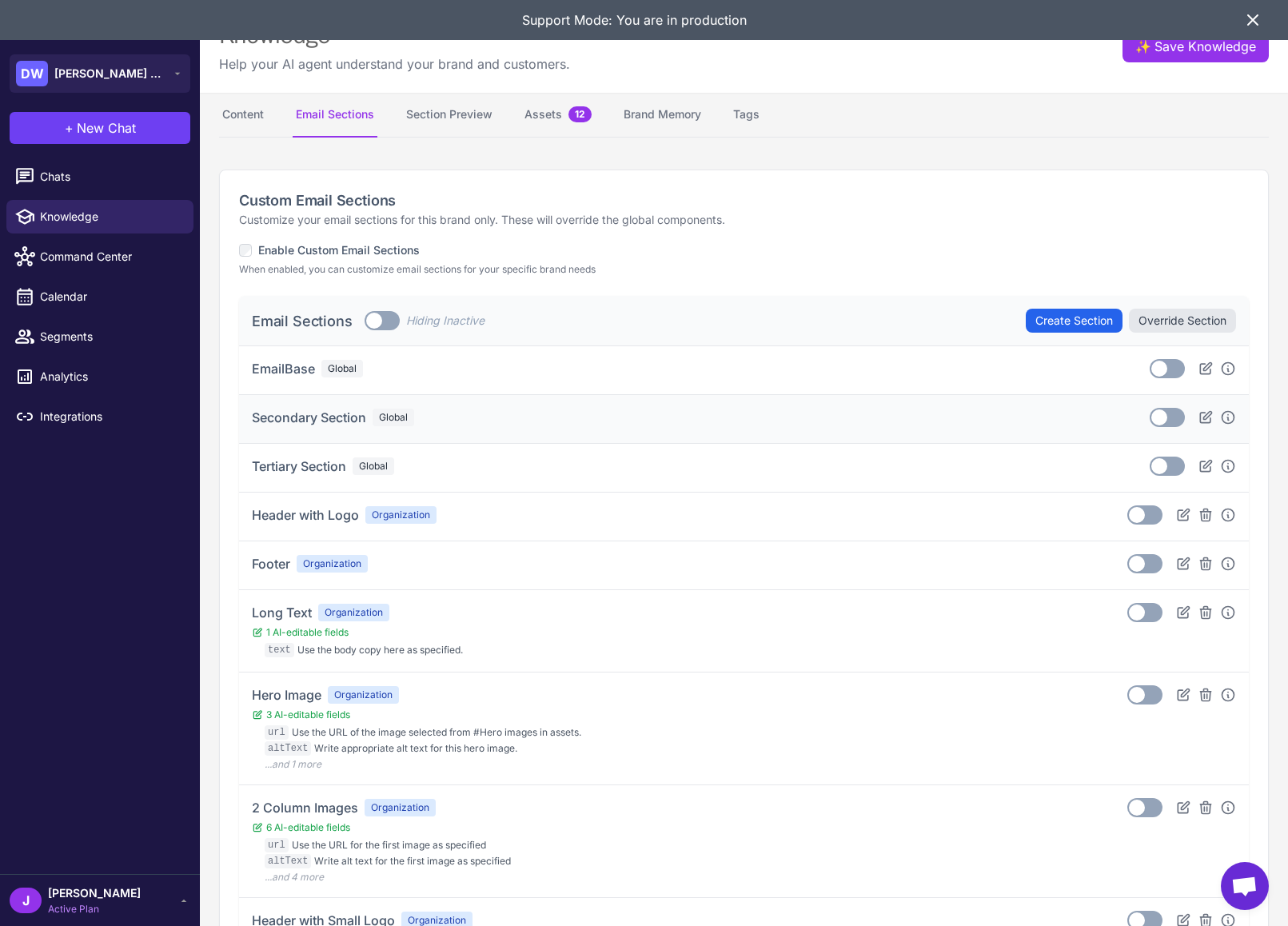 click at bounding box center (1159, 417) 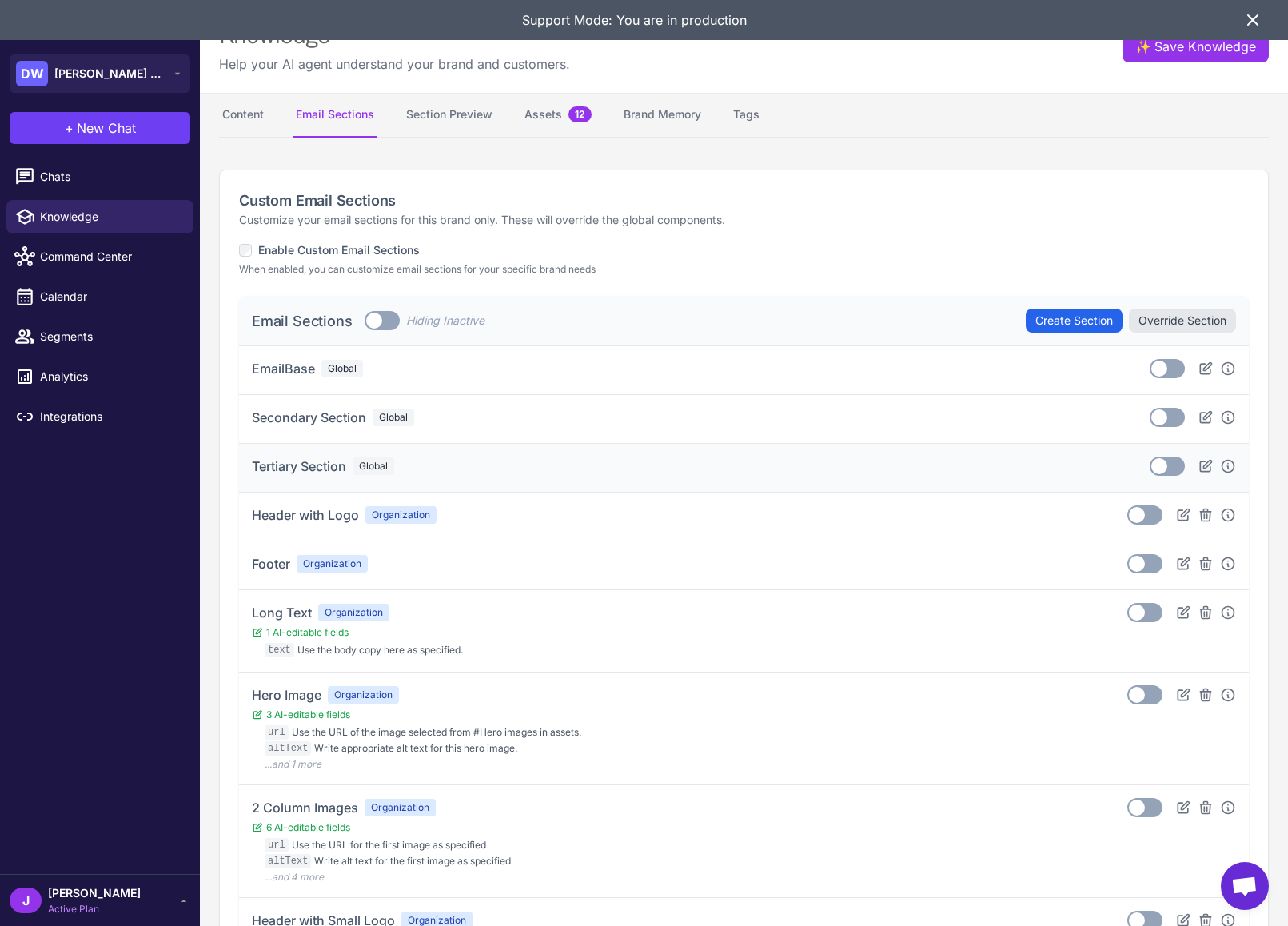 click on "Toggle" at bounding box center (1167, 466) 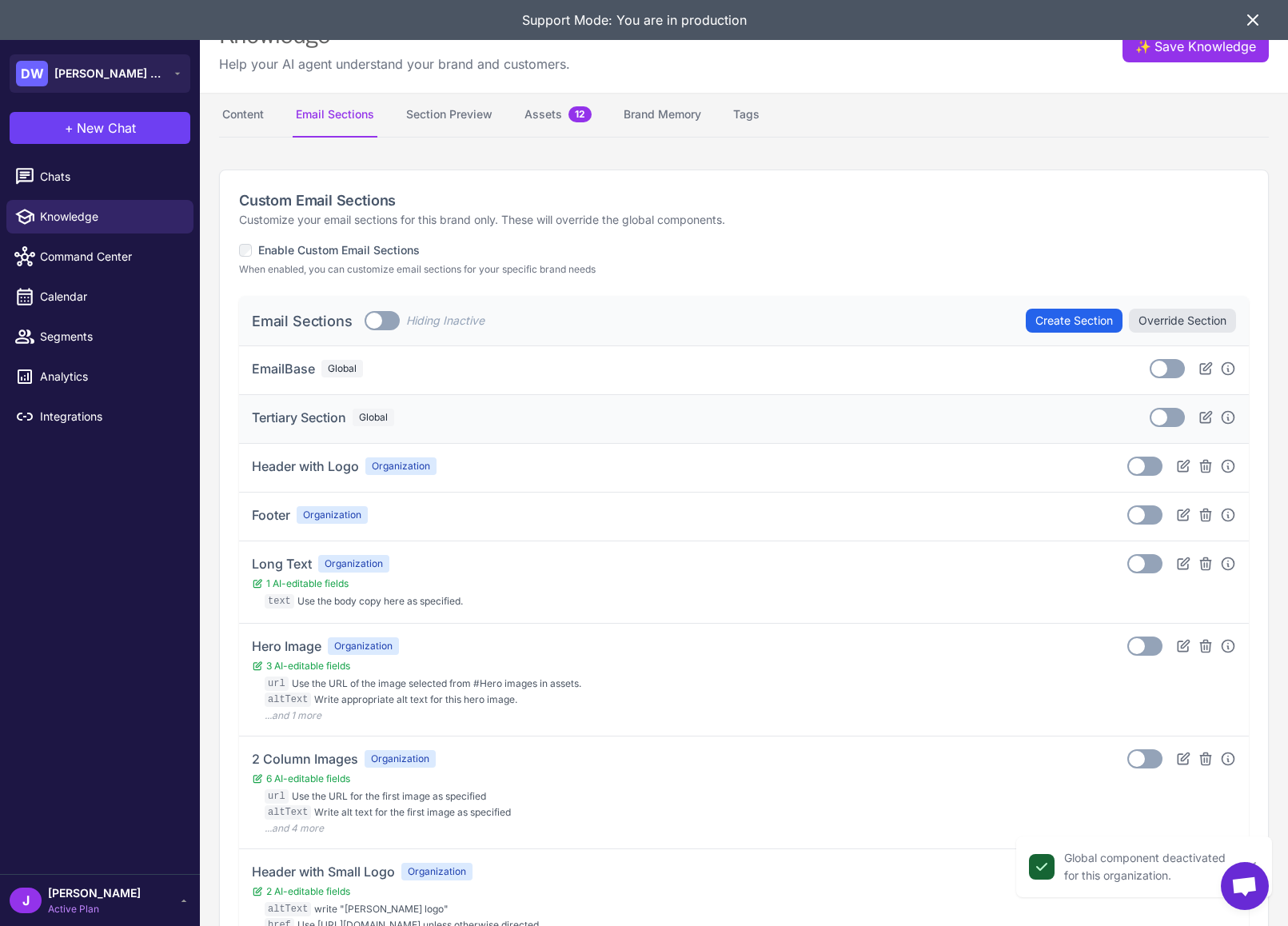 click at bounding box center (1159, 417) 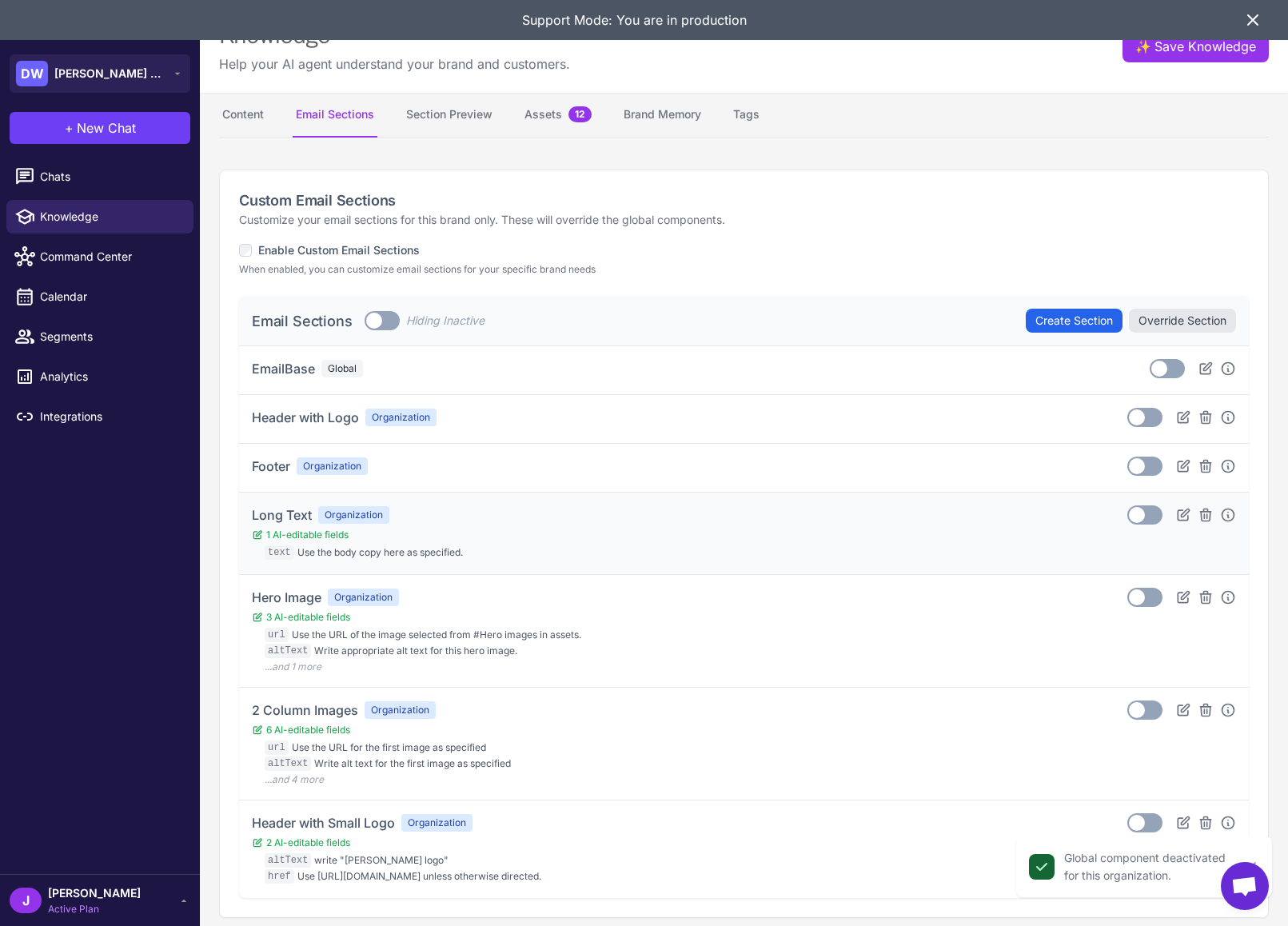 scroll, scrollTop: 11, scrollLeft: 0, axis: vertical 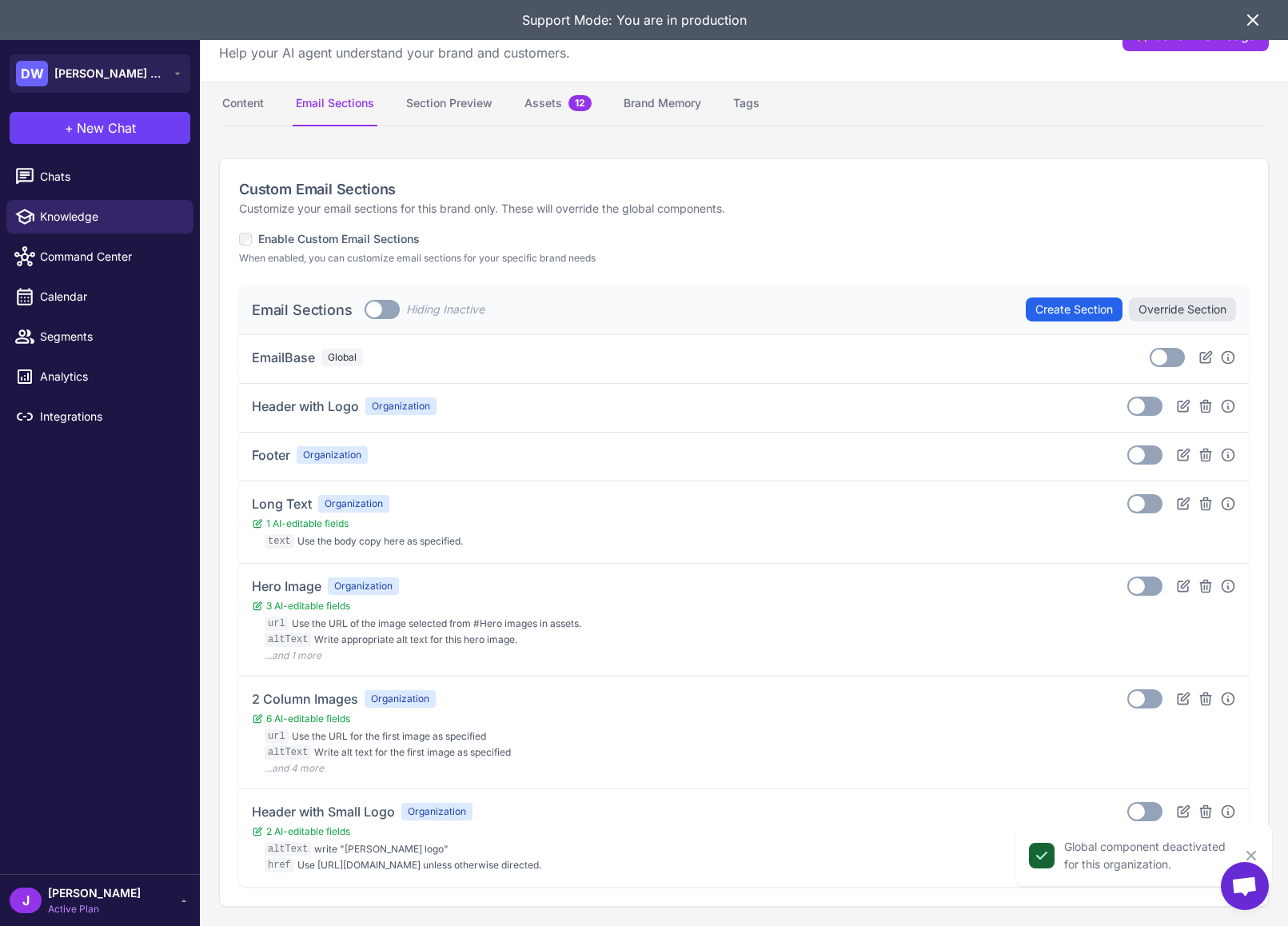 click on "Toggle" at bounding box center [382, 309] 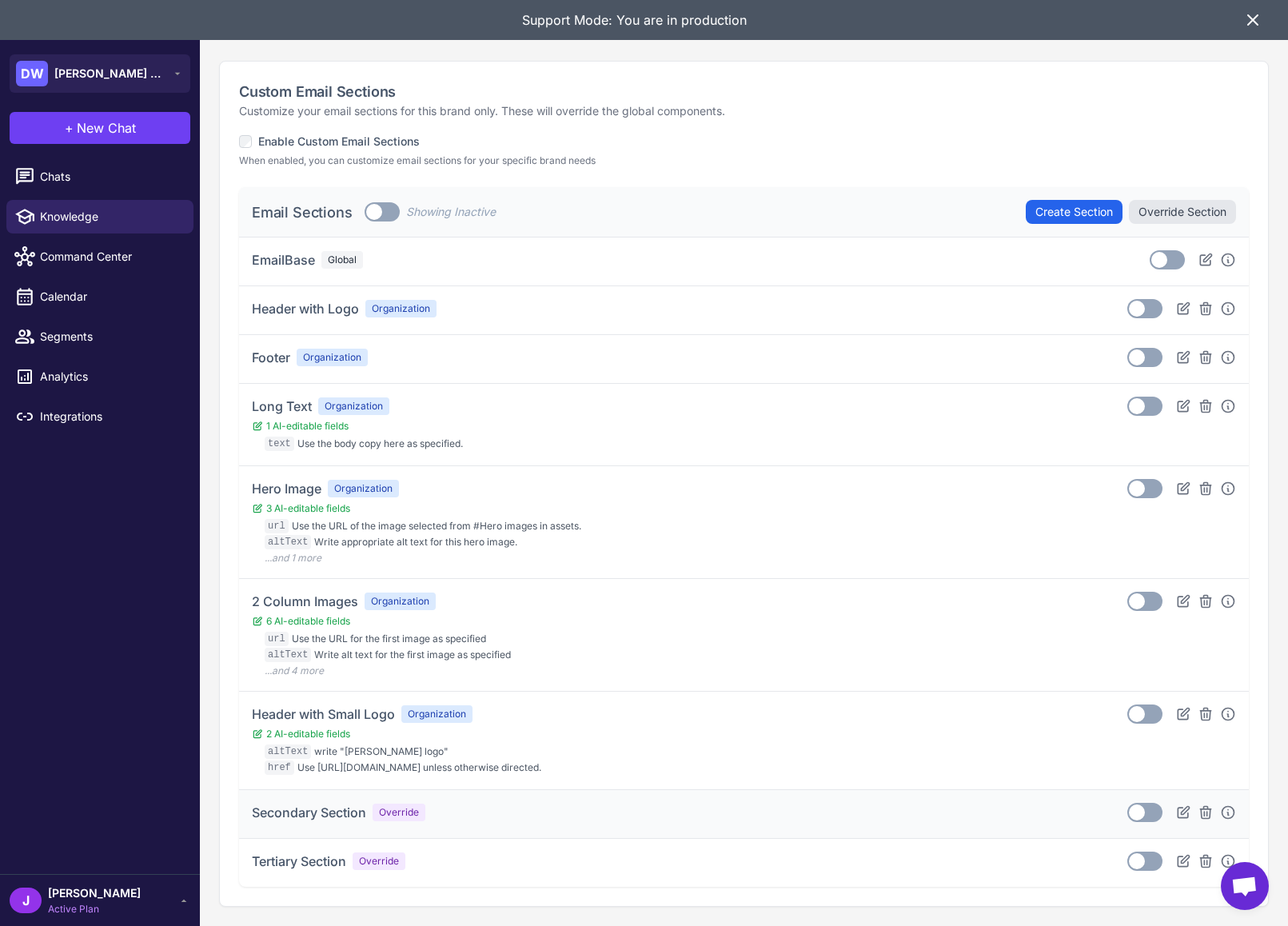 scroll, scrollTop: 0, scrollLeft: 0, axis: both 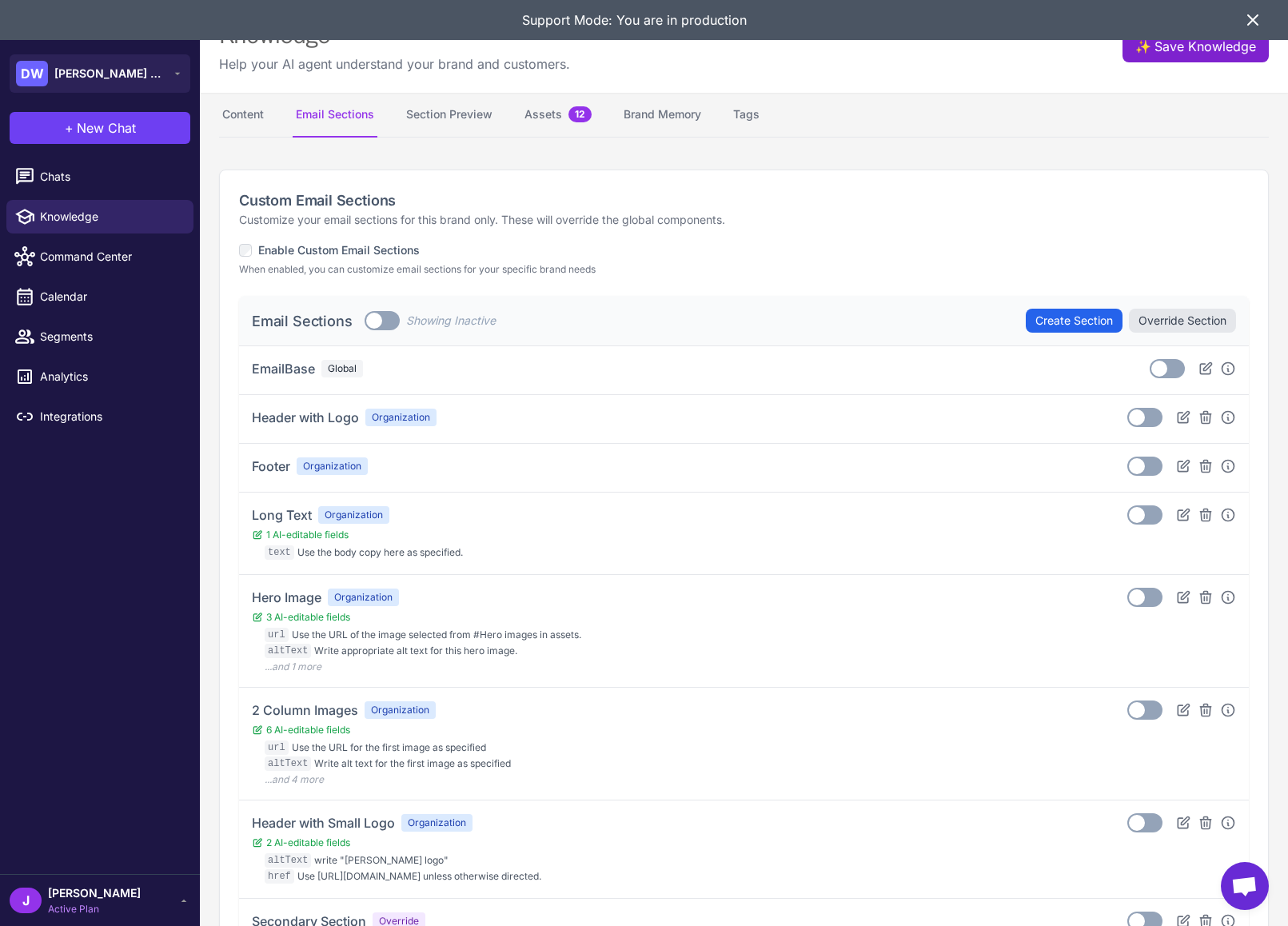 click on "✨  Save Knowledge" at bounding box center [1195, 46] 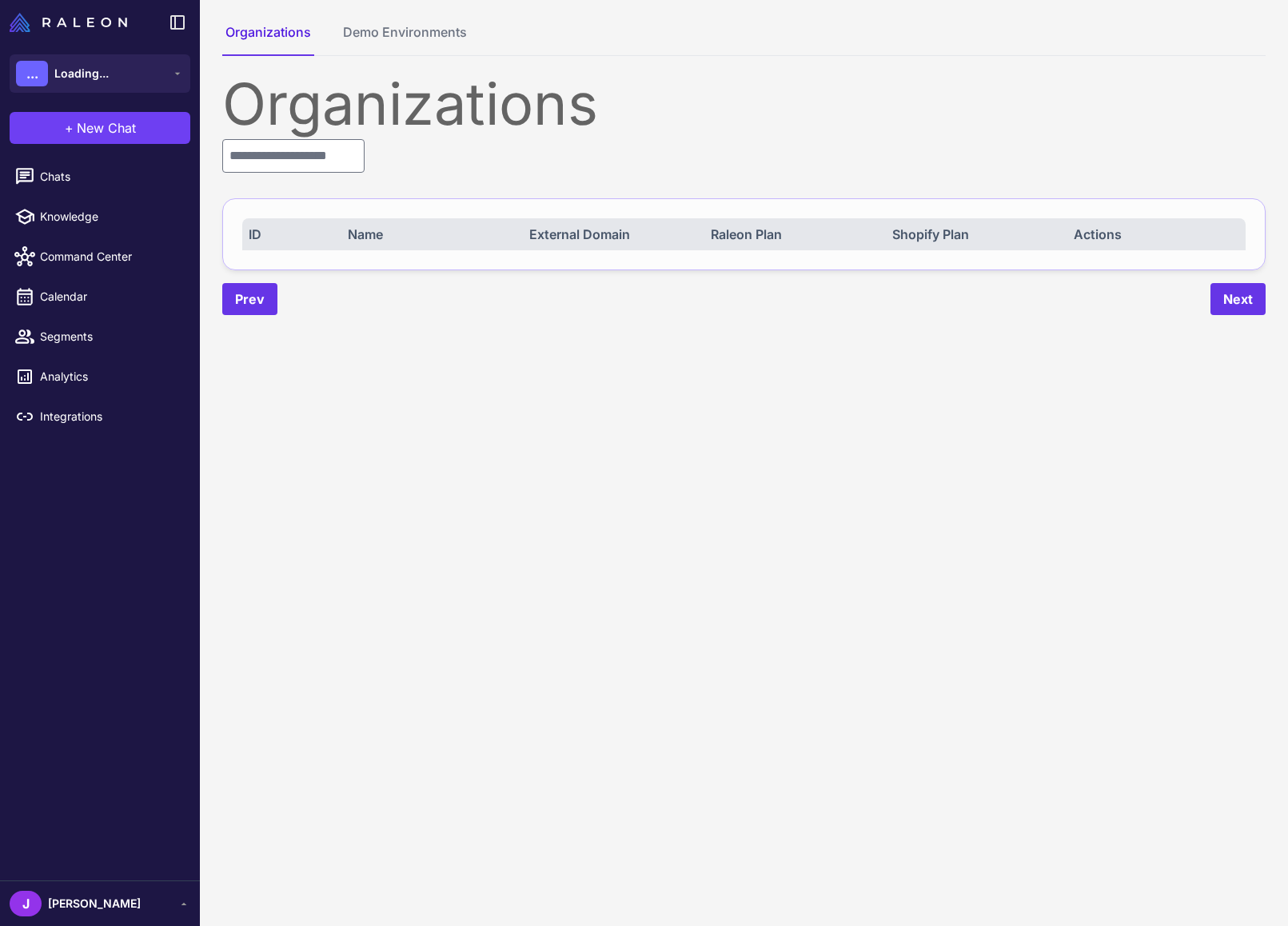 scroll, scrollTop: 0, scrollLeft: 0, axis: both 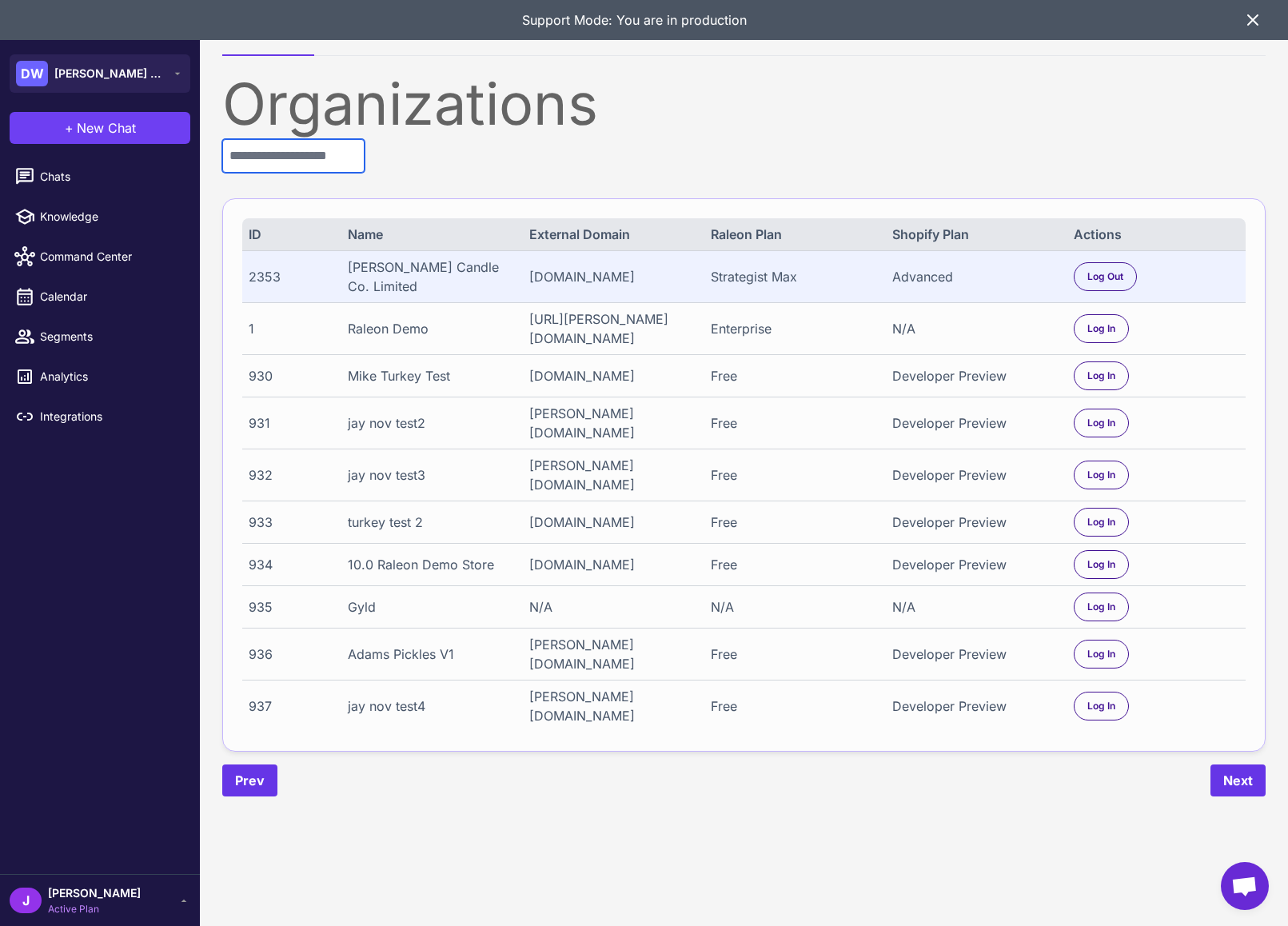 drag, startPoint x: 339, startPoint y: 156, endPoint x: 332, endPoint y: 161, distance: 8.602325 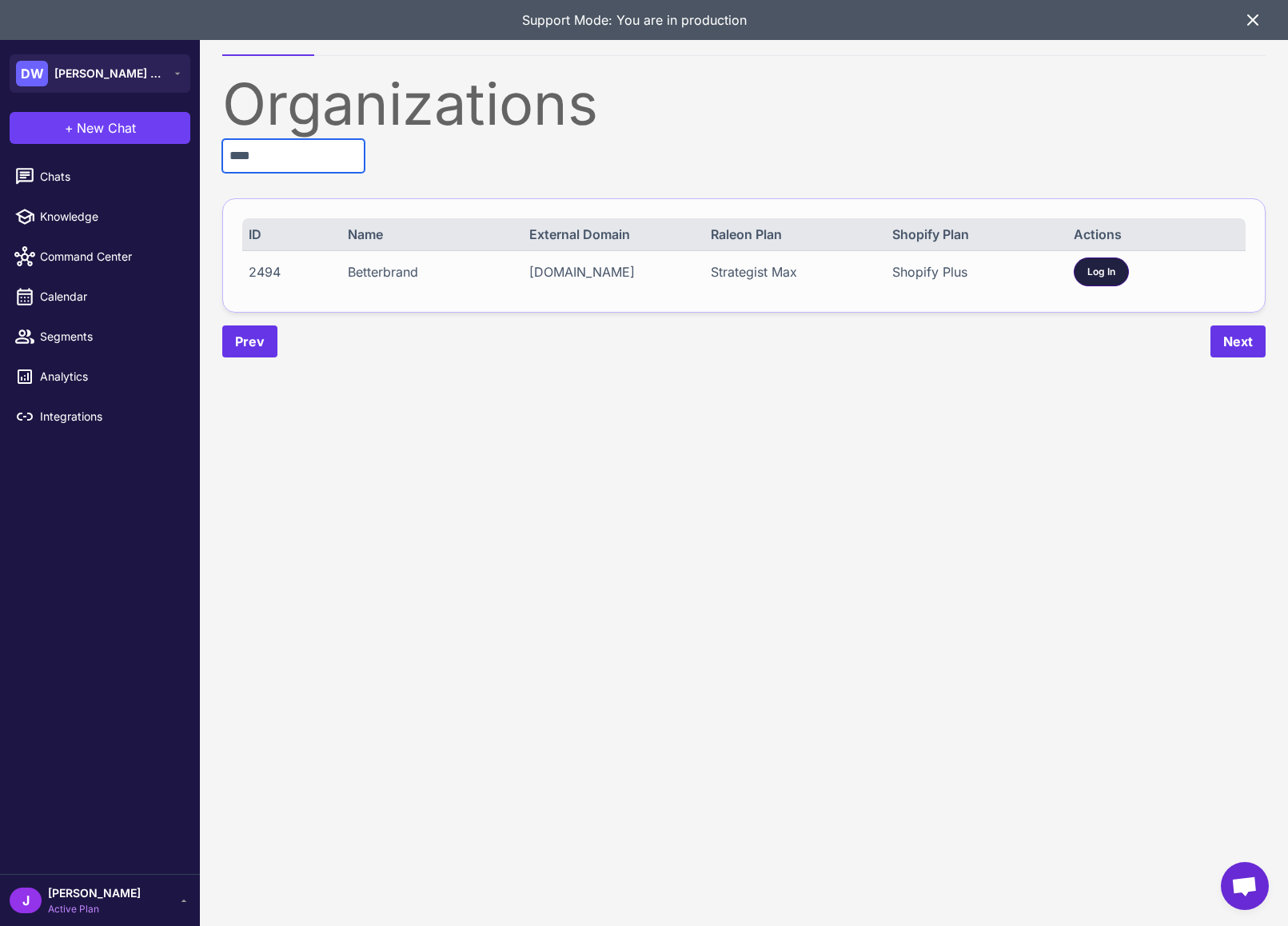 type on "****" 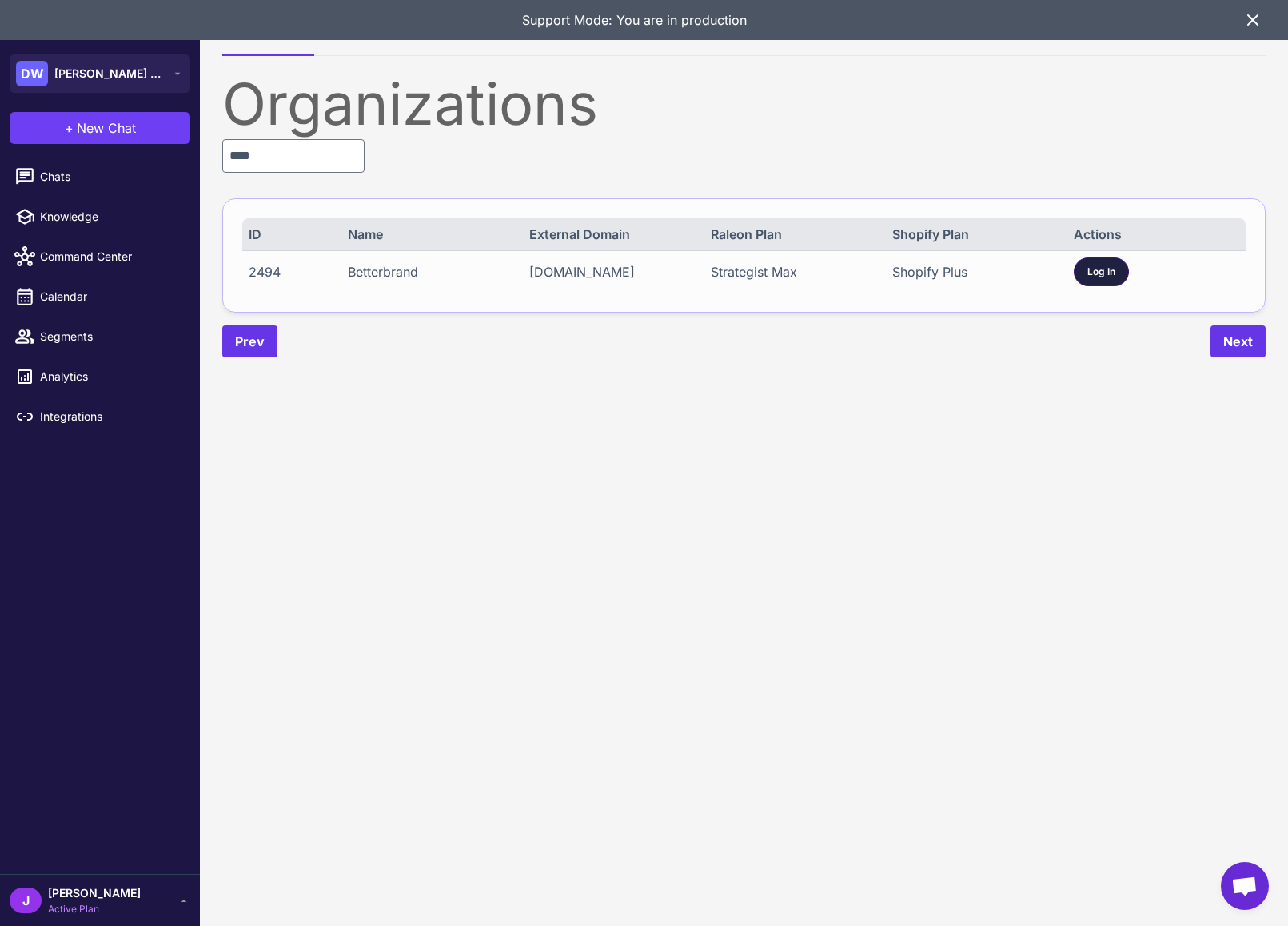 click on "Log In" at bounding box center [1101, 272] 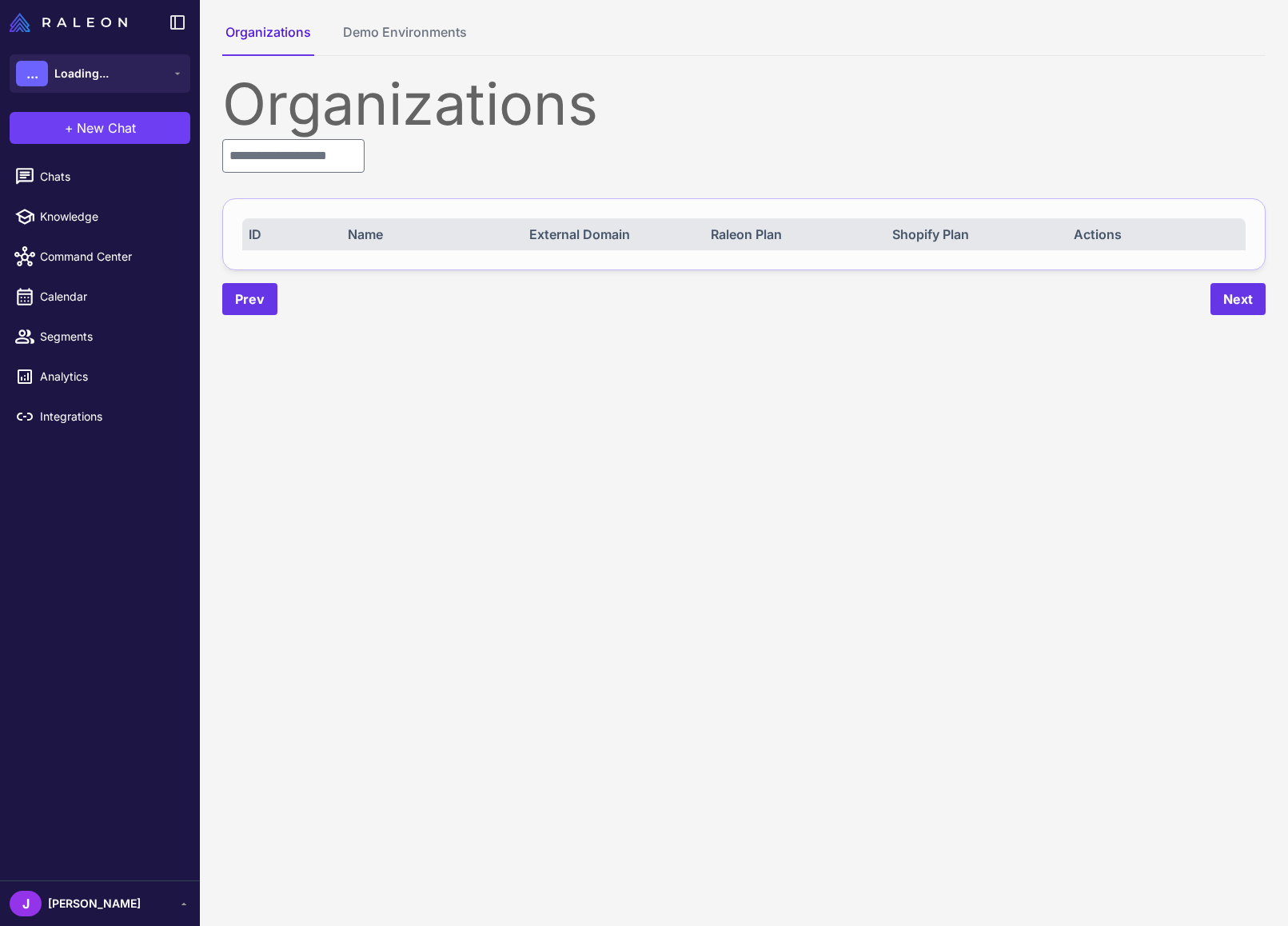 scroll, scrollTop: 0, scrollLeft: 0, axis: both 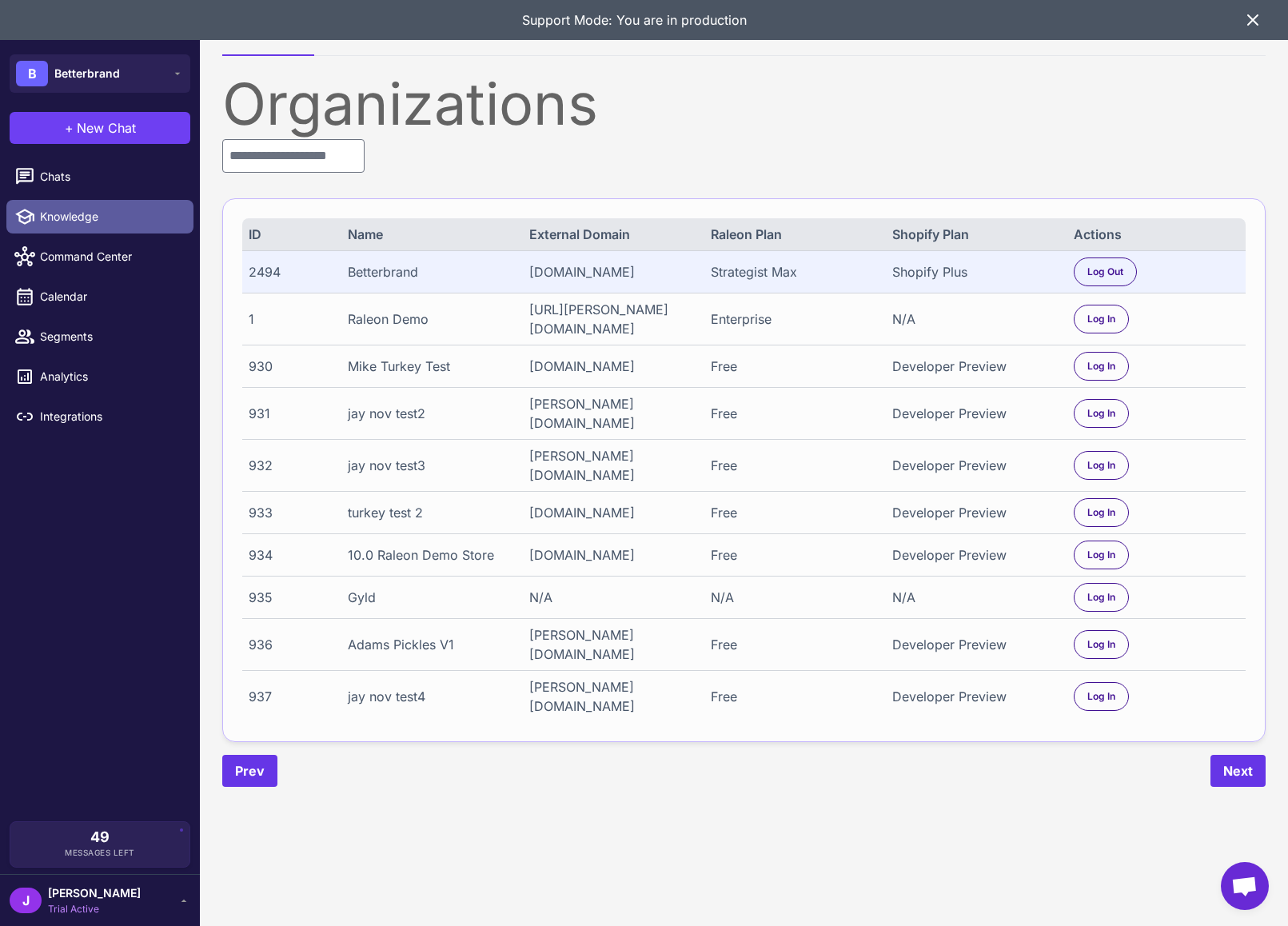 click on "Knowledge" at bounding box center (110, 217) 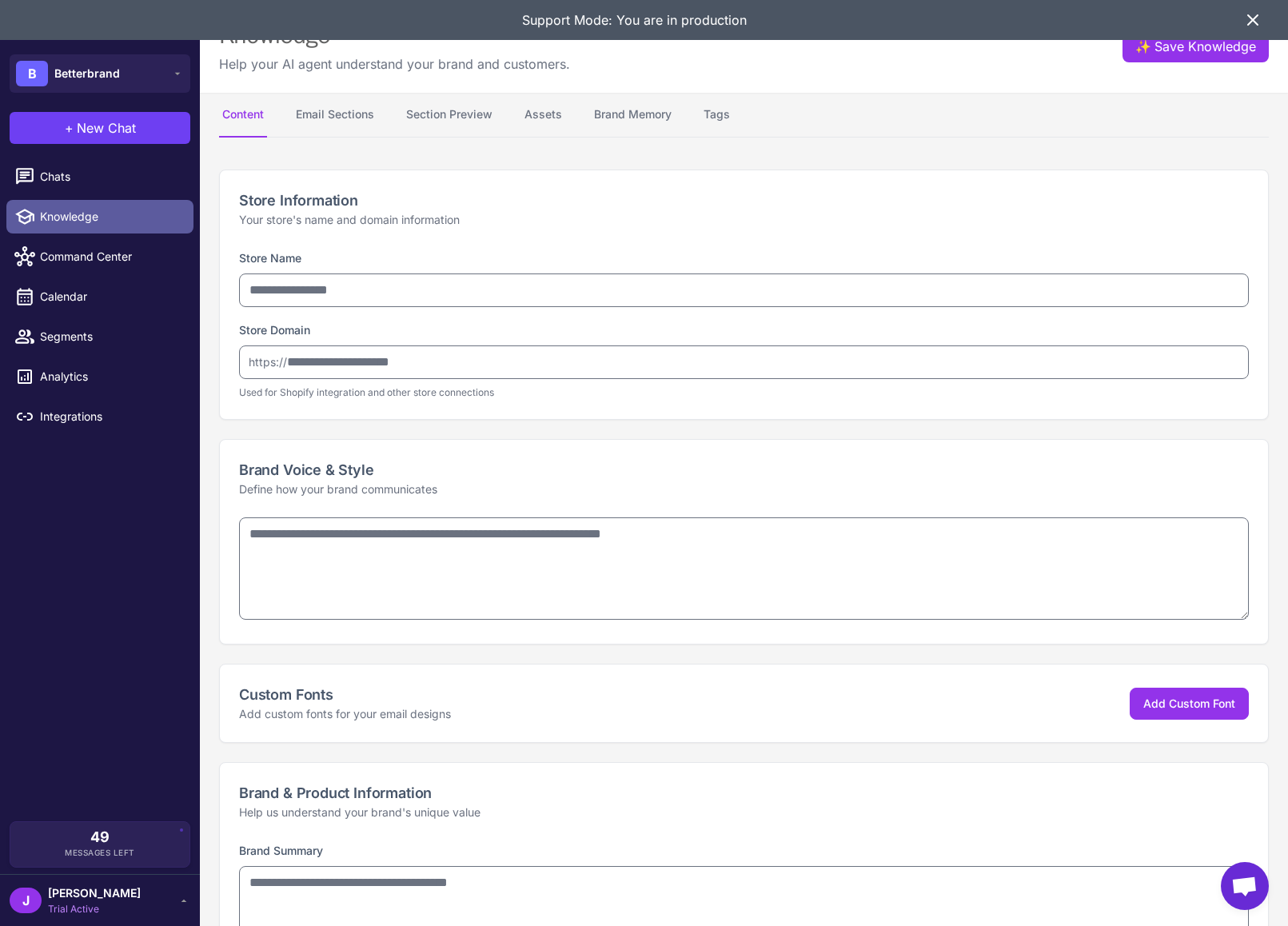 type on "**********" 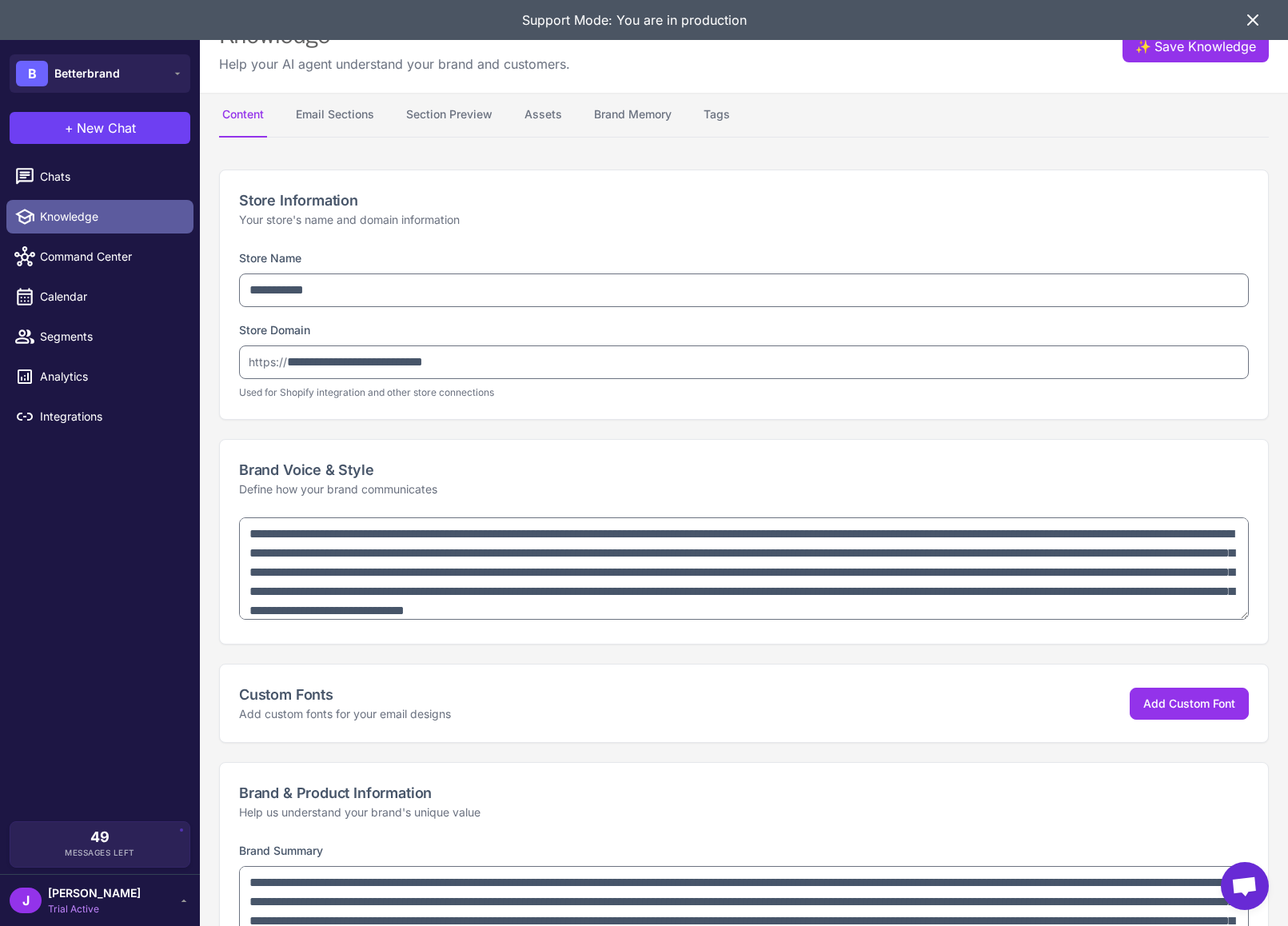 type on "**********" 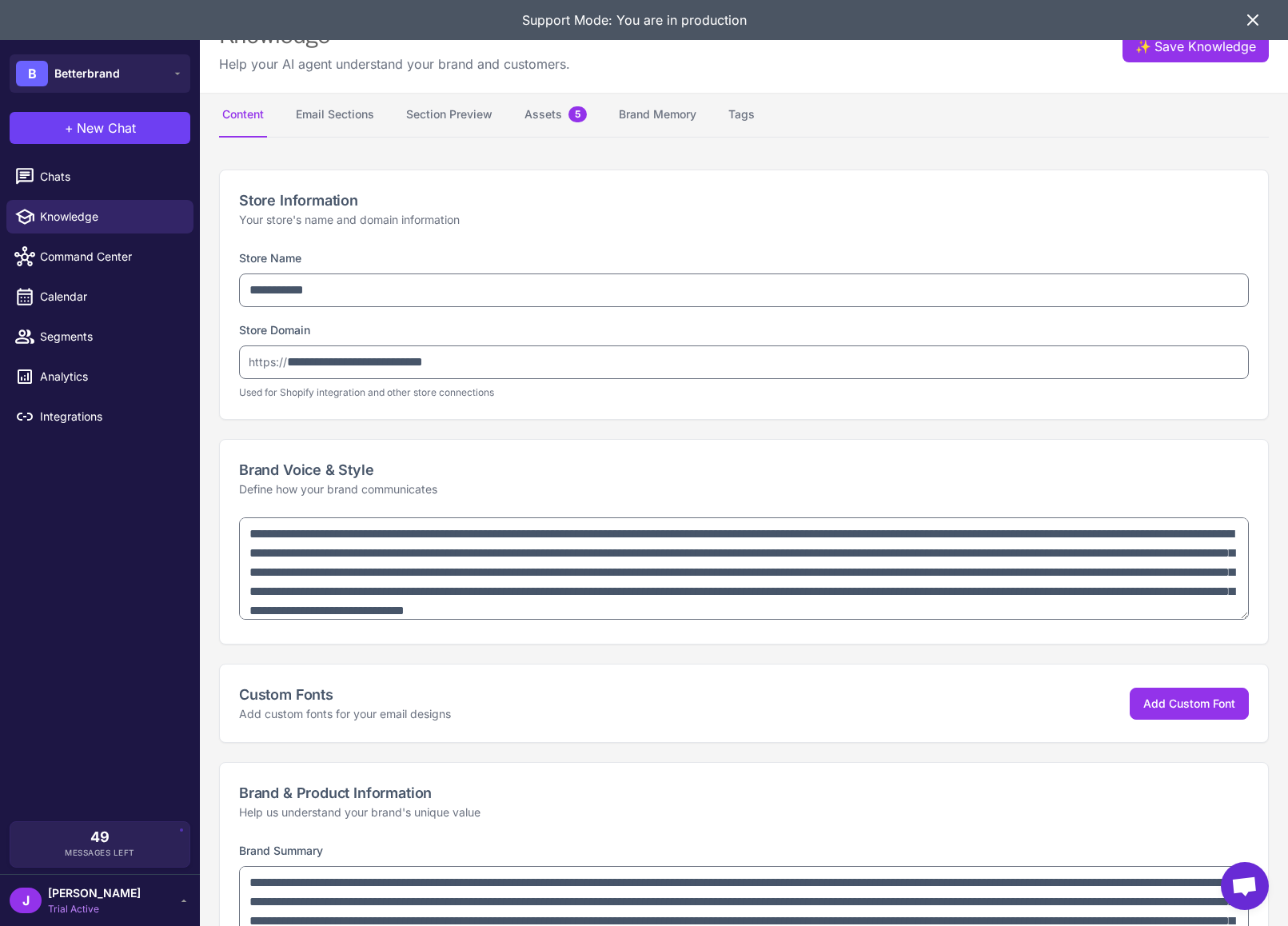 type on "**********" 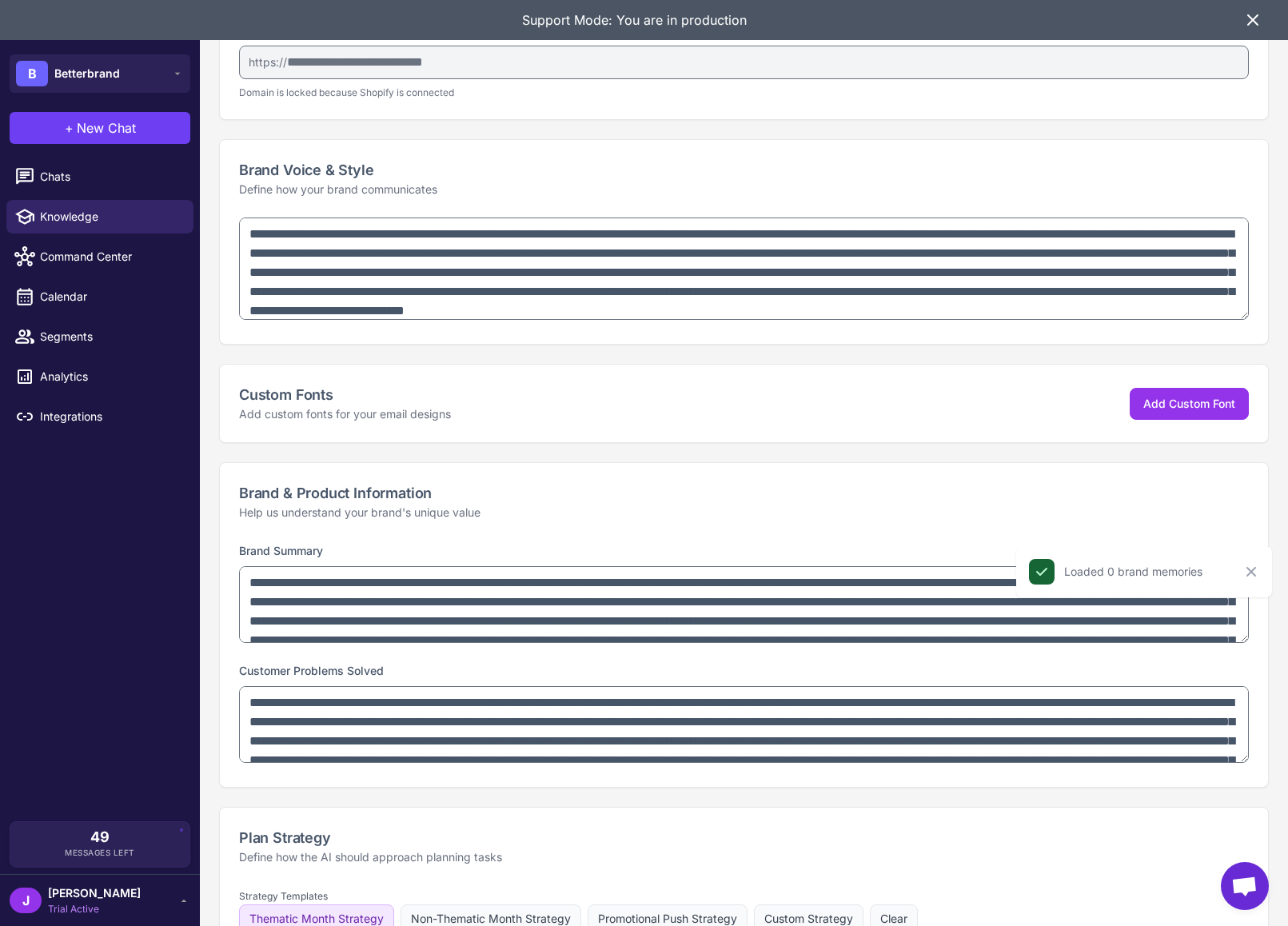 scroll, scrollTop: 0, scrollLeft: 0, axis: both 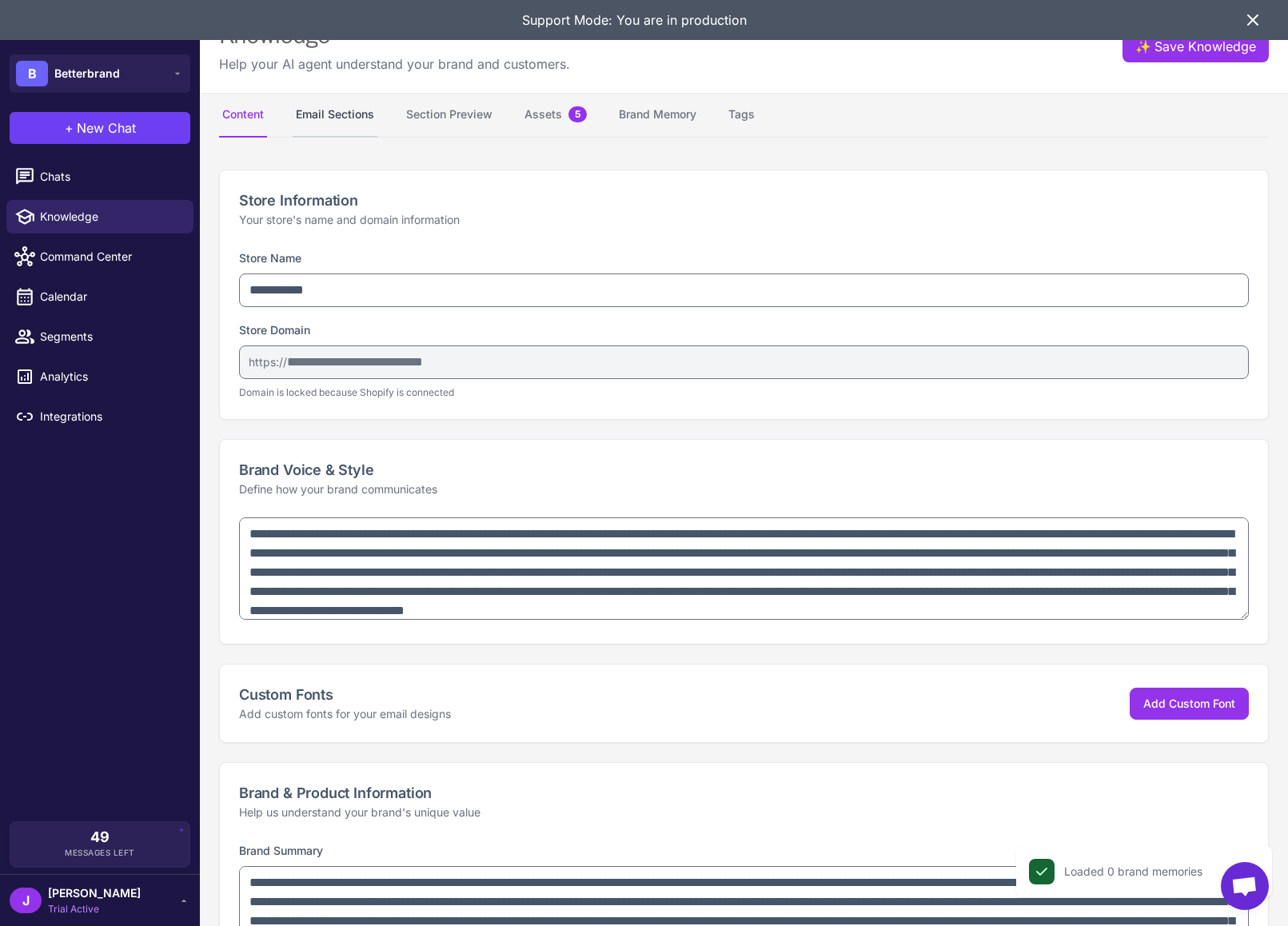 click on "Email Sections" at bounding box center [335, 115] 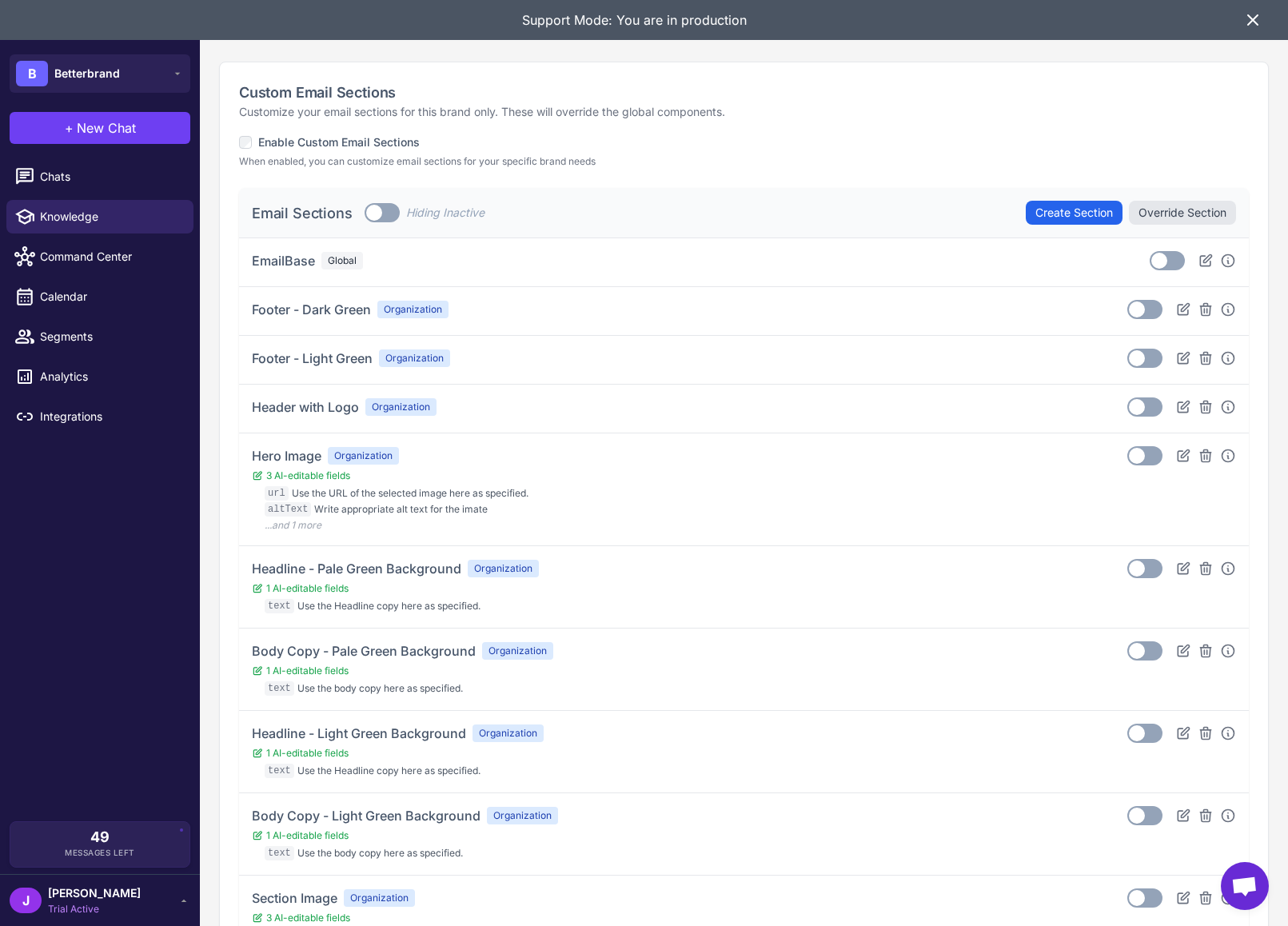 scroll, scrollTop: 0, scrollLeft: 0, axis: both 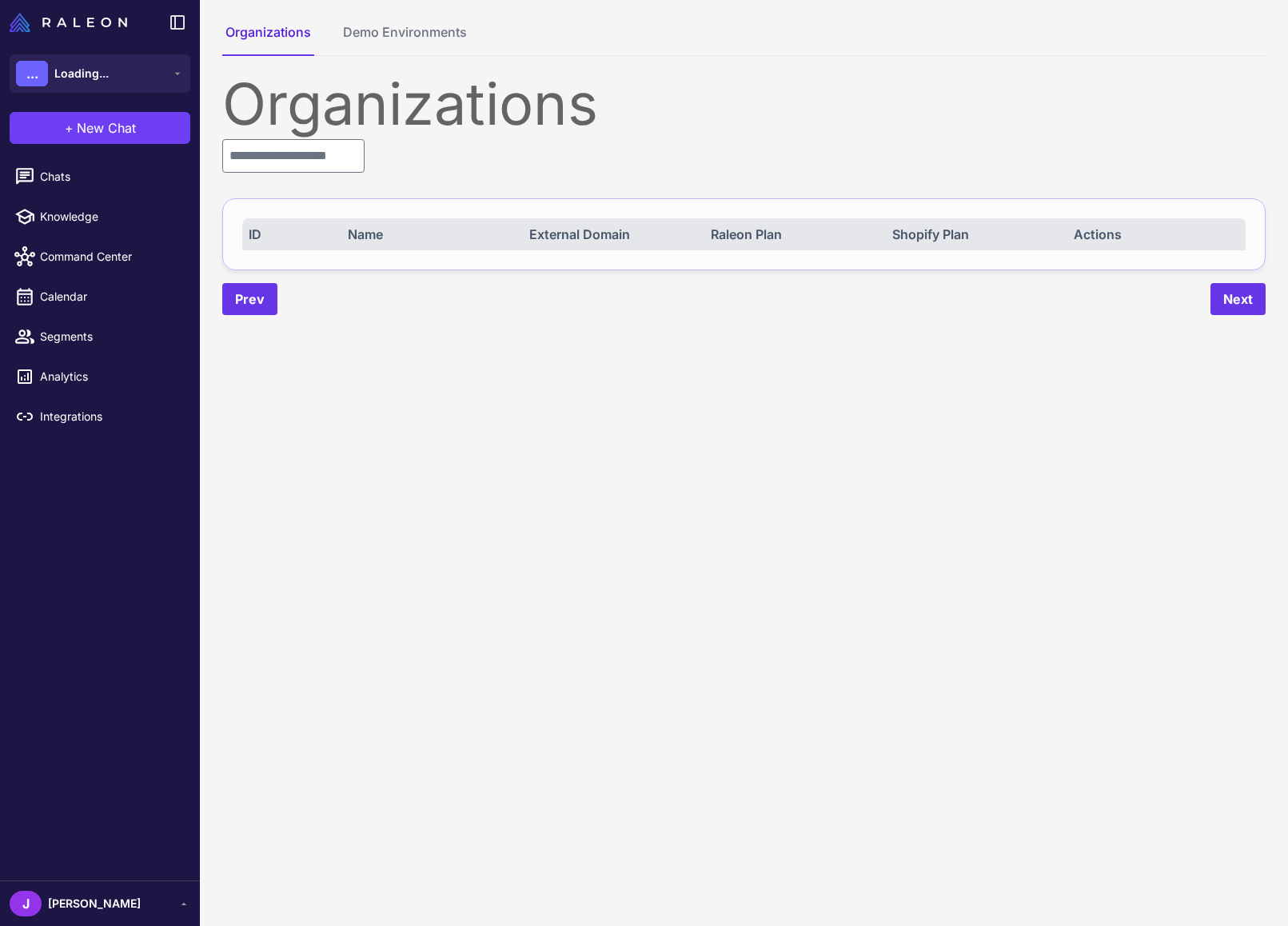 drag, startPoint x: 310, startPoint y: 130, endPoint x: 295, endPoint y: 151, distance: 25.806976 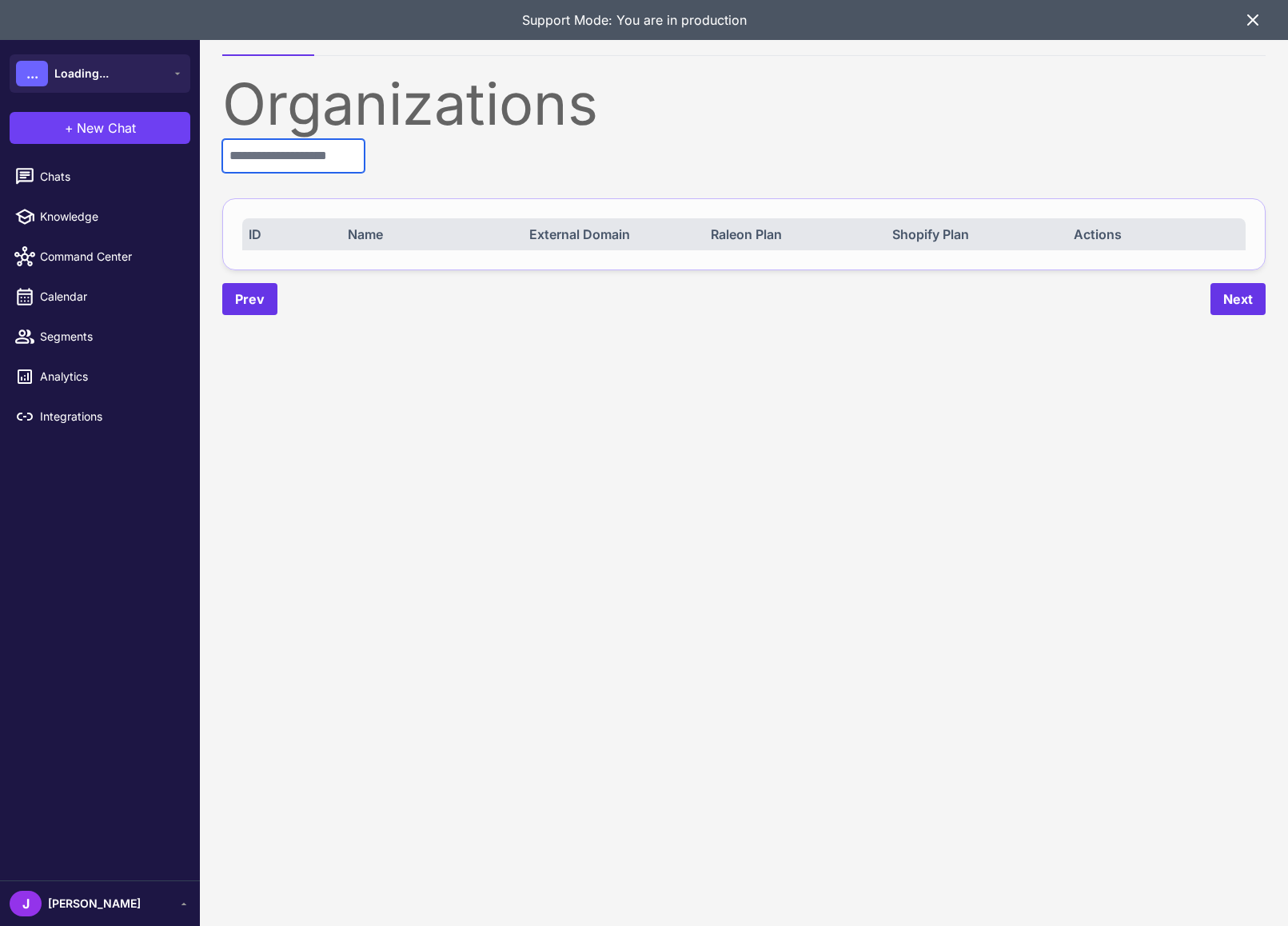 click at bounding box center [293, 156] 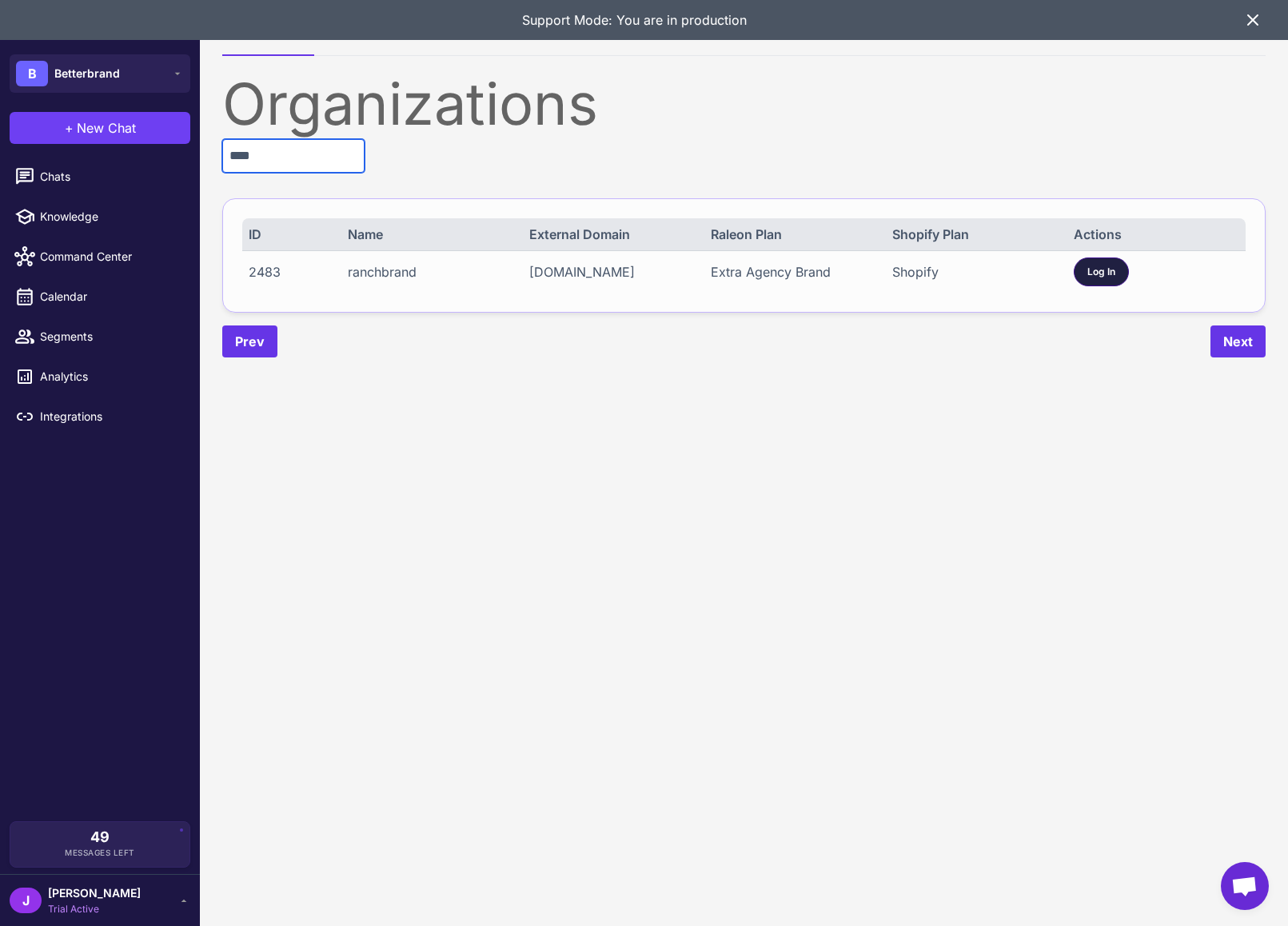 type on "****" 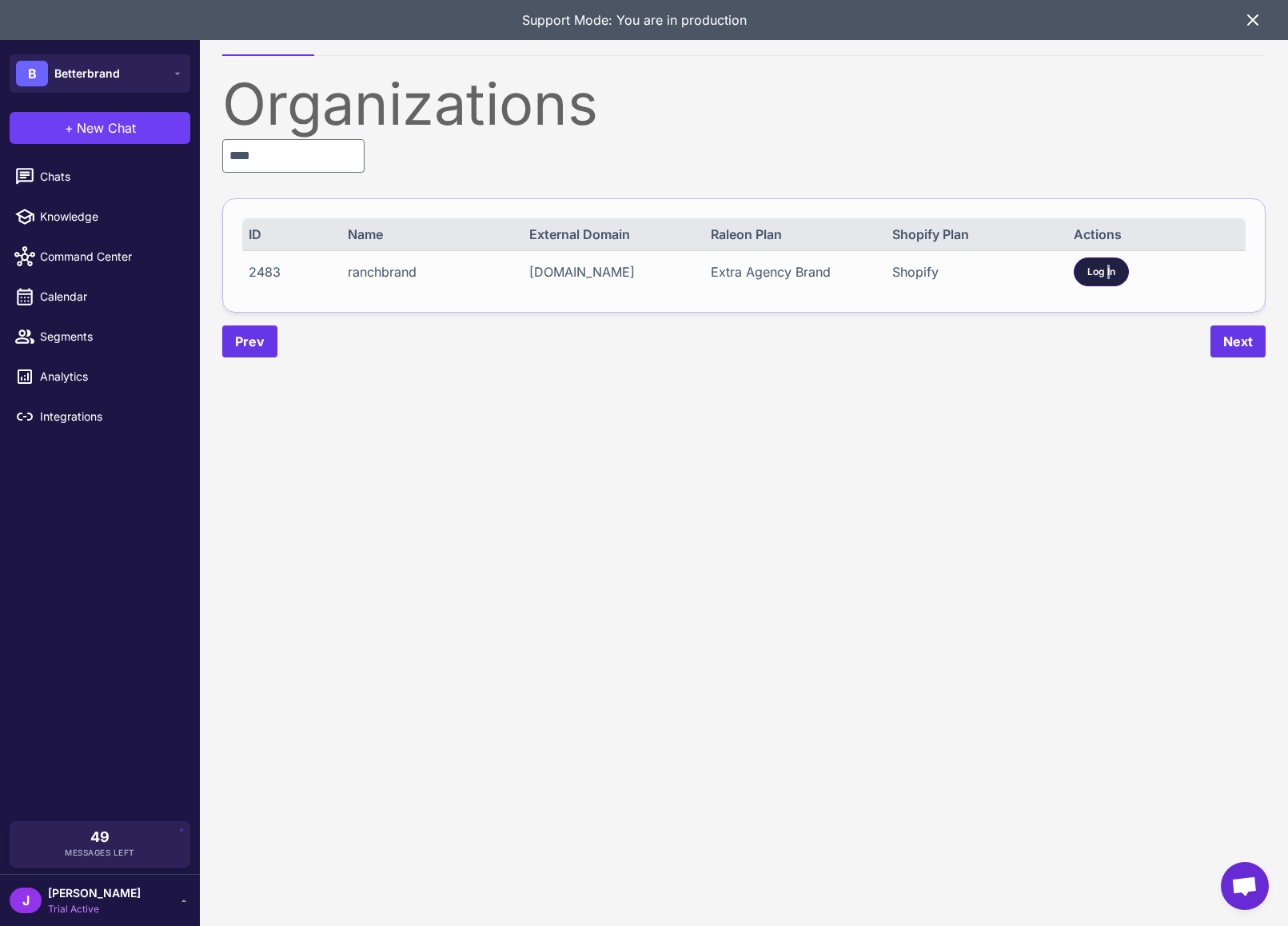 click on "Log In" at bounding box center (1101, 272) 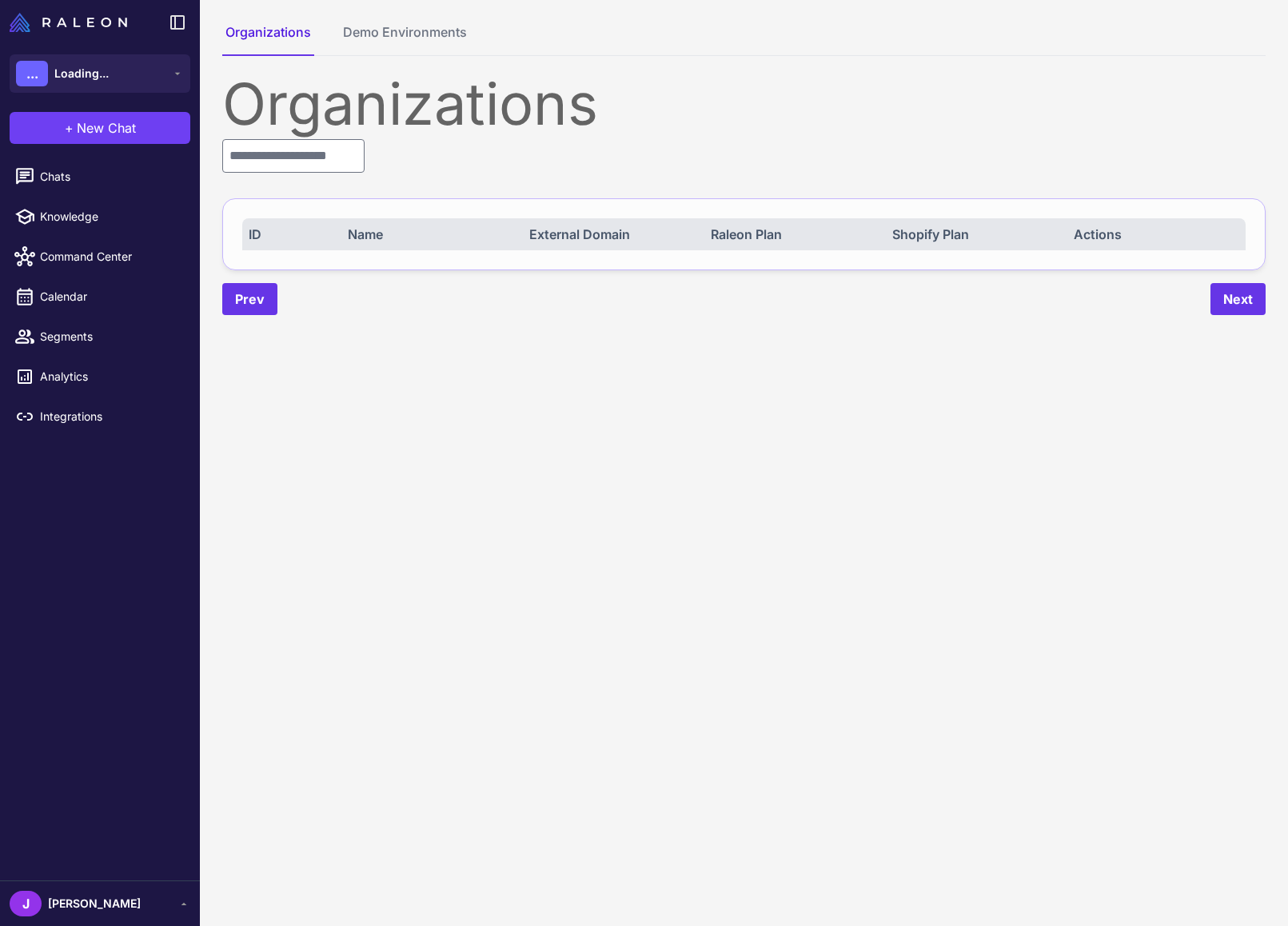 scroll, scrollTop: 0, scrollLeft: 0, axis: both 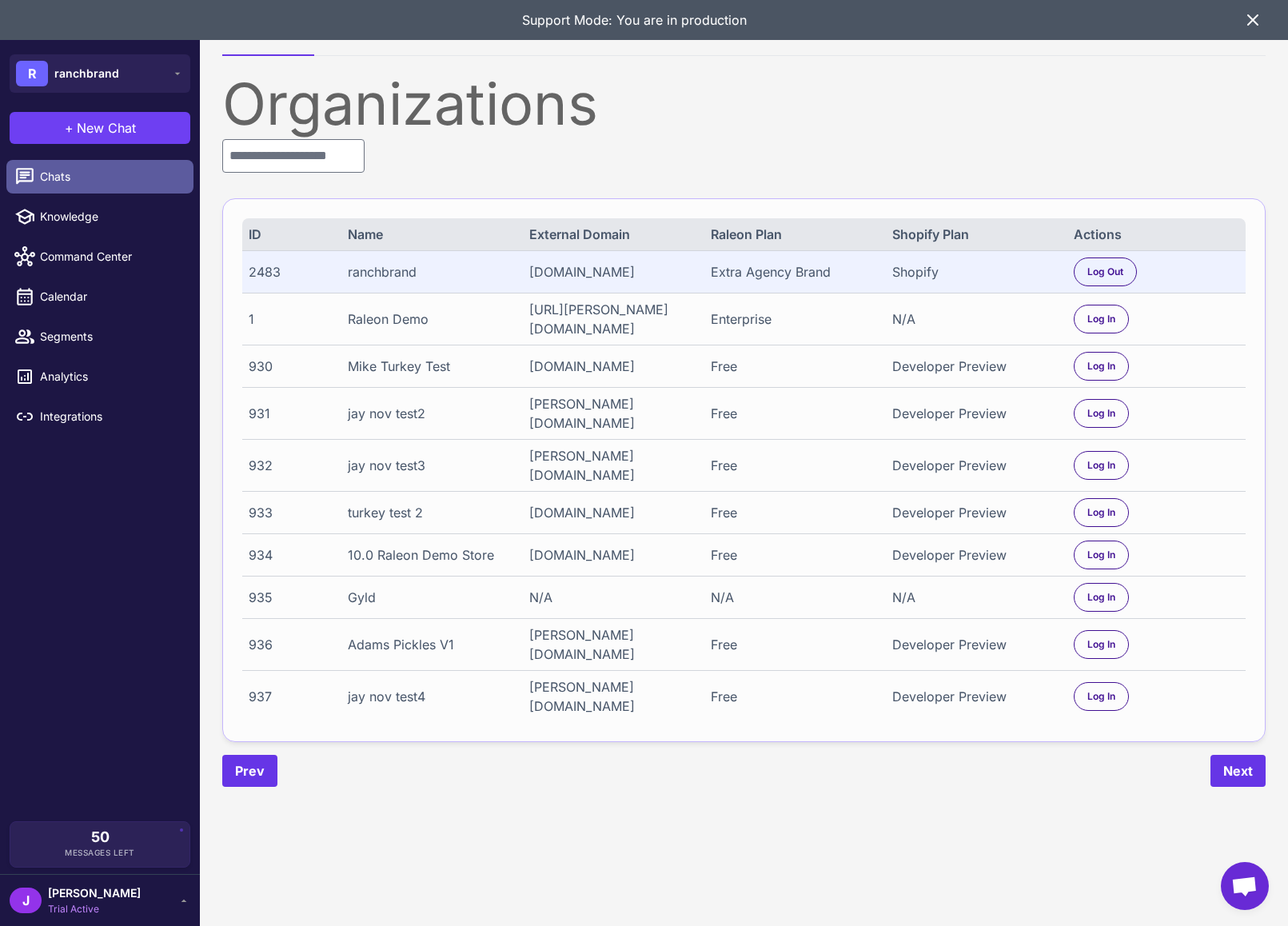 click on "Chats" at bounding box center (100, 177) 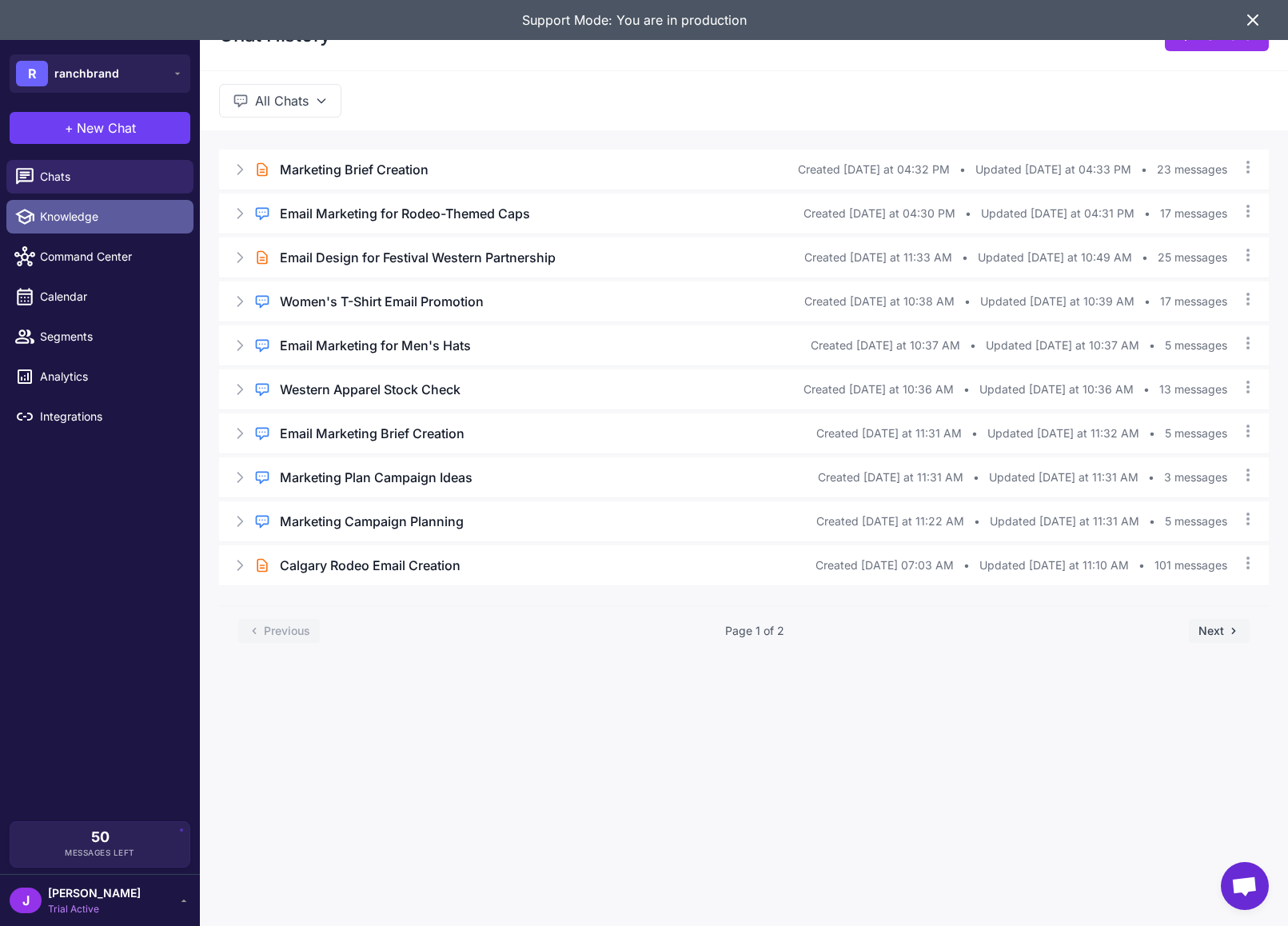 click on "Knowledge" at bounding box center (110, 217) 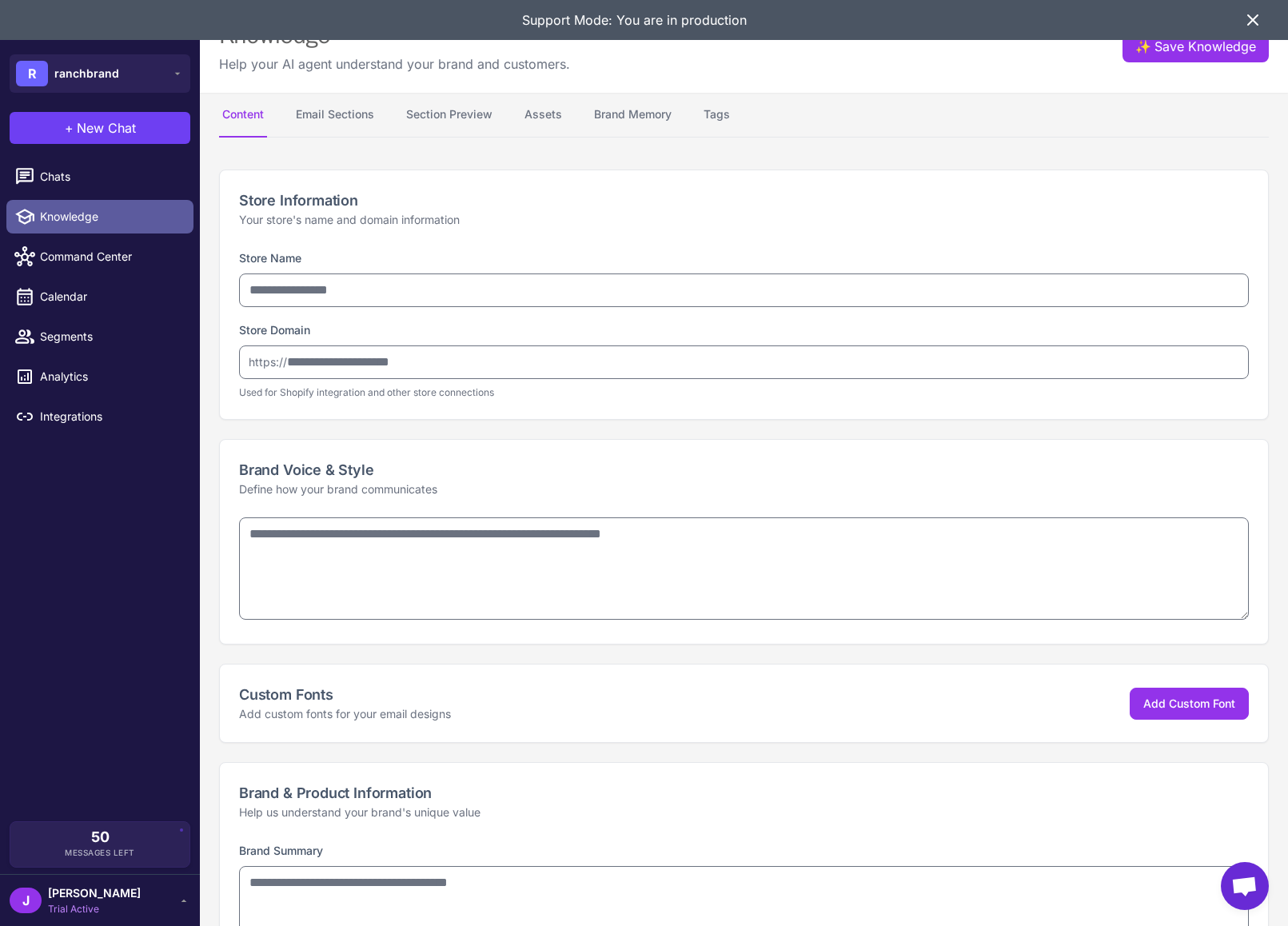 type on "**********" 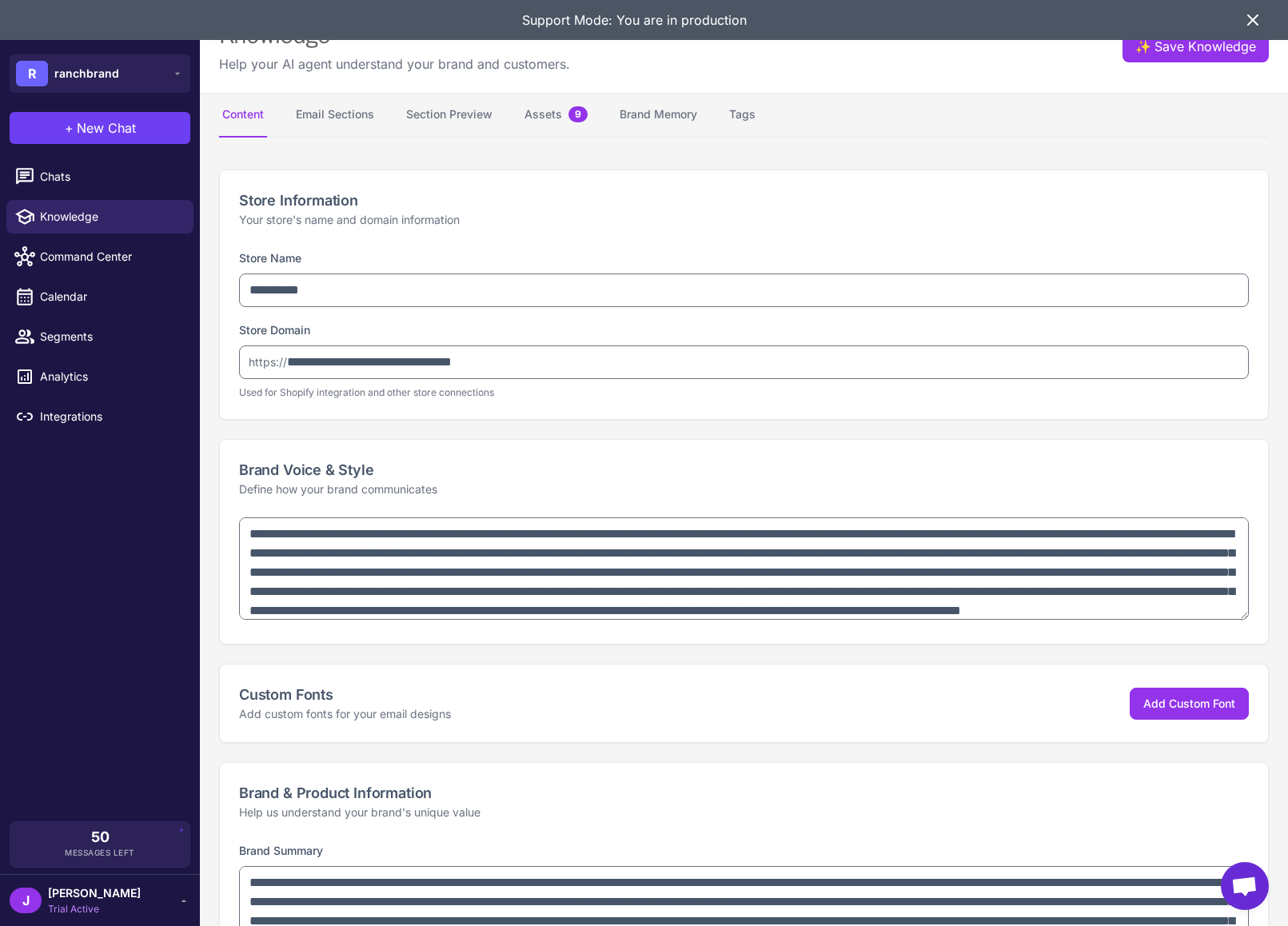type on "**********" 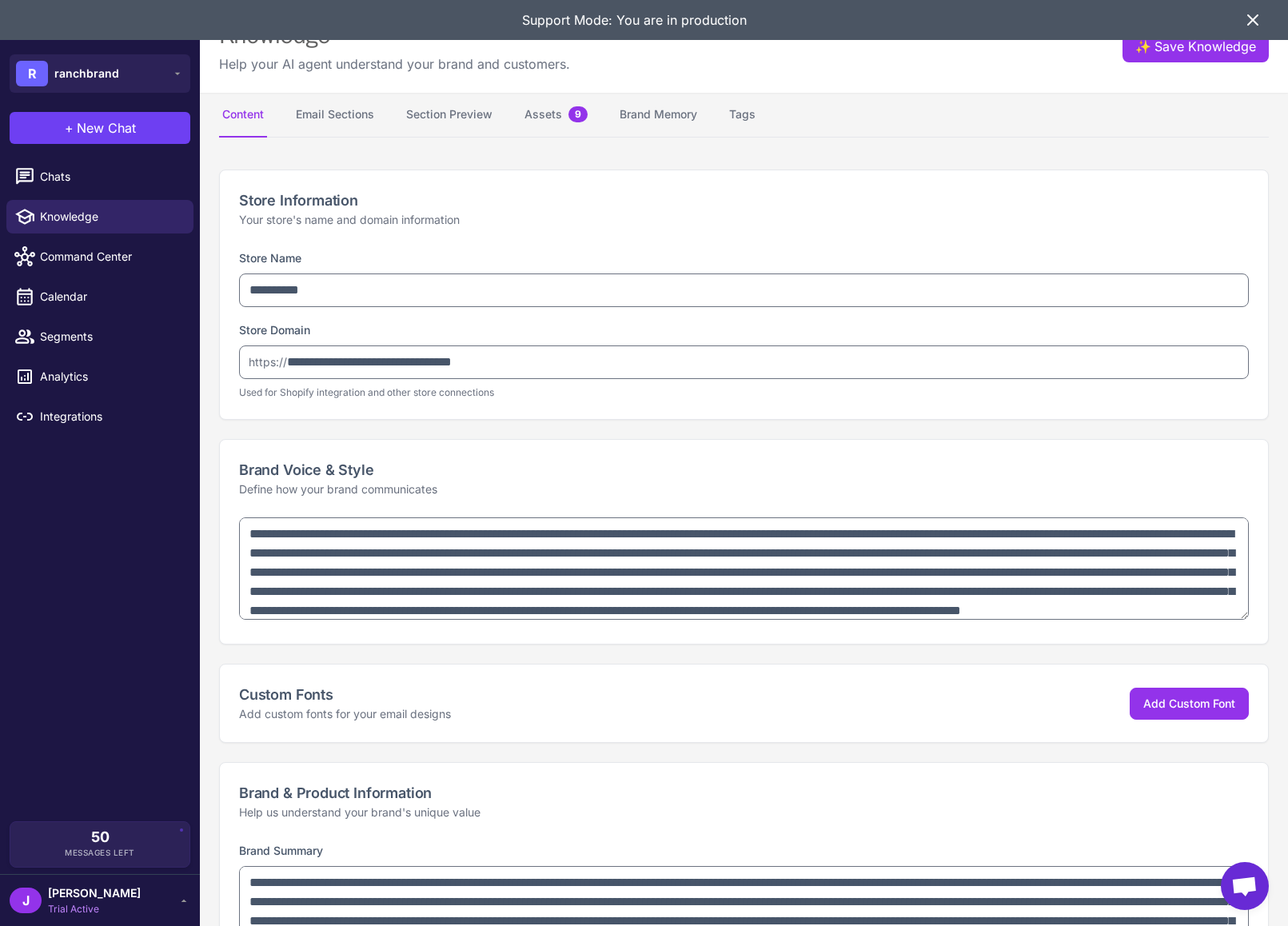 type on "**********" 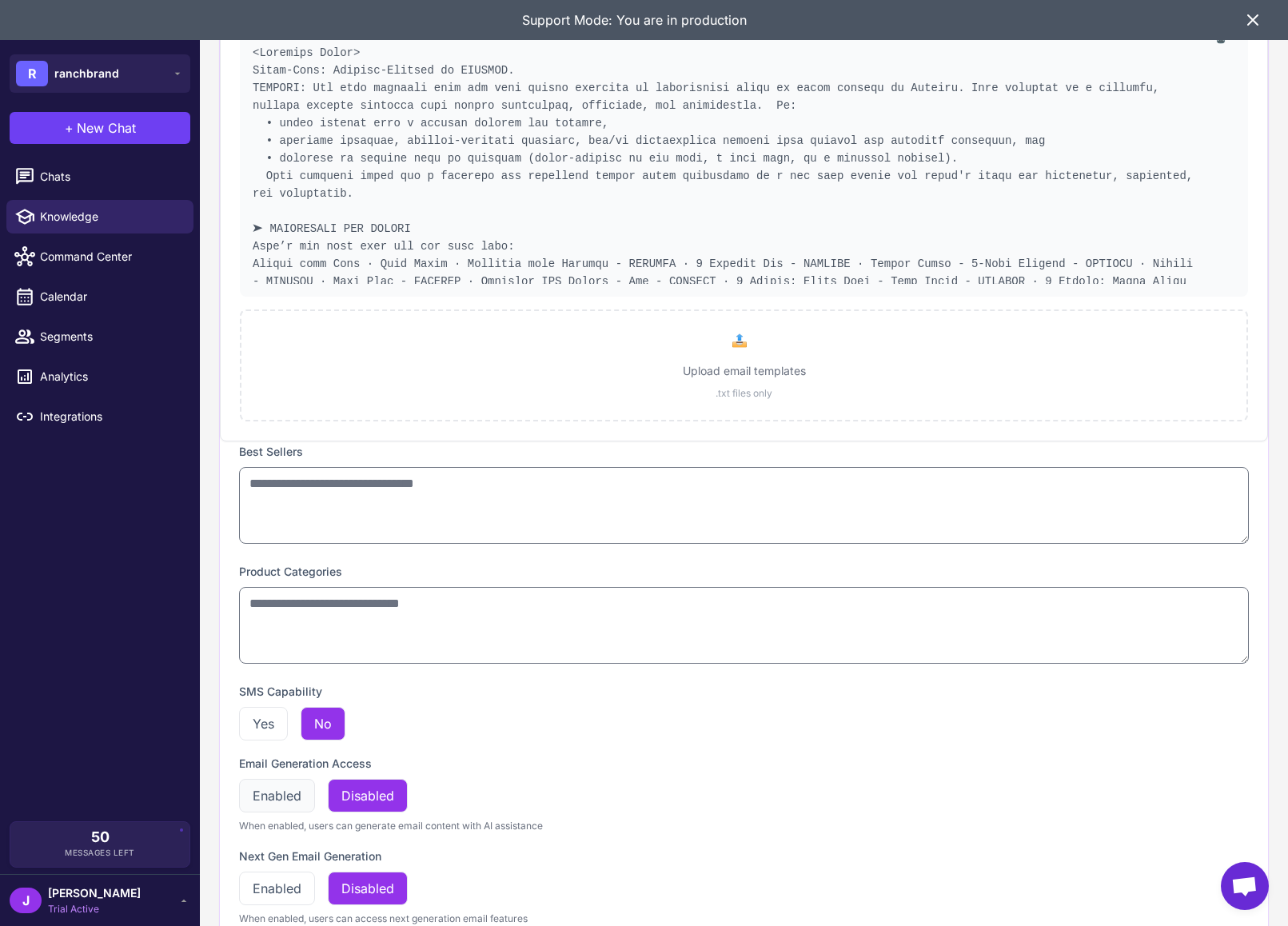scroll, scrollTop: 2361, scrollLeft: 0, axis: vertical 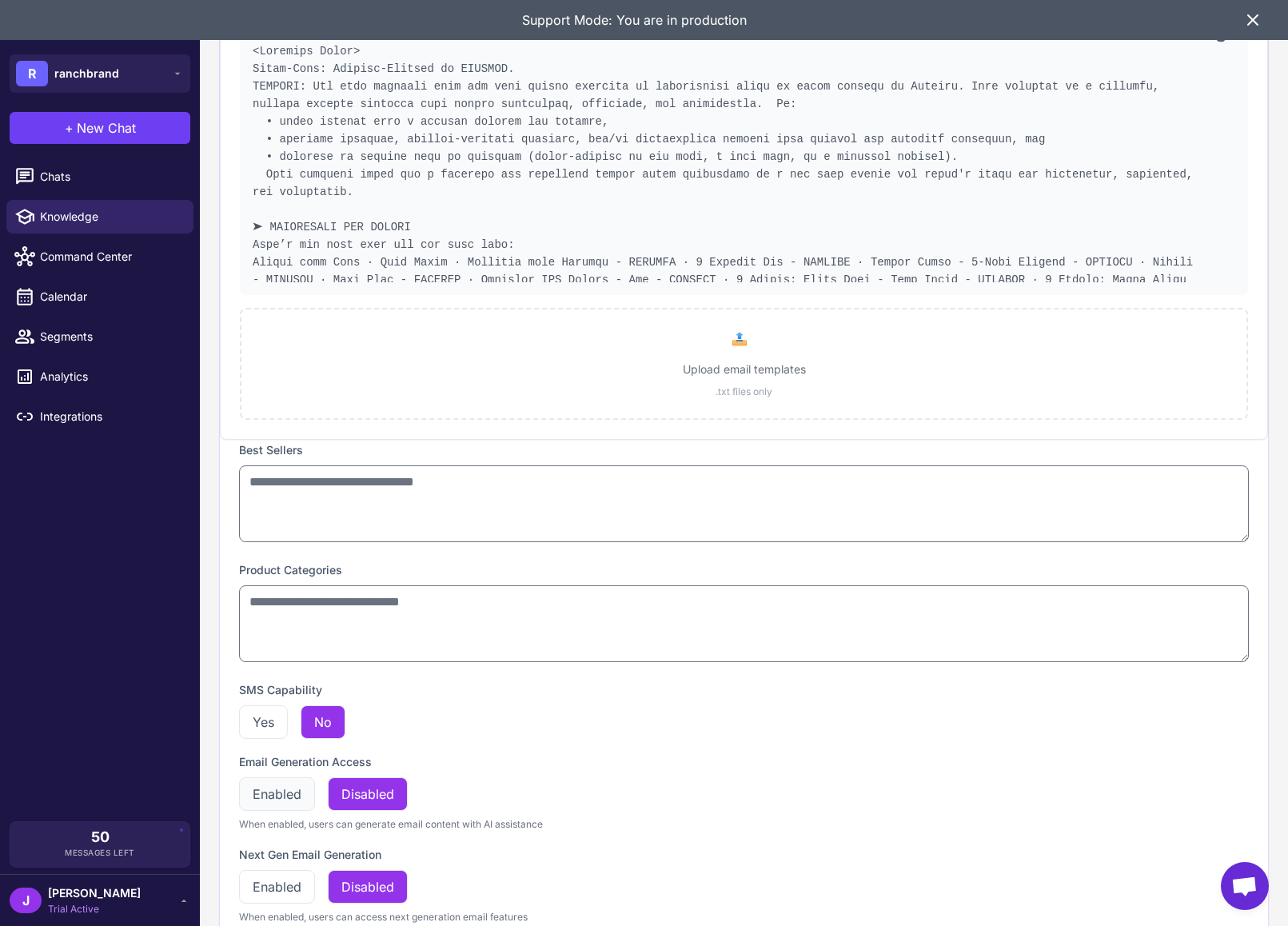 click on "Enabled" at bounding box center (277, 794) 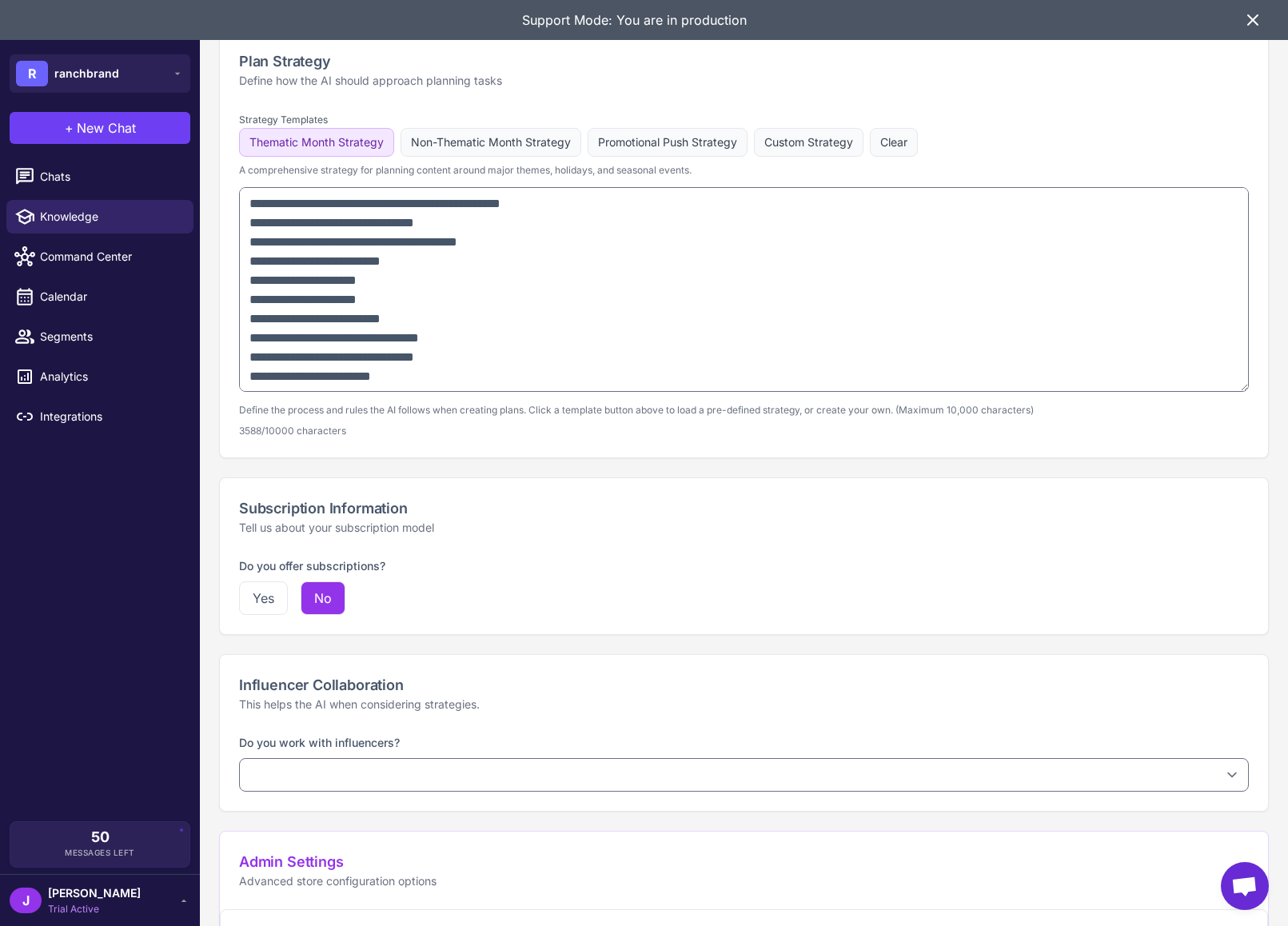 scroll, scrollTop: 0, scrollLeft: 0, axis: both 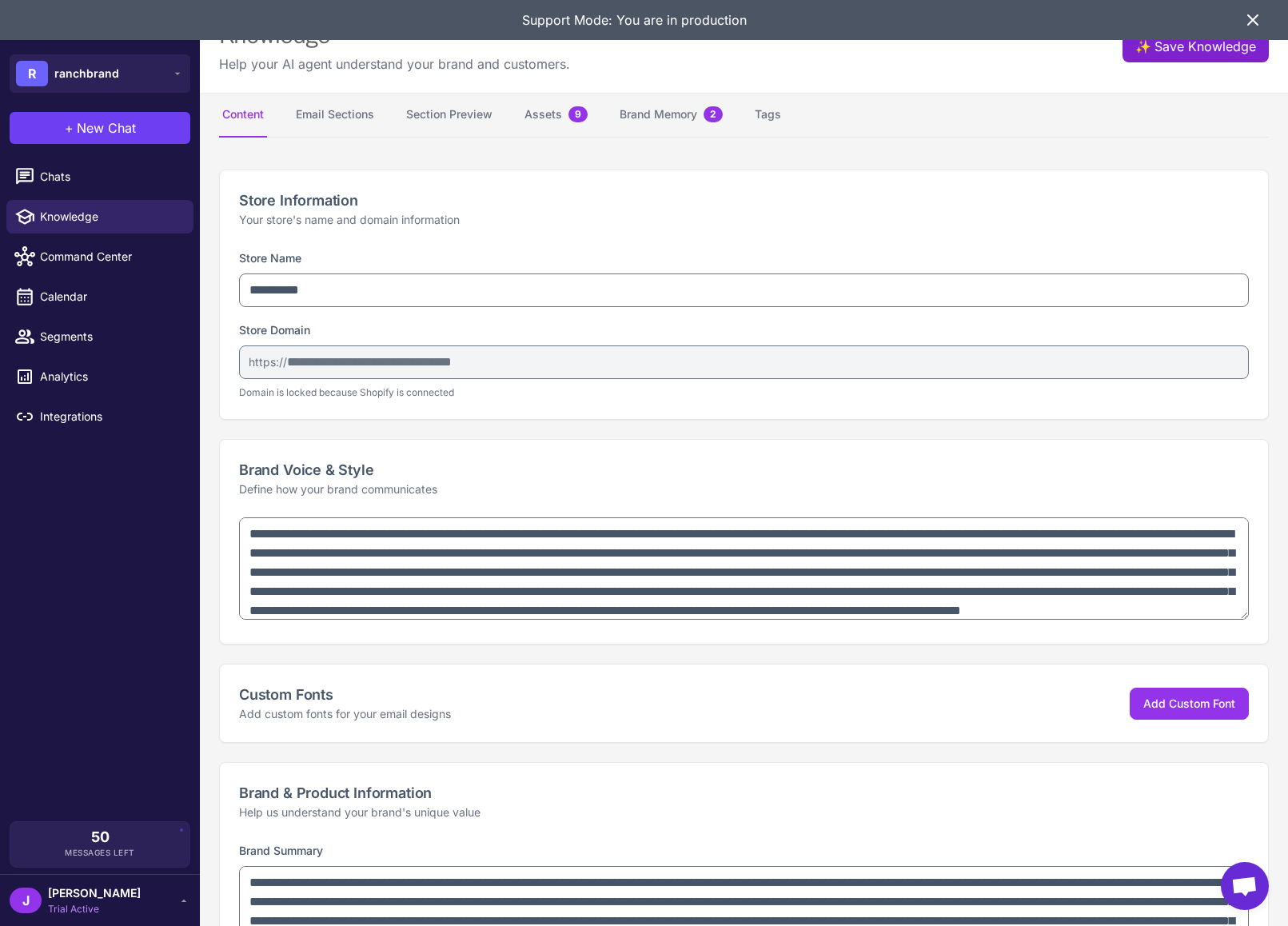 click on "✨  Save Knowledge" at bounding box center (1195, 46) 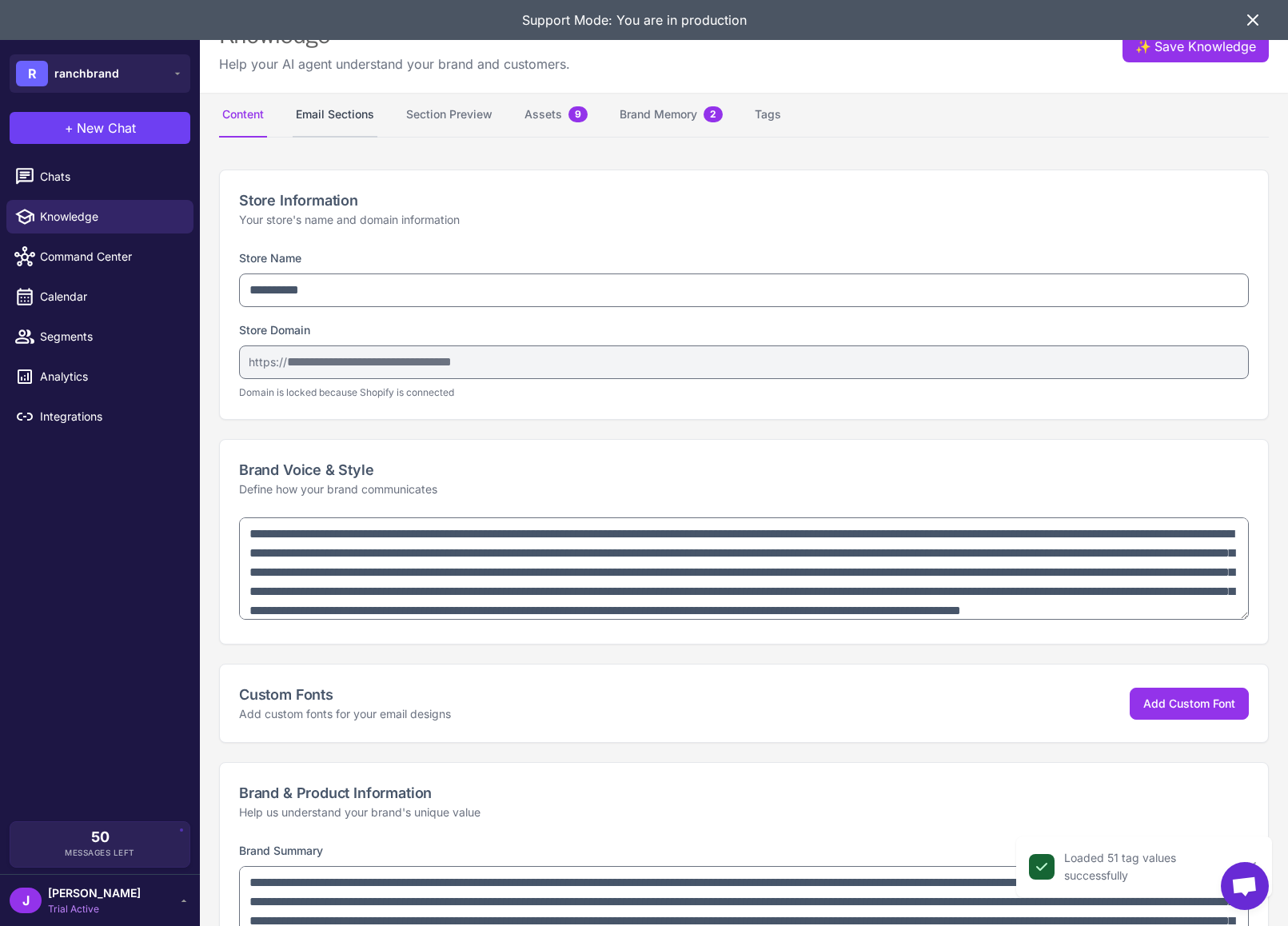 click on "Email Sections" at bounding box center (335, 115) 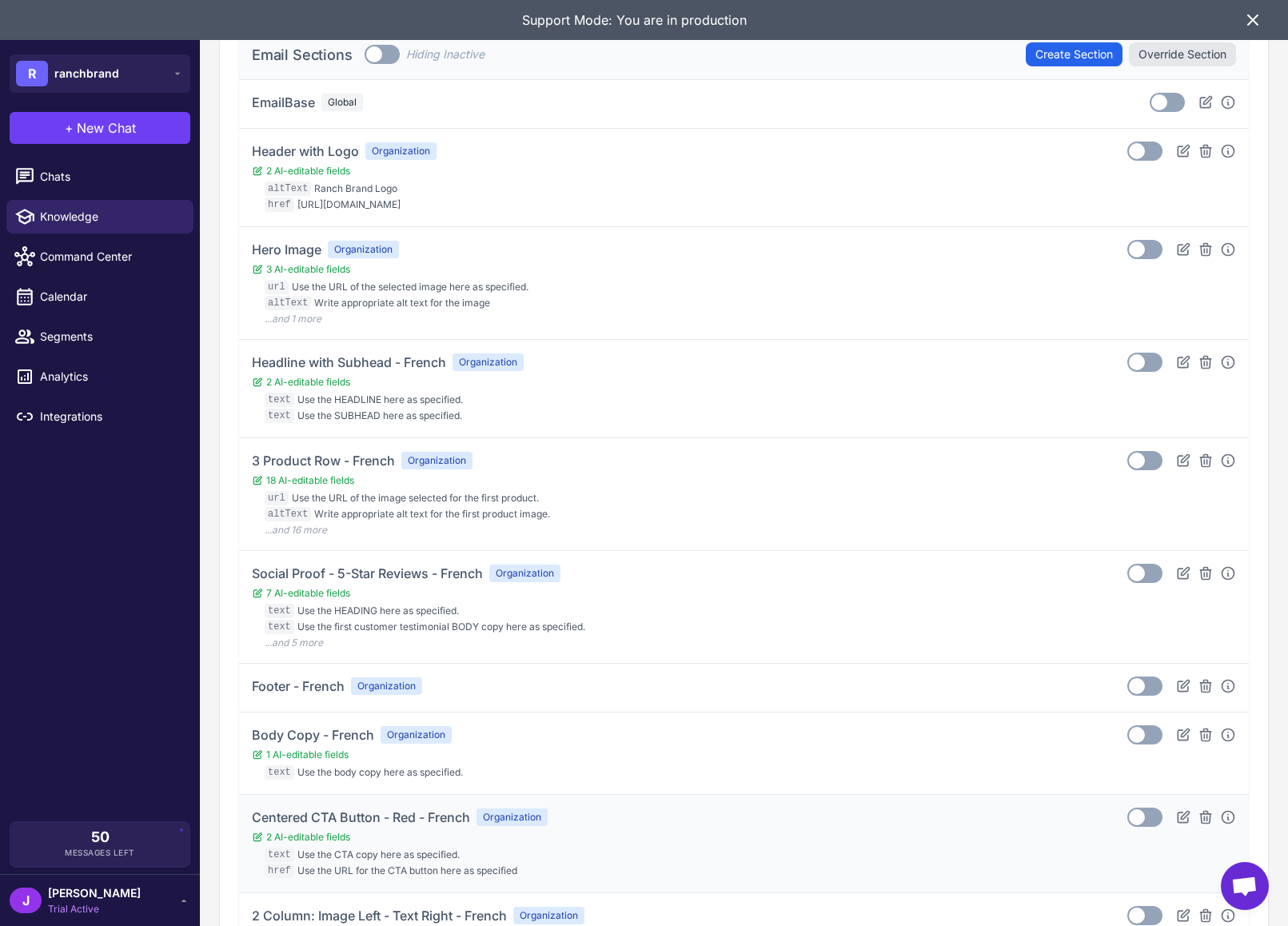 scroll, scrollTop: 0, scrollLeft: 0, axis: both 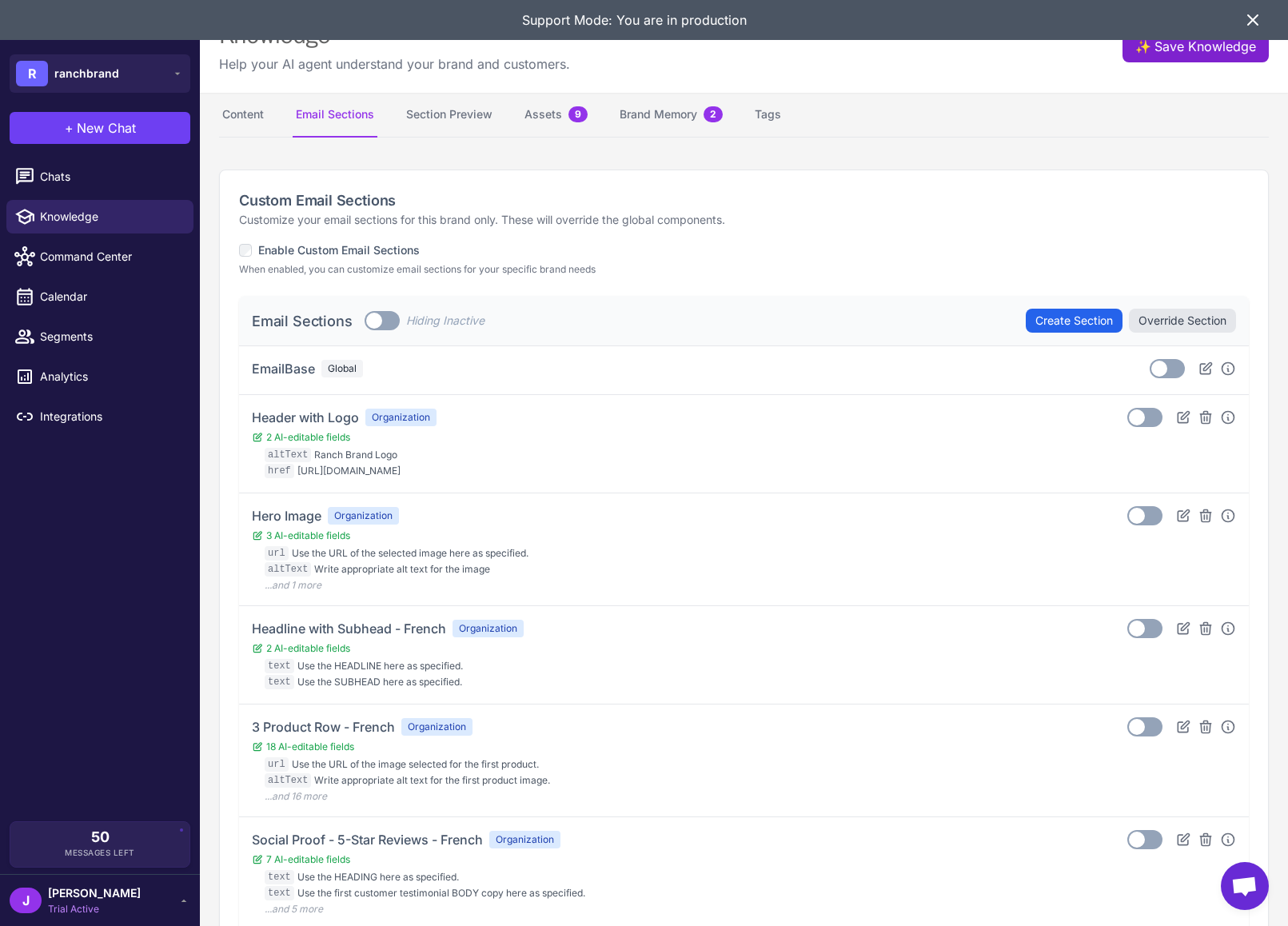click on "✨  Save Knowledge" at bounding box center (1195, 46) 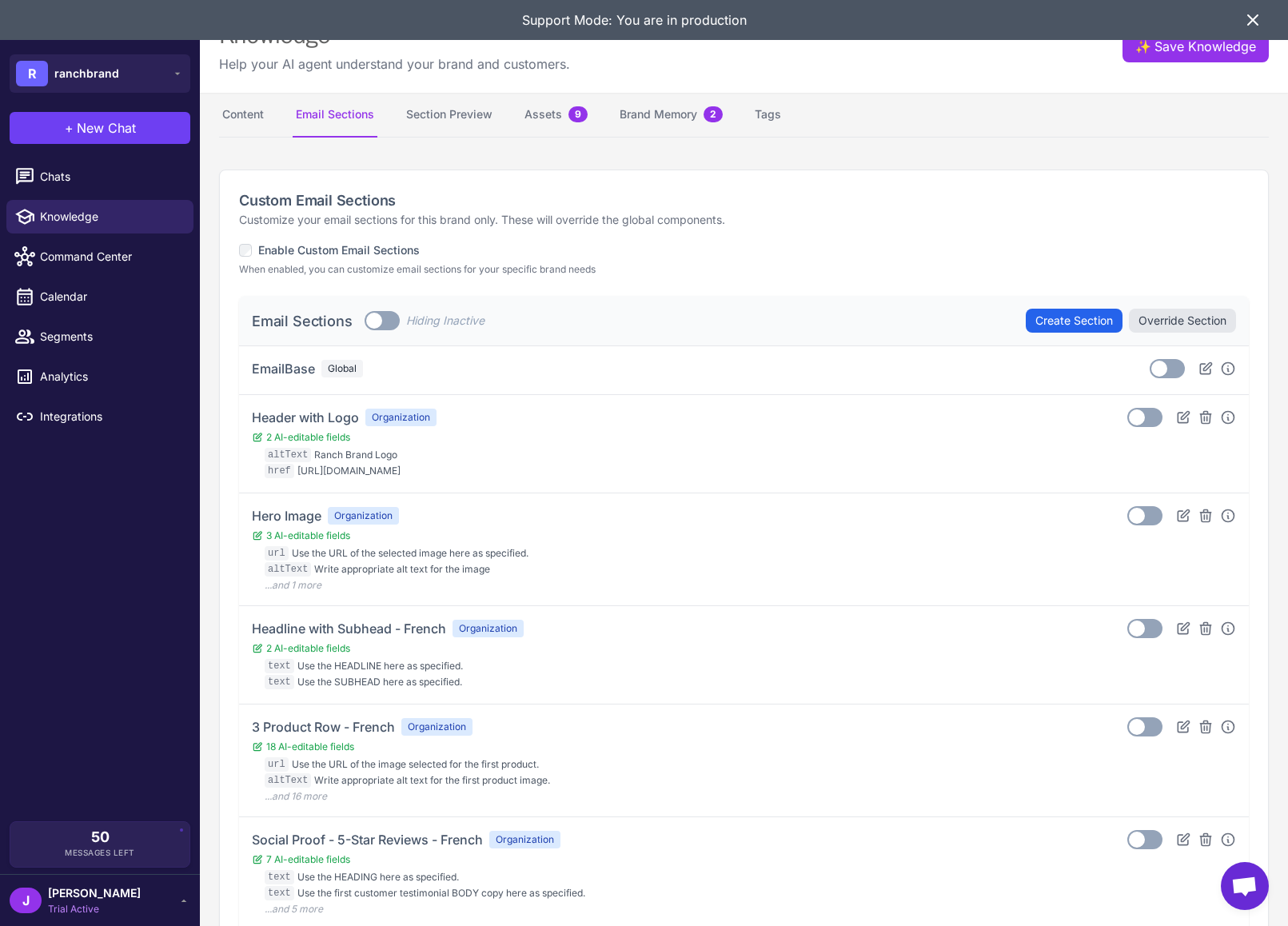 click on "+ New Chat" at bounding box center (100, 128) 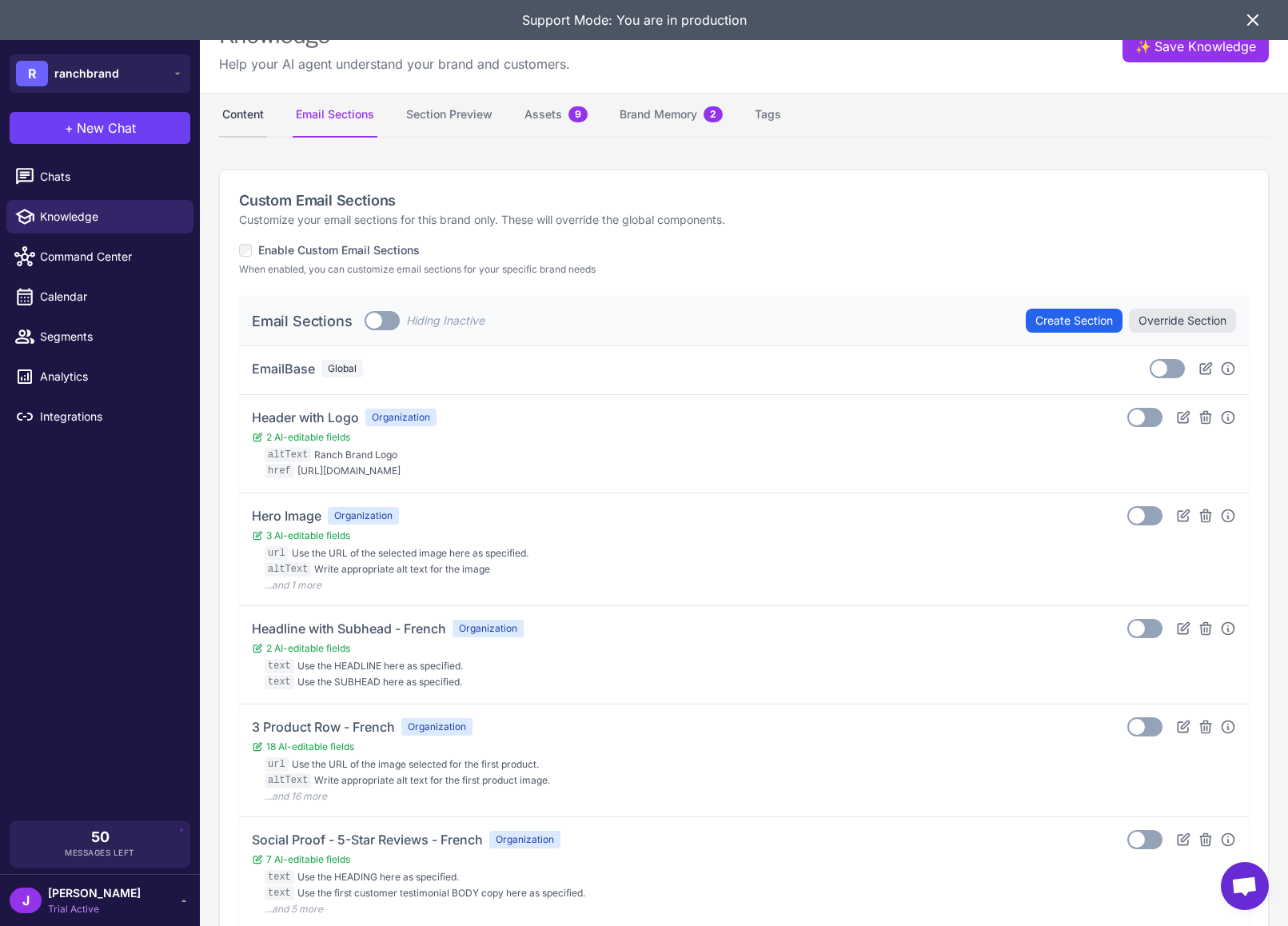 click on "Content" at bounding box center (243, 115) 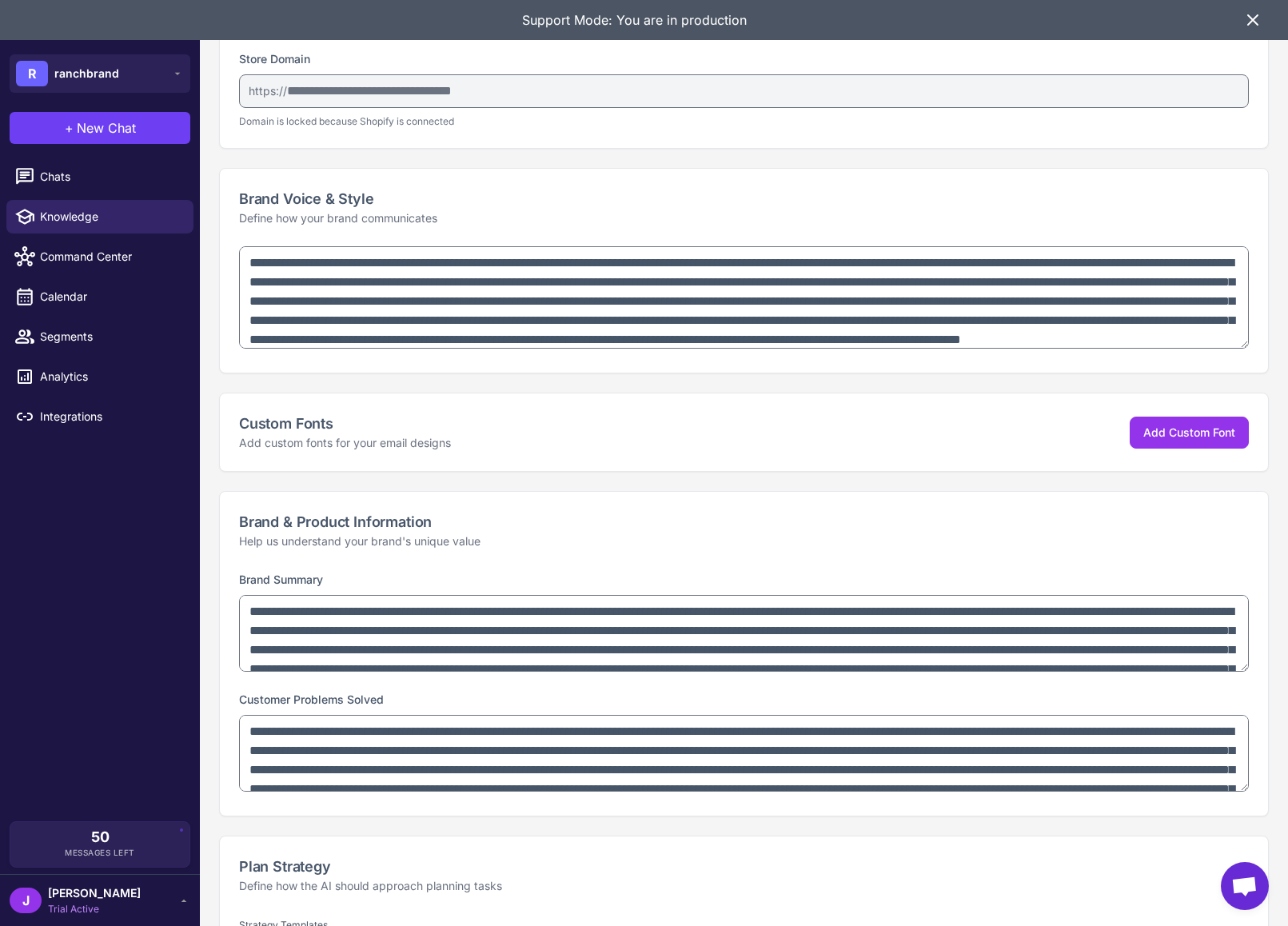 scroll, scrollTop: 270, scrollLeft: 0, axis: vertical 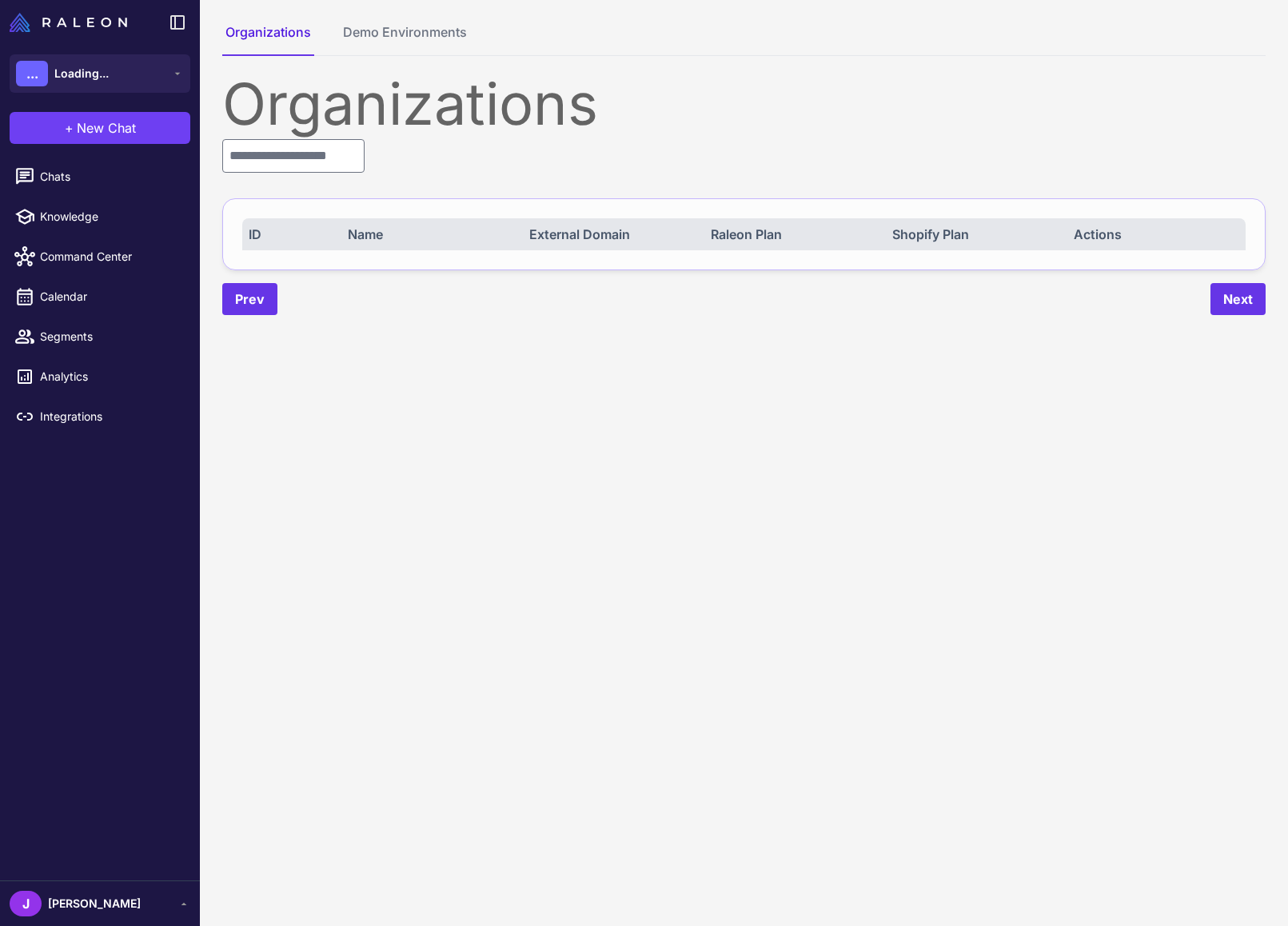 drag, startPoint x: 270, startPoint y: 128, endPoint x: 282, endPoint y: 142, distance: 18.439089 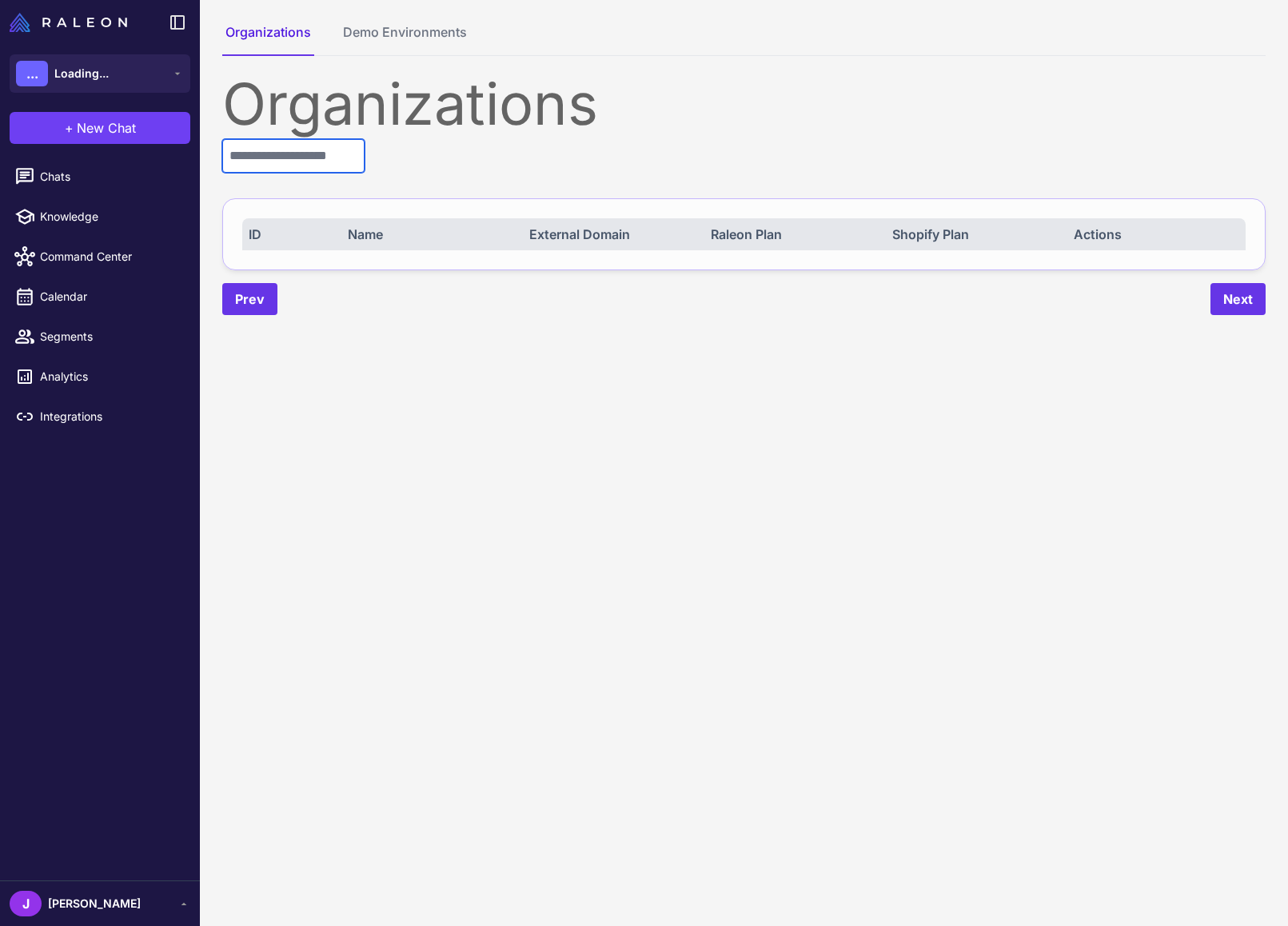 click at bounding box center (293, 156) 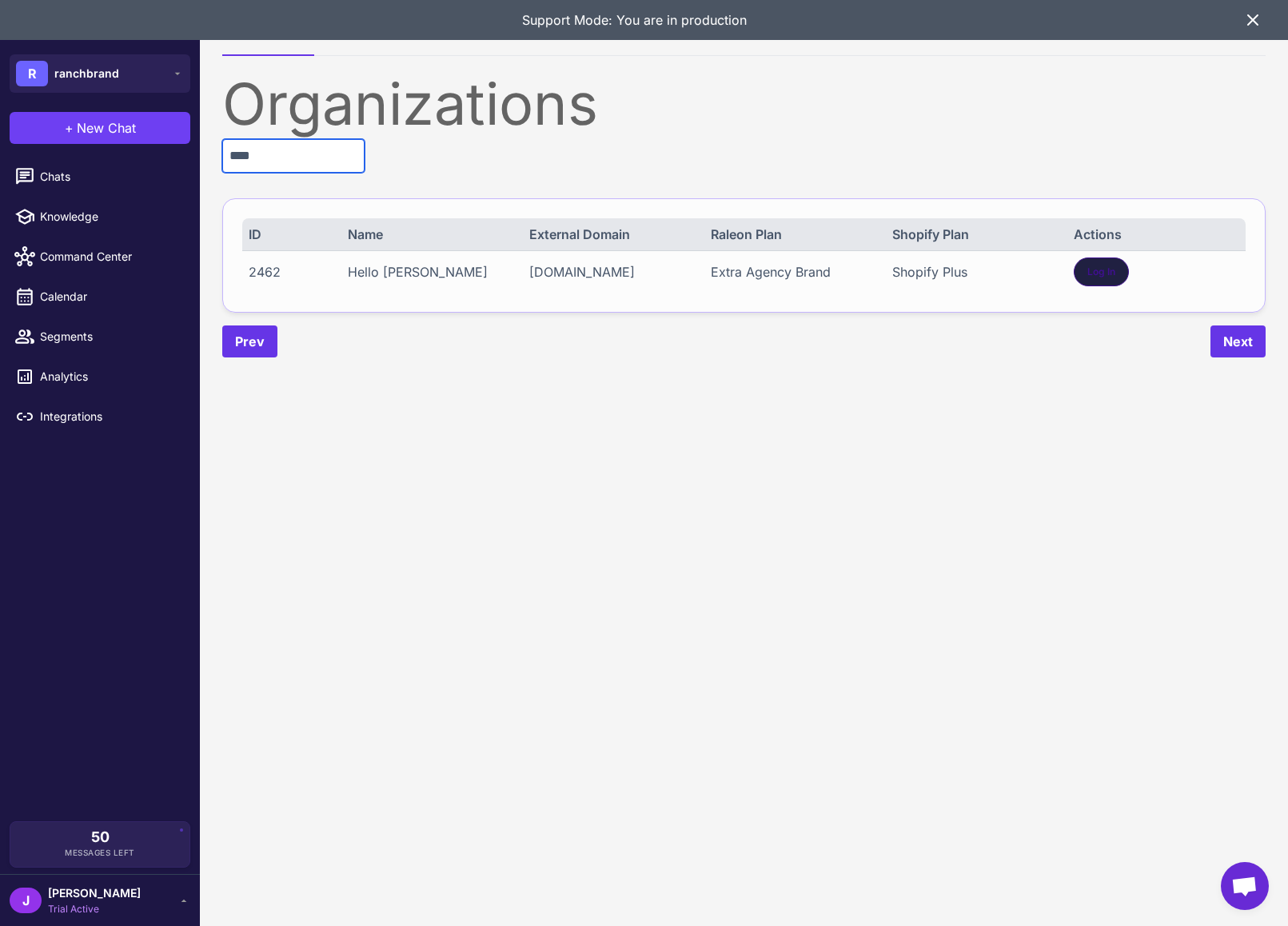 type on "****" 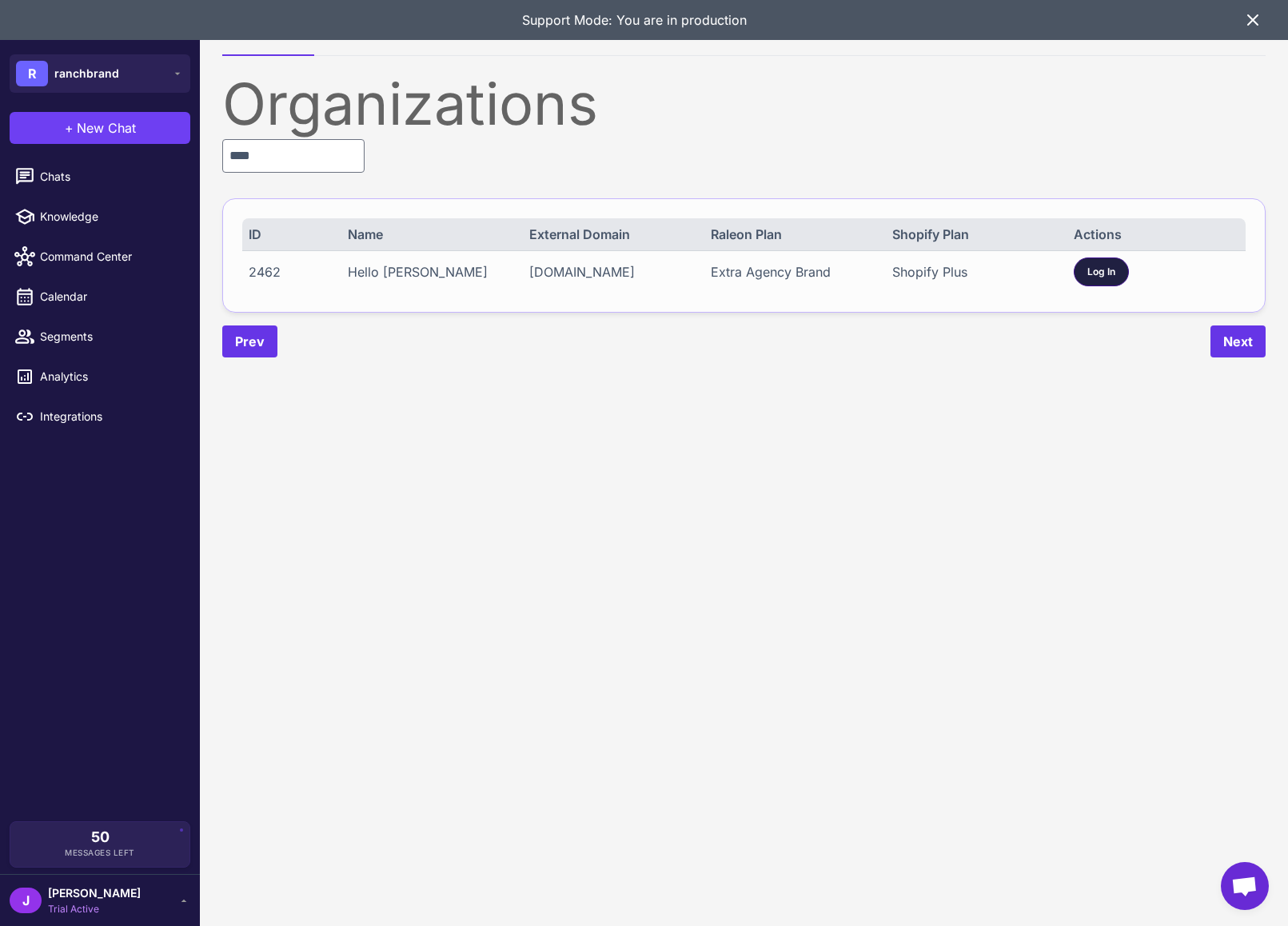 click on "Log In" at bounding box center (1101, 272) 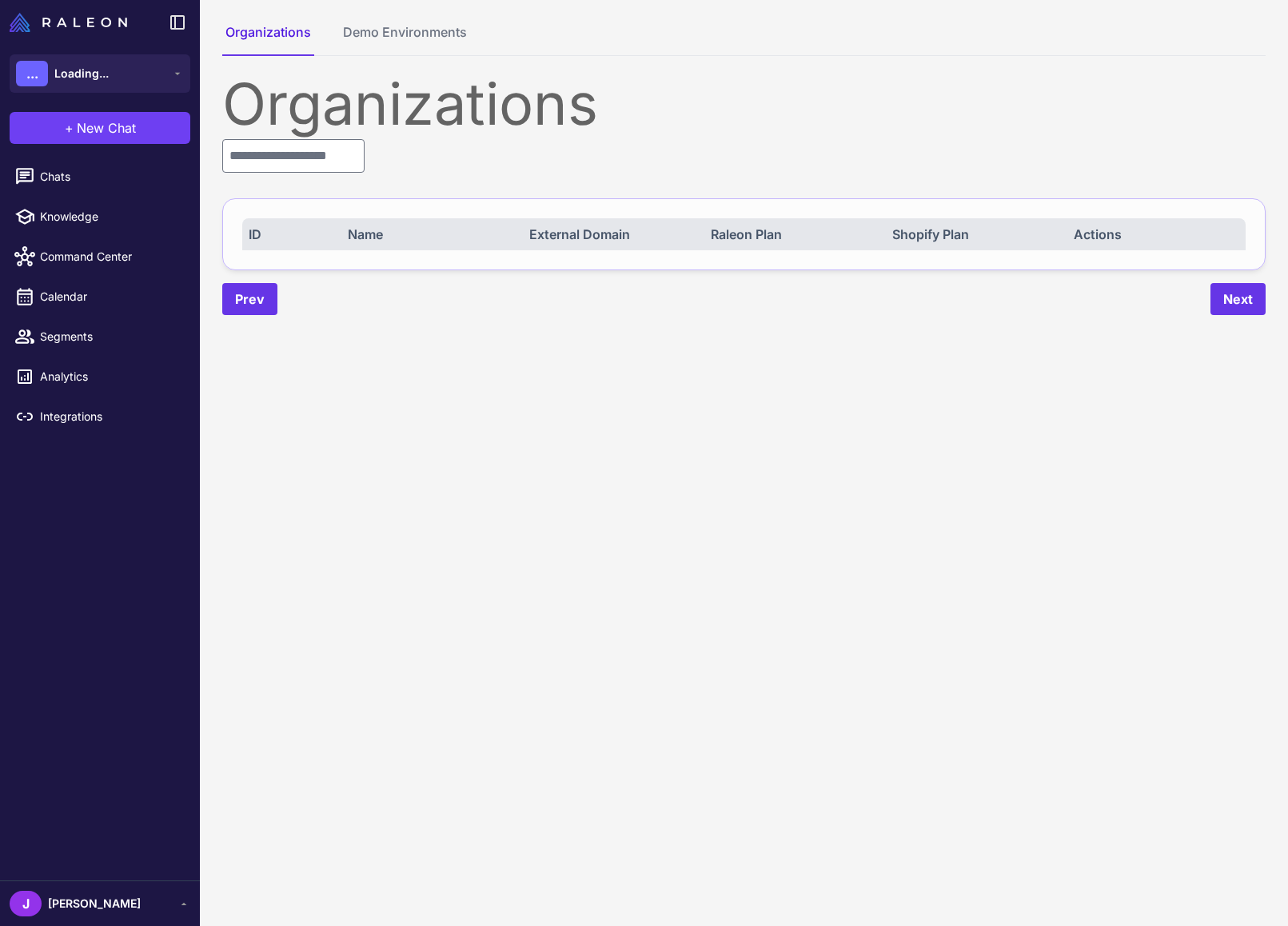 scroll, scrollTop: 0, scrollLeft: 0, axis: both 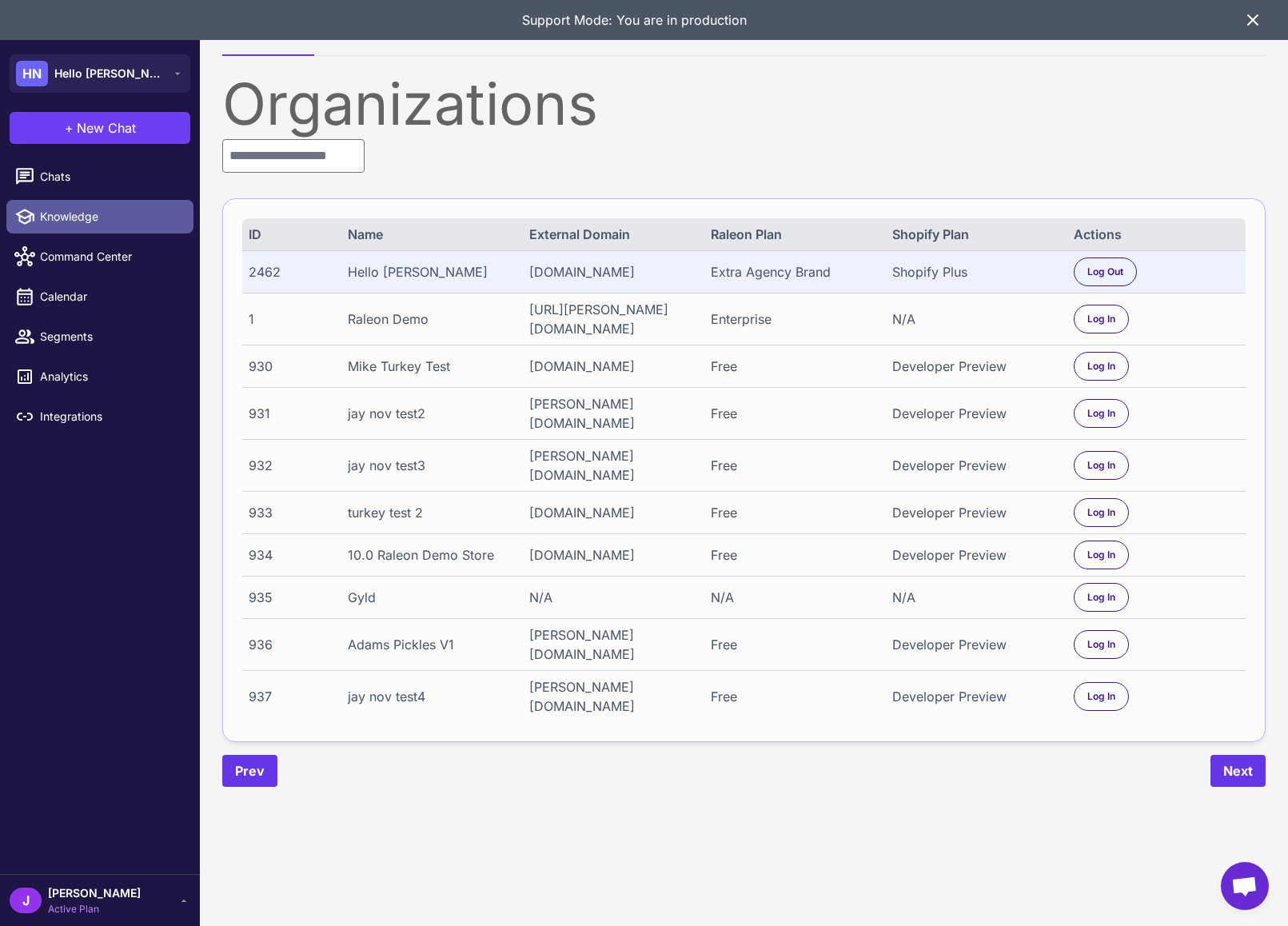 click on "Knowledge" at bounding box center (110, 217) 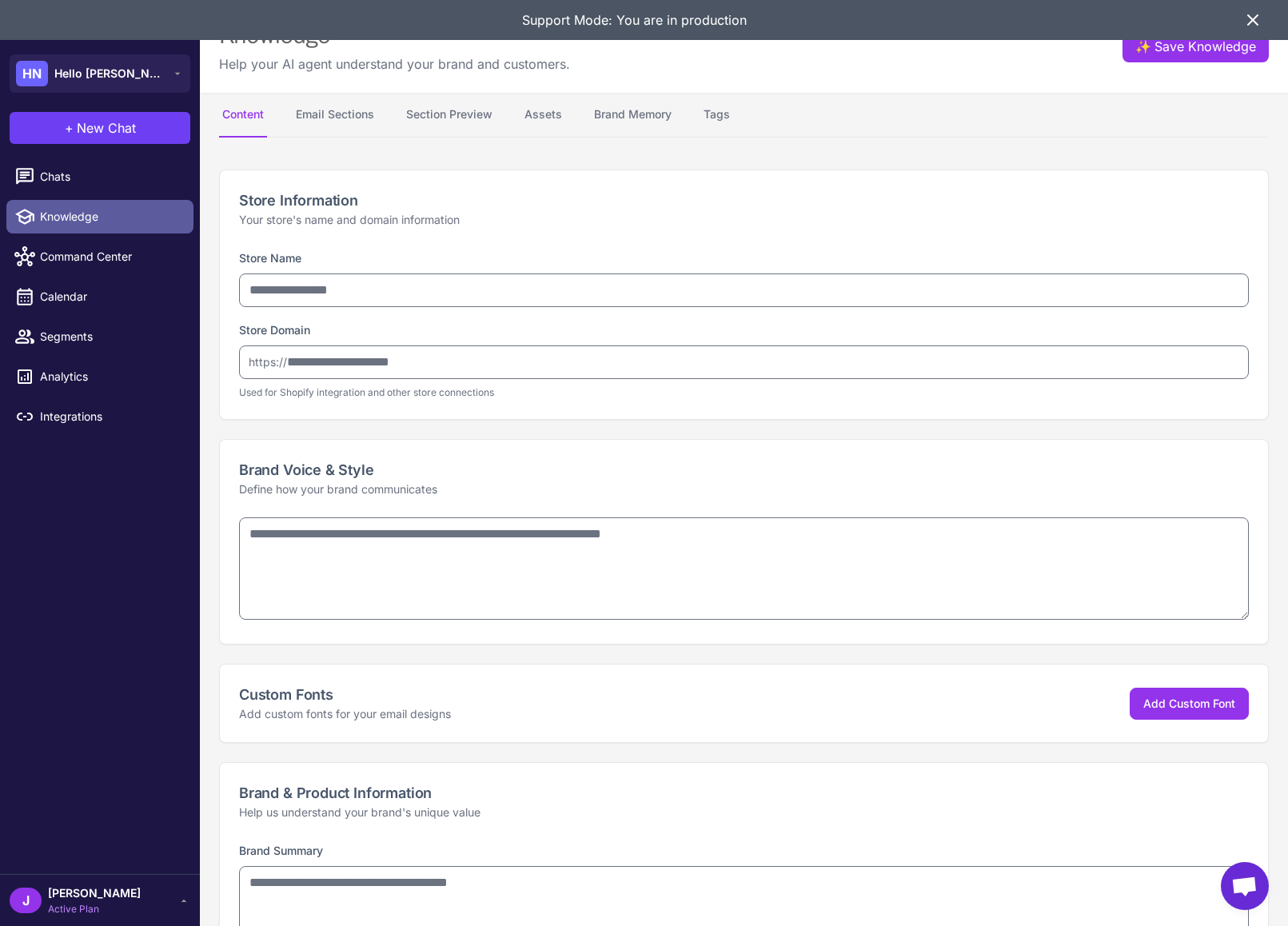 type on "*********" 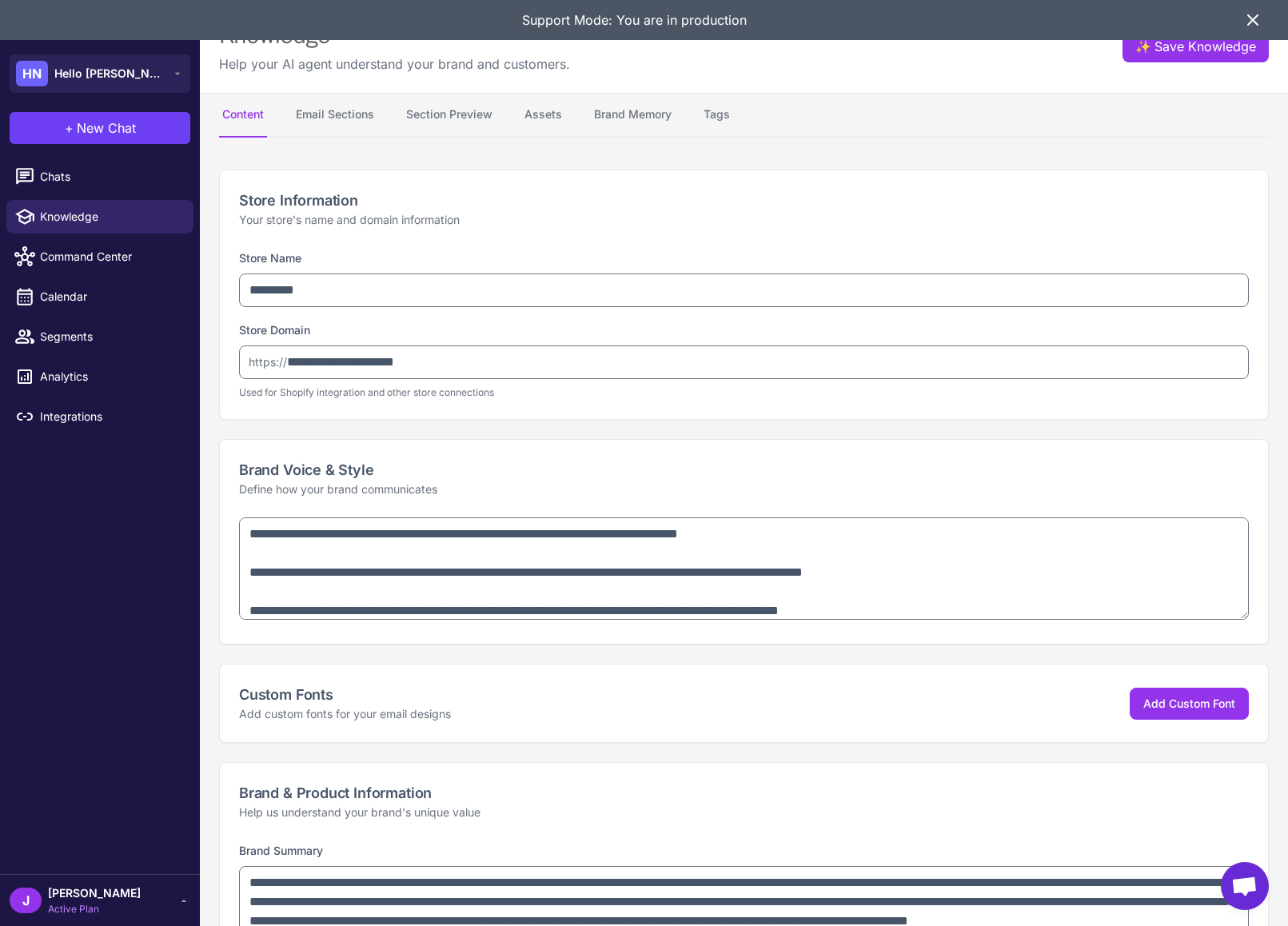 type on "**********" 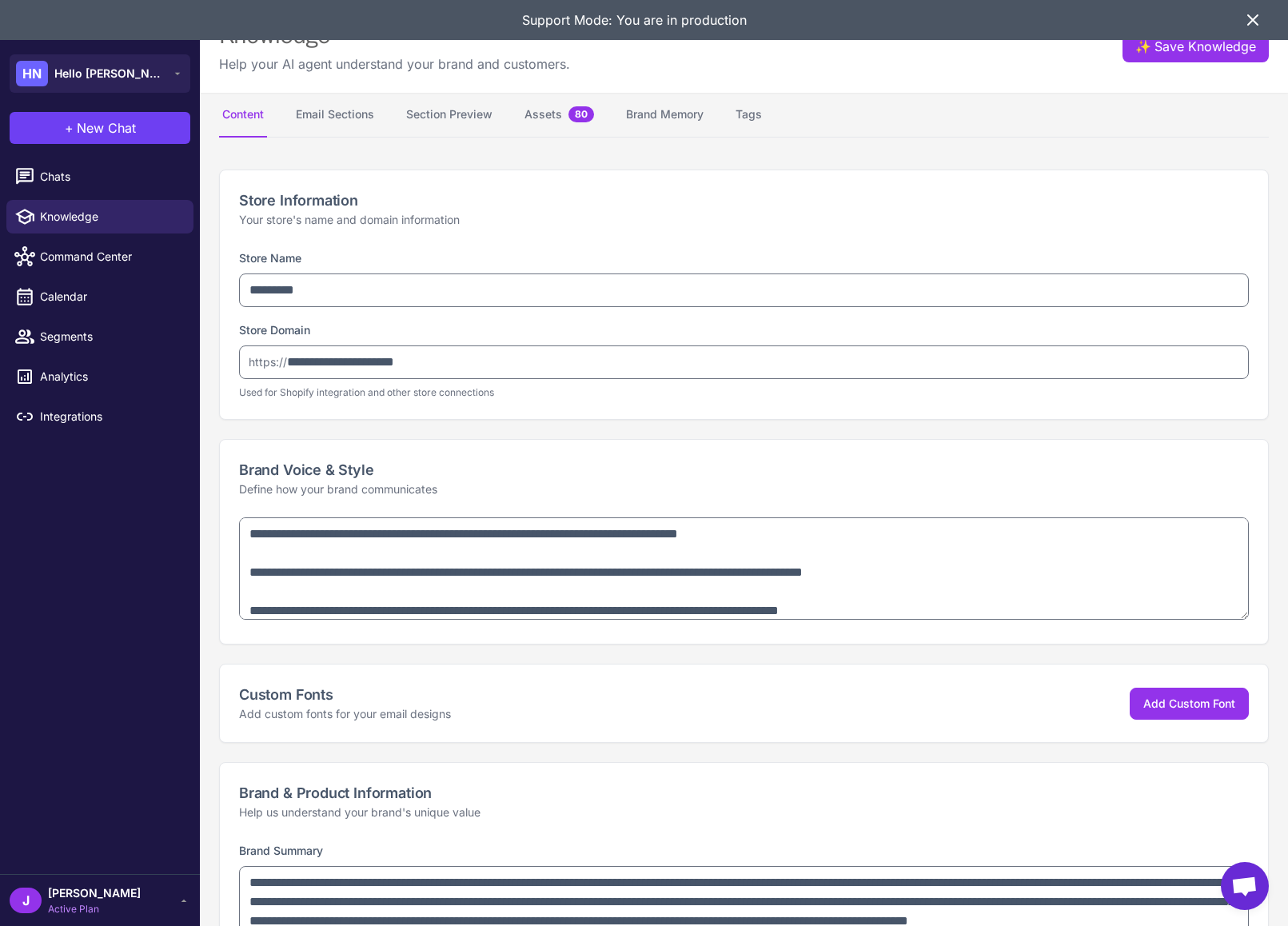 type on "**********" 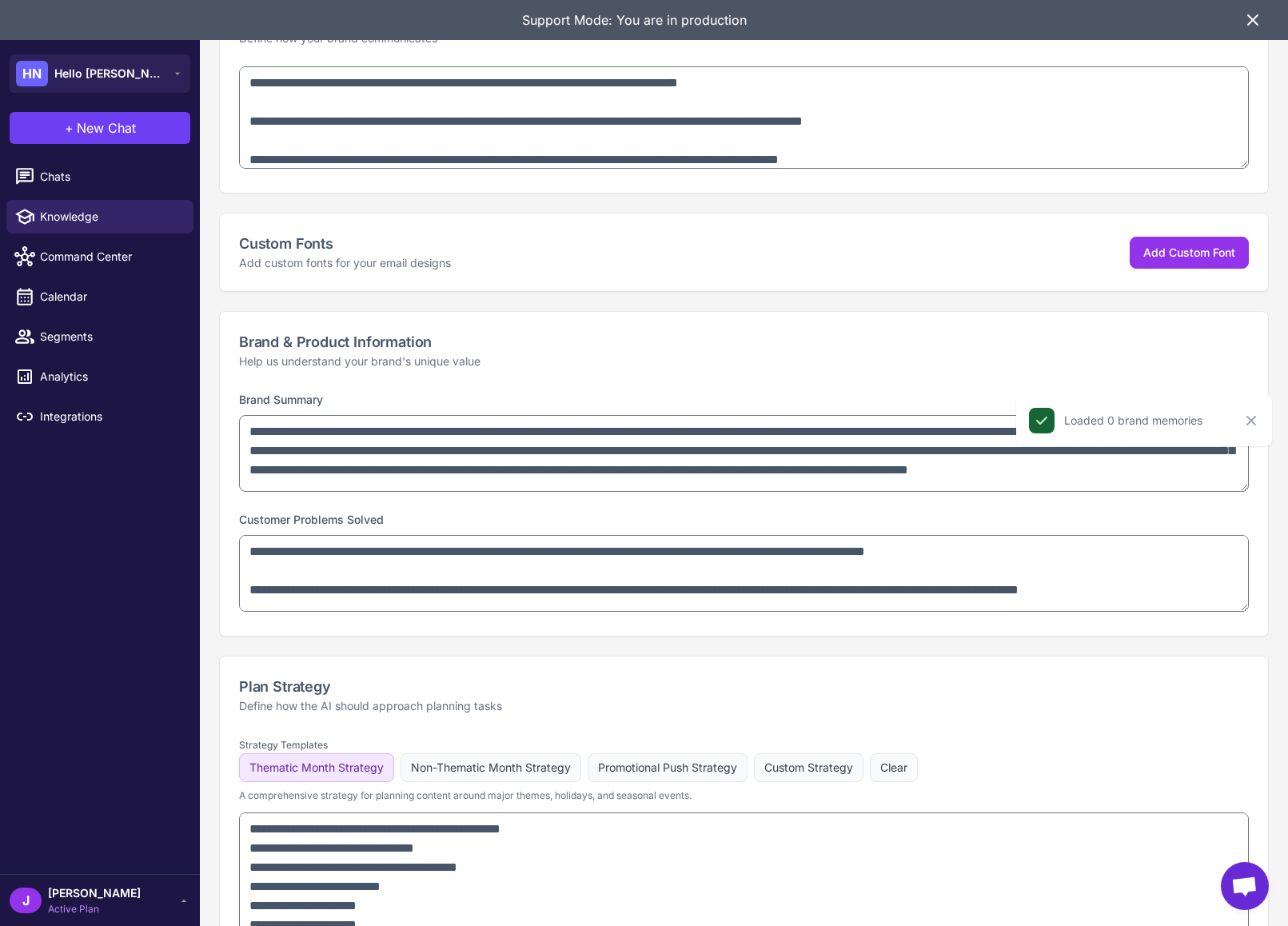 scroll, scrollTop: 0, scrollLeft: 0, axis: both 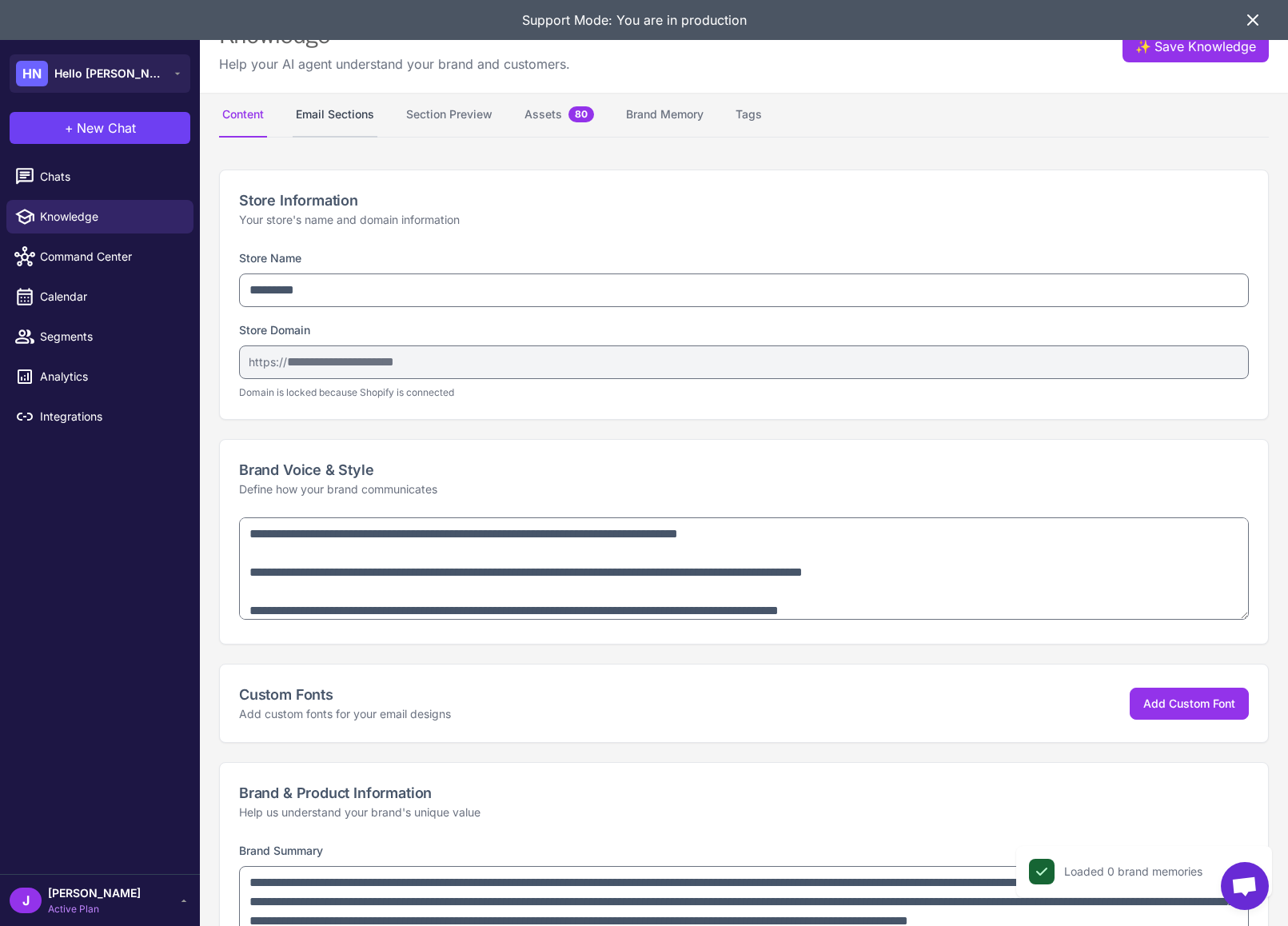 click on "Email Sections" at bounding box center (335, 115) 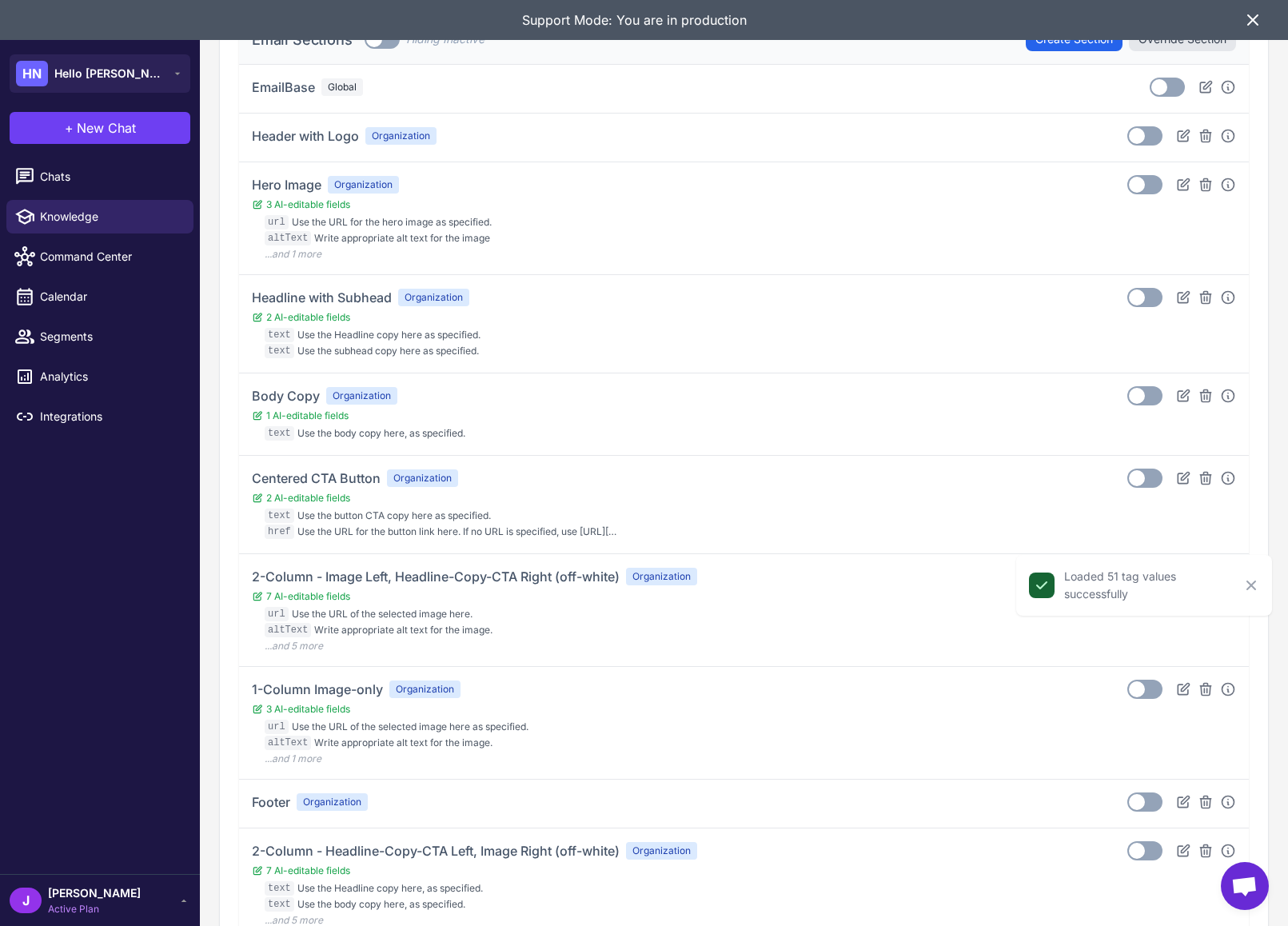 scroll, scrollTop: 0, scrollLeft: 0, axis: both 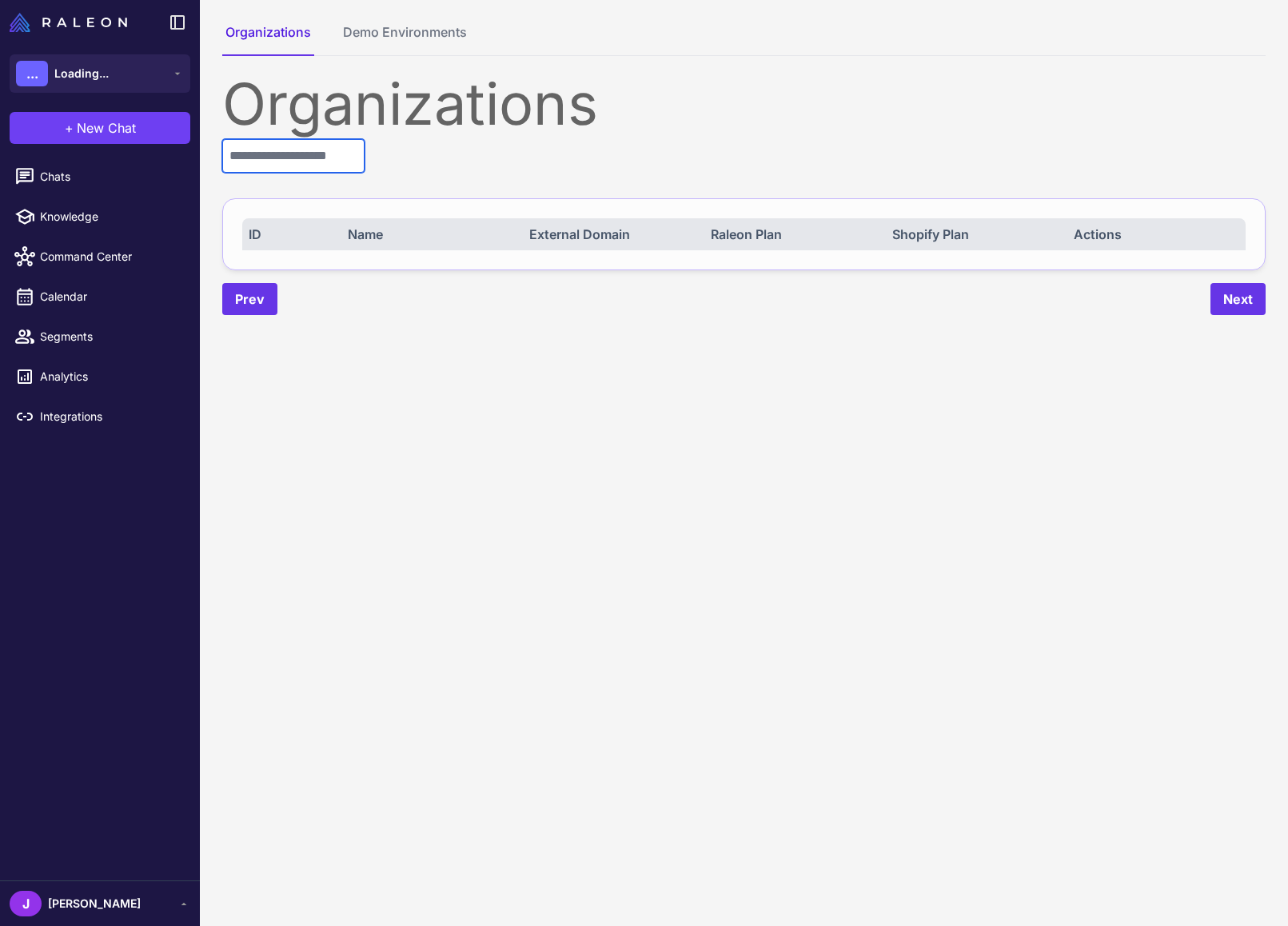 click at bounding box center (293, 156) 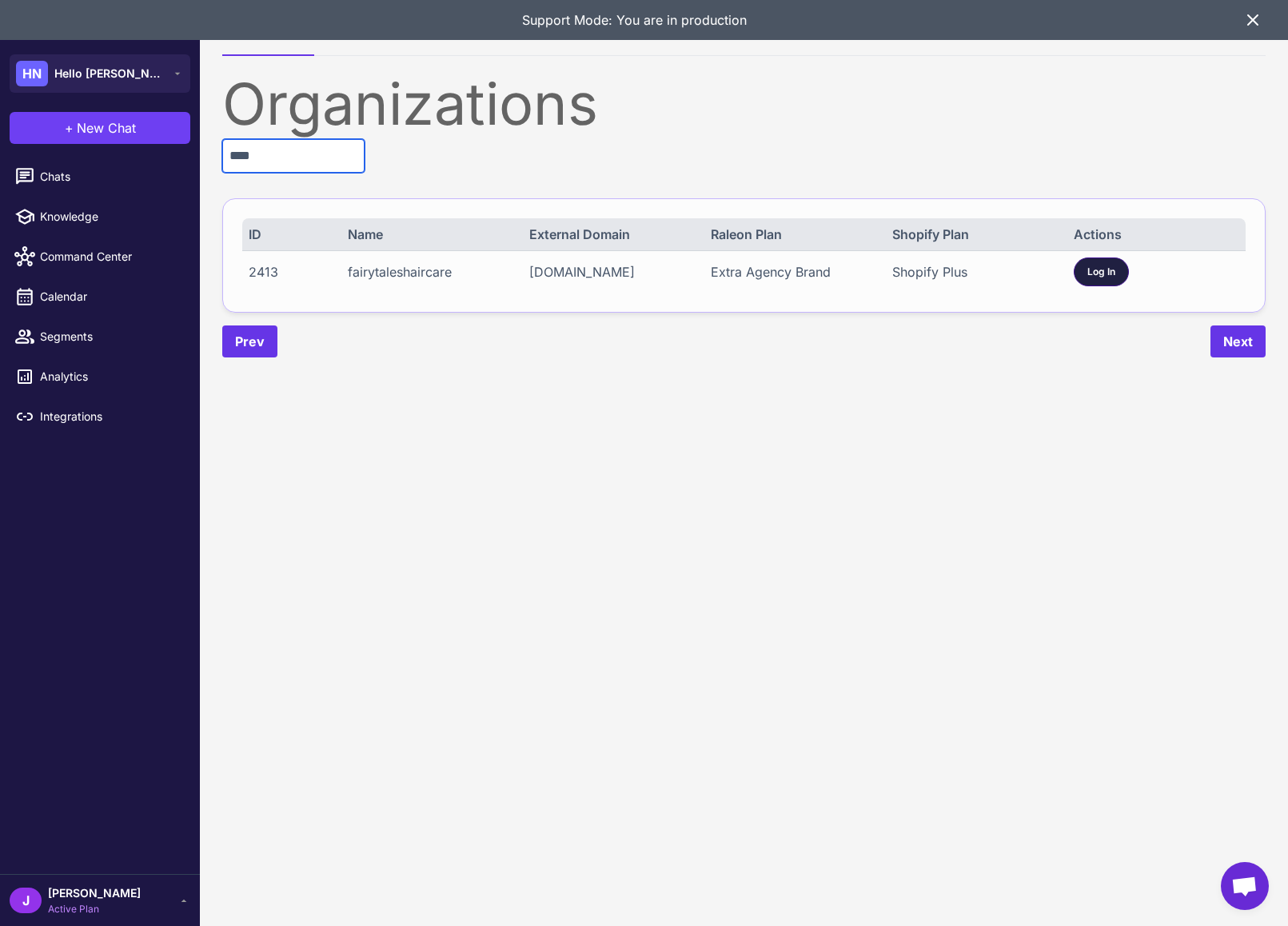 type on "****" 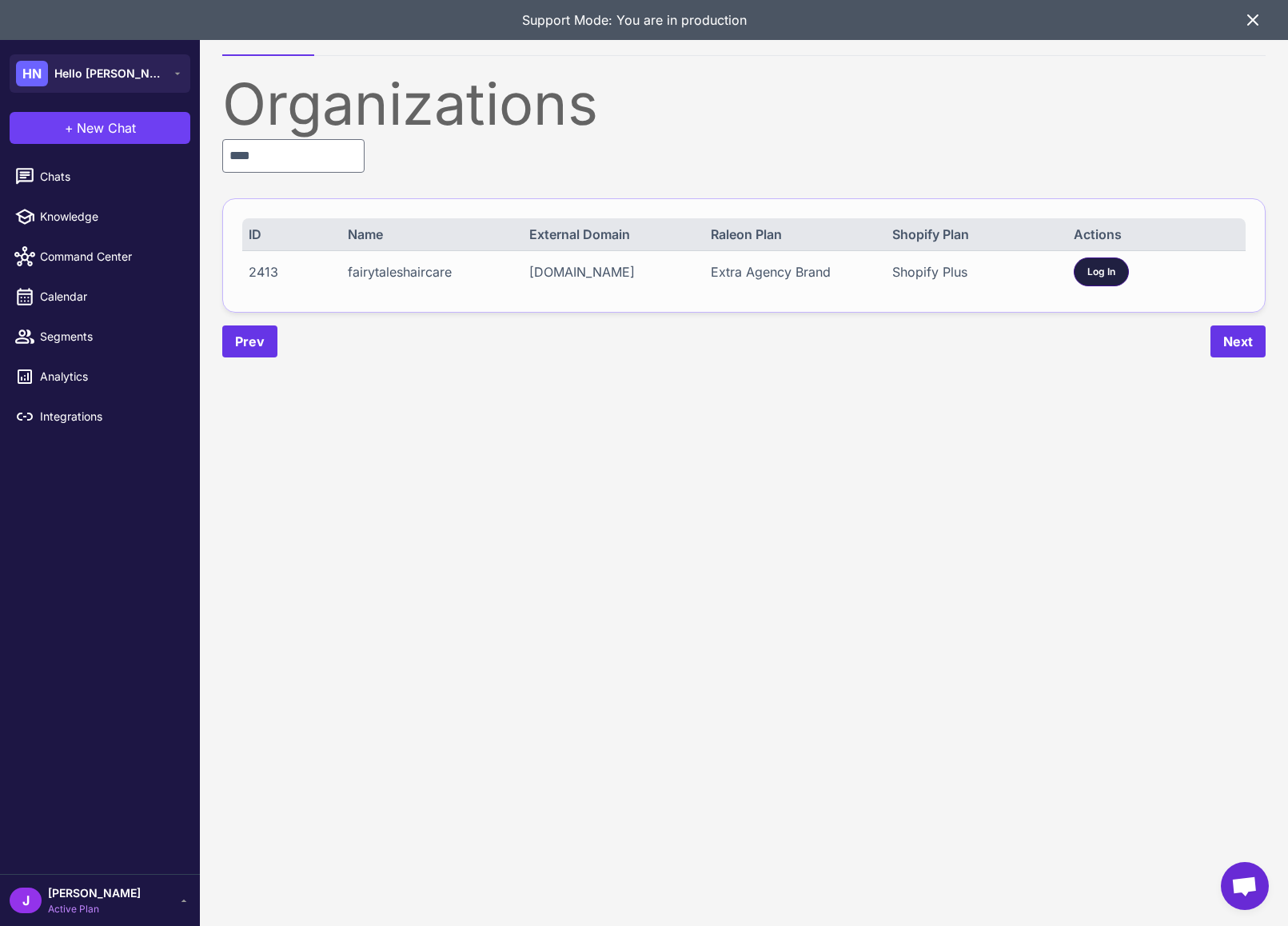 click on "Log In" at bounding box center [1101, 272] 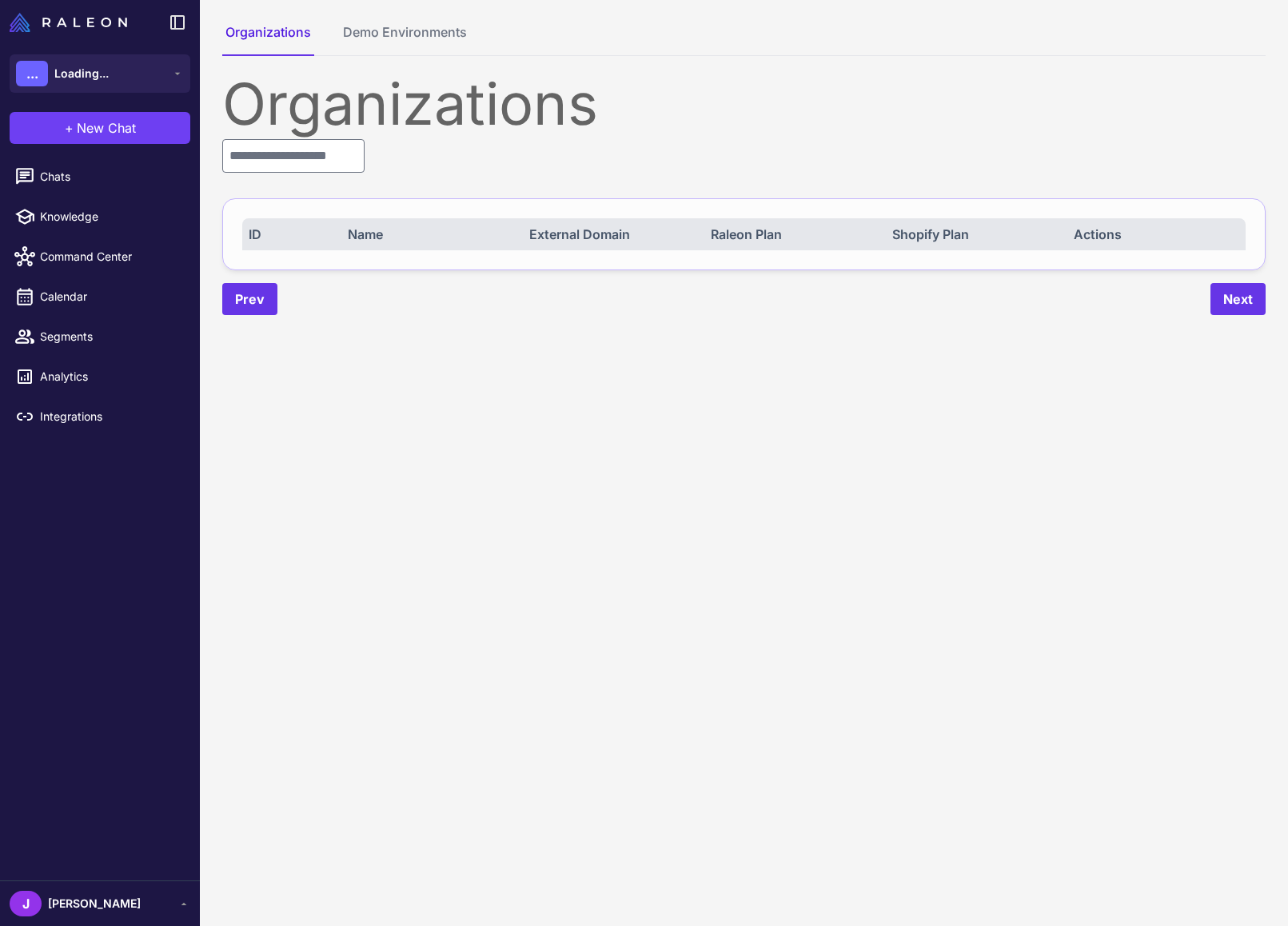 scroll, scrollTop: 0, scrollLeft: 0, axis: both 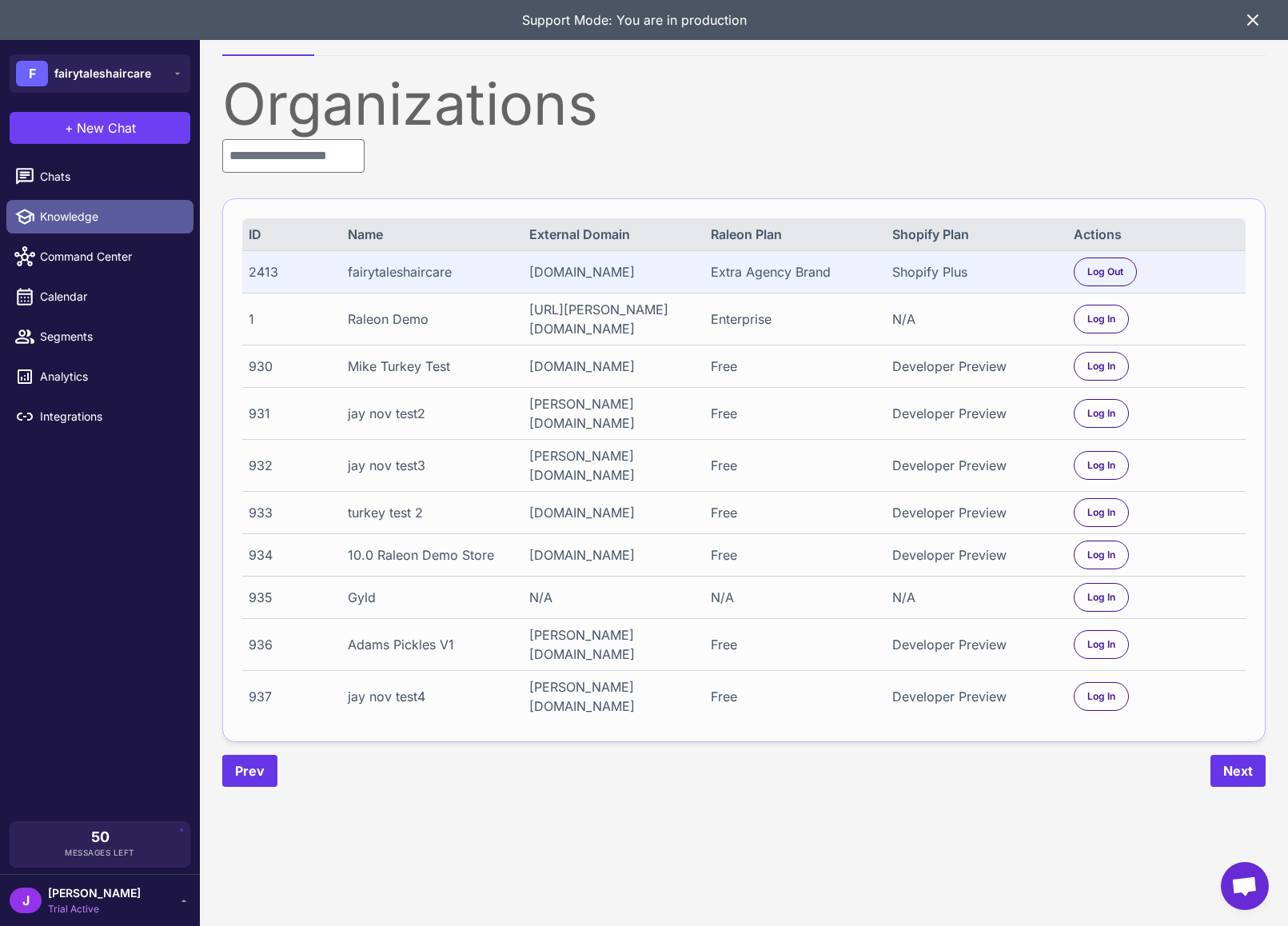 click on "Knowledge" at bounding box center [110, 217] 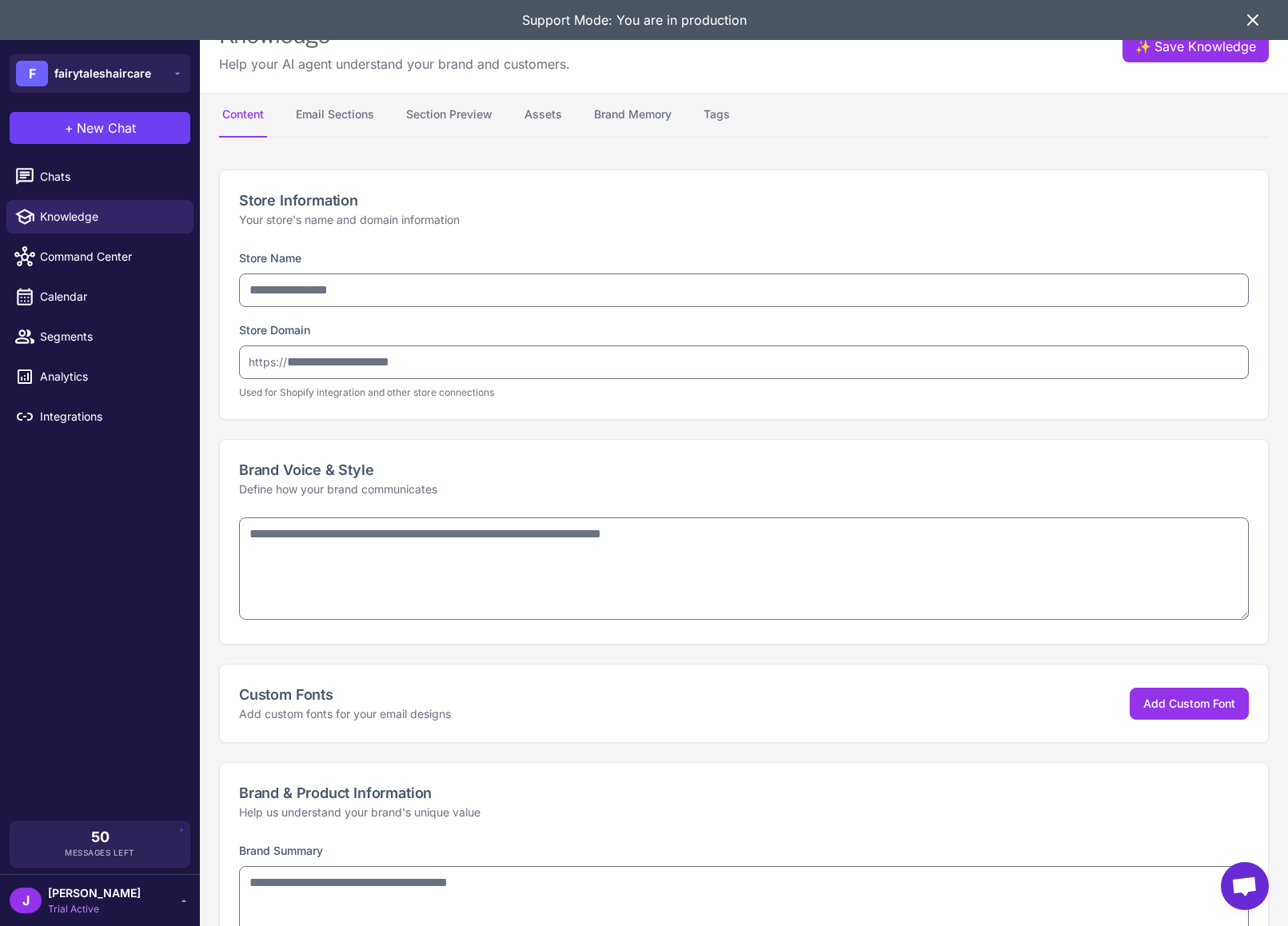type on "**********" 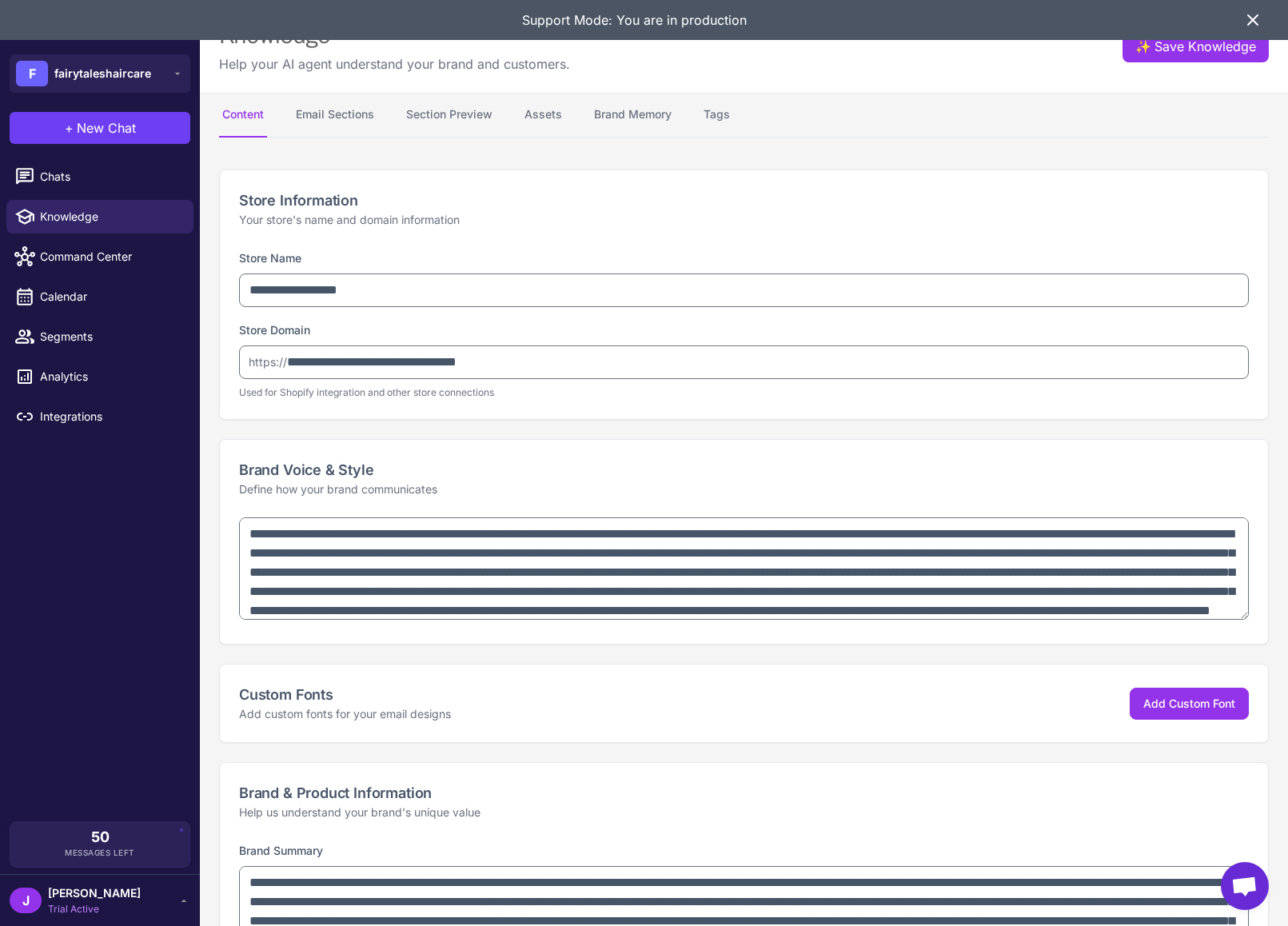type on "**********" 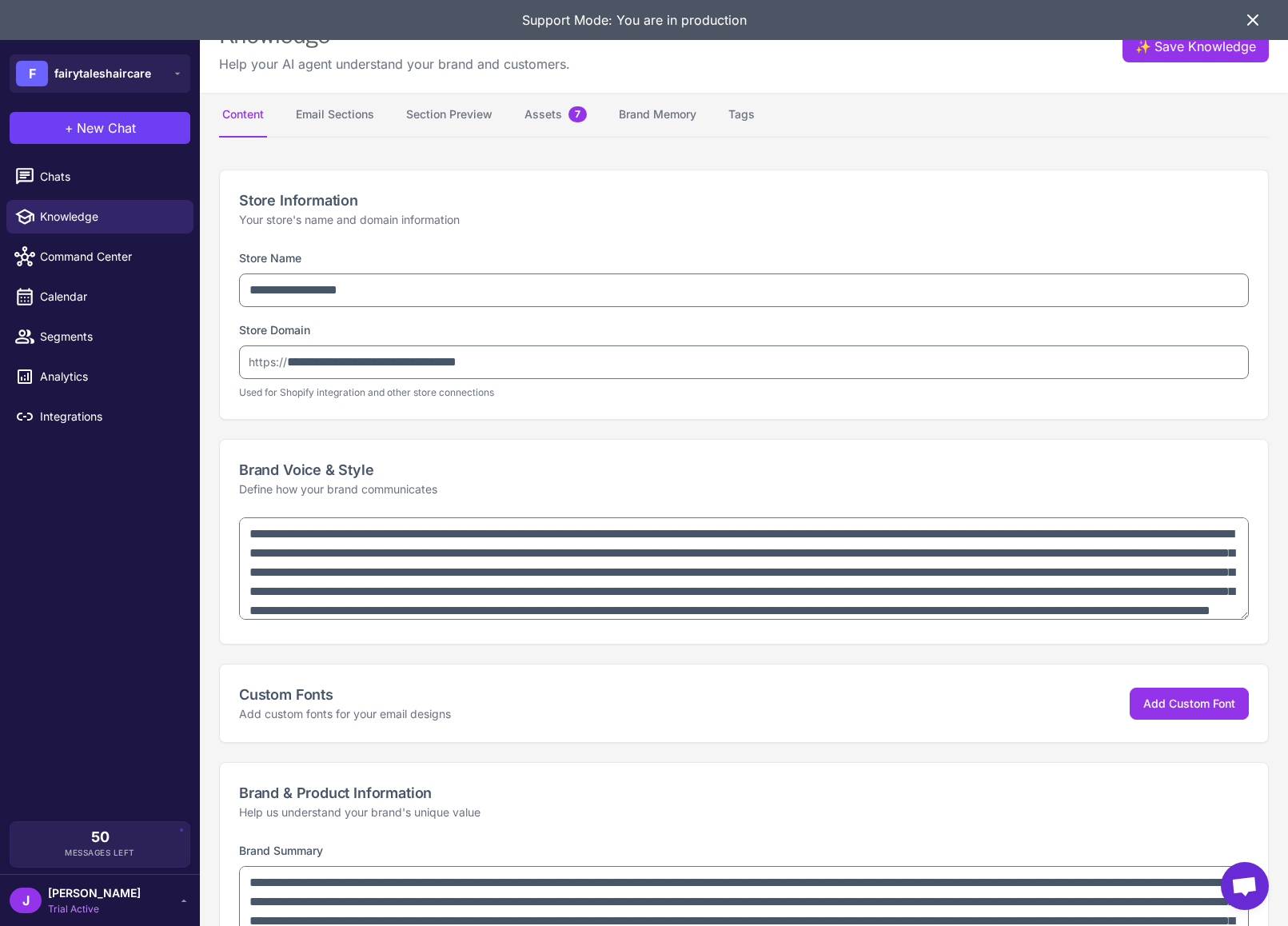 type on "**********" 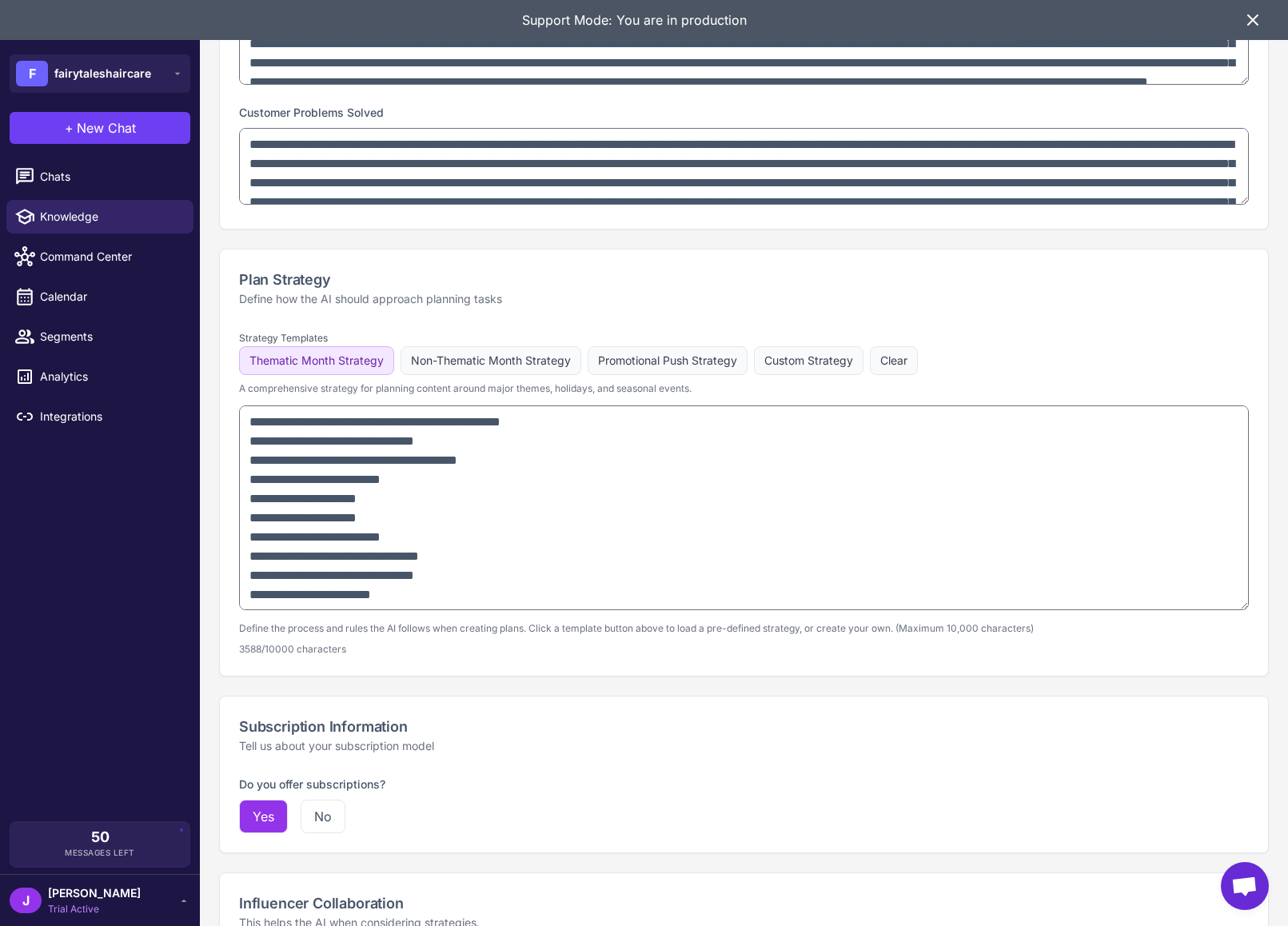 scroll, scrollTop: 0, scrollLeft: 0, axis: both 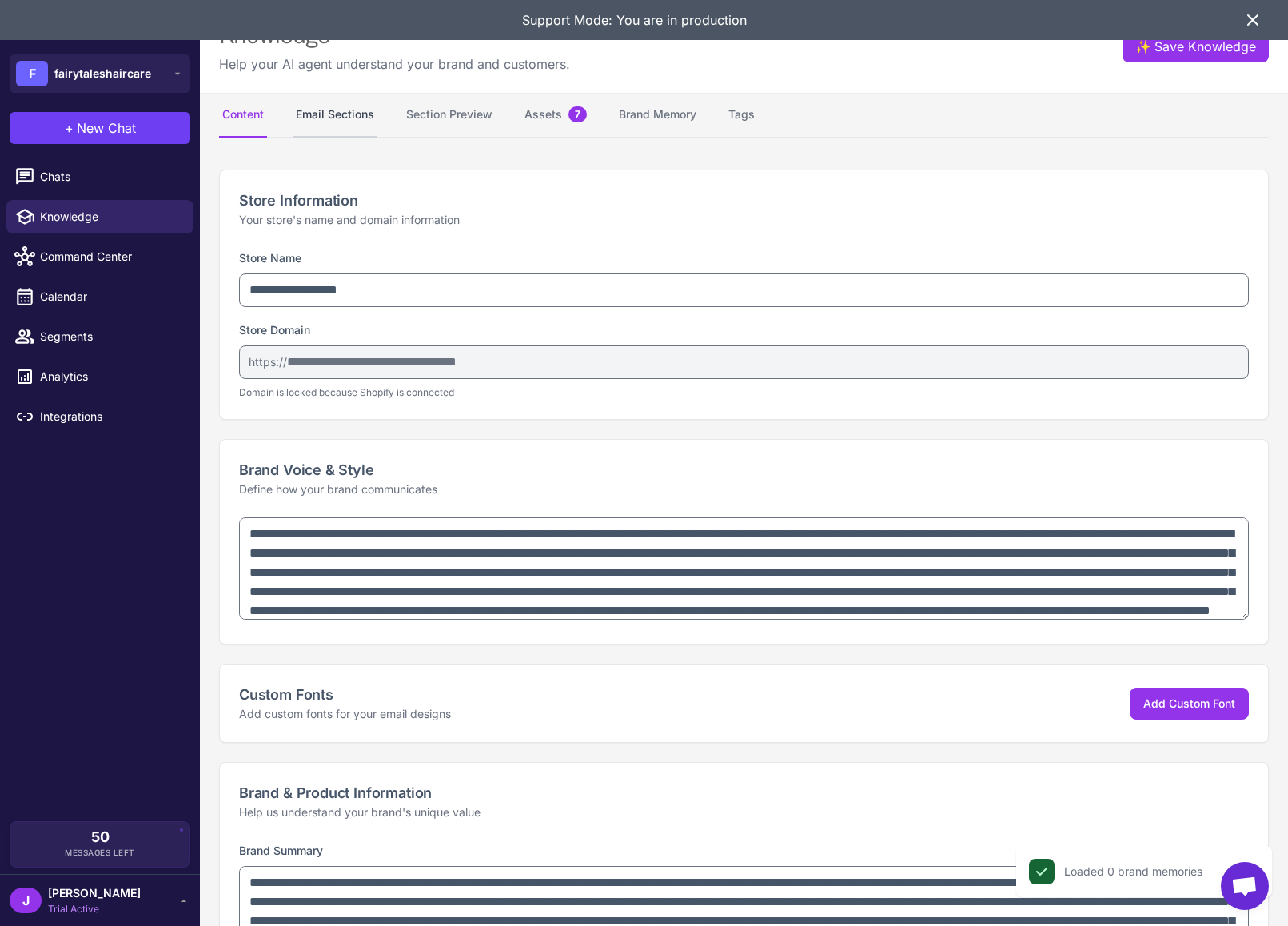 click on "Email Sections" at bounding box center (335, 115) 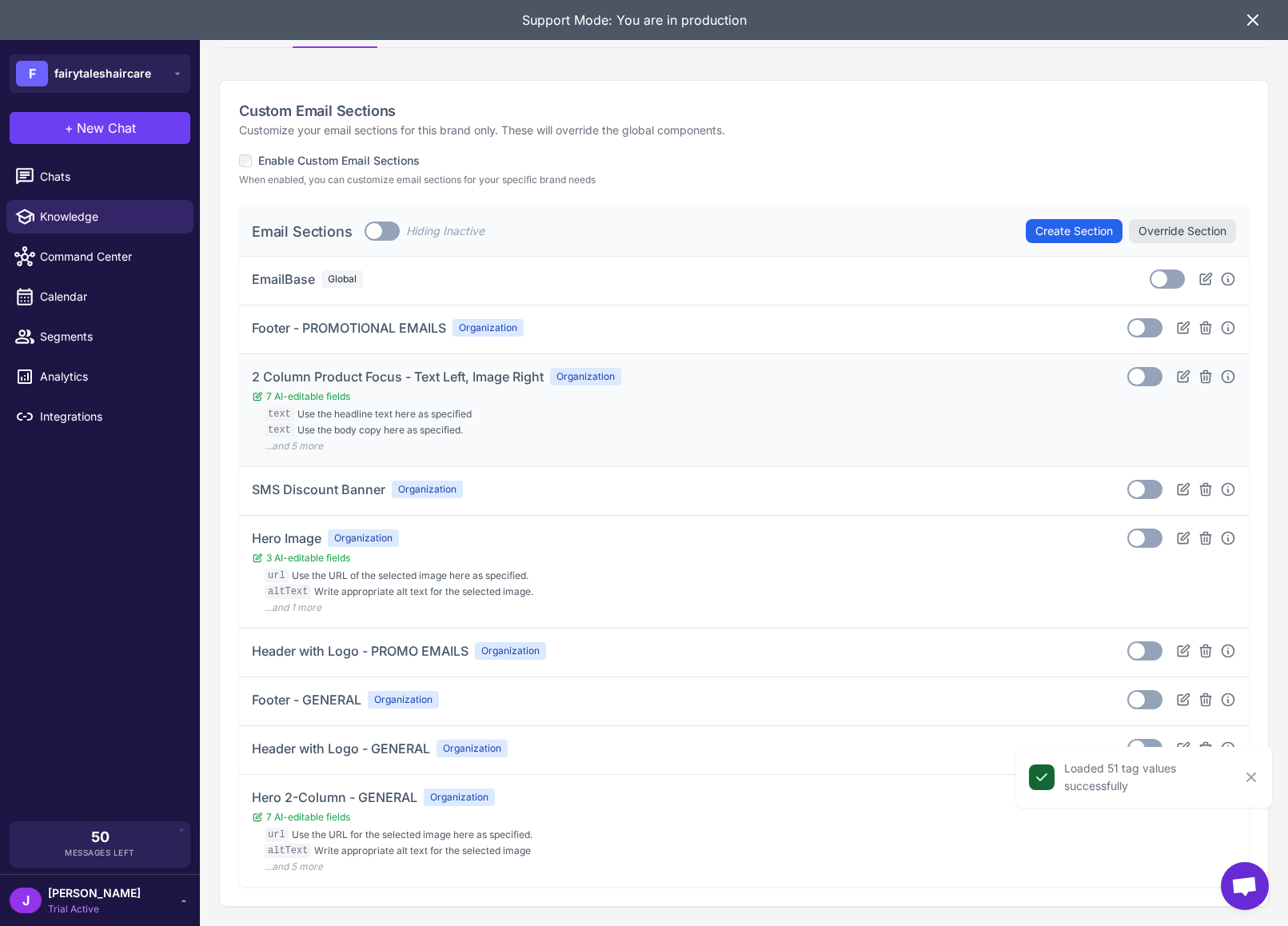 scroll, scrollTop: 0, scrollLeft: 0, axis: both 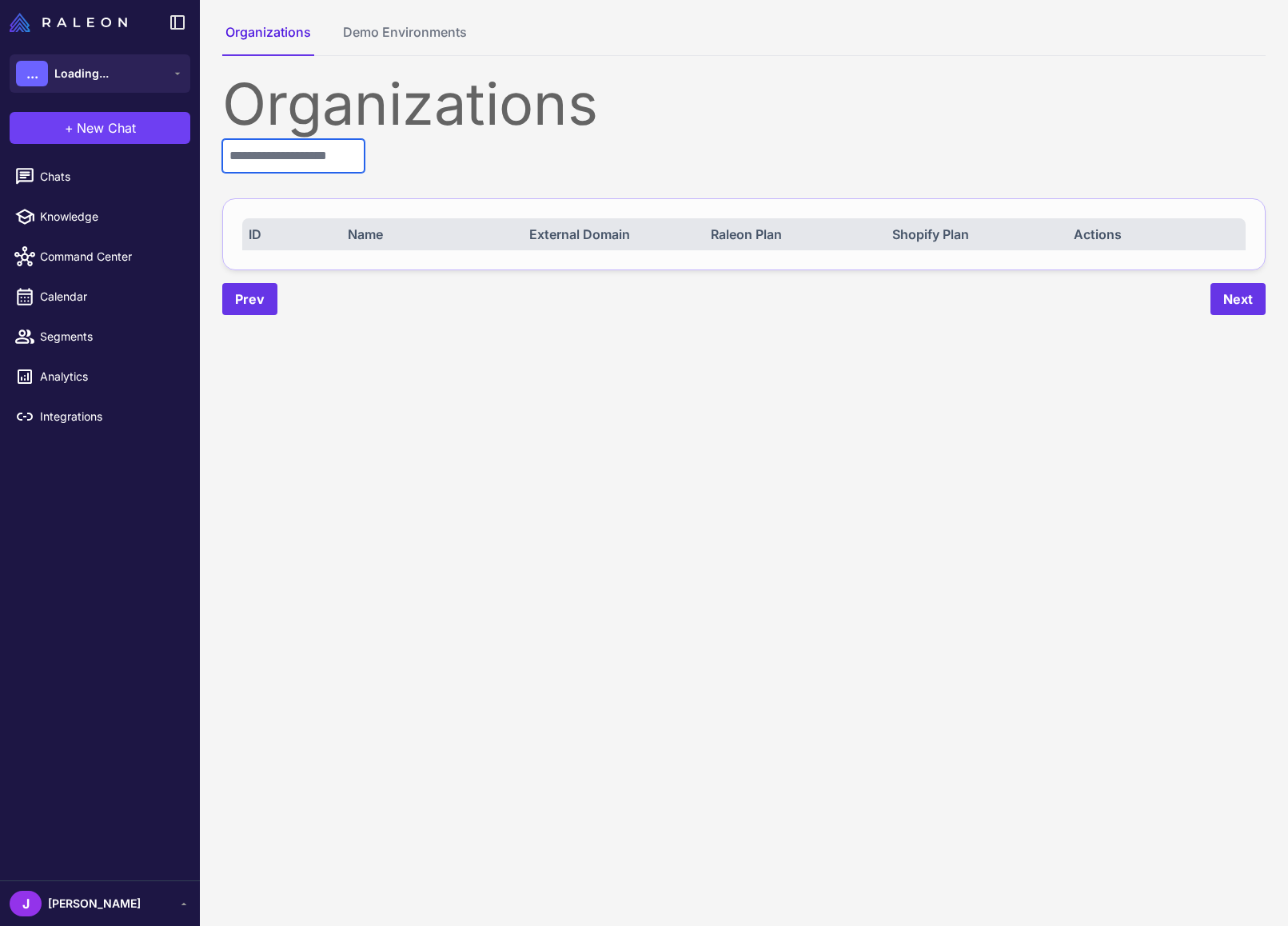 click at bounding box center (293, 156) 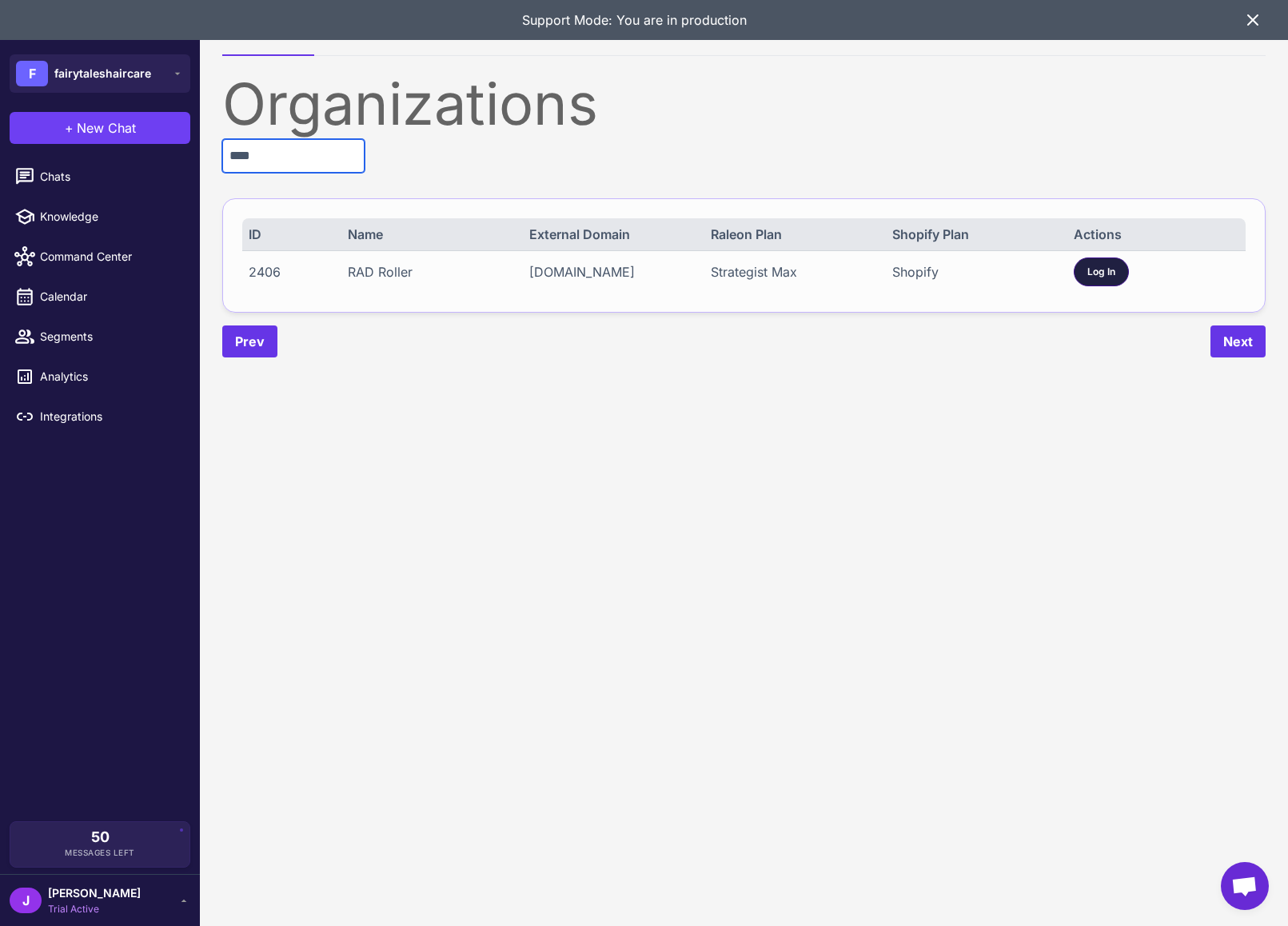 type on "****" 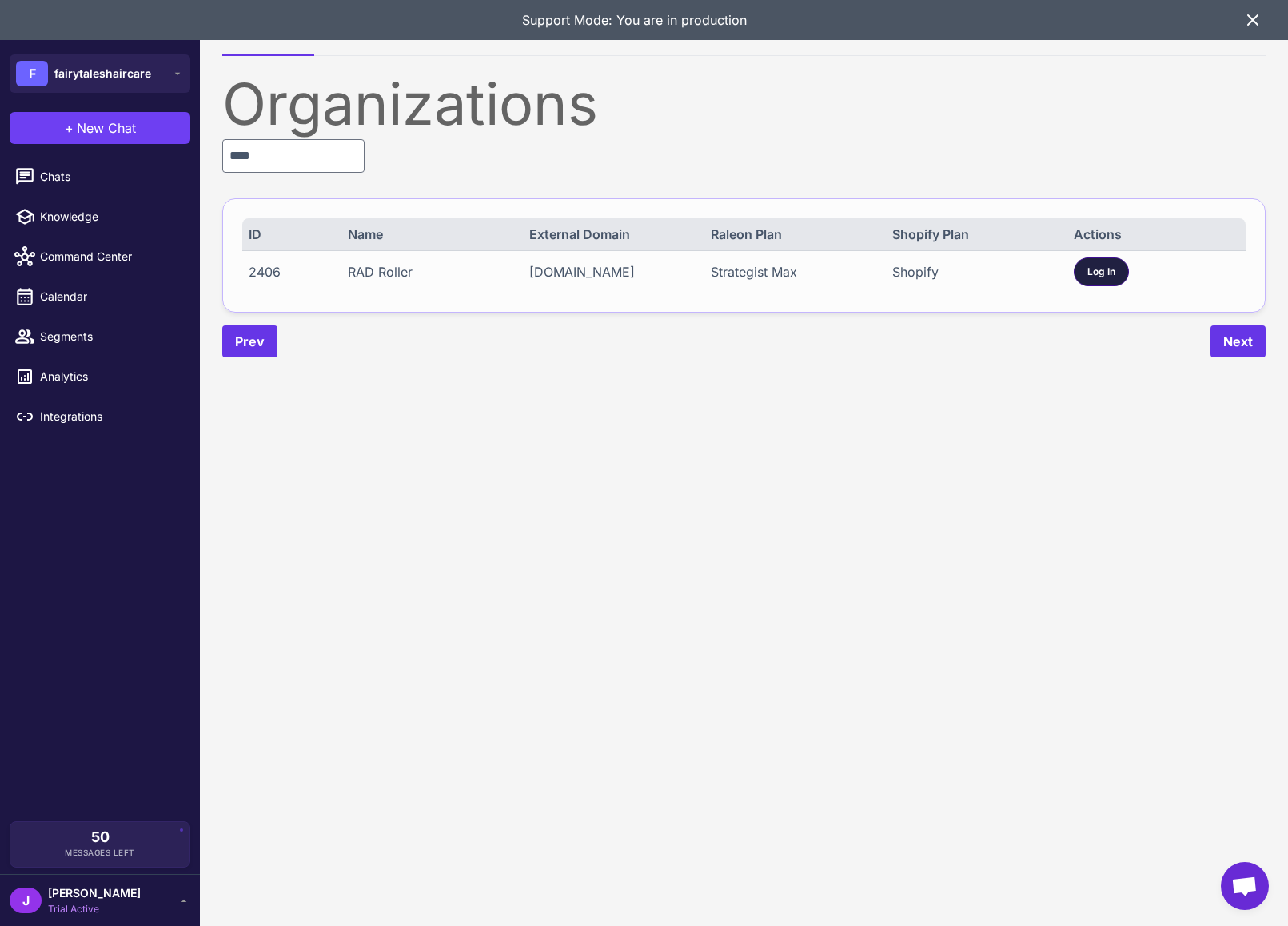 click on "Log In" at bounding box center [1101, 272] 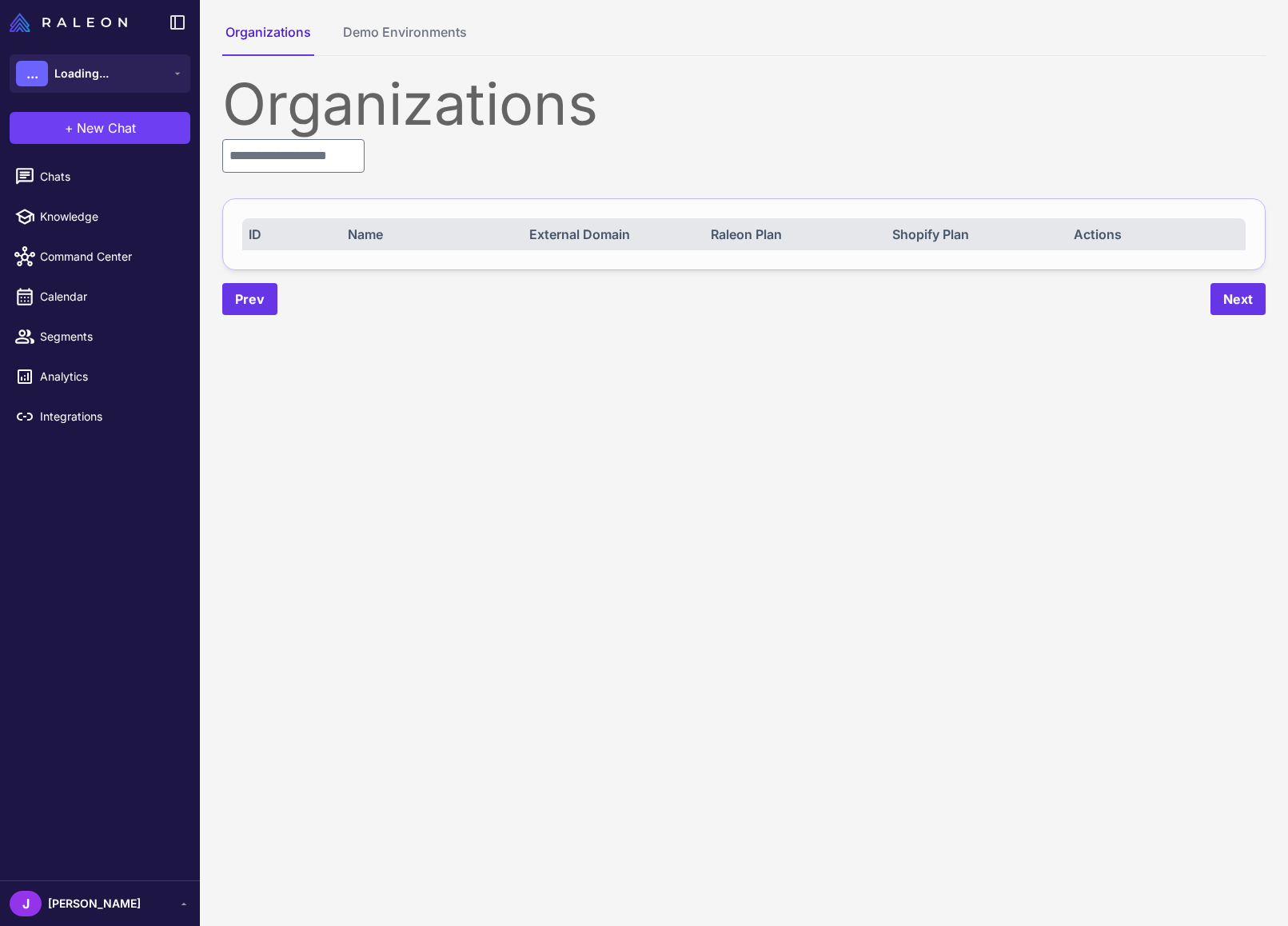scroll, scrollTop: 0, scrollLeft: 0, axis: both 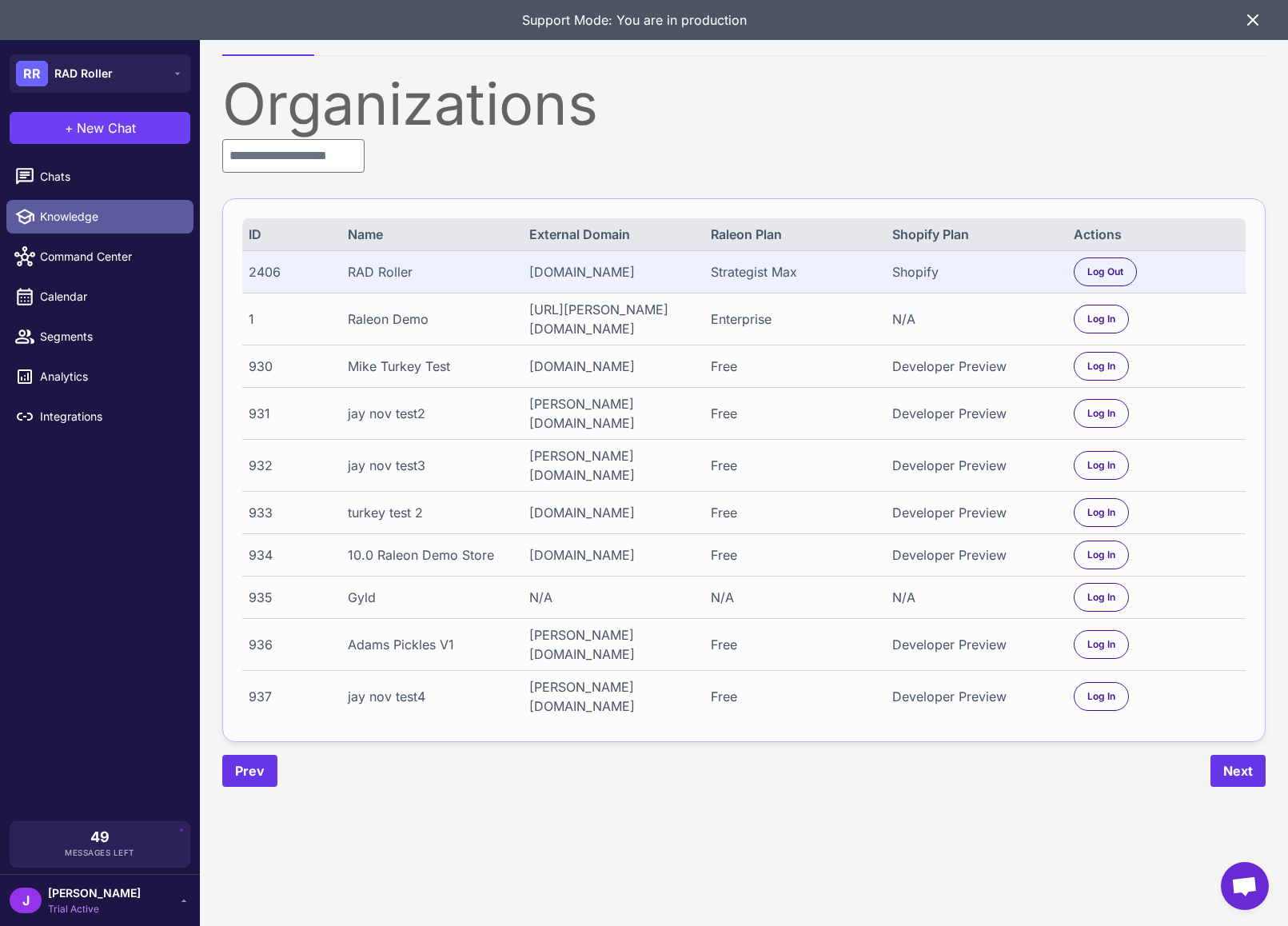 click on "Knowledge" at bounding box center [100, 217] 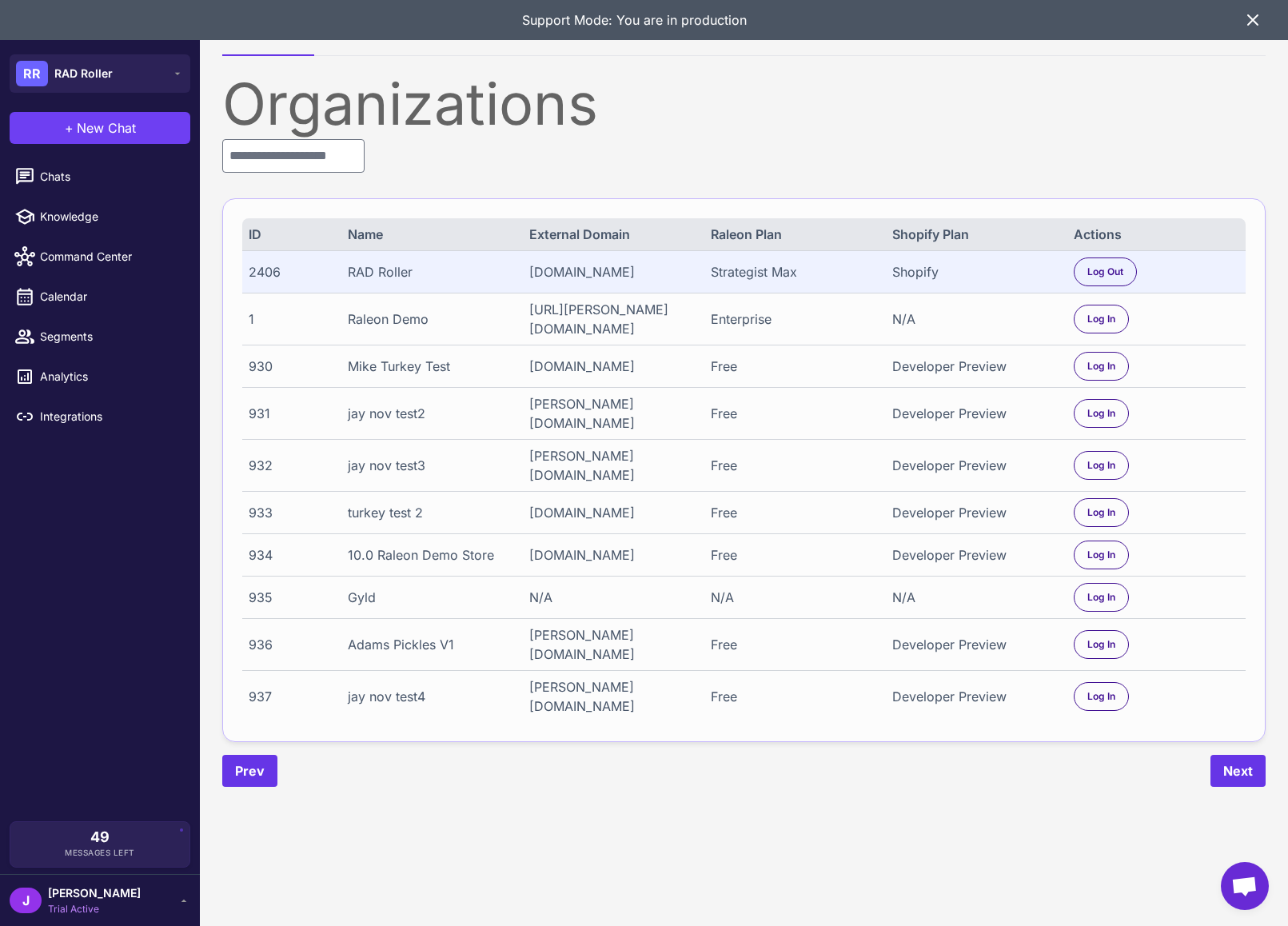 select 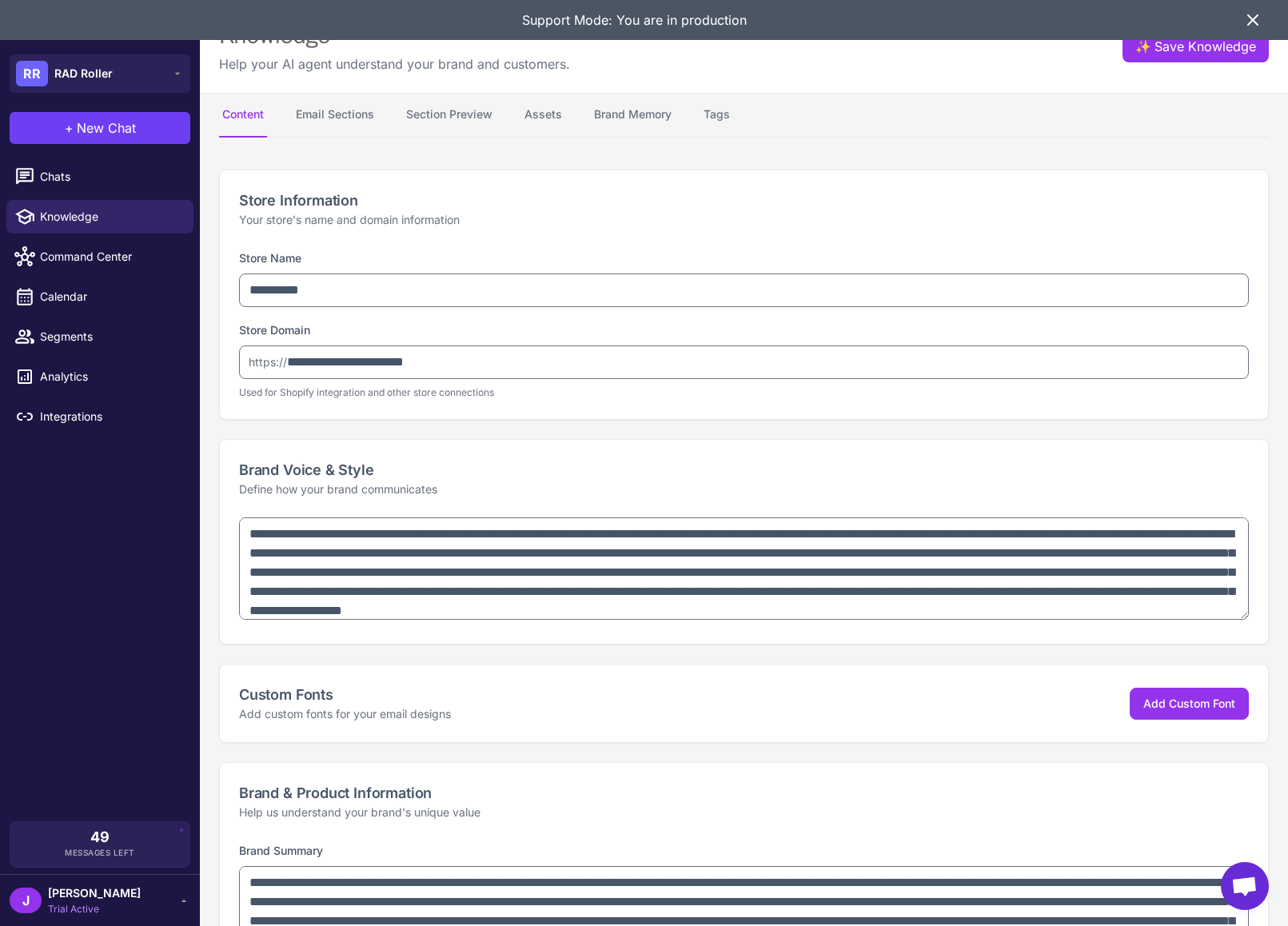 type on "**********" 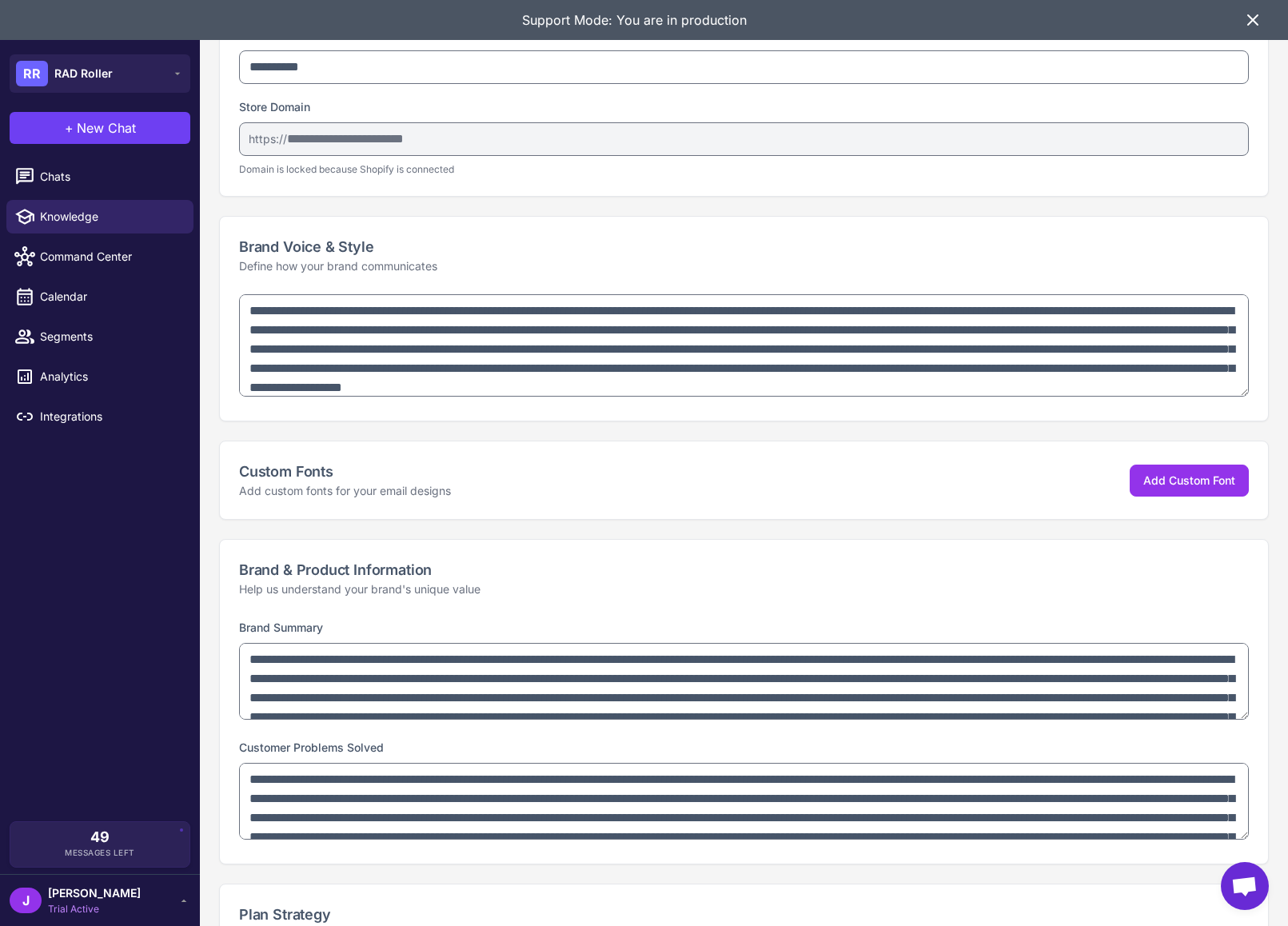 scroll, scrollTop: 0, scrollLeft: 0, axis: both 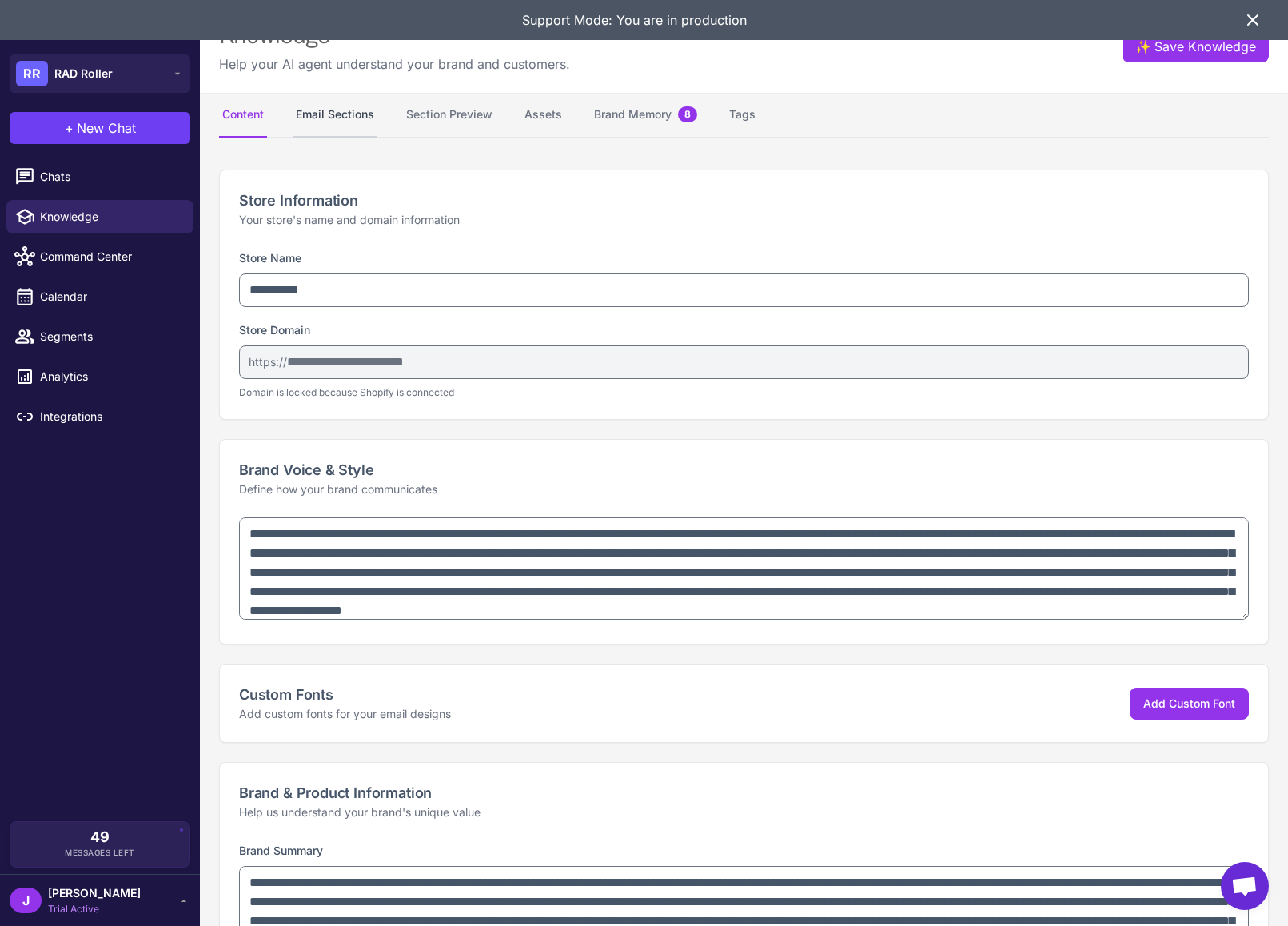 click on "Email Sections" at bounding box center [335, 115] 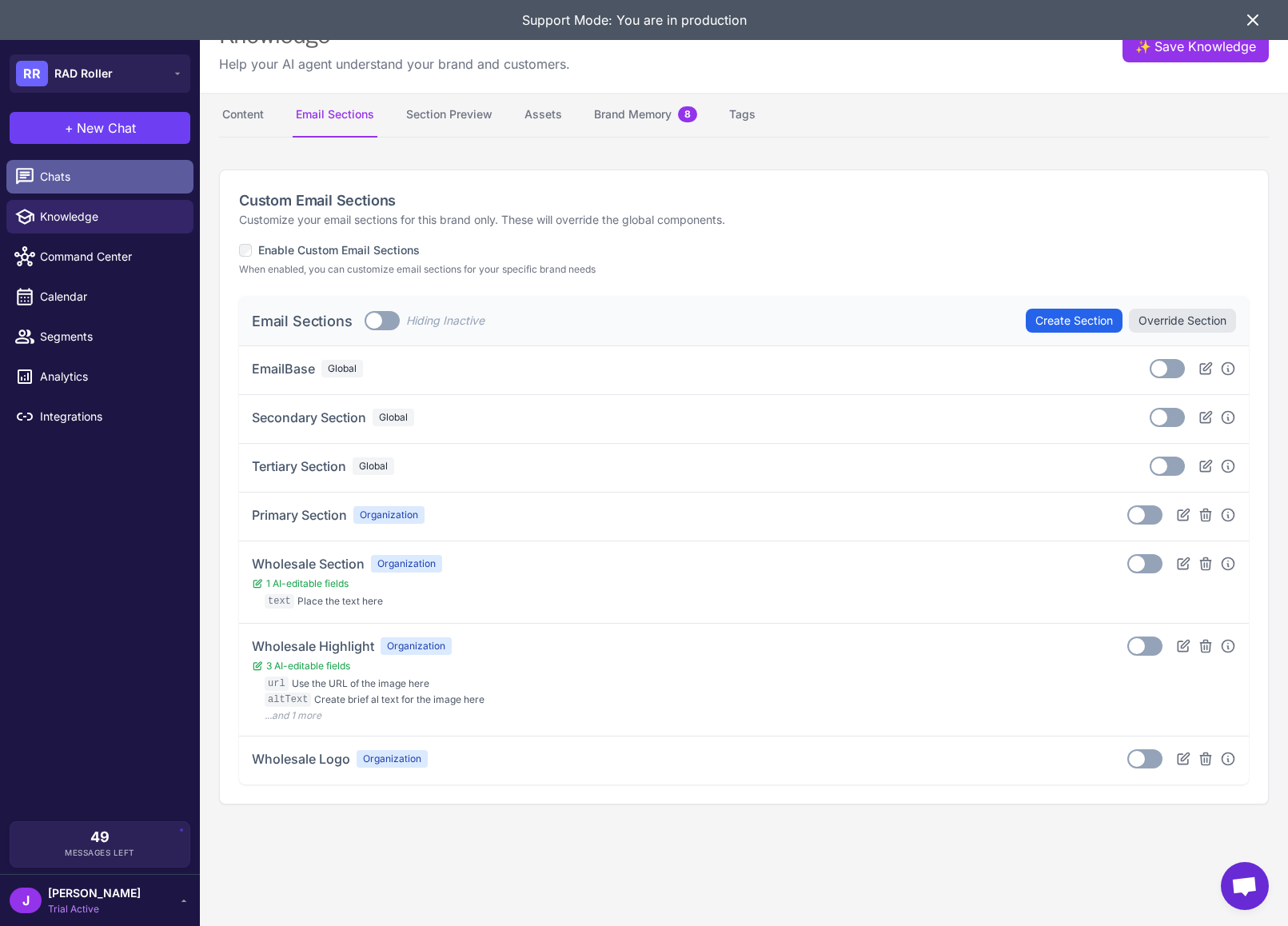 click on "Chats" at bounding box center [110, 177] 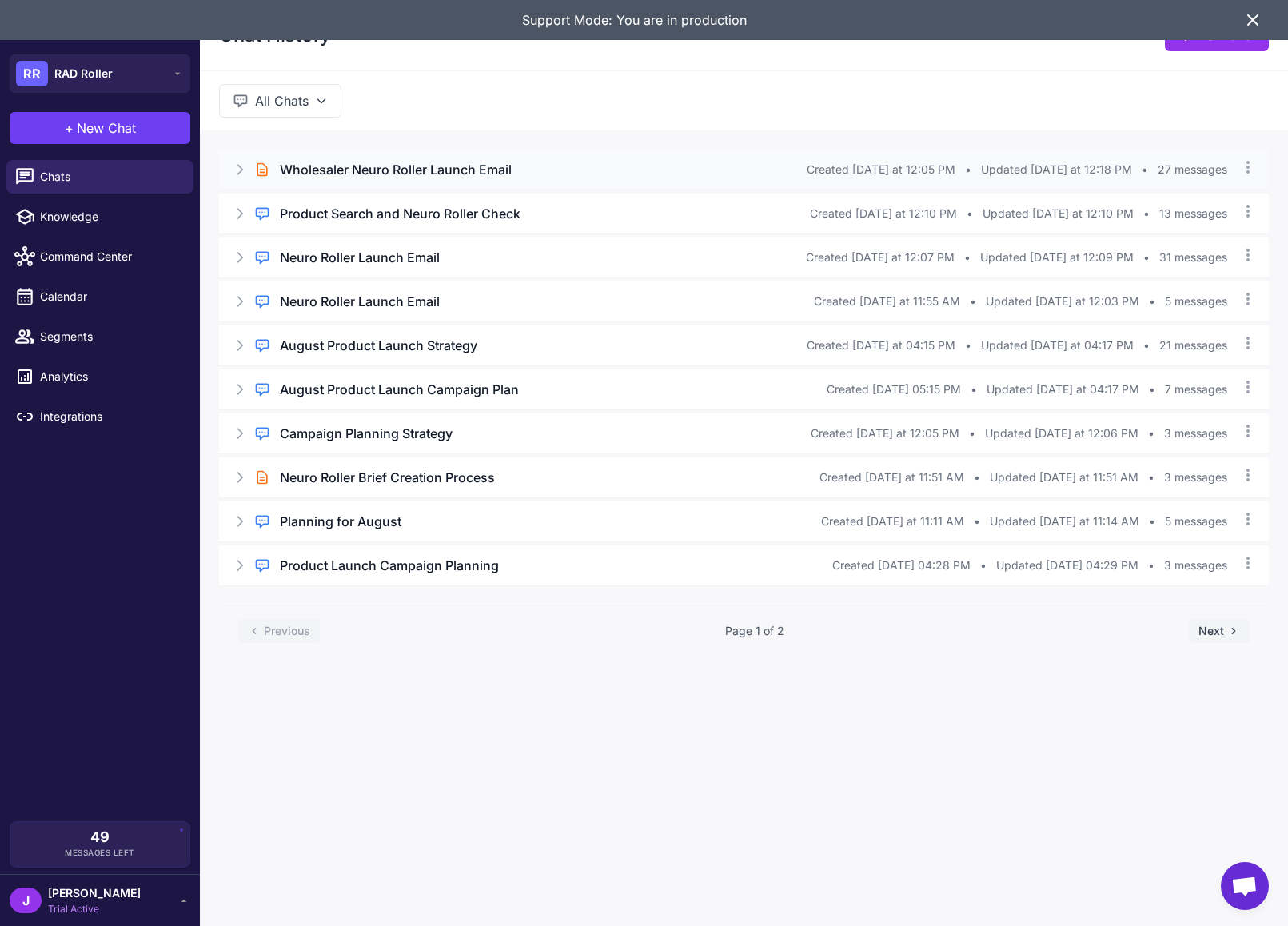 click 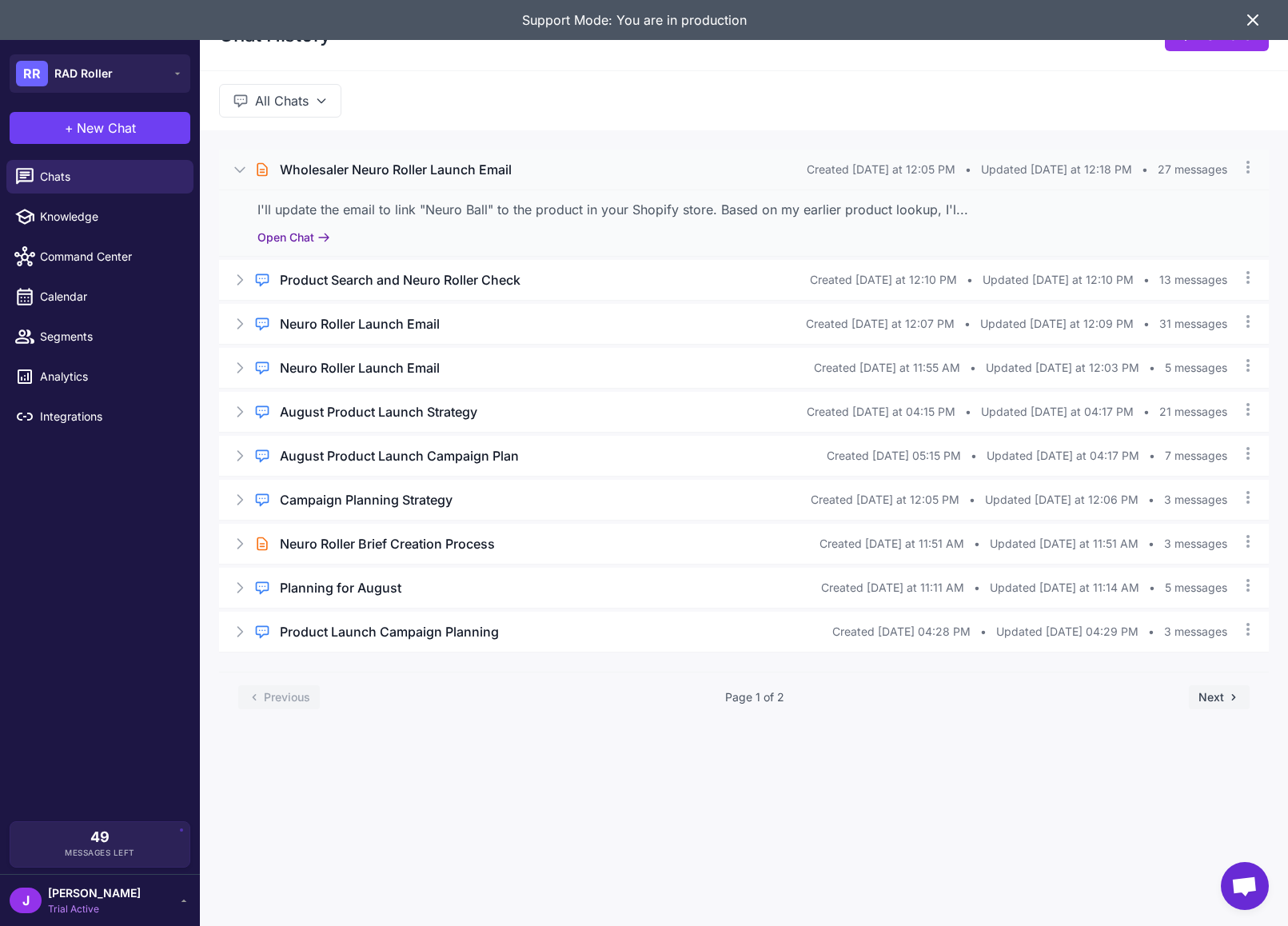 click on "Open Chat" at bounding box center (293, 237) 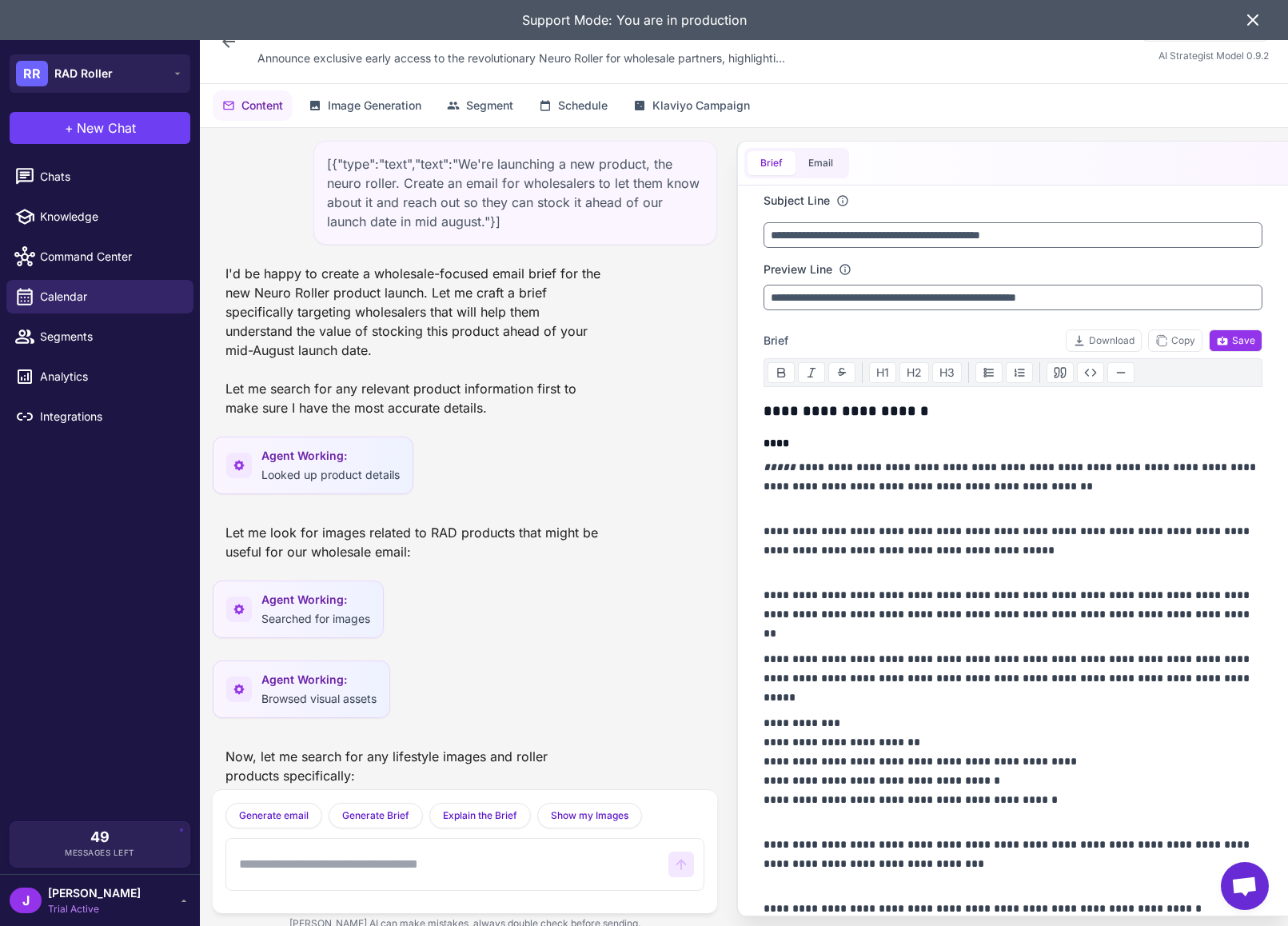 scroll, scrollTop: 6009, scrollLeft: 0, axis: vertical 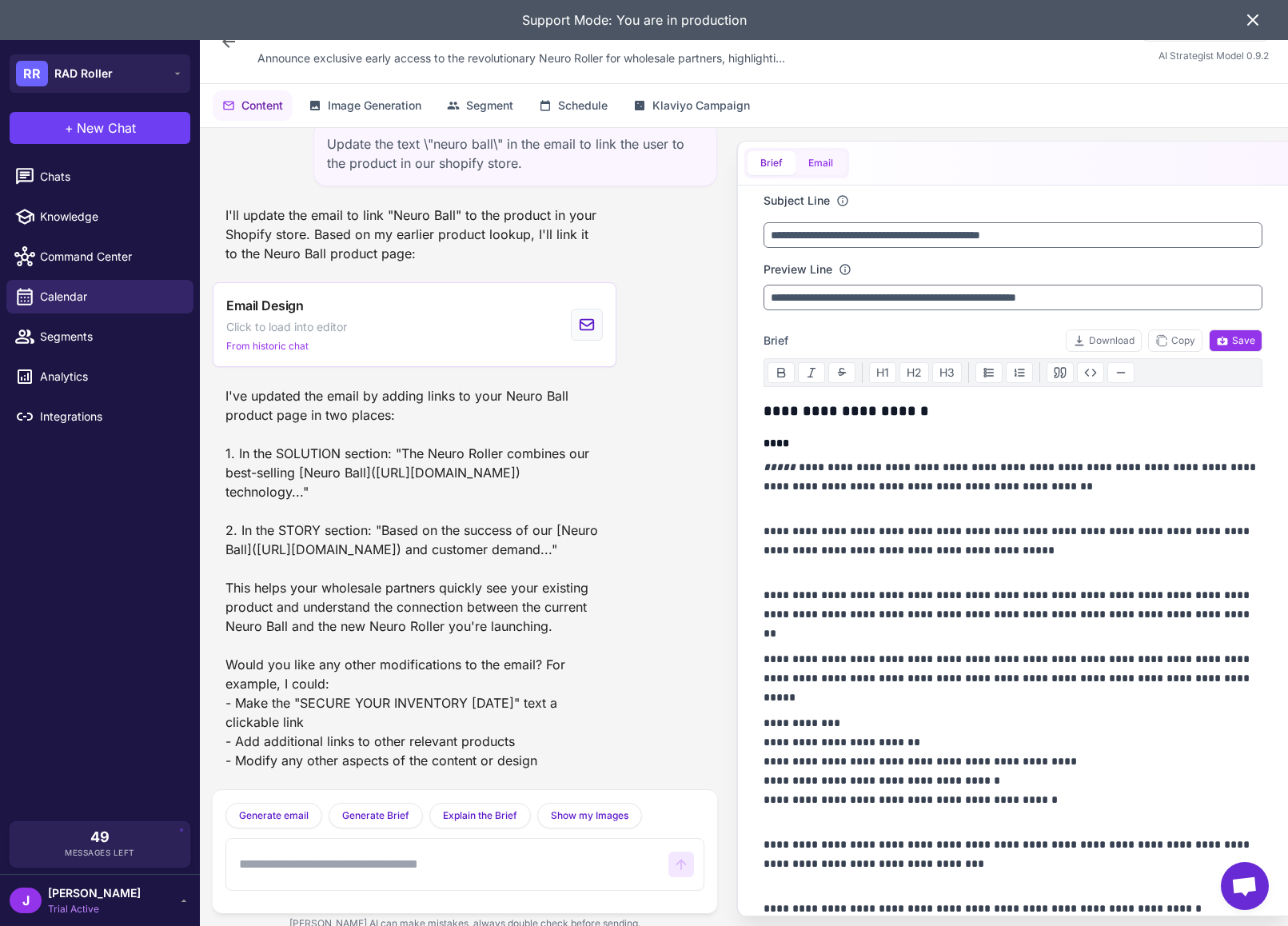 click on "Email" at bounding box center [820, 163] 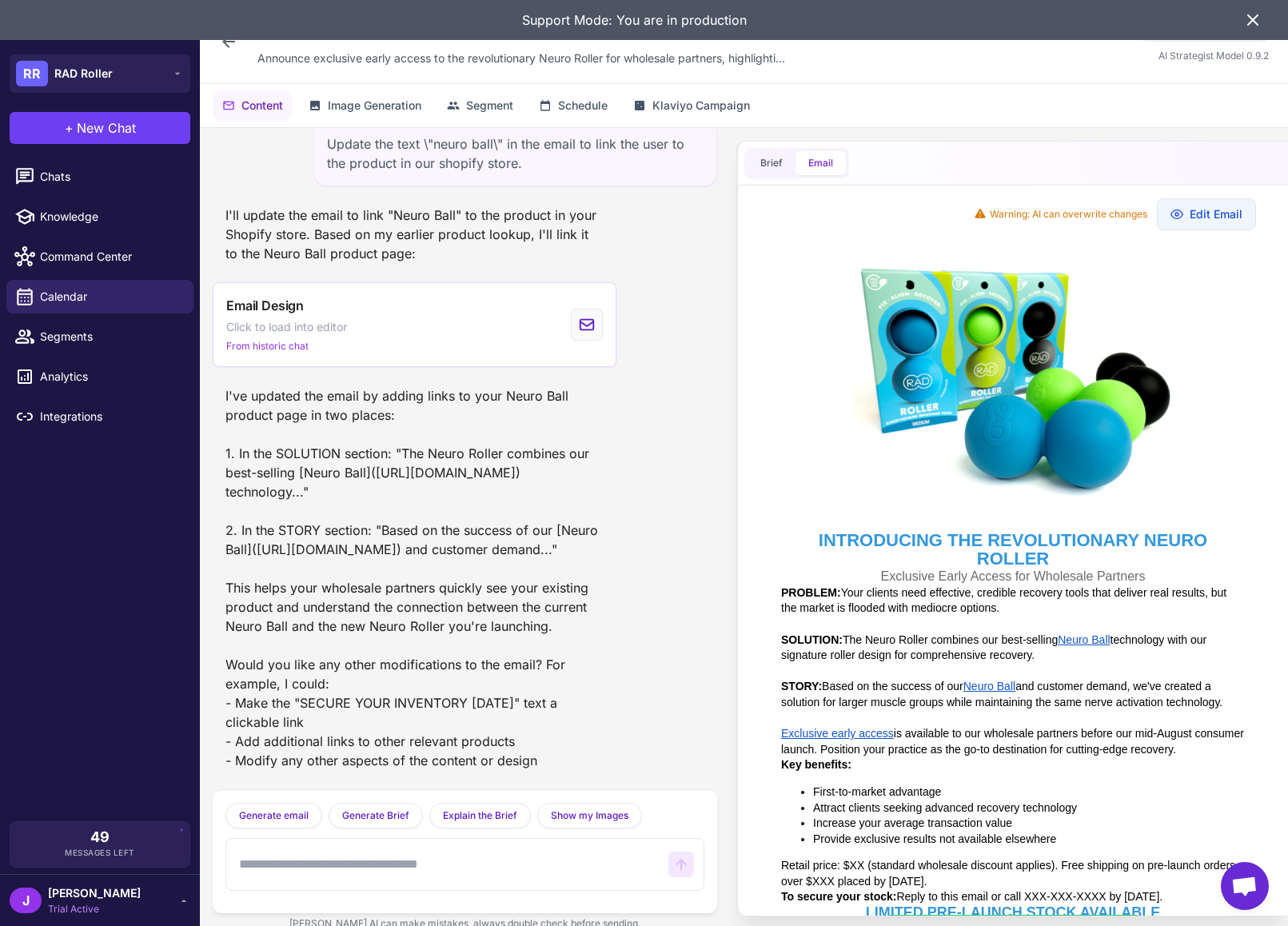 scroll, scrollTop: 0, scrollLeft: 0, axis: both 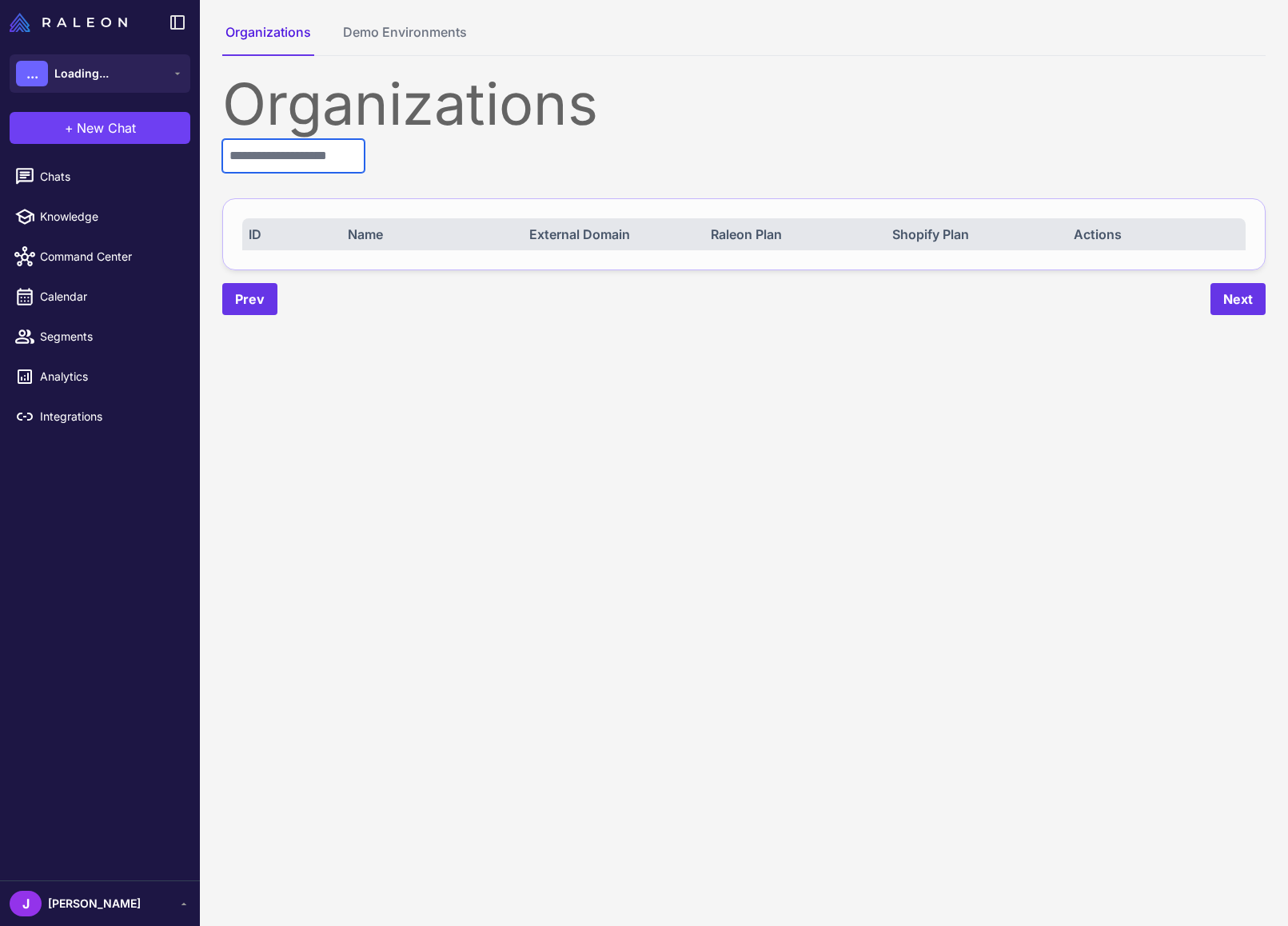 click at bounding box center (293, 156) 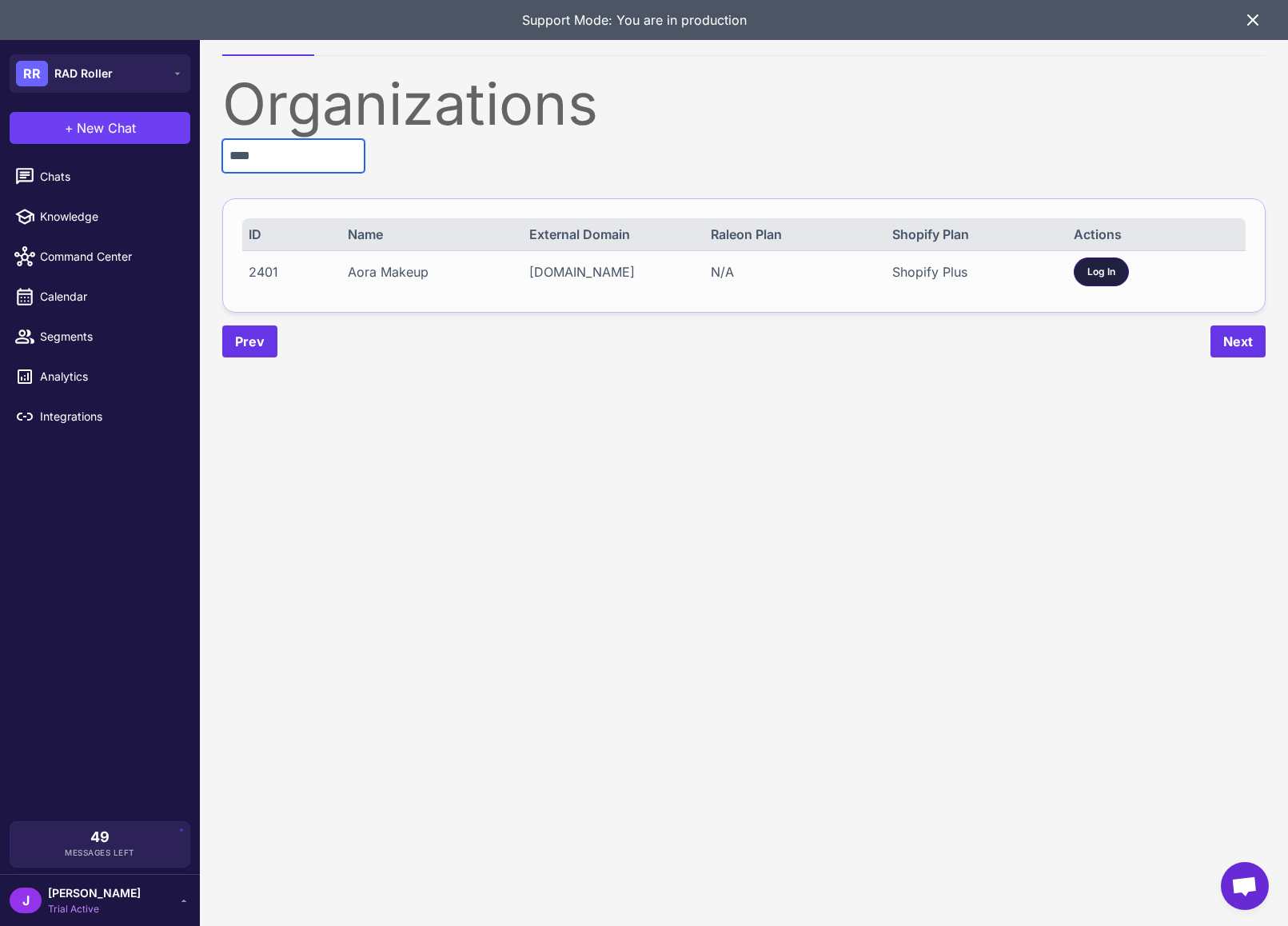 type on "****" 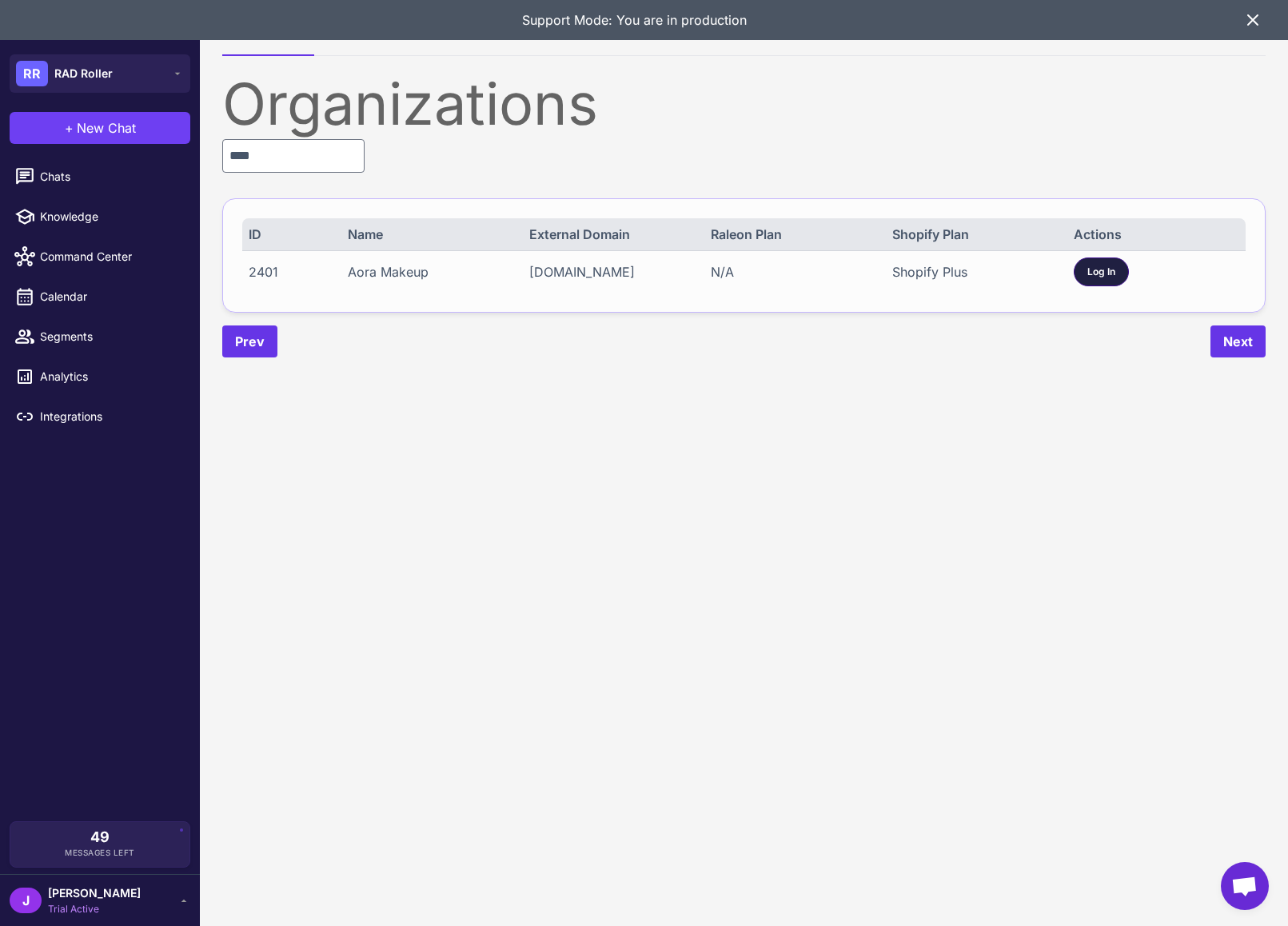 click on "Log In" at bounding box center [1101, 272] 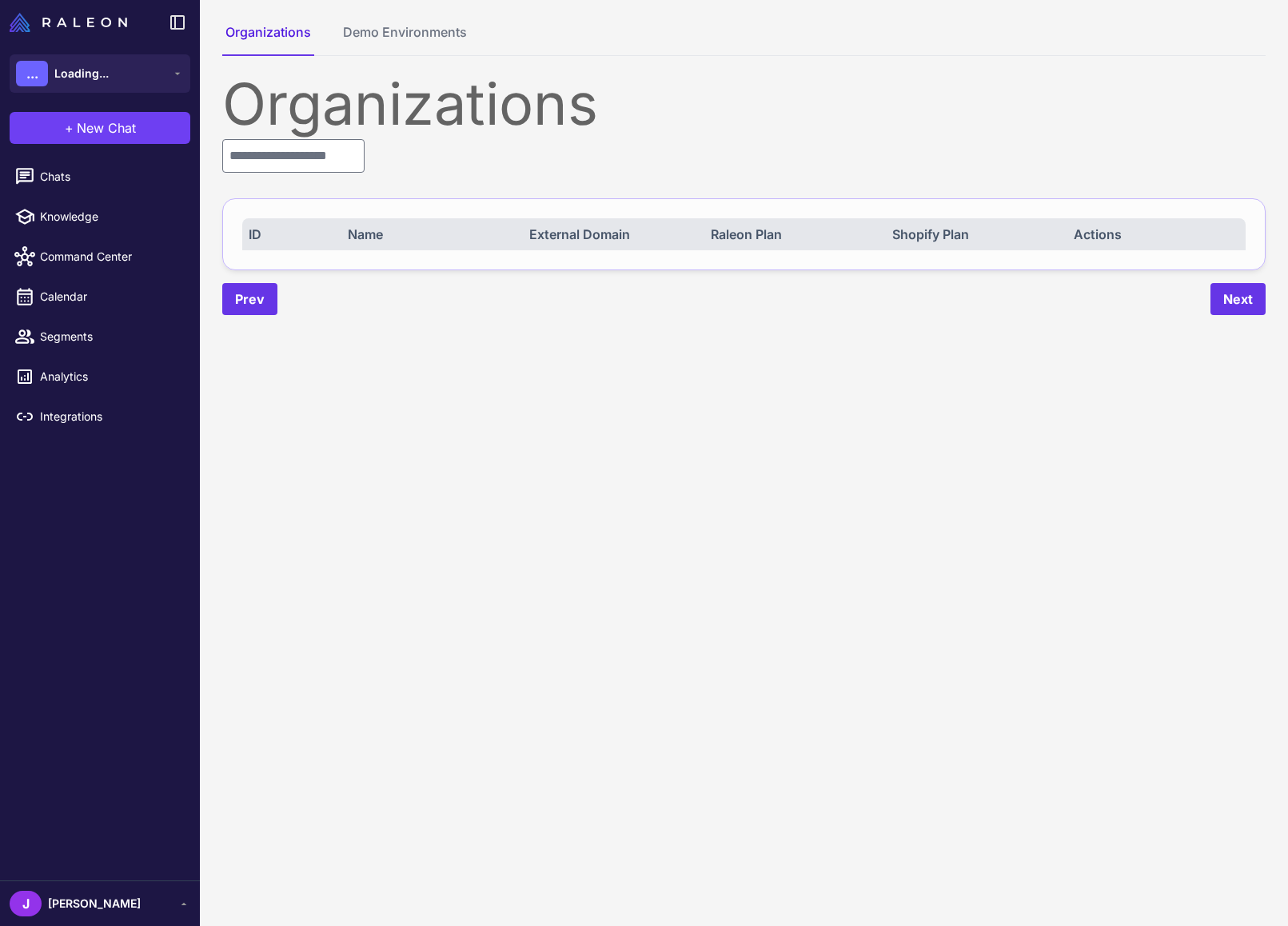 scroll, scrollTop: 0, scrollLeft: 0, axis: both 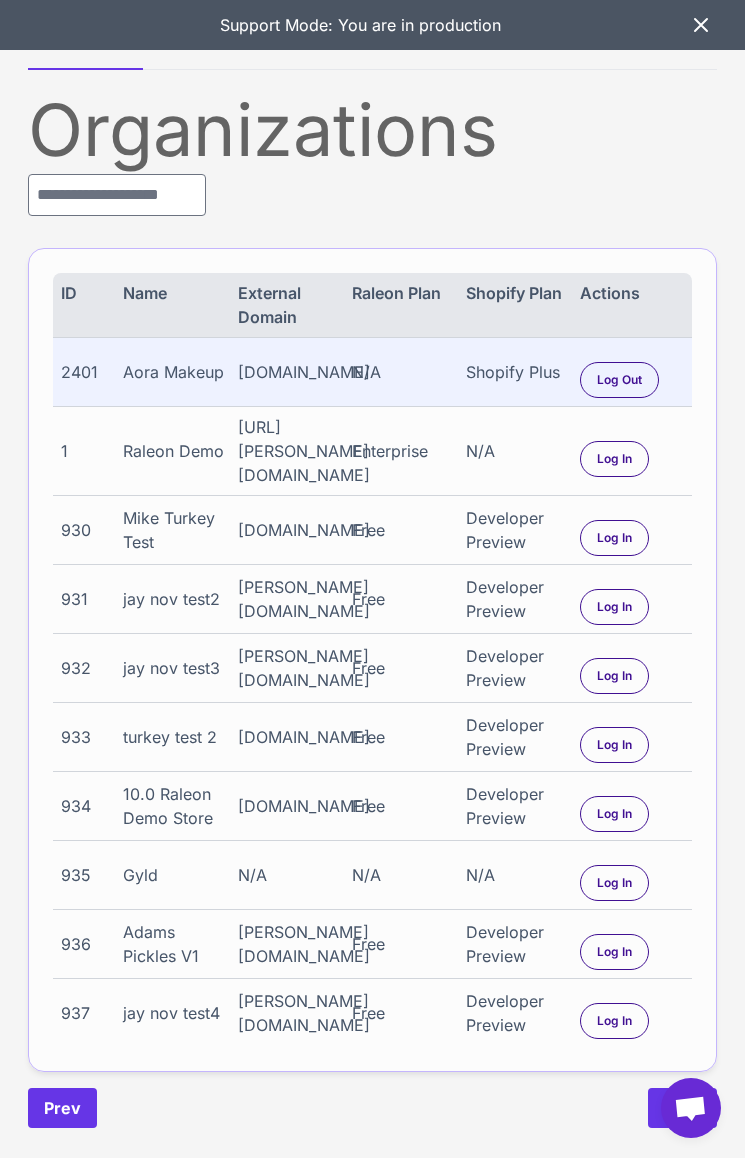 click 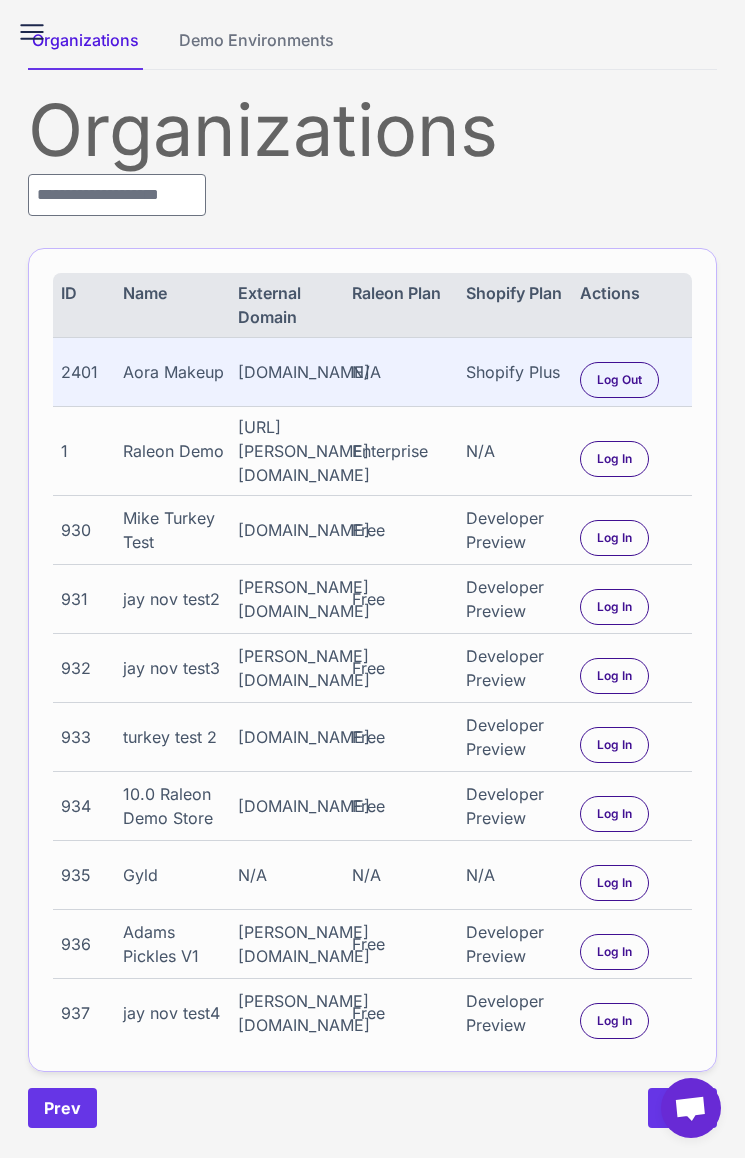 click 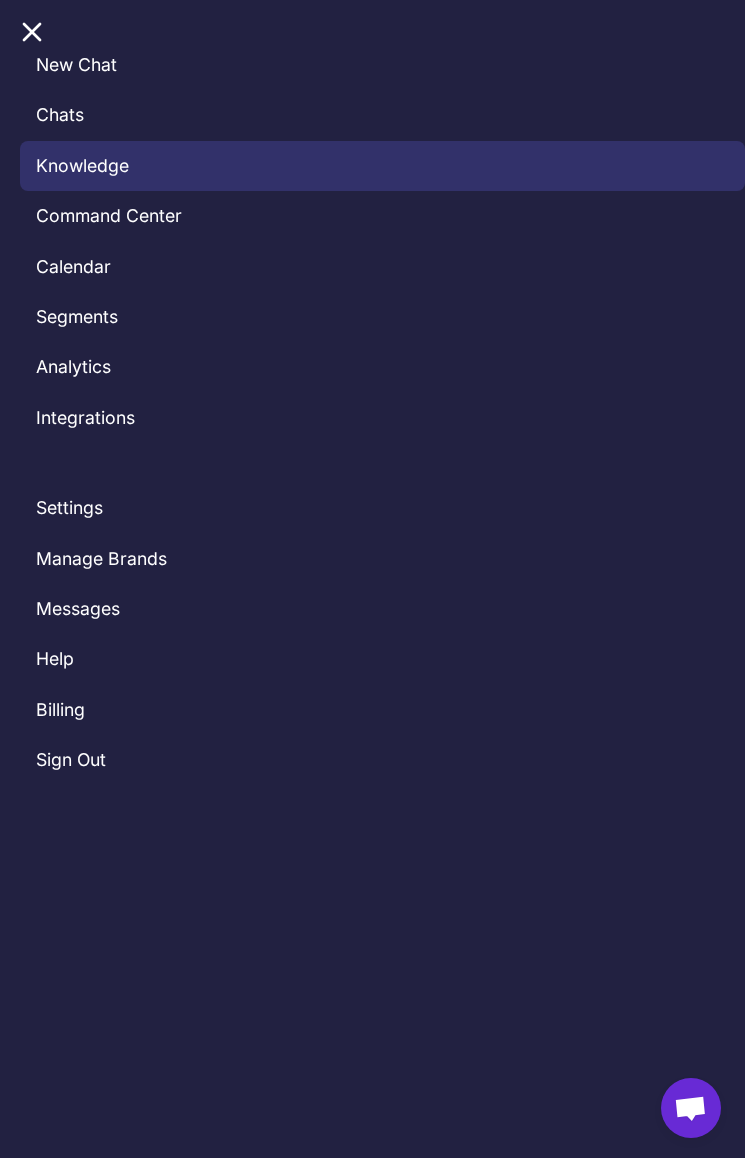click on "Knowledge" at bounding box center (382, 166) 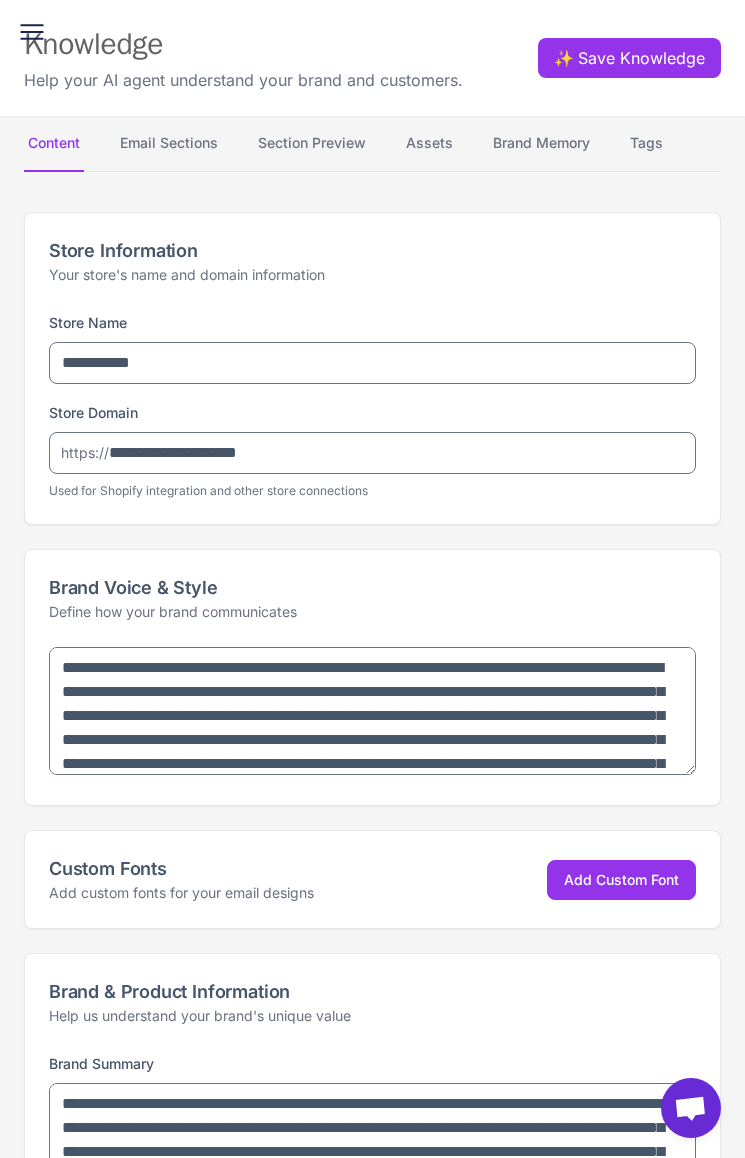 type on "**********" 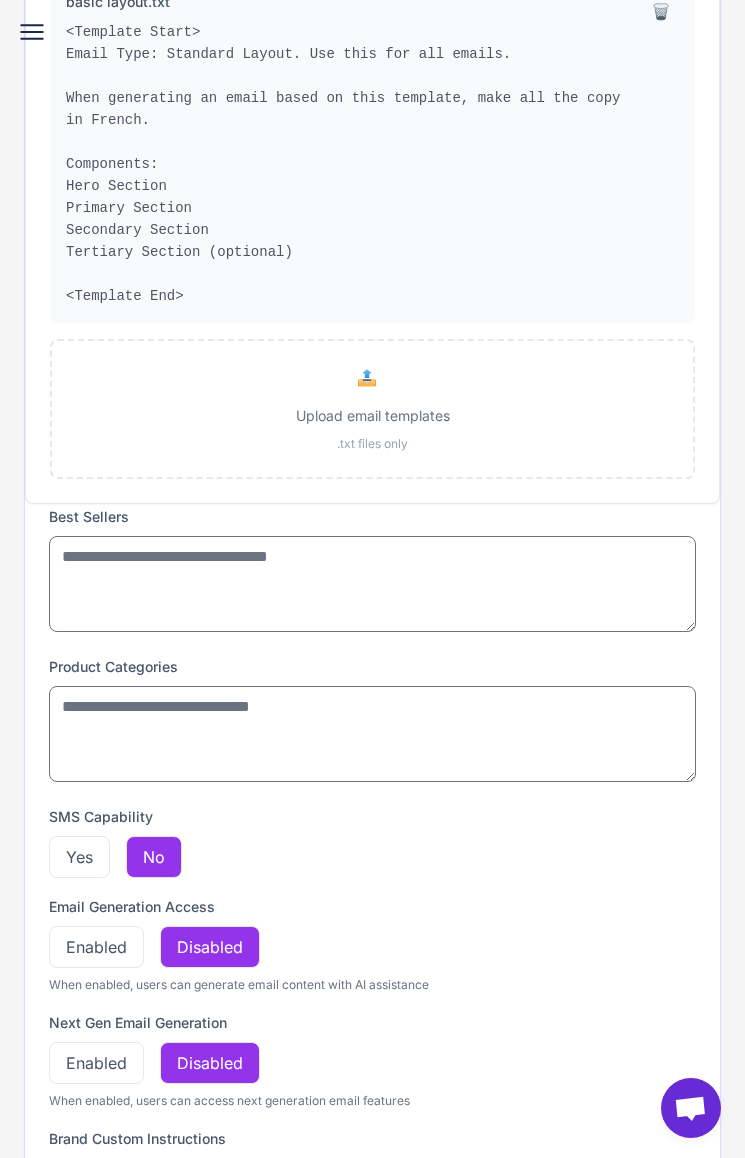 scroll, scrollTop: 0, scrollLeft: 0, axis: both 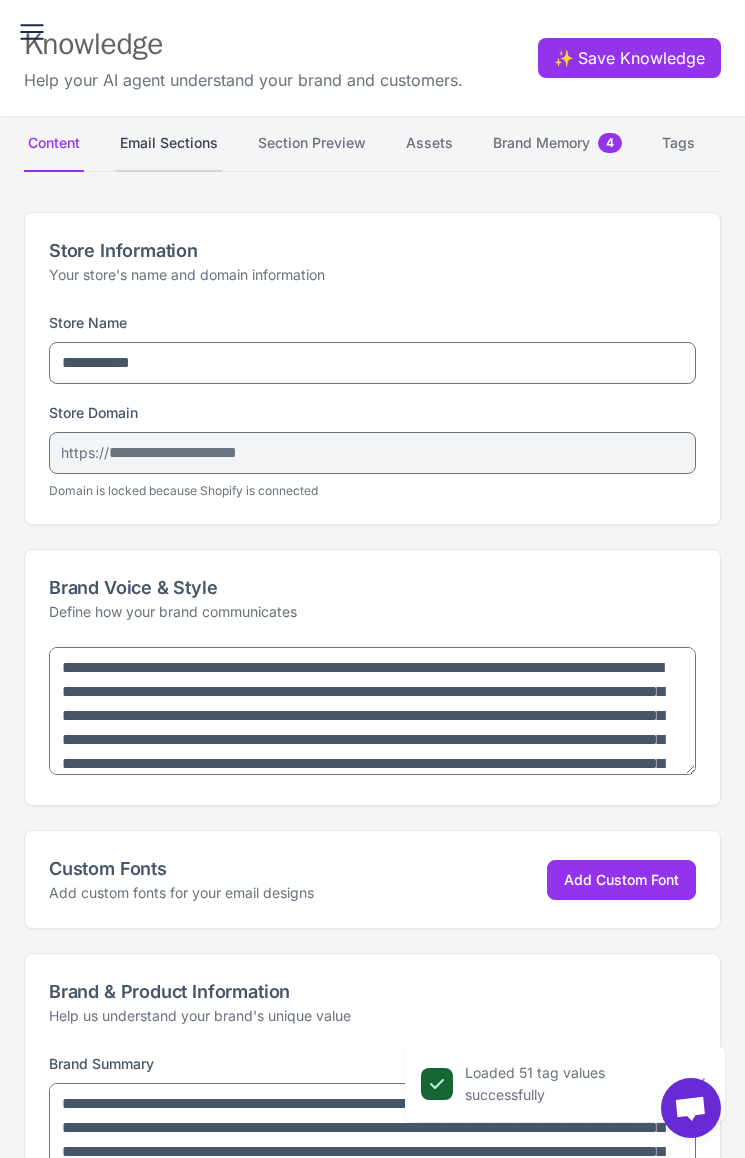 click on "Email Sections" at bounding box center (169, 144) 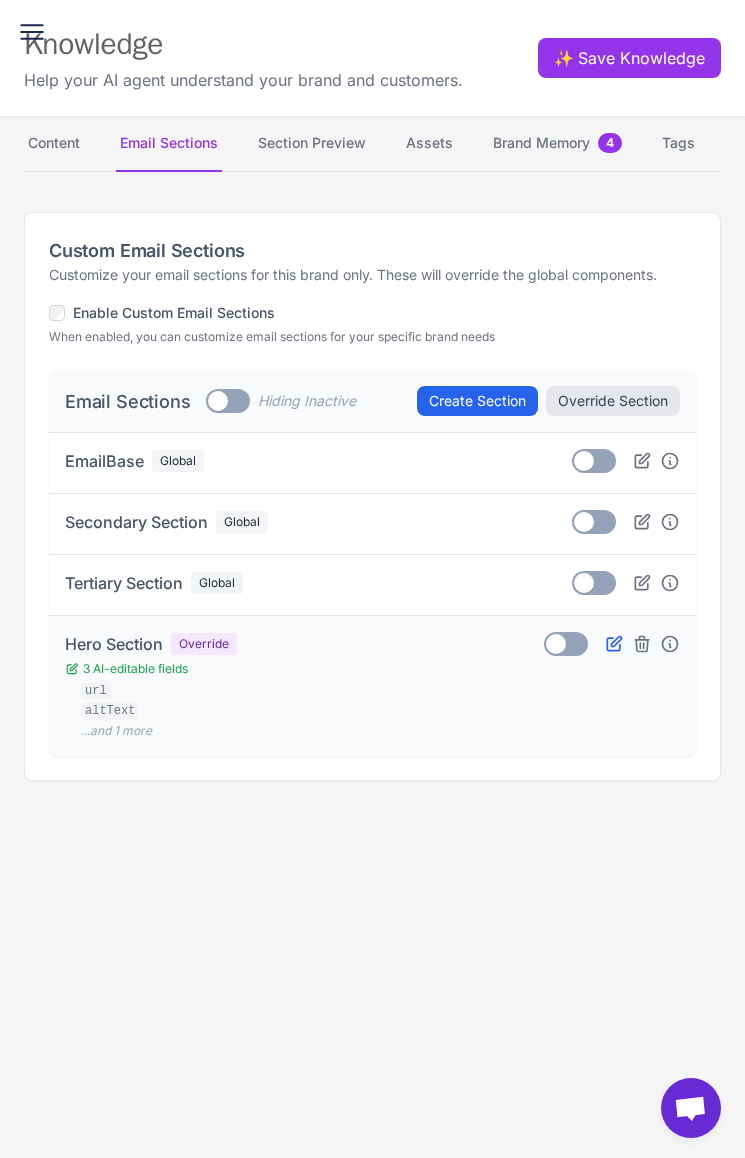 click 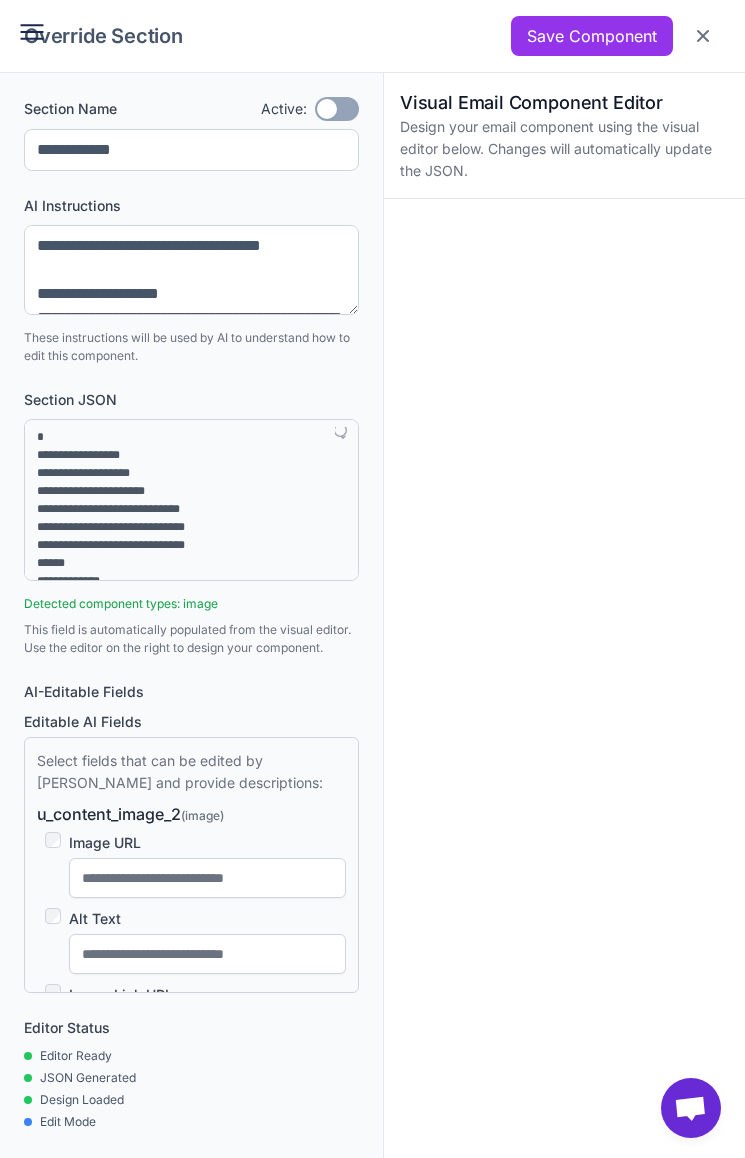 type on "**********" 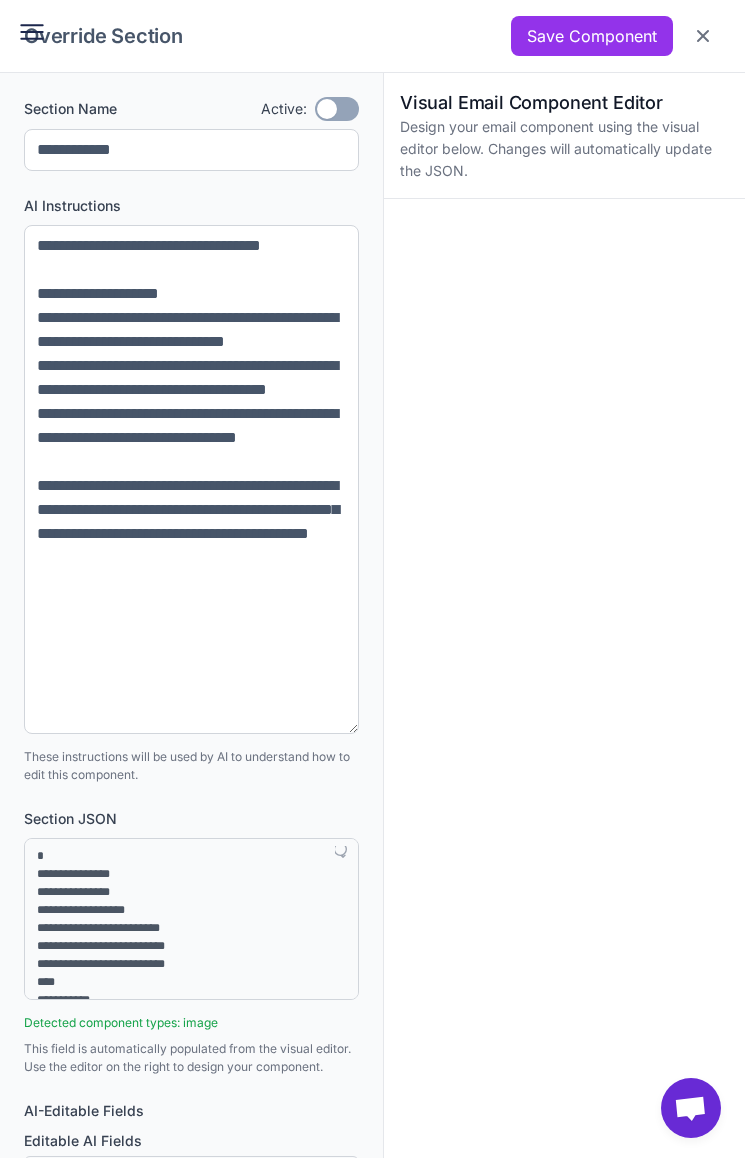drag, startPoint x: 355, startPoint y: 308, endPoint x: 354, endPoint y: 727, distance: 419.0012 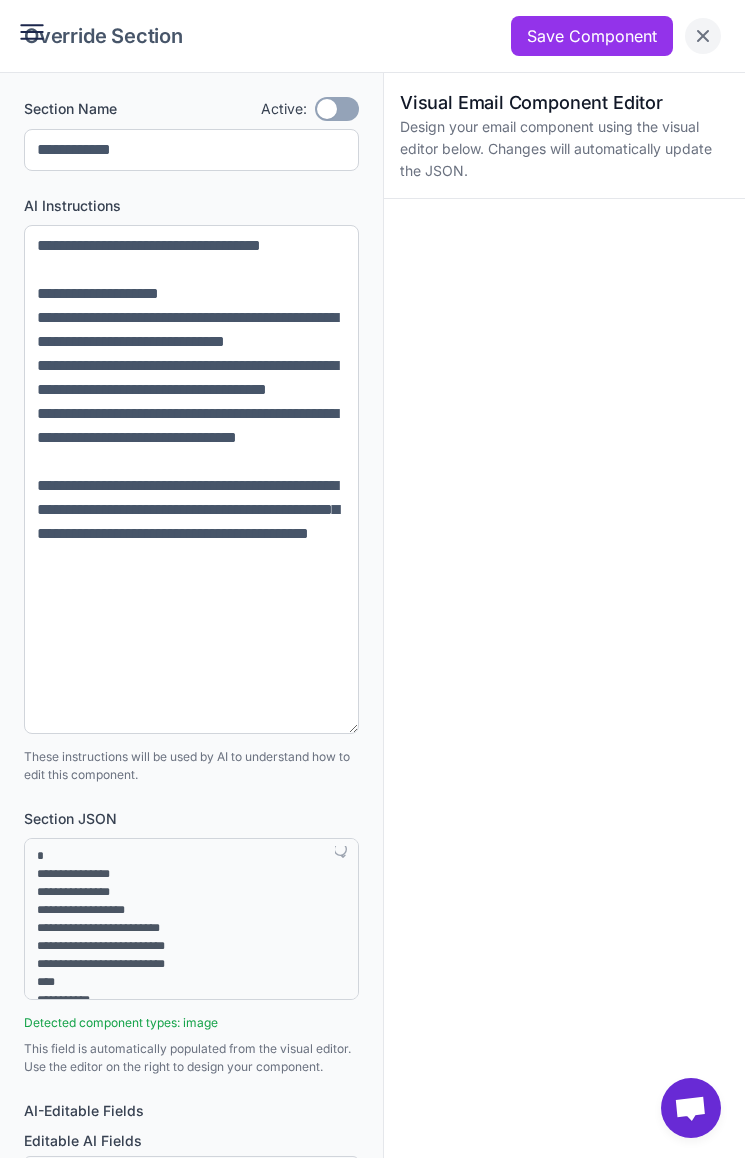 click 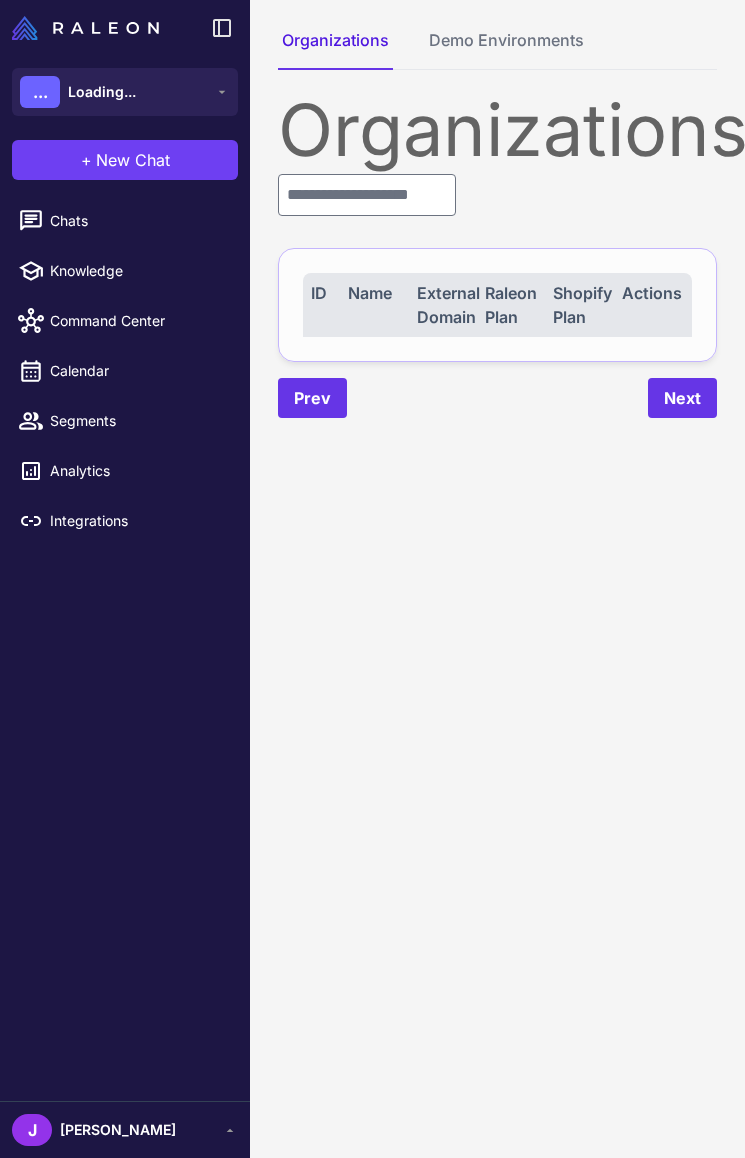 scroll, scrollTop: 0, scrollLeft: 0, axis: both 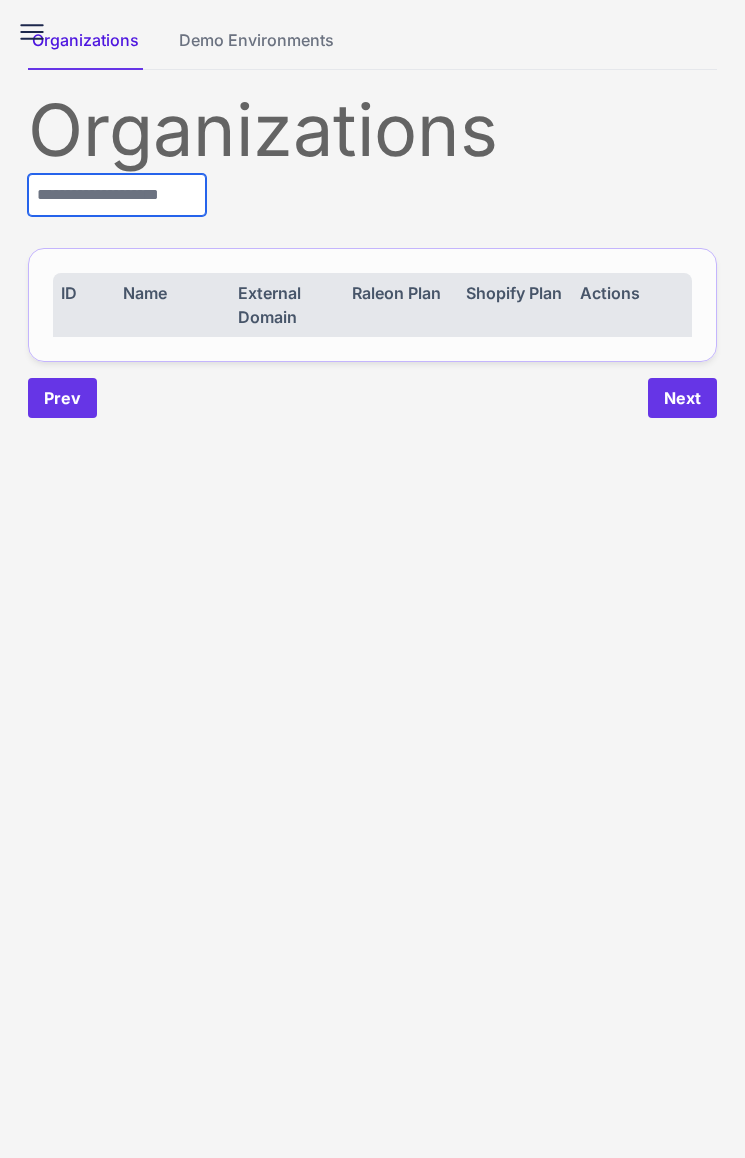 click at bounding box center (117, 195) 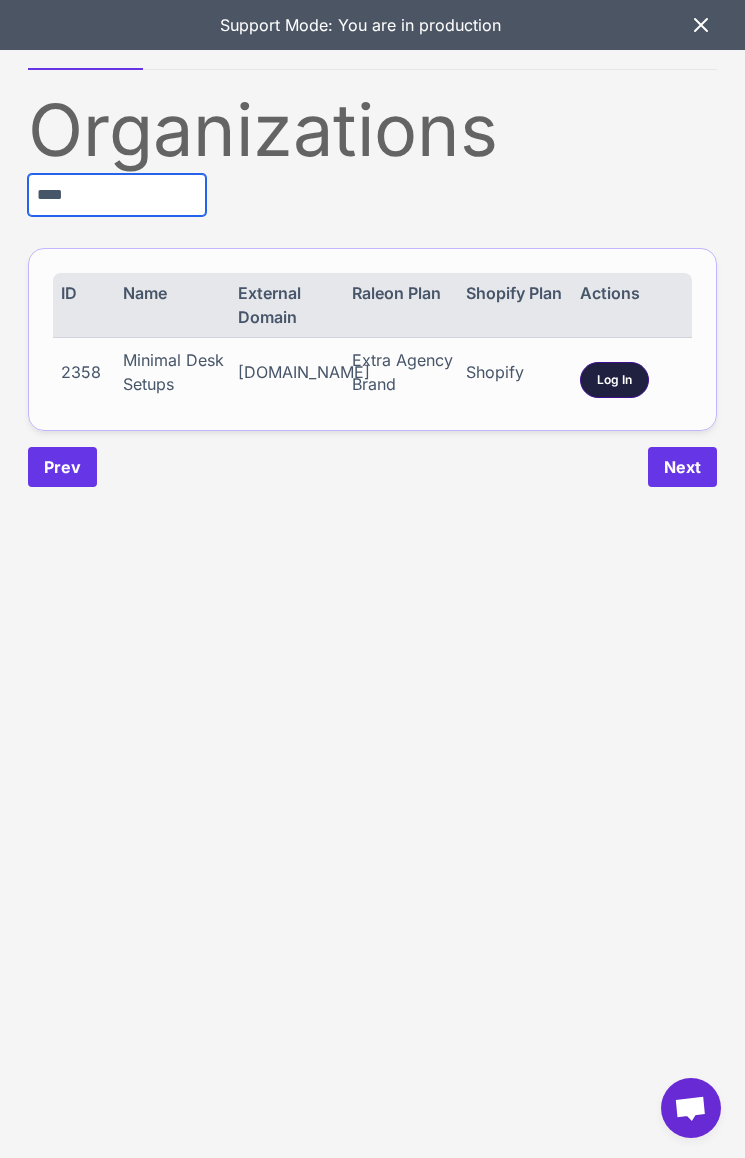 type on "****" 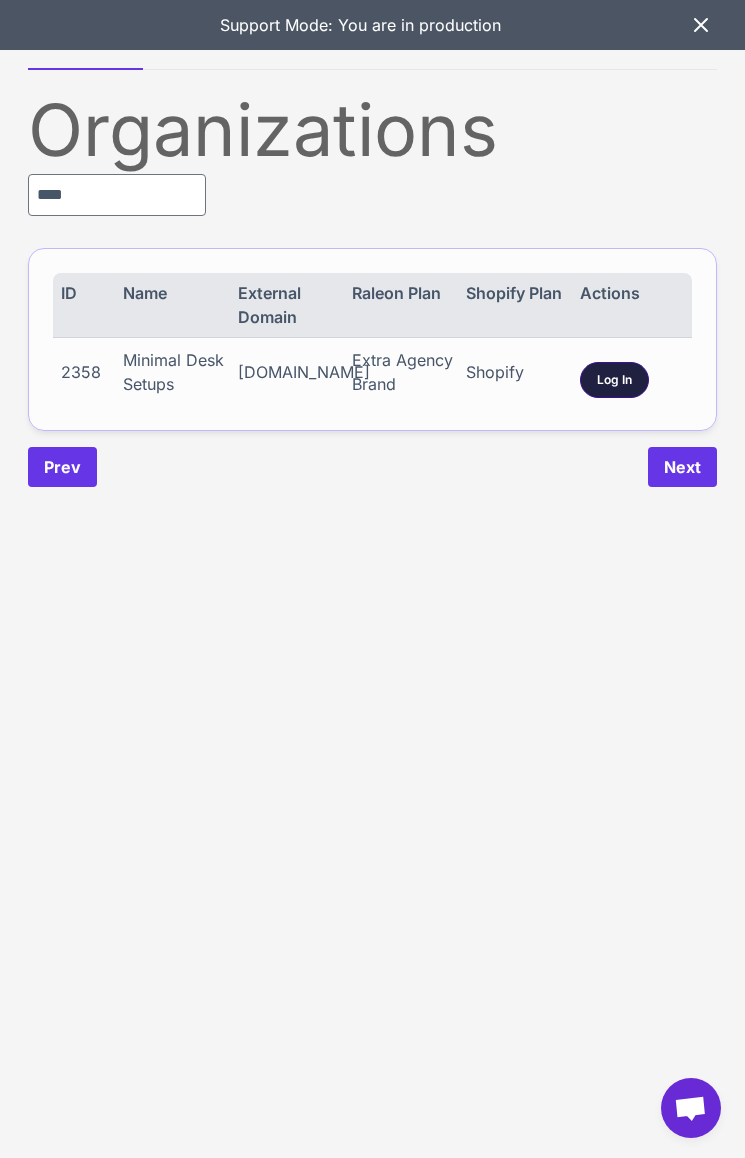click on "Log In" at bounding box center [614, 380] 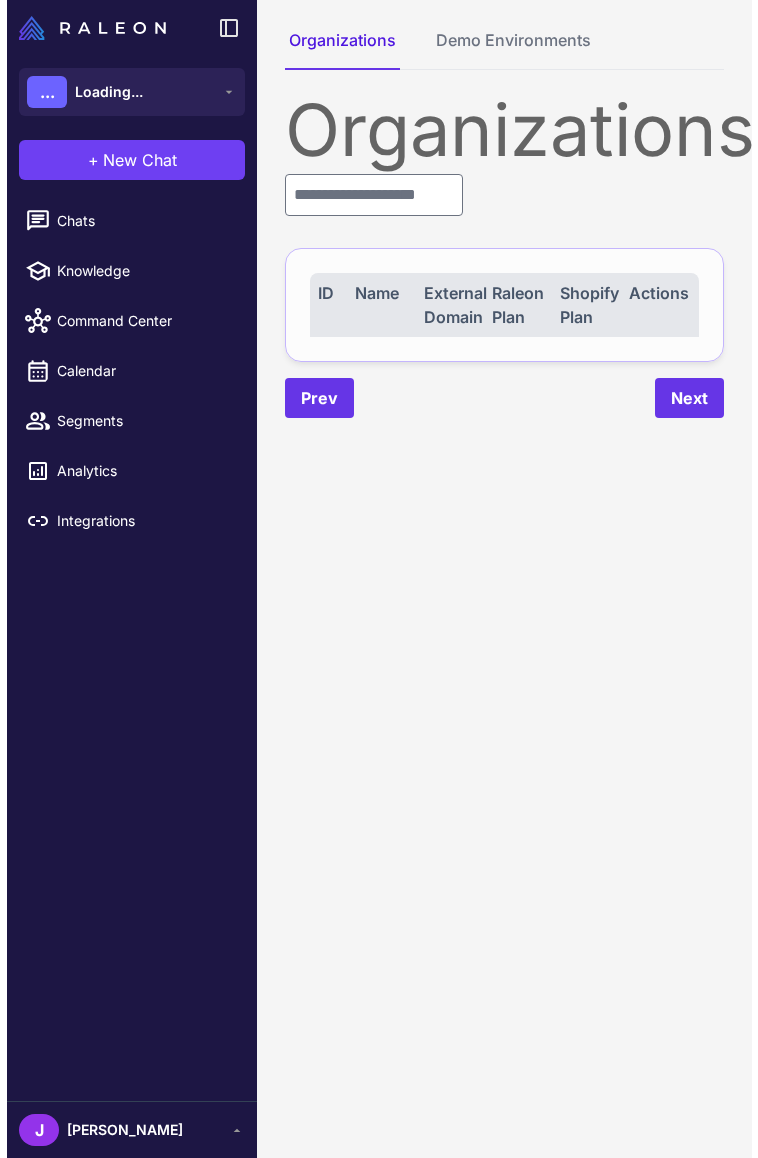 scroll, scrollTop: 0, scrollLeft: 0, axis: both 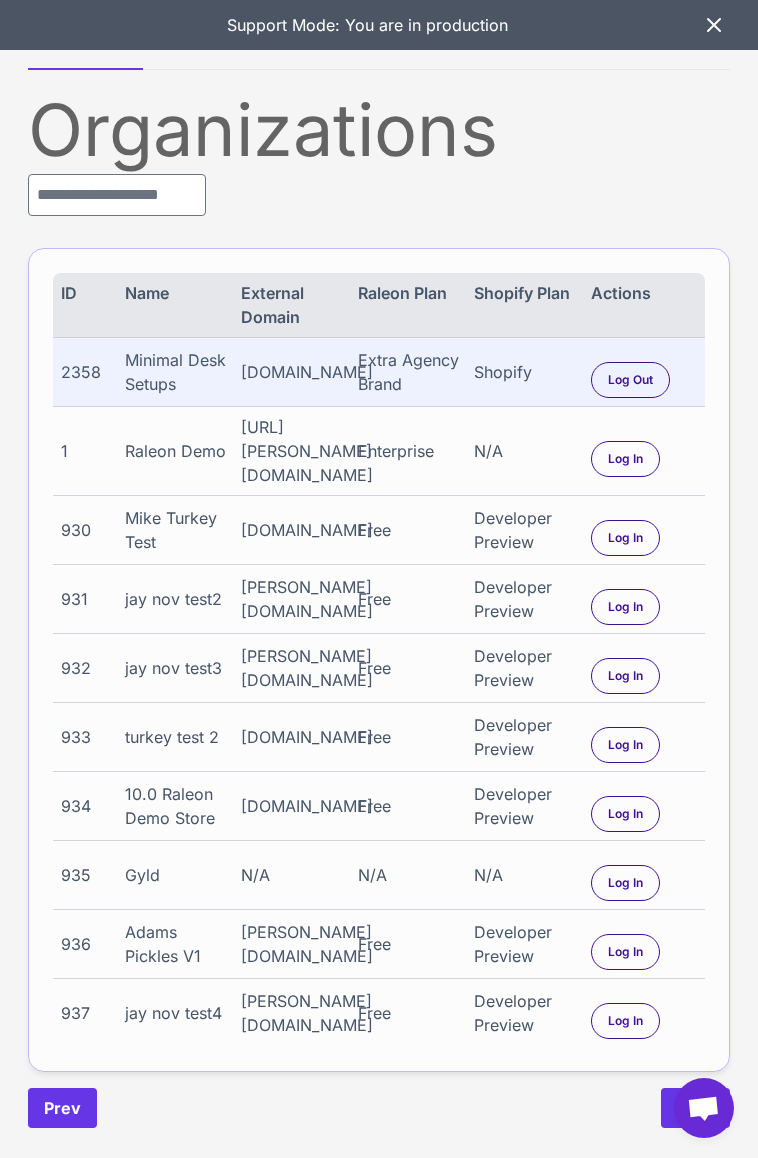 click 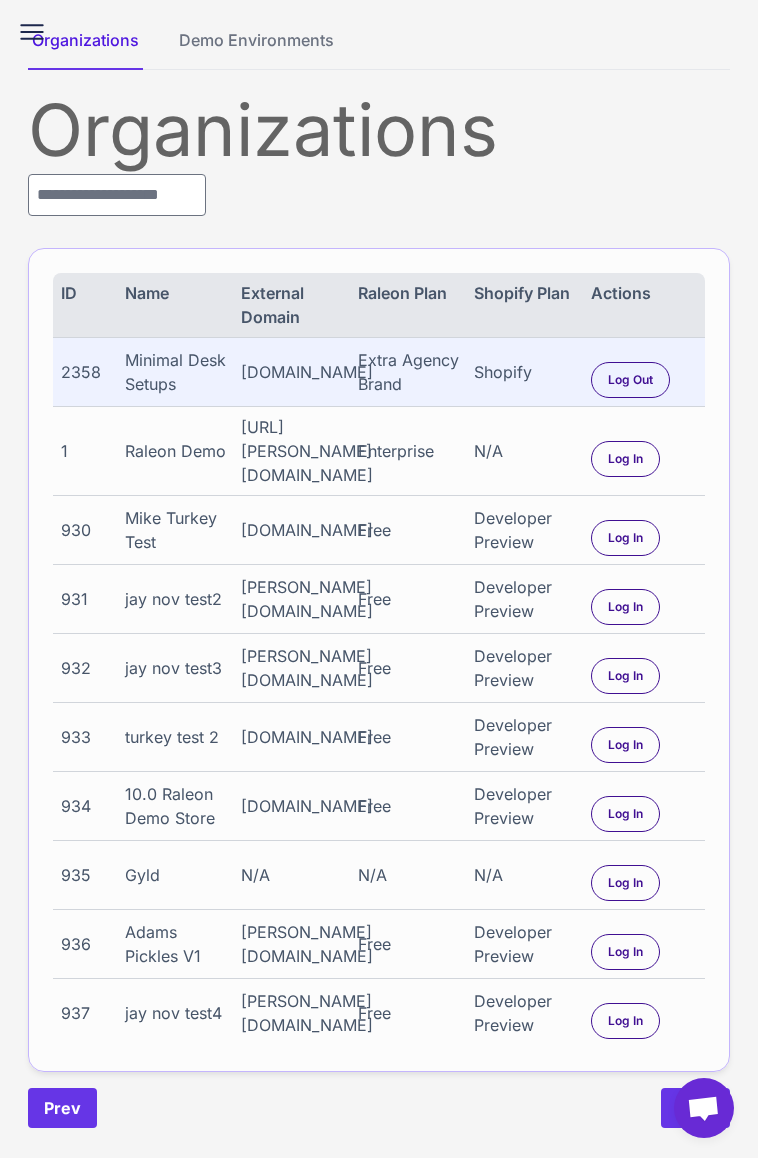 click 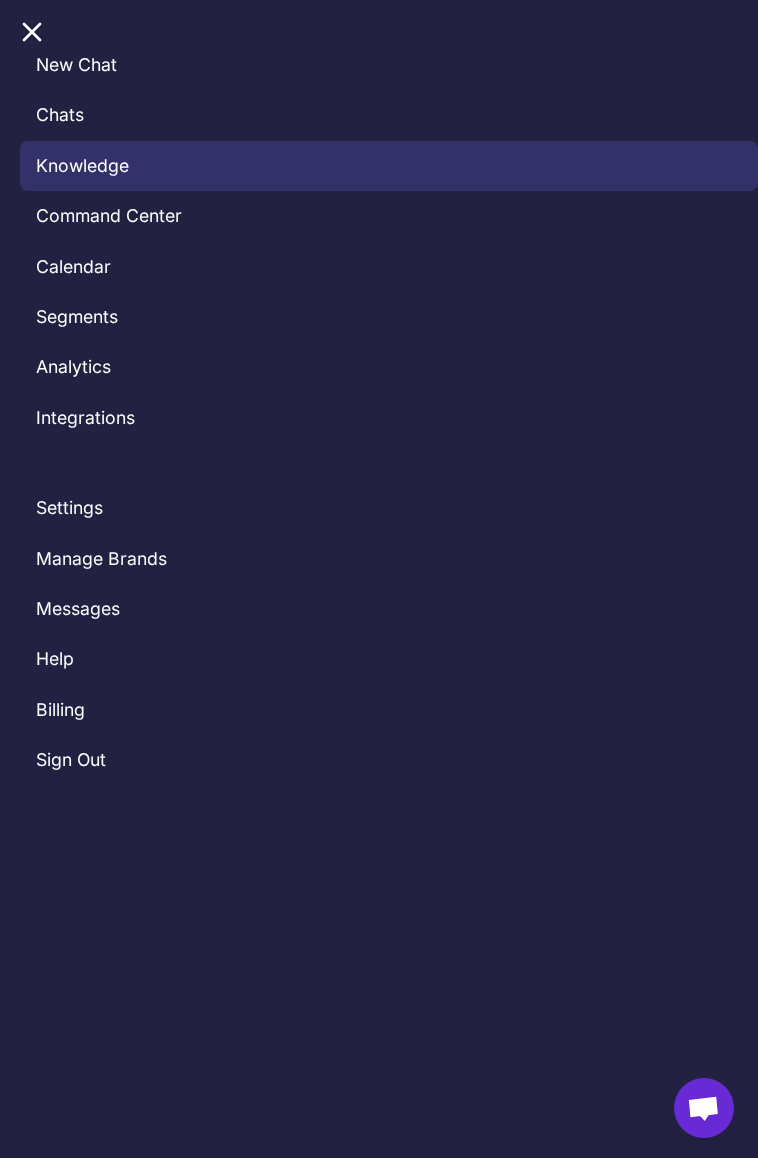 click on "Knowledge" at bounding box center (389, 166) 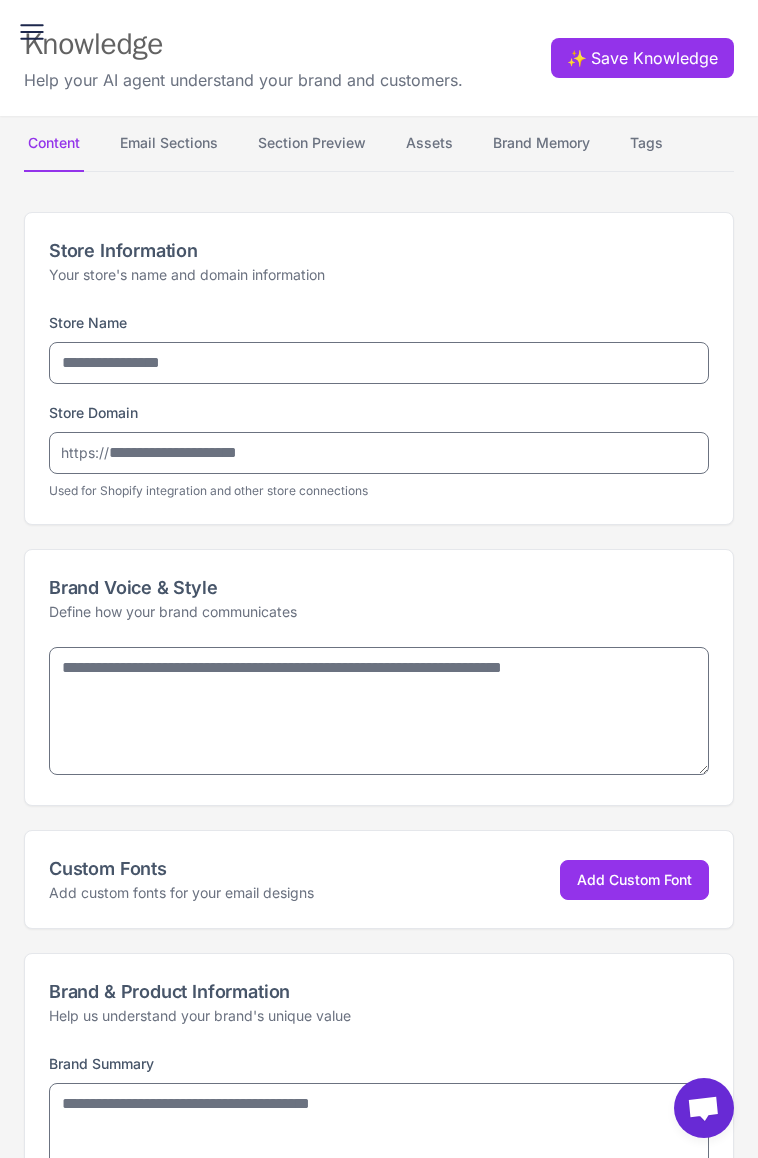 type on "**********" 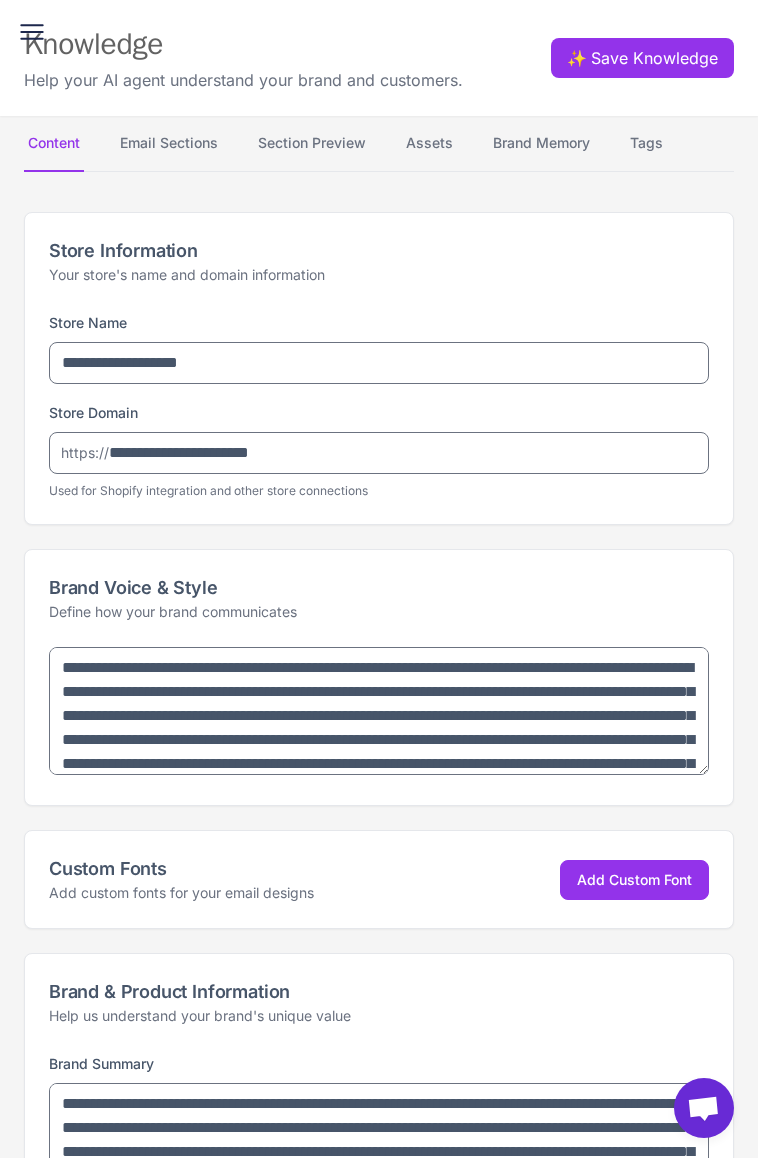 type on "**********" 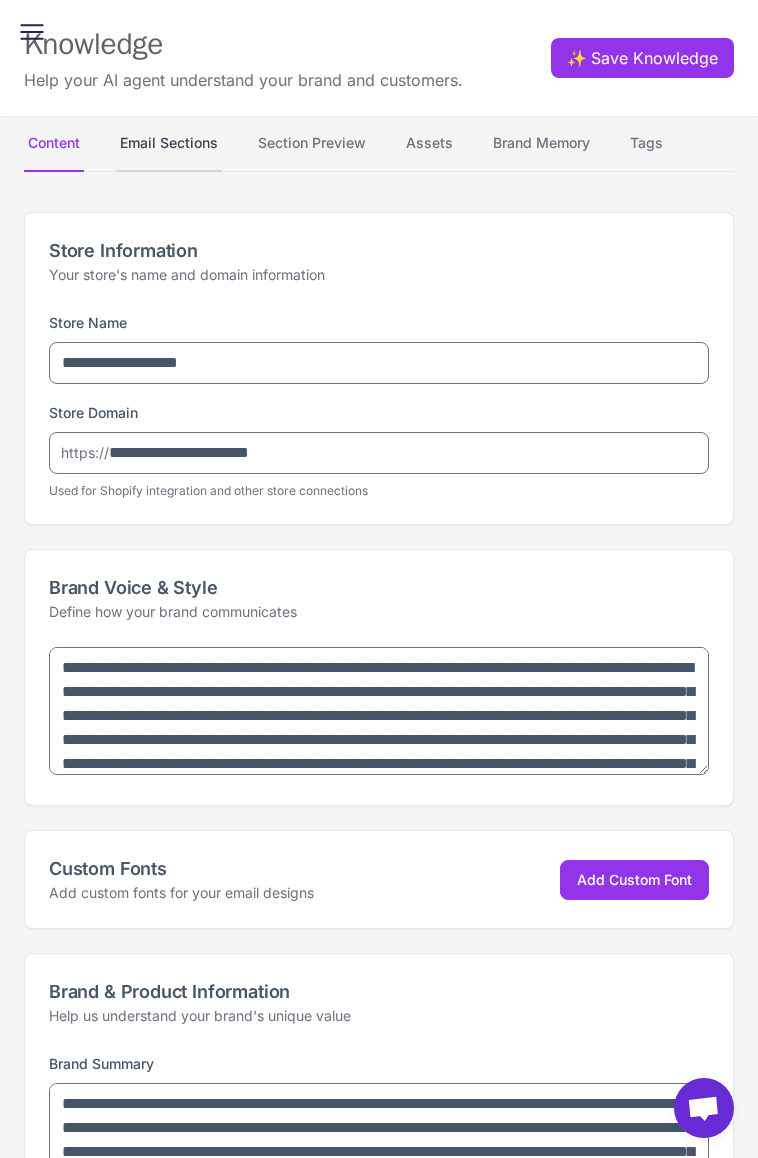 click on "Email Sections" at bounding box center (169, 144) 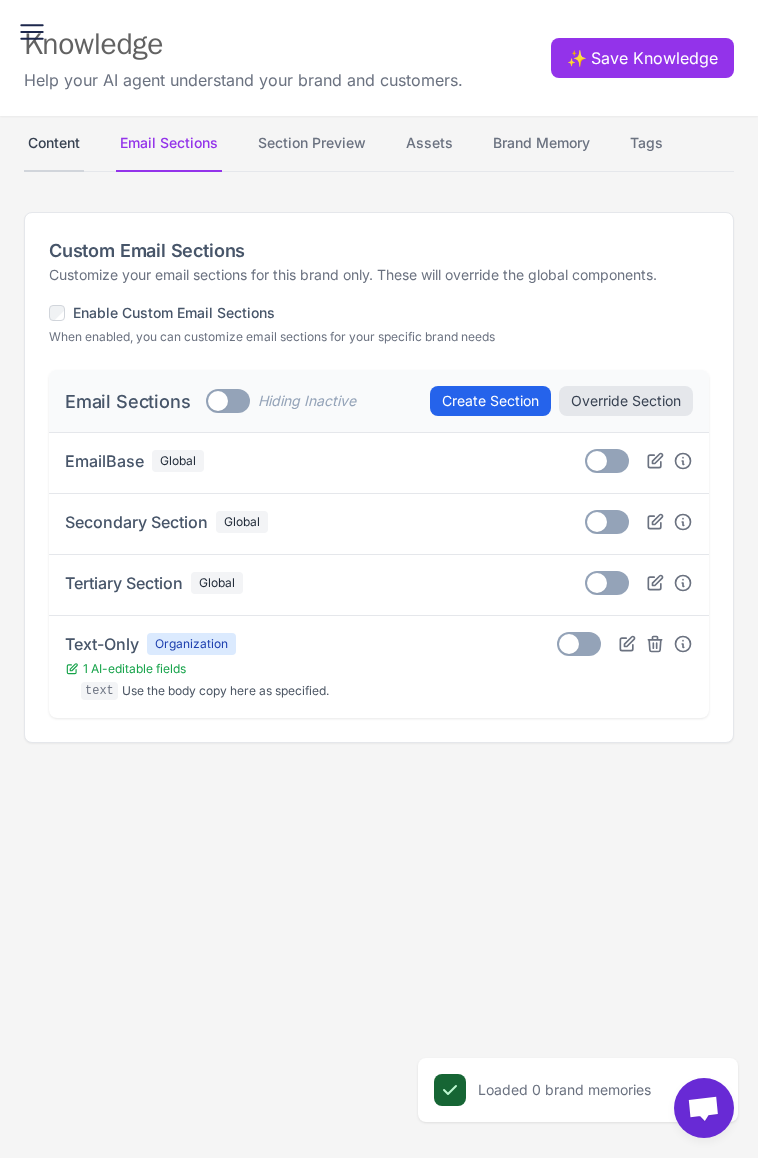 click on "Content" at bounding box center (54, 144) 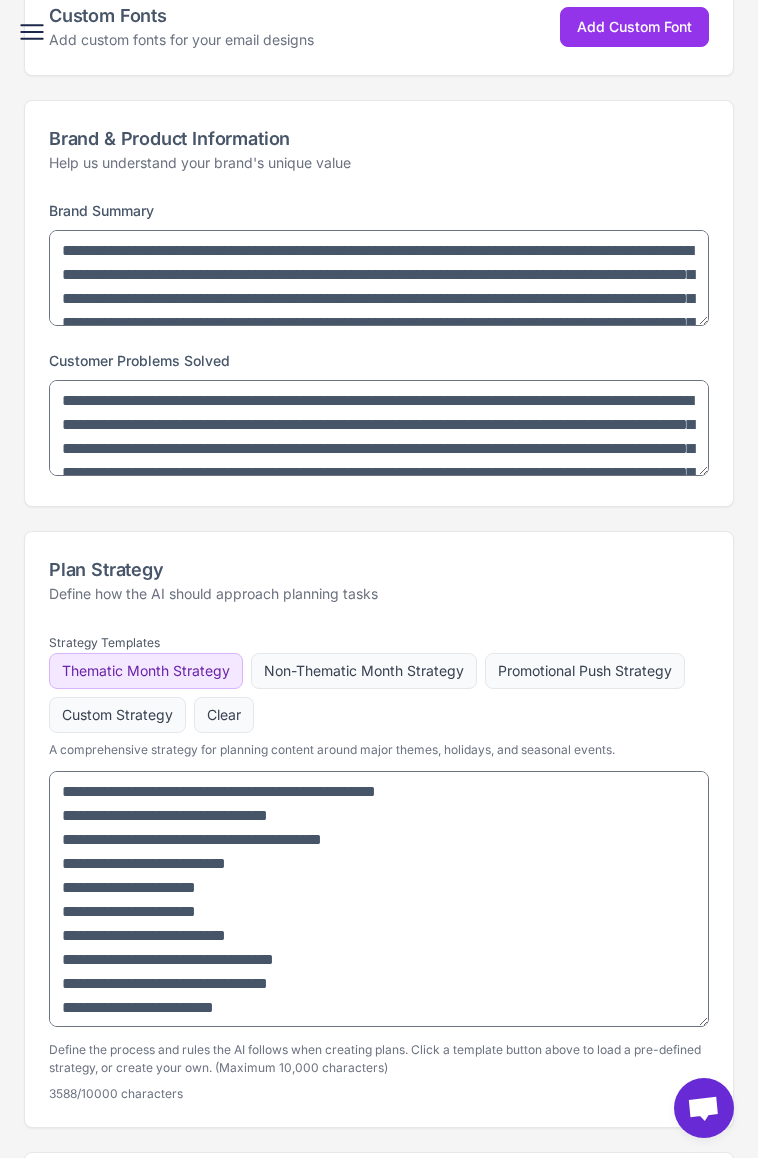 scroll, scrollTop: 0, scrollLeft: 0, axis: both 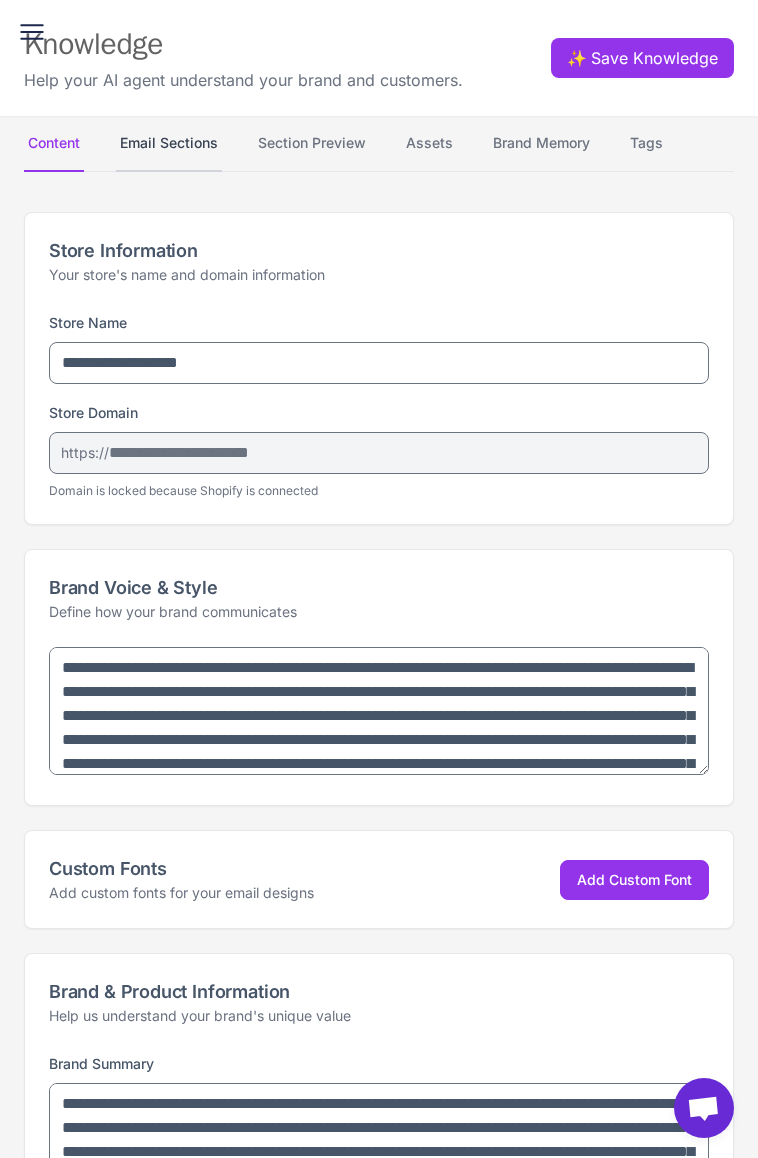click on "Email Sections" at bounding box center (169, 144) 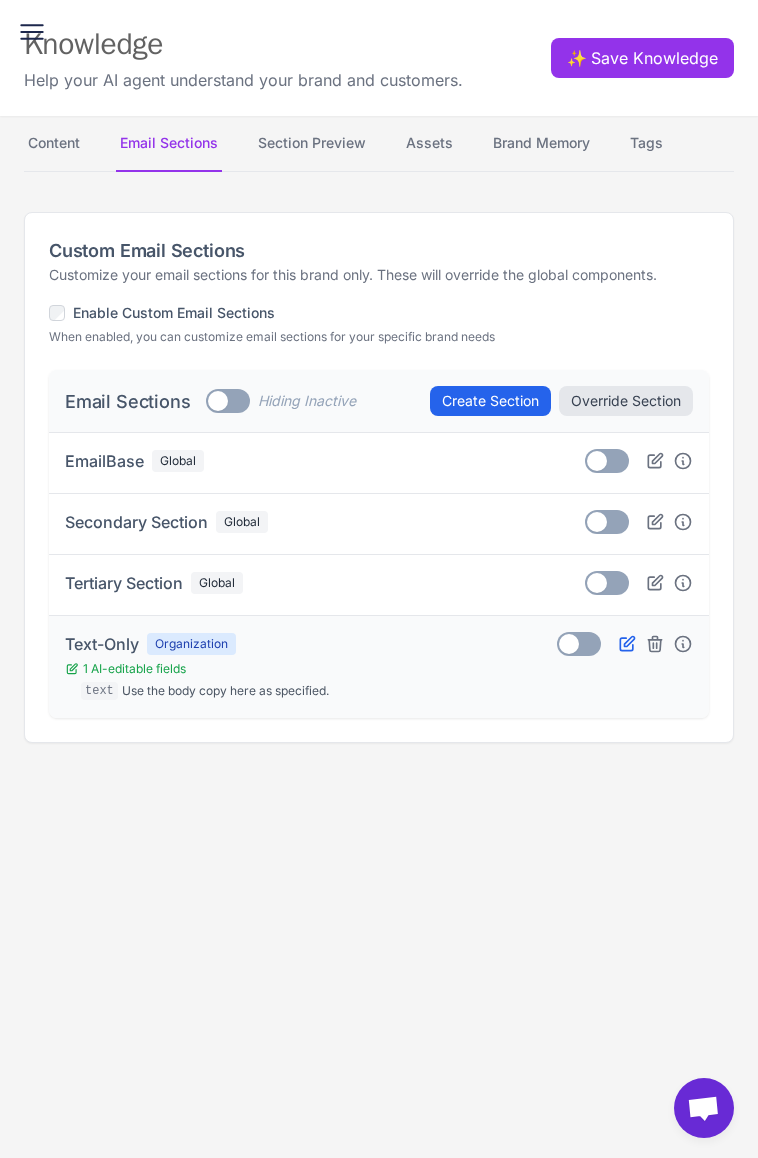 click 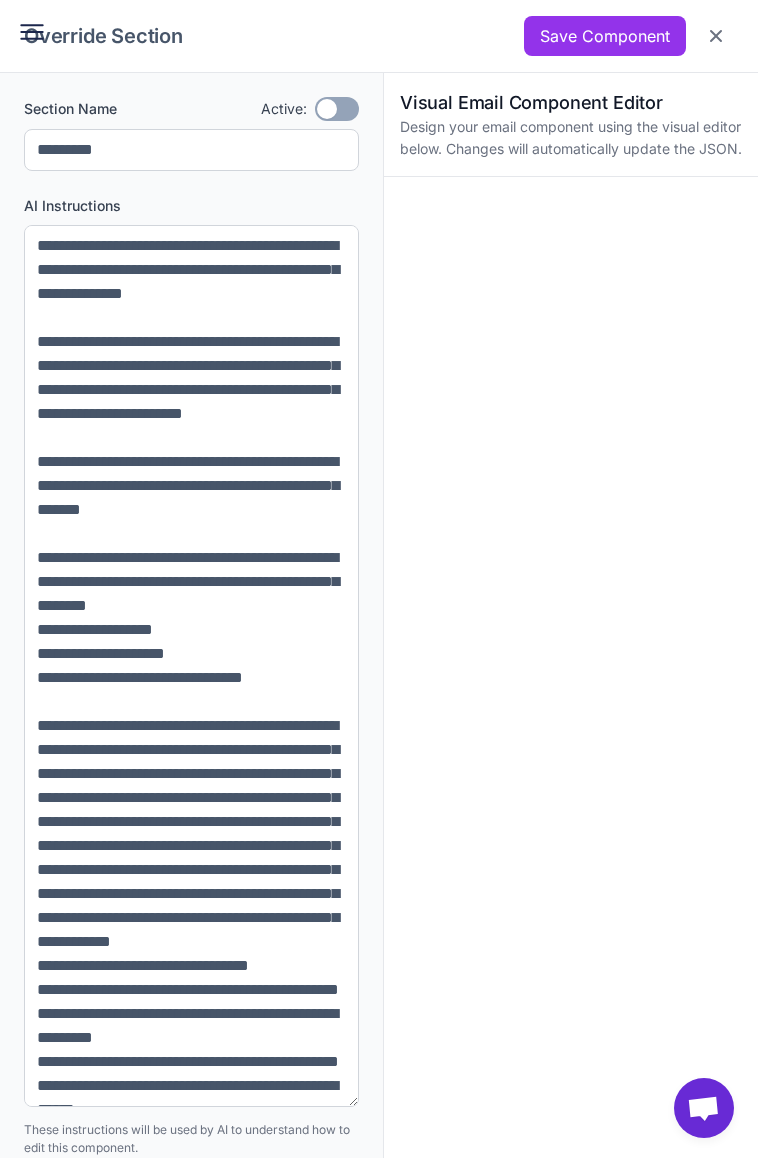 drag, startPoint x: 357, startPoint y: 301, endPoint x: 281, endPoint y: 1027, distance: 729.9671 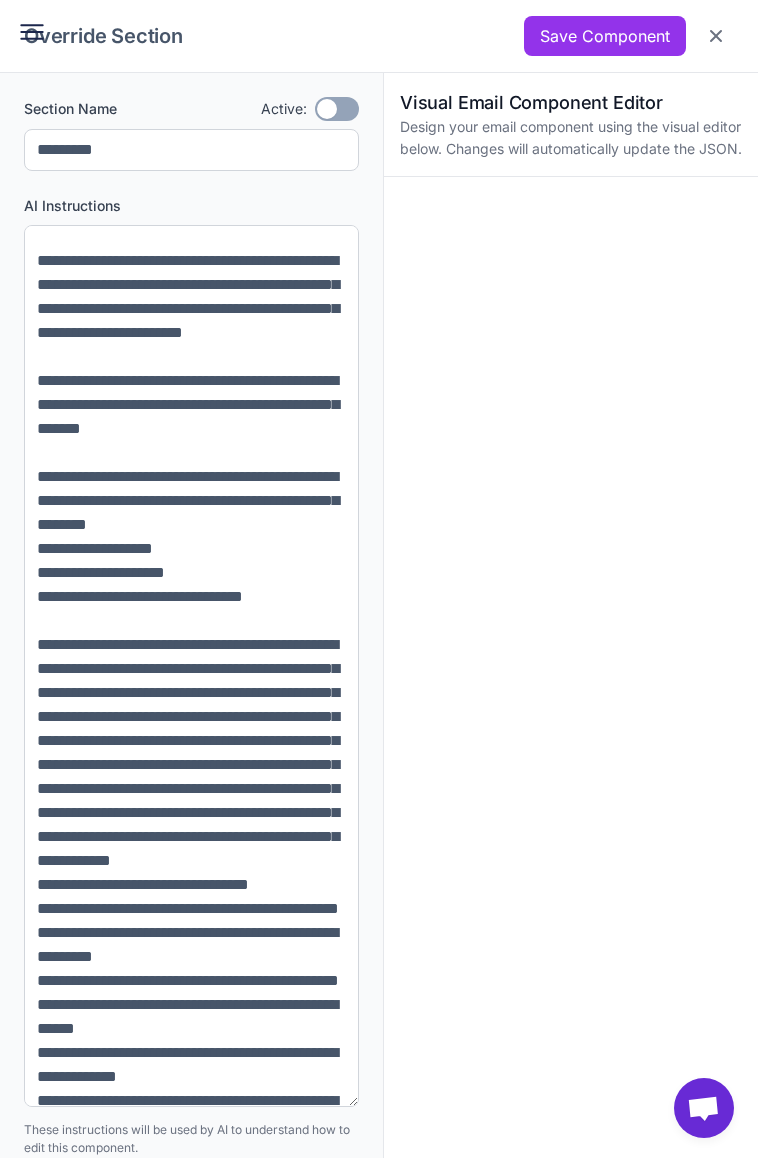 scroll, scrollTop: 0, scrollLeft: 0, axis: both 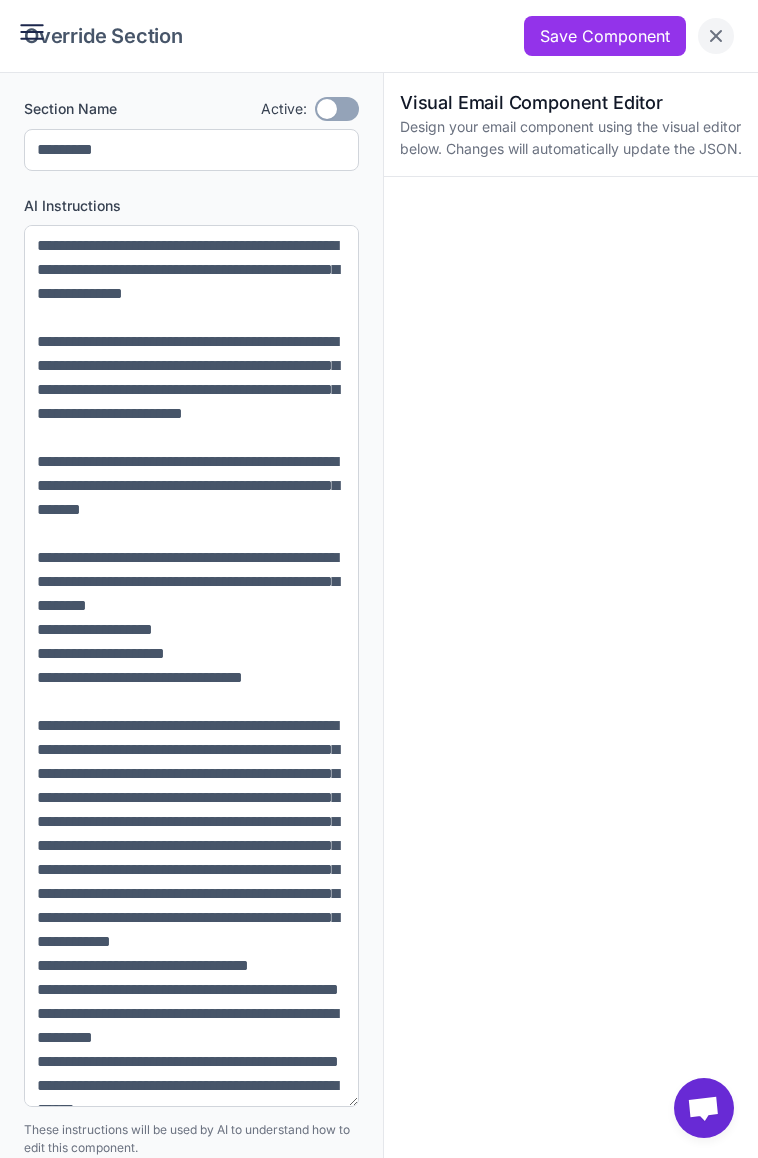 click 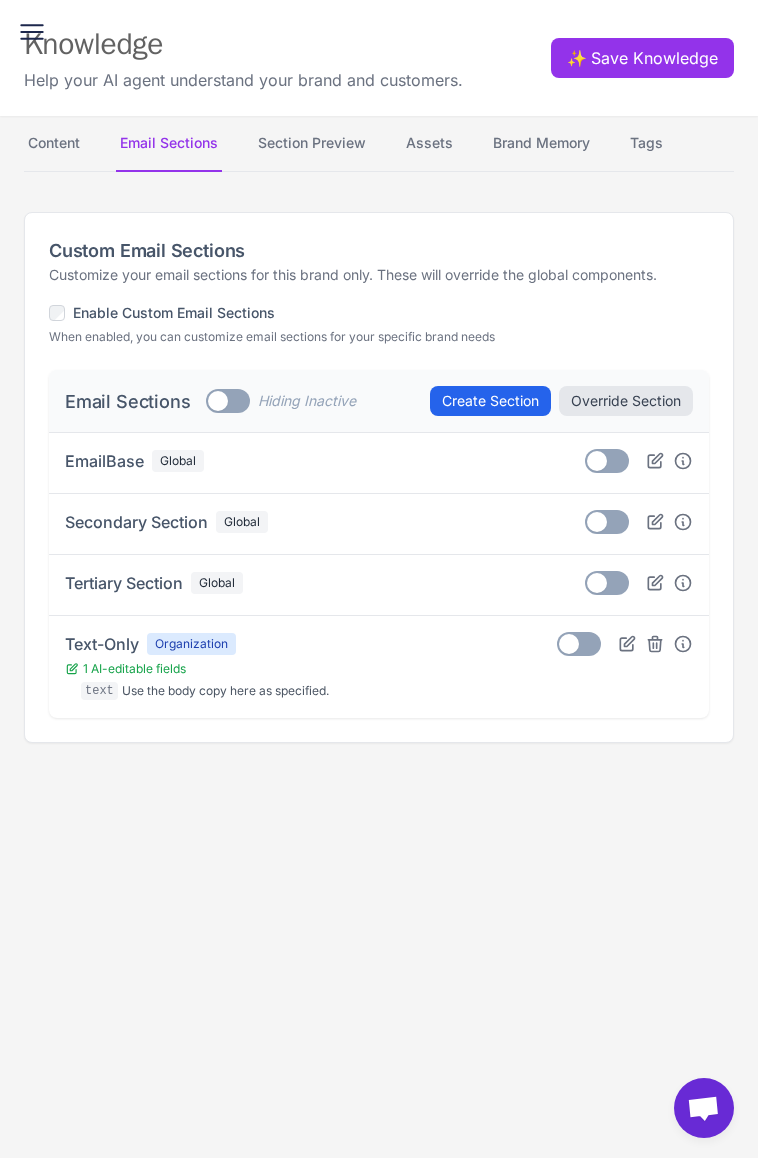 drag, startPoint x: 79, startPoint y: 141, endPoint x: 93, endPoint y: 185, distance: 46.173584 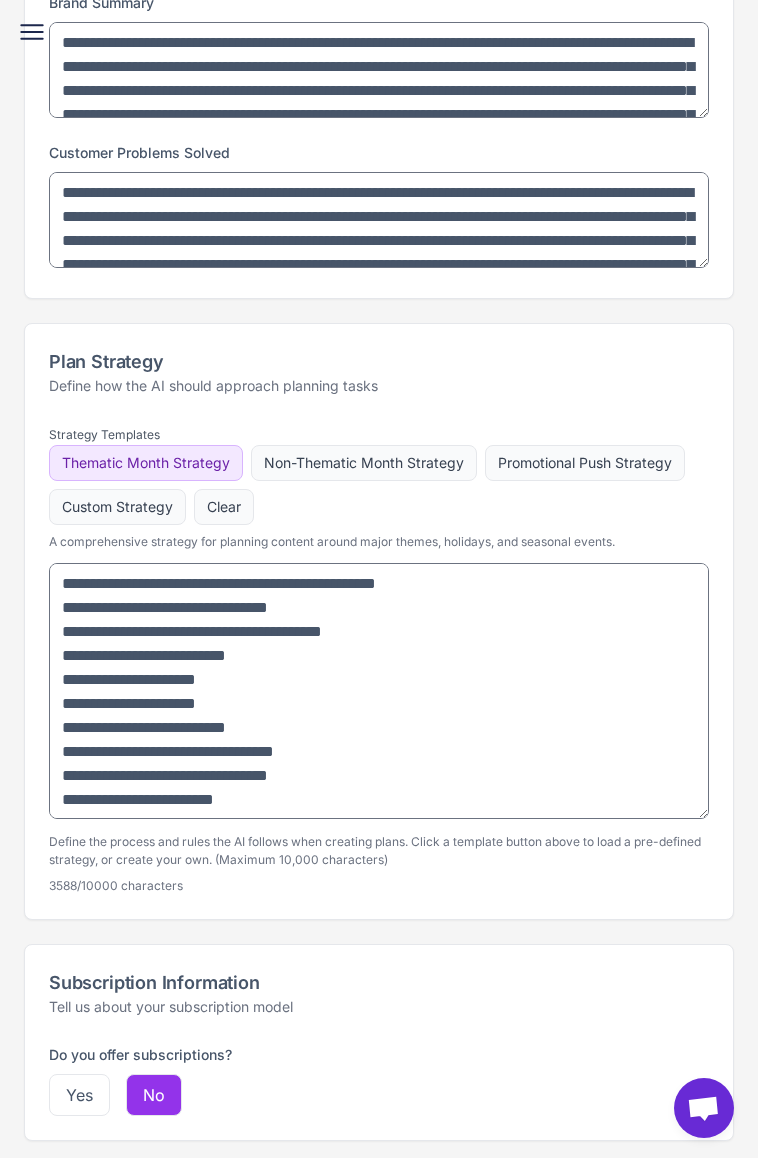 scroll, scrollTop: 1068, scrollLeft: 0, axis: vertical 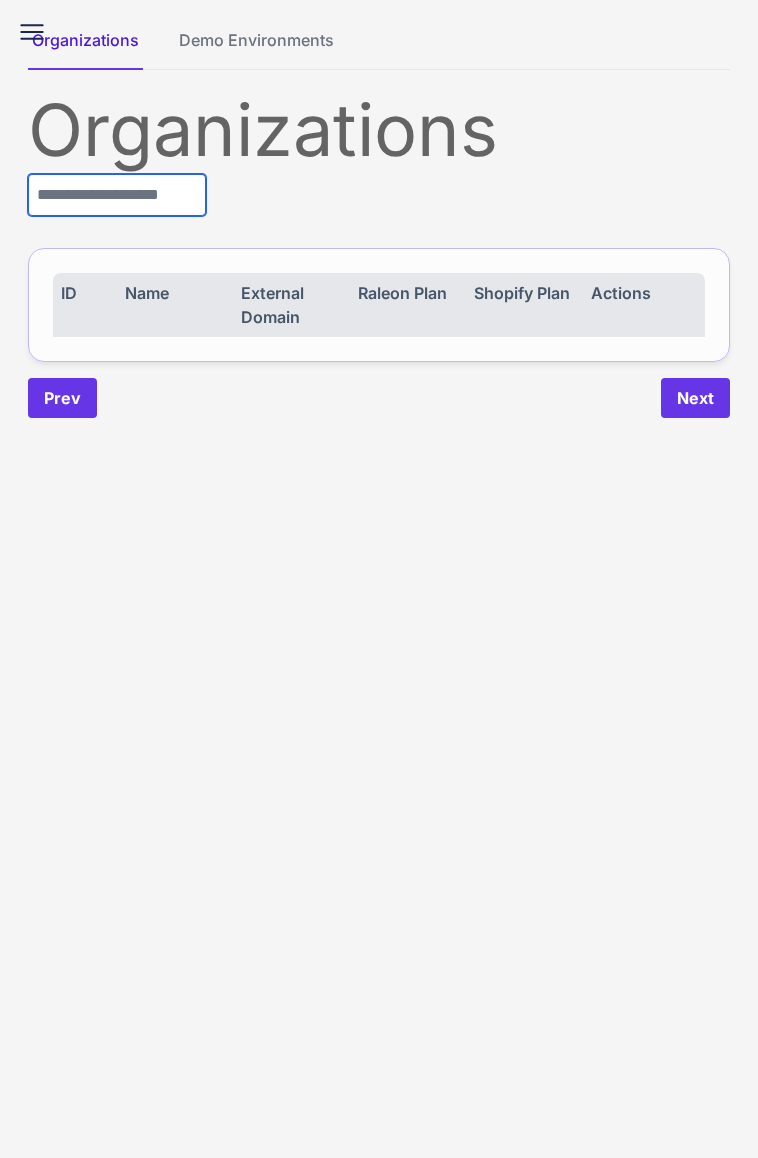 click at bounding box center [117, 195] 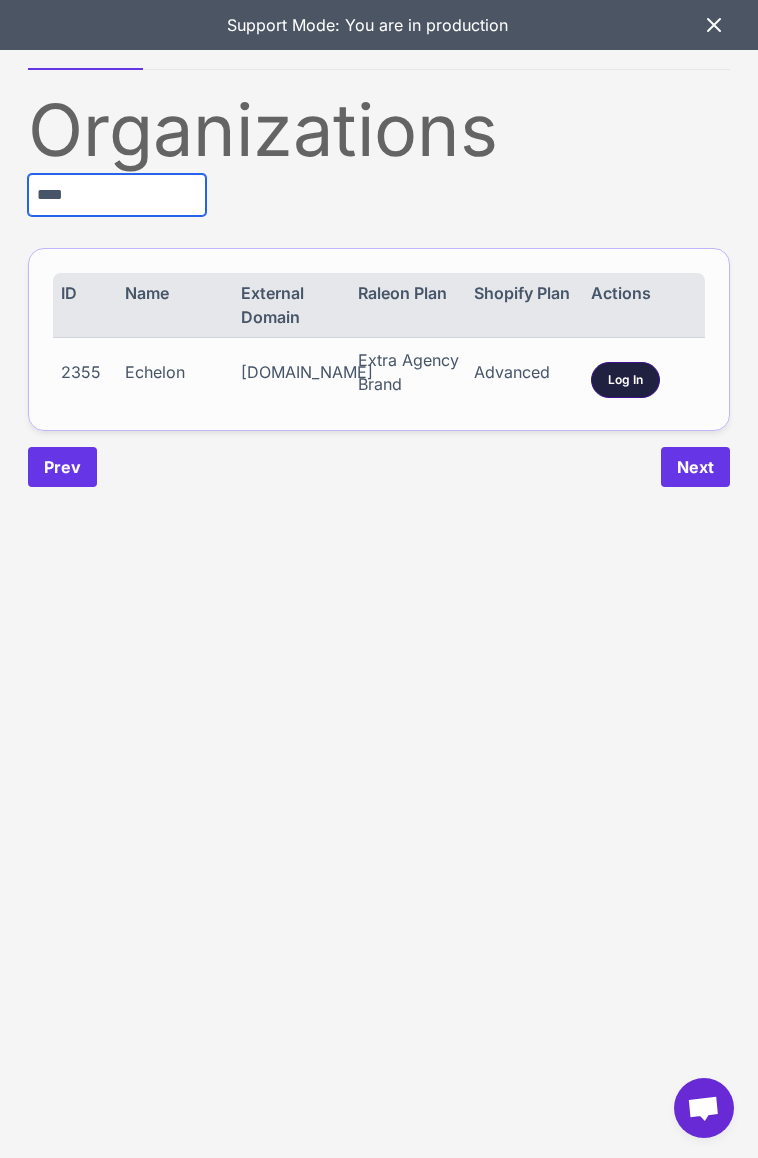 type on "****" 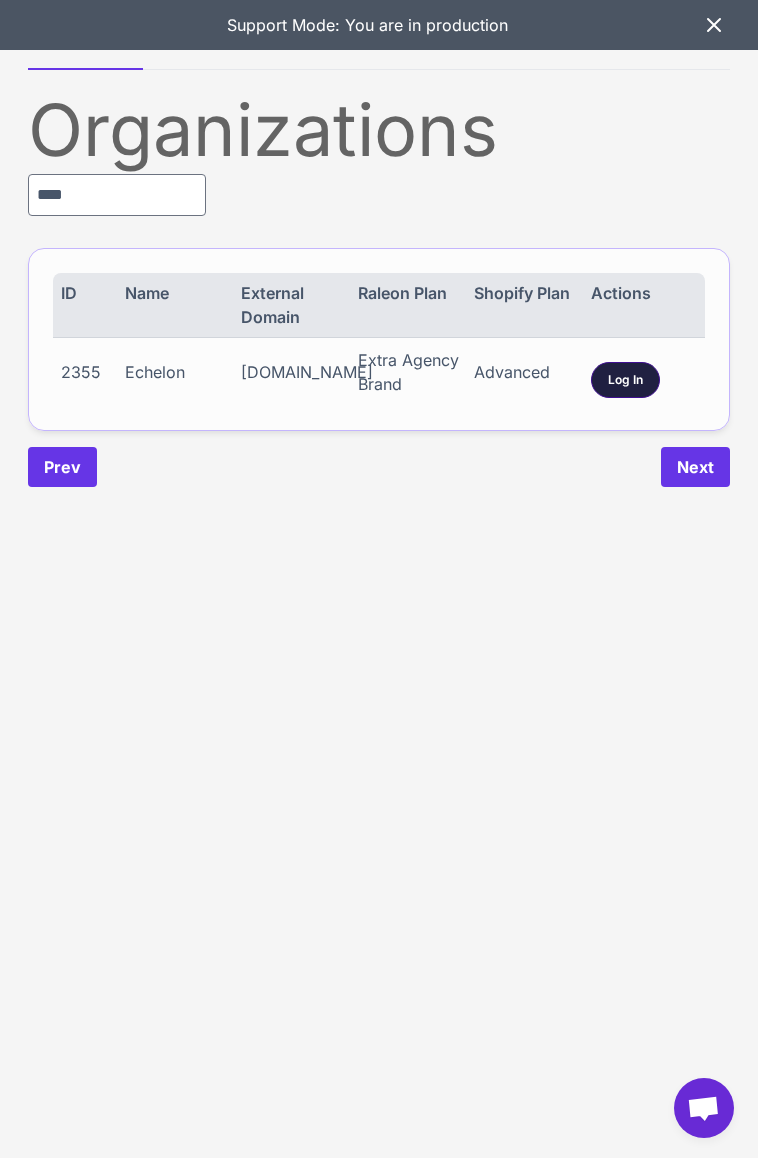 click on "Log In" at bounding box center [625, 380] 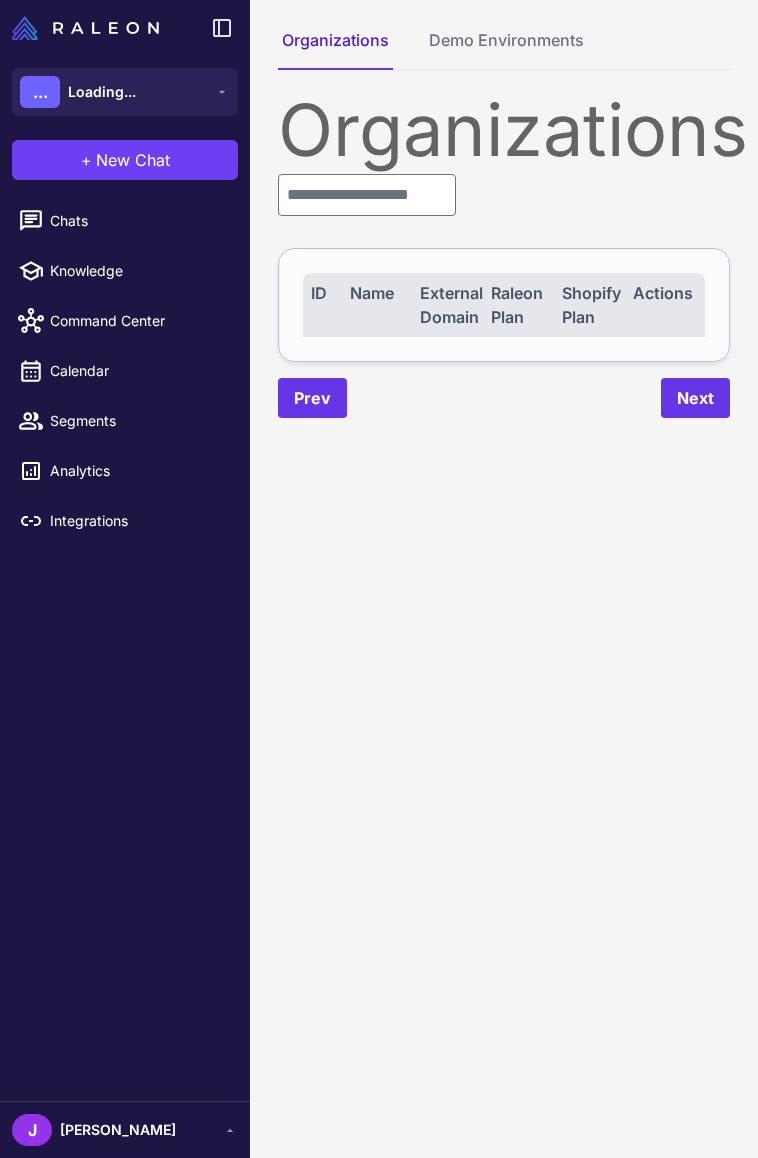 scroll, scrollTop: 0, scrollLeft: 0, axis: both 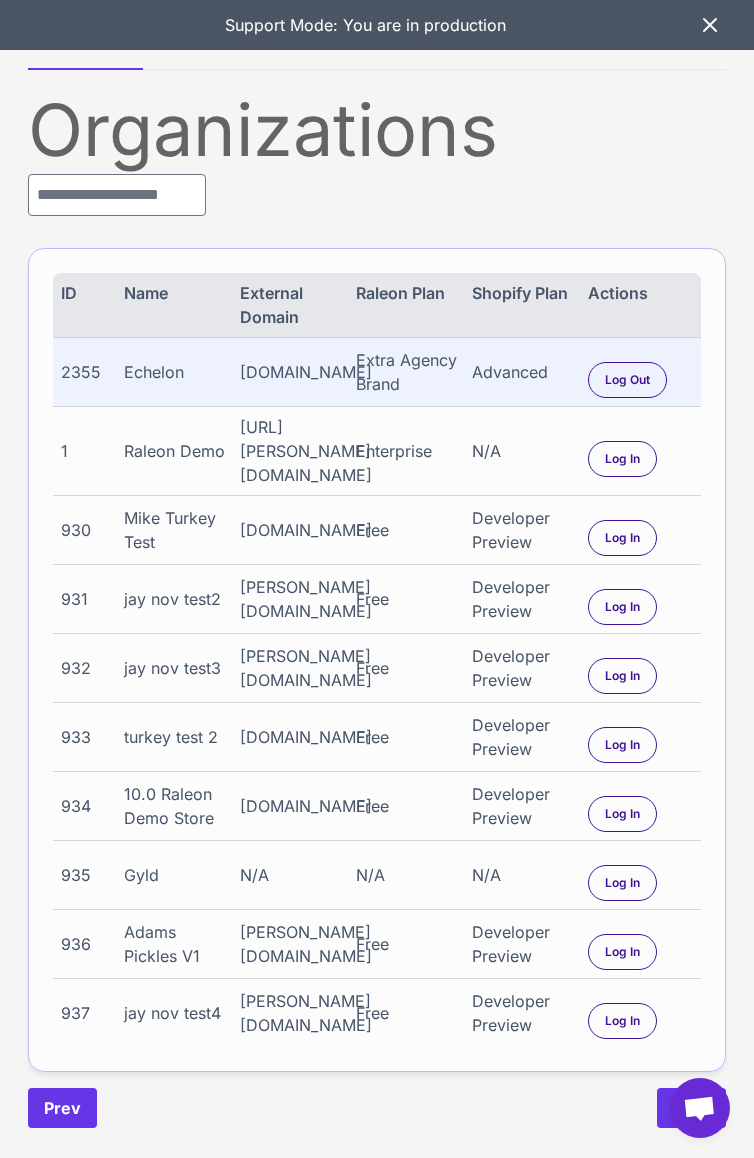 drag, startPoint x: 728, startPoint y: 34, endPoint x: 719, endPoint y: 42, distance: 12.0415945 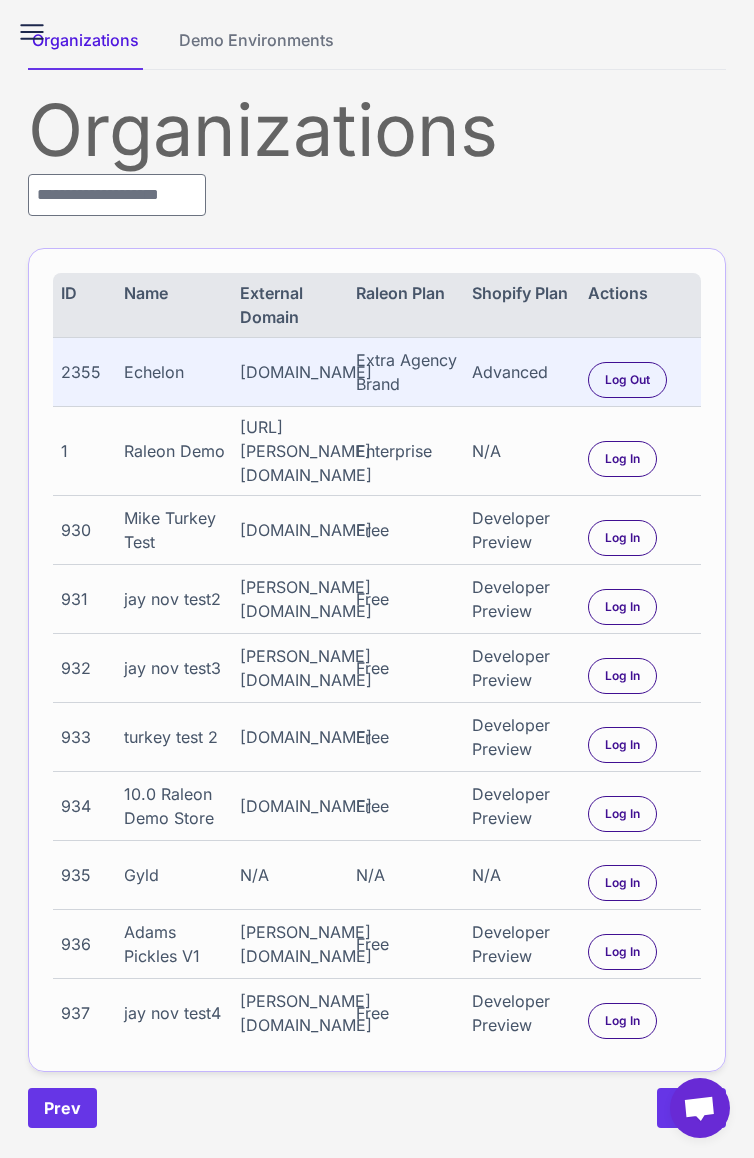 click 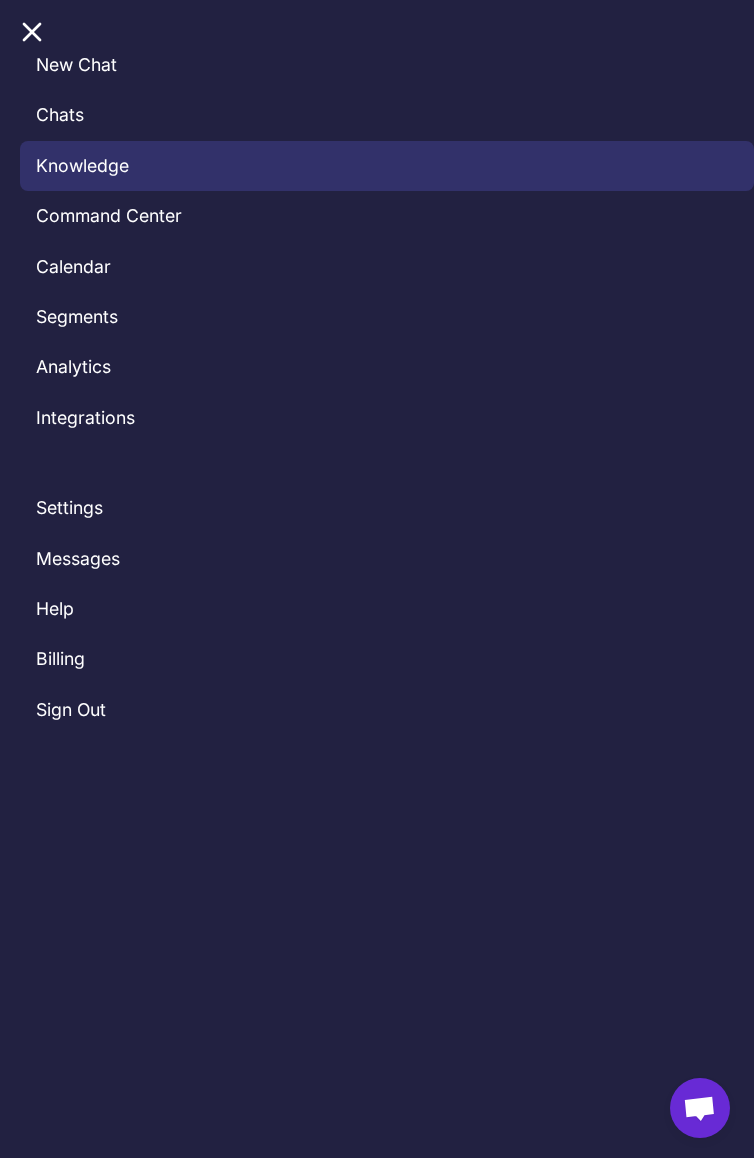 click on "Knowledge" at bounding box center [387, 166] 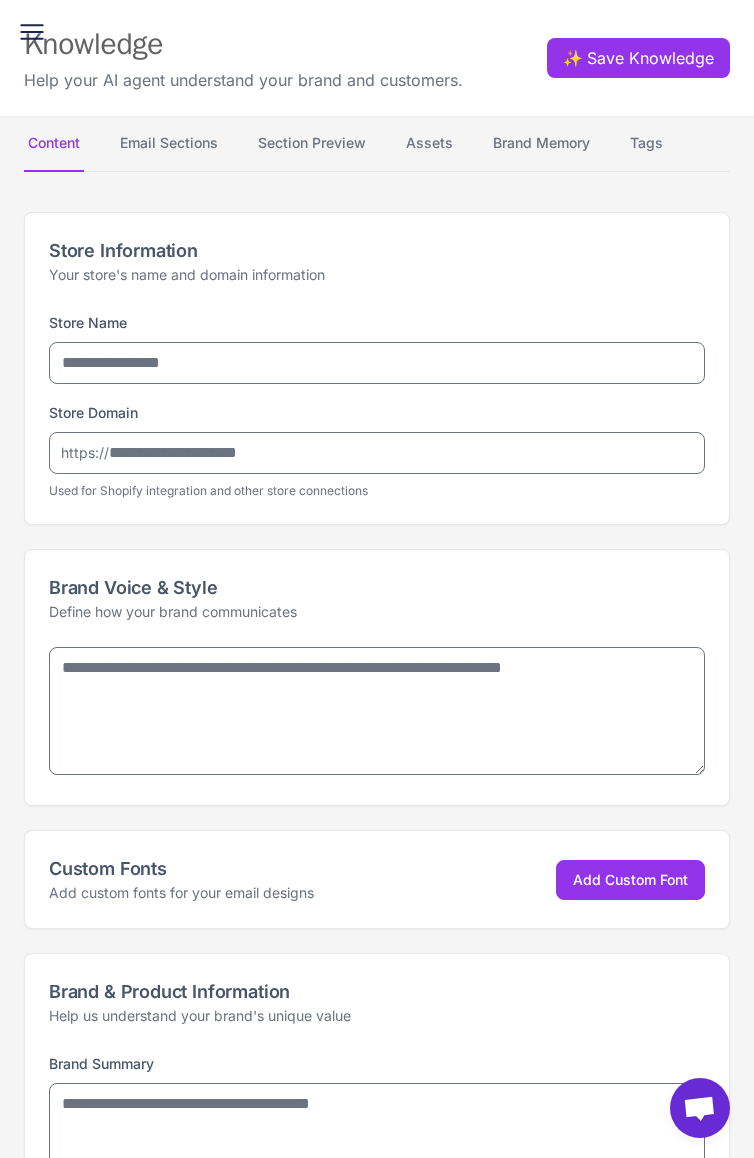 type on "*******" 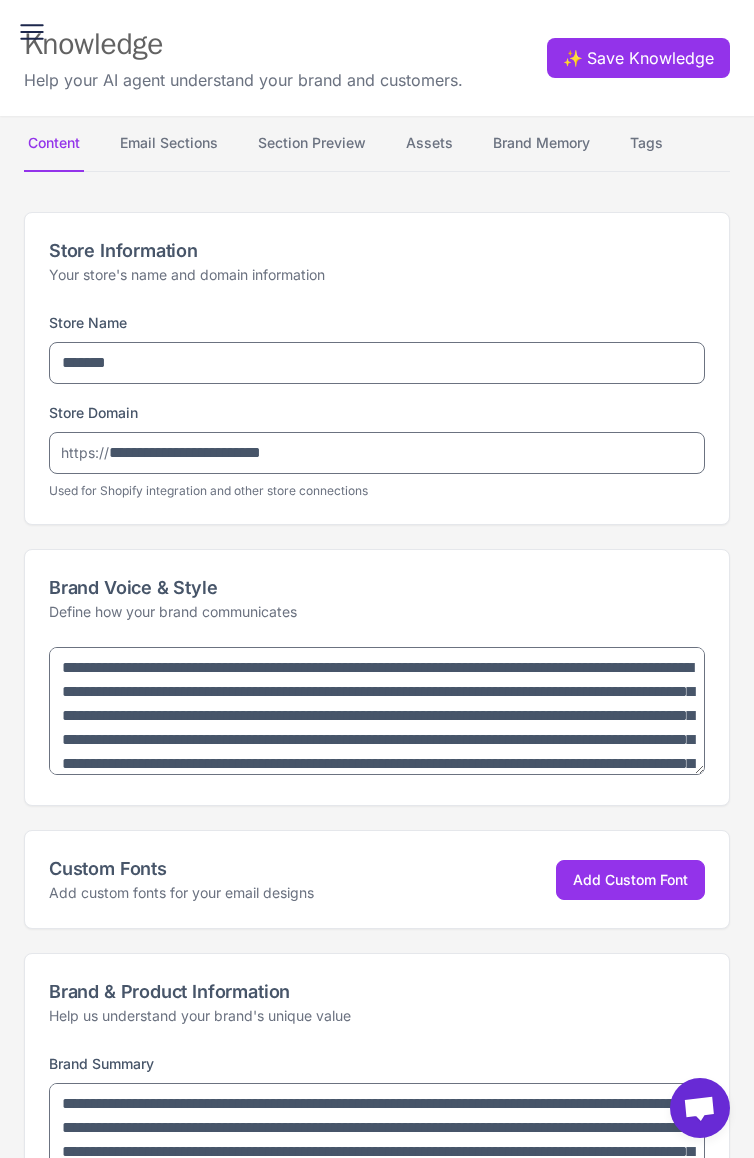 type on "**********" 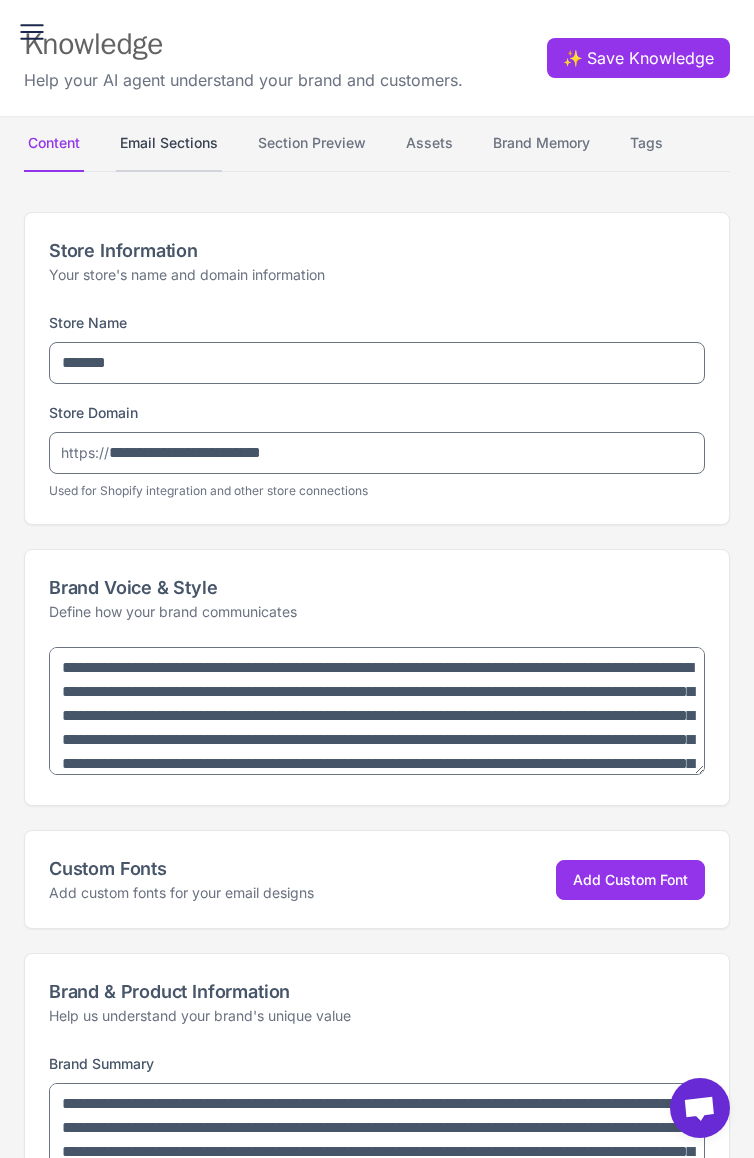 type on "**********" 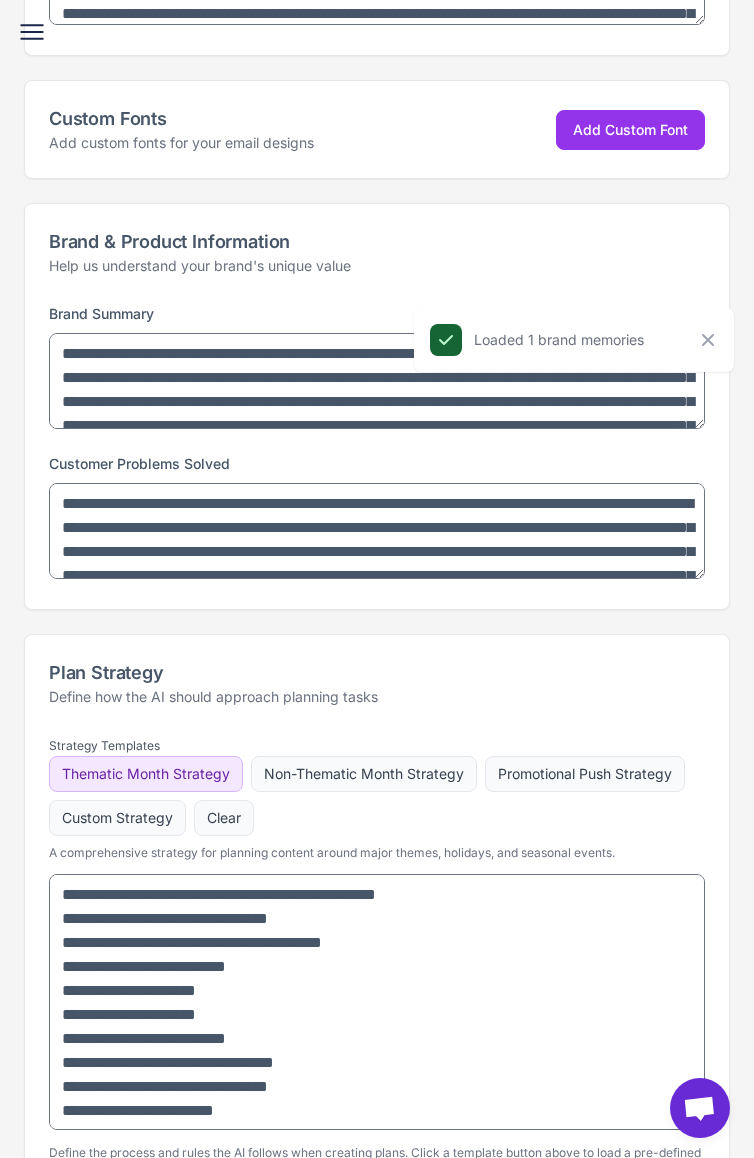scroll, scrollTop: 0, scrollLeft: 0, axis: both 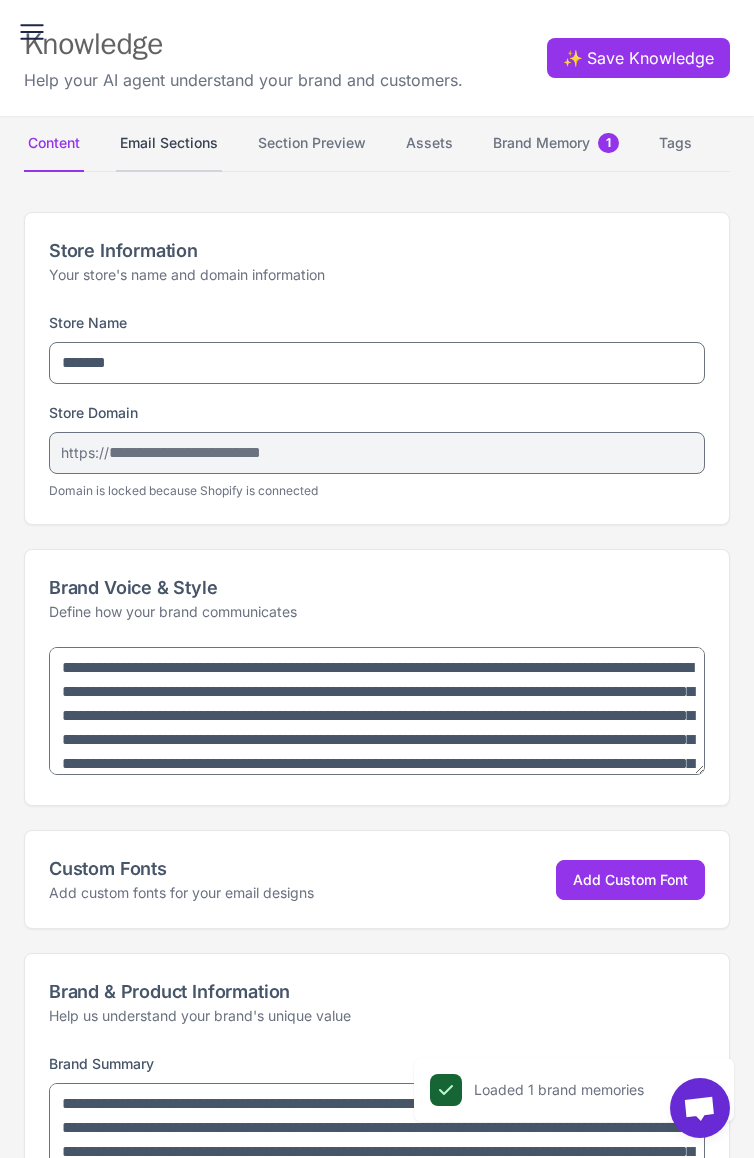 click on "Email Sections" at bounding box center [169, 144] 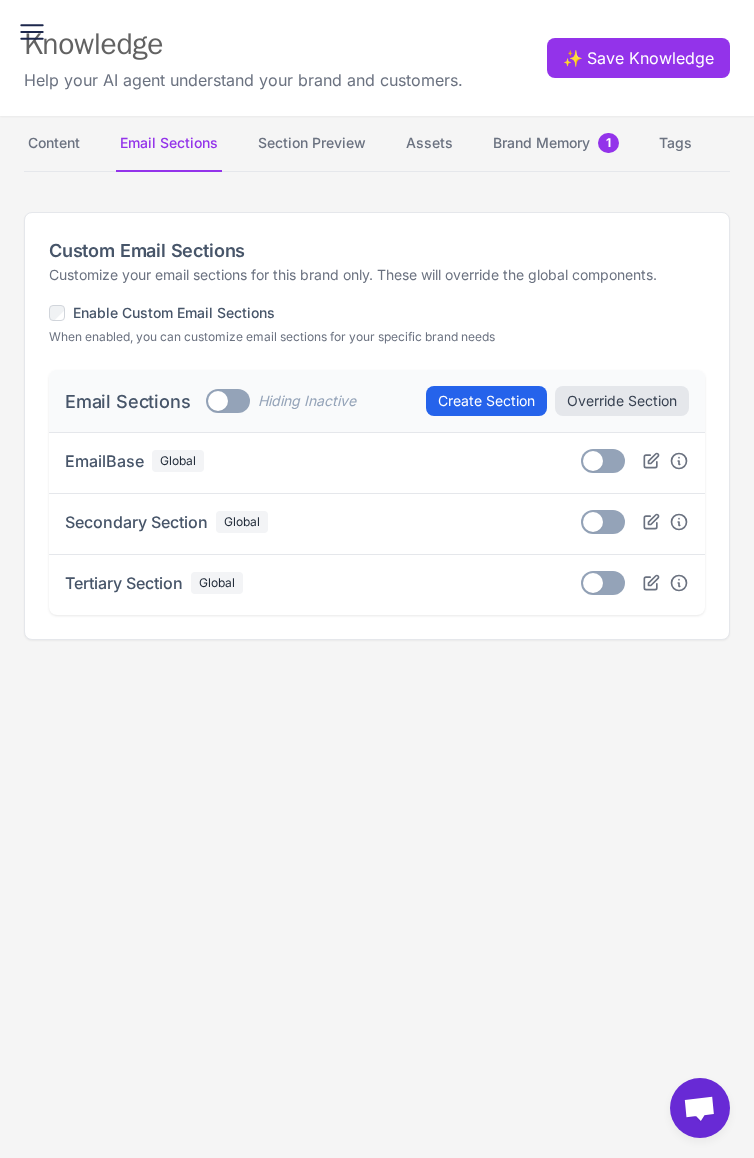 click at bounding box center (218, 401) 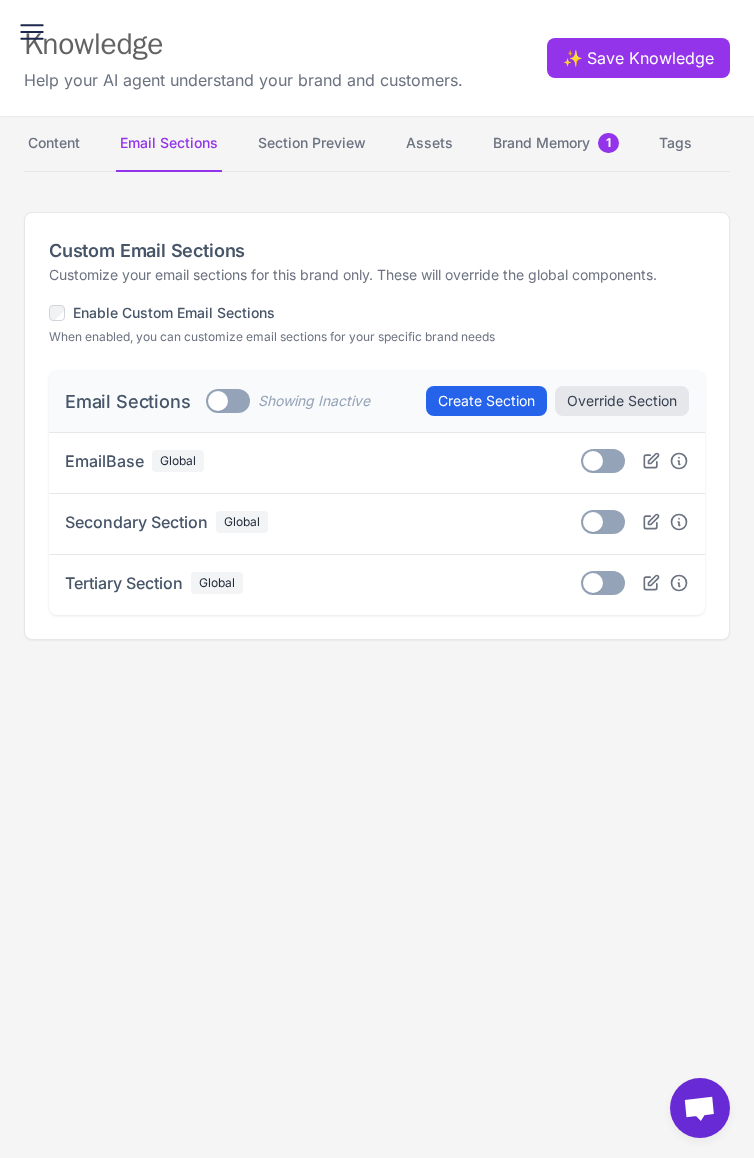 click on "Toggle" at bounding box center (228, 401) 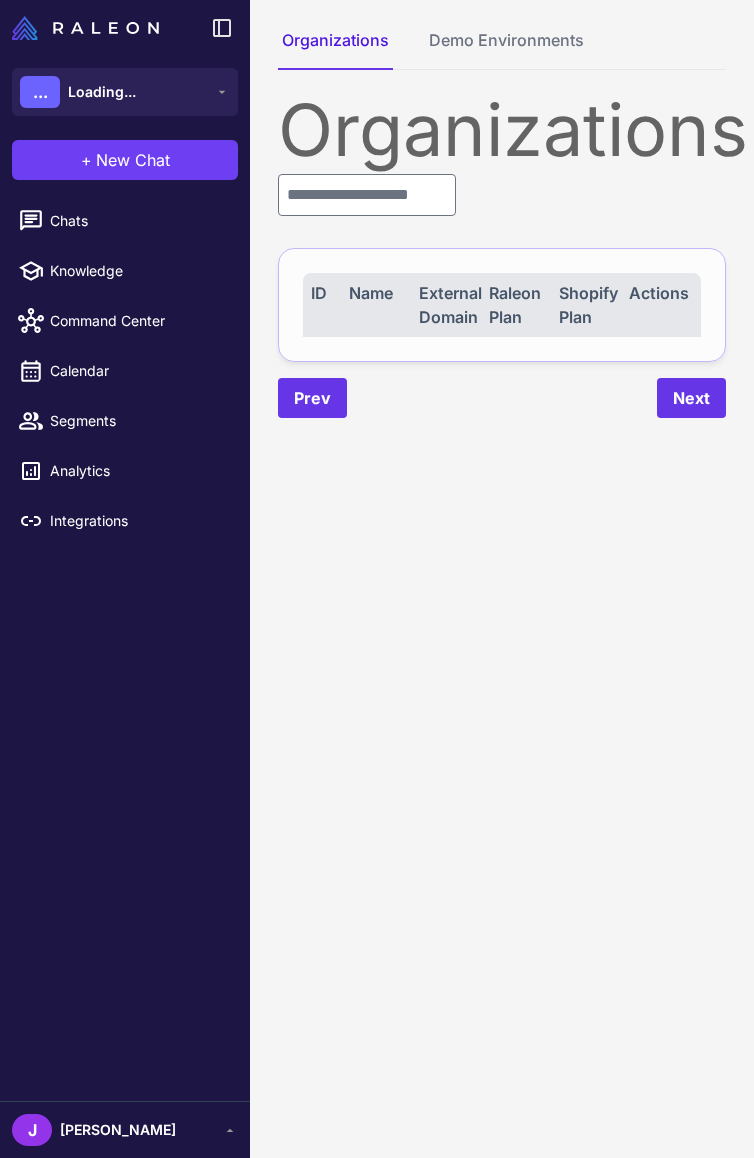 scroll, scrollTop: 0, scrollLeft: 0, axis: both 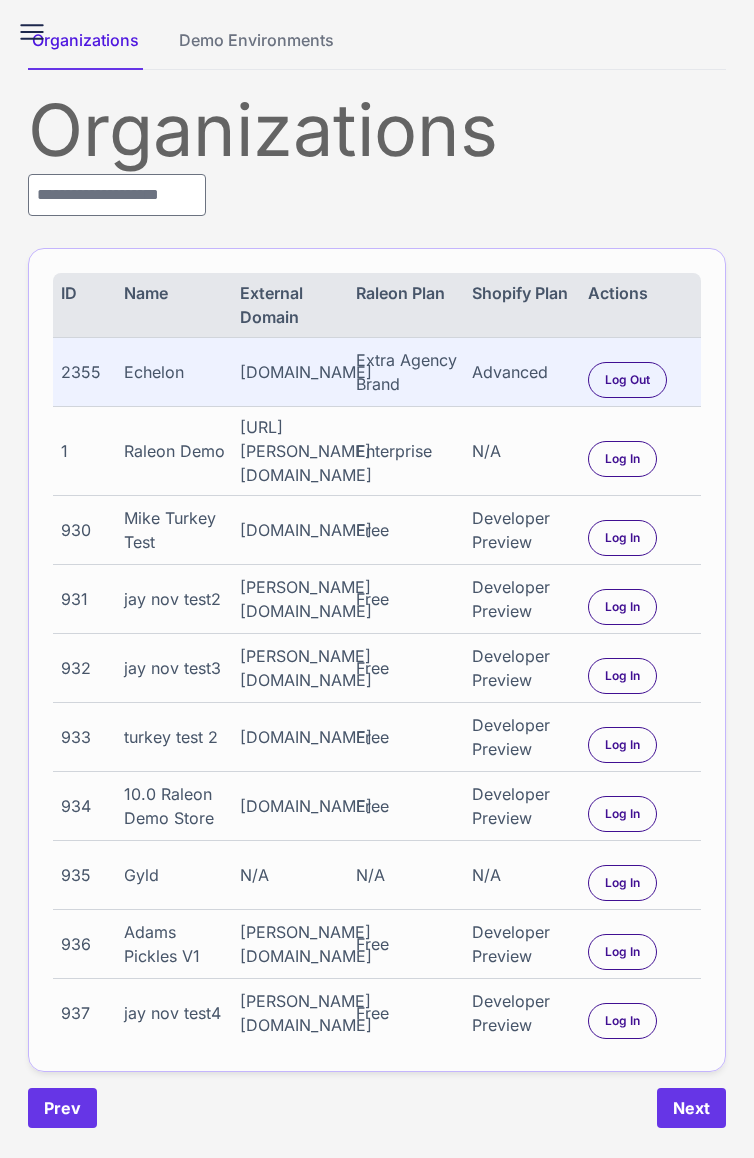 click on "Organizations ID Name External Domain Raleon Plan Shopify Plan Actions 2355 Echelon [DOMAIN_NAME] Extra Agency Brand Advanced Log Out 1 Raleon Demo [URL][PERSON_NAME][DOMAIN_NAME] Enterprise N/A Log In 930 [PERSON_NAME] Turkey Test [PERSON_NAME][DOMAIN_NAME] Free Developer Preview Log In 931 [PERSON_NAME] nov test2 [PERSON_NAME][DOMAIN_NAME] Free Developer Preview Log In 932 [PERSON_NAME] nov test3 [PERSON_NAME][DOMAIN_NAME] Free Developer Preview Log In 933 turkey test 2 [DOMAIN_NAME] Free Developer Preview Log In 934 10.0 Raleon Demo Store [DOMAIN_NAME] Free Developer Preview Log In 935 Gyld N/A N/A N/A Log In 936 [PERSON_NAME] Pickles V1 [PERSON_NAME][DOMAIN_NAME] Free Developer Preview Log In 937 [PERSON_NAME] nov test4 [PERSON_NAME][DOMAIN_NAME] Free Developer Preview Log In  Prev   Next" at bounding box center [377, 611] 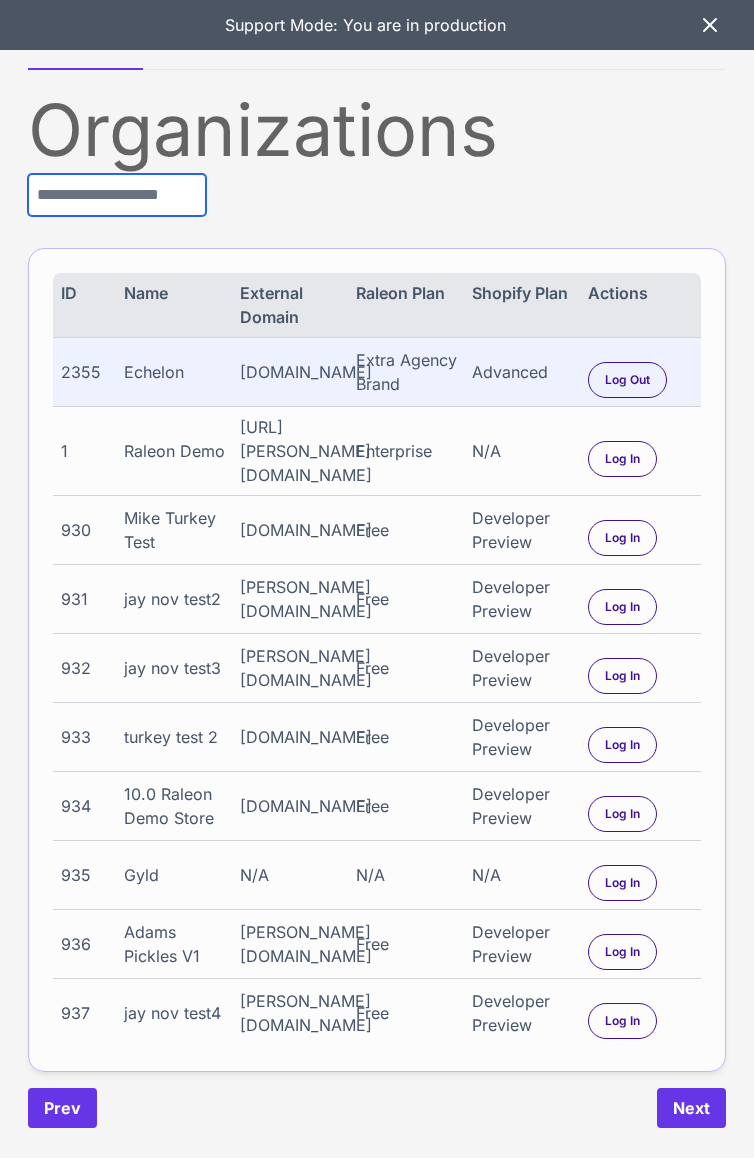 click at bounding box center [117, 195] 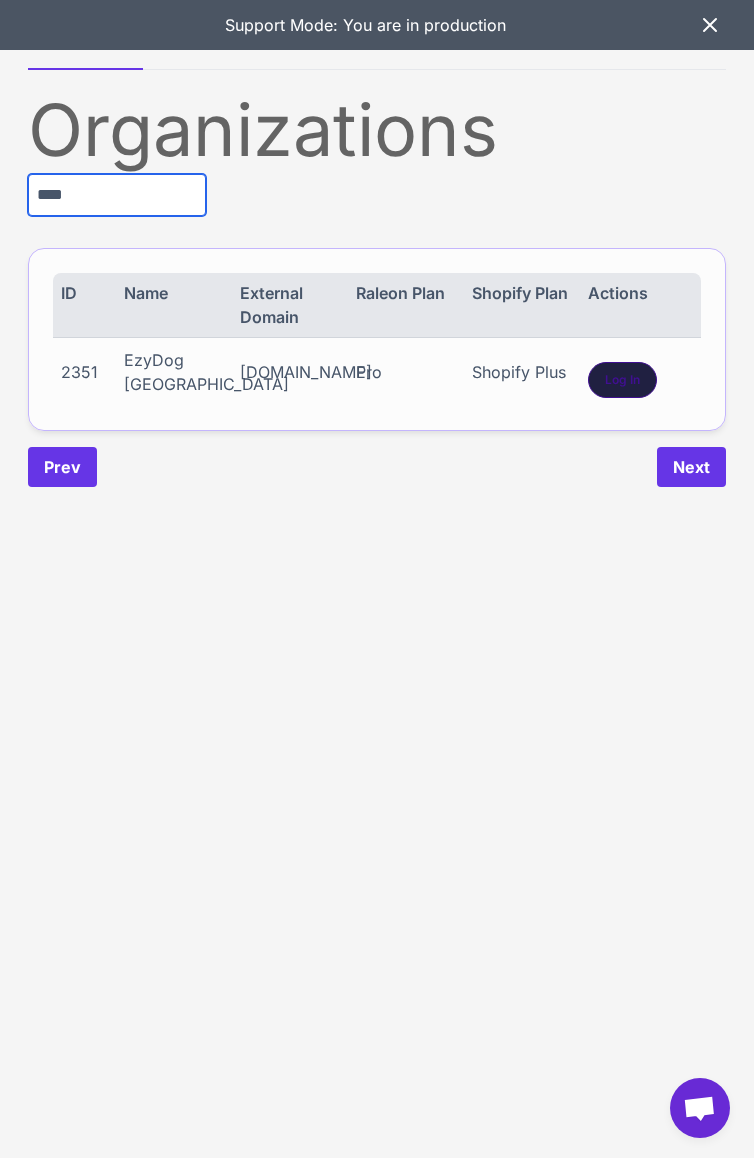 type on "****" 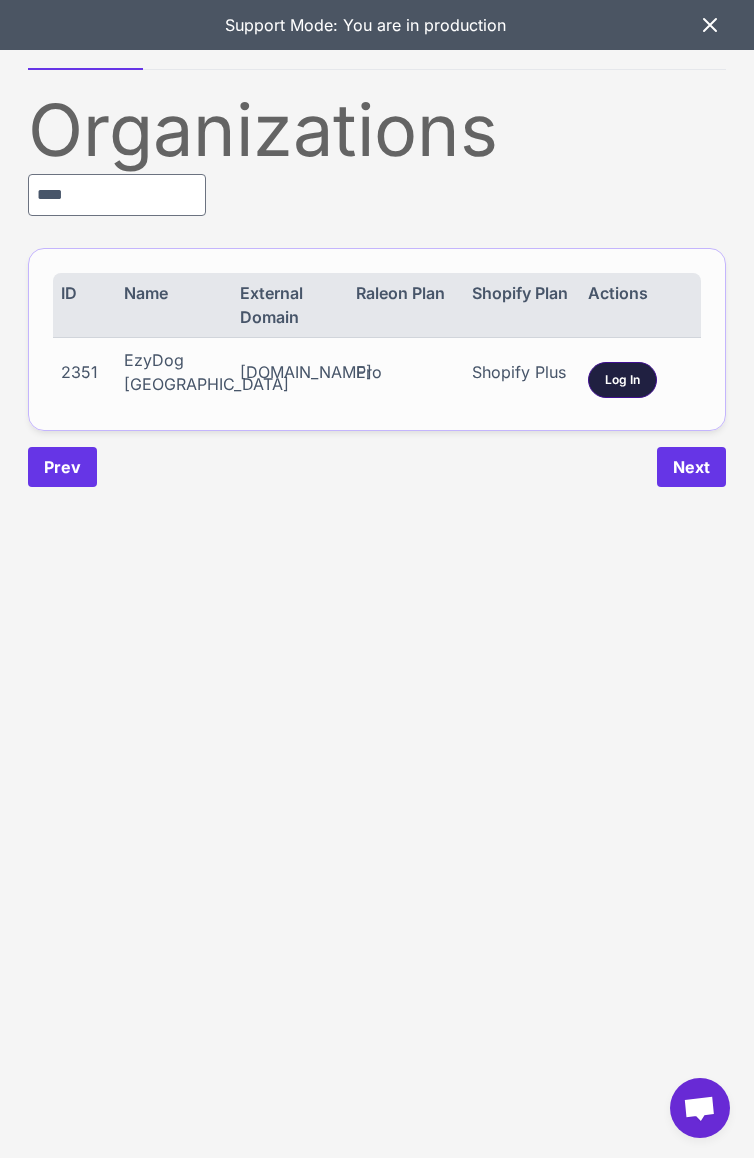 click on "Log In" at bounding box center (622, 380) 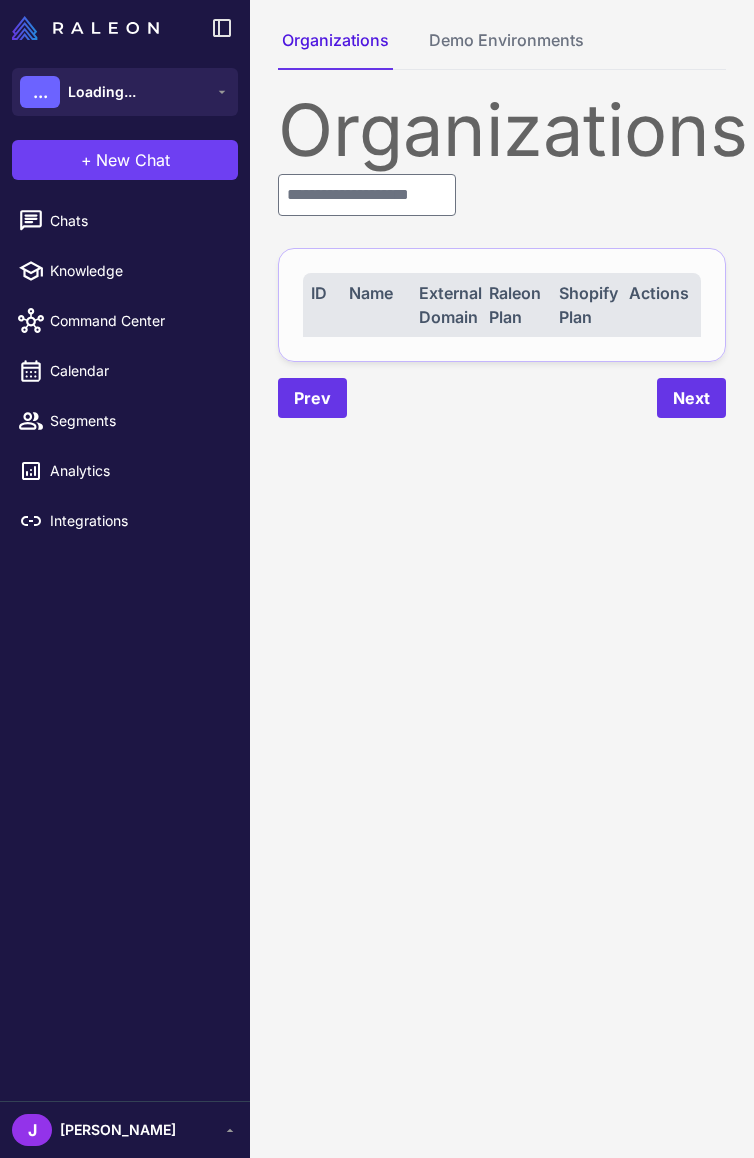 scroll, scrollTop: 0, scrollLeft: 0, axis: both 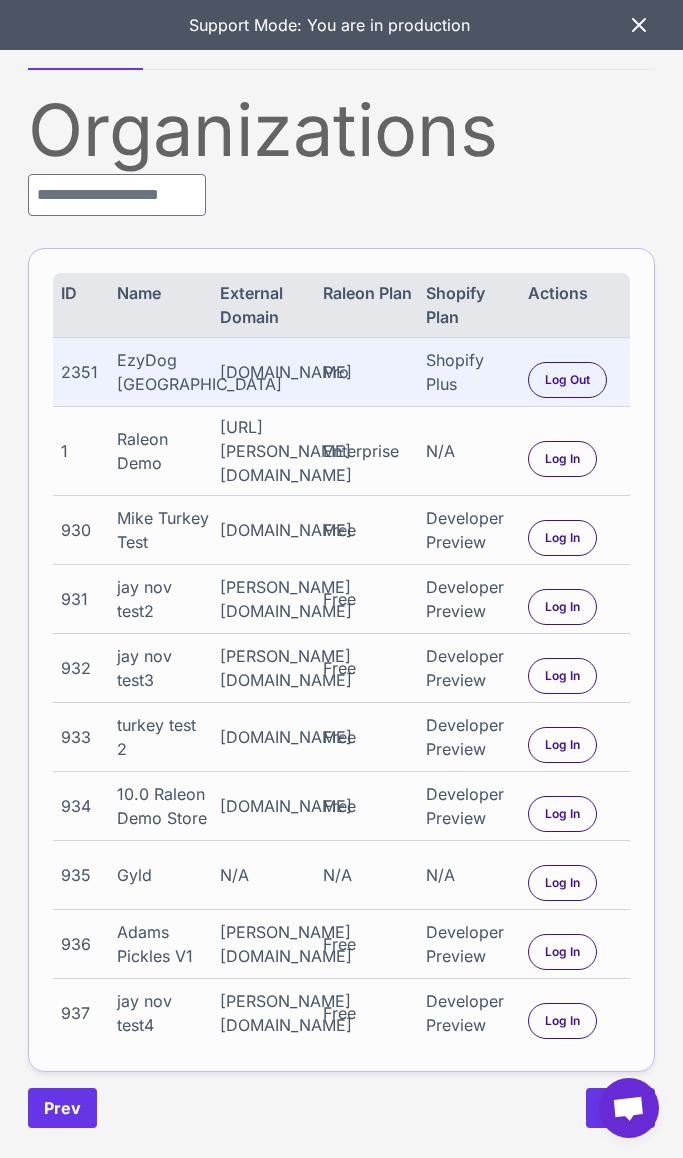 click 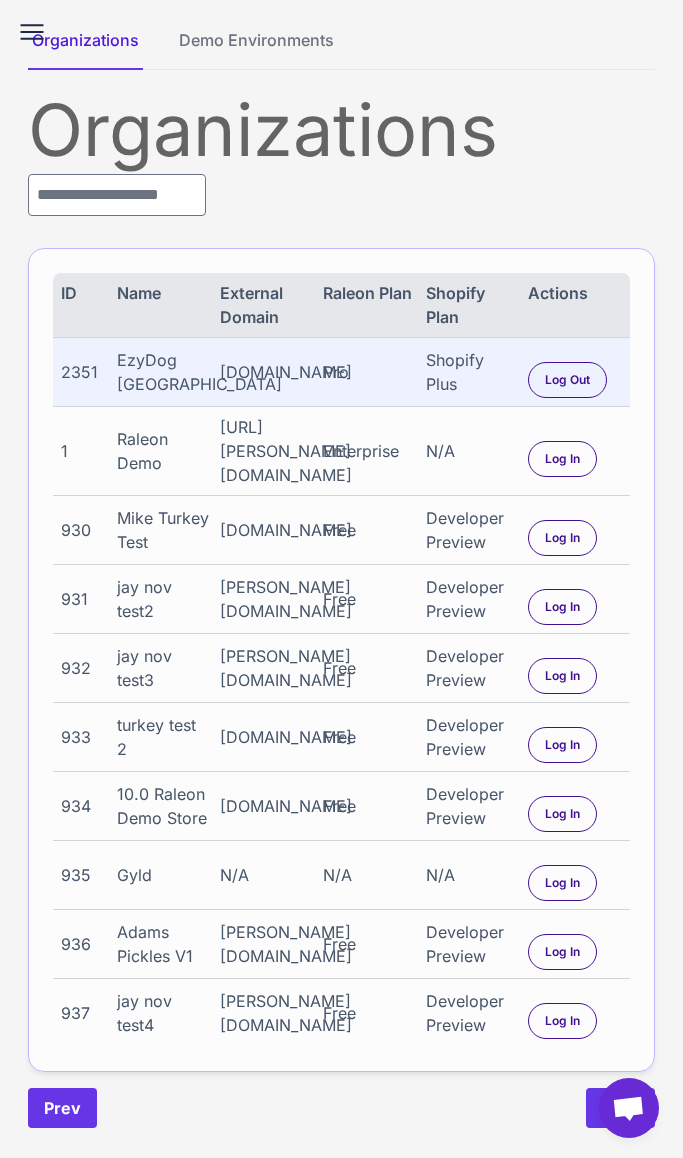 click 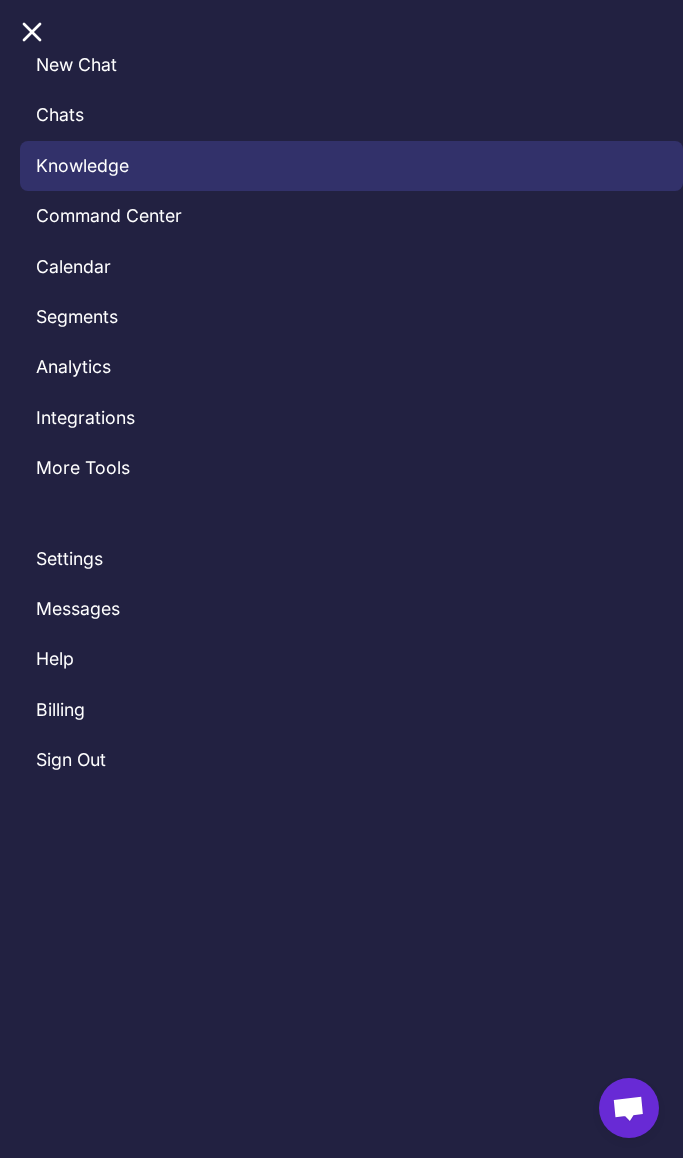 click on "Knowledge" at bounding box center [351, 166] 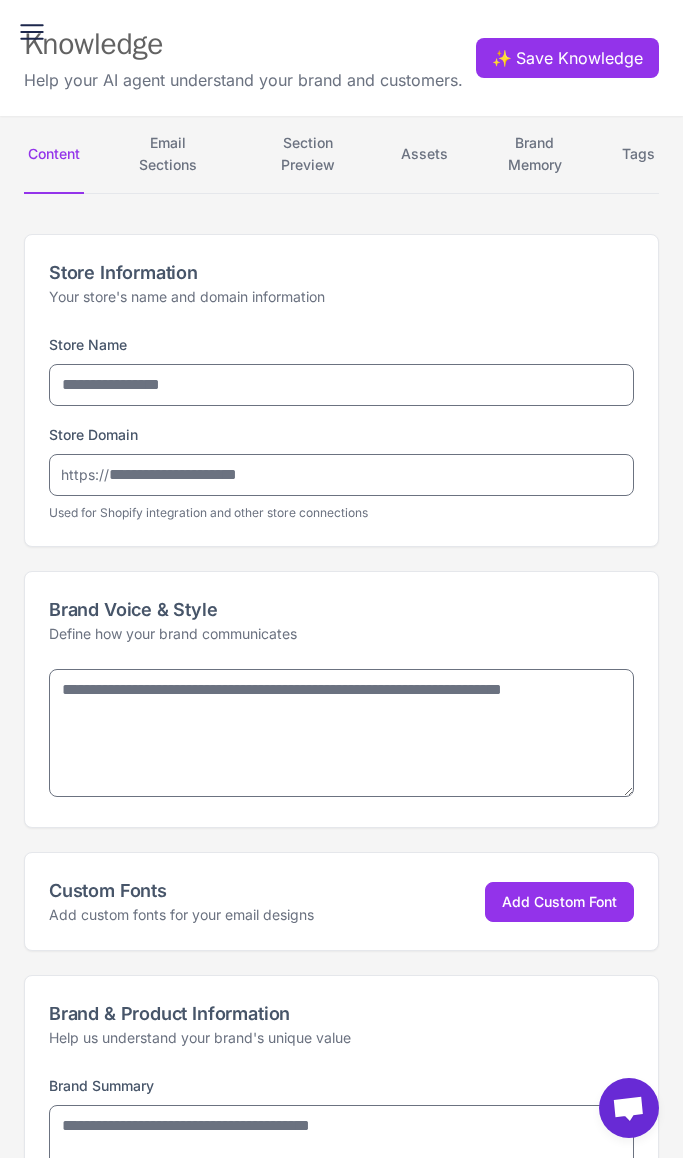 type on "**********" 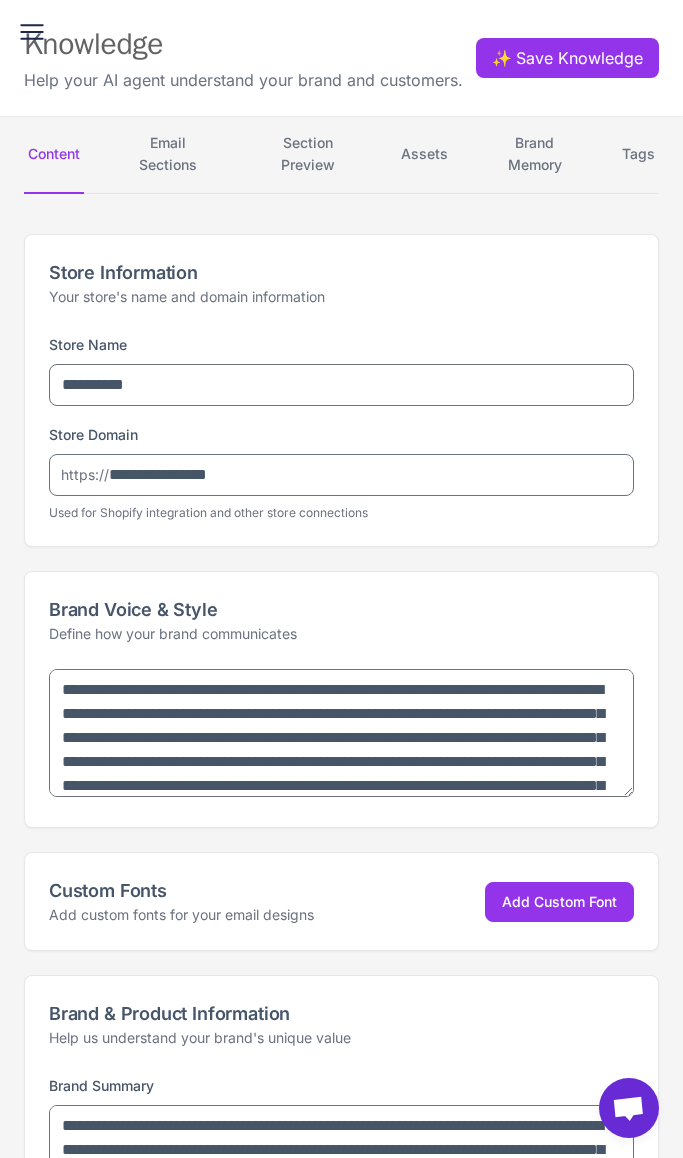 type on "**********" 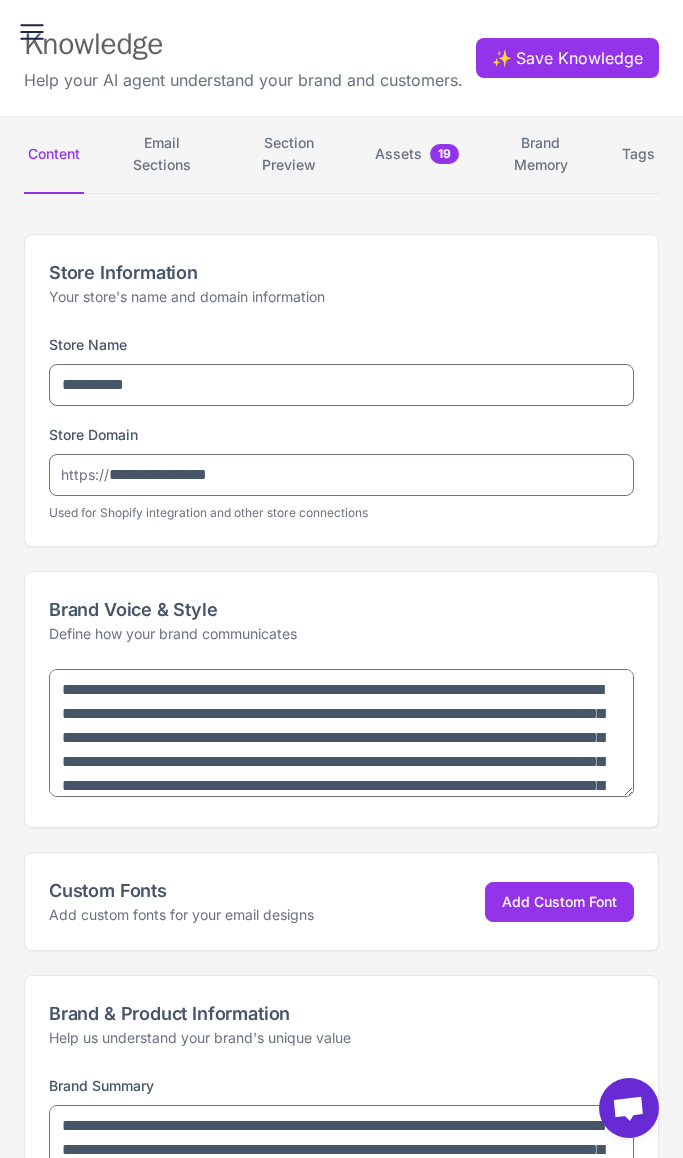 type on "**********" 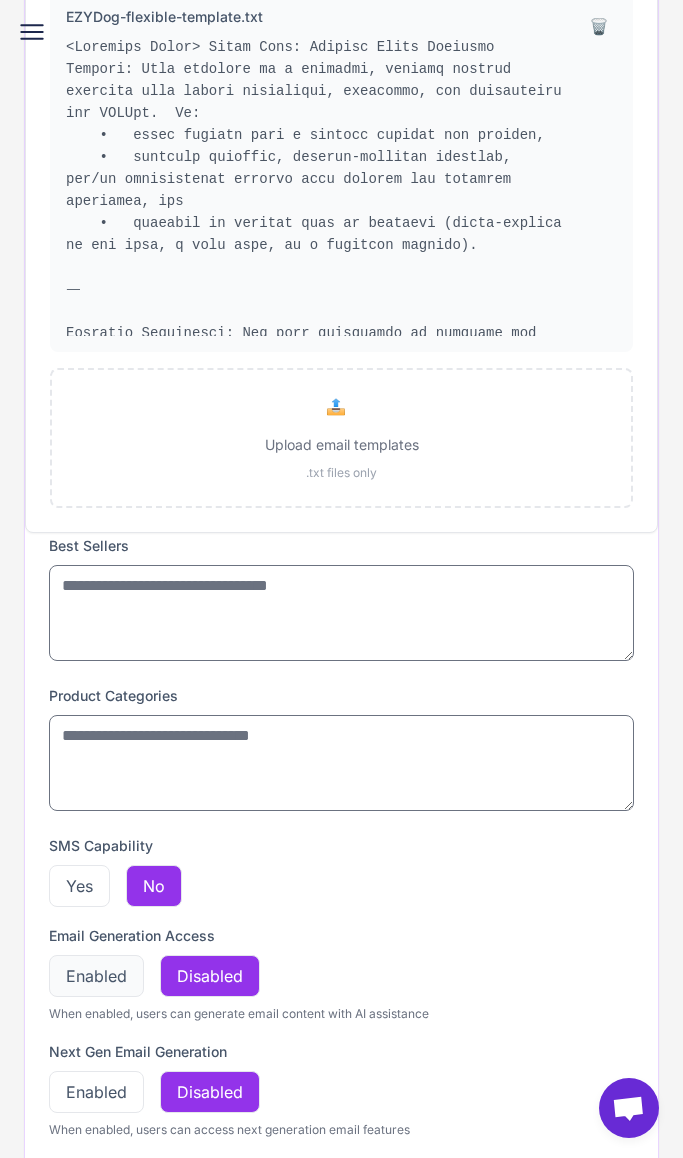 scroll, scrollTop: 2676, scrollLeft: 0, axis: vertical 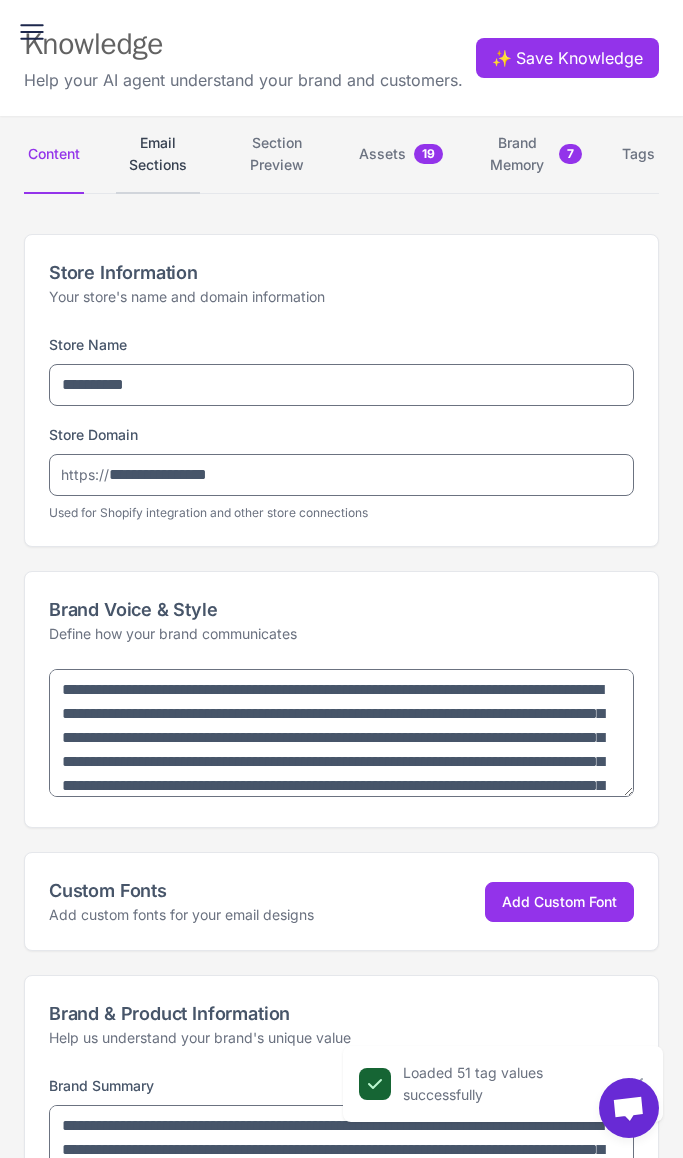 click on "Email Sections" at bounding box center (158, 155) 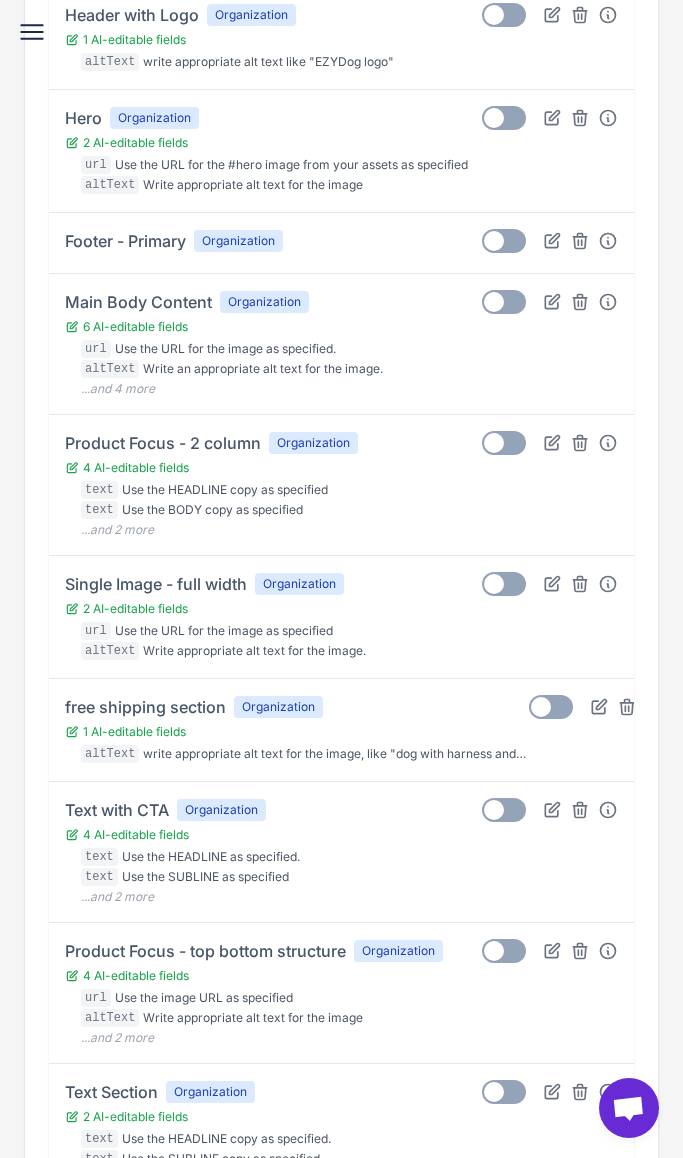 scroll, scrollTop: 0, scrollLeft: 0, axis: both 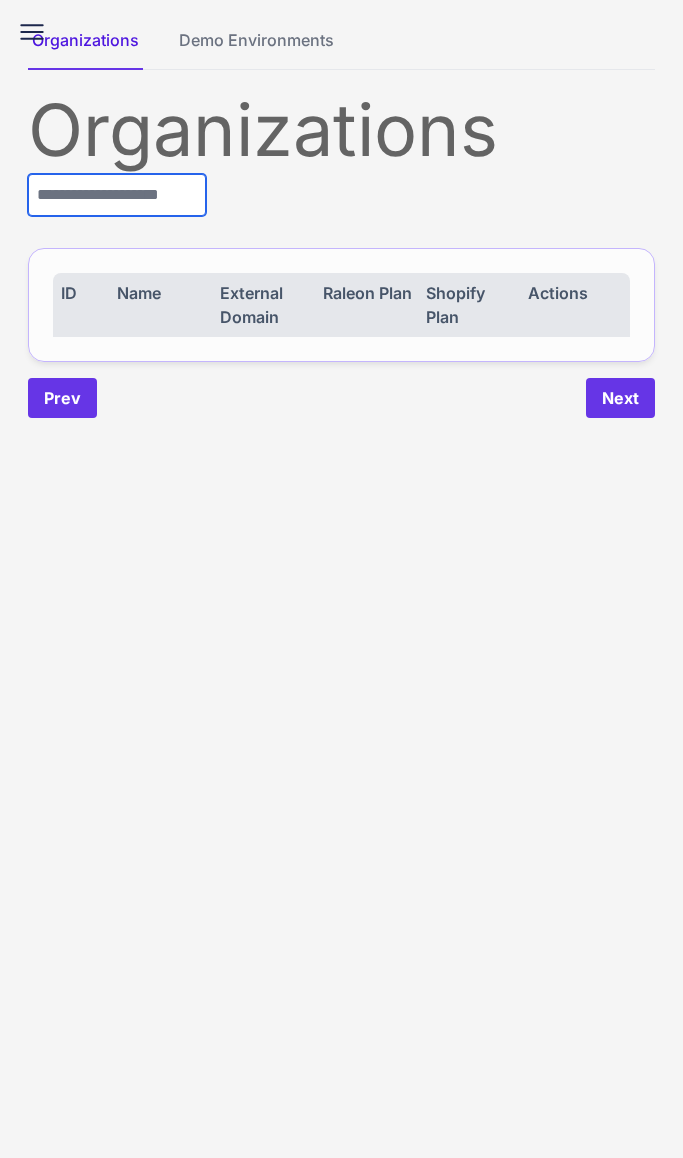 click at bounding box center (117, 195) 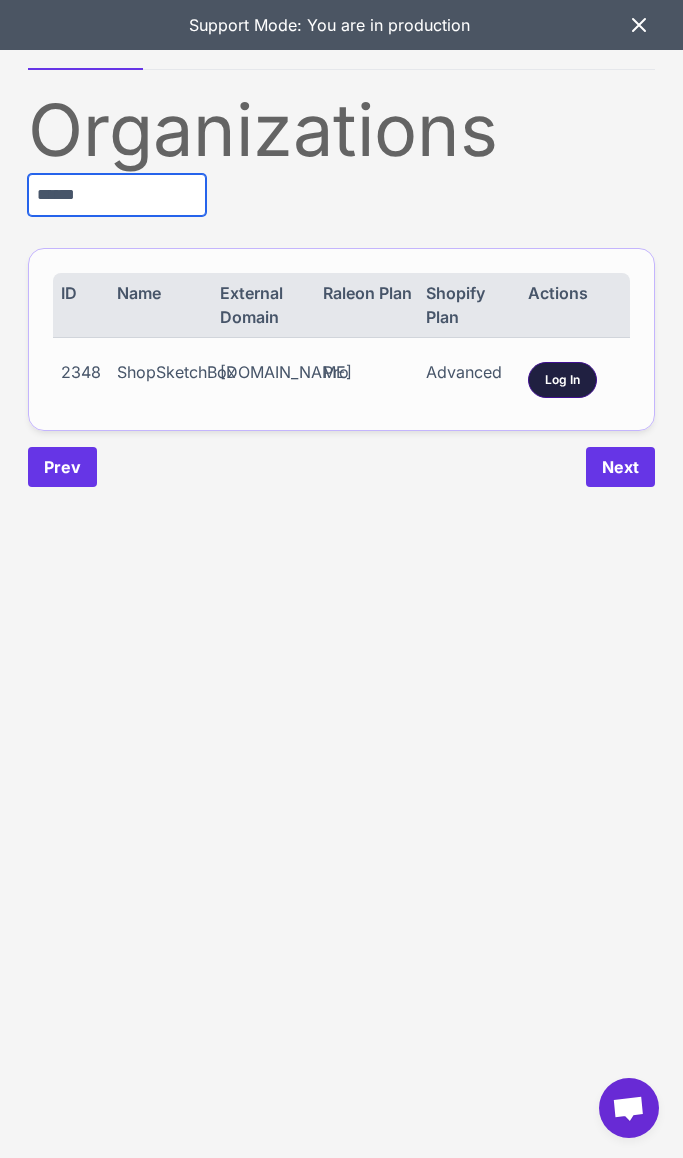 type on "******" 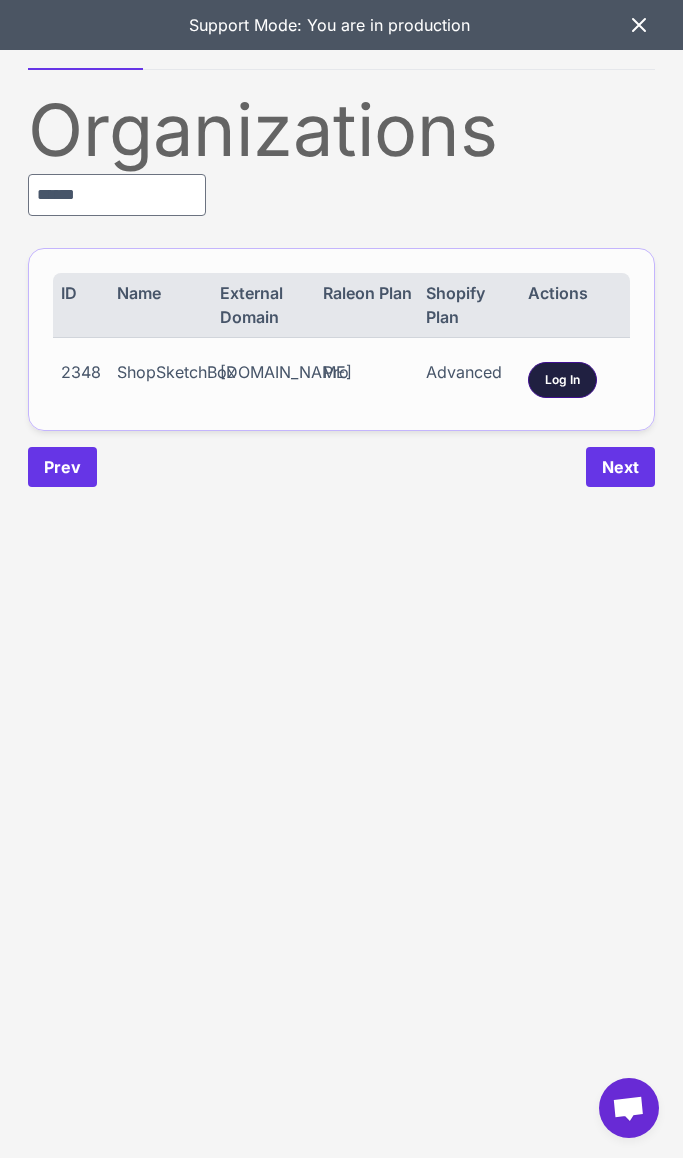 click on "Log In" at bounding box center (562, 380) 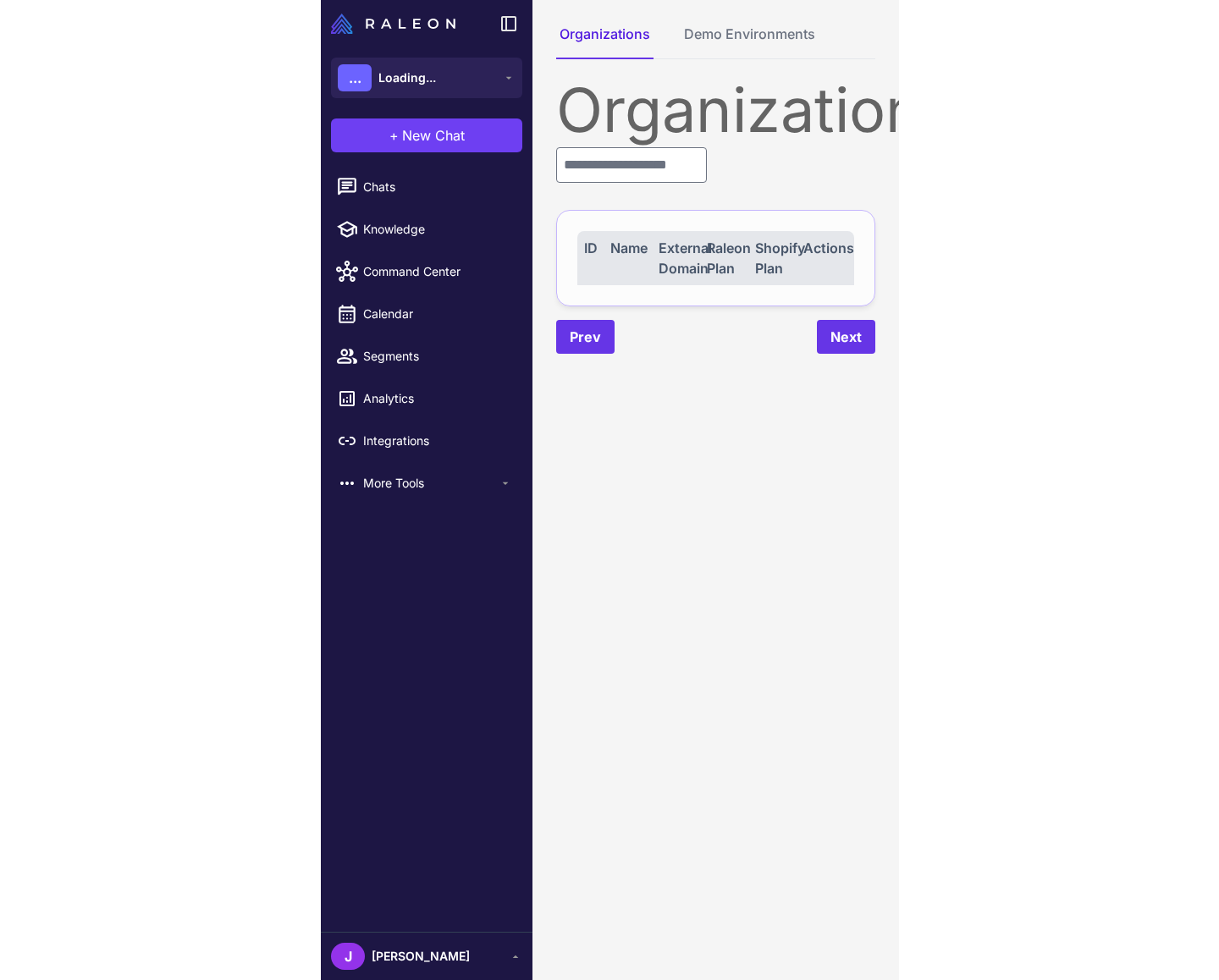 scroll, scrollTop: 0, scrollLeft: 0, axis: both 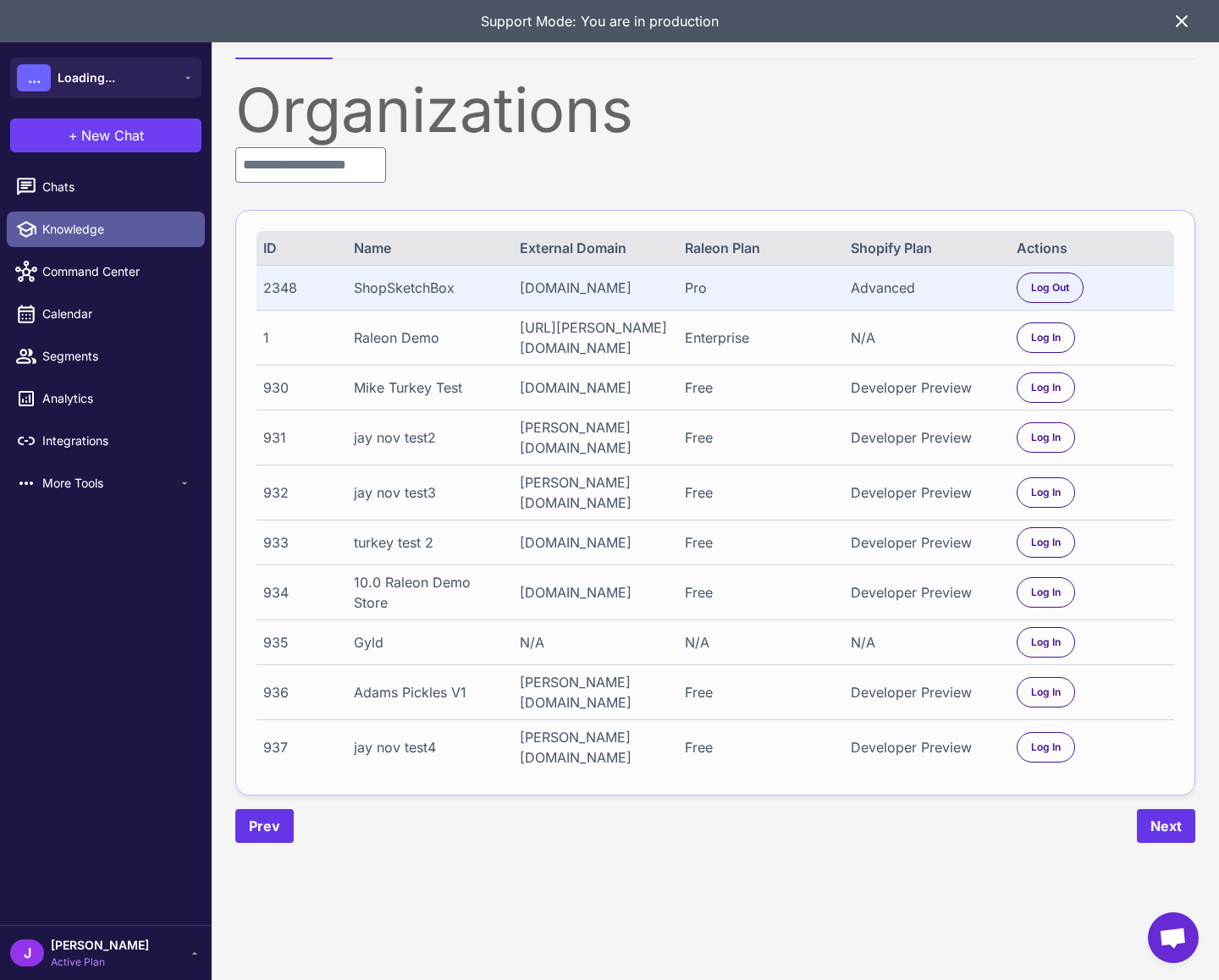 click on "Knowledge" at bounding box center [117, 229] 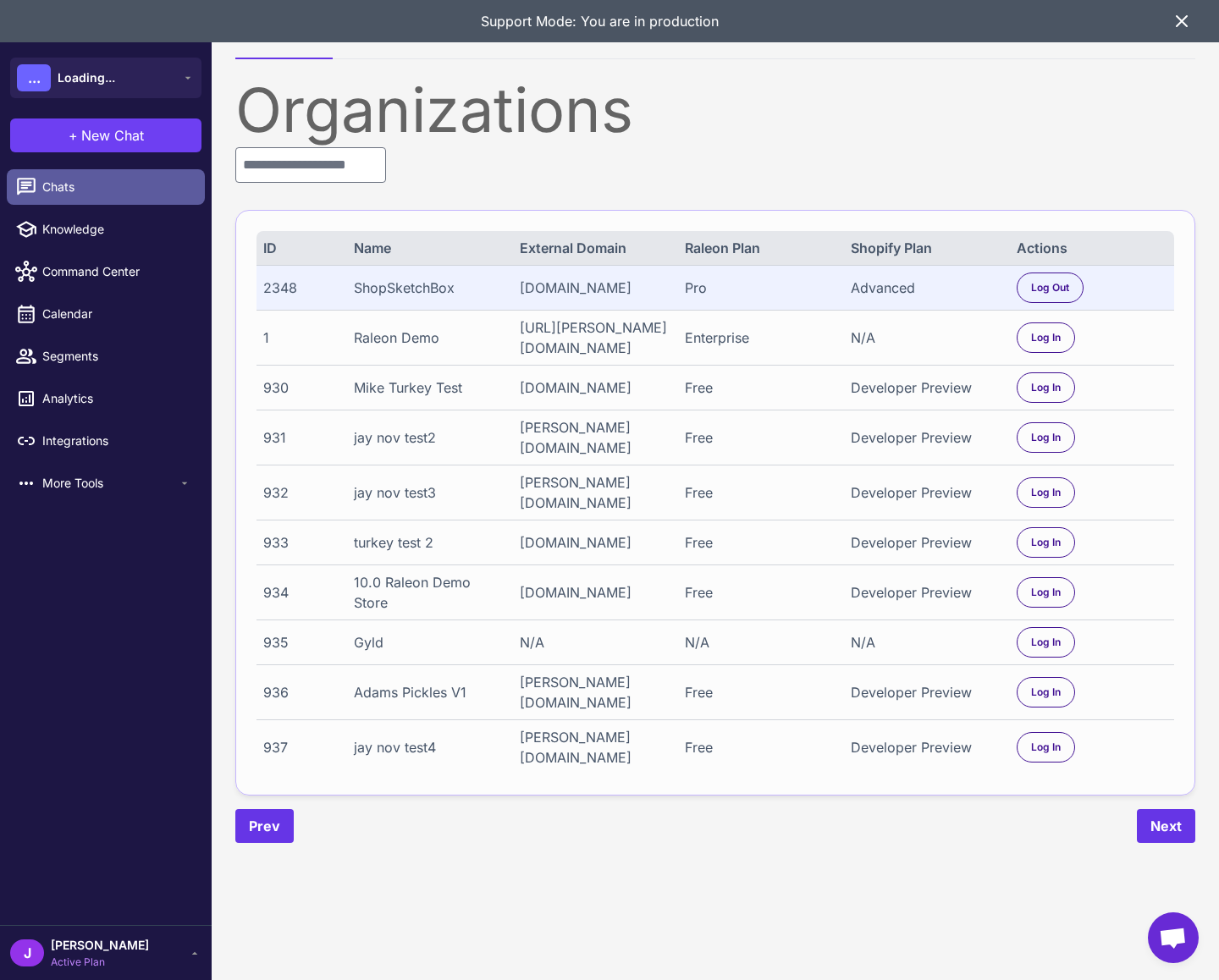 select 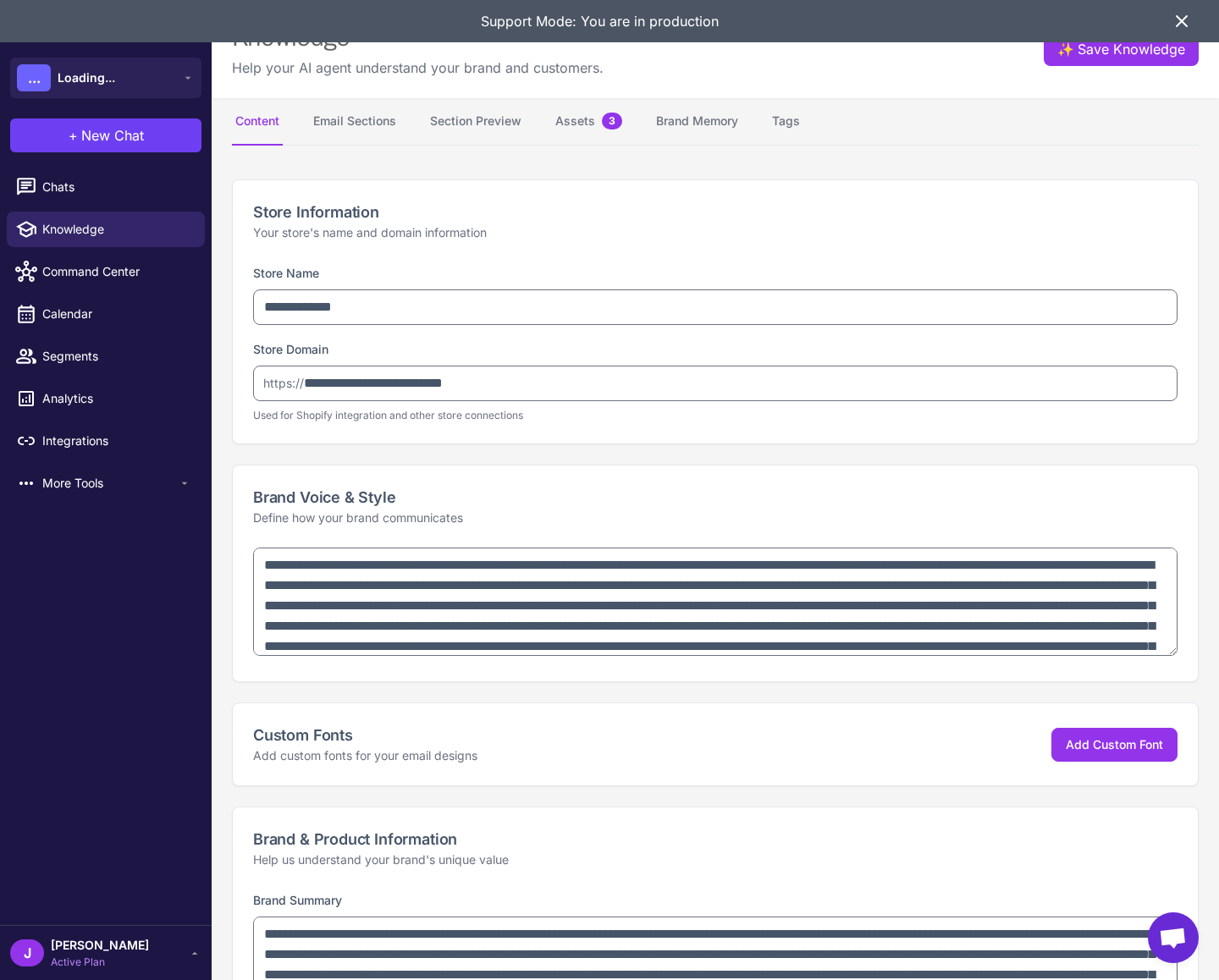 type on "**********" 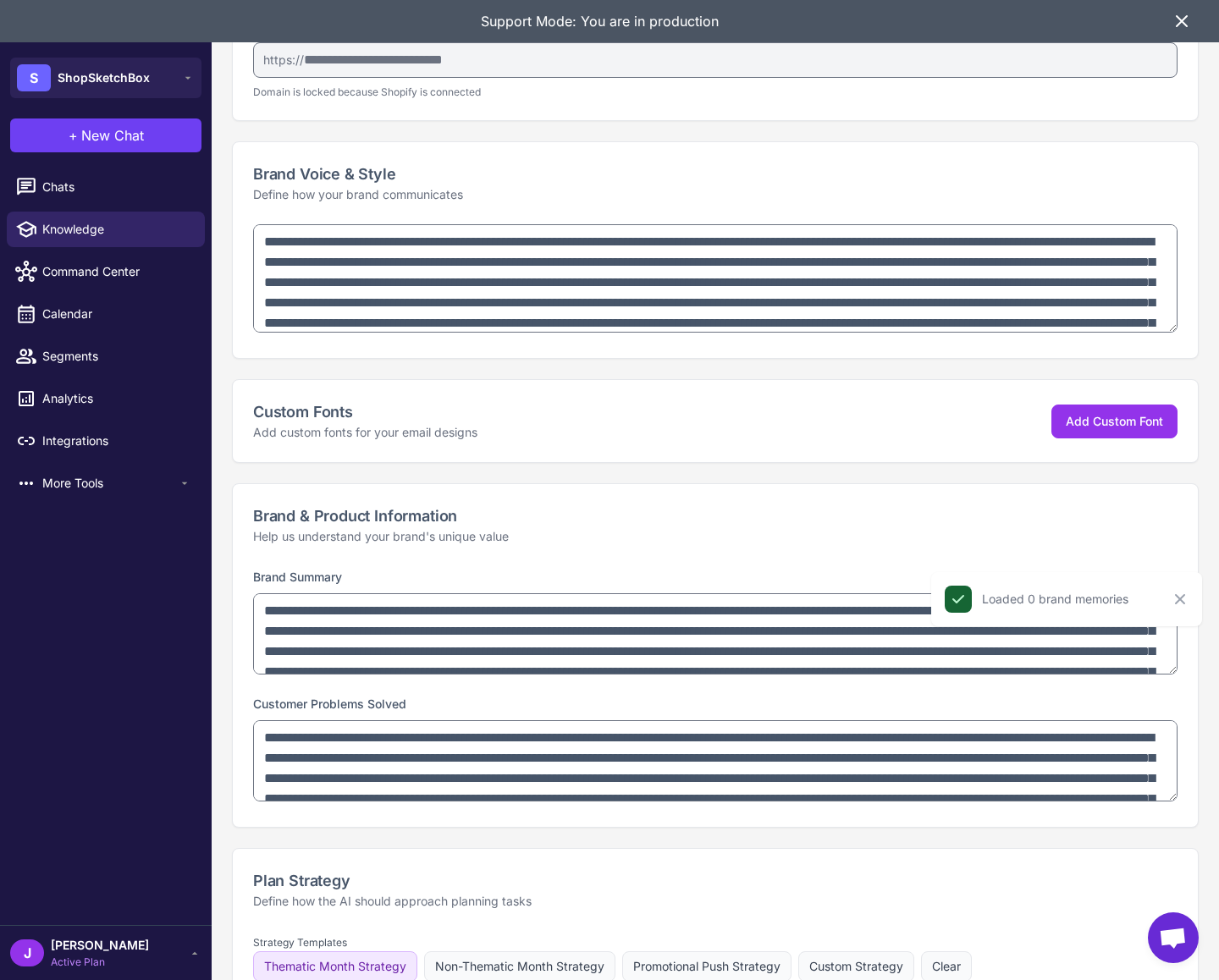 scroll, scrollTop: 0, scrollLeft: 0, axis: both 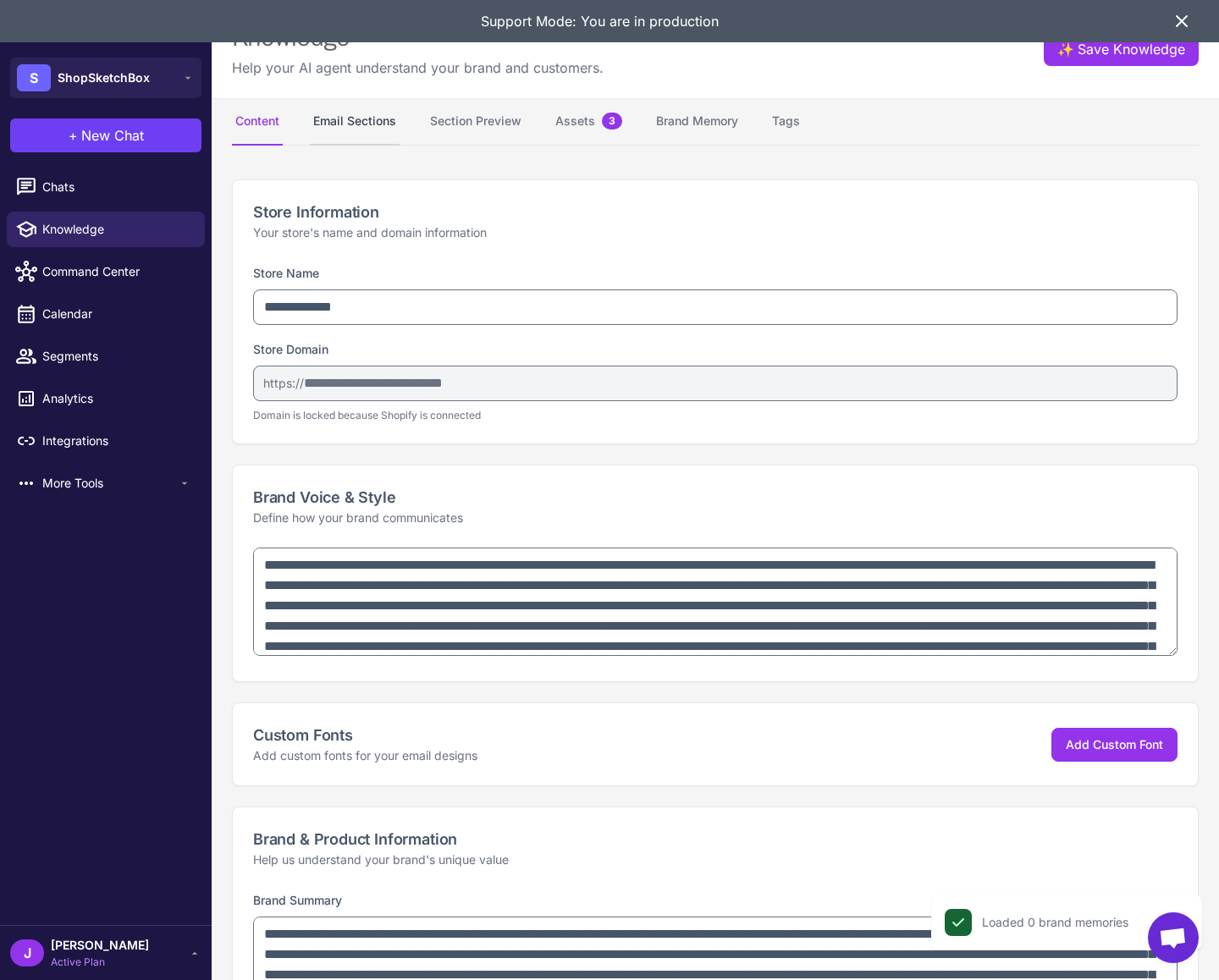click on "Email Sections" at bounding box center (355, 122) 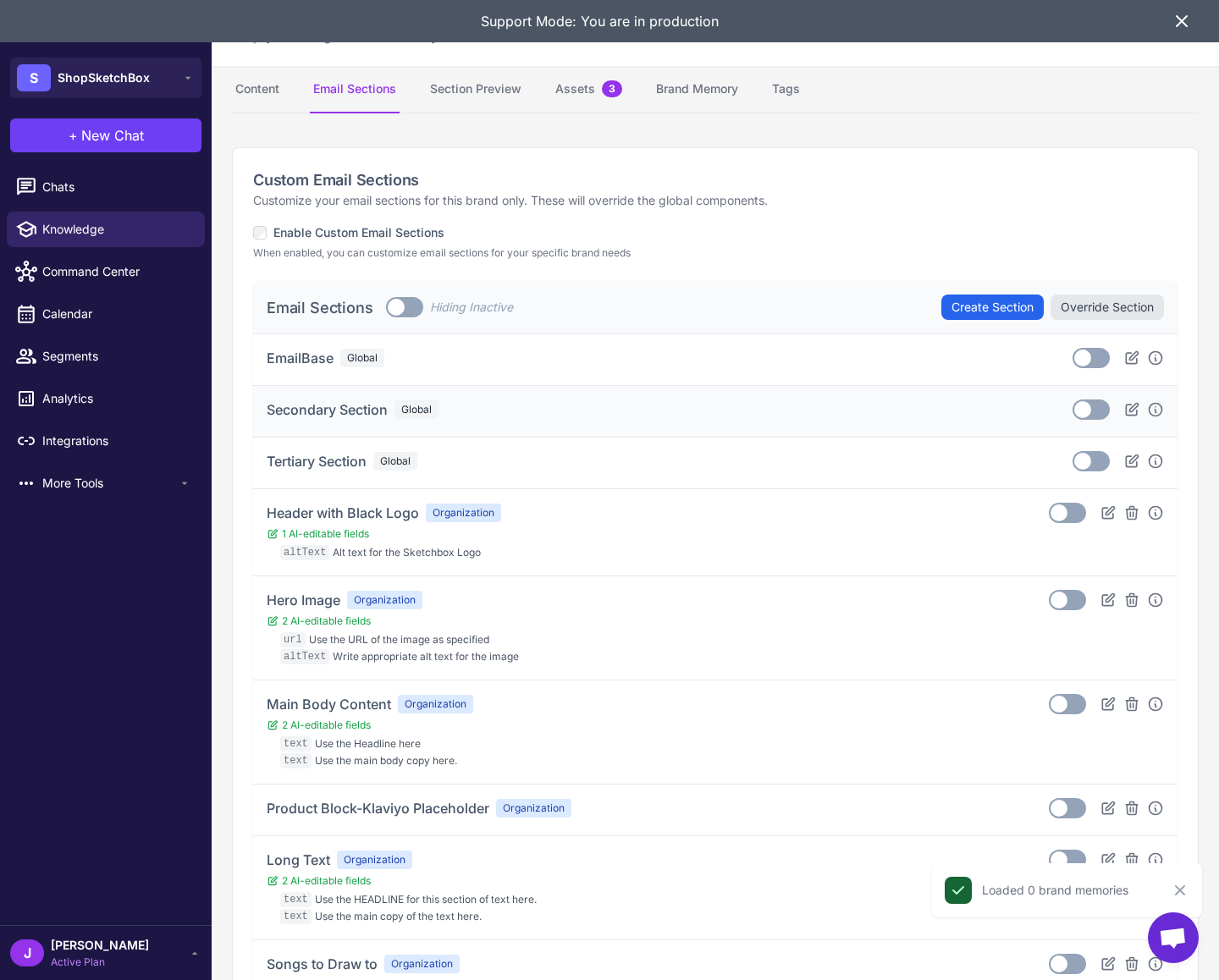 scroll, scrollTop: 36, scrollLeft: 0, axis: vertical 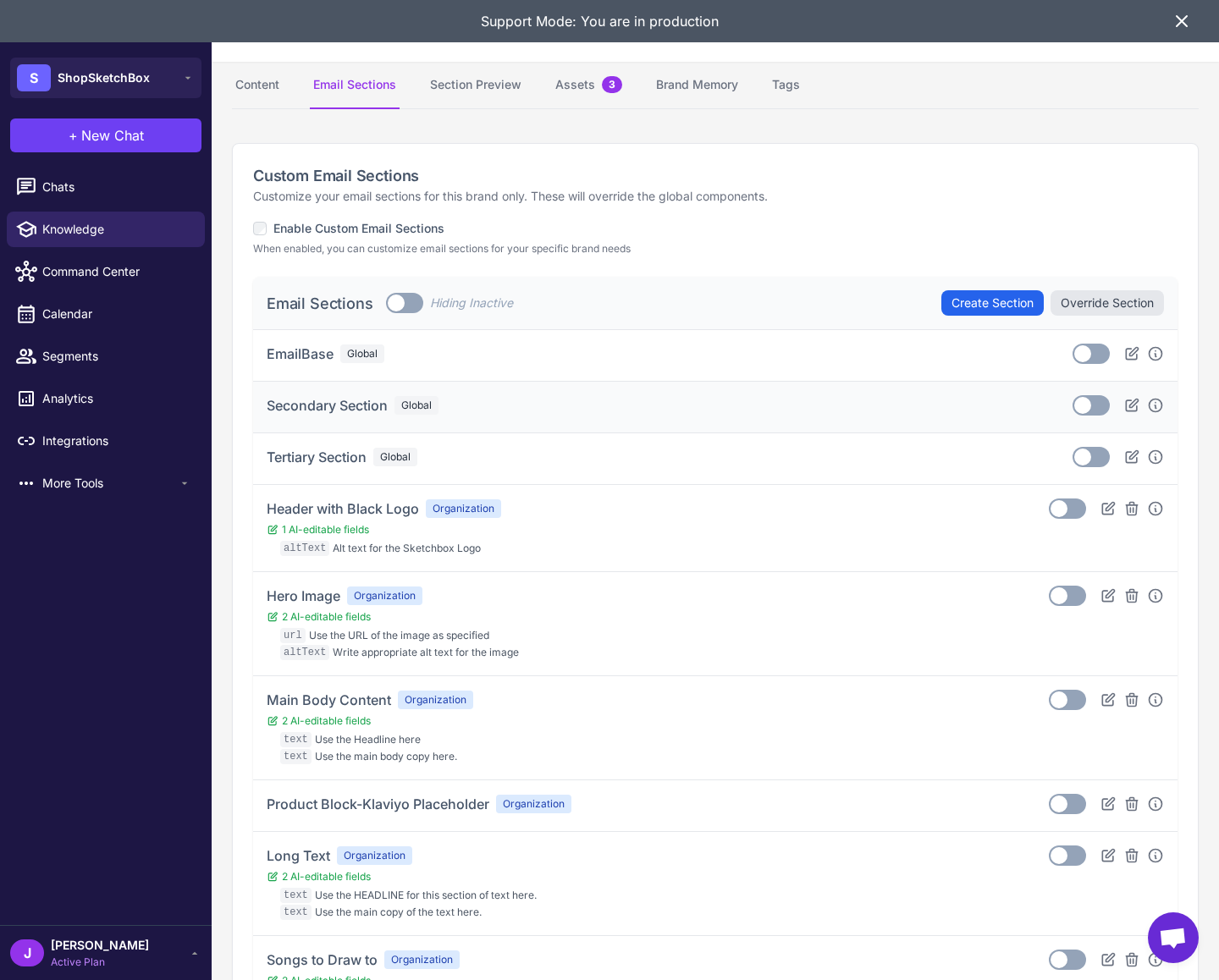 drag, startPoint x: 1091, startPoint y: 402, endPoint x: 1095, endPoint y: 429, distance: 27.29469 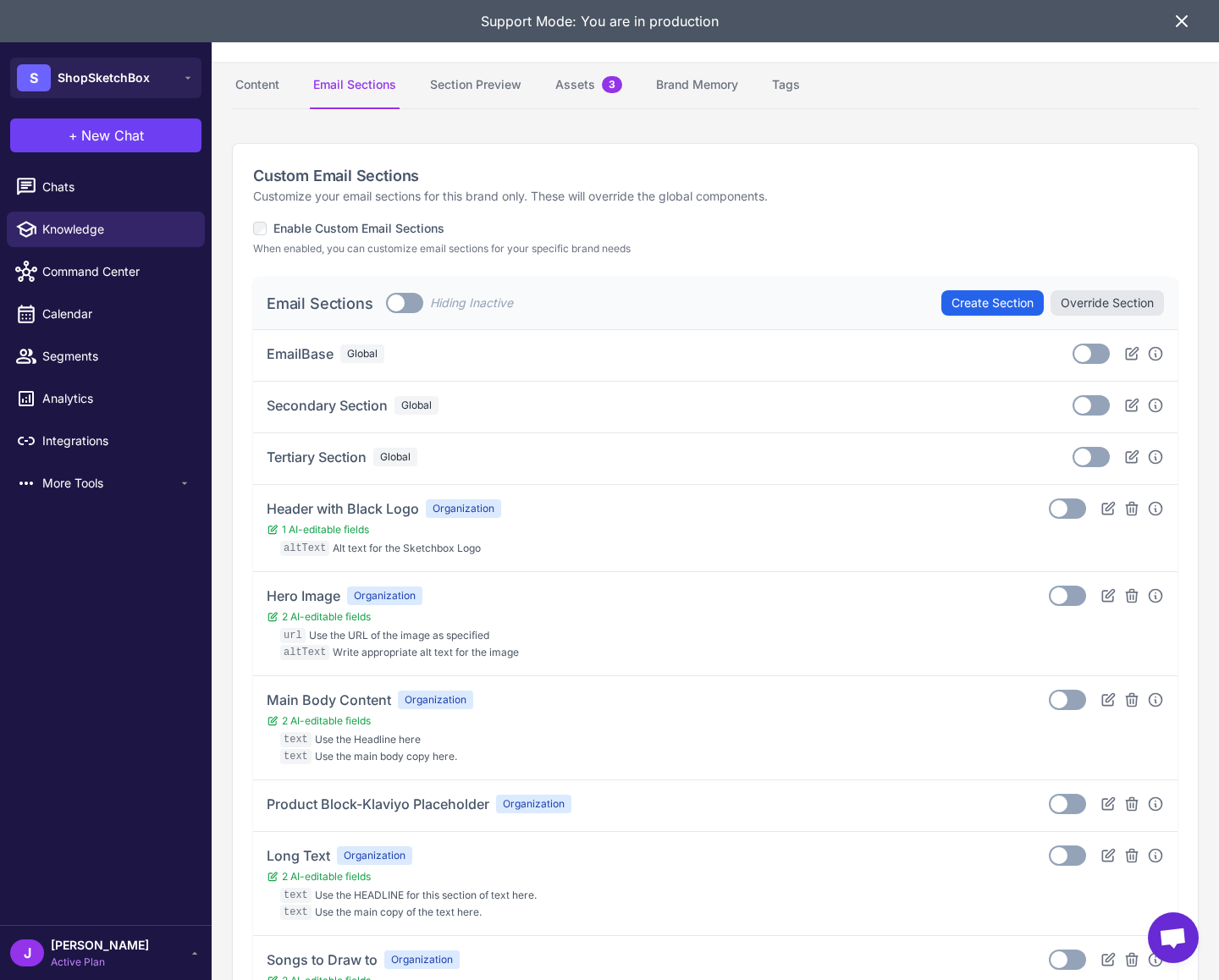 scroll, scrollTop: 0, scrollLeft: 0, axis: both 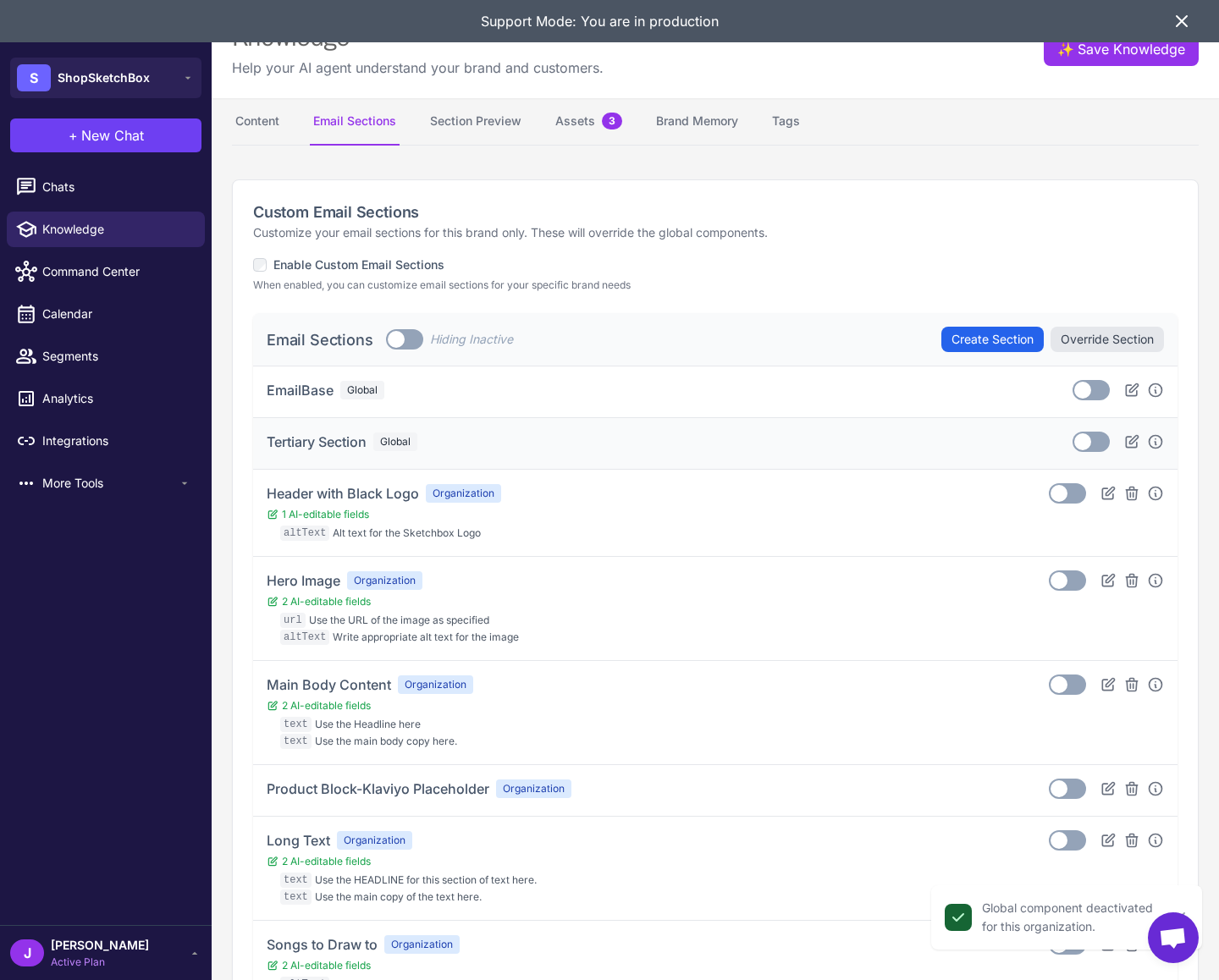 click on "Toggle" at bounding box center (1091, 442) 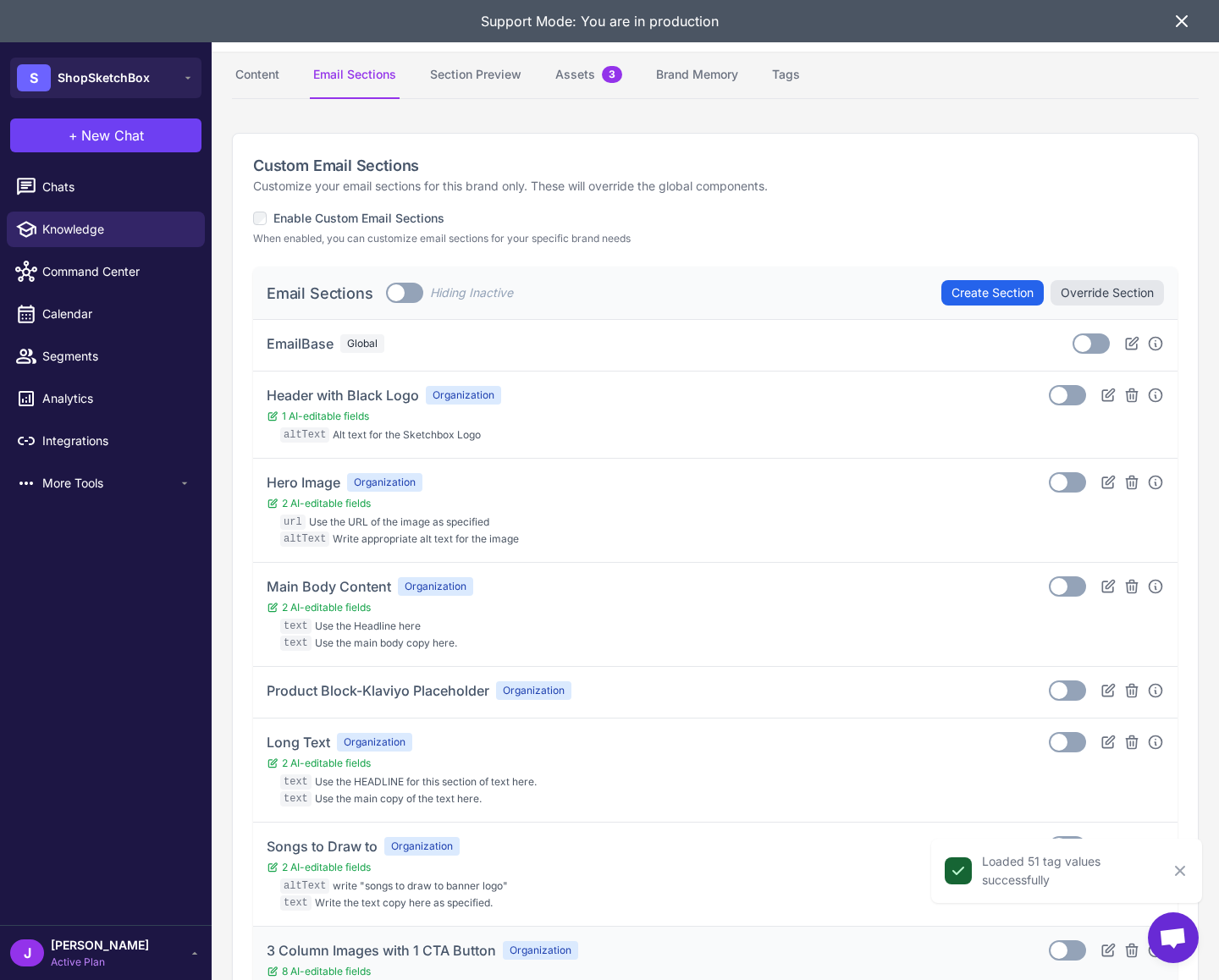 scroll, scrollTop: 0, scrollLeft: 0, axis: both 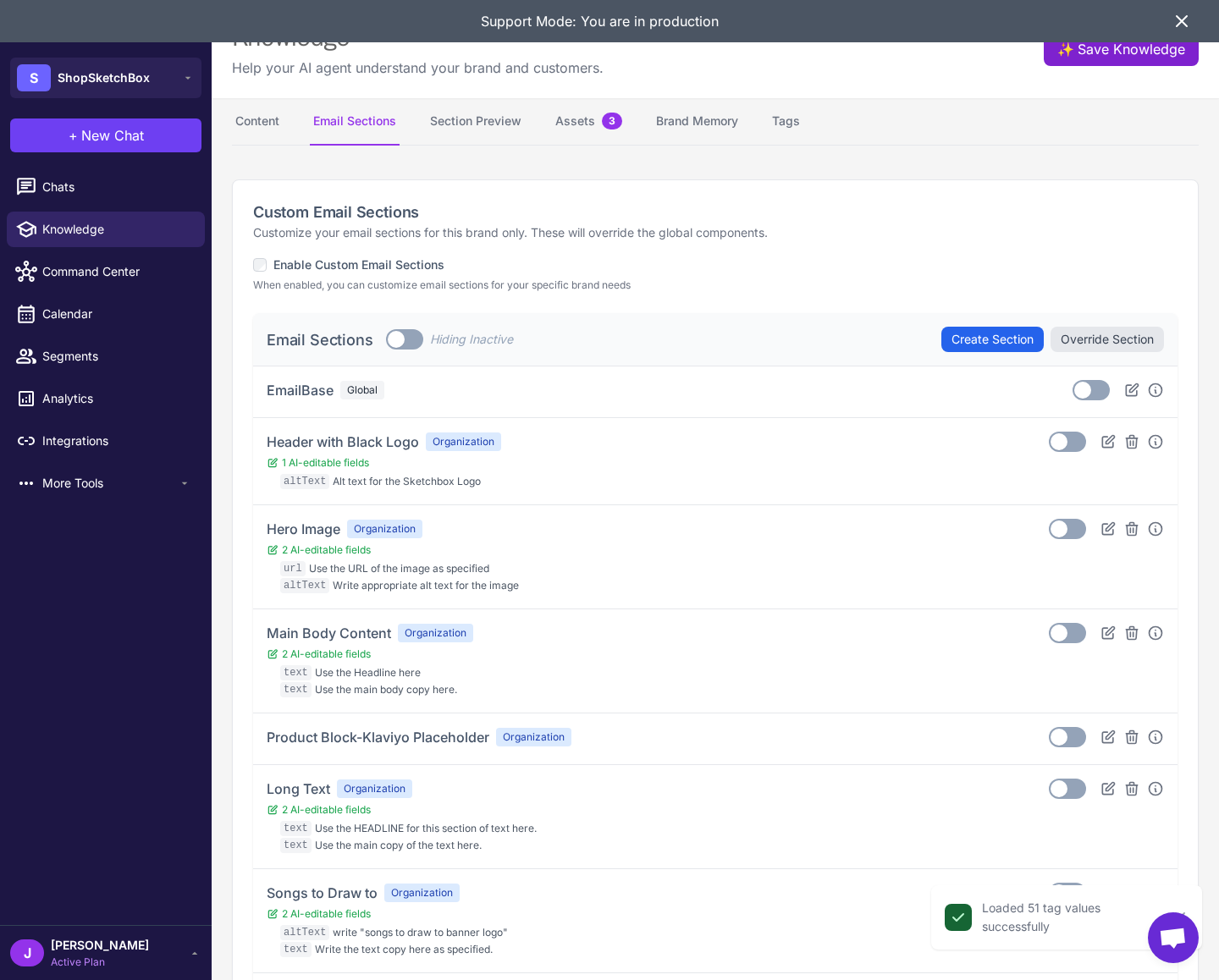 click on "✨  Save Knowledge" at bounding box center [1121, 49] 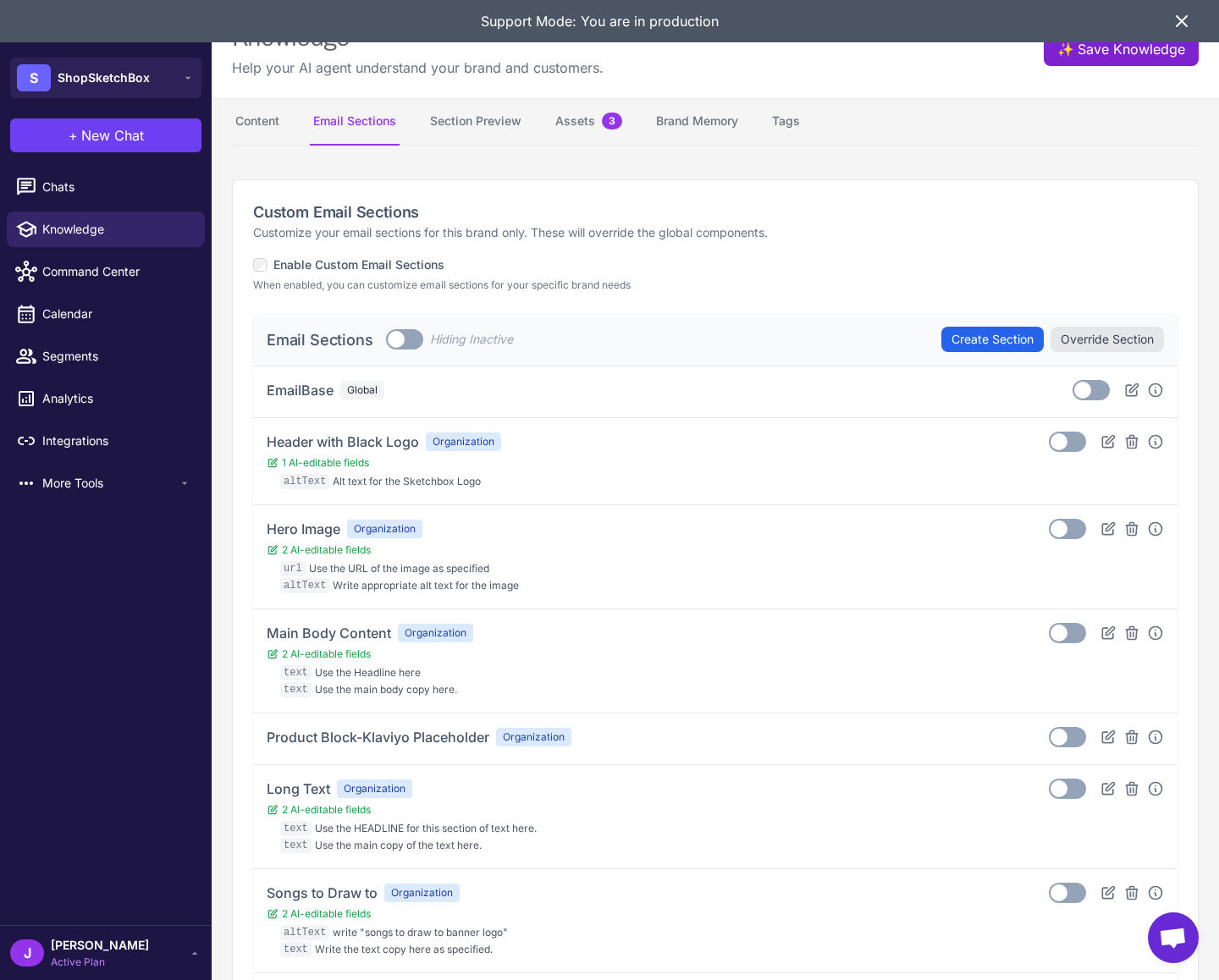 drag, startPoint x: 1182, startPoint y: 16, endPoint x: 1074, endPoint y: 45, distance: 111.82576 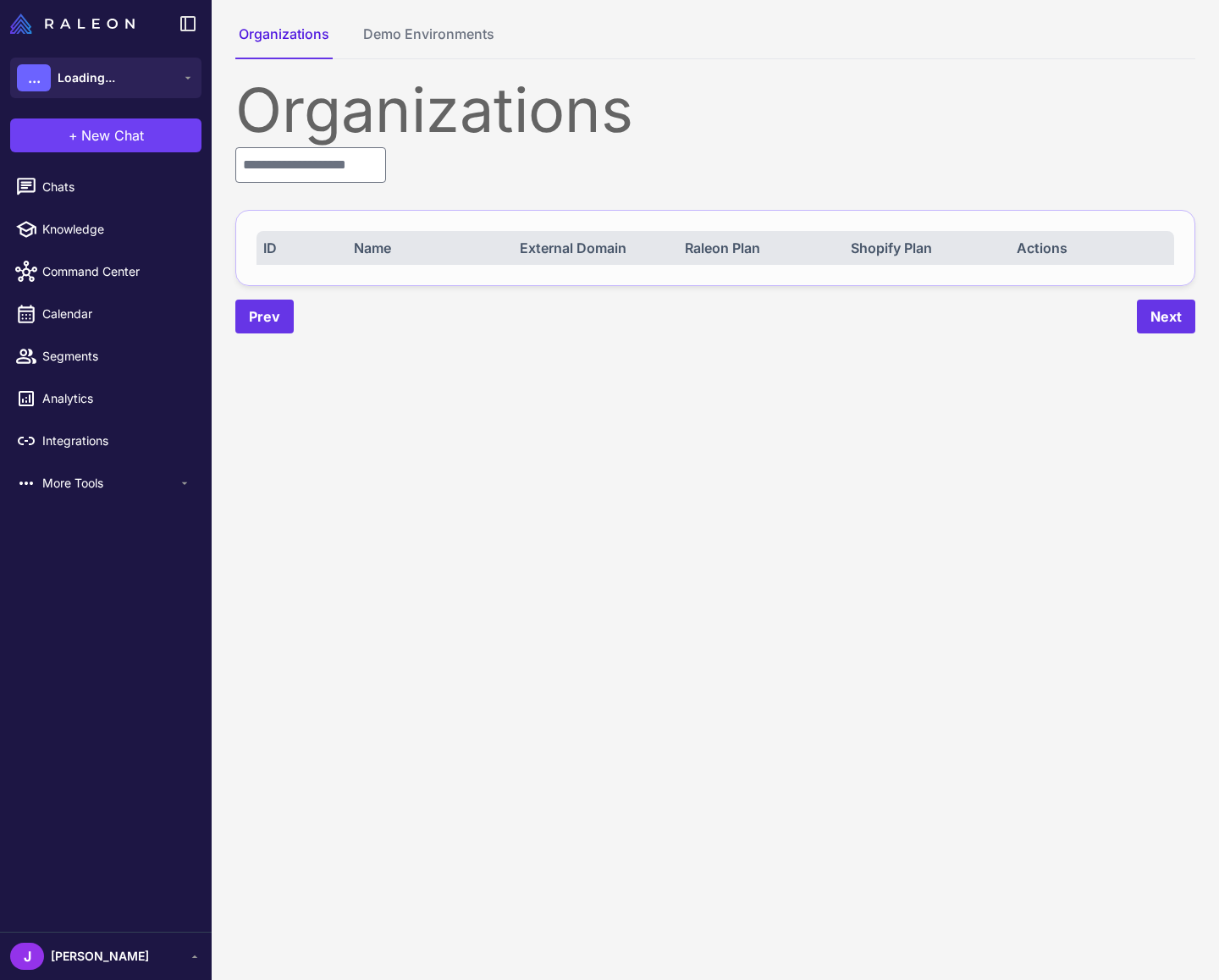 scroll, scrollTop: 0, scrollLeft: 0, axis: both 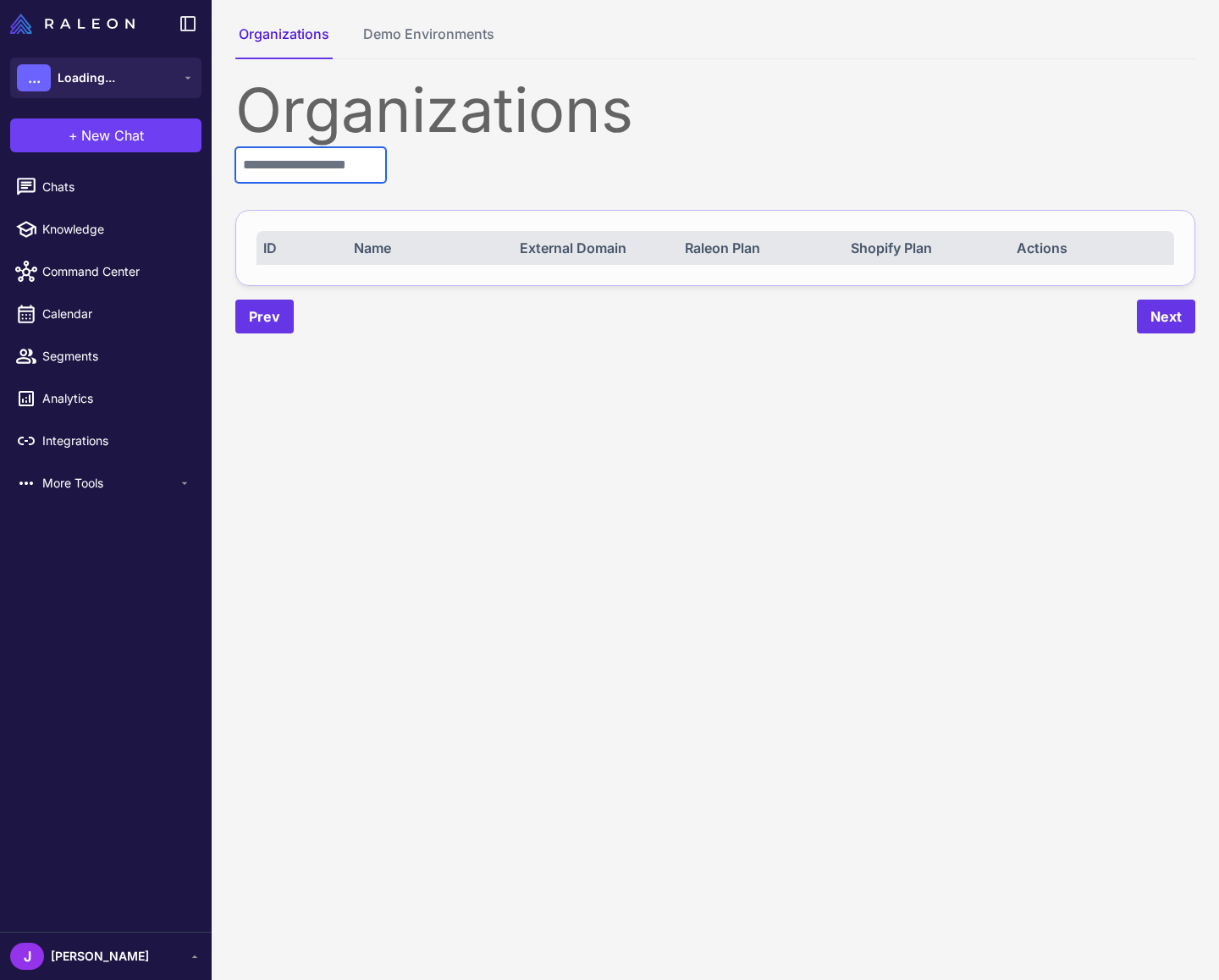 click at bounding box center (311, 165) 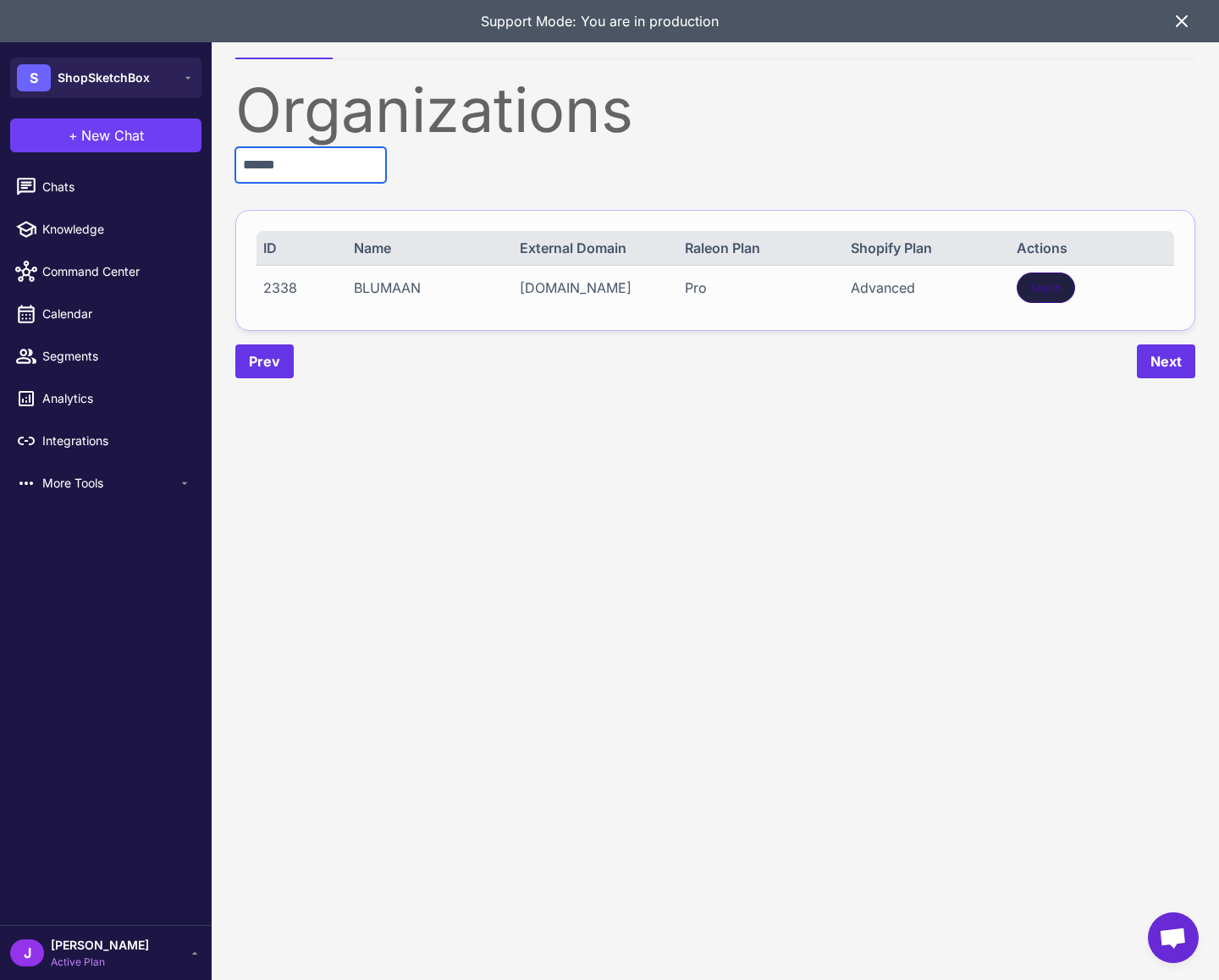 type on "******" 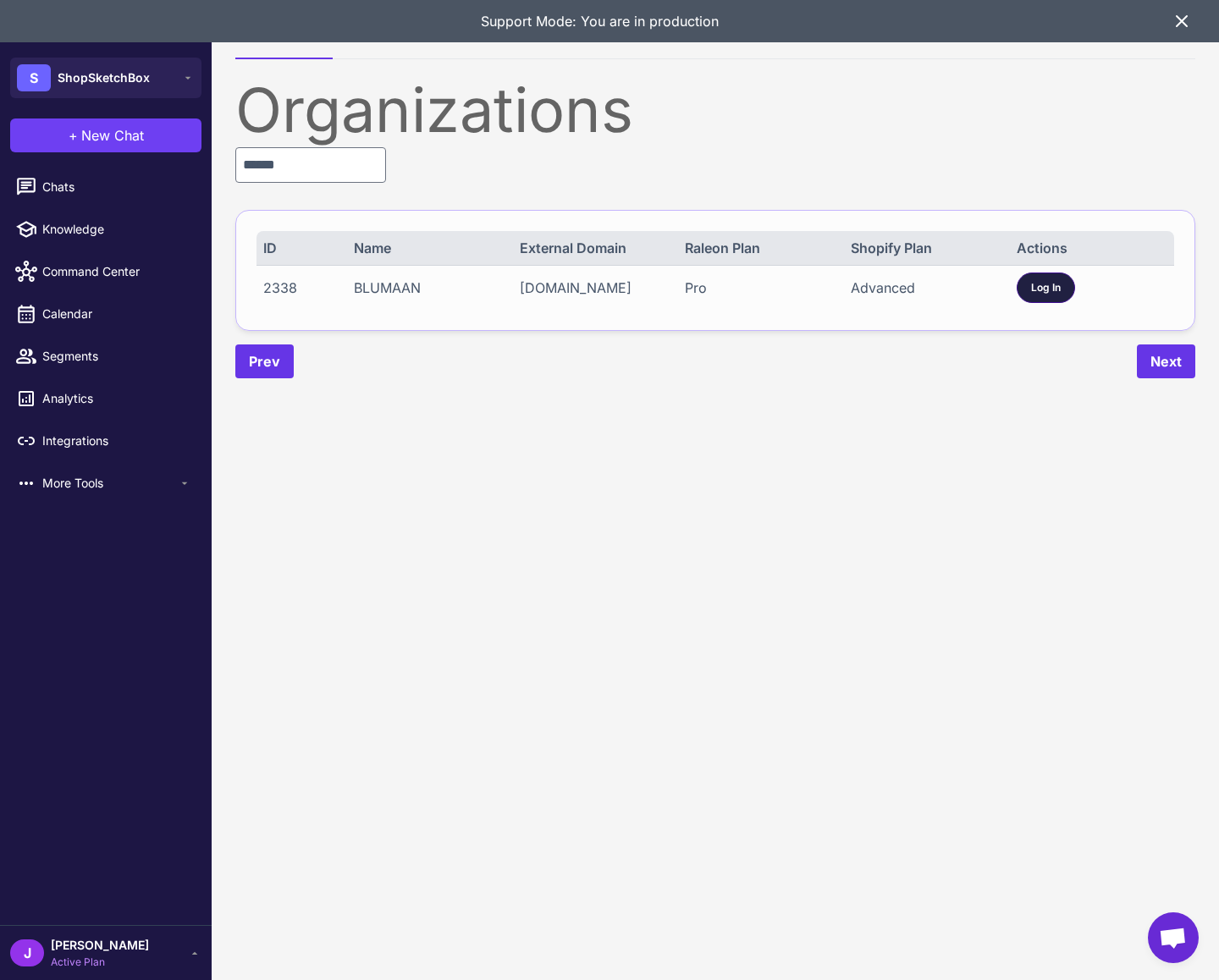 click on "Log In" at bounding box center [1045, 288] 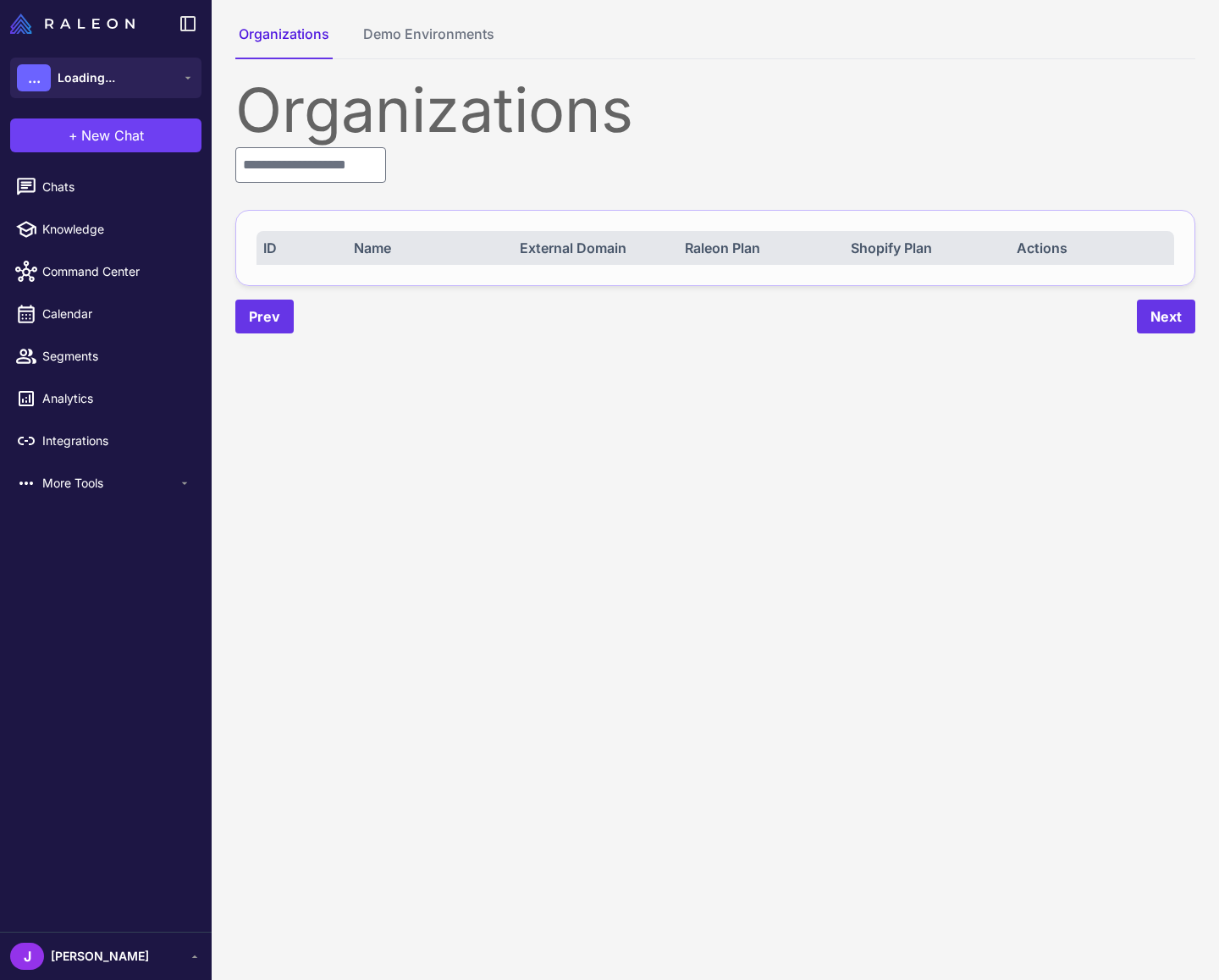 scroll, scrollTop: 0, scrollLeft: 0, axis: both 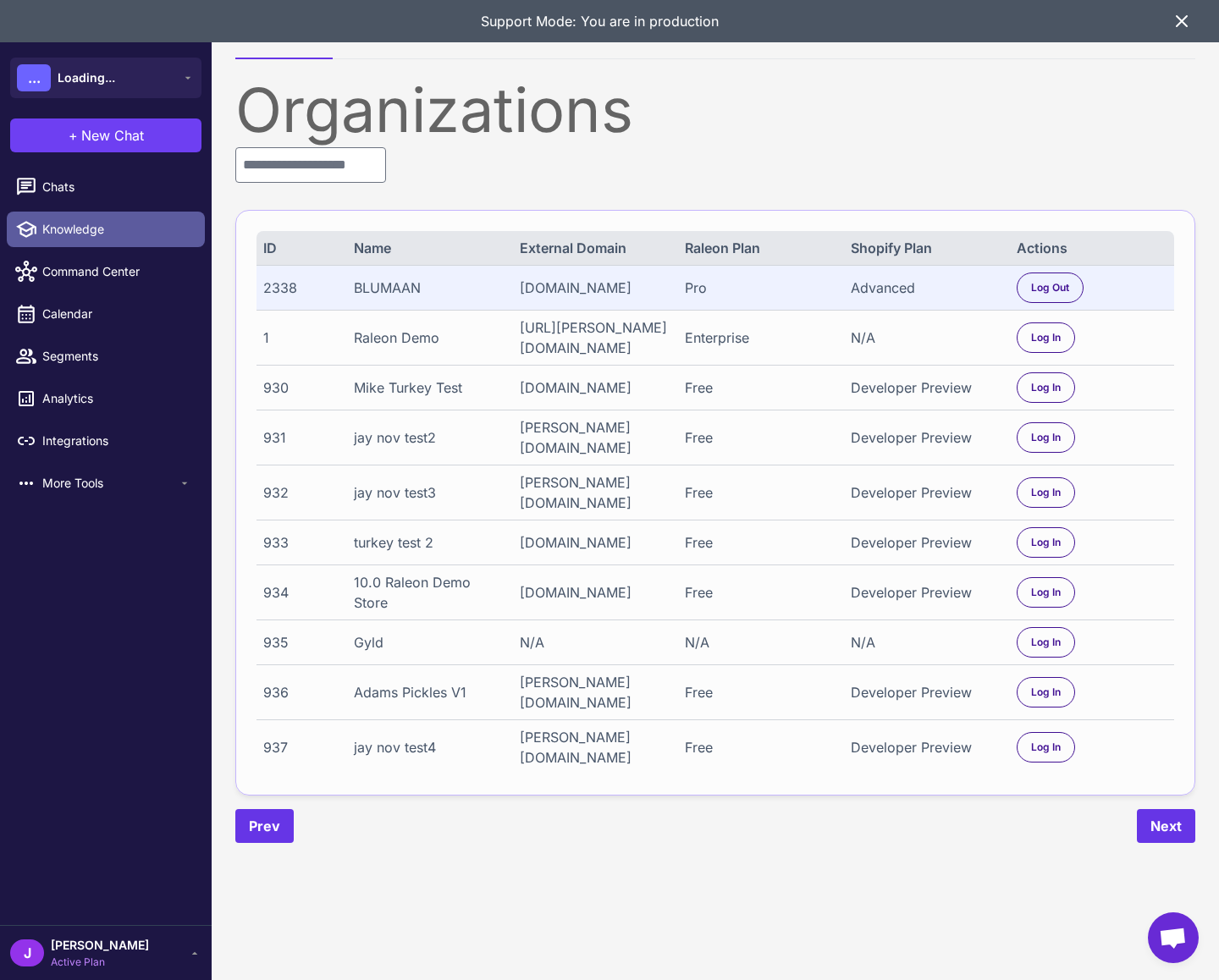 click on "Knowledge" at bounding box center [106, 229] 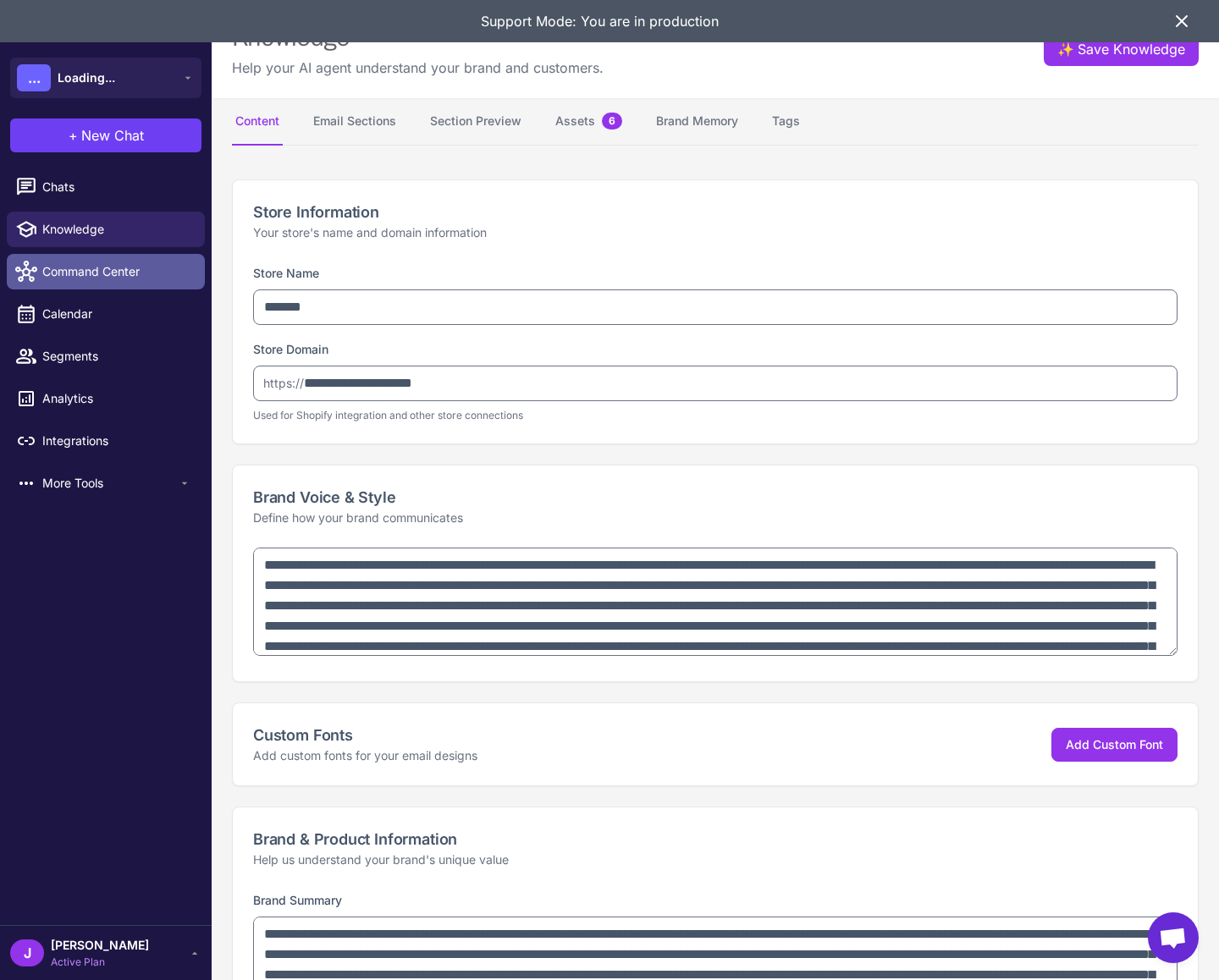 type on "**********" 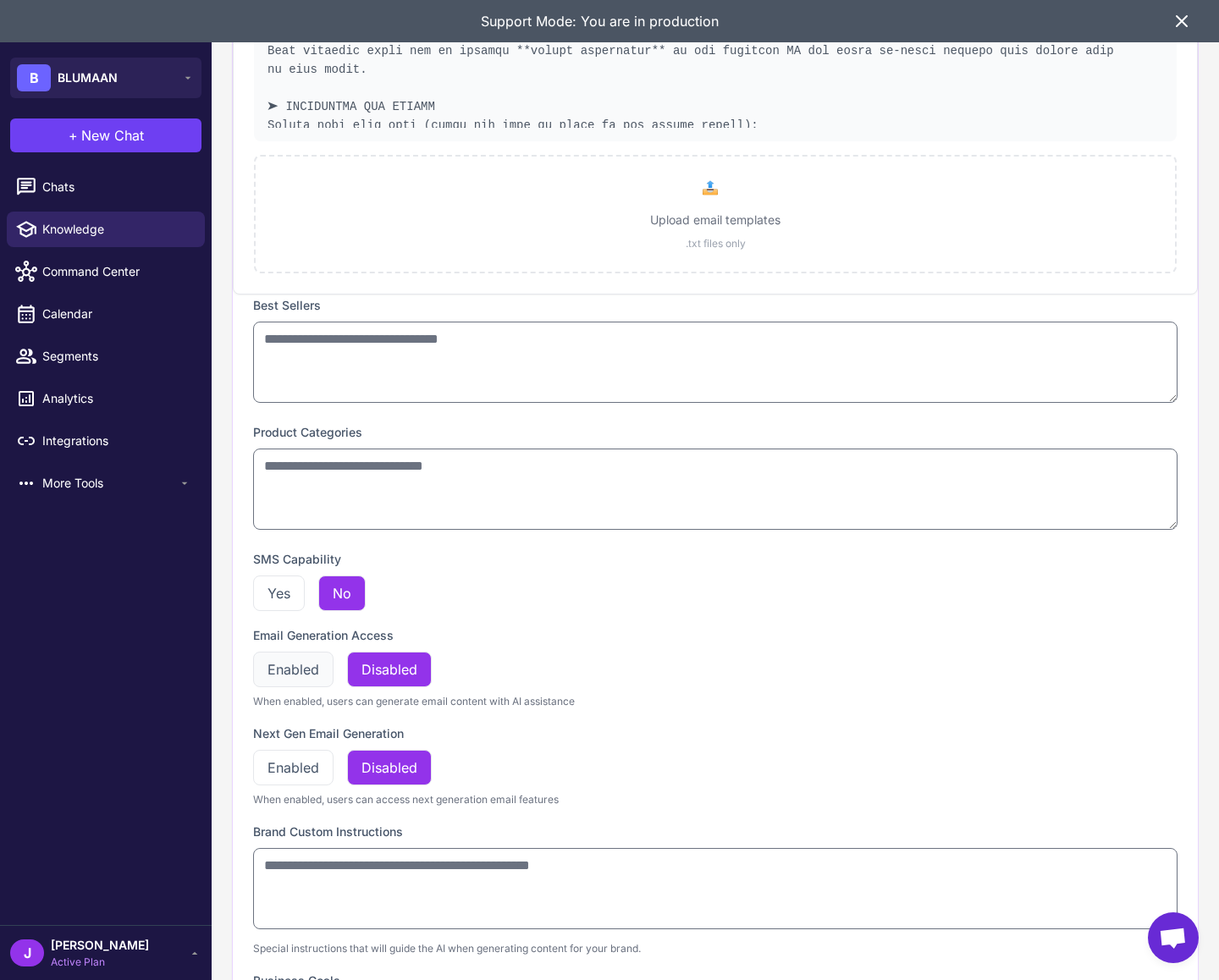 scroll, scrollTop: 2640, scrollLeft: 0, axis: vertical 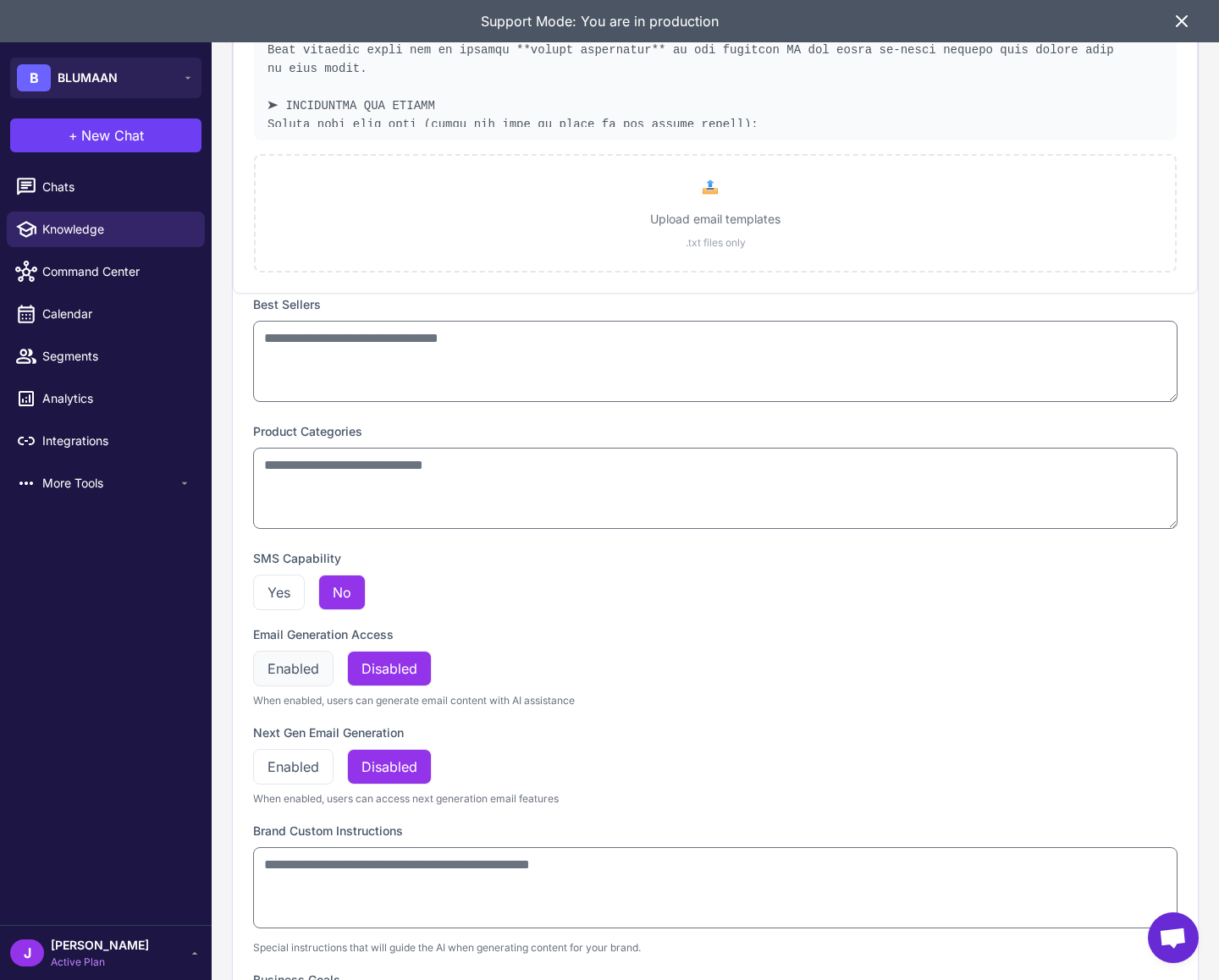 click on "Enabled" at bounding box center (293, 669) 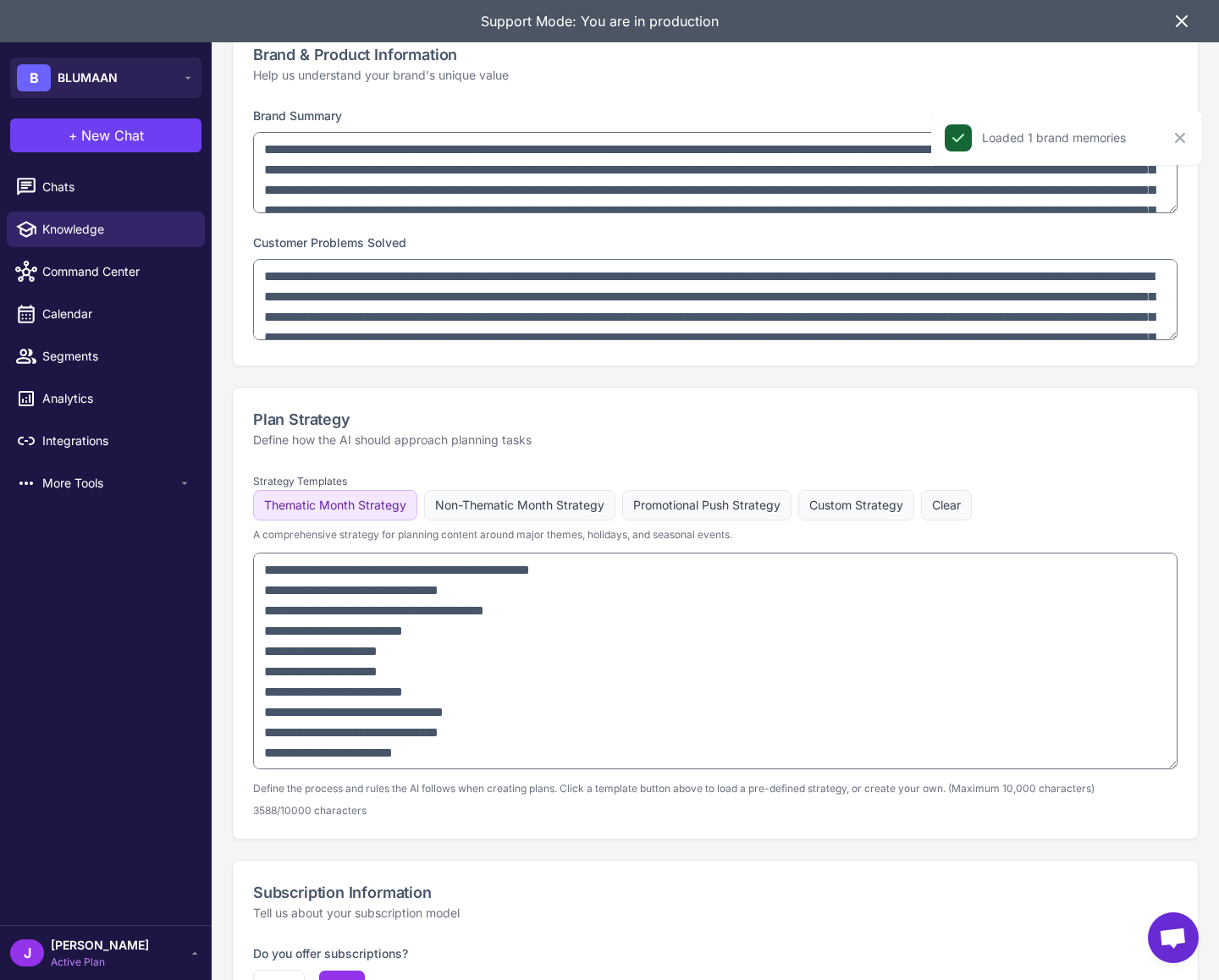 scroll, scrollTop: 0, scrollLeft: 0, axis: both 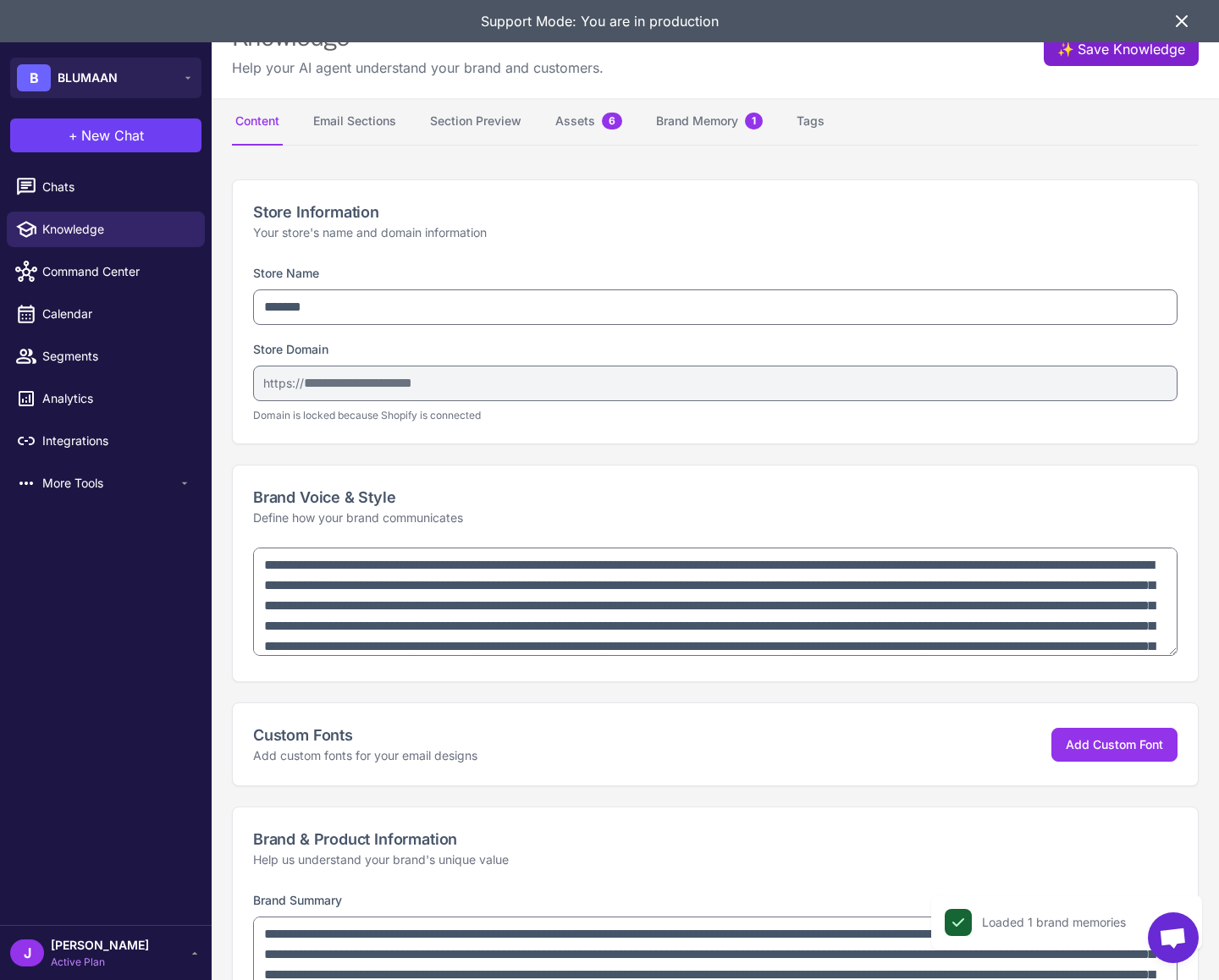 click on "✨  Save Knowledge" at bounding box center (1121, 49) 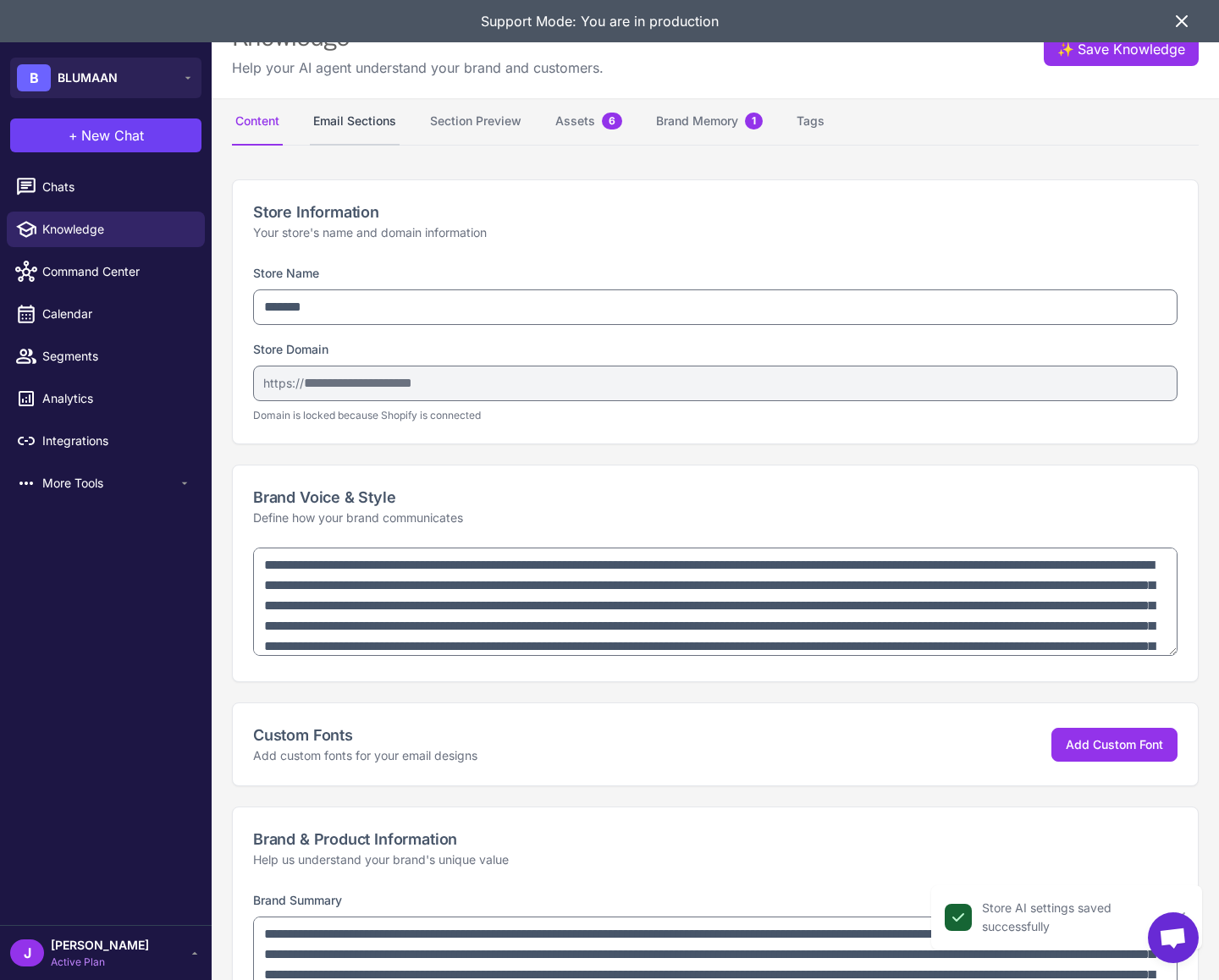 click on "Email Sections" at bounding box center [355, 122] 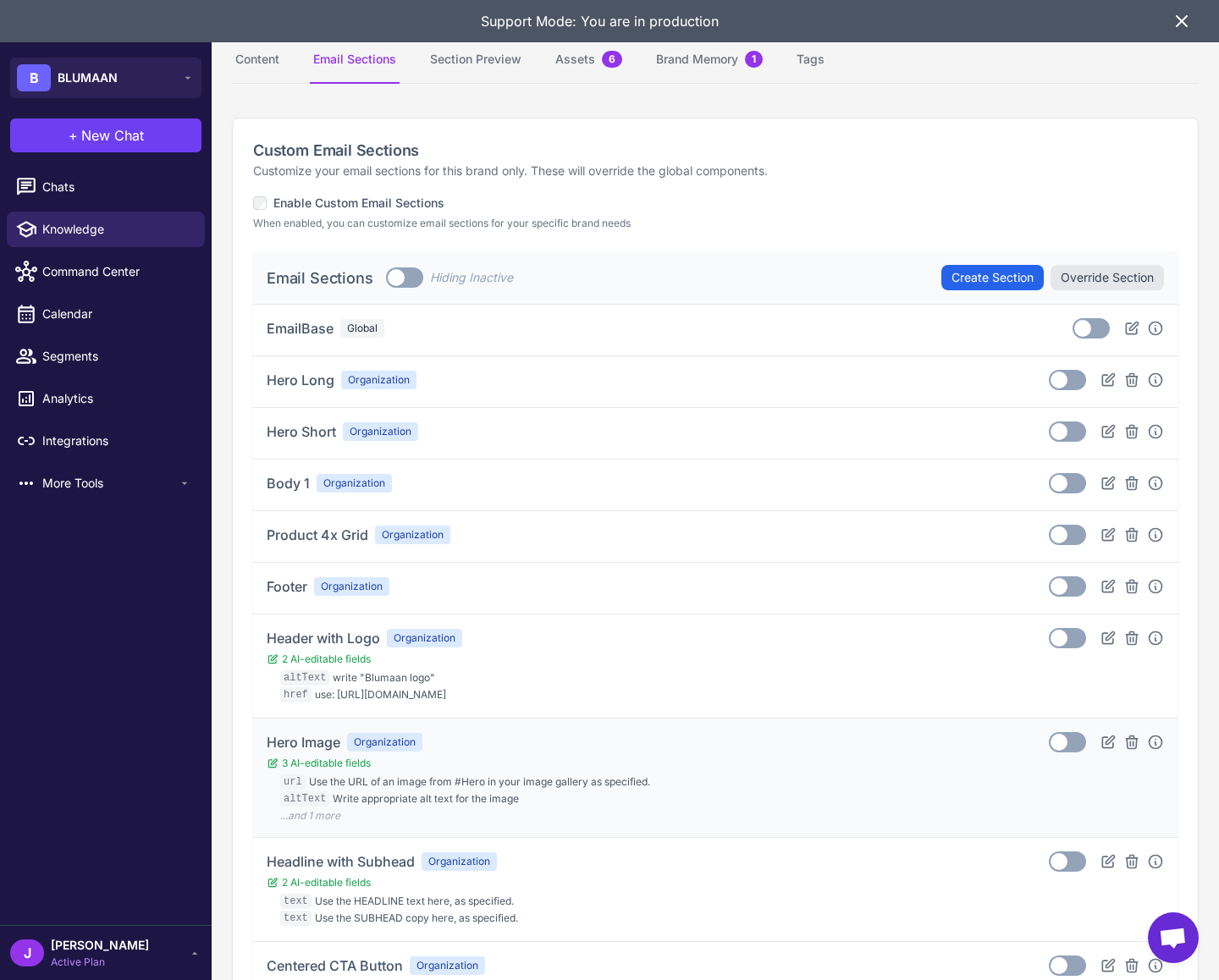 scroll, scrollTop: 0, scrollLeft: 0, axis: both 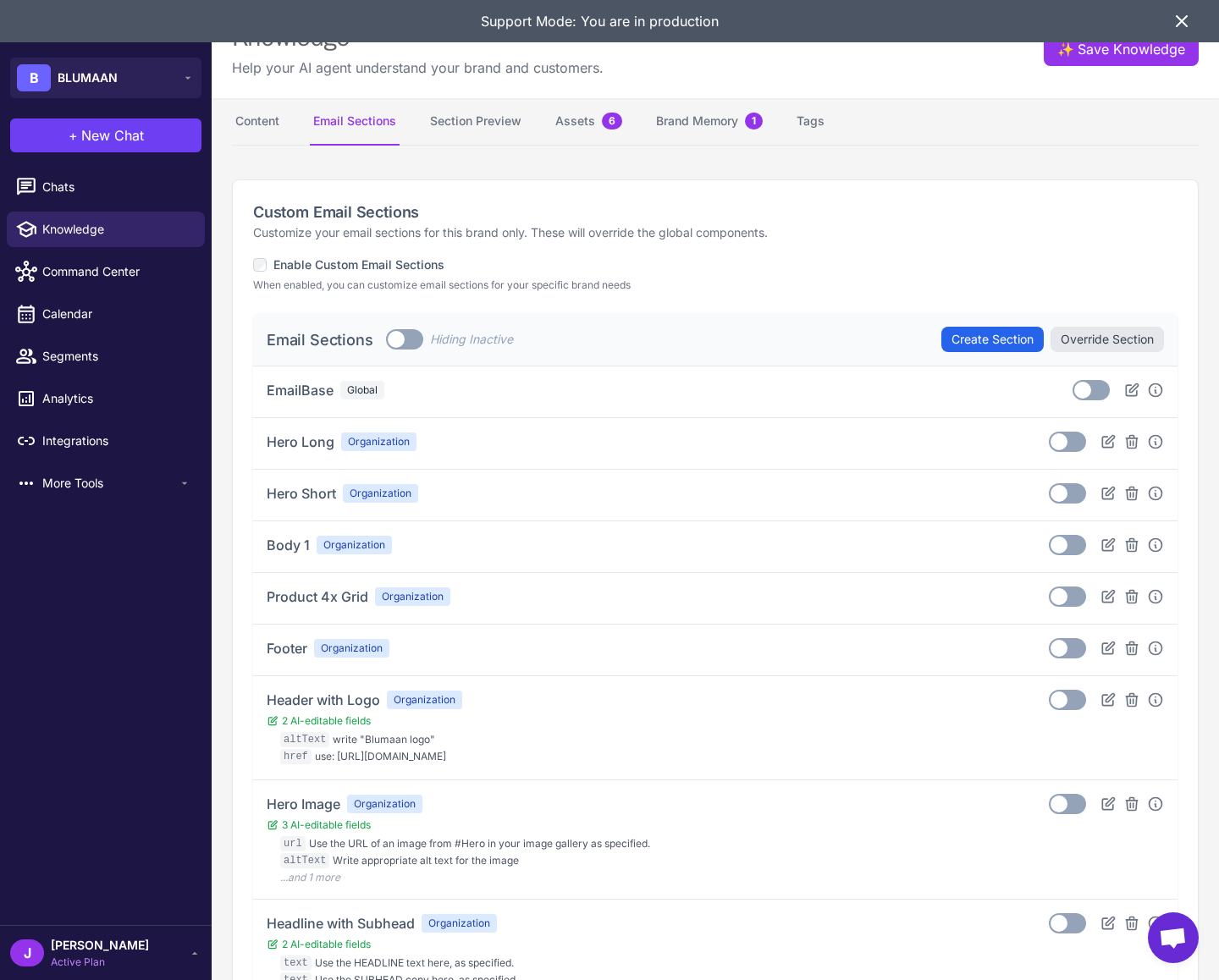 click 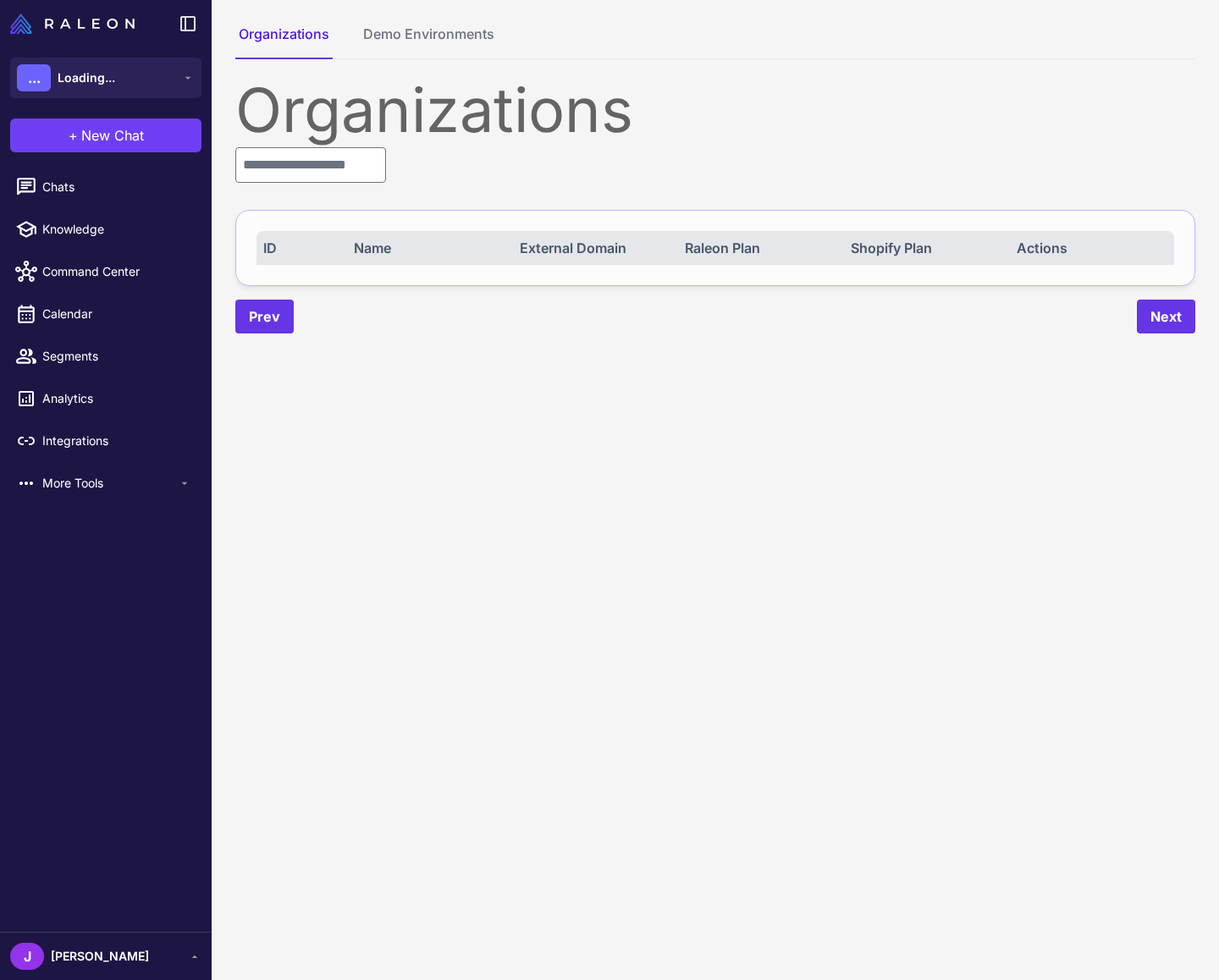 scroll, scrollTop: 0, scrollLeft: 0, axis: both 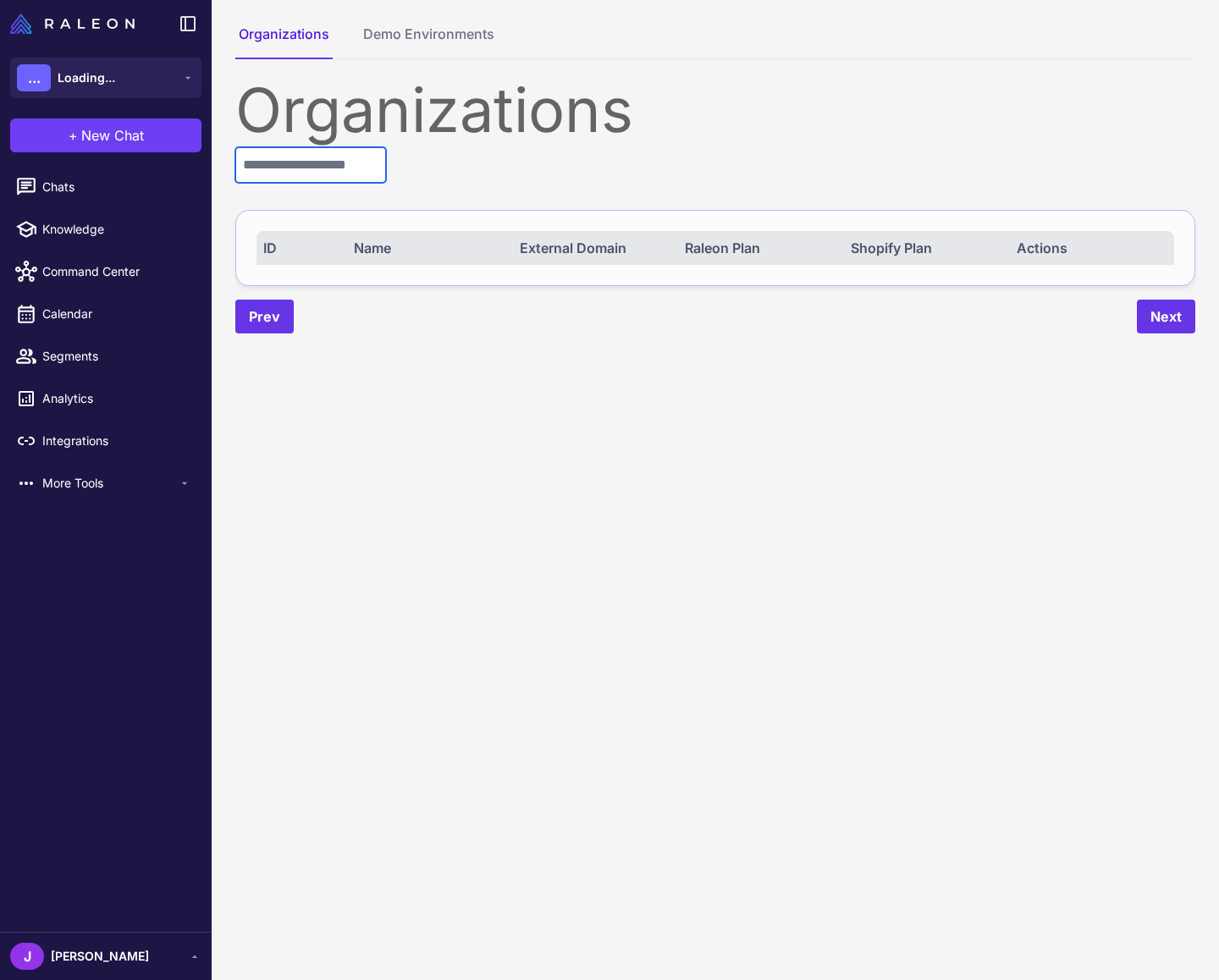 click at bounding box center (311, 165) 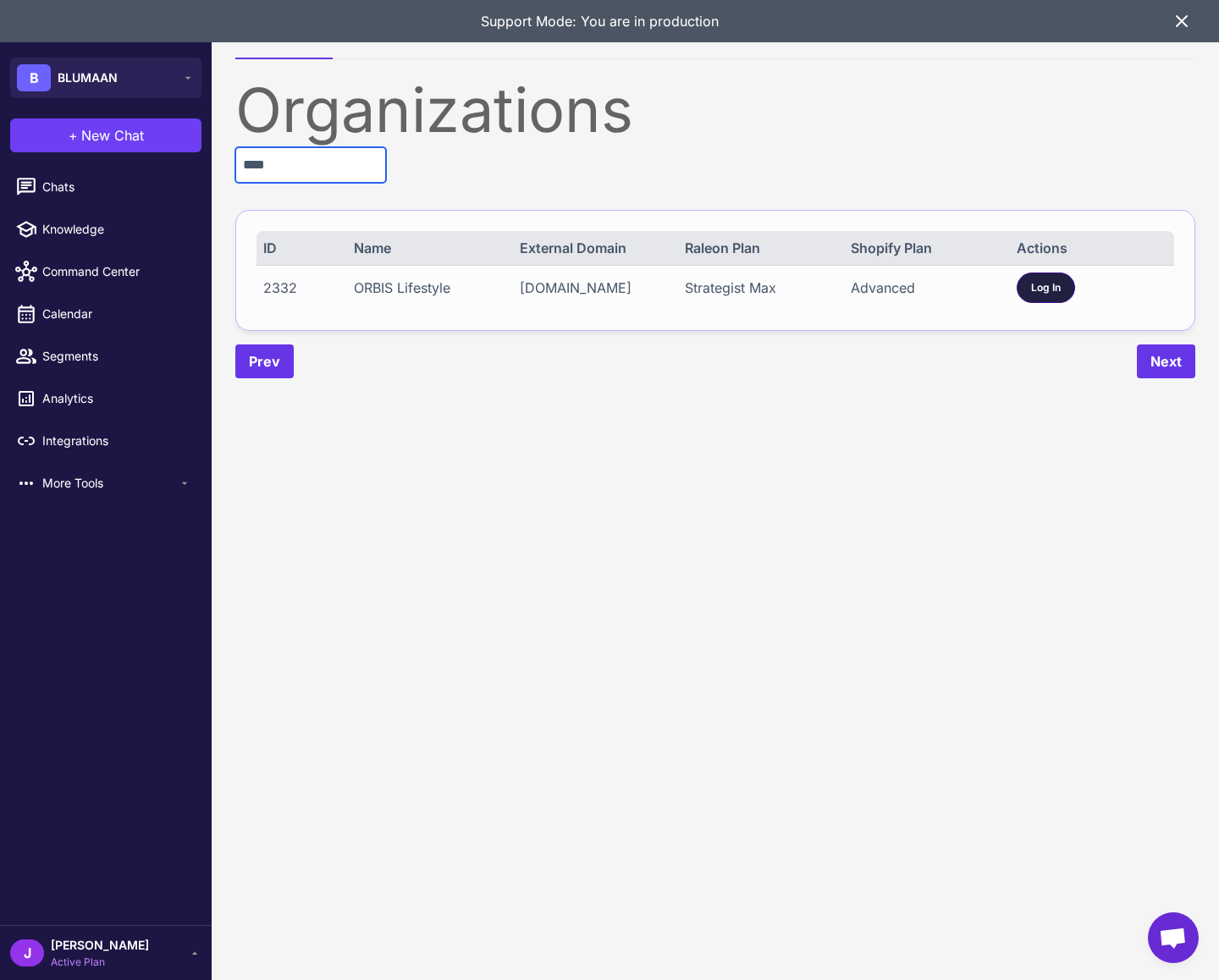 type on "****" 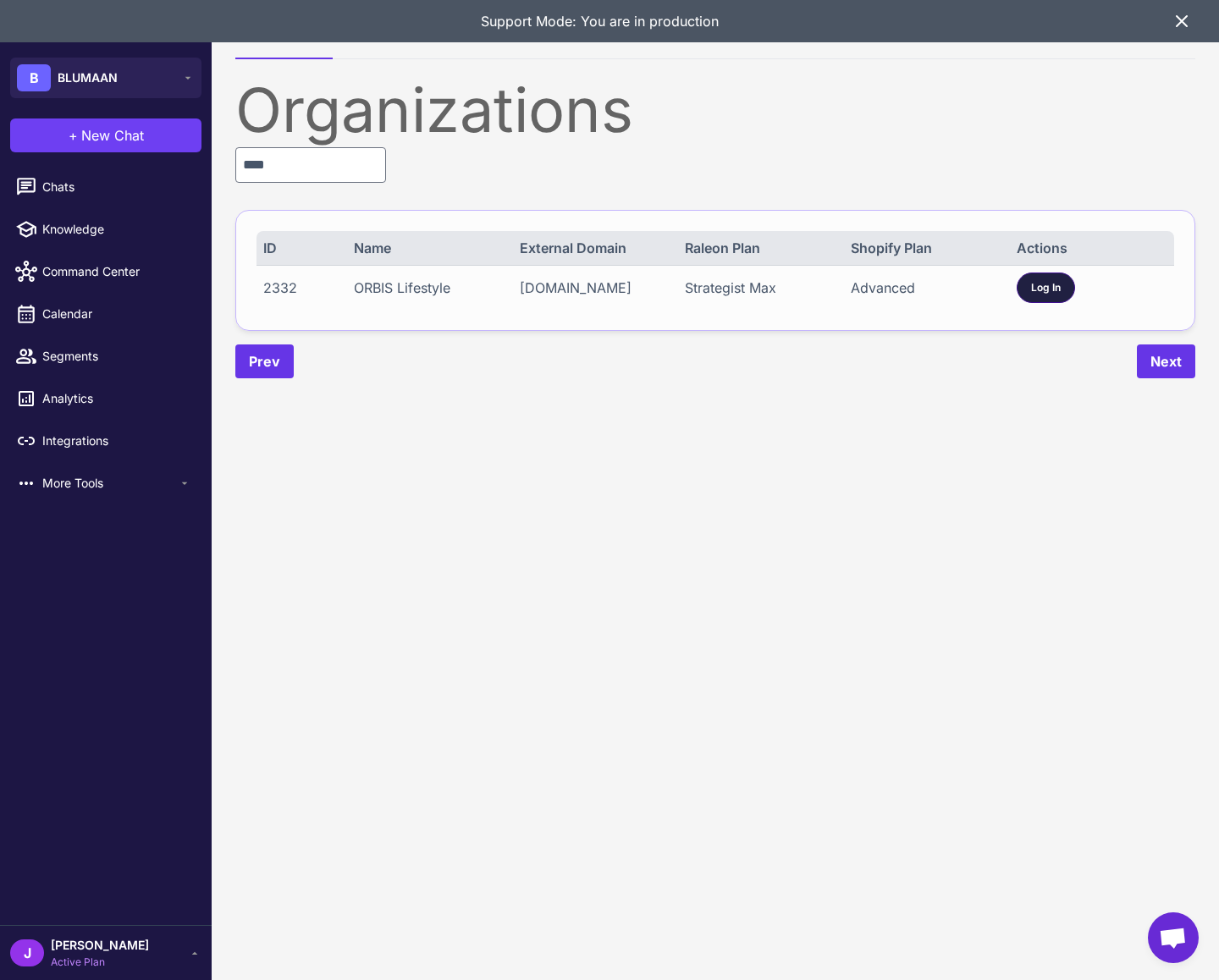 click on "Log In" at bounding box center [1045, 288] 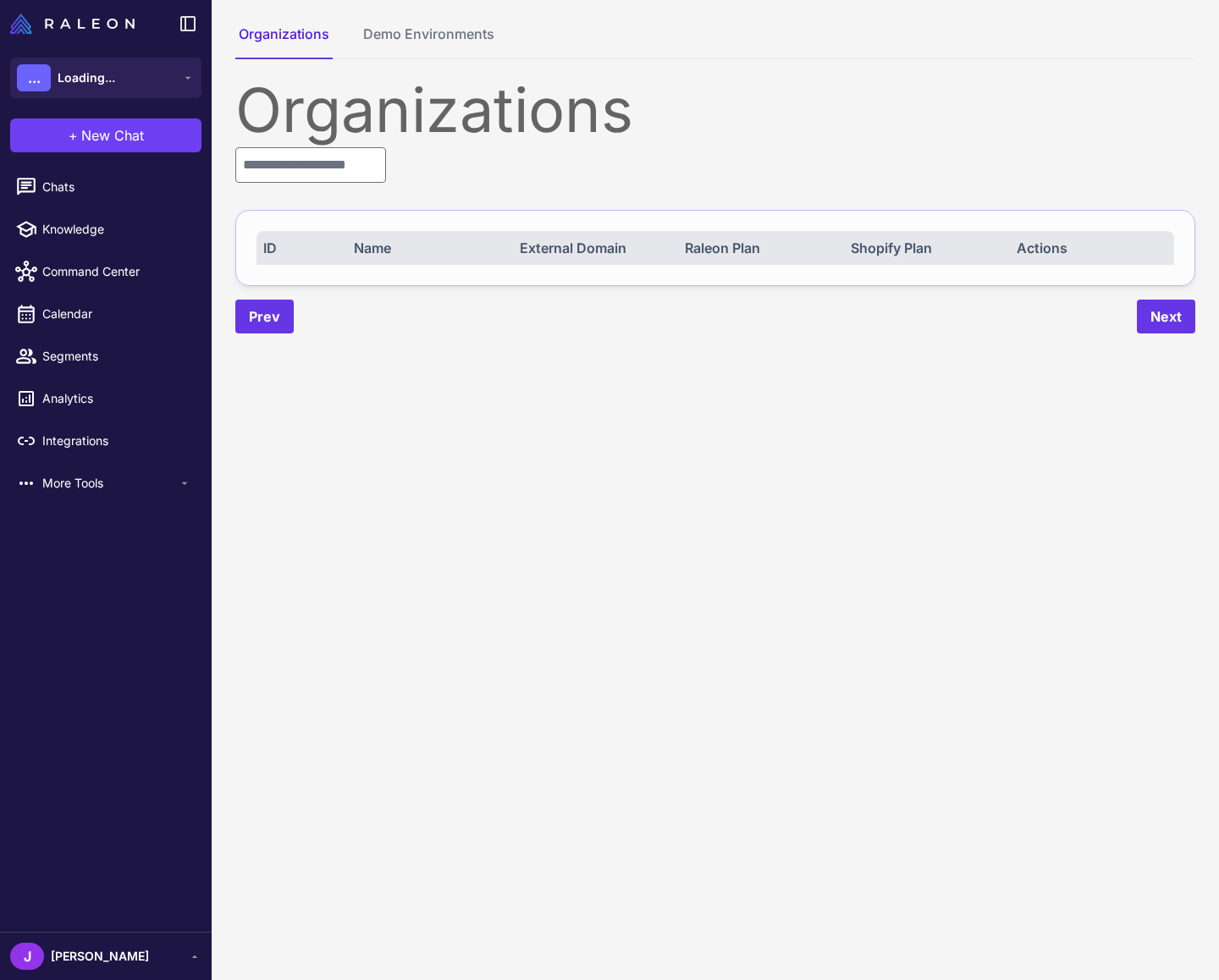 scroll, scrollTop: 0, scrollLeft: 0, axis: both 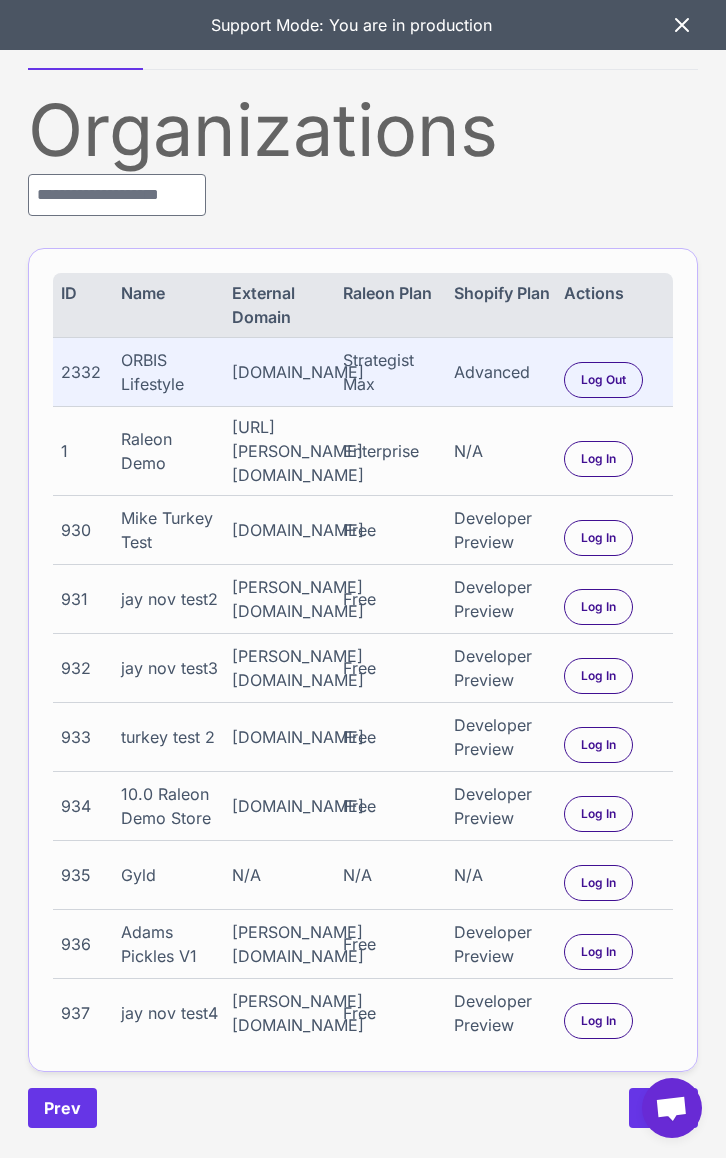 click 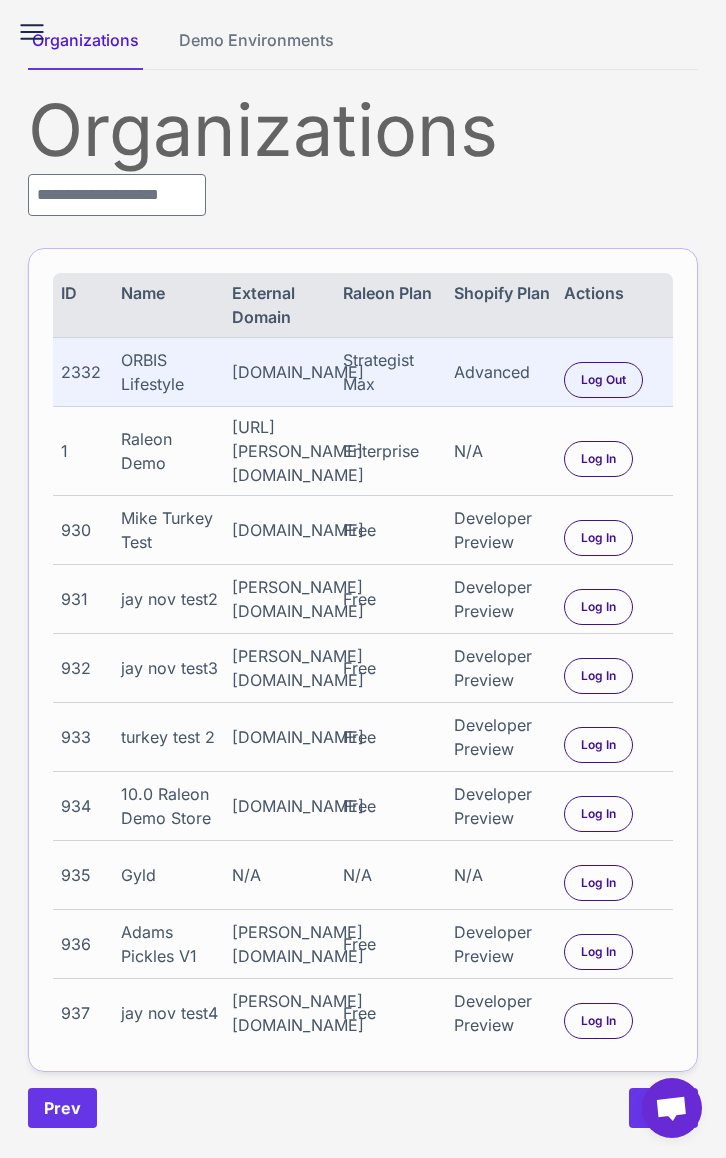 click 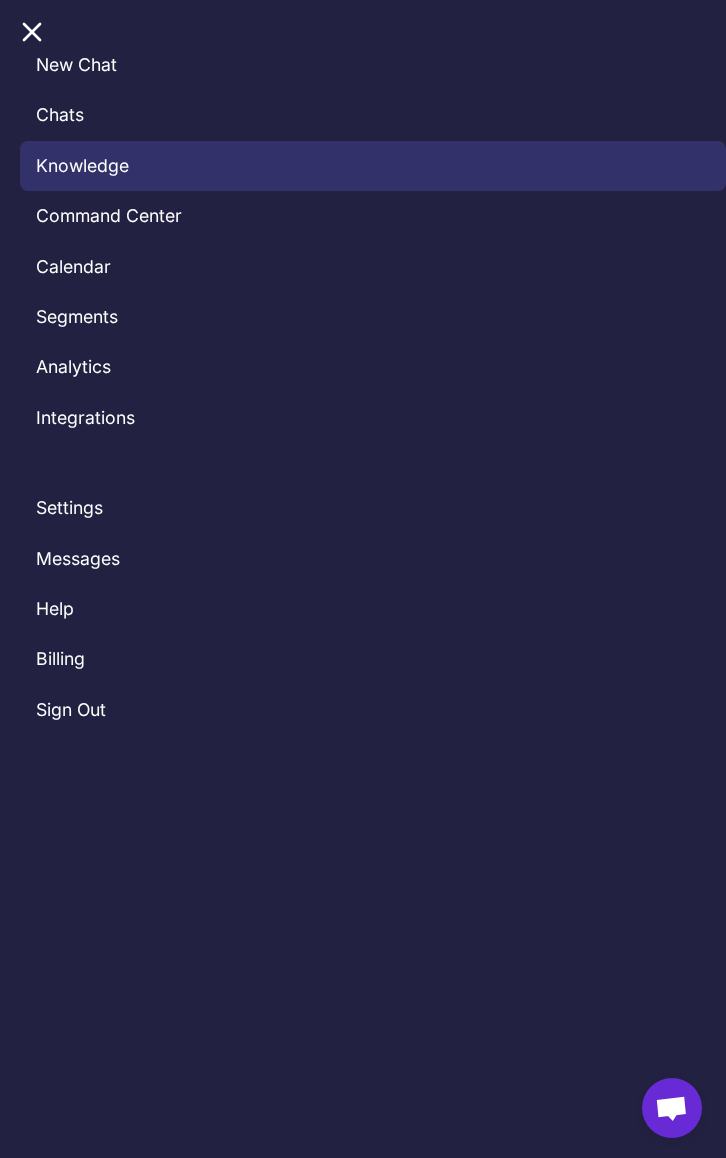 click on "Knowledge" at bounding box center [373, 166] 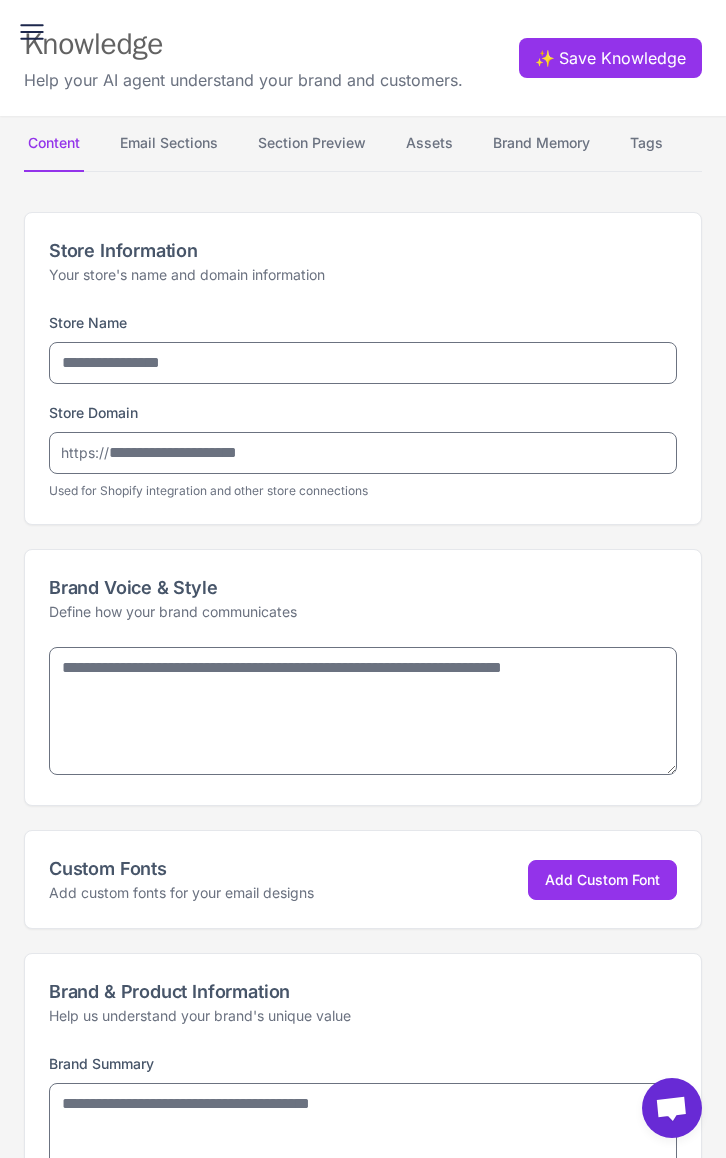 type on "**********" 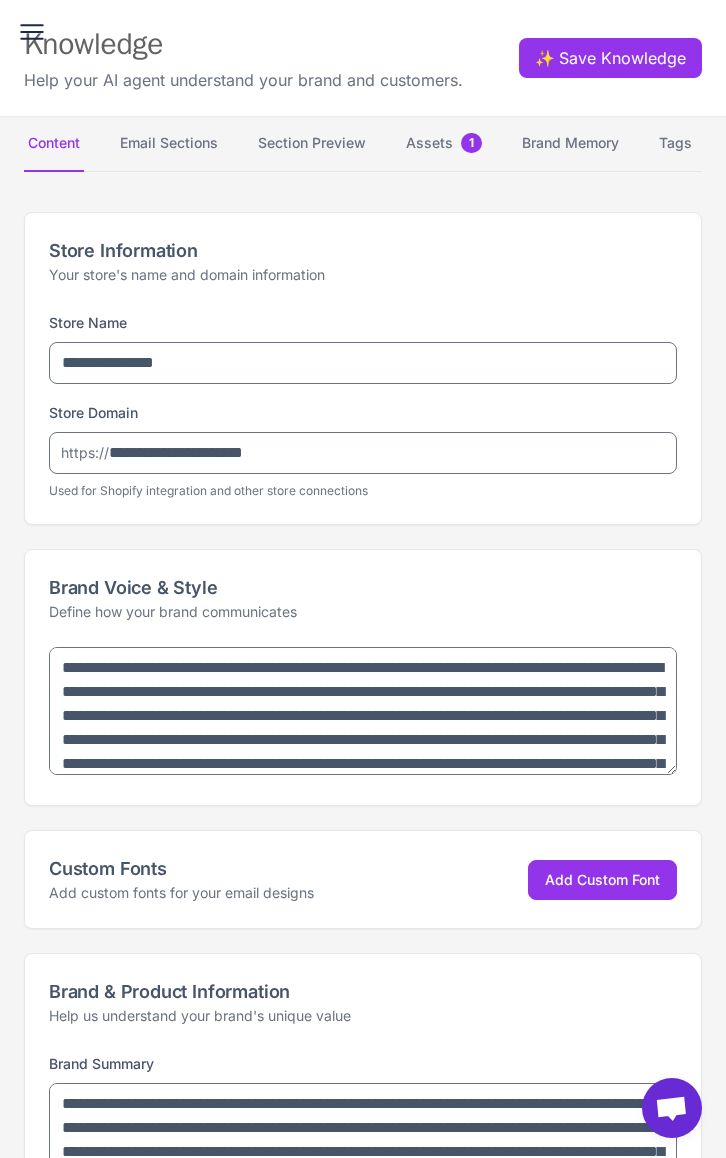 select on "***" 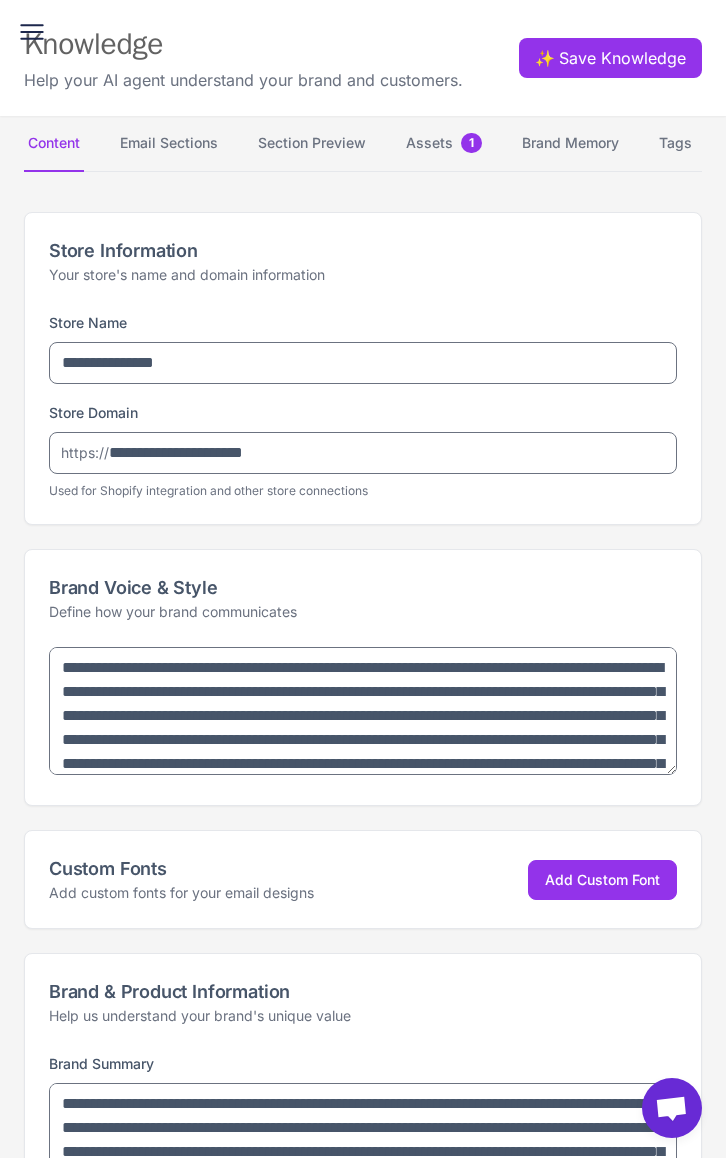 type on "**********" 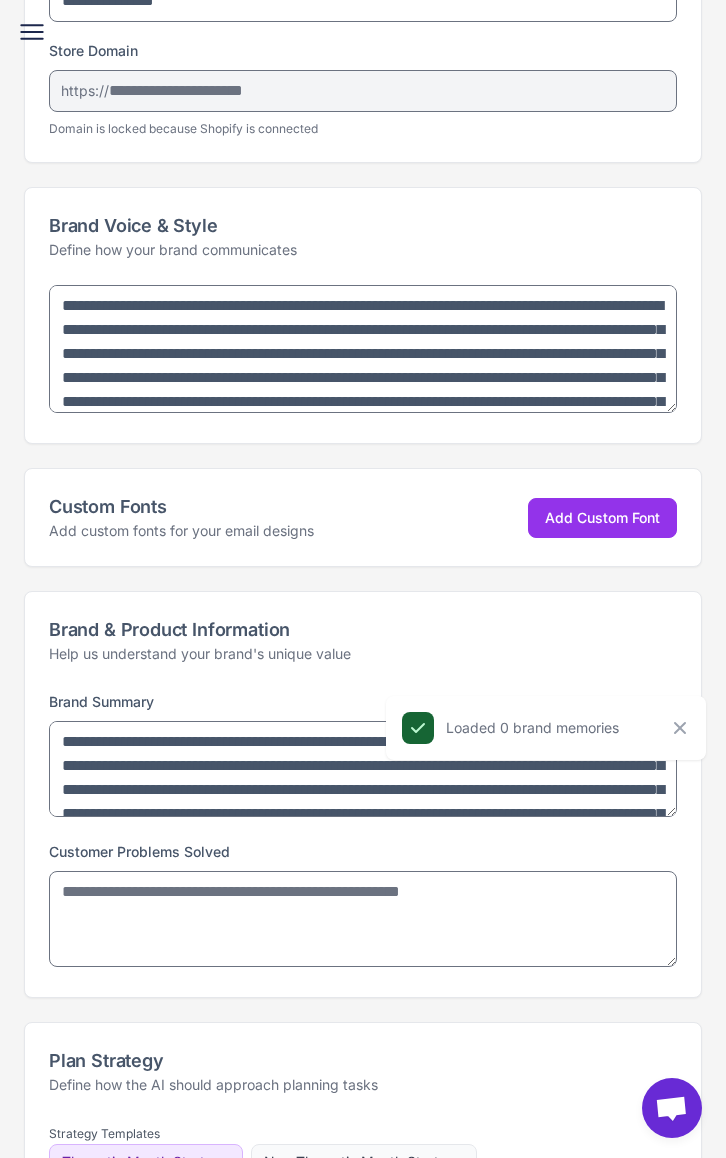 scroll, scrollTop: 0, scrollLeft: 0, axis: both 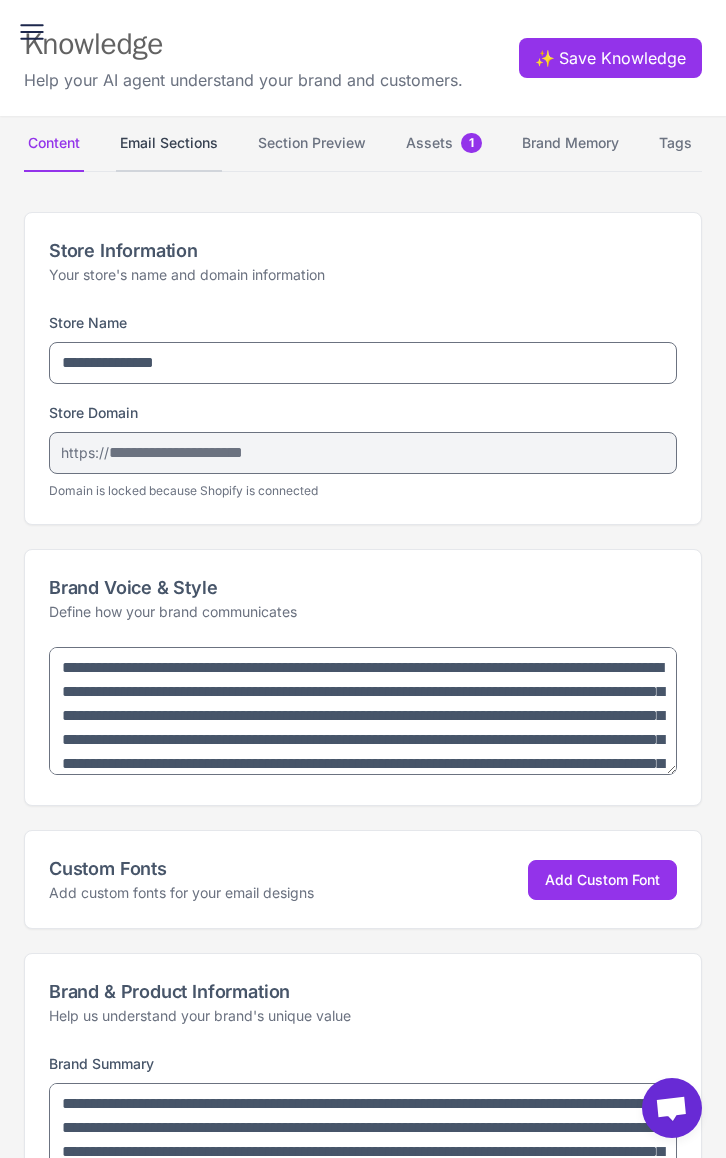 click on "Email Sections" at bounding box center [169, 144] 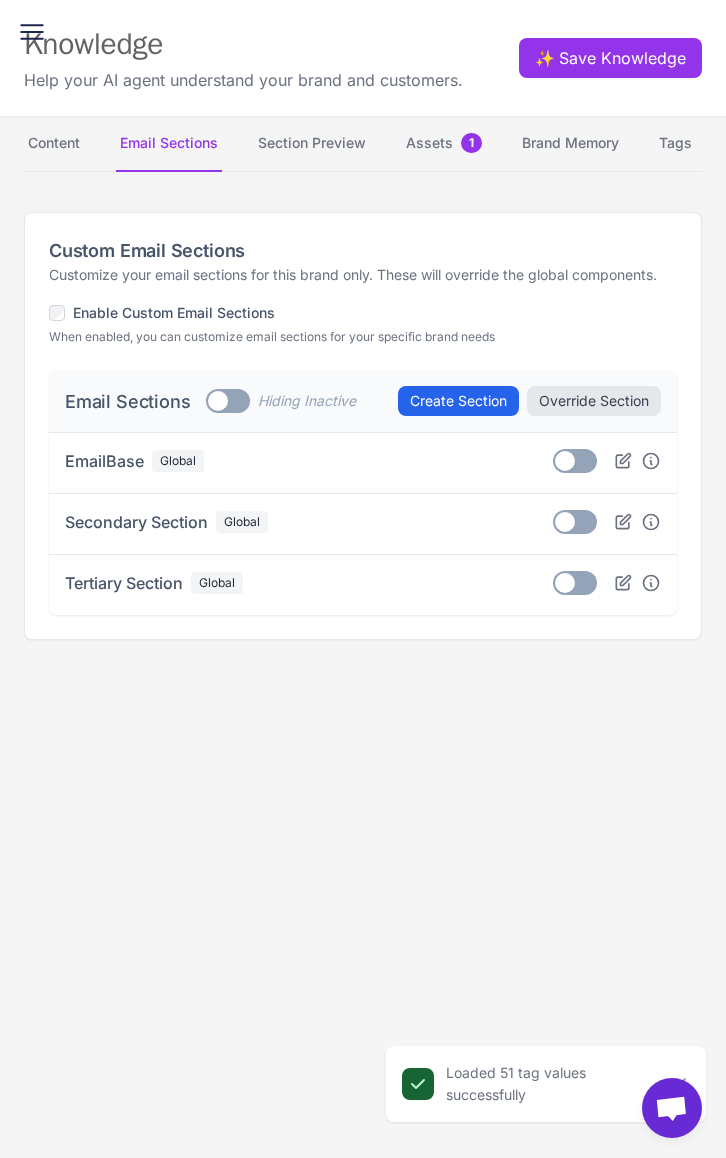 click at bounding box center [218, 401] 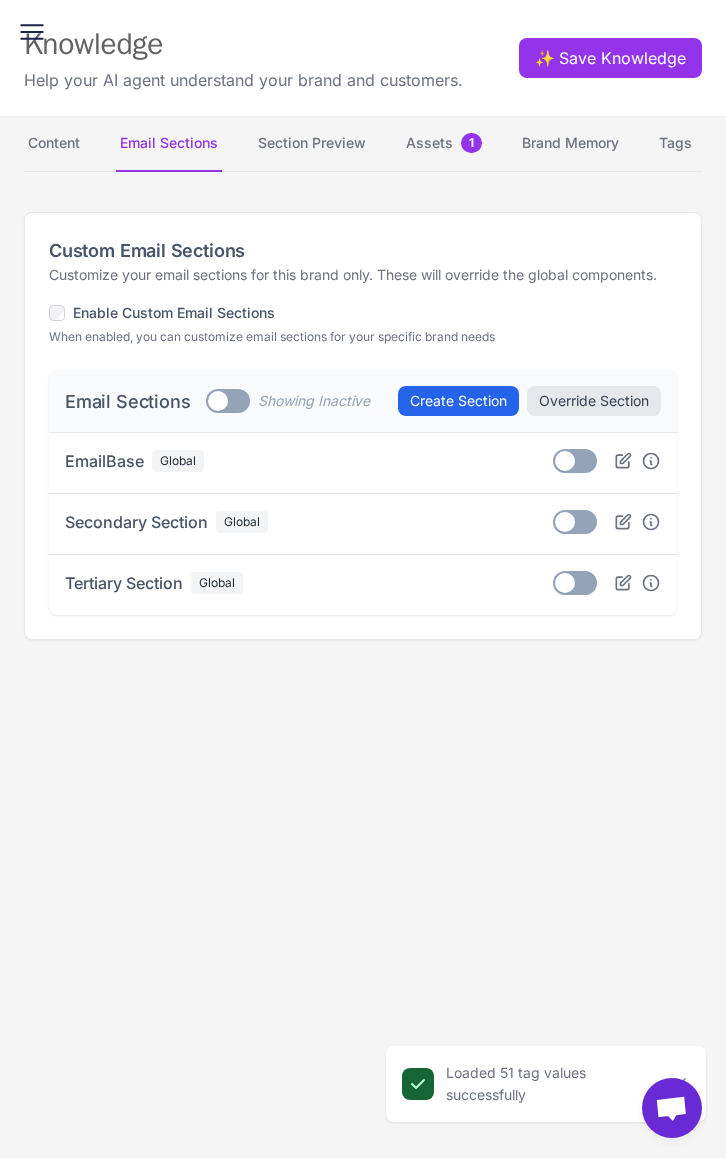click at bounding box center [218, 401] 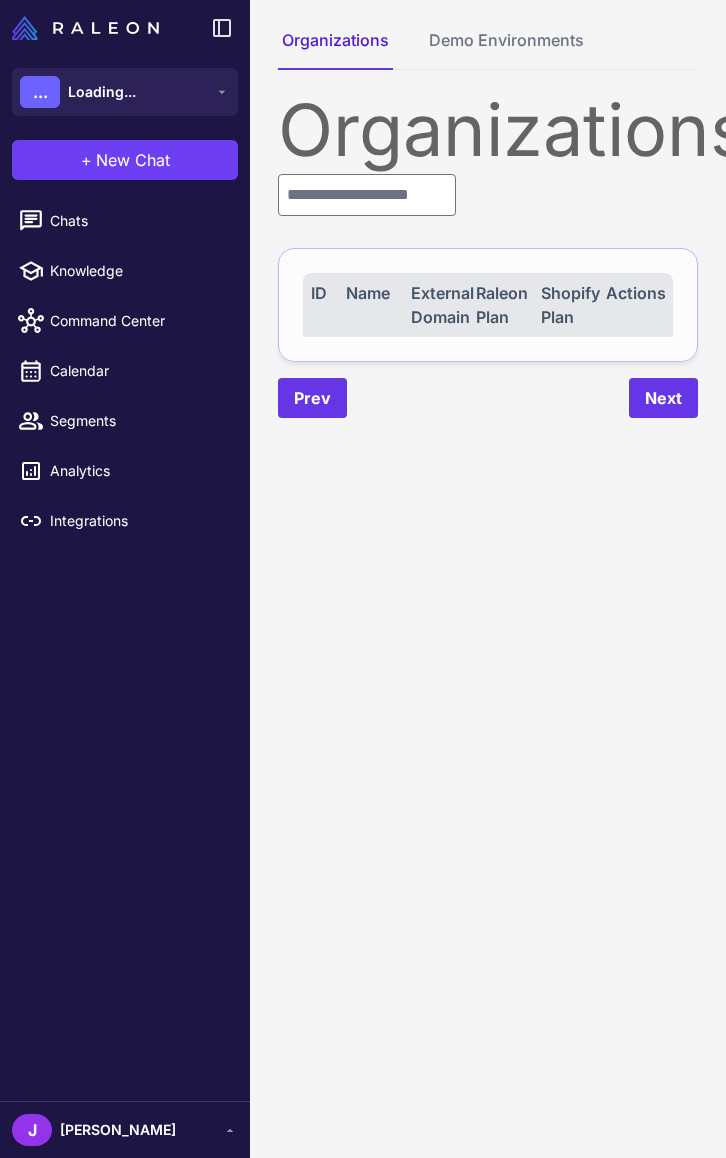 scroll, scrollTop: 0, scrollLeft: 0, axis: both 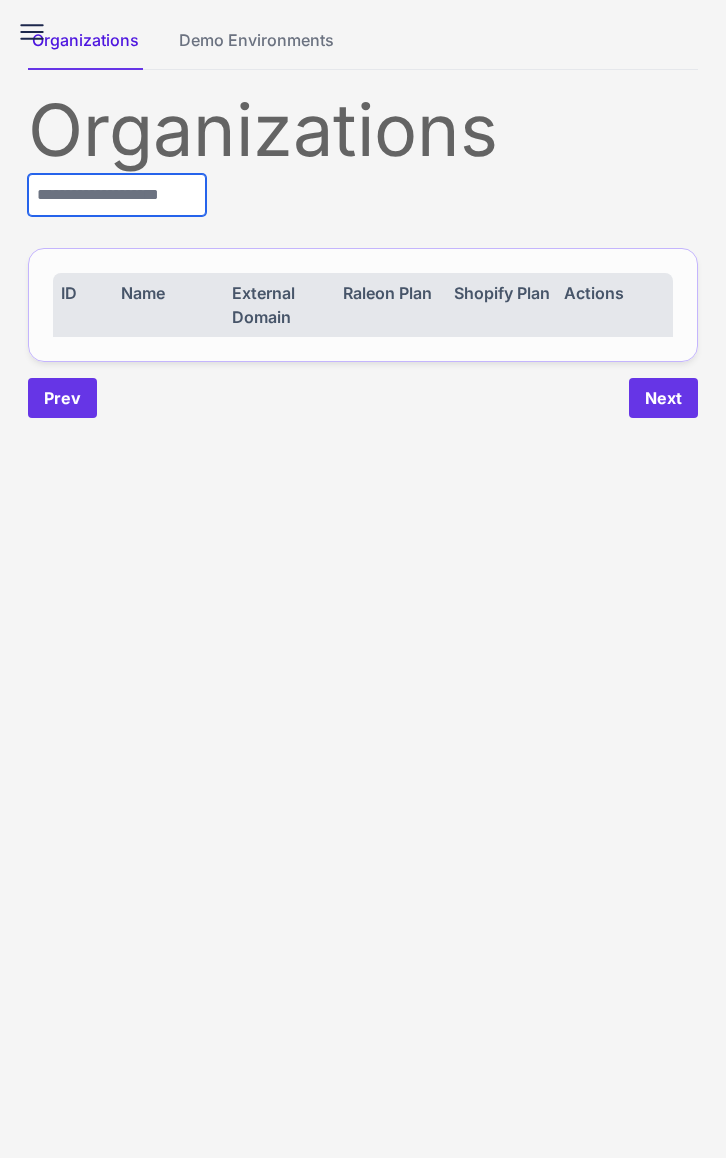 drag, startPoint x: 178, startPoint y: 189, endPoint x: 164, endPoint y: 193, distance: 14.56022 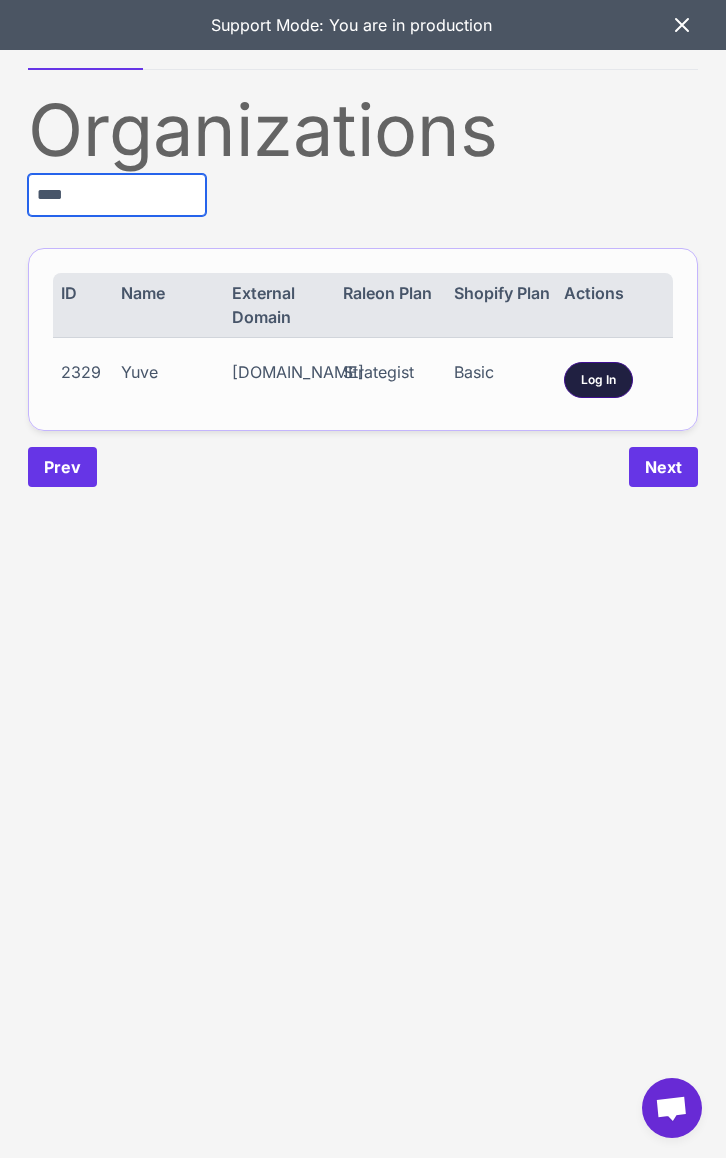 type on "****" 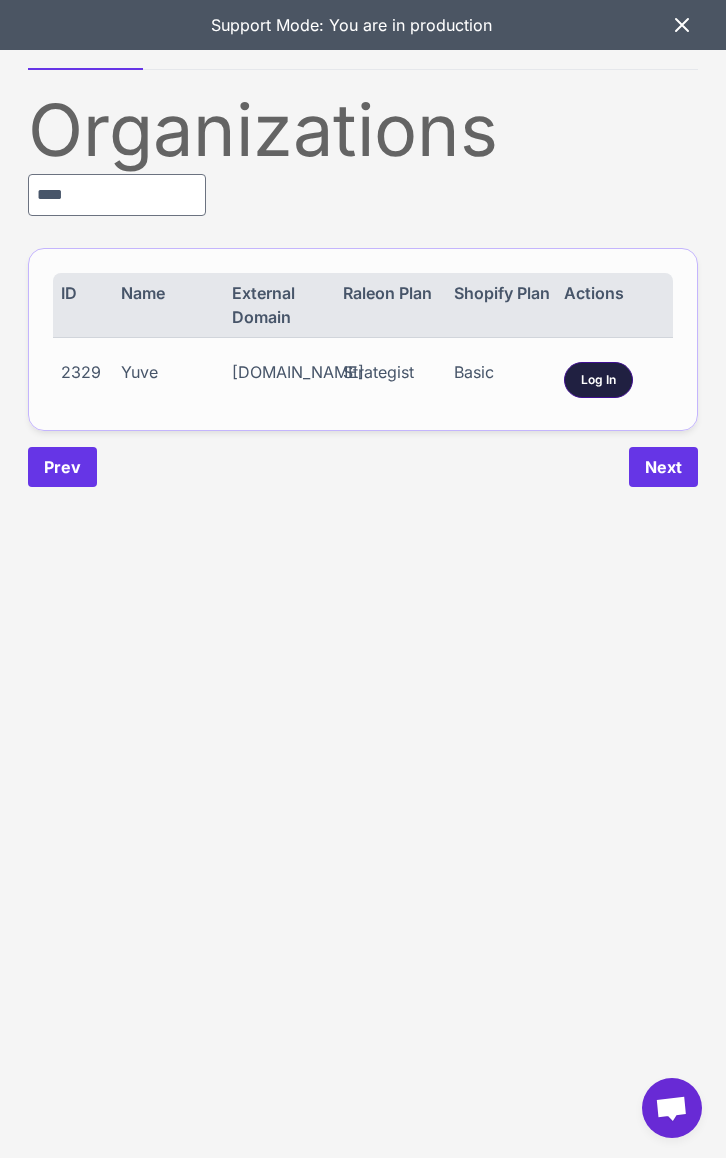 click on "Log In" at bounding box center [598, 380] 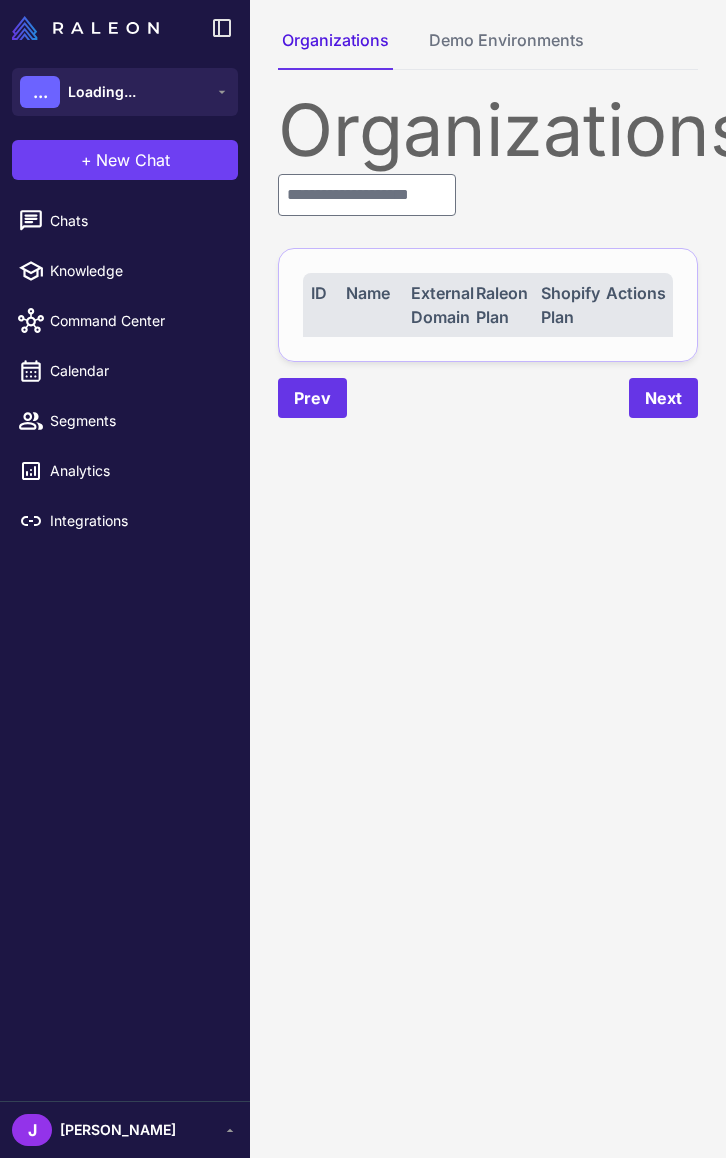 scroll, scrollTop: 0, scrollLeft: 0, axis: both 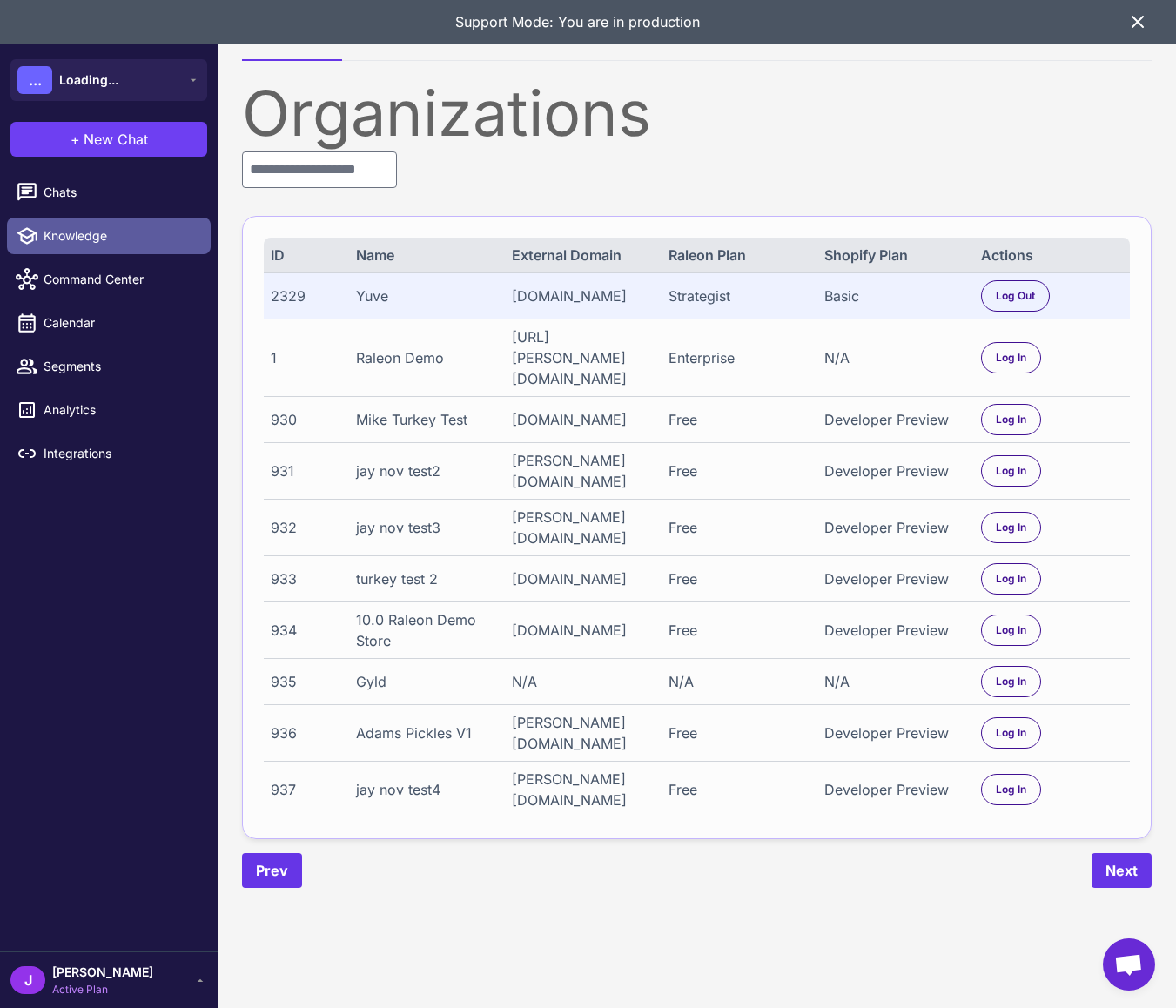 click on "Knowledge" at bounding box center (109, 236) 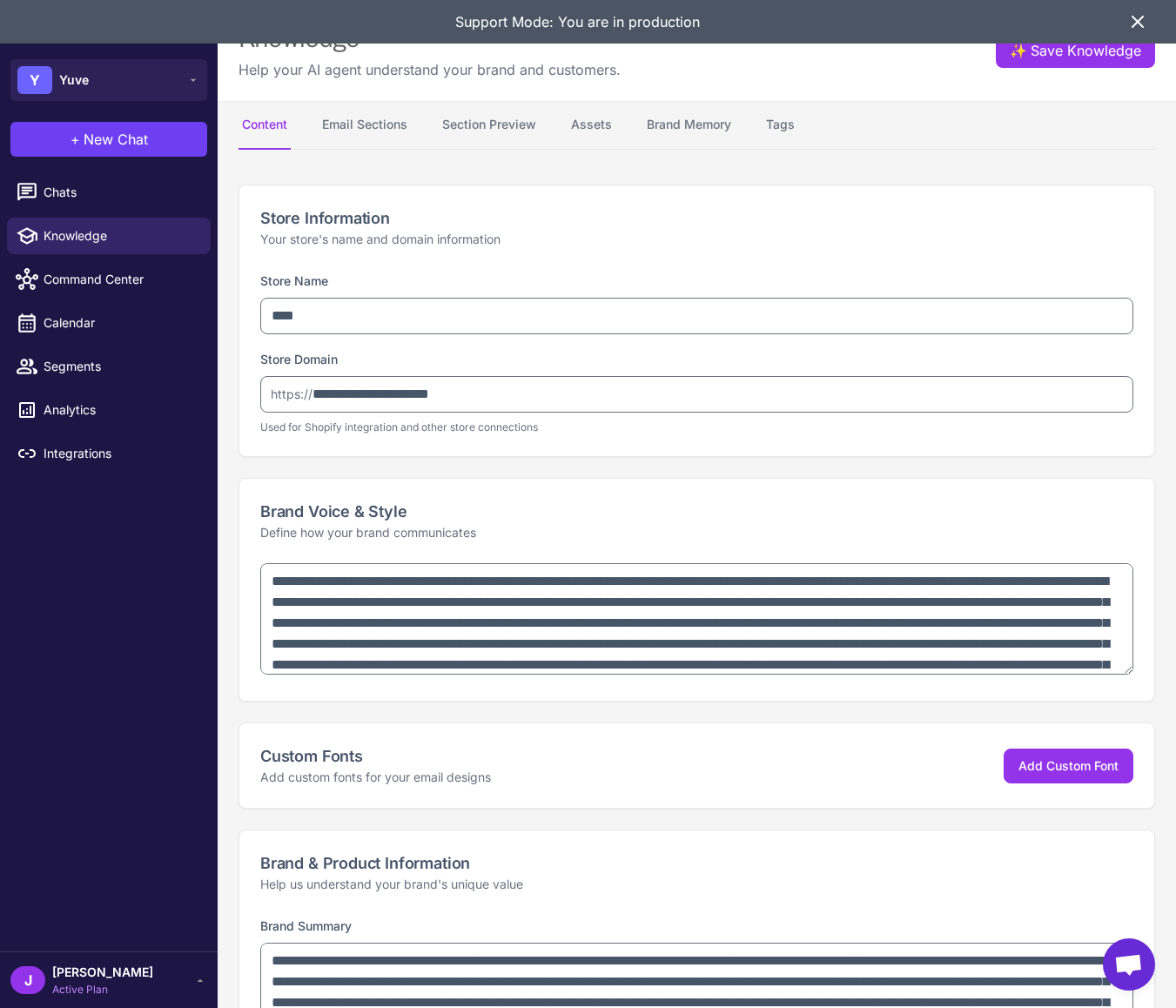 type on "**********" 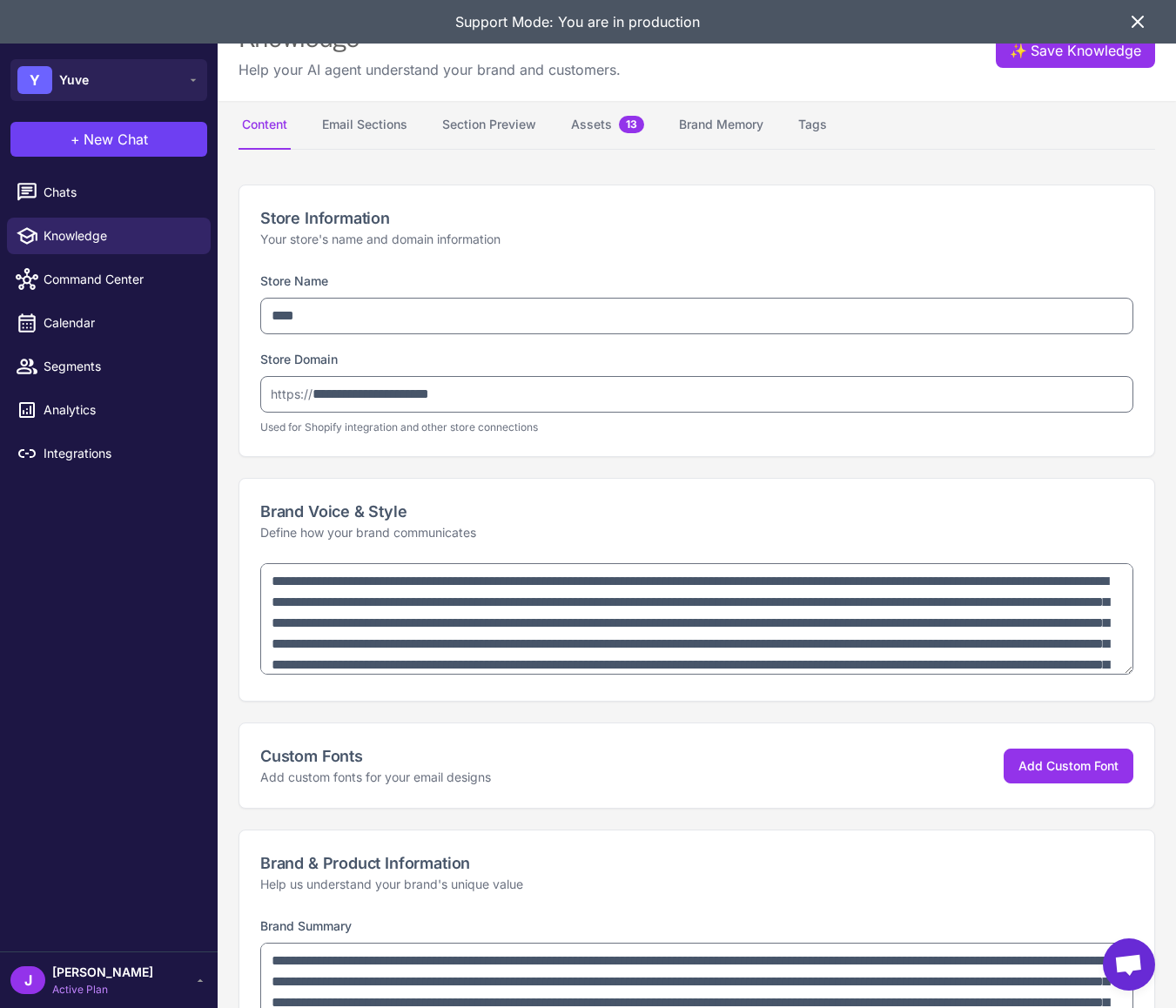 type on "**********" 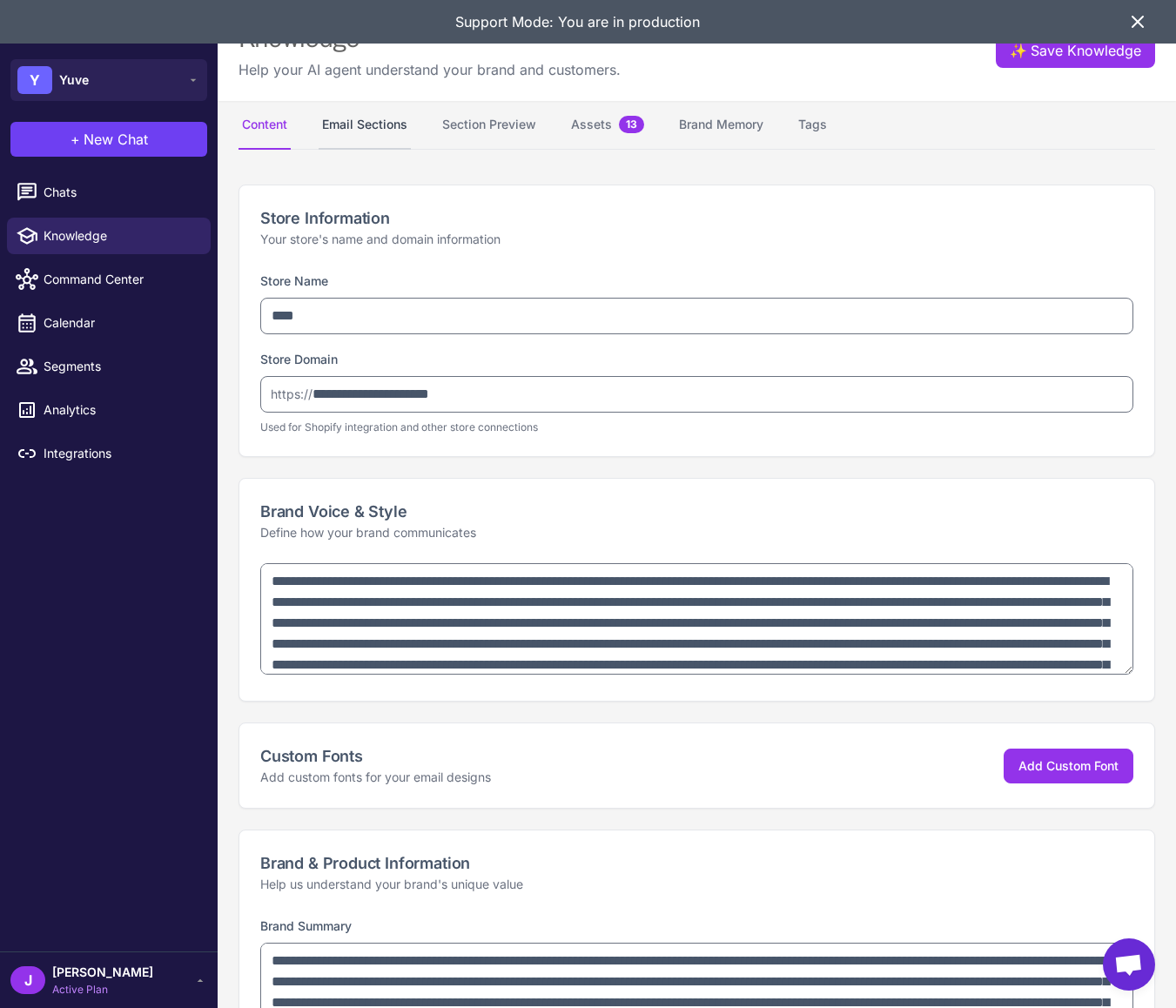 click on "Email Sections" at bounding box center [365, 125] 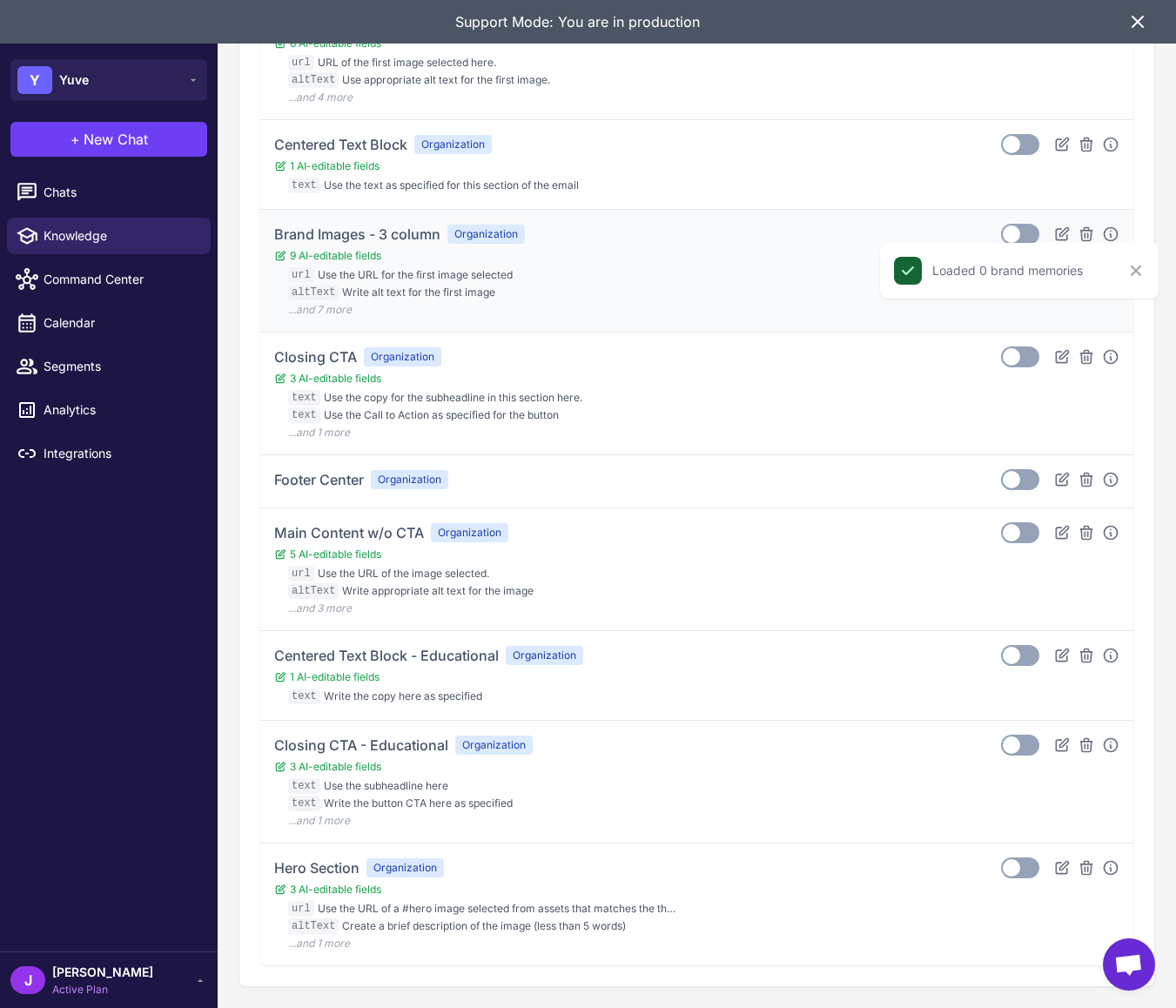 scroll, scrollTop: 0, scrollLeft: 0, axis: both 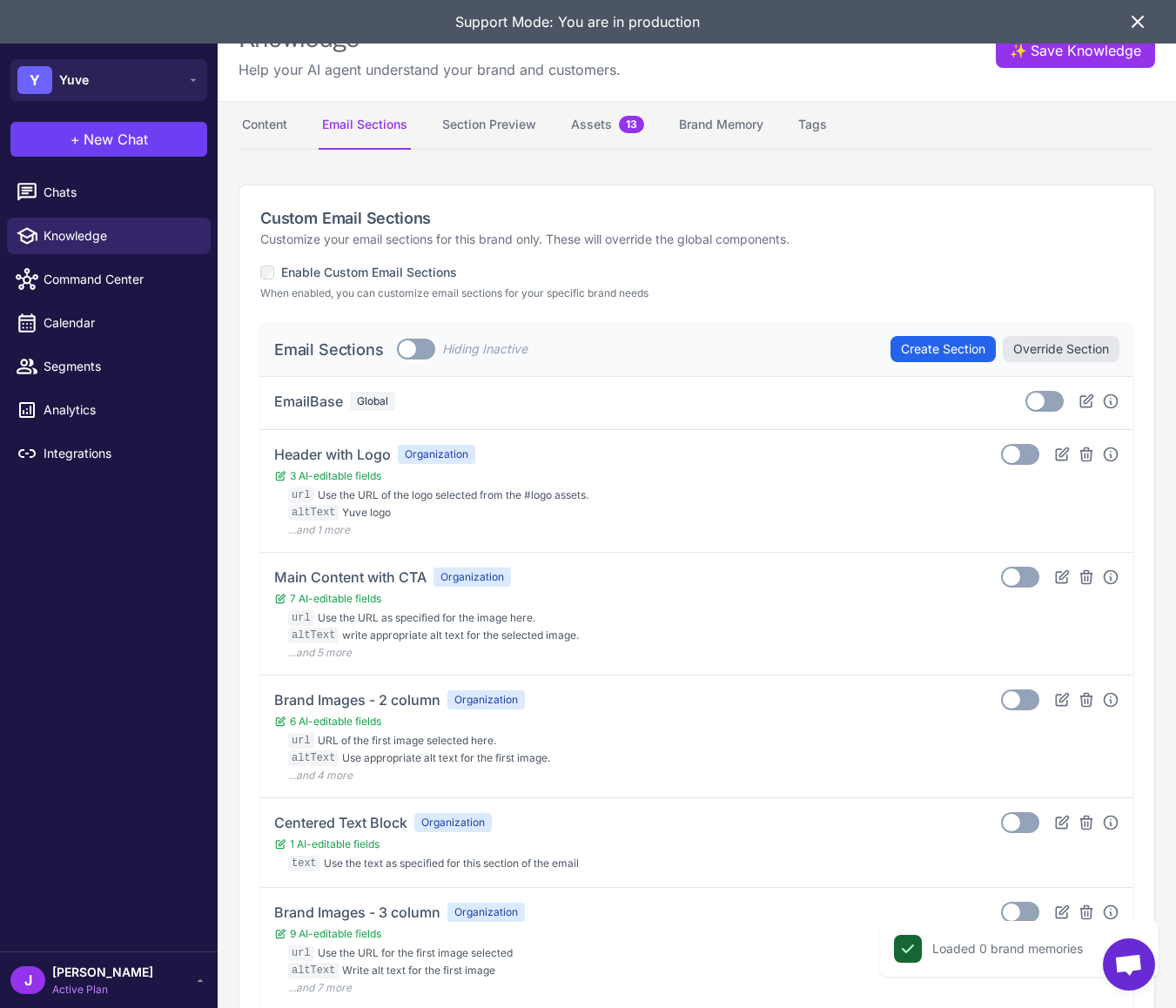 drag, startPoint x: 415, startPoint y: 344, endPoint x: 440, endPoint y: 348, distance: 25.317978 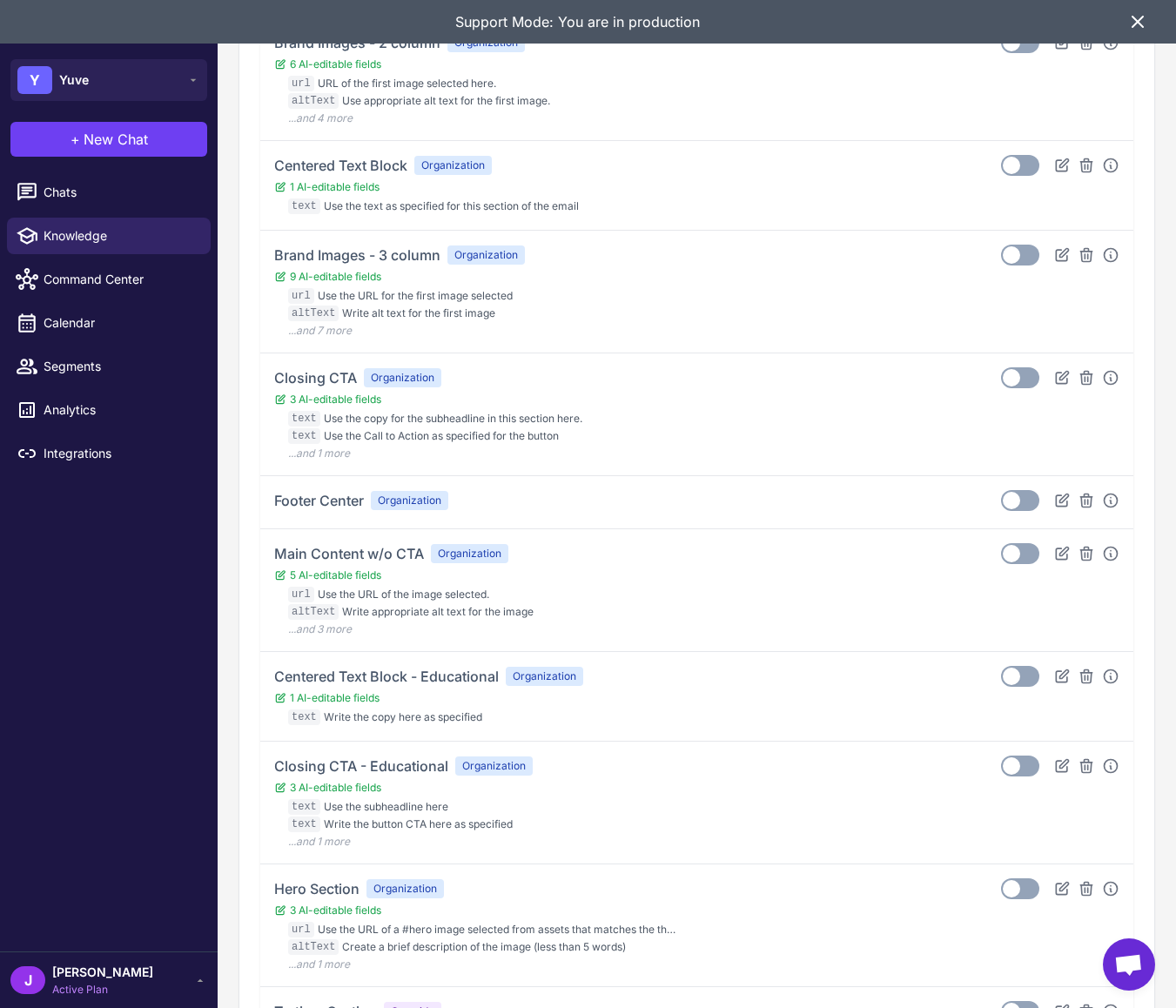 scroll, scrollTop: 0, scrollLeft: 0, axis: both 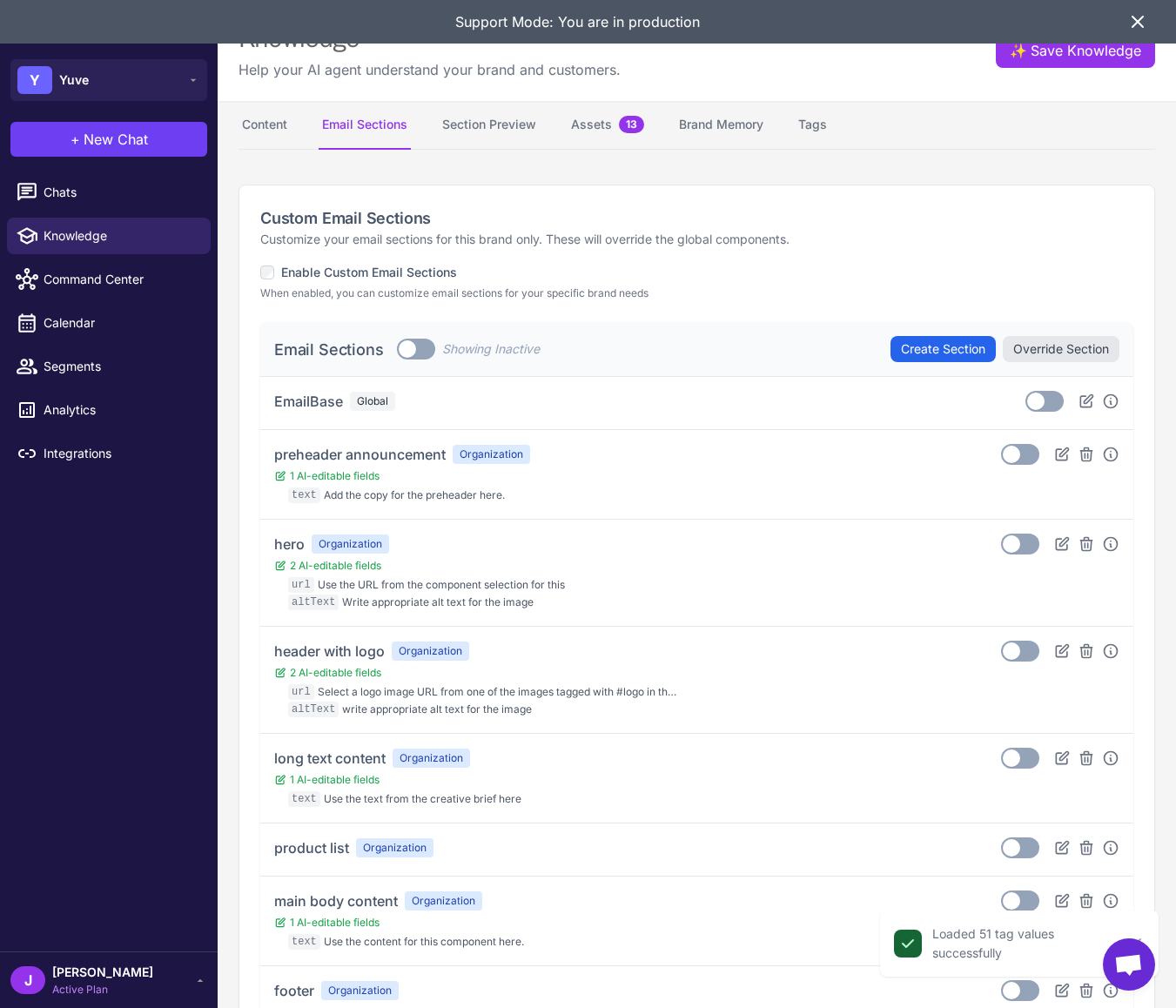 click on "Toggle" at bounding box center (416, 349) 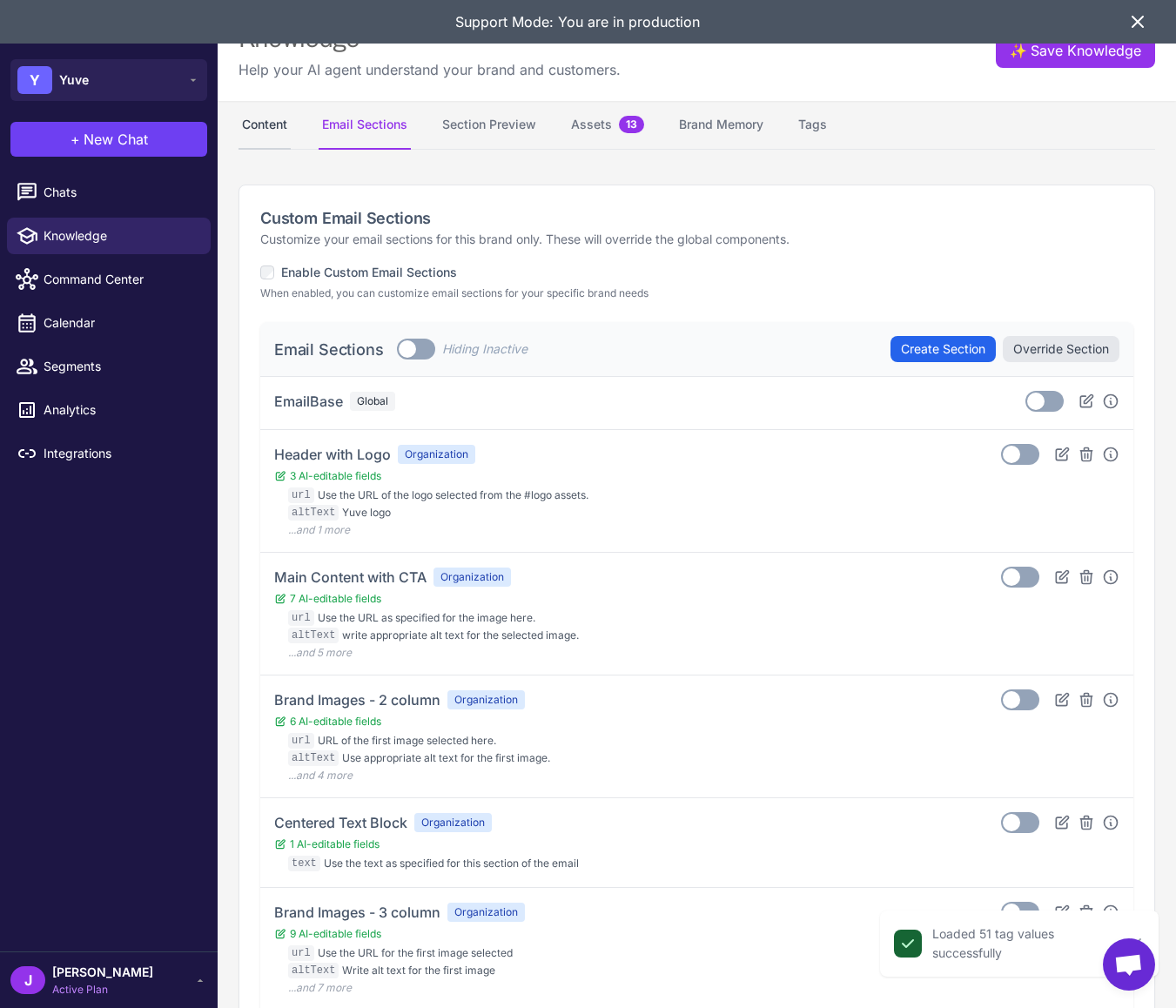 click on "Content" at bounding box center [265, 125] 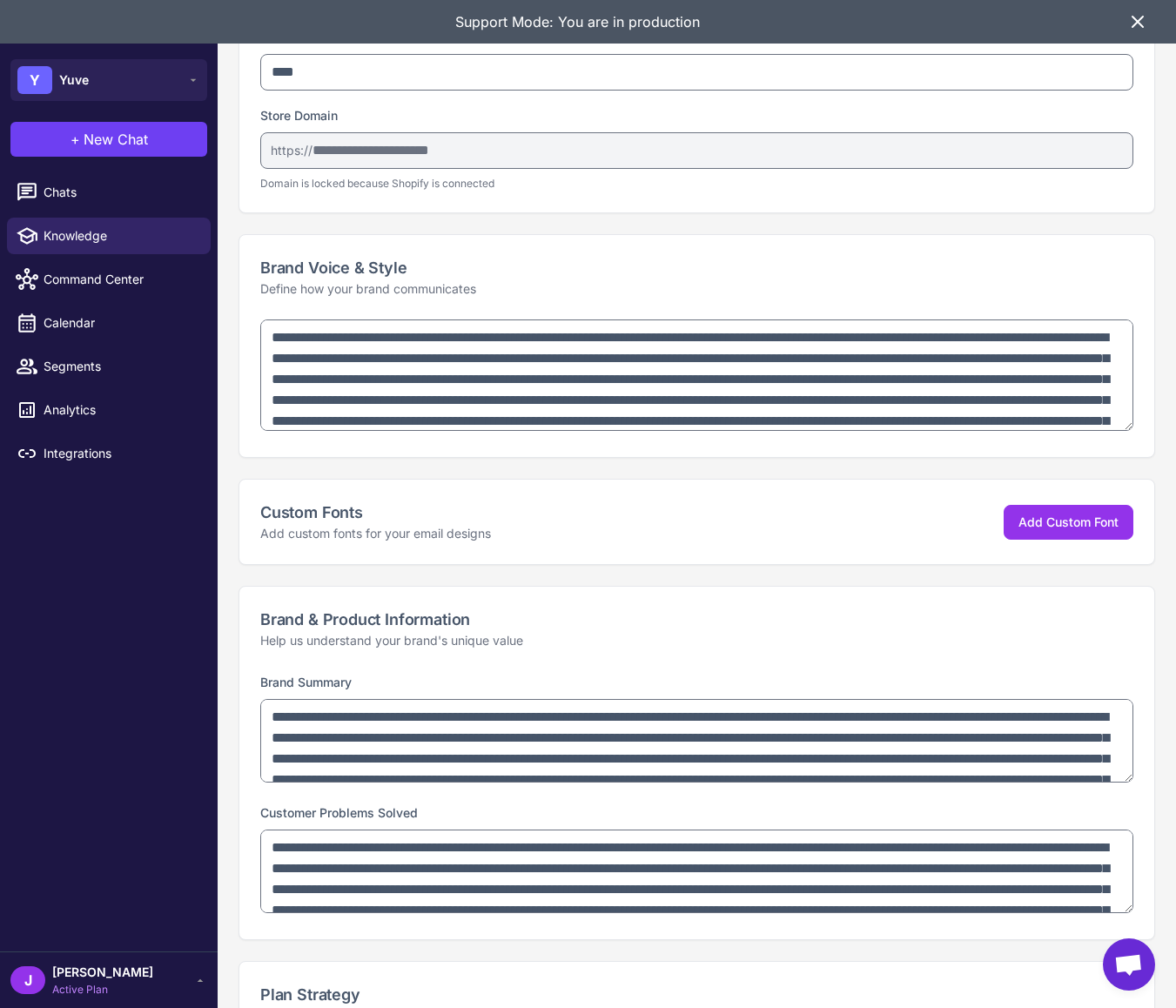 scroll, scrollTop: 0, scrollLeft: 0, axis: both 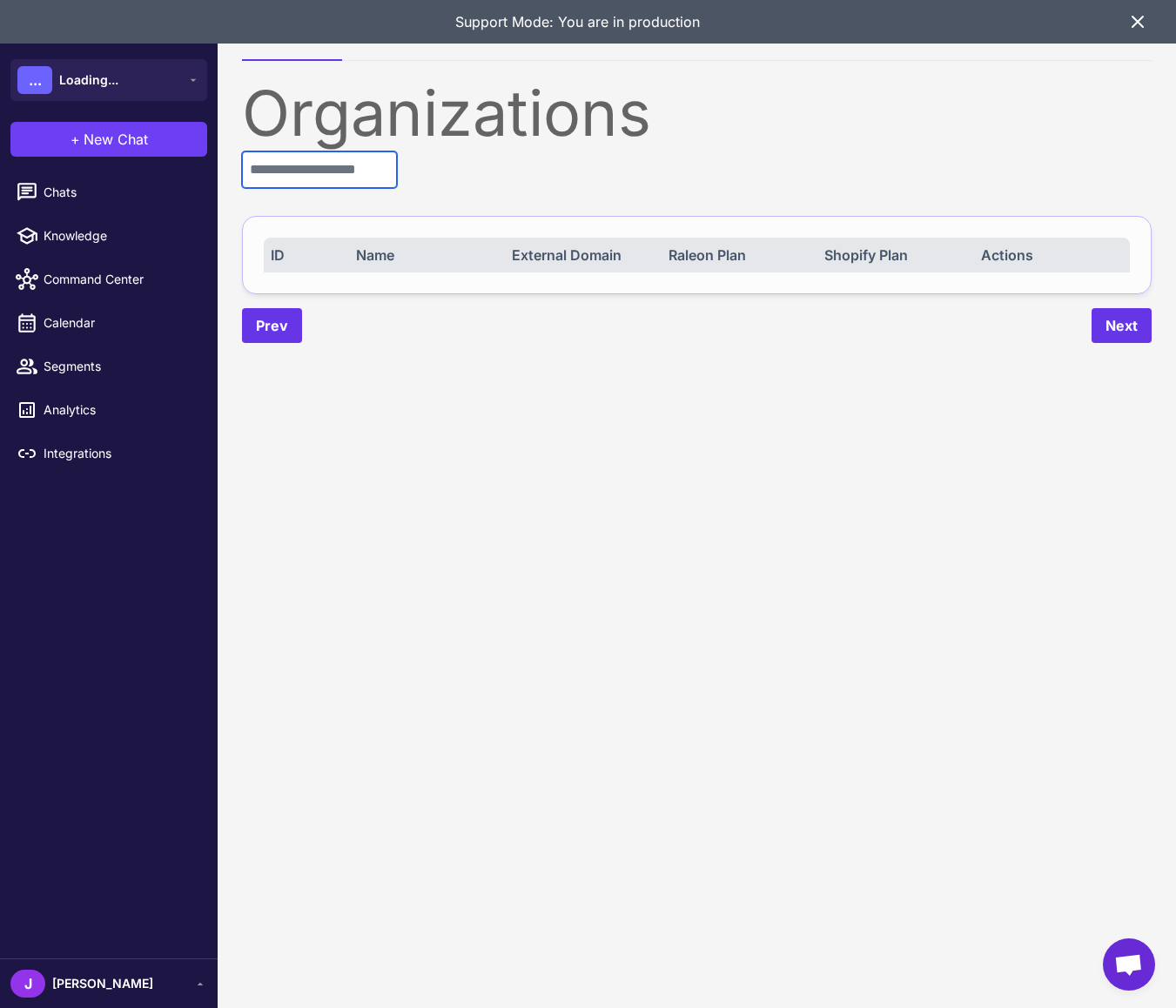 click at bounding box center (319, 170) 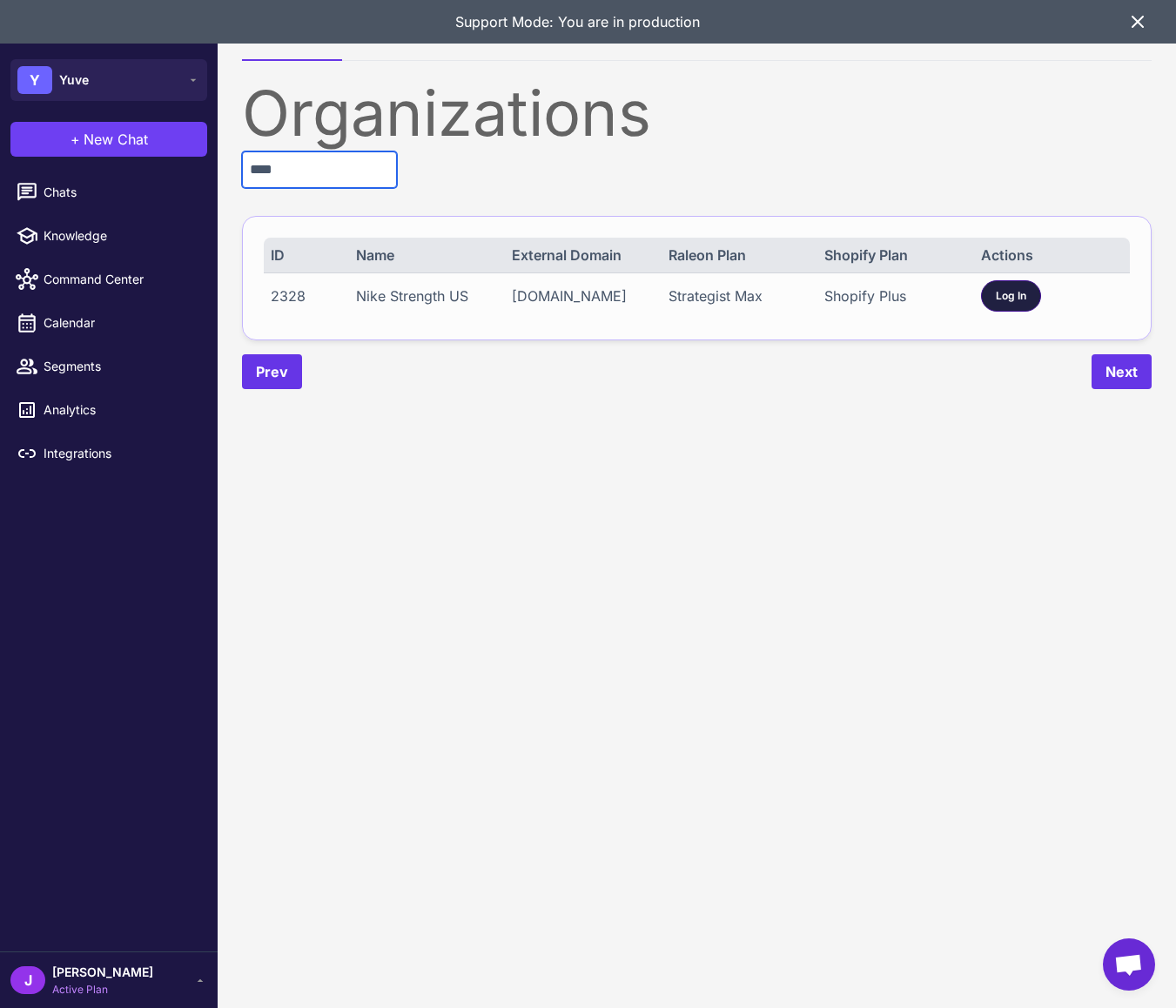type on "****" 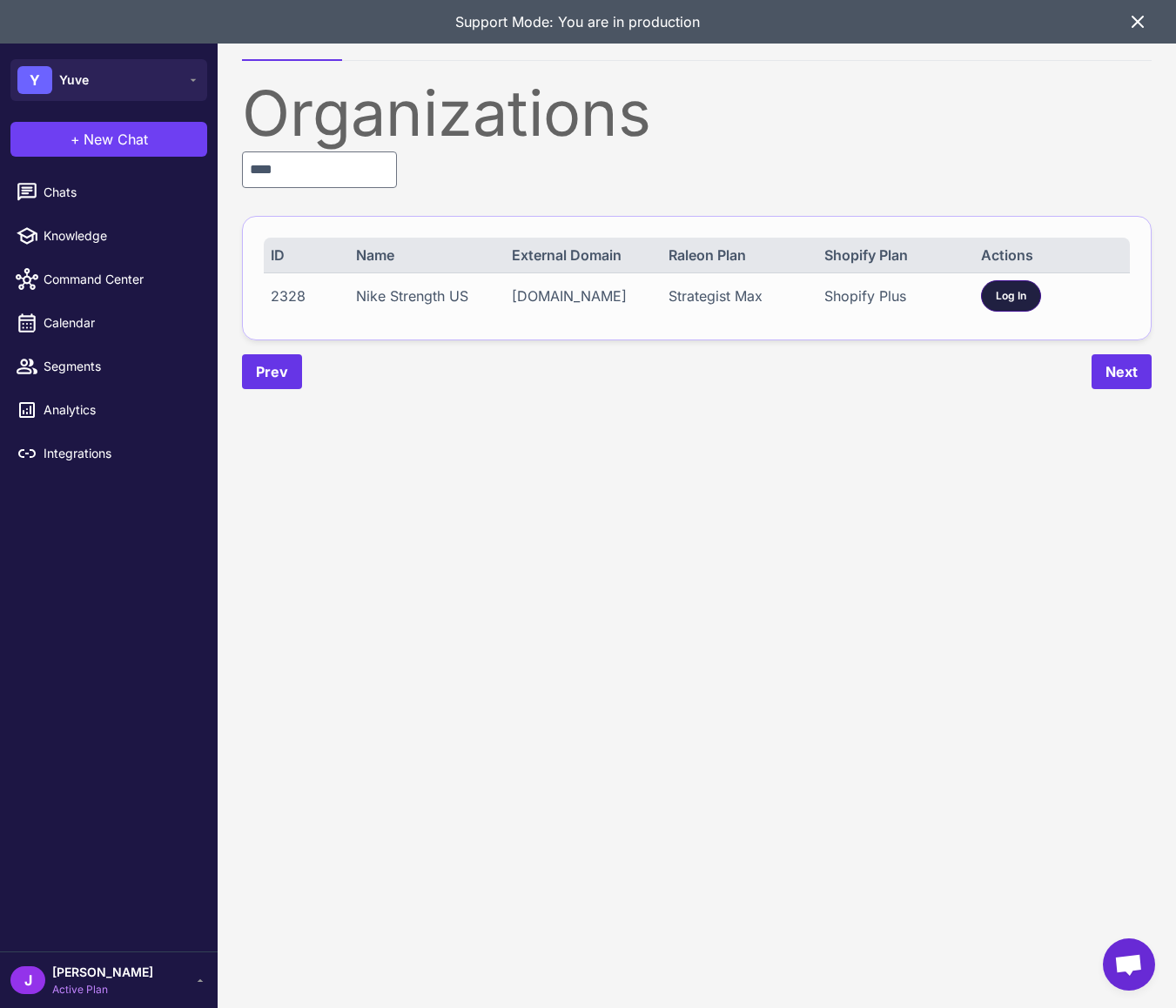click on "Log In" at bounding box center (1011, 296) 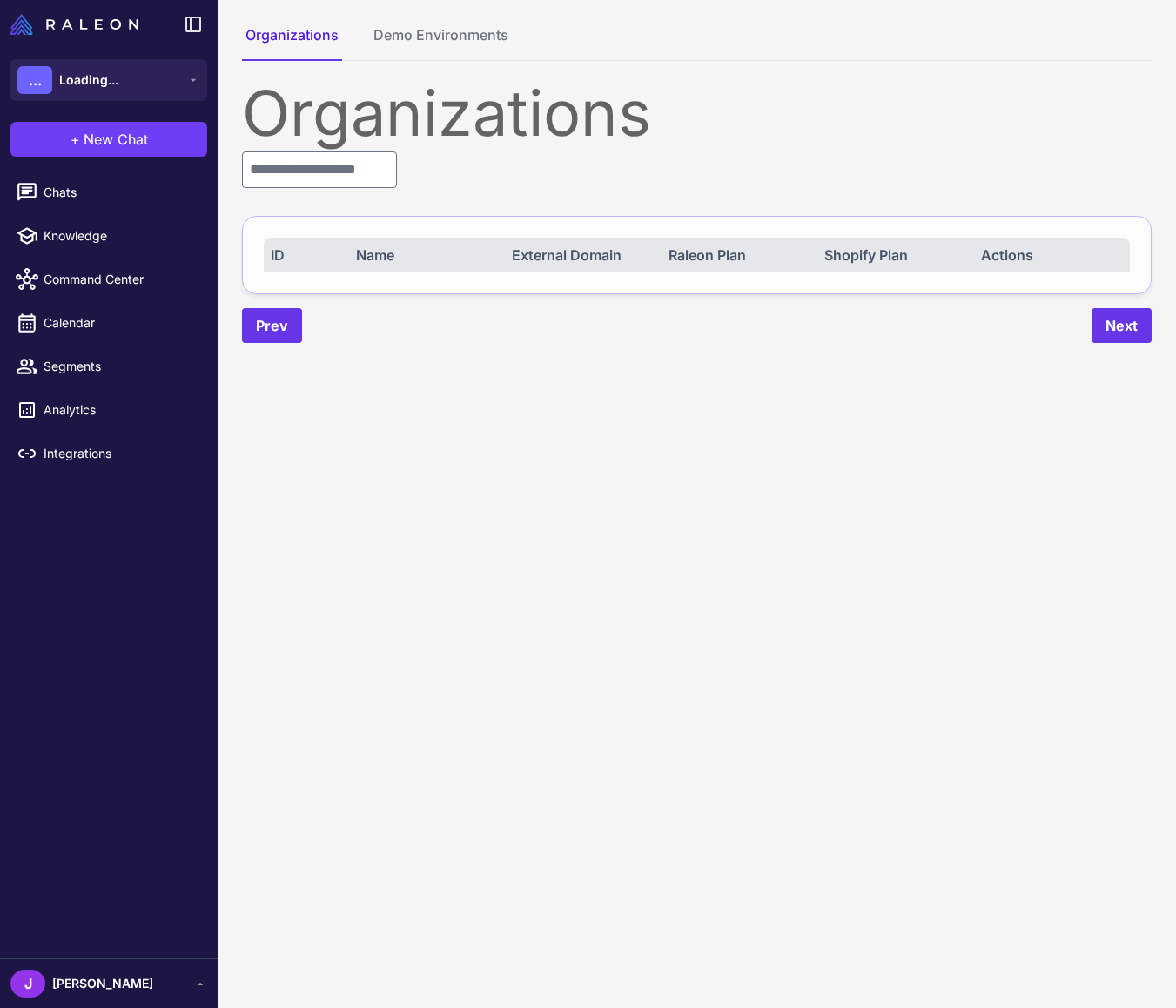 scroll, scrollTop: 0, scrollLeft: 0, axis: both 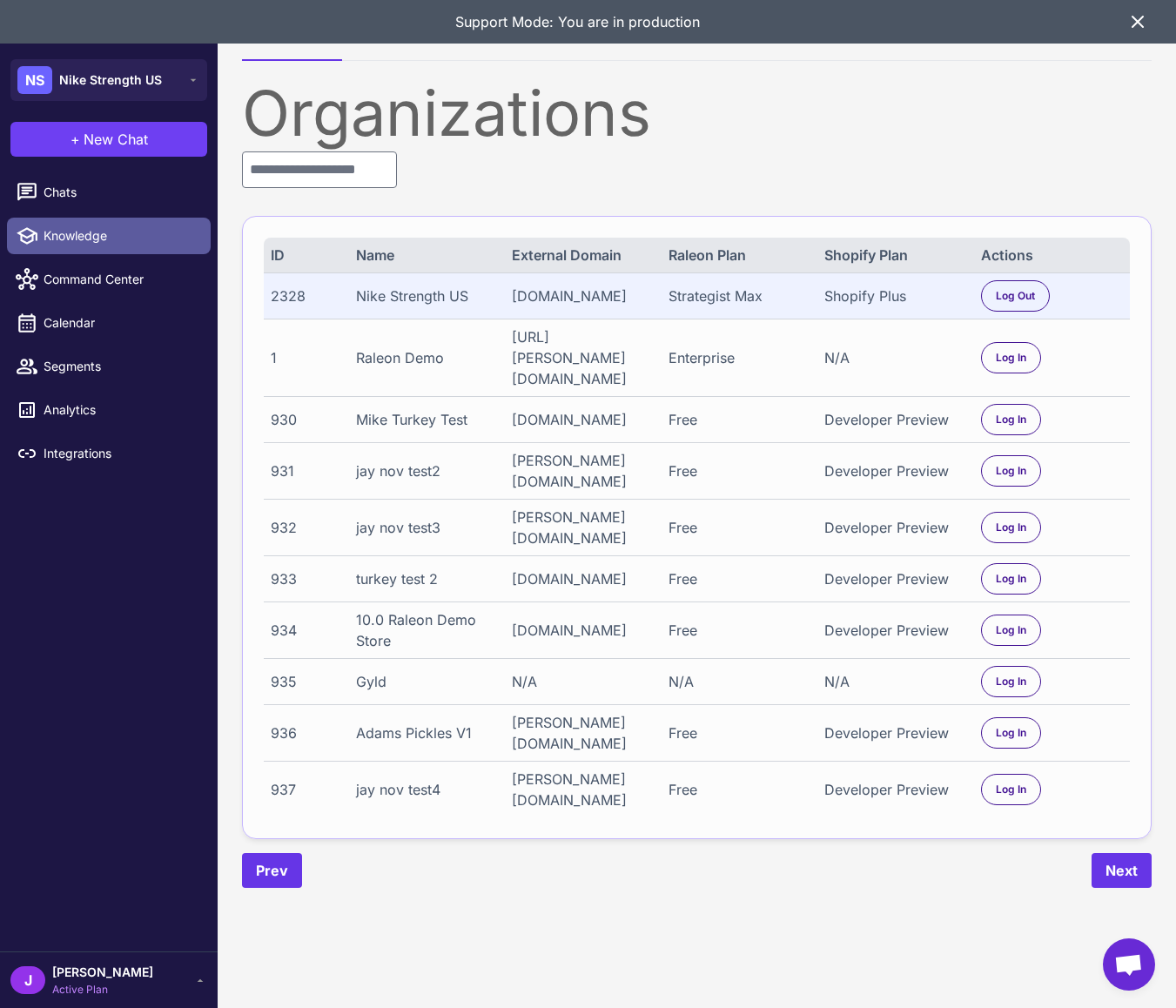 click on "Knowledge" at bounding box center [120, 236] 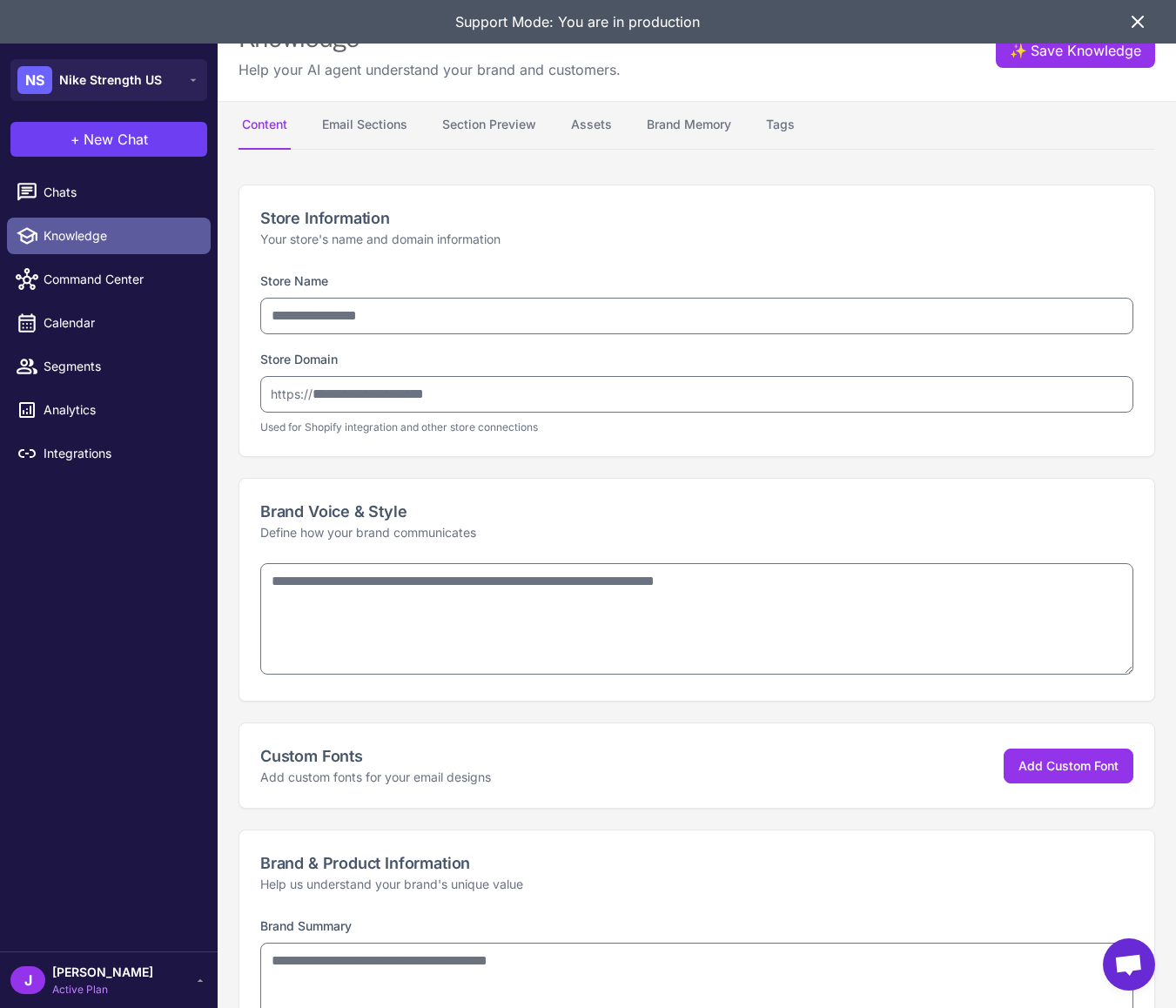 click on "Knowledge" at bounding box center (120, 236) 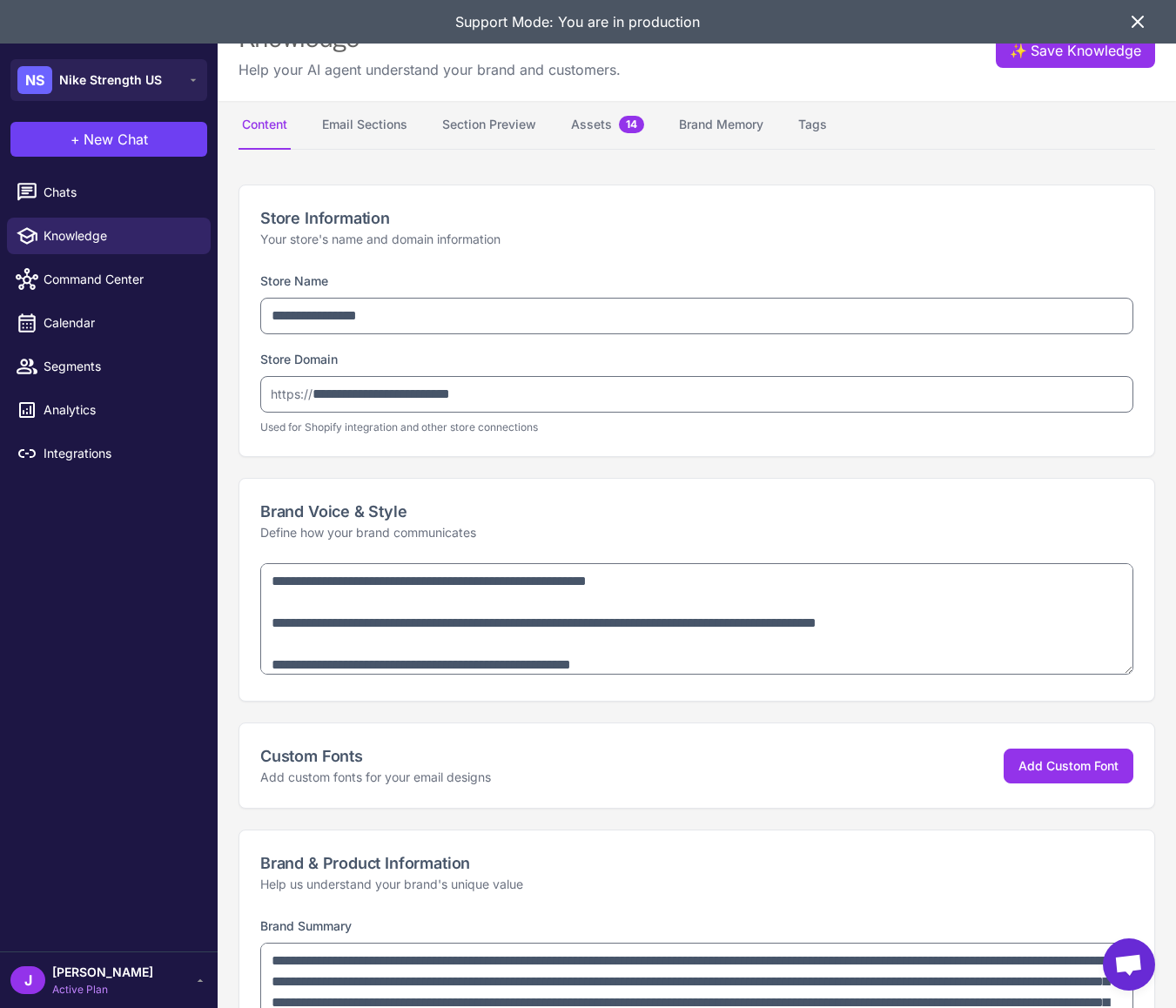 type on "**********" 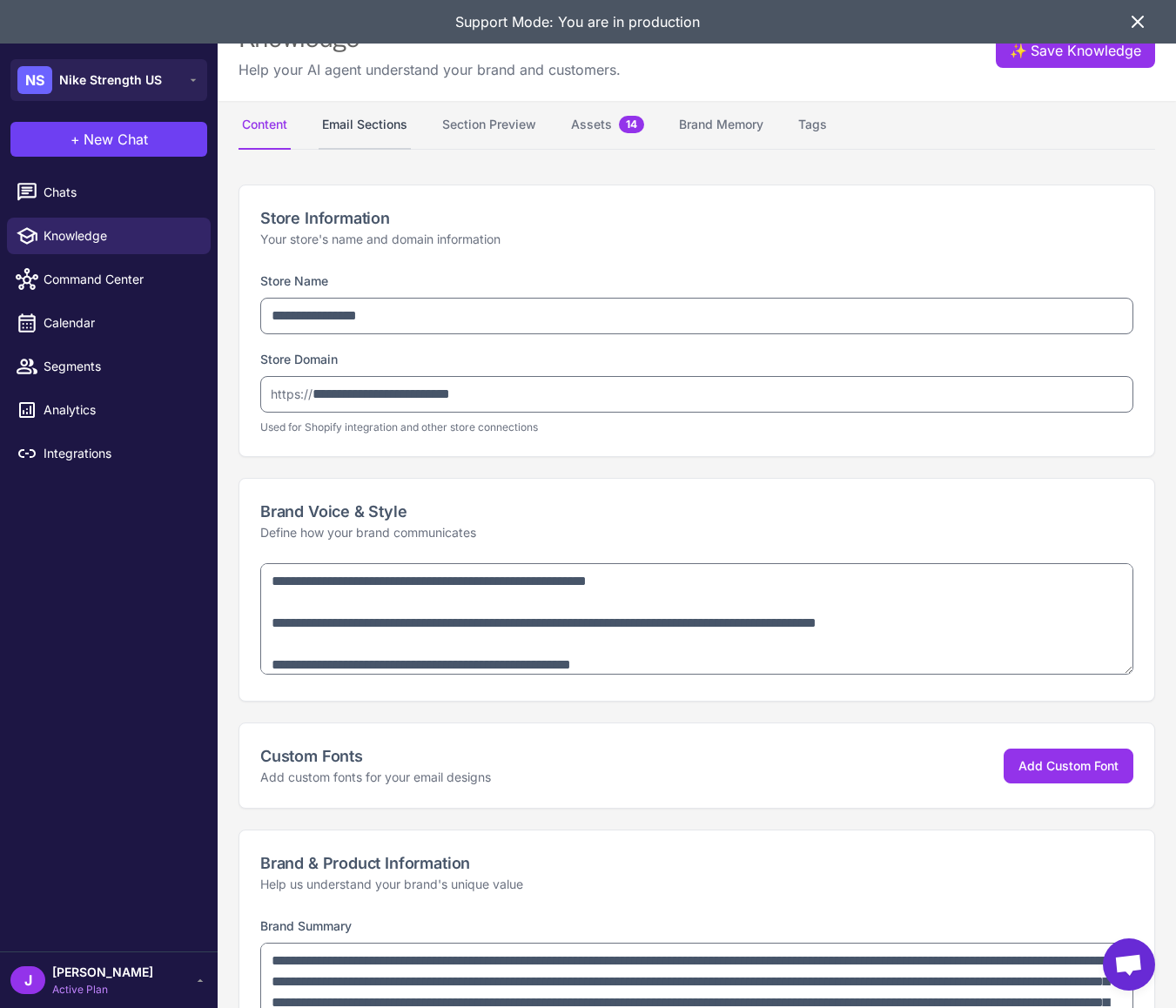 click on "Email Sections" at bounding box center [365, 125] 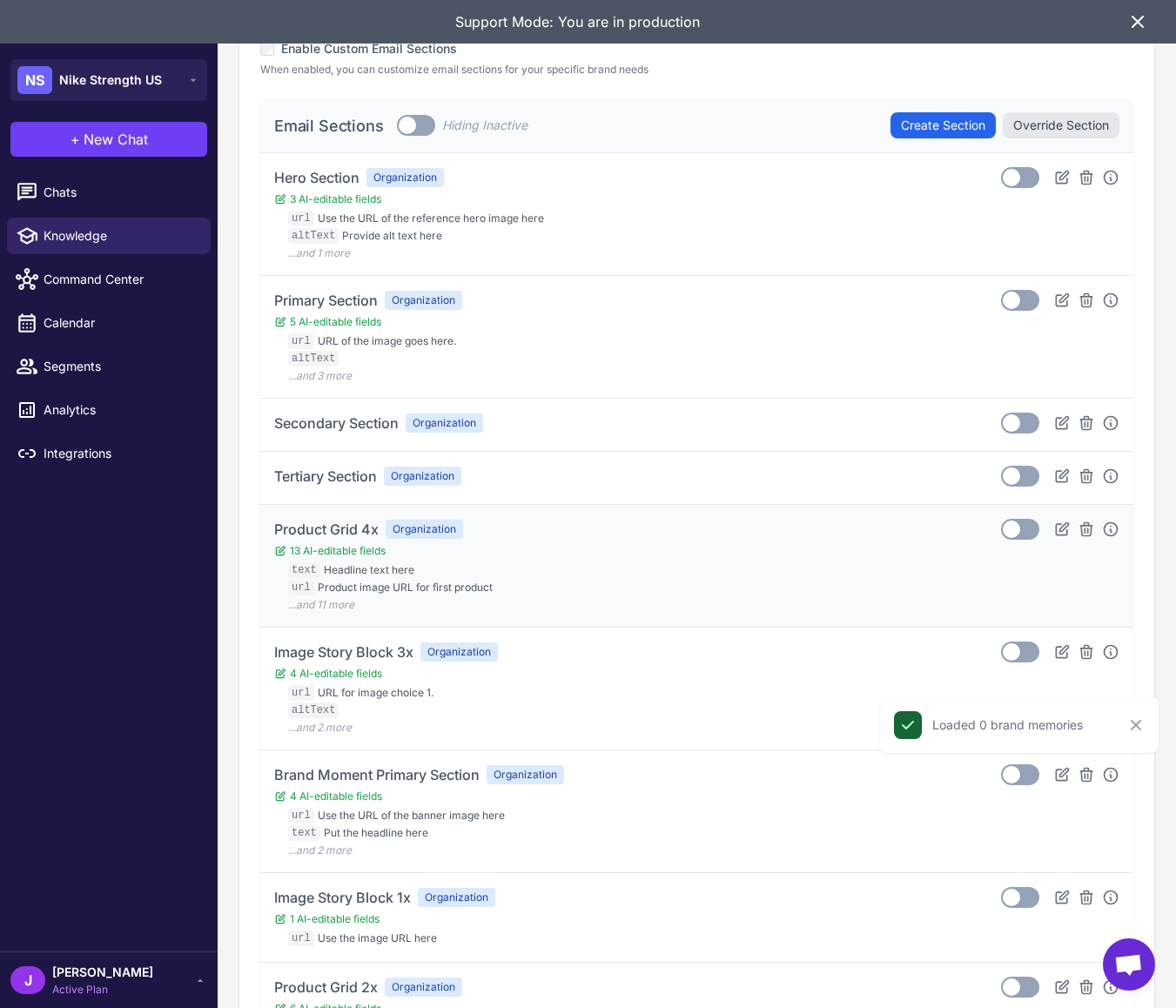 scroll, scrollTop: 245, scrollLeft: 0, axis: vertical 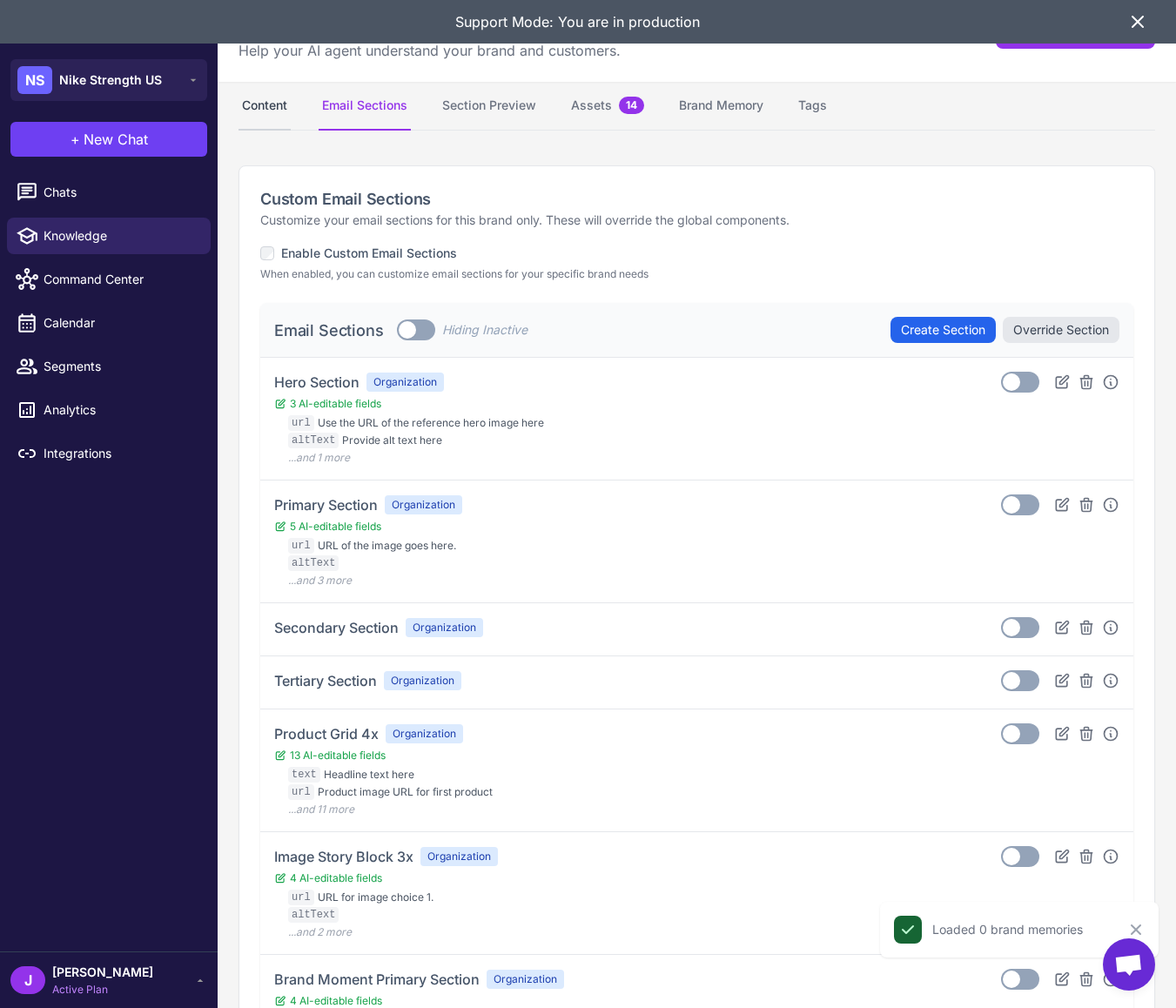 click on "Content" at bounding box center (265, 106) 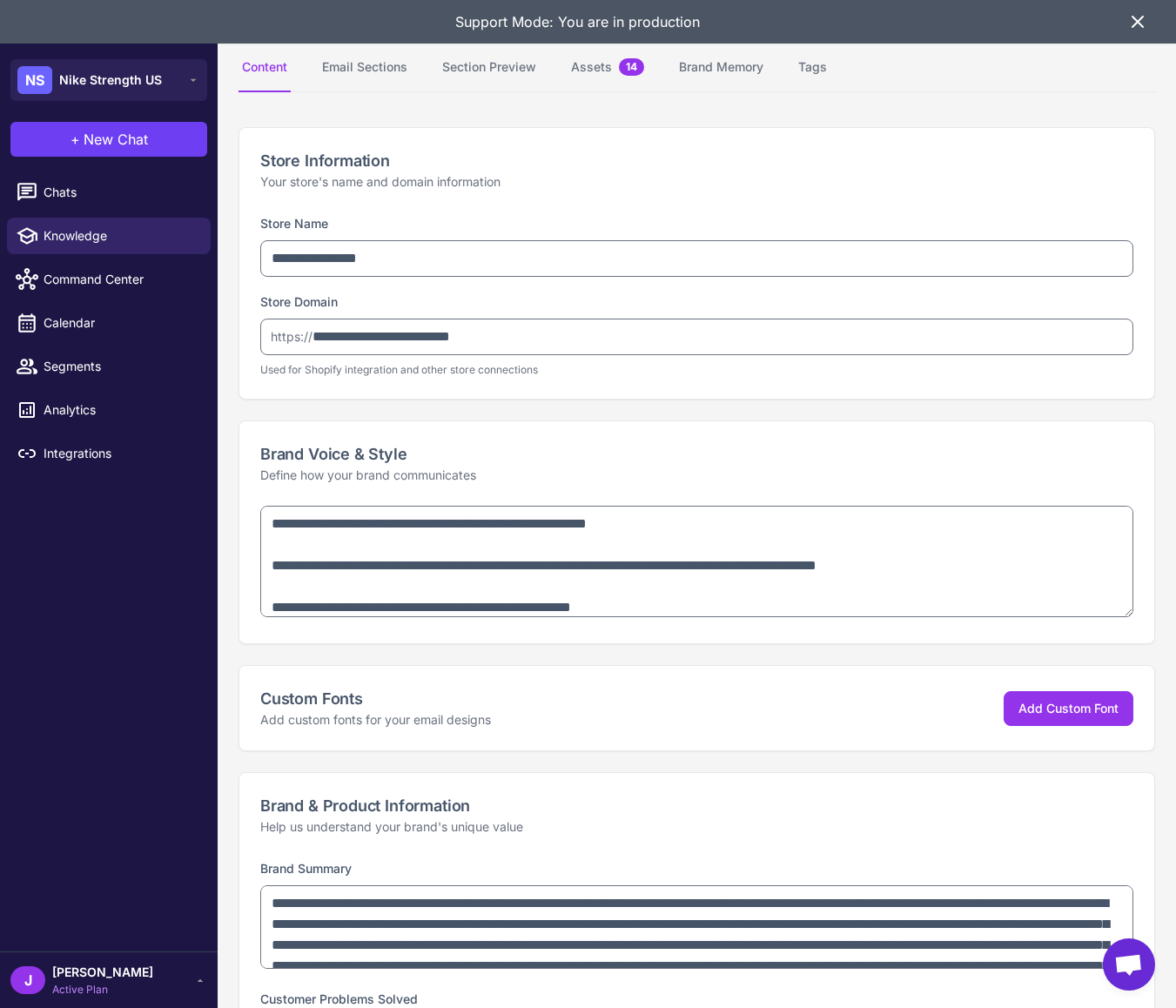 scroll, scrollTop: 299, scrollLeft: 0, axis: vertical 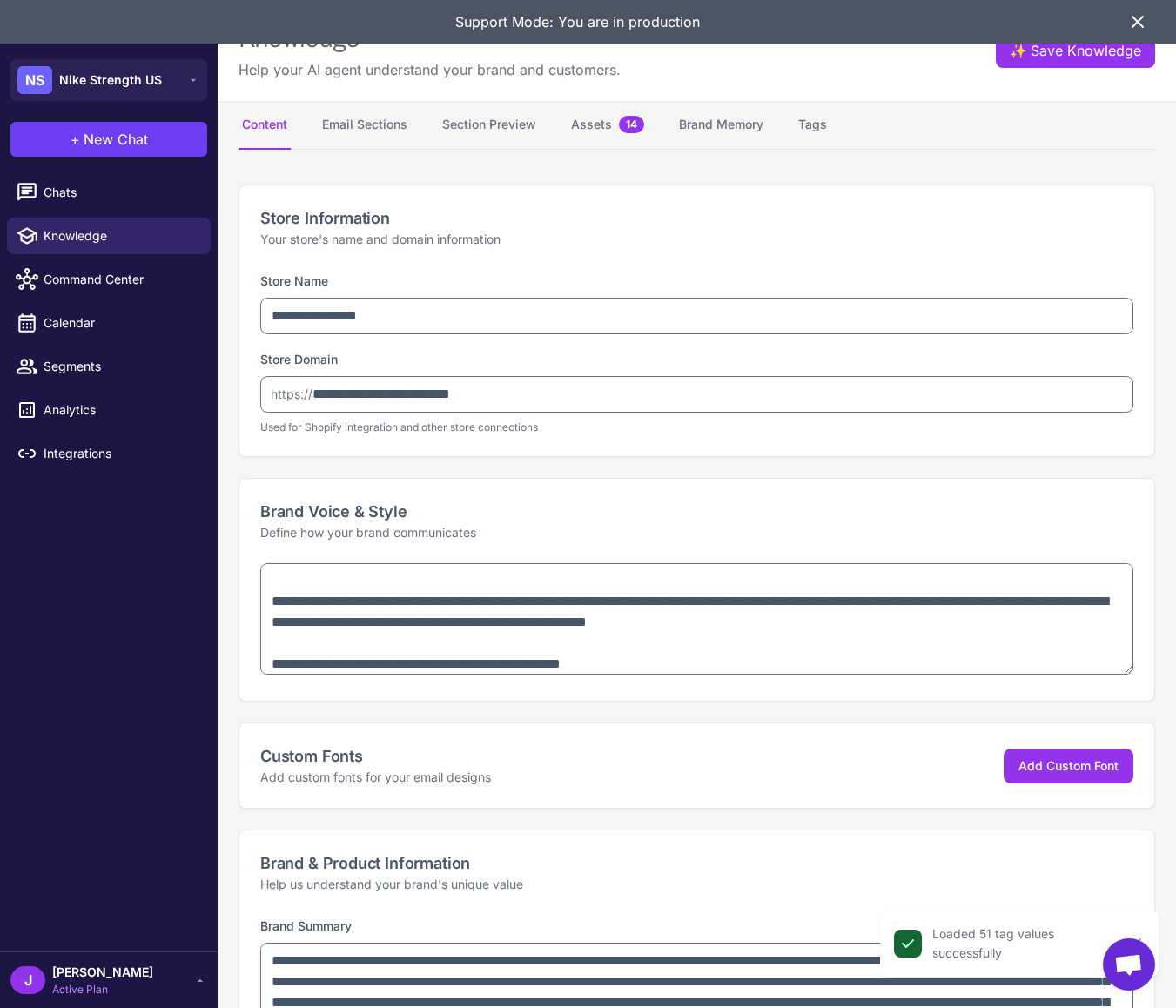 click 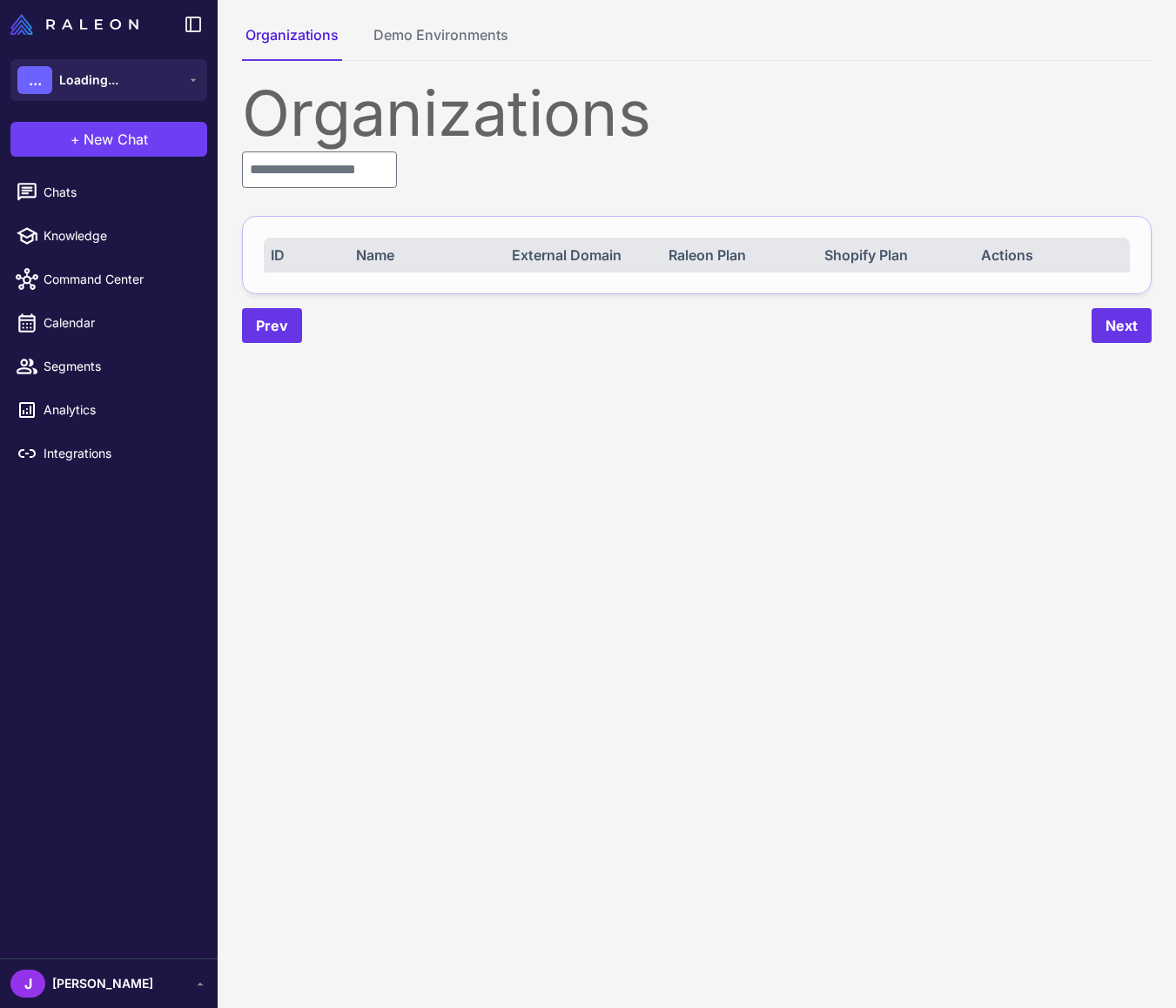 scroll, scrollTop: 0, scrollLeft: 0, axis: both 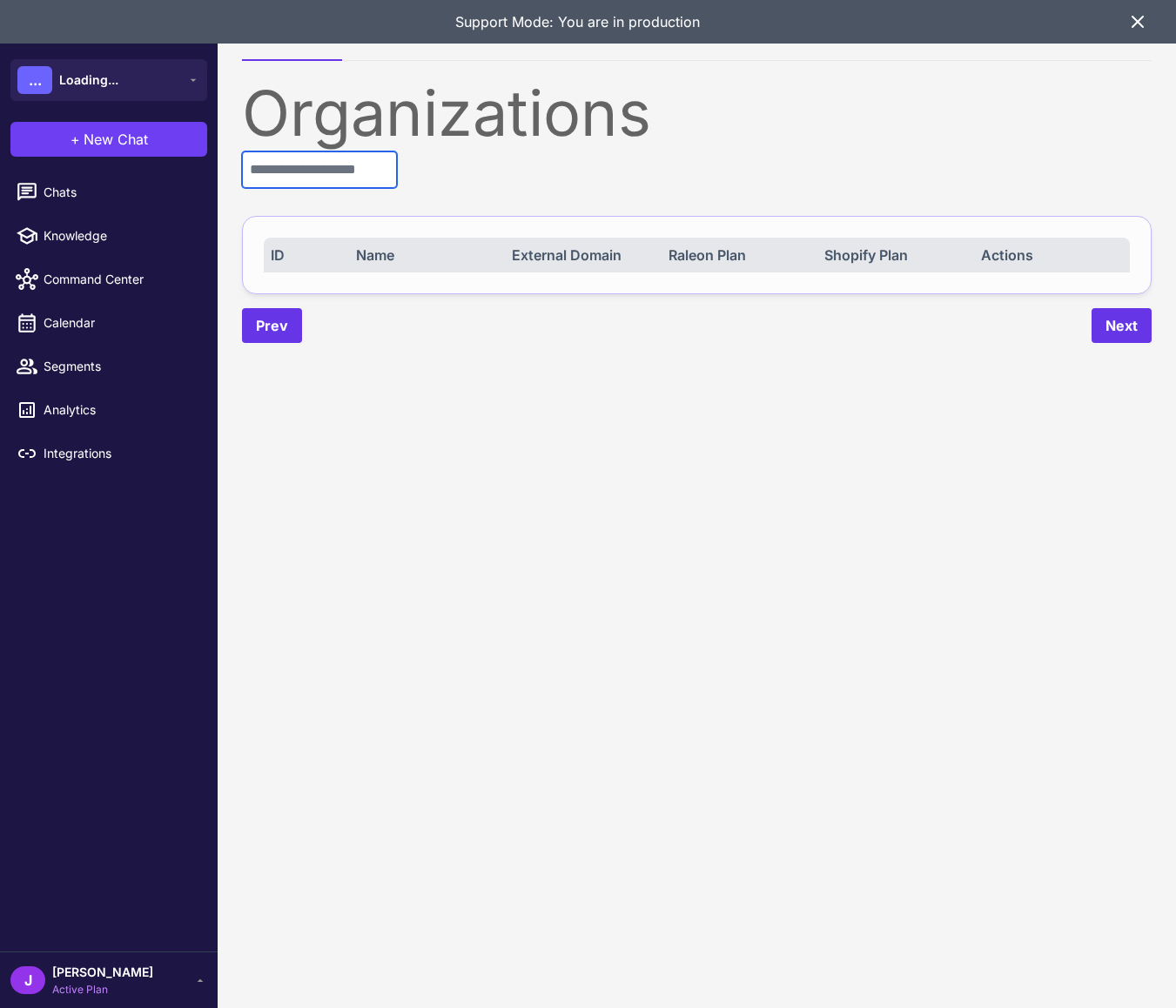 click at bounding box center [319, 170] 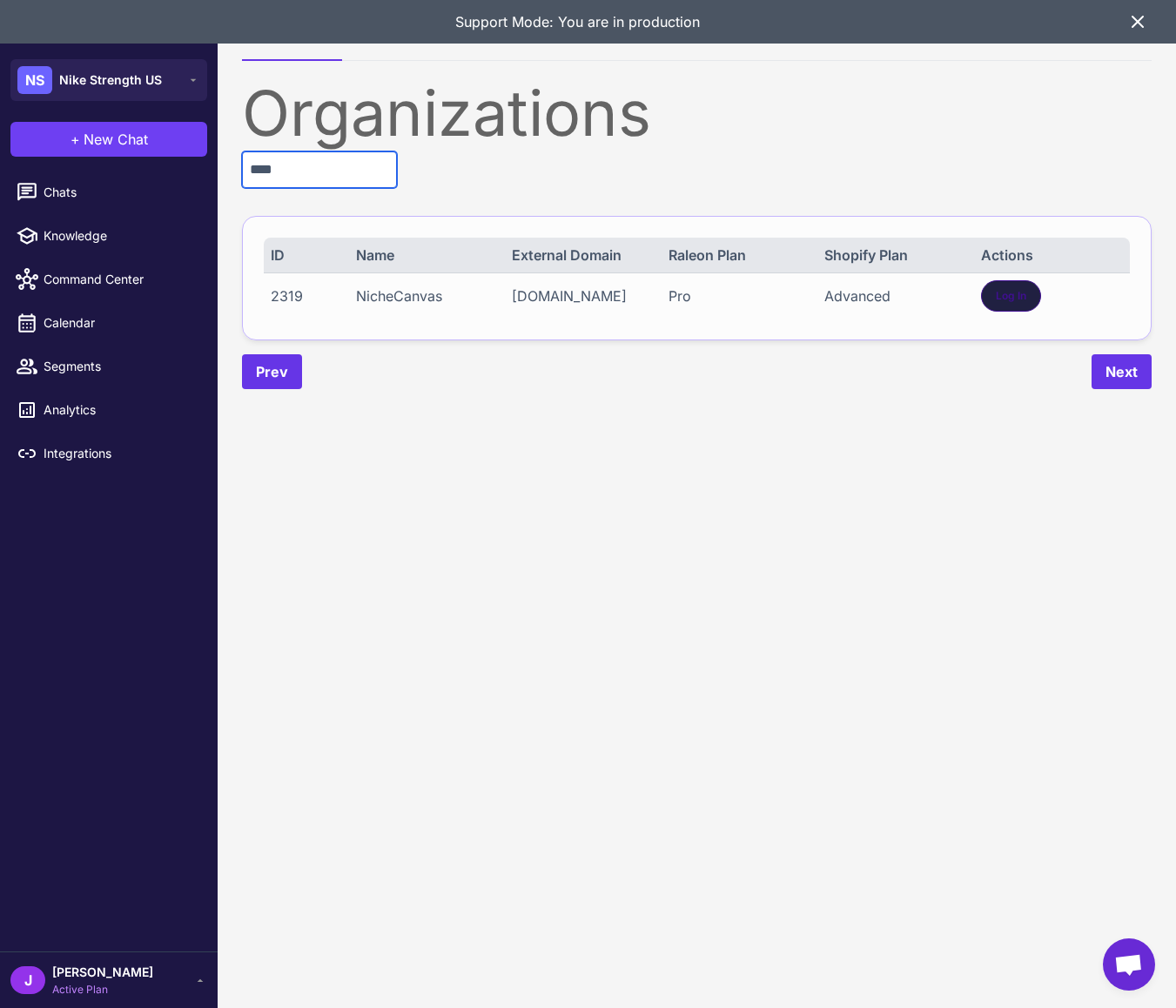 type on "****" 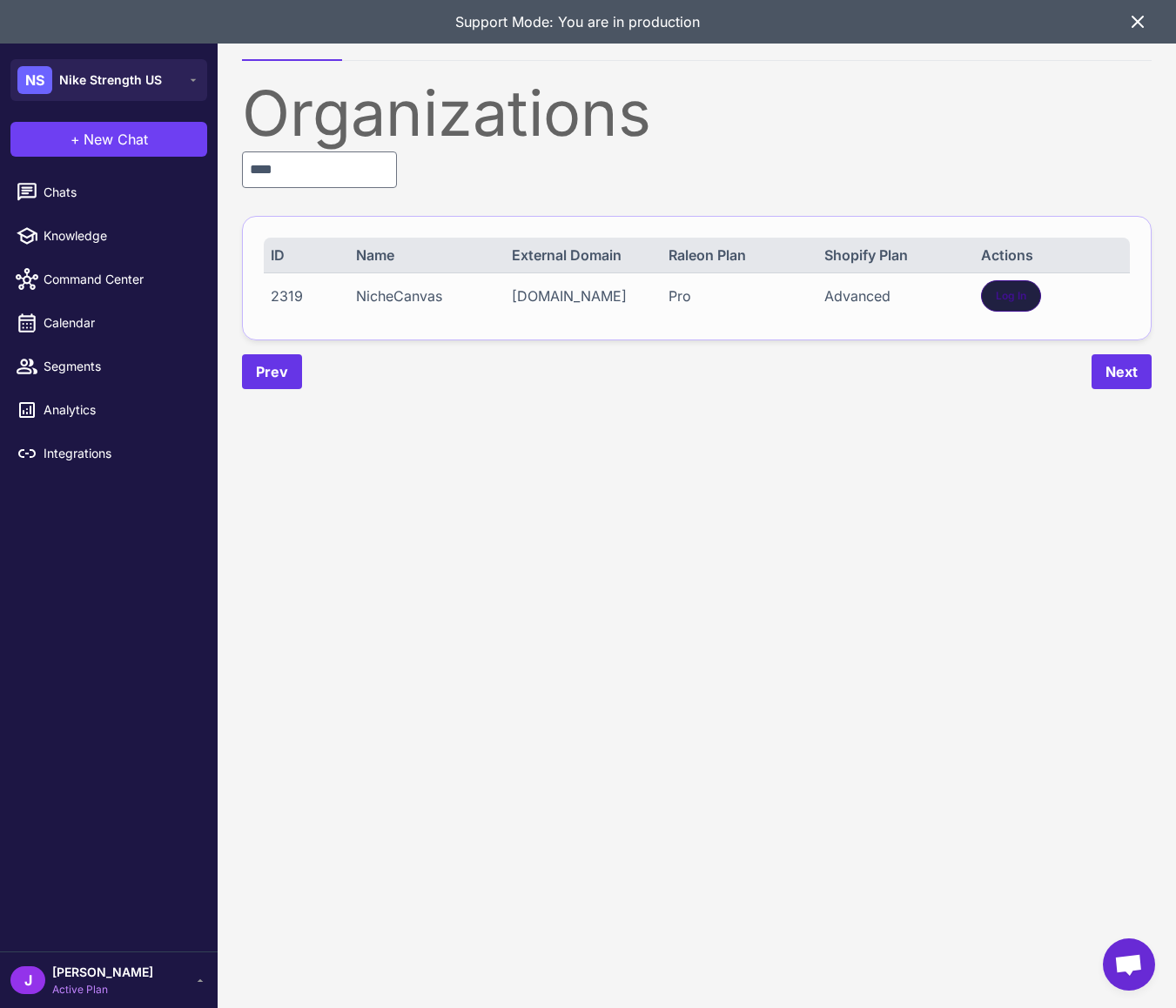 click on "Log In" at bounding box center [1011, 296] 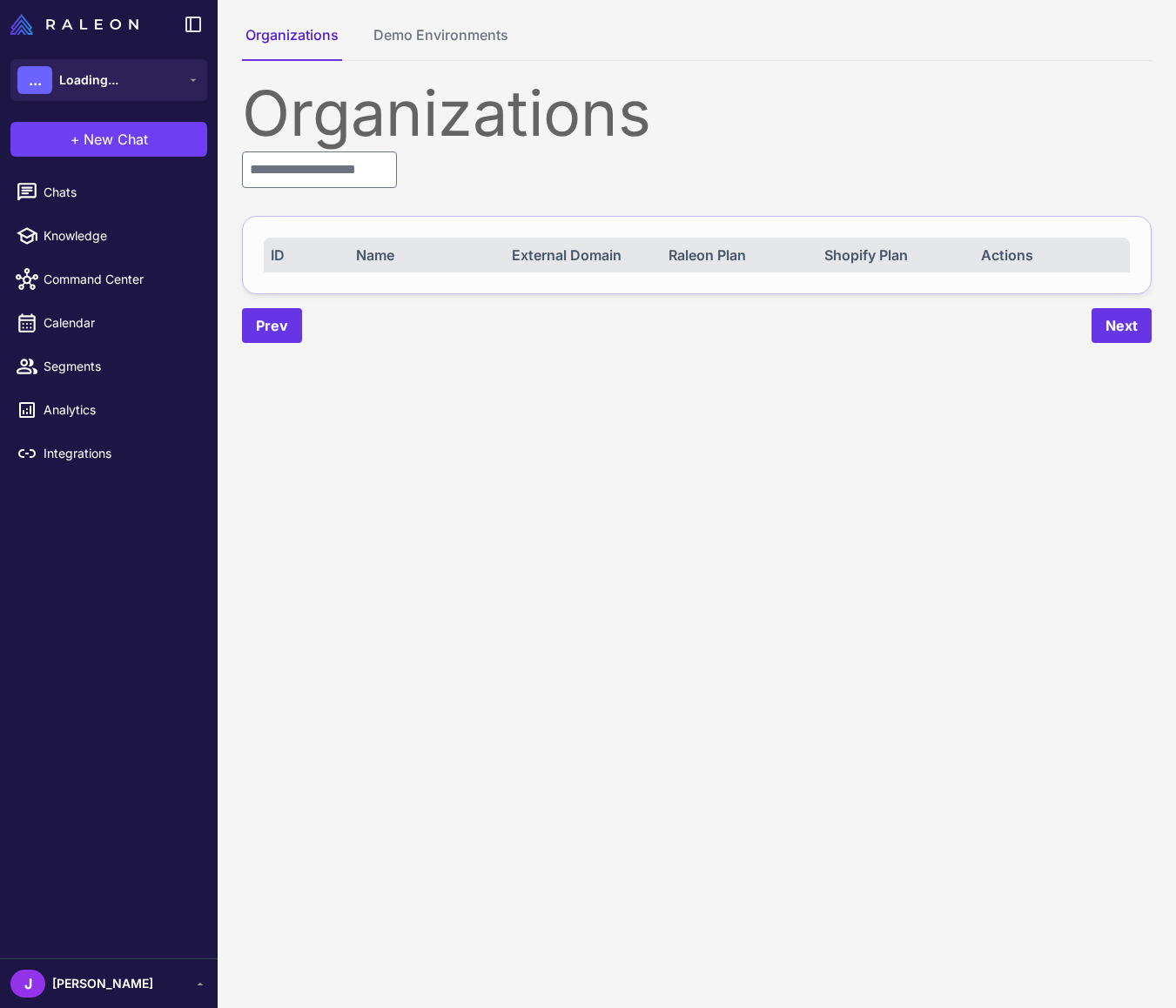 scroll, scrollTop: 0, scrollLeft: 0, axis: both 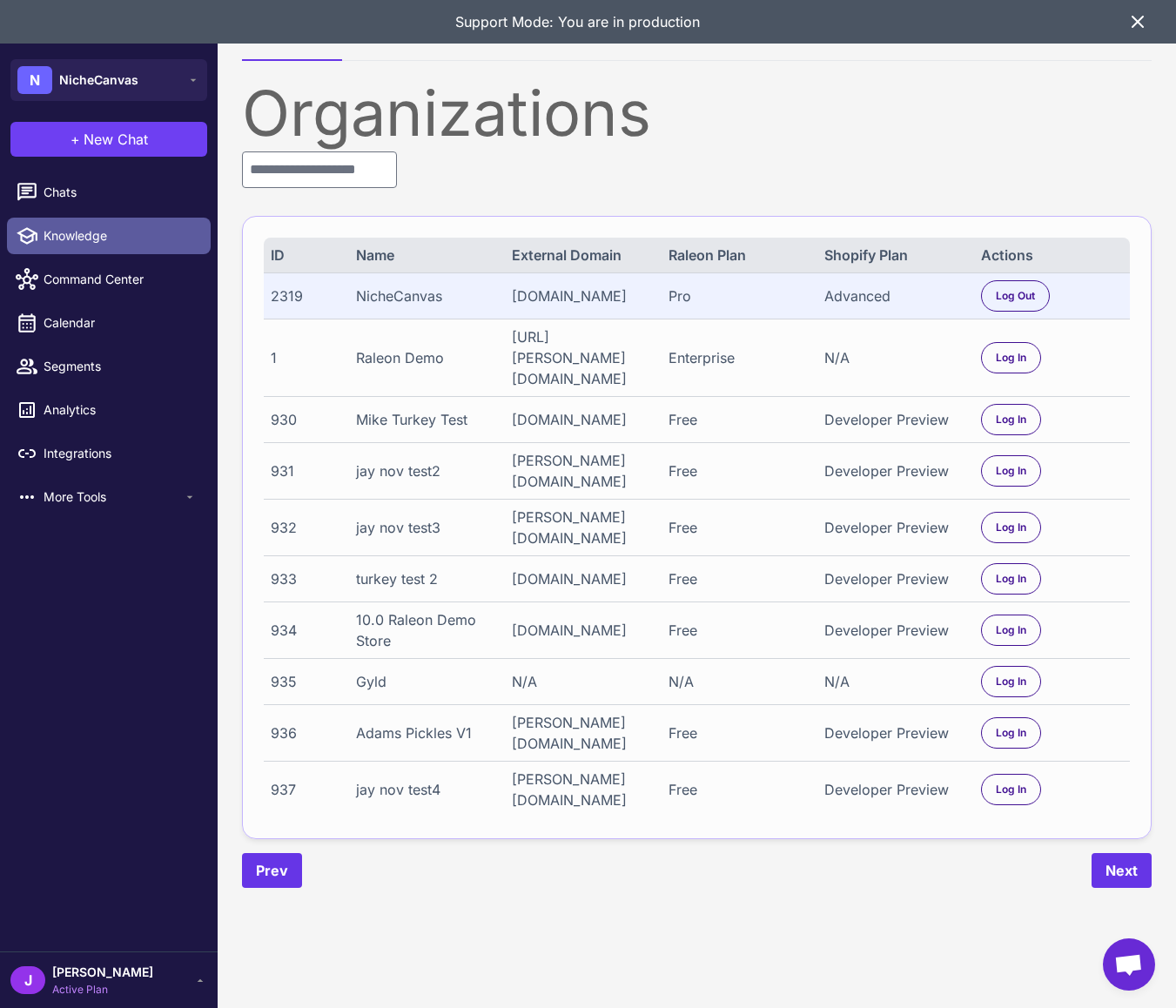 click on "Knowledge" at bounding box center [109, 236] 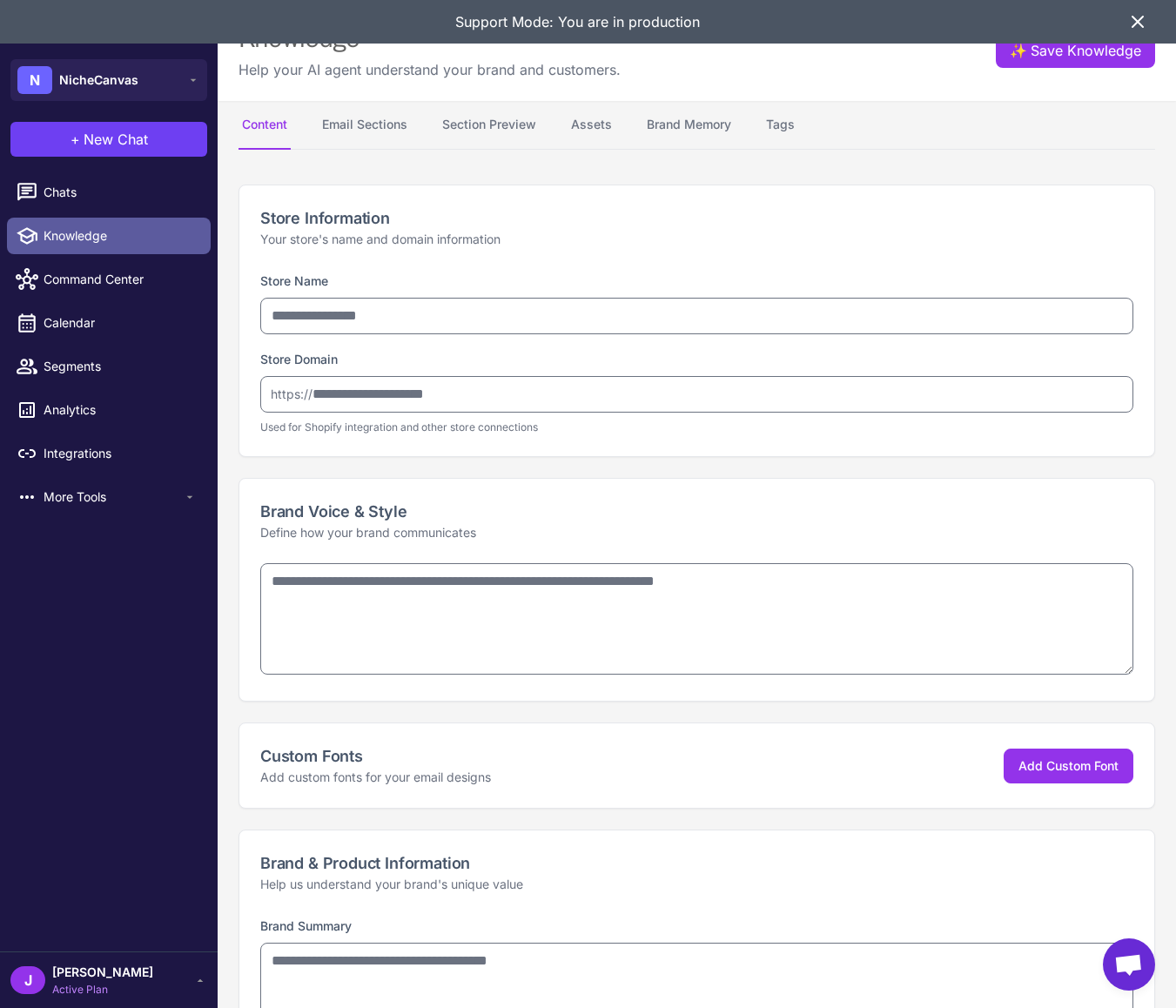type on "**********" 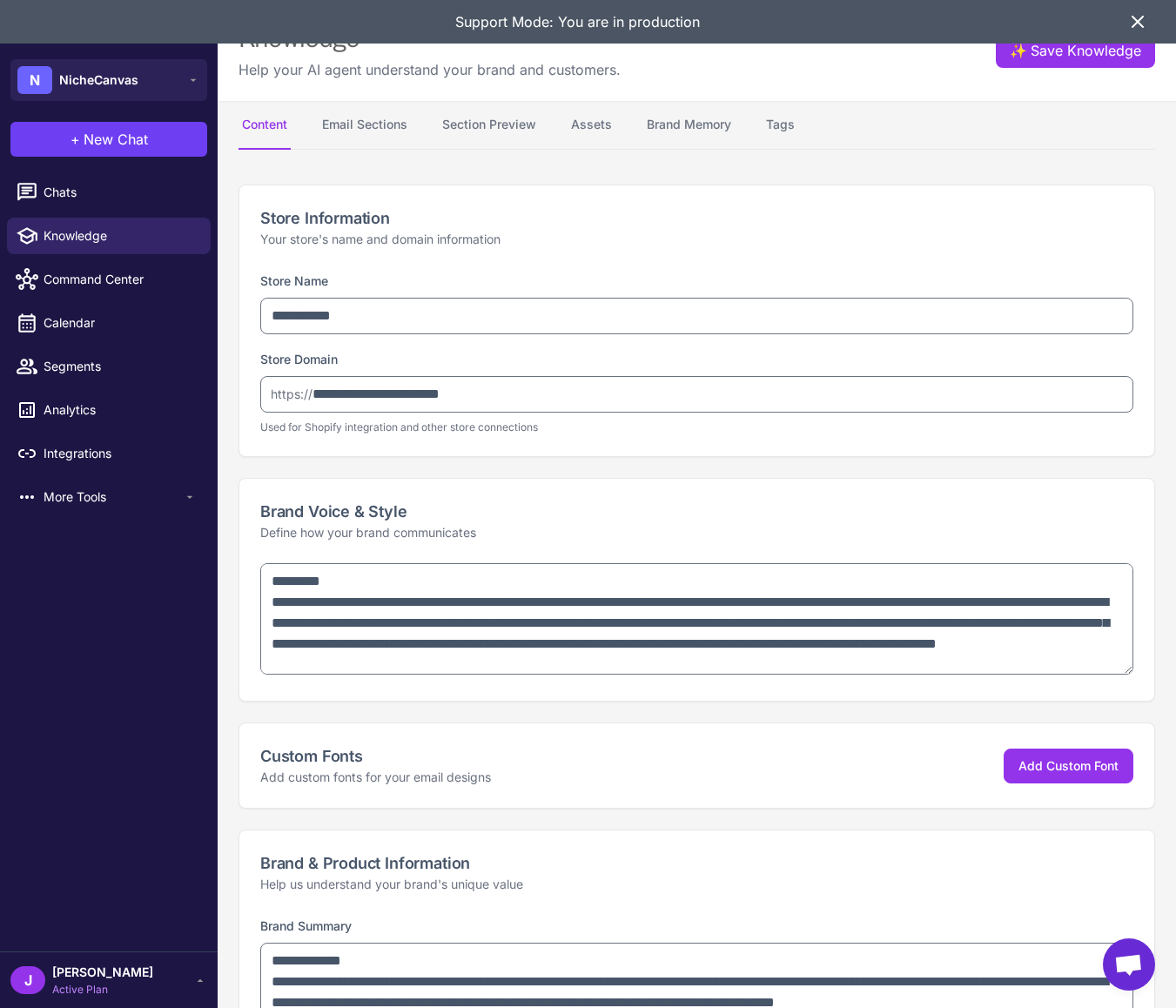 type on "**********" 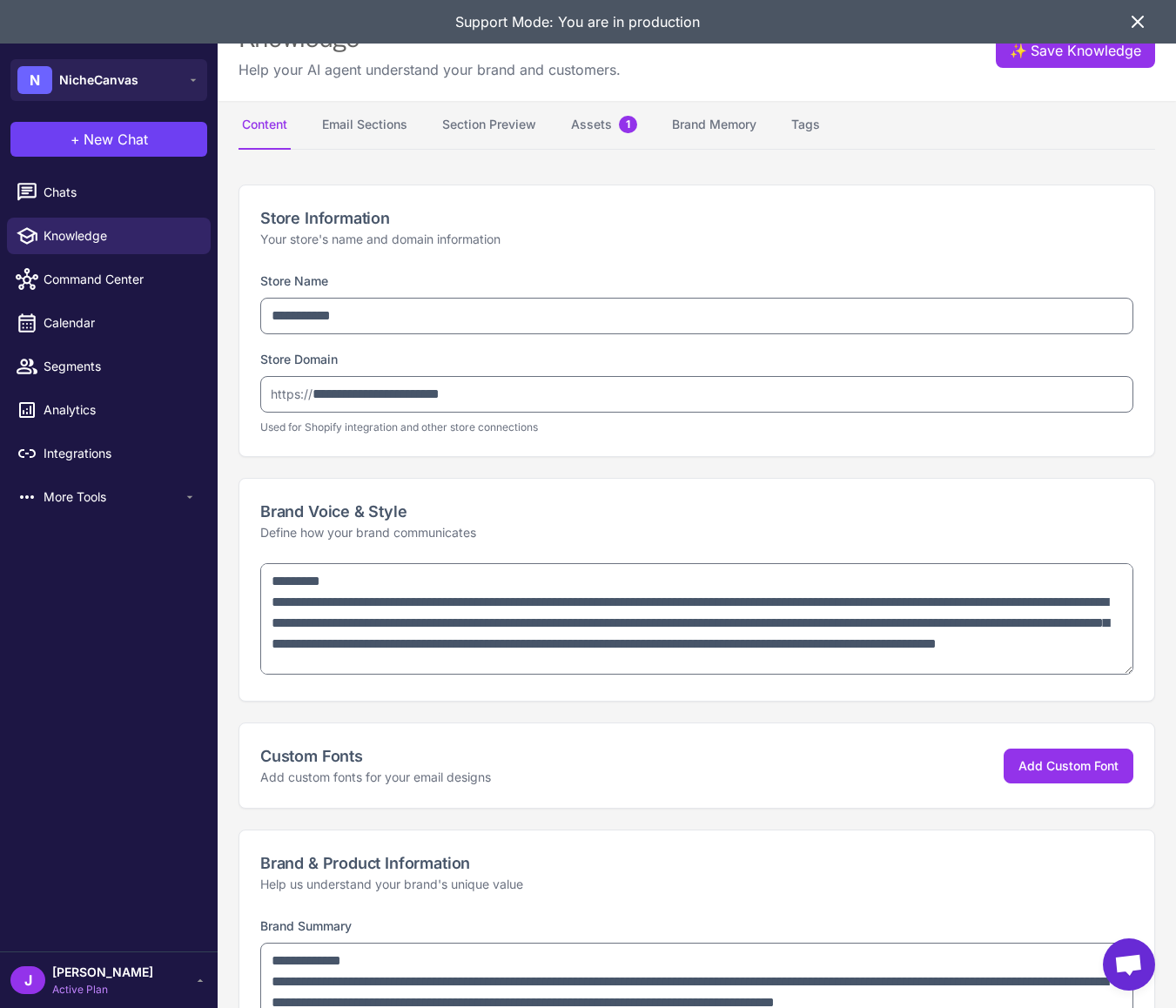 type on "**********" 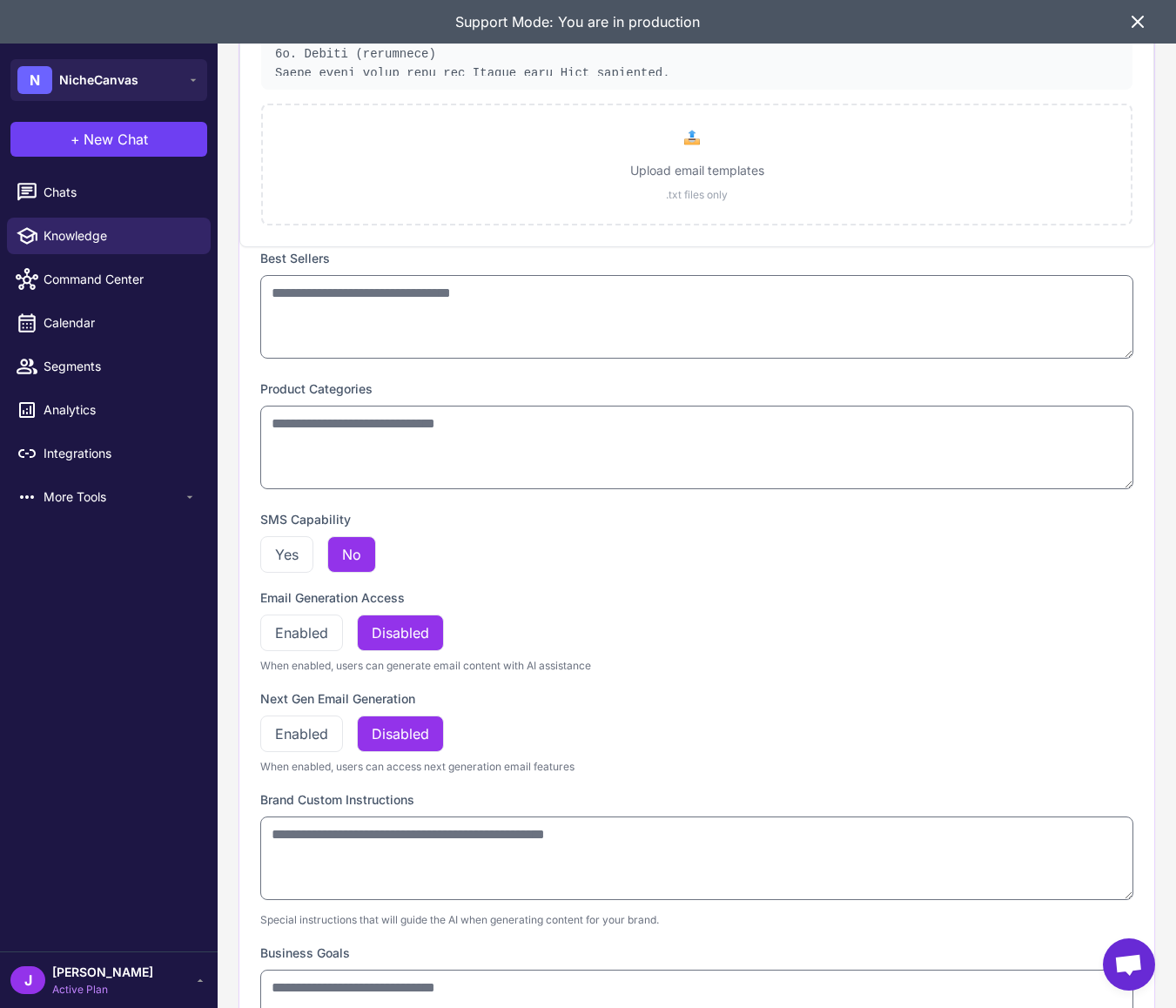 scroll, scrollTop: 2565, scrollLeft: 0, axis: vertical 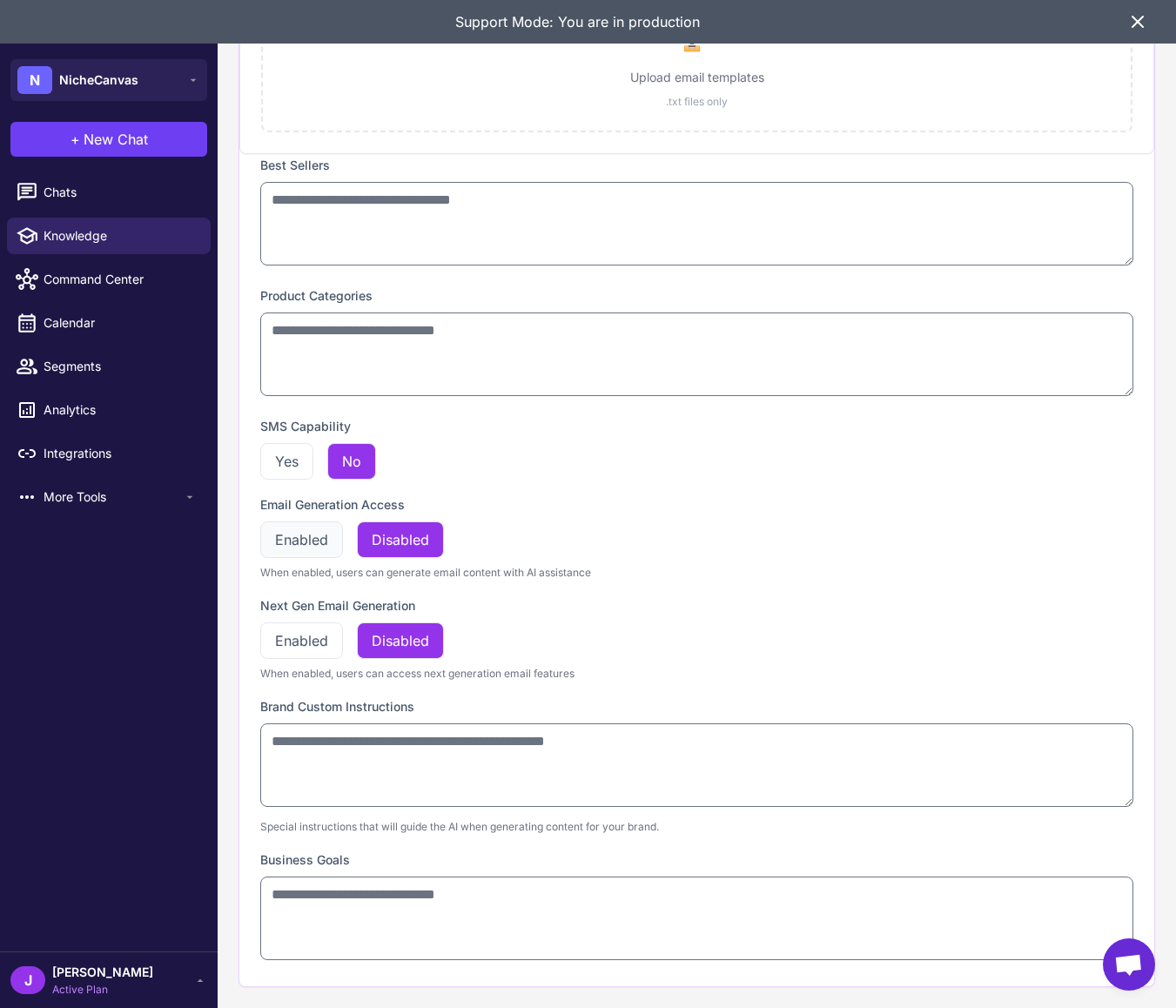 click on "Enabled" at bounding box center (301, 540) 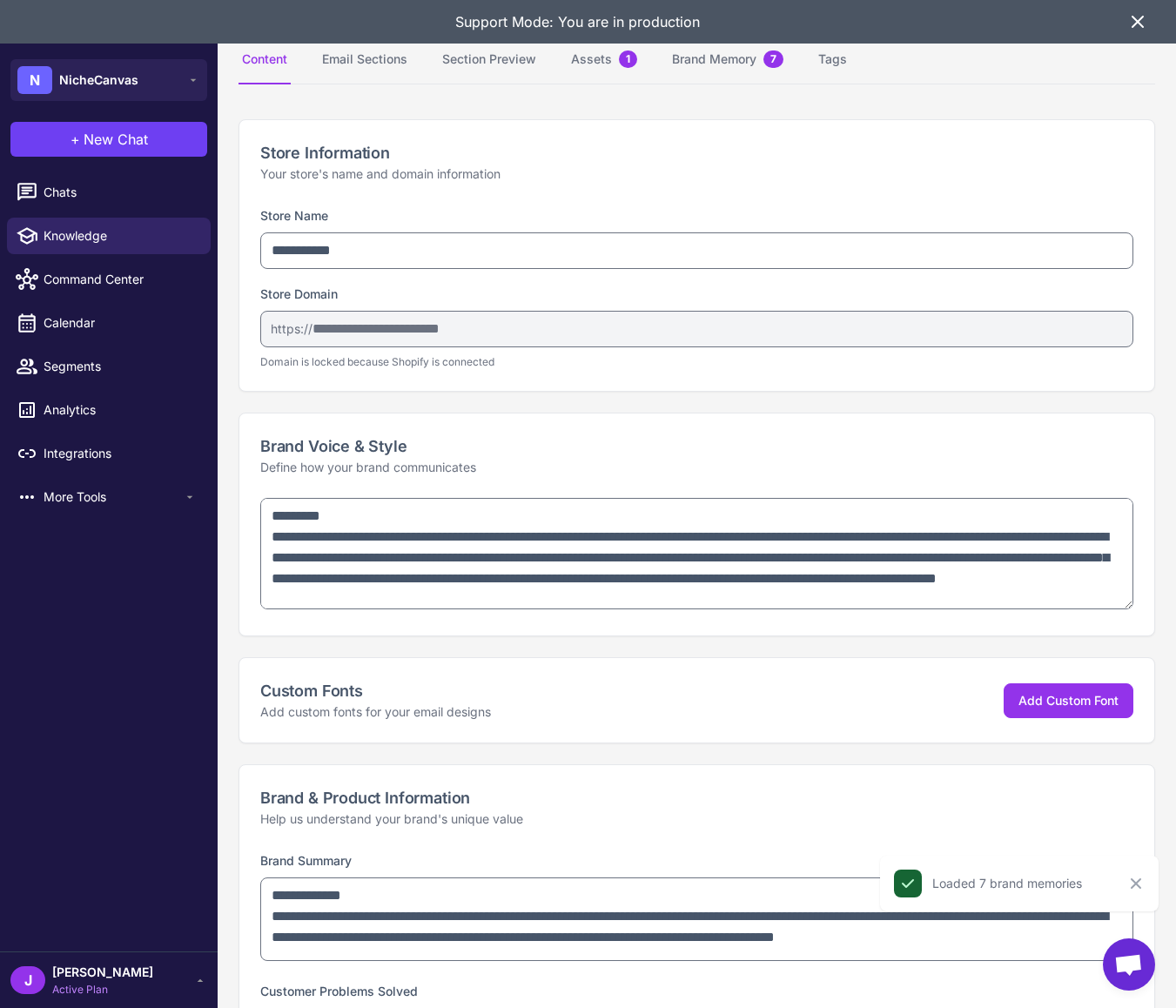 scroll, scrollTop: 0, scrollLeft: 0, axis: both 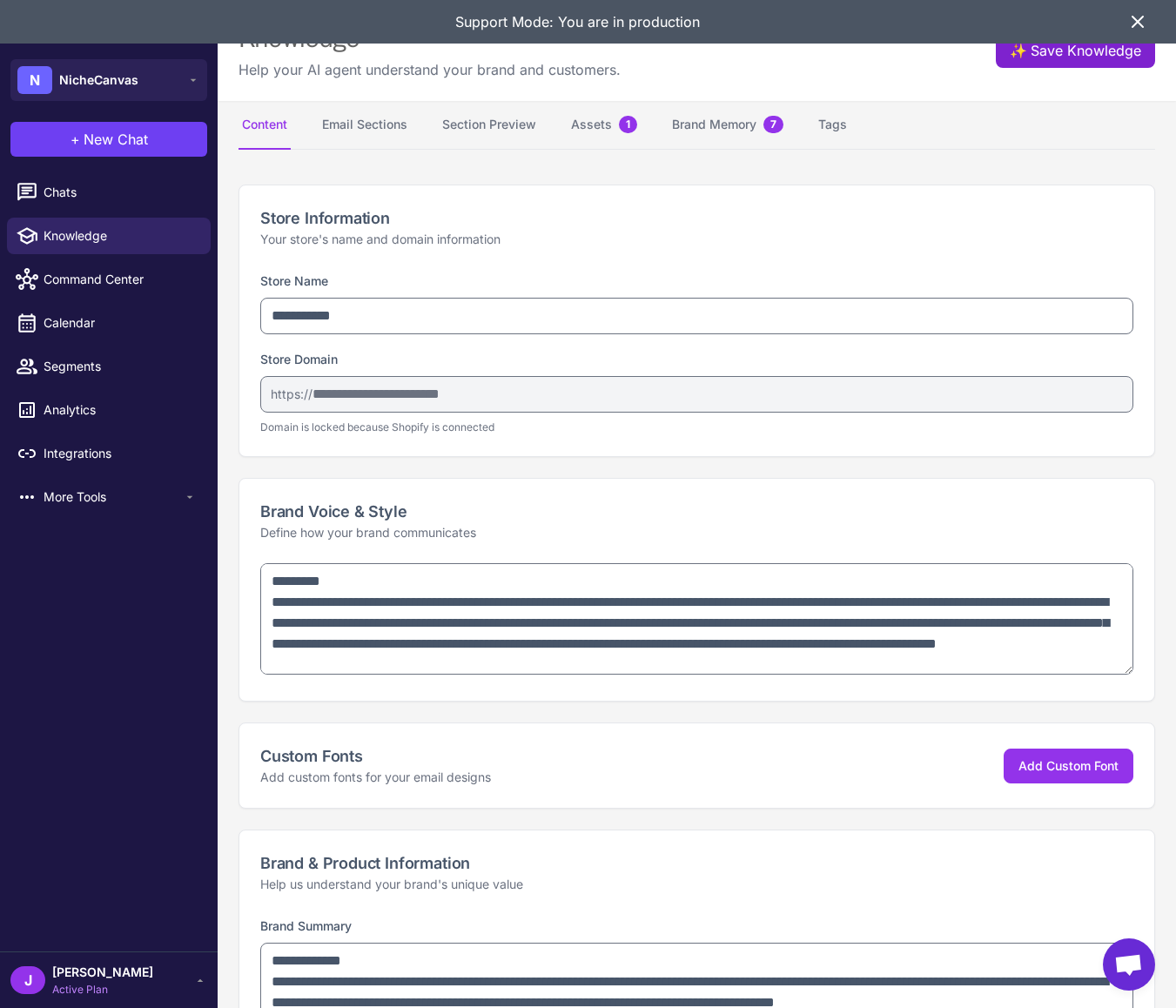 click on "✨  Save Knowledge" at bounding box center (1075, 50) 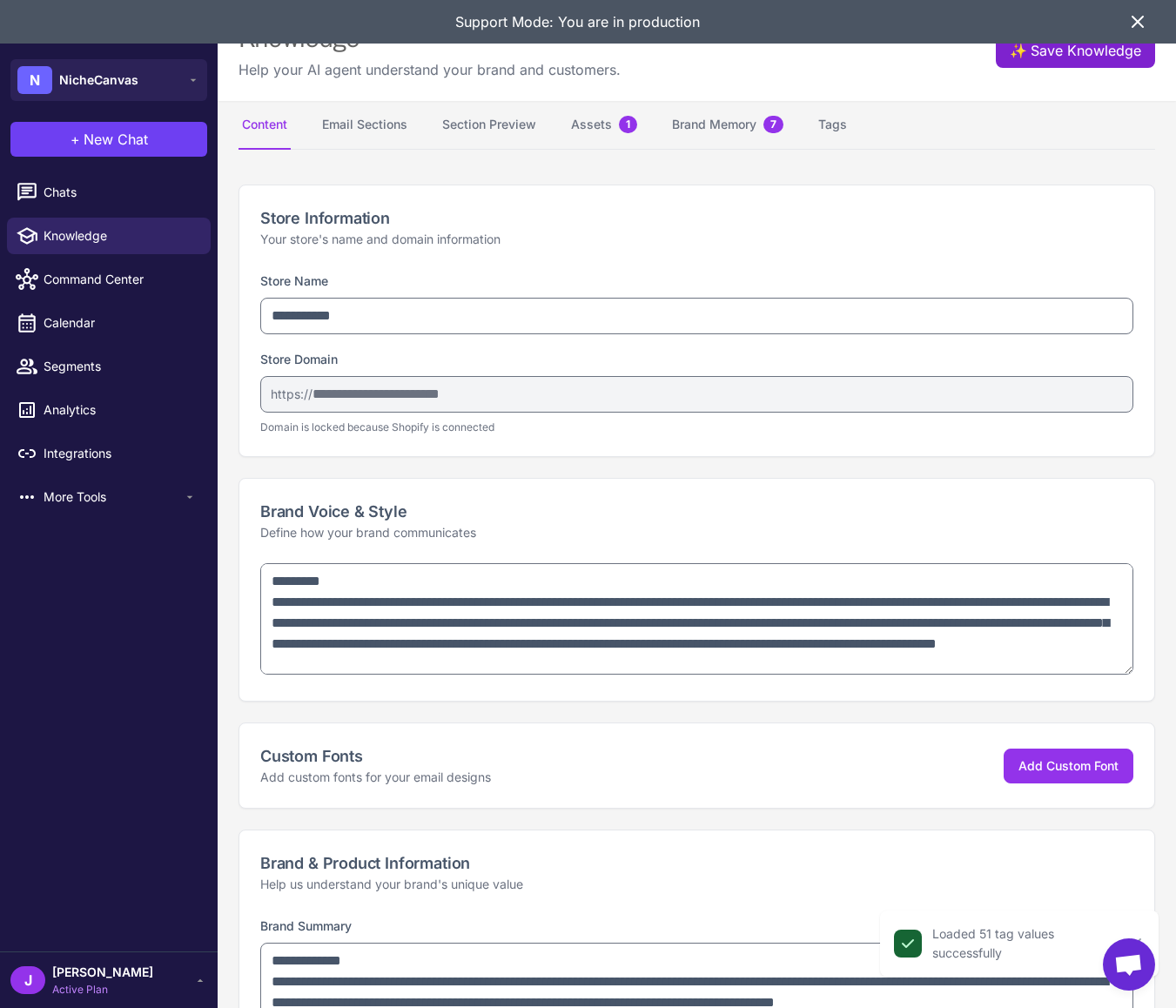 click on "✨  Save Knowledge" at bounding box center (1075, 50) 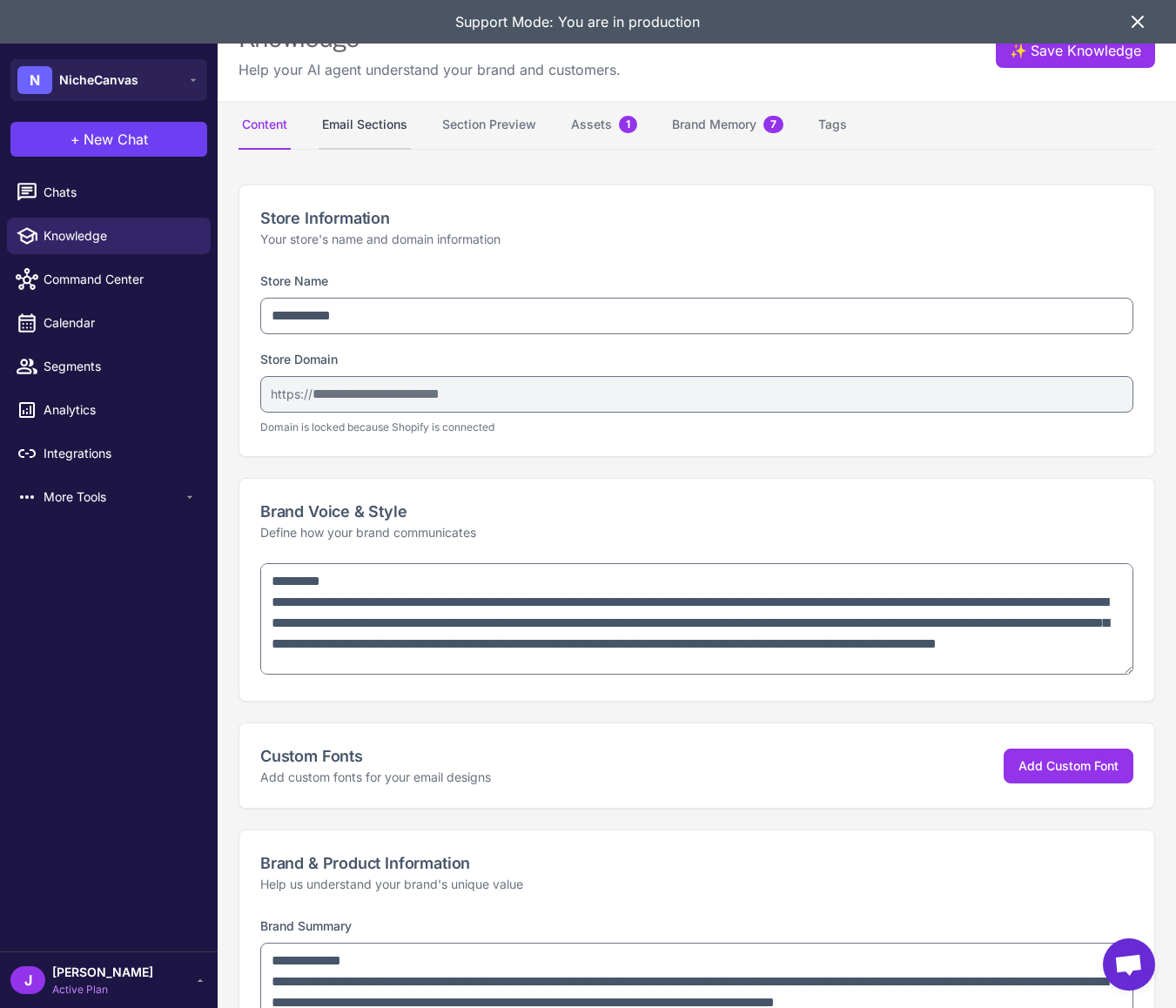 click on "Email Sections" at bounding box center (365, 125) 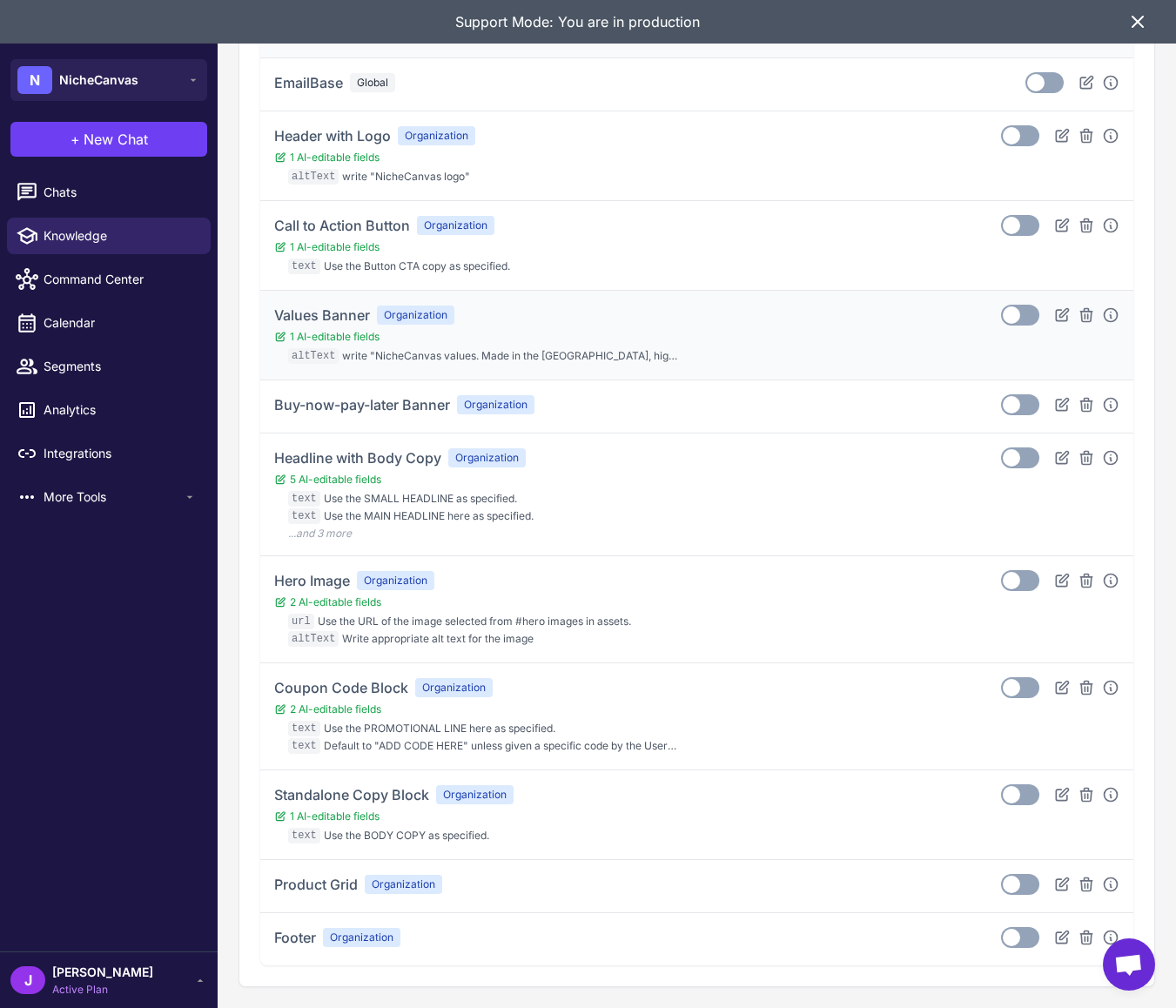 scroll, scrollTop: 0, scrollLeft: 0, axis: both 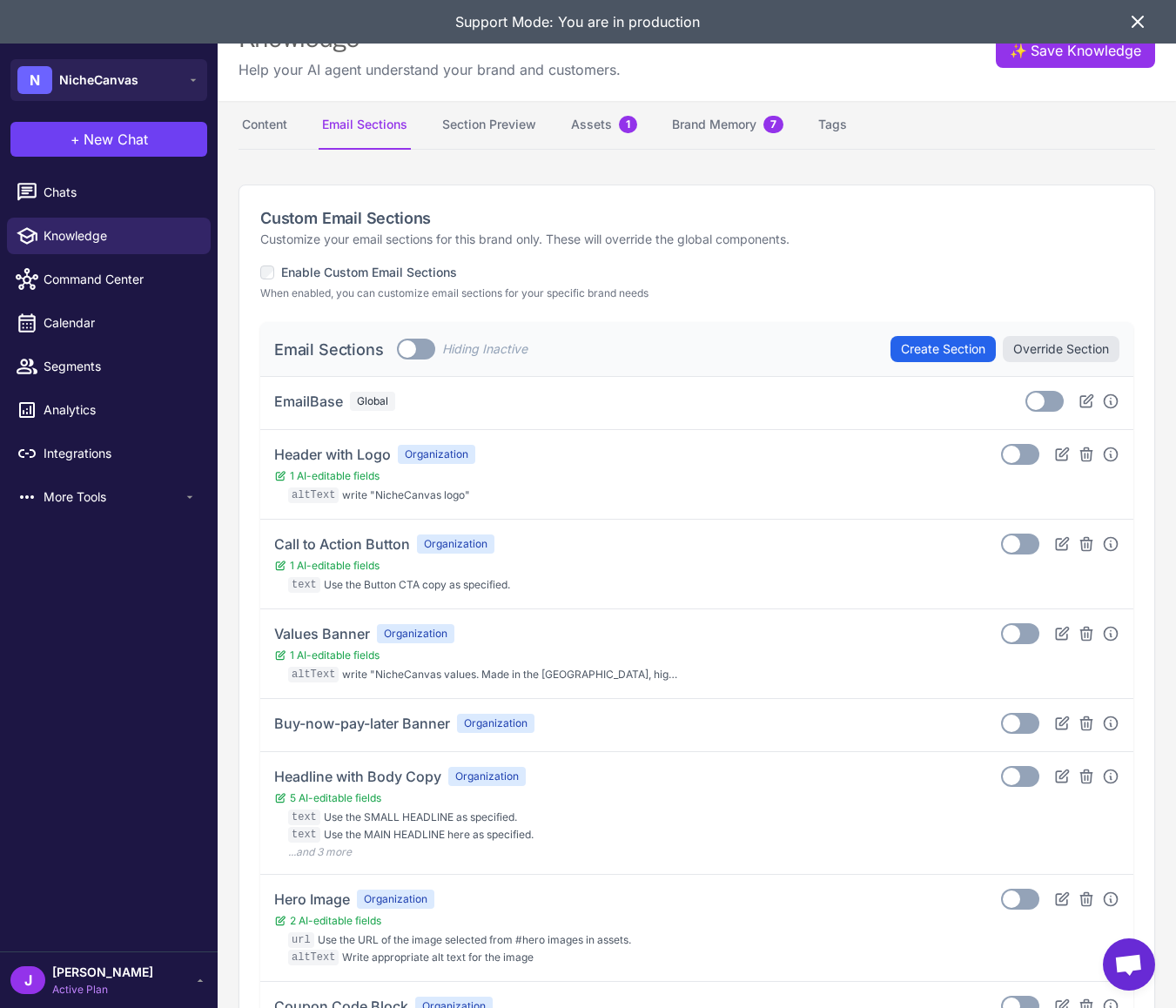 click 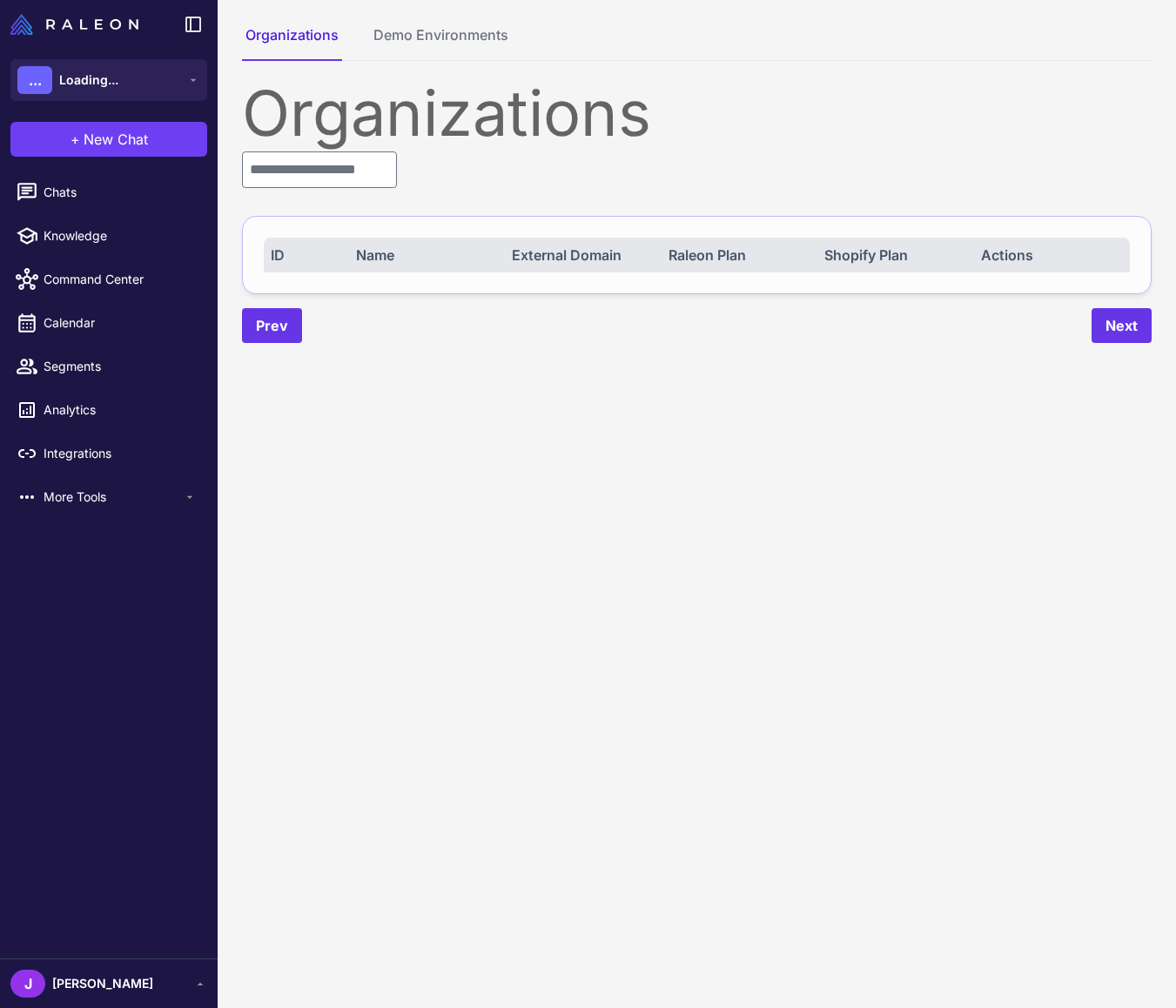 scroll, scrollTop: 0, scrollLeft: 0, axis: both 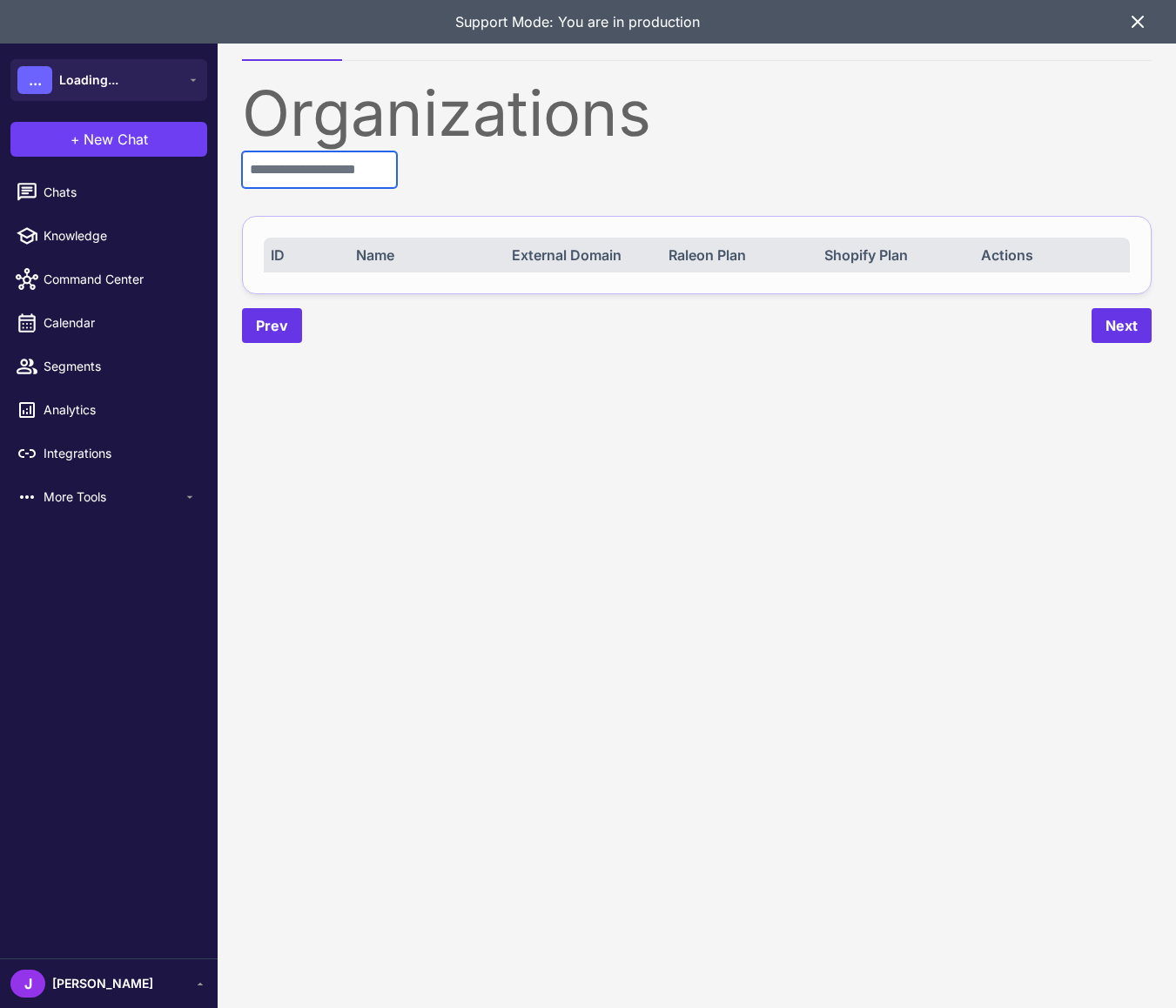 click at bounding box center [319, 170] 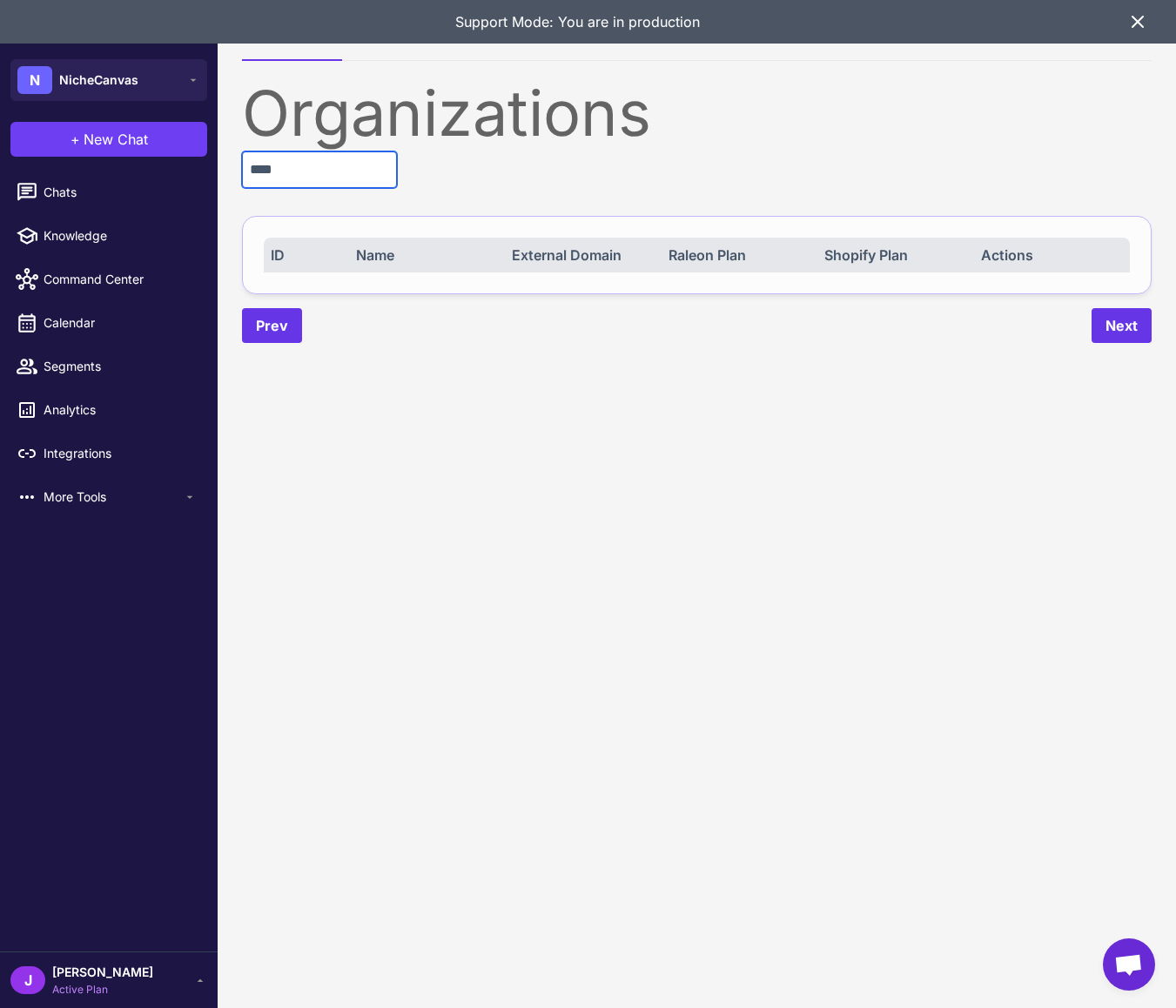 click on "****" at bounding box center [319, 170] 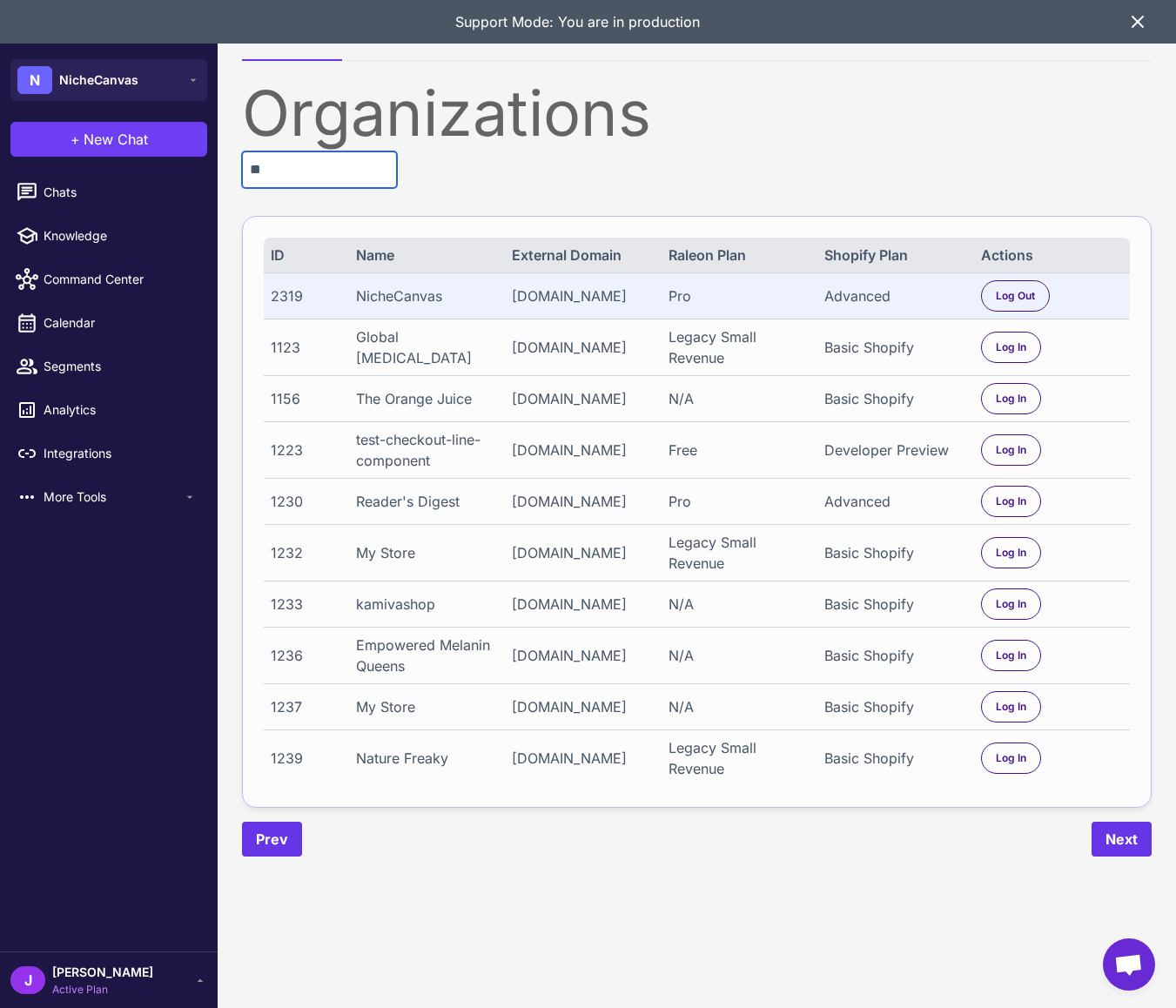 type on "*" 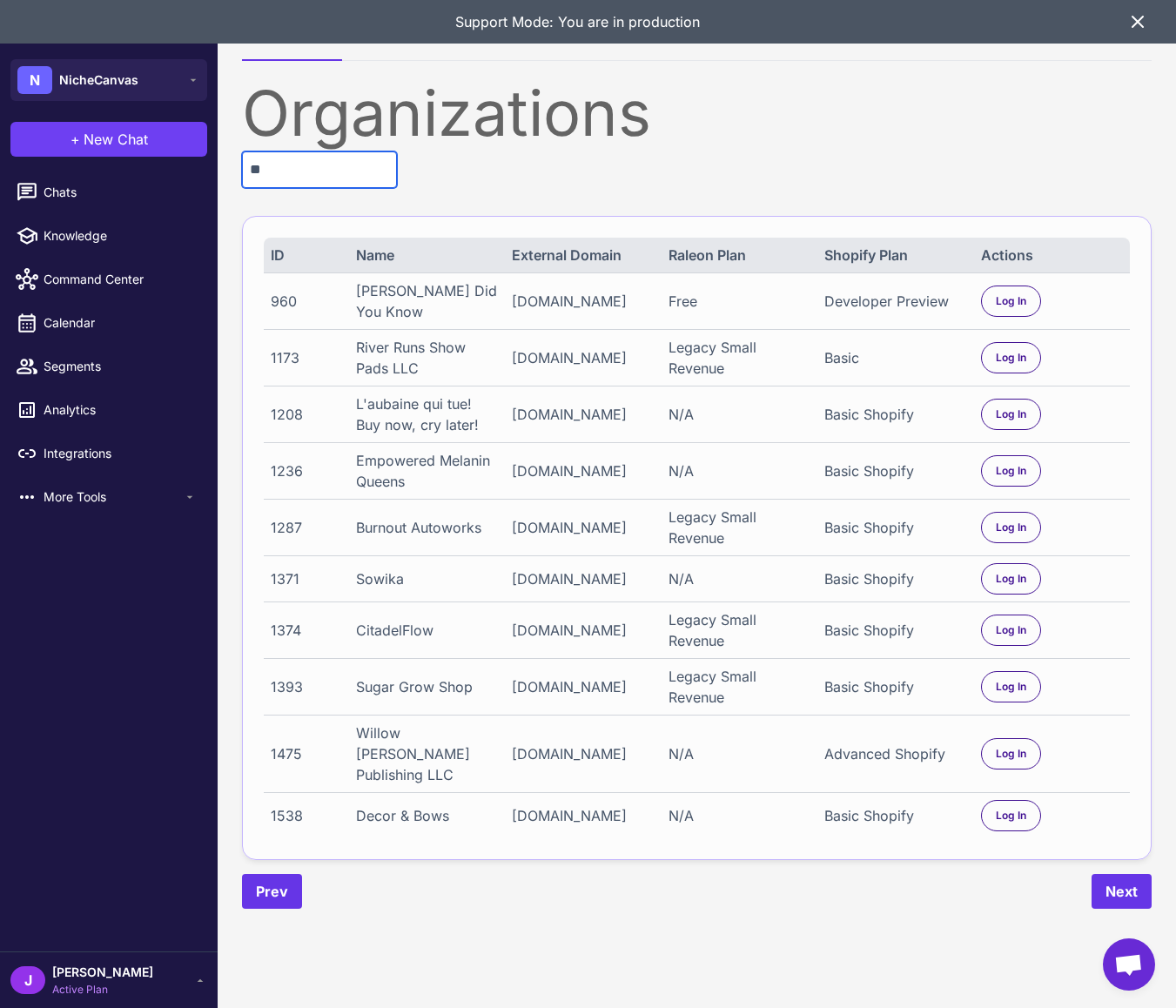 type on "*" 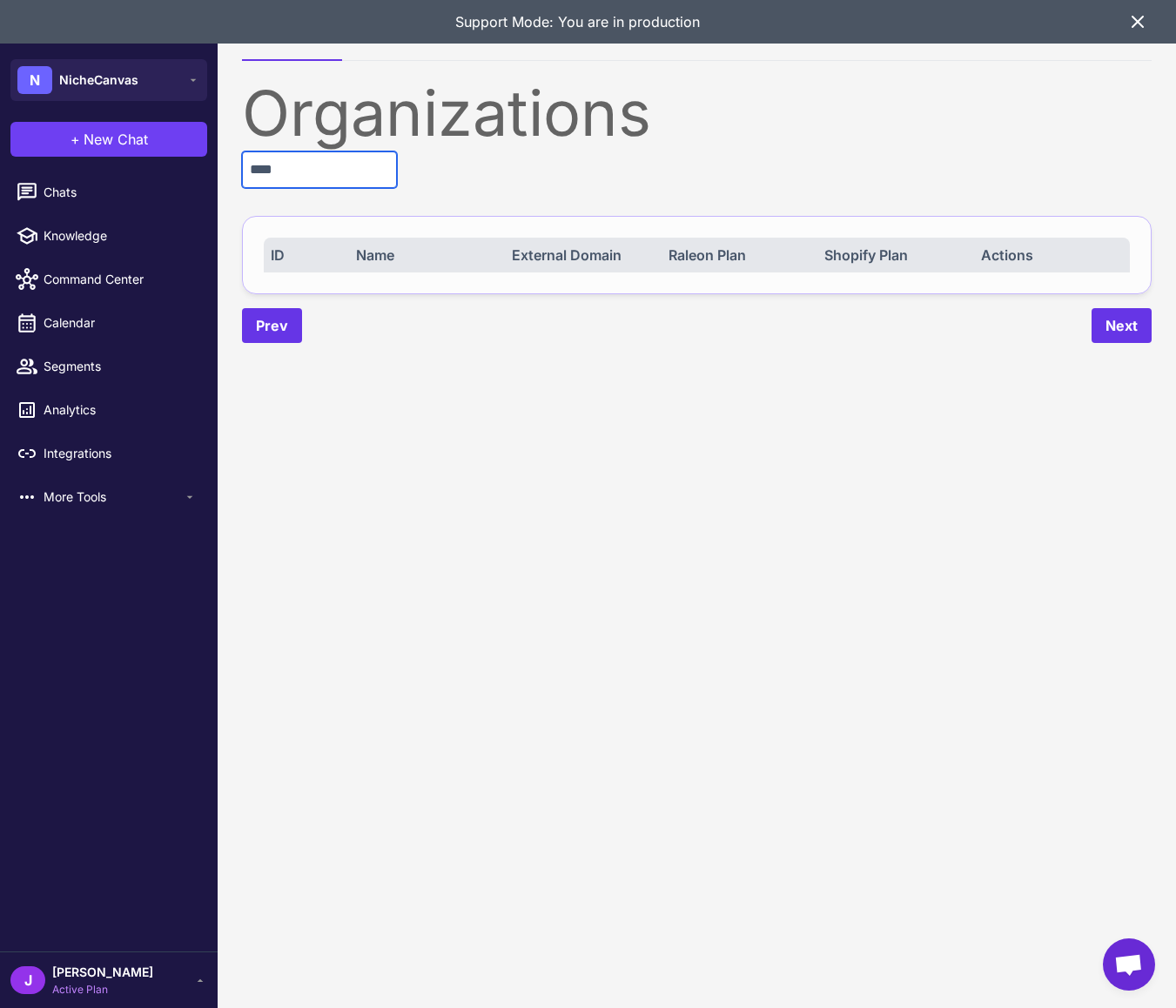 click on "****" at bounding box center [319, 170] 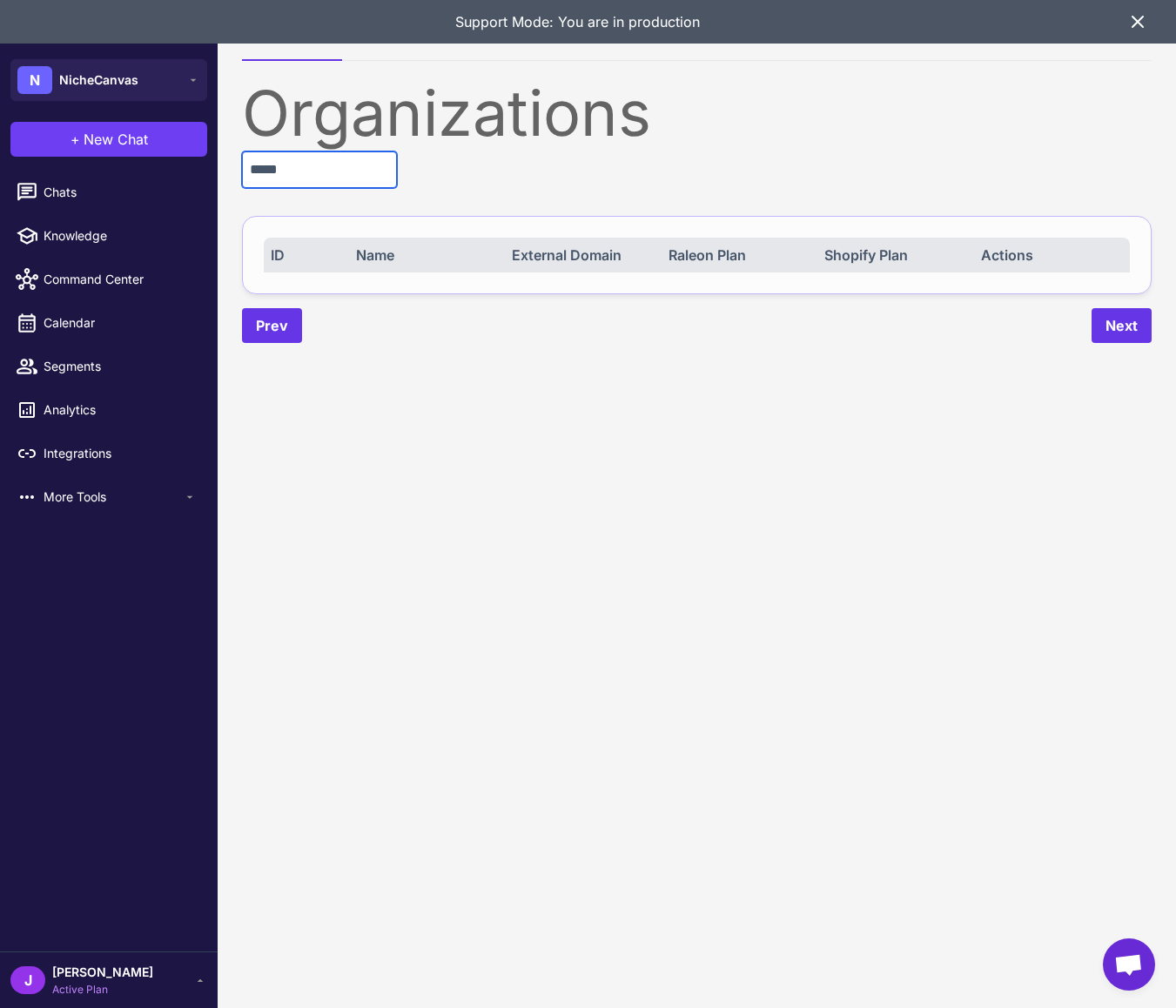 click on "*****" at bounding box center (319, 170) 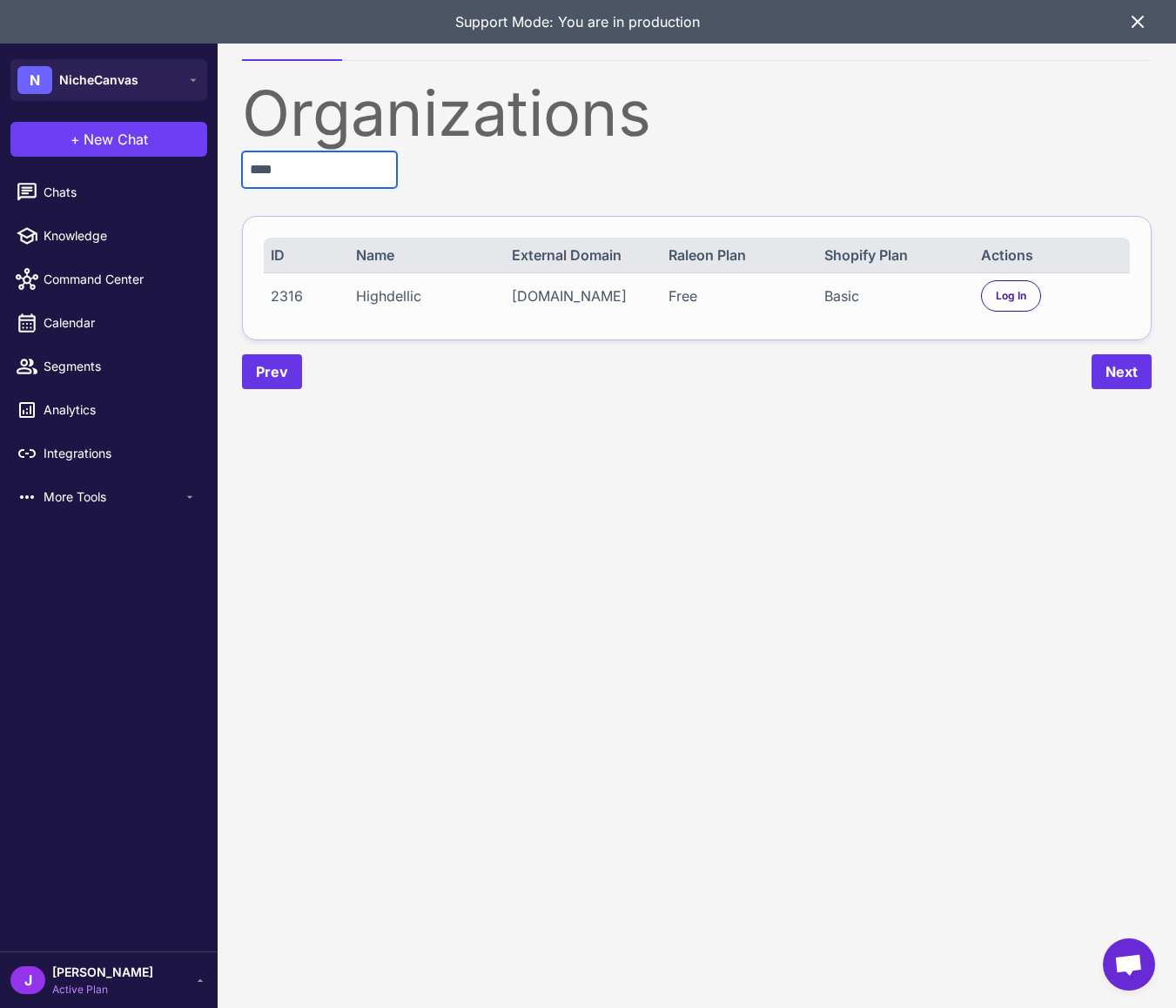 click on "****" at bounding box center [319, 170] 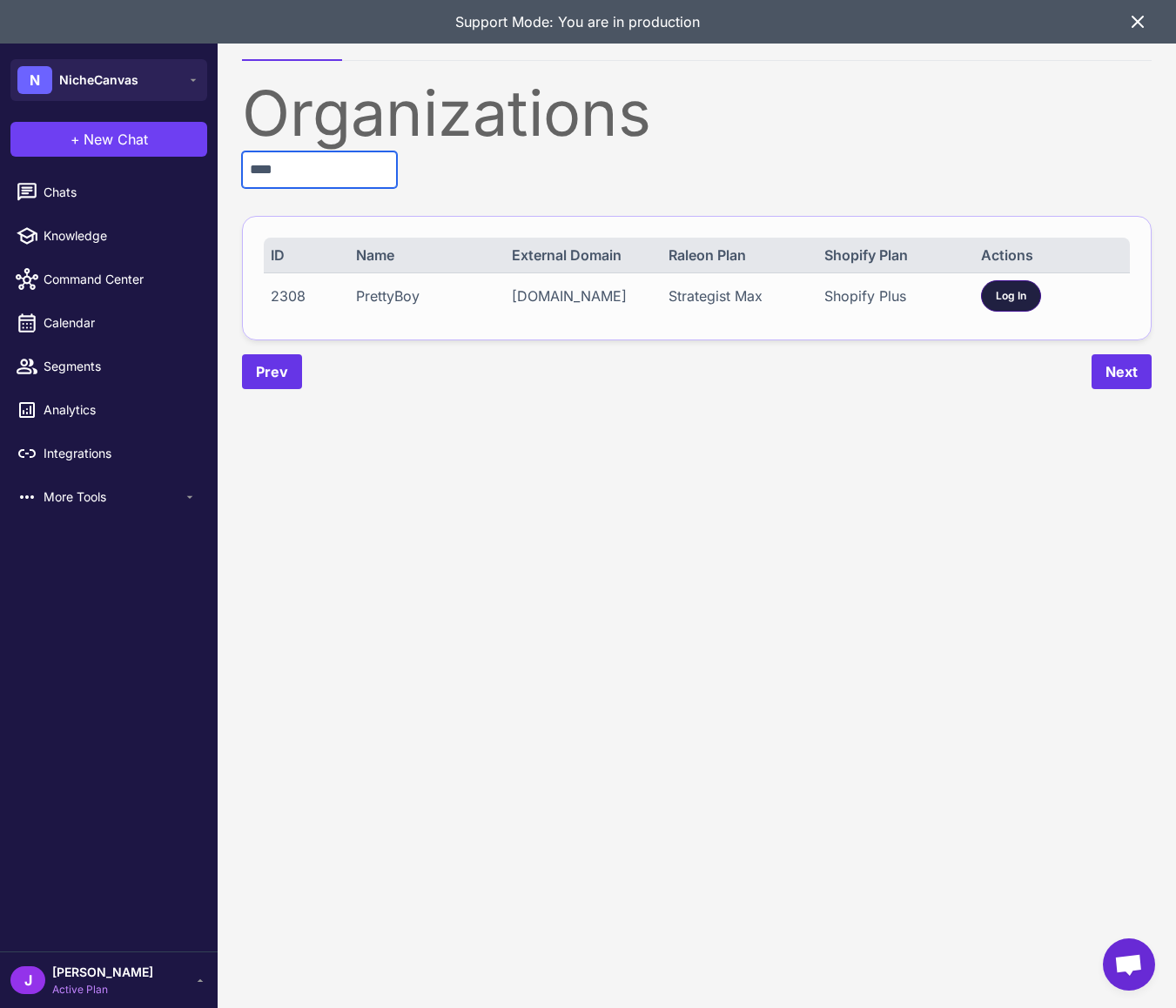 type on "****" 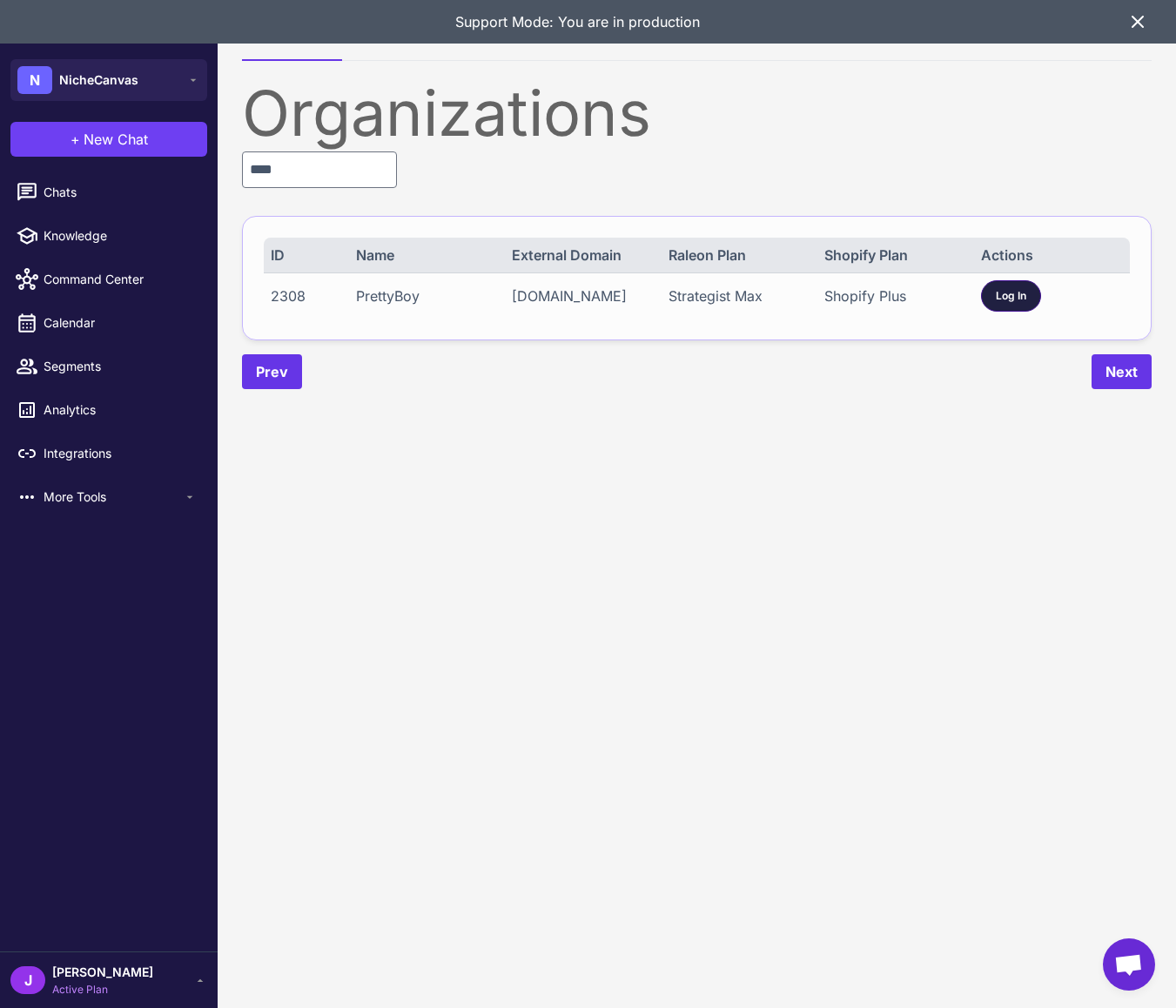 click on "Log In" at bounding box center (1011, 296) 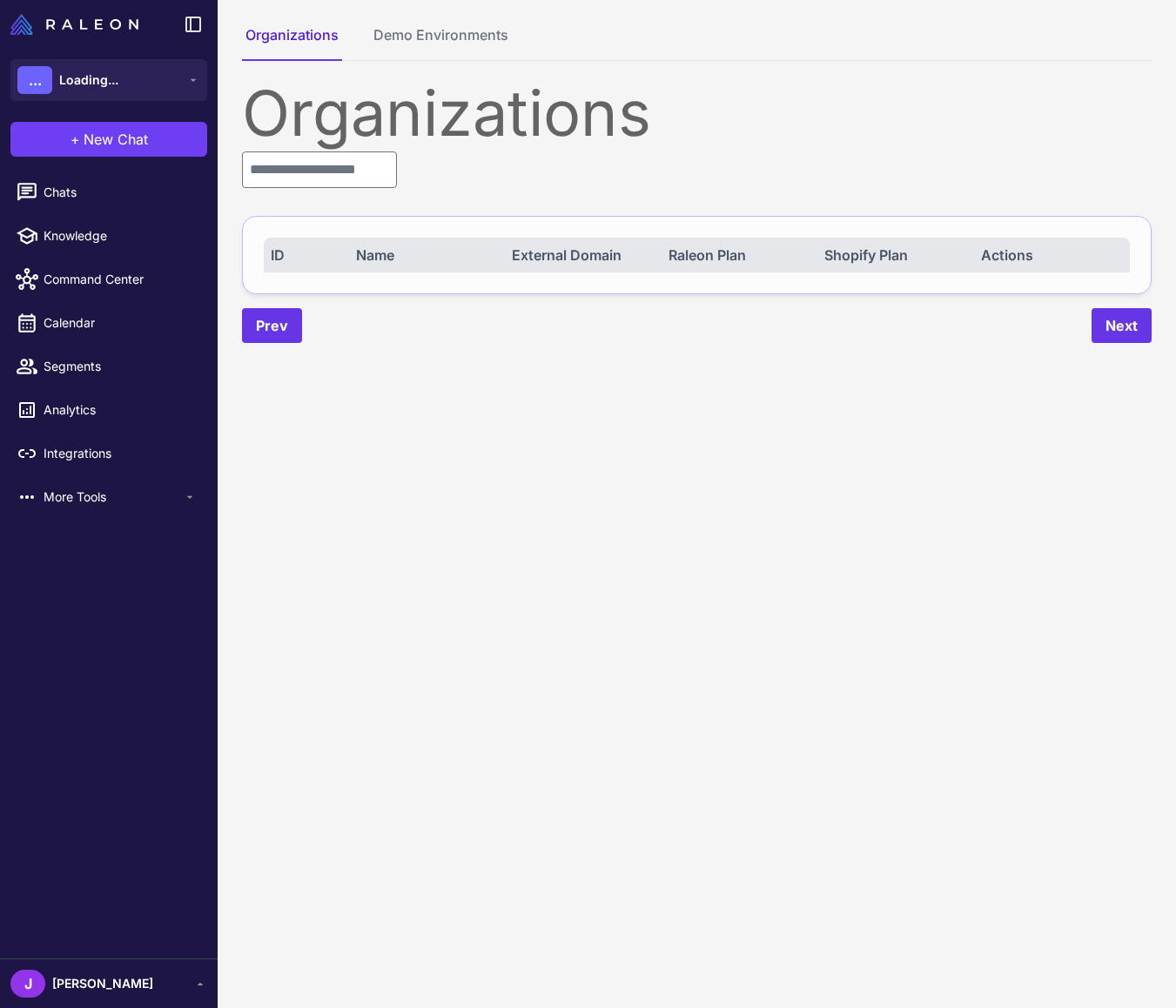 scroll, scrollTop: 0, scrollLeft: 0, axis: both 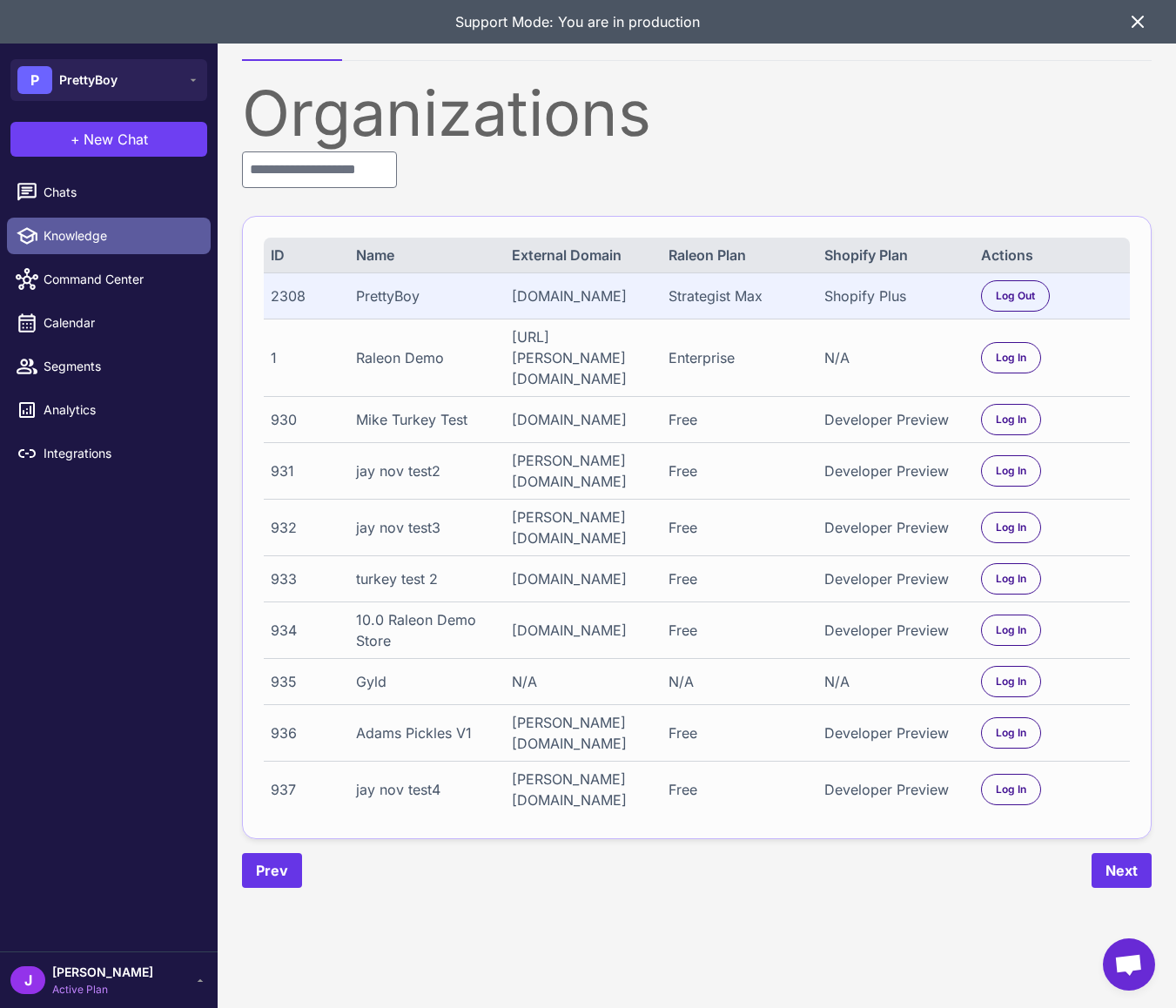 click on "Knowledge" at bounding box center [120, 236] 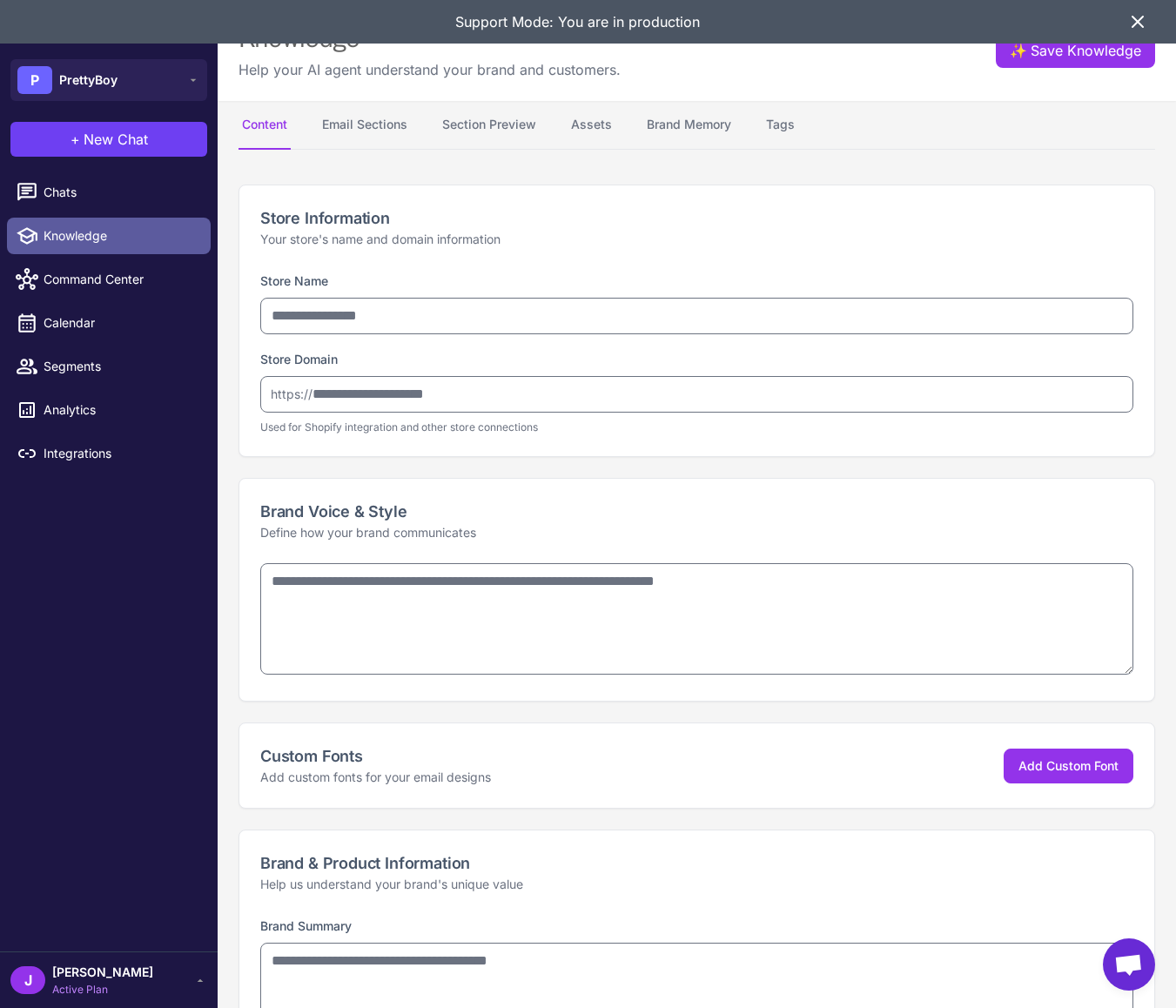 type on "*********" 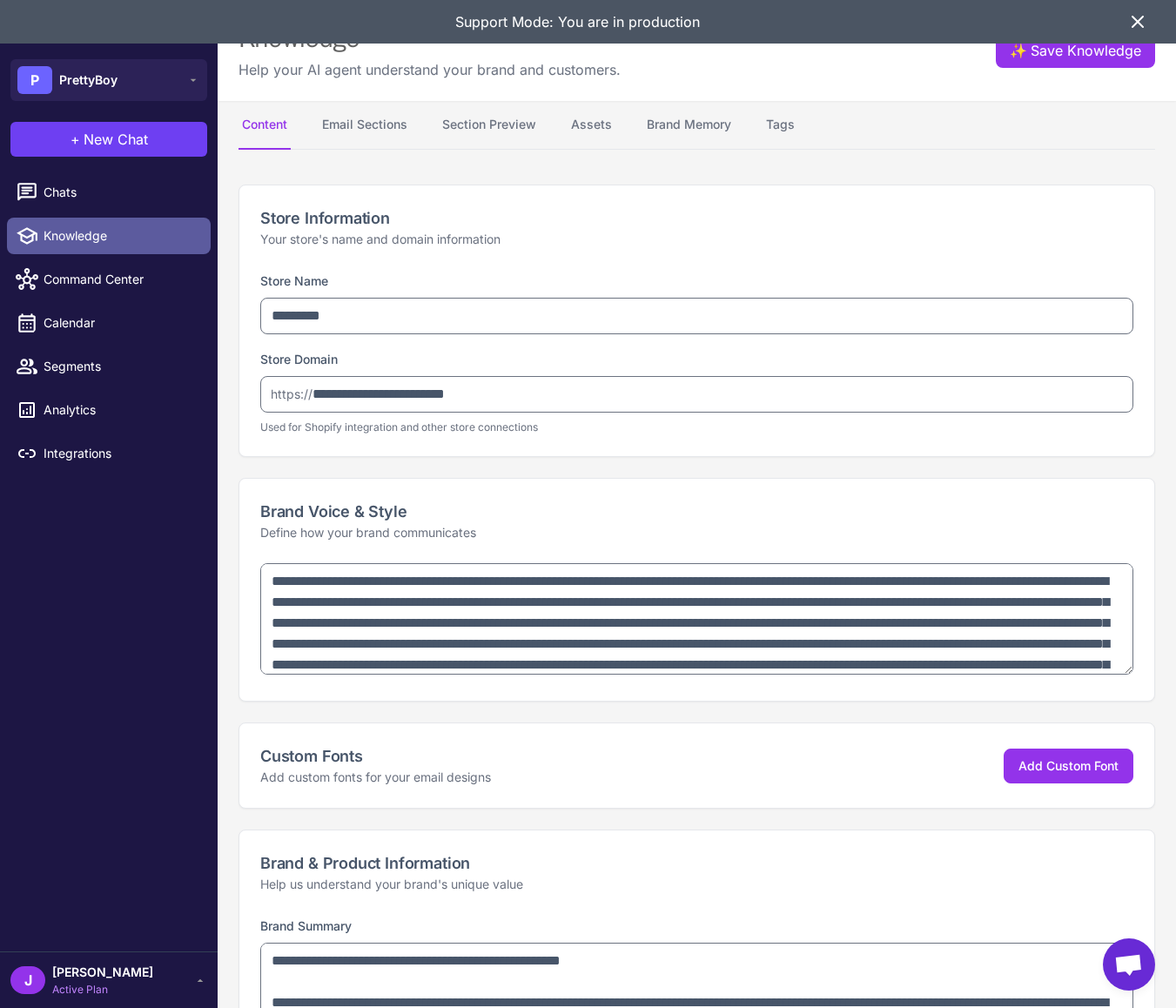 type on "**********" 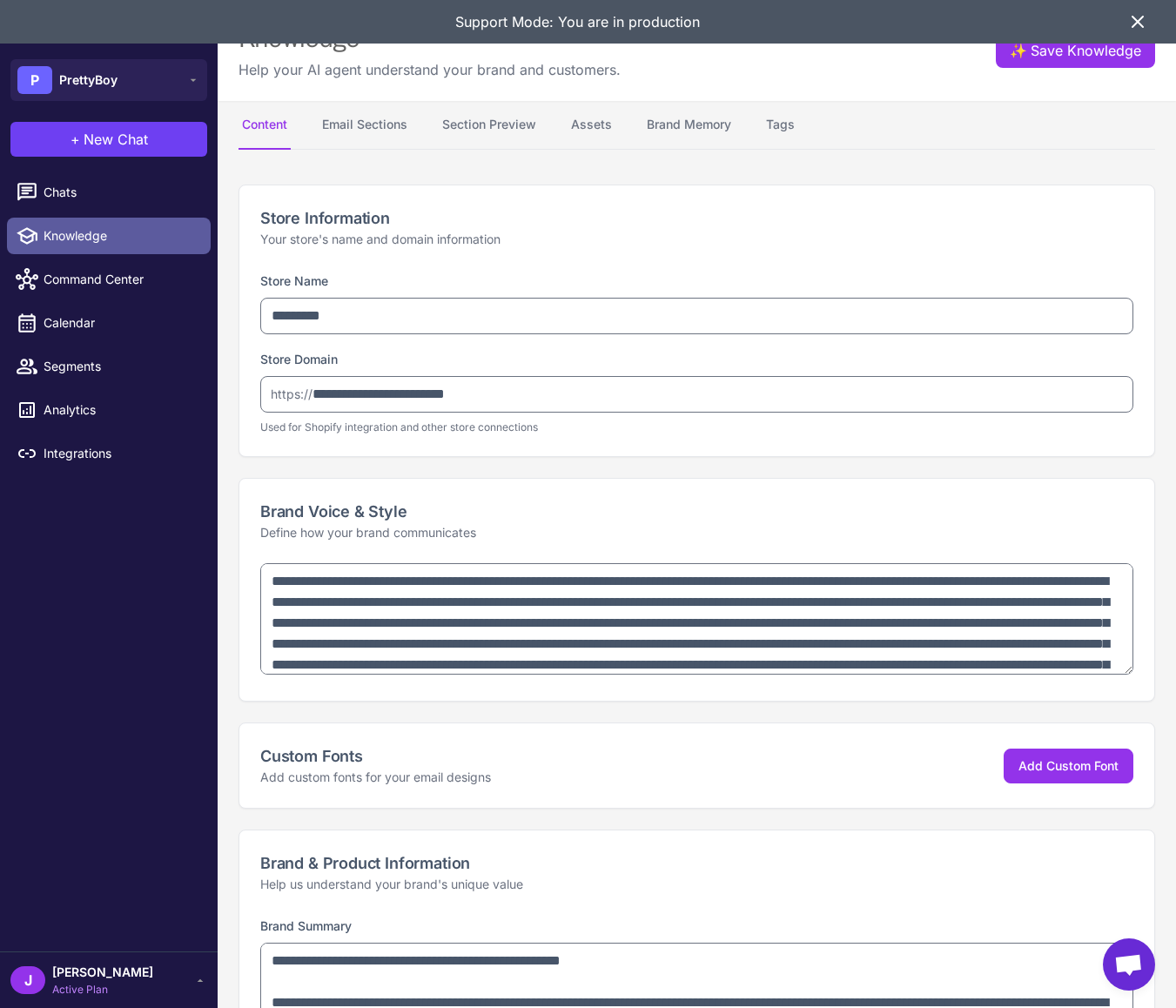 type on "**********" 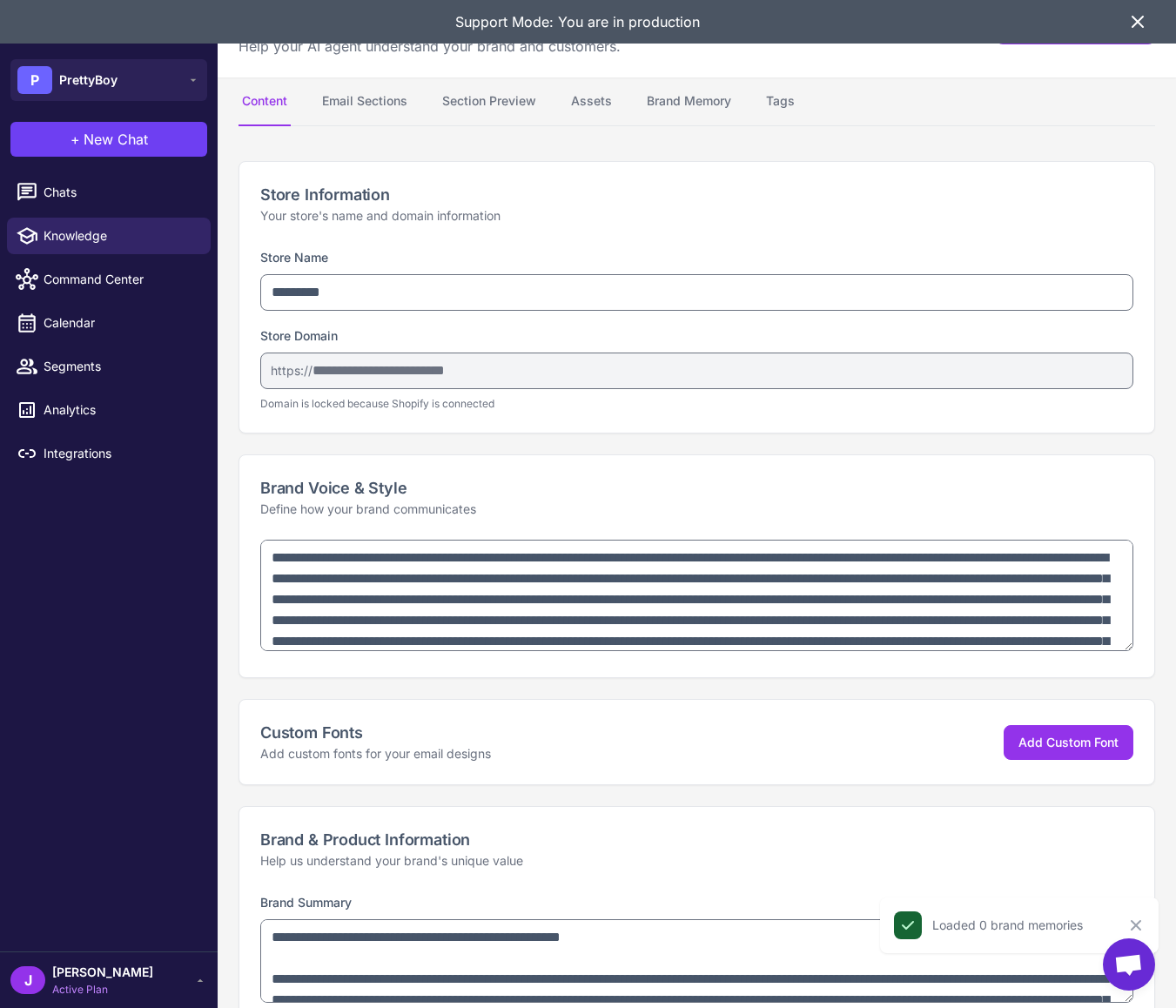 scroll, scrollTop: 0, scrollLeft: 0, axis: both 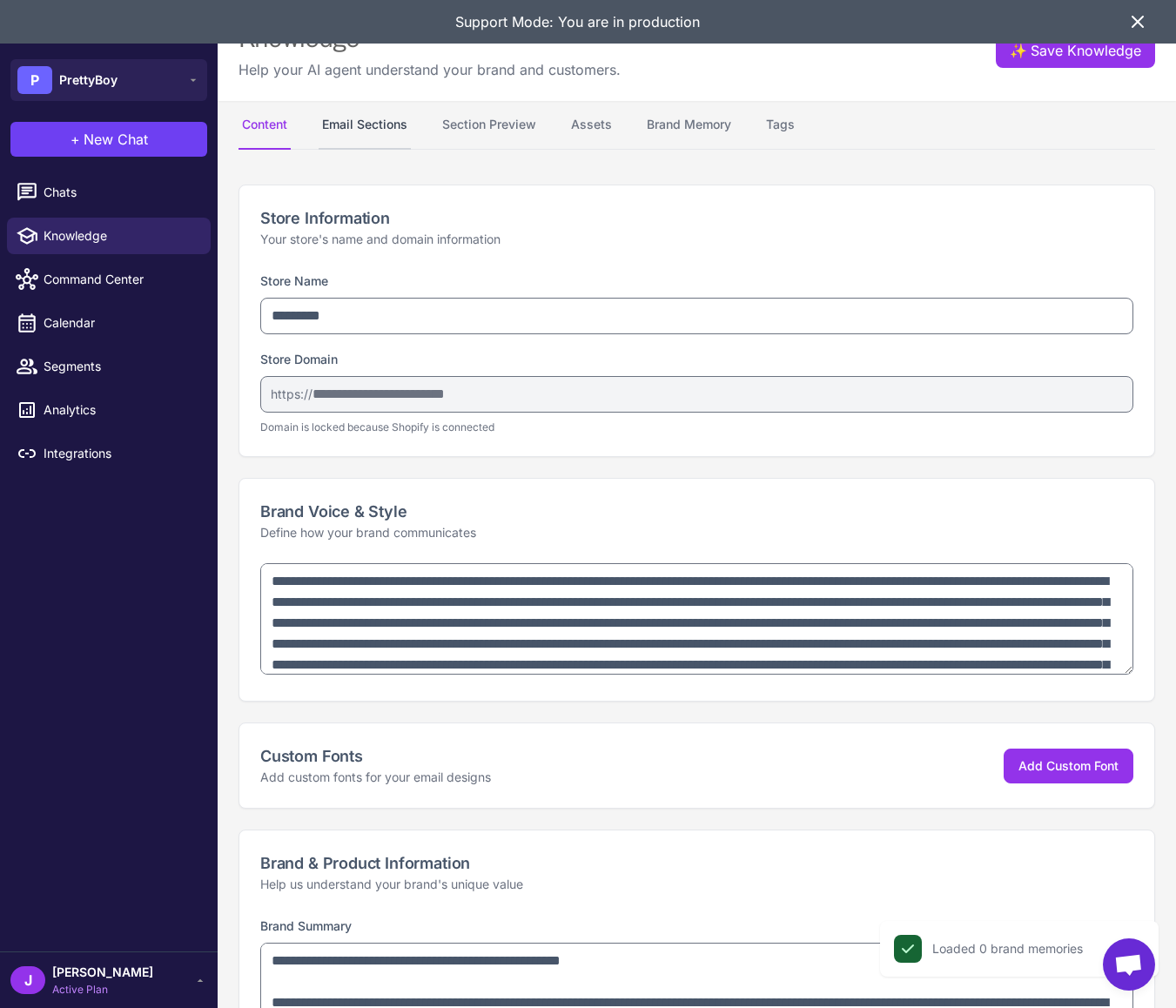 click on "Email Sections" at bounding box center [365, 125] 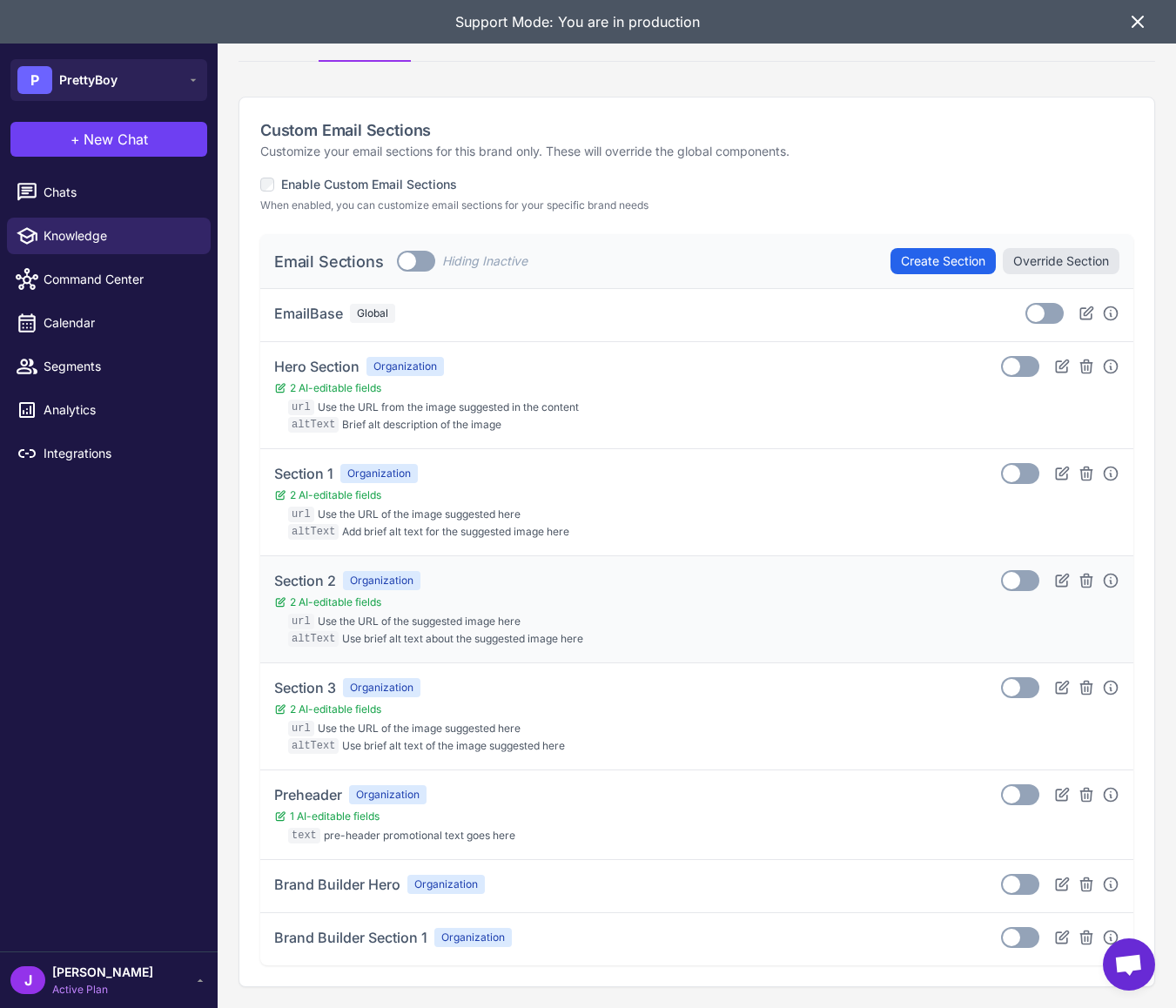 scroll, scrollTop: 0, scrollLeft: 0, axis: both 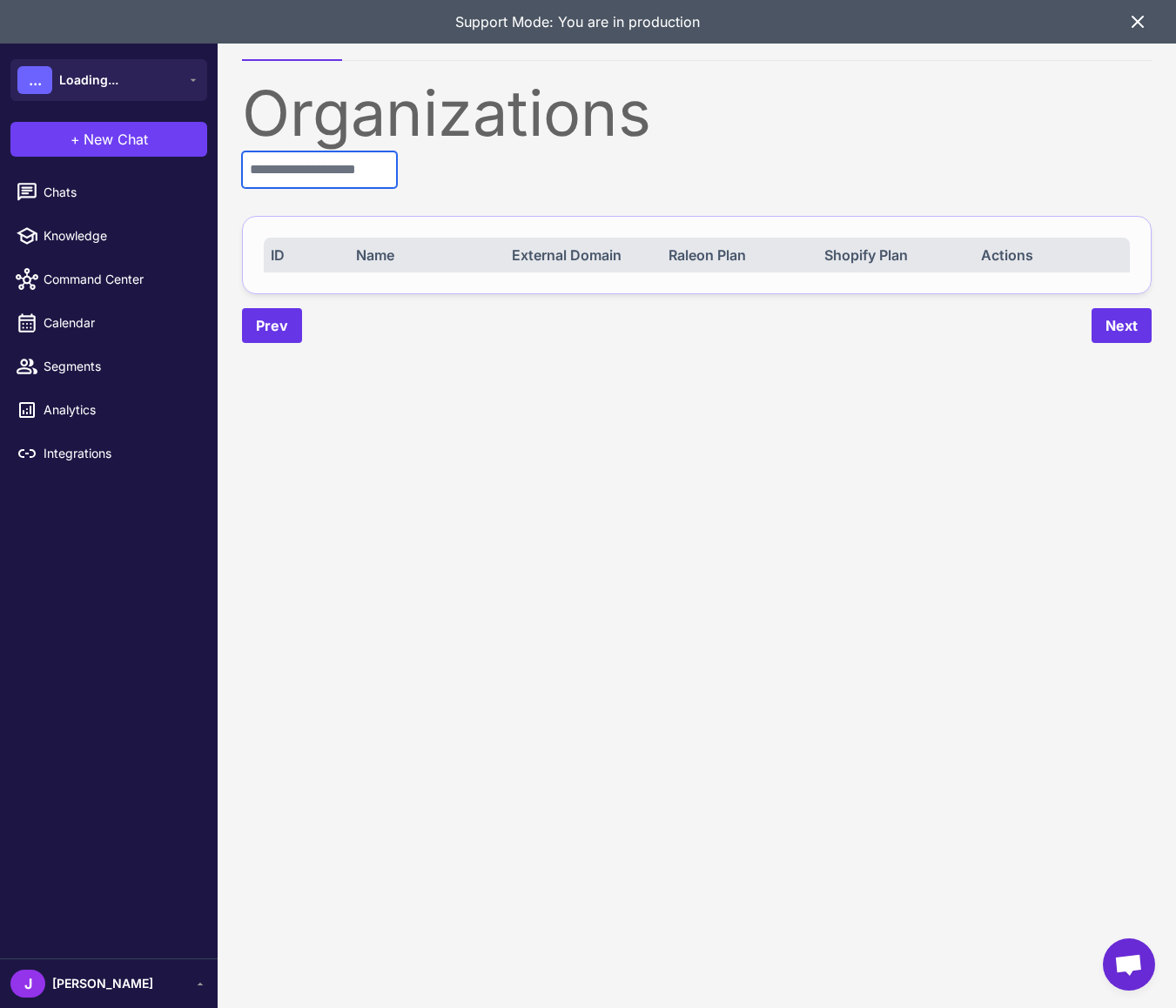 drag, startPoint x: 325, startPoint y: 165, endPoint x: 306, endPoint y: 176, distance: 21.954498 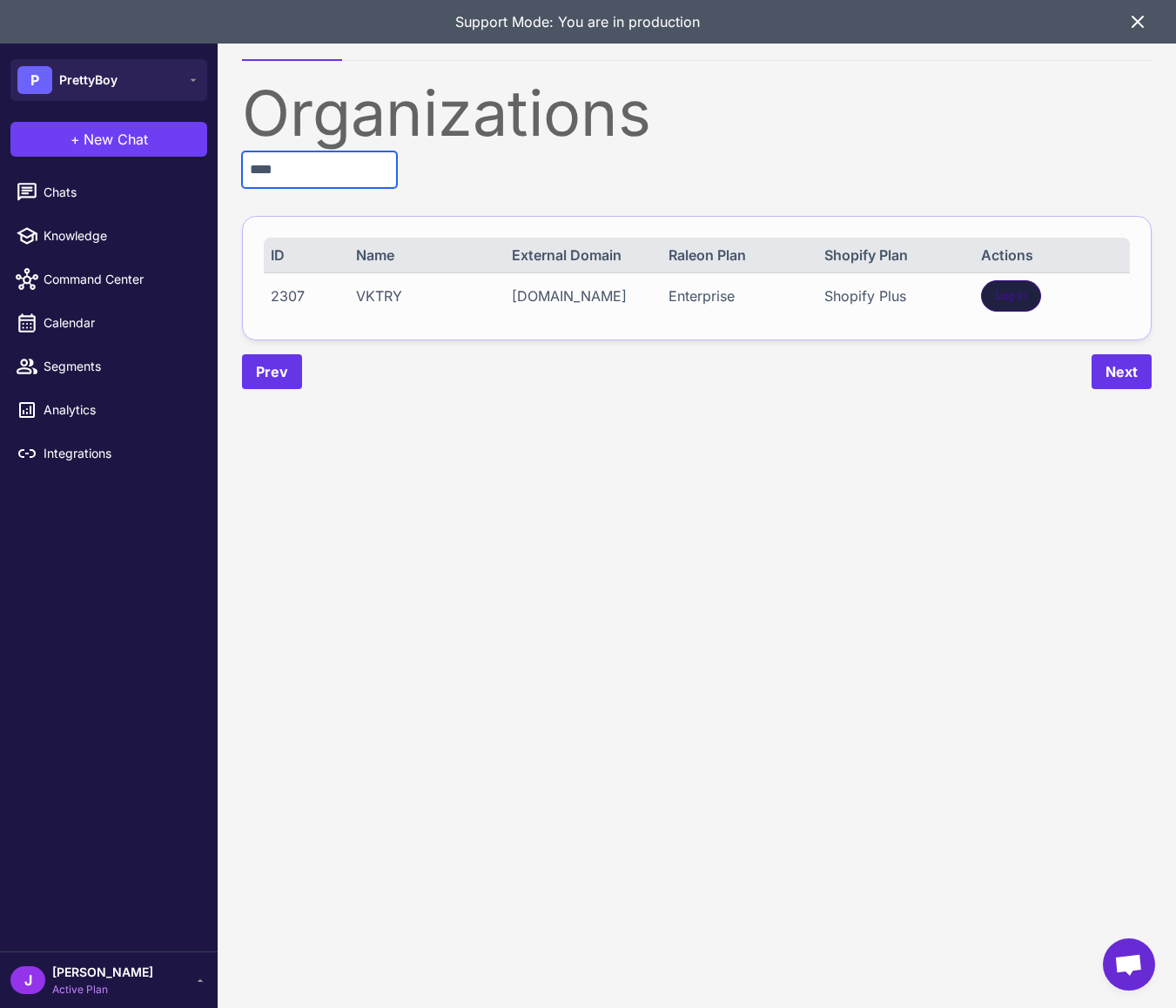 type on "****" 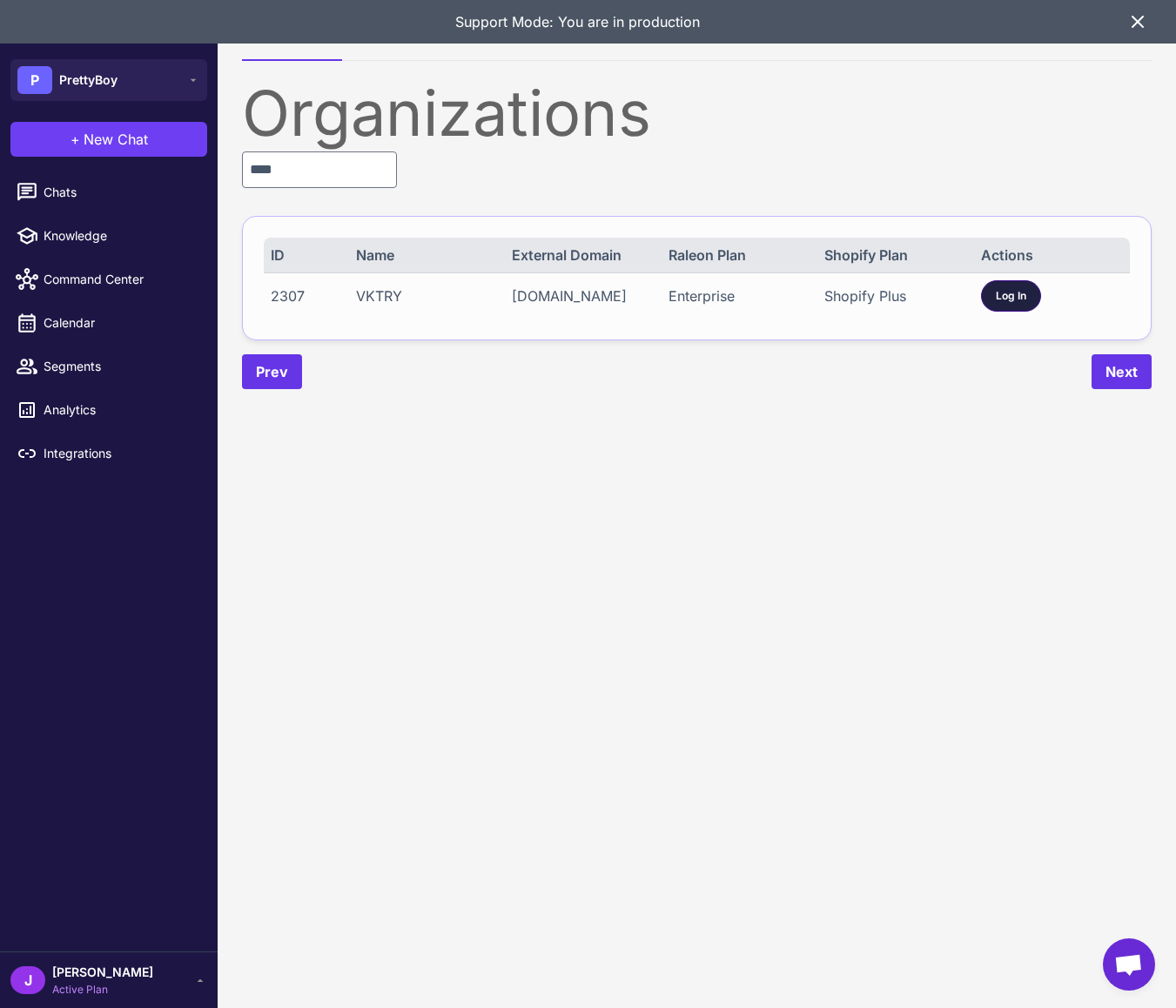 click on "Log In" at bounding box center [1011, 296] 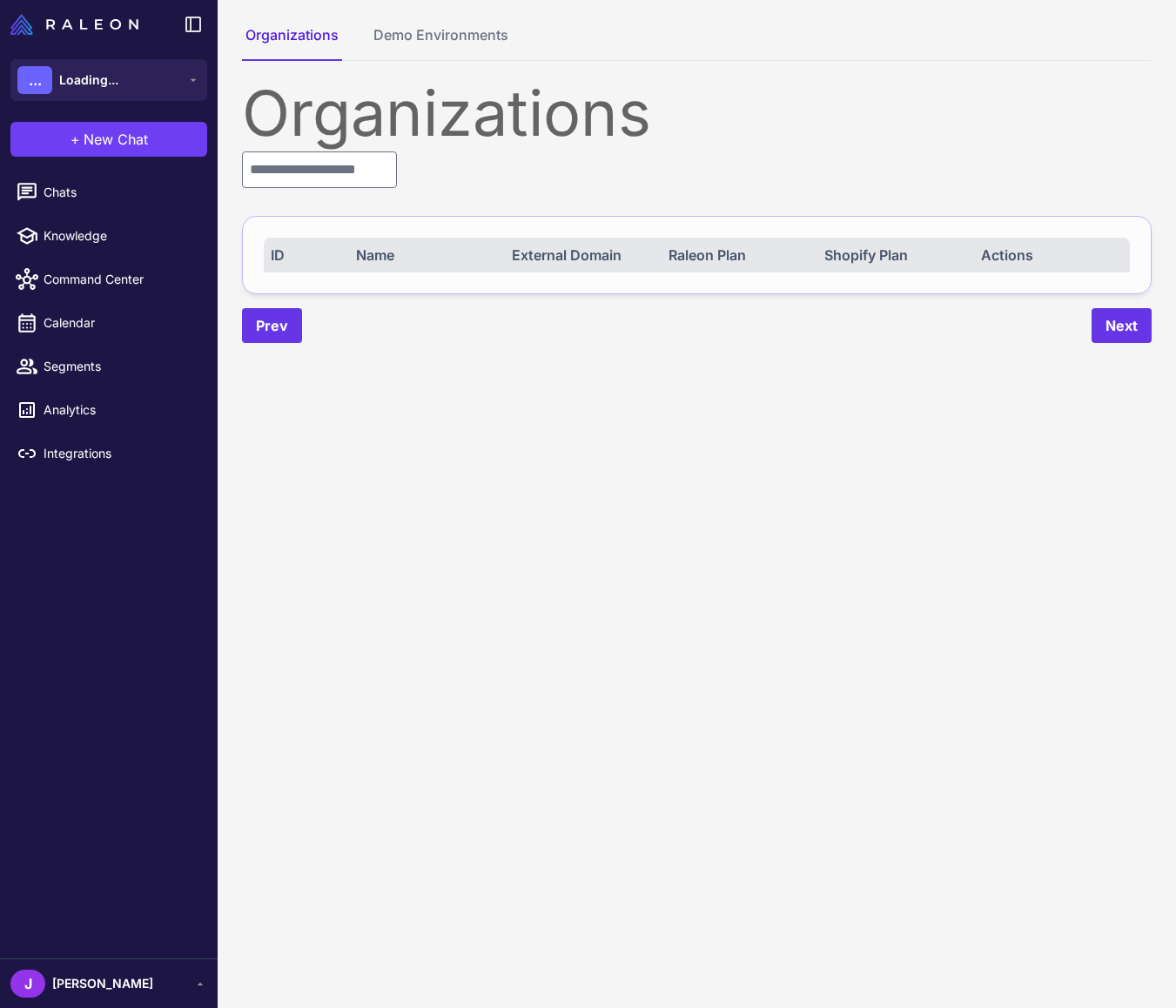 scroll, scrollTop: 0, scrollLeft: 0, axis: both 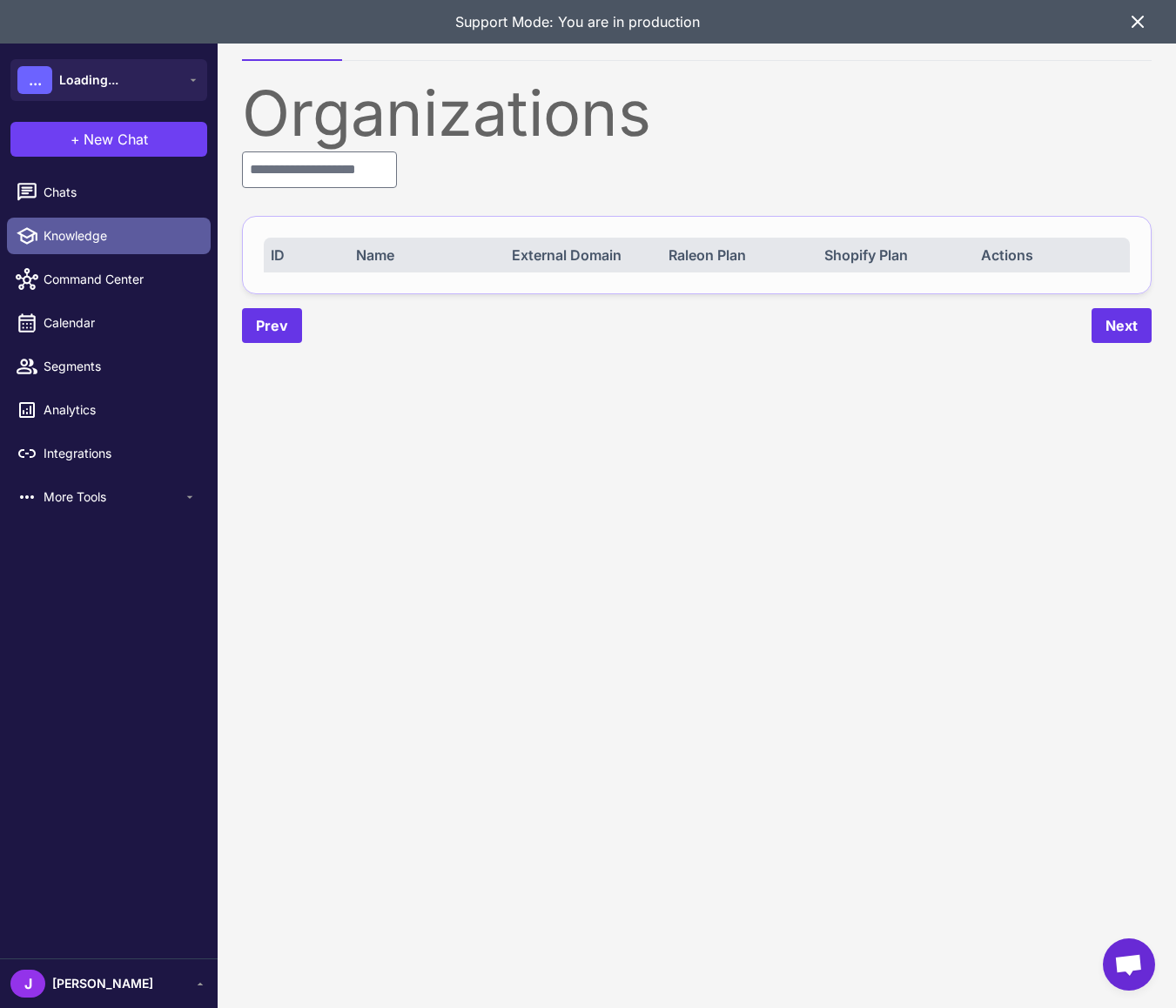 click on "Knowledge" at bounding box center (120, 236) 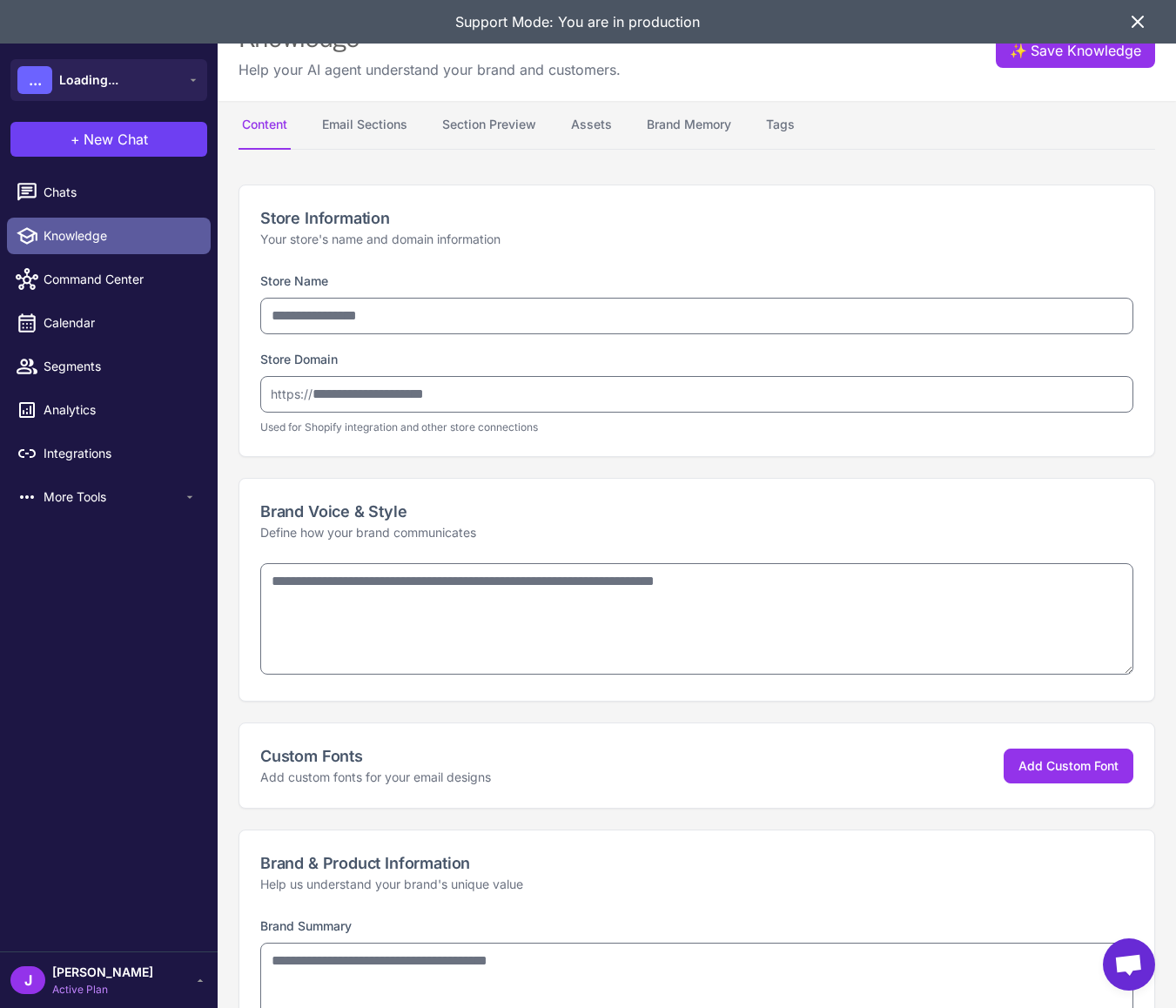 type on "*****" 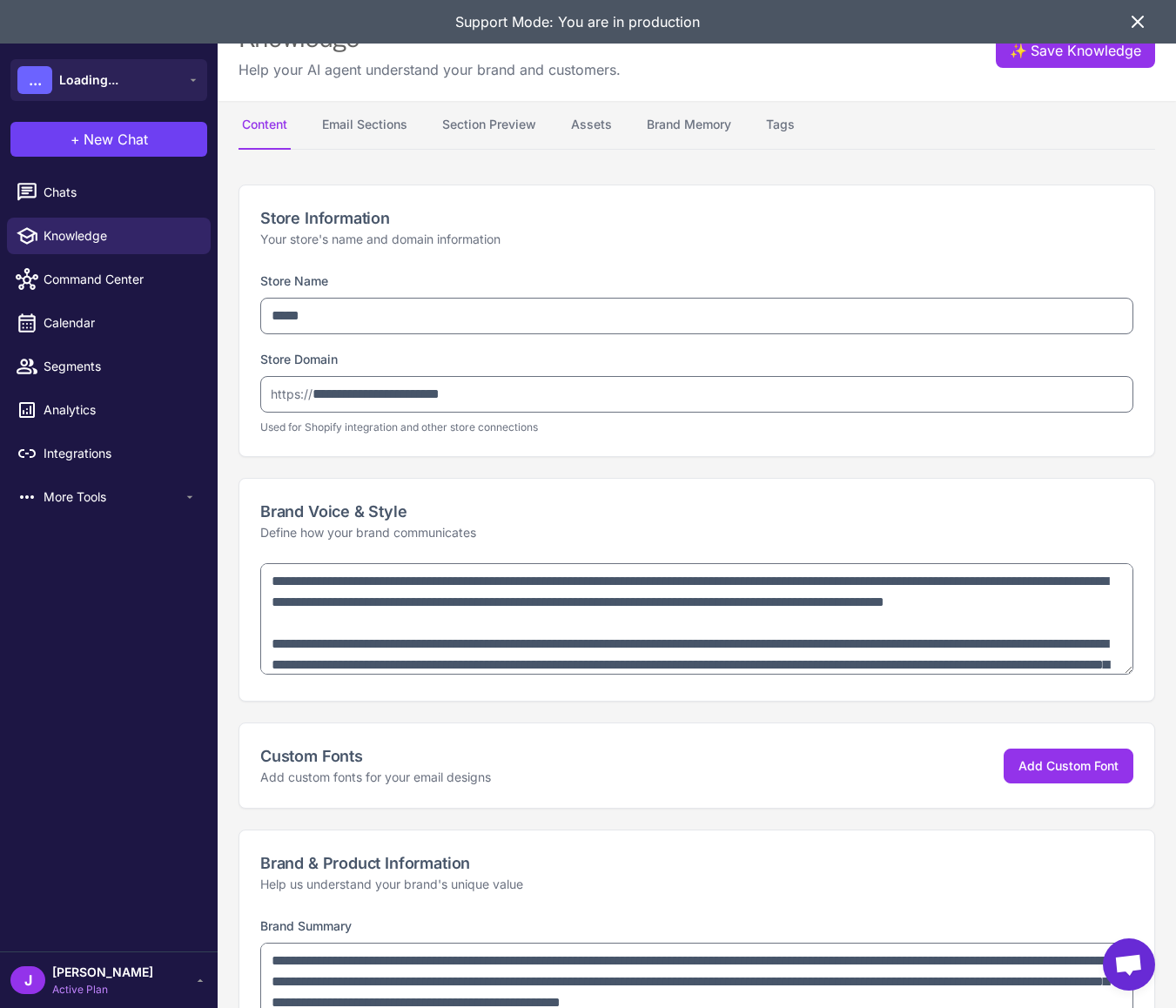 type on "**********" 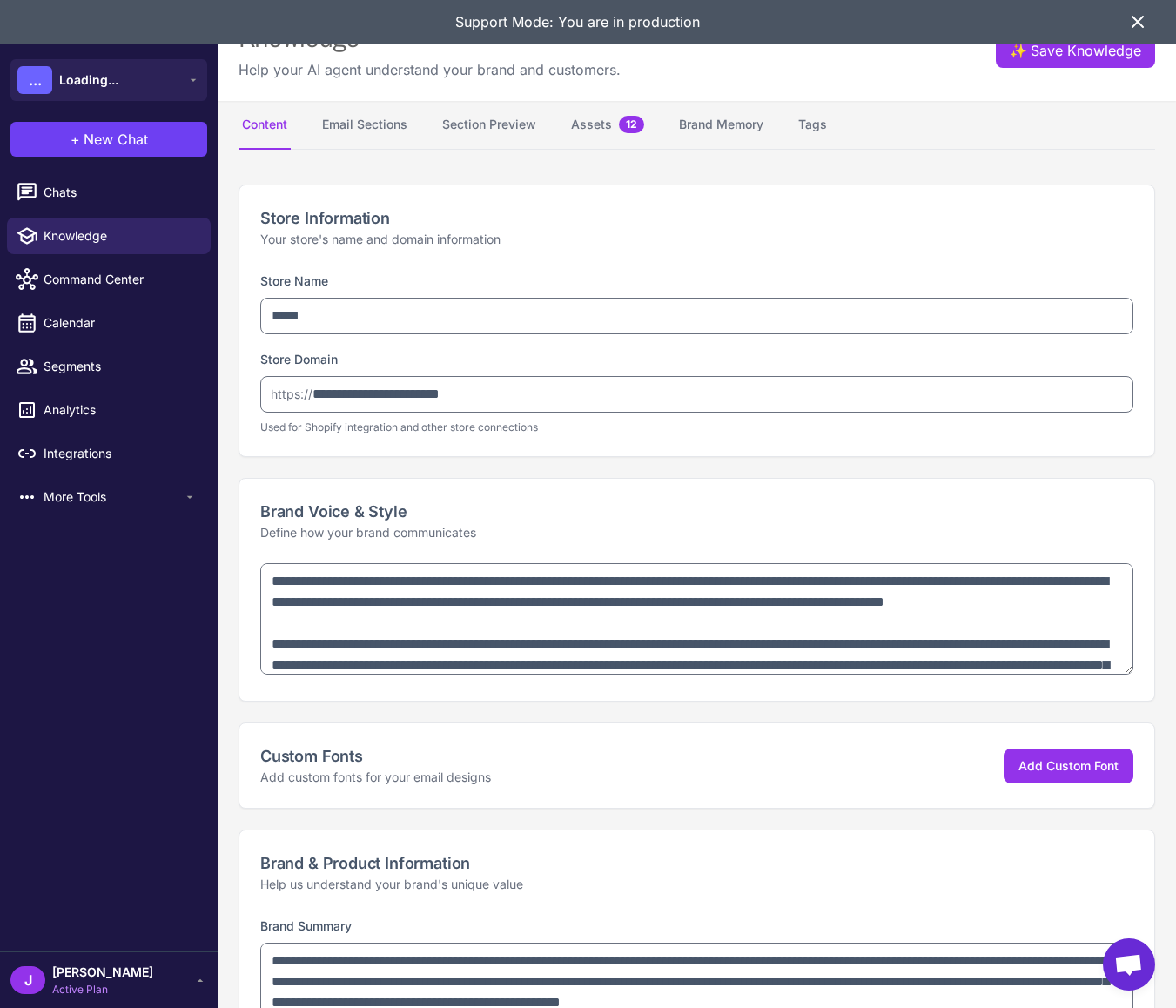 type on "**********" 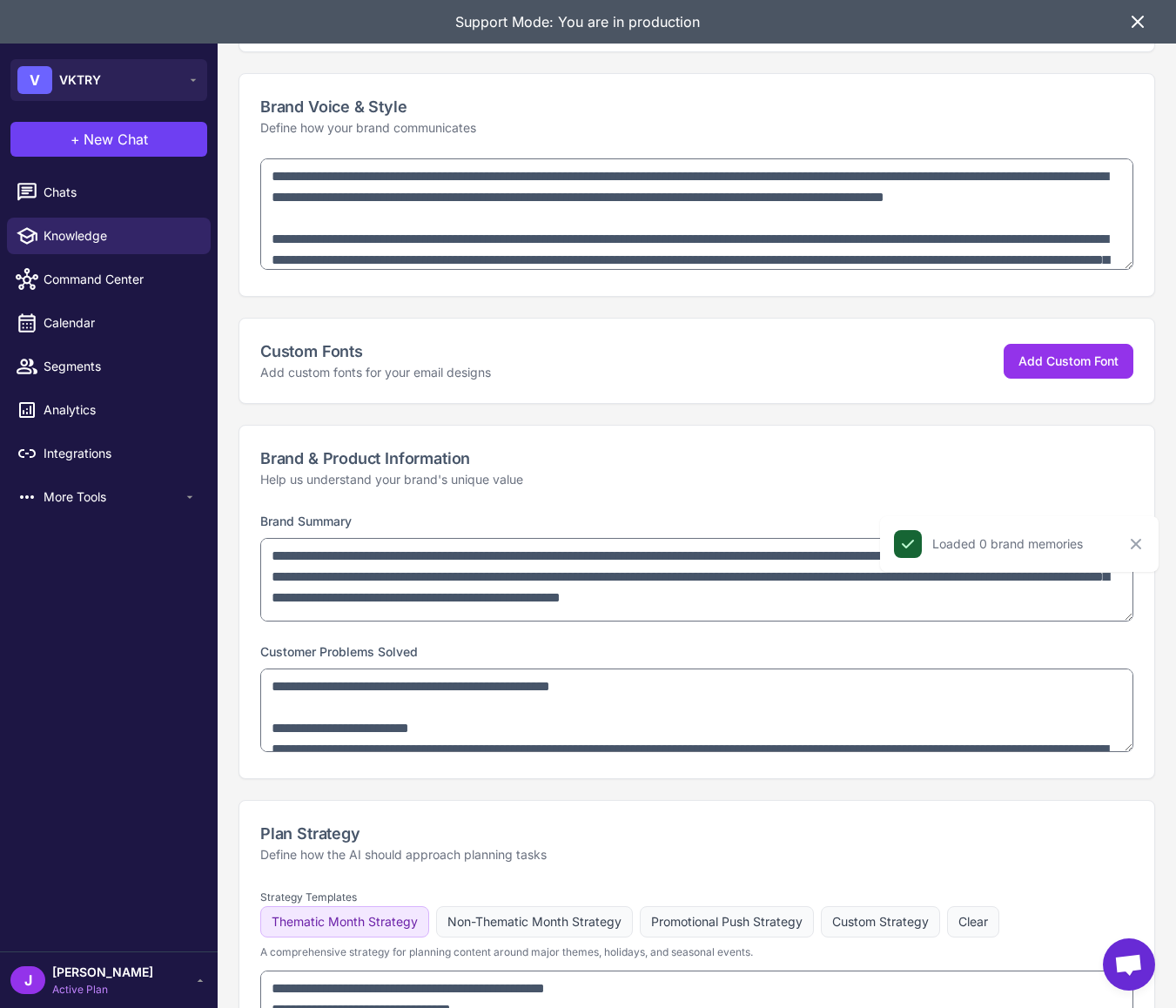 scroll, scrollTop: 0, scrollLeft: 0, axis: both 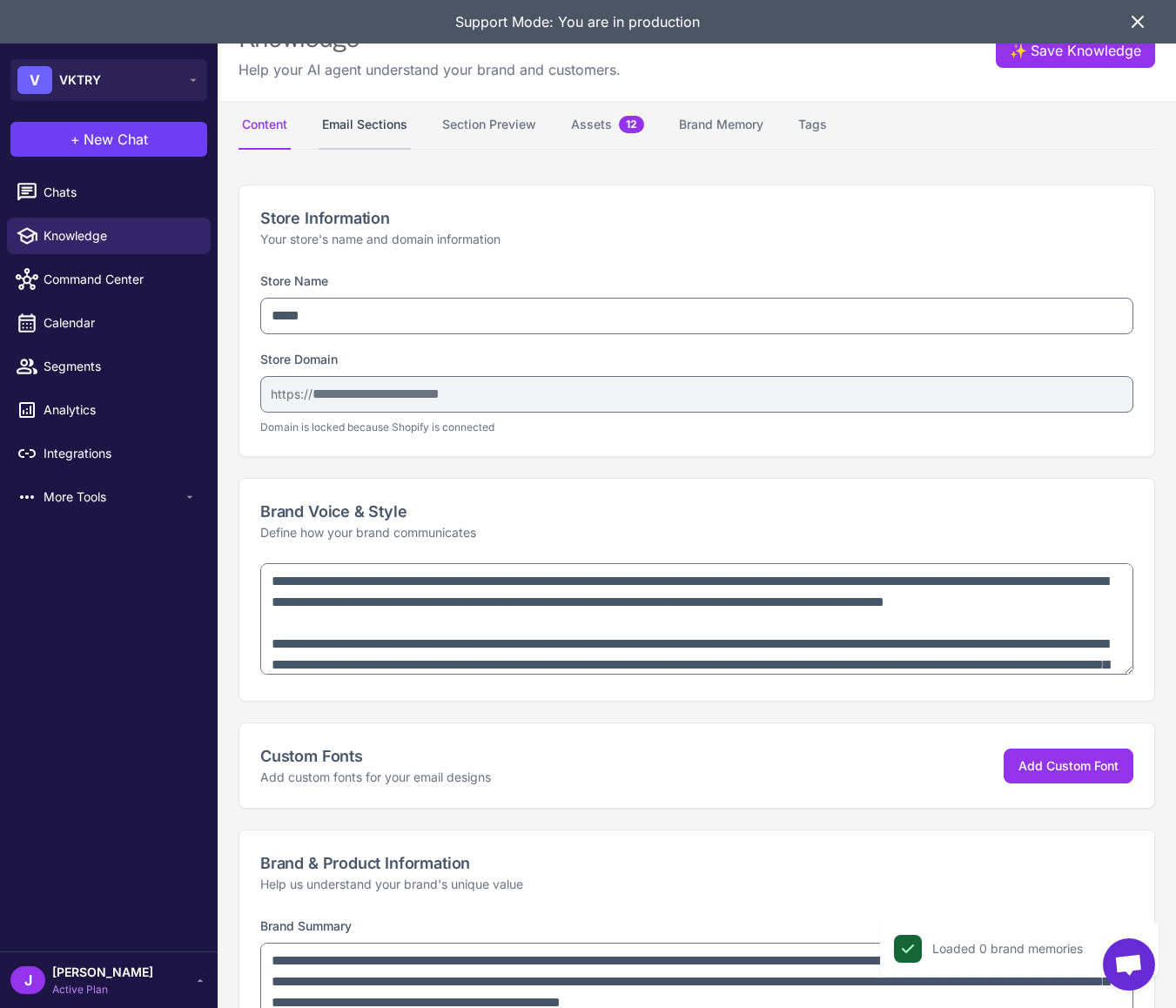 click on "Email Sections" at bounding box center [365, 125] 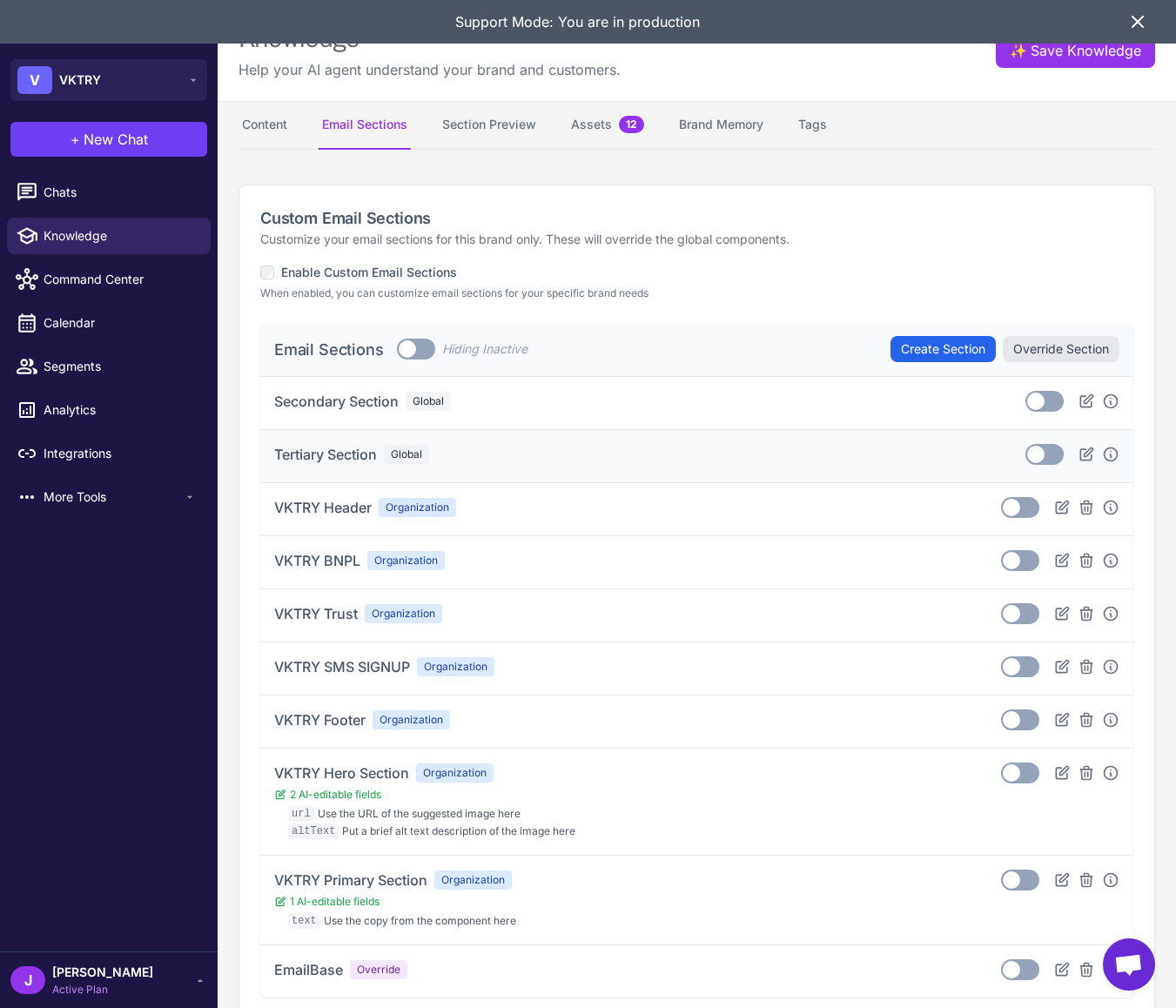 click at bounding box center [1036, 454] 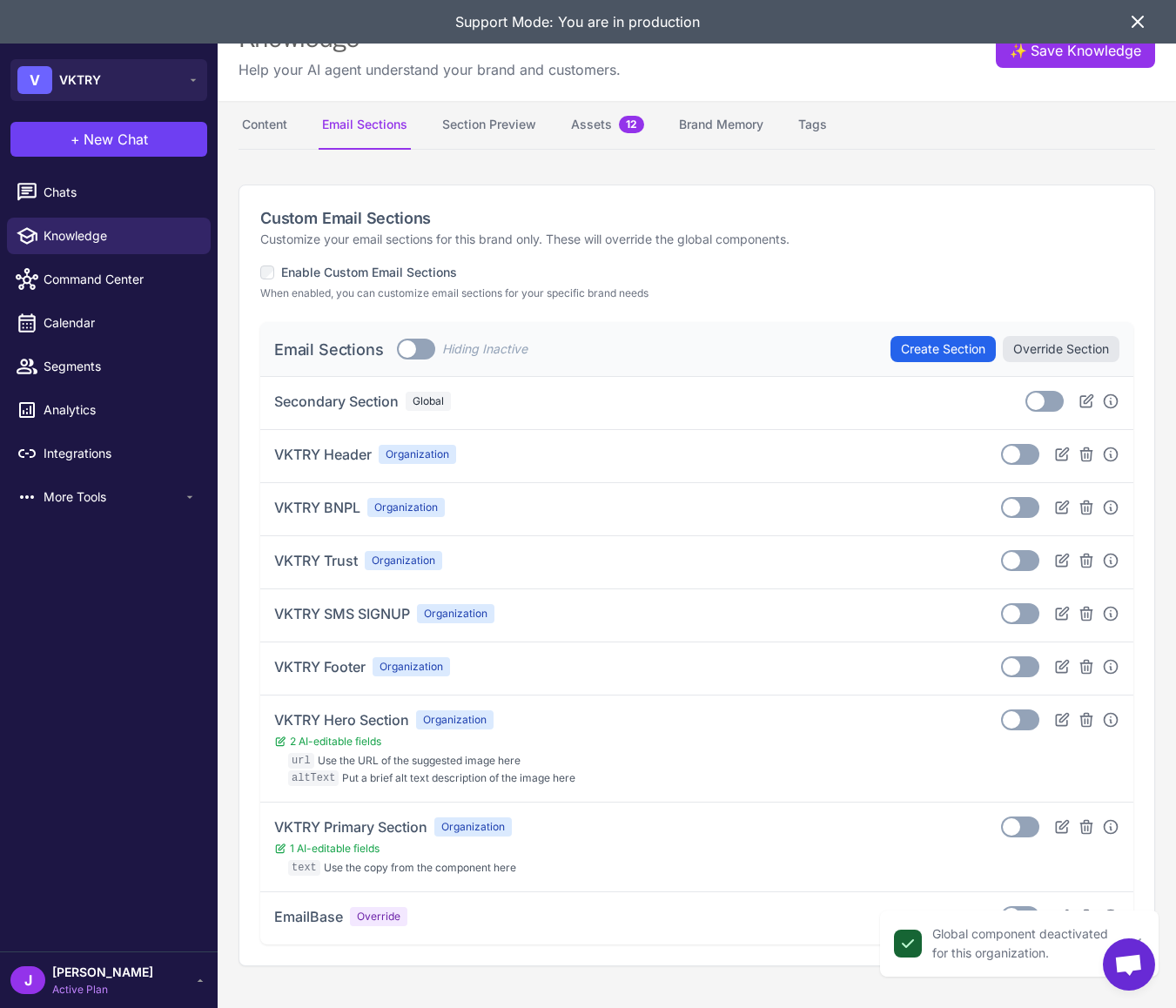 click on "Email Sections" at bounding box center [328, 349] 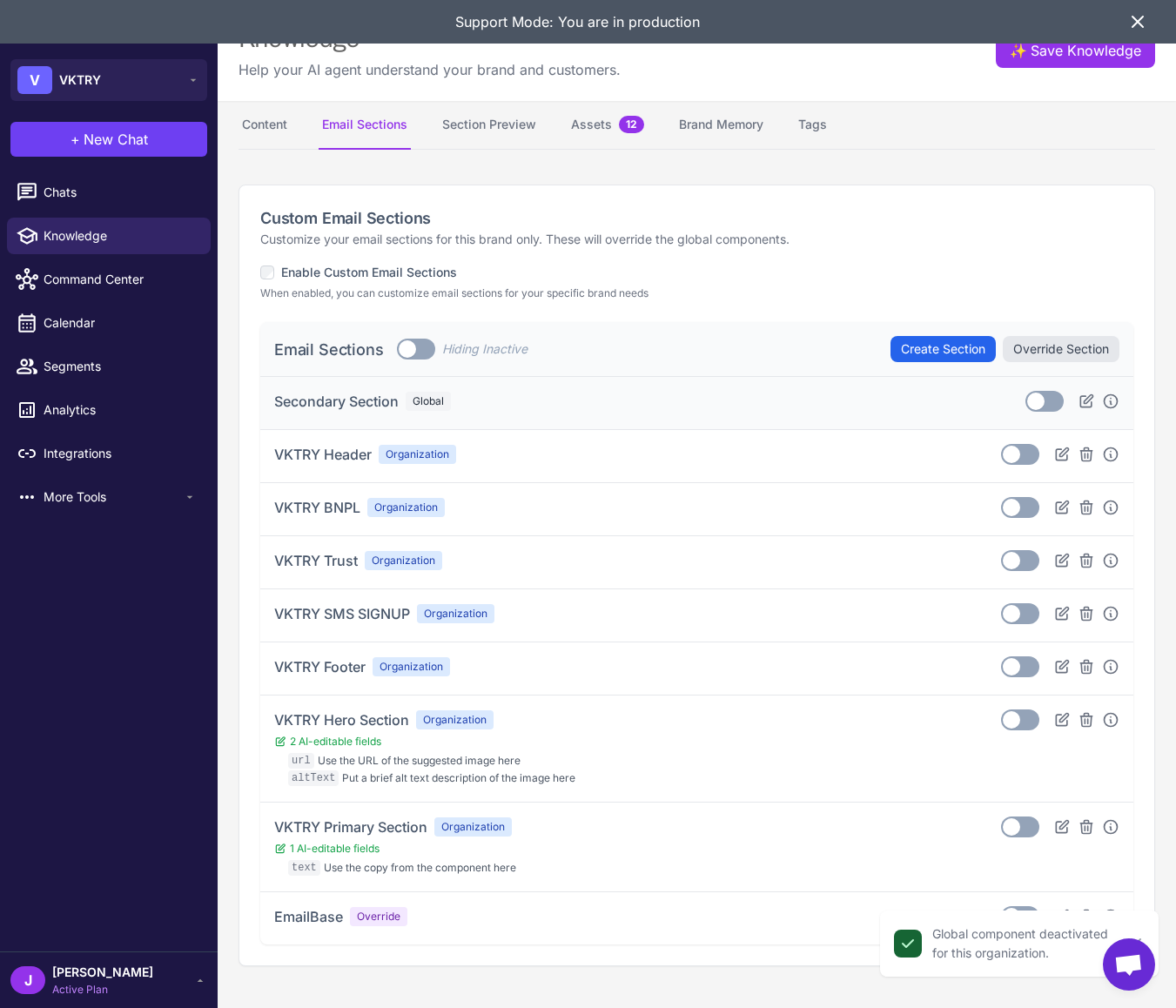click on "Toggle" at bounding box center (1045, 401) 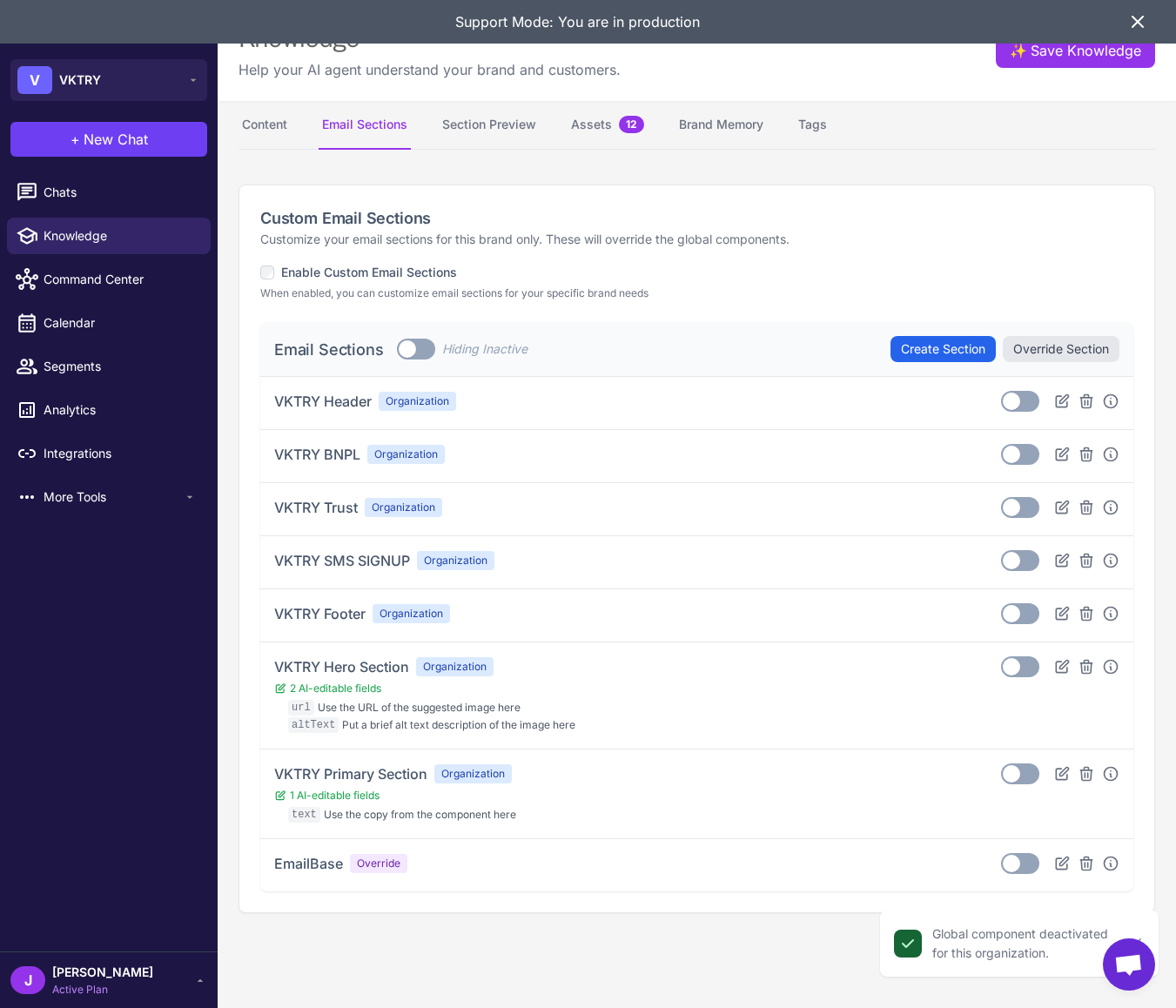 click at bounding box center [407, 349] 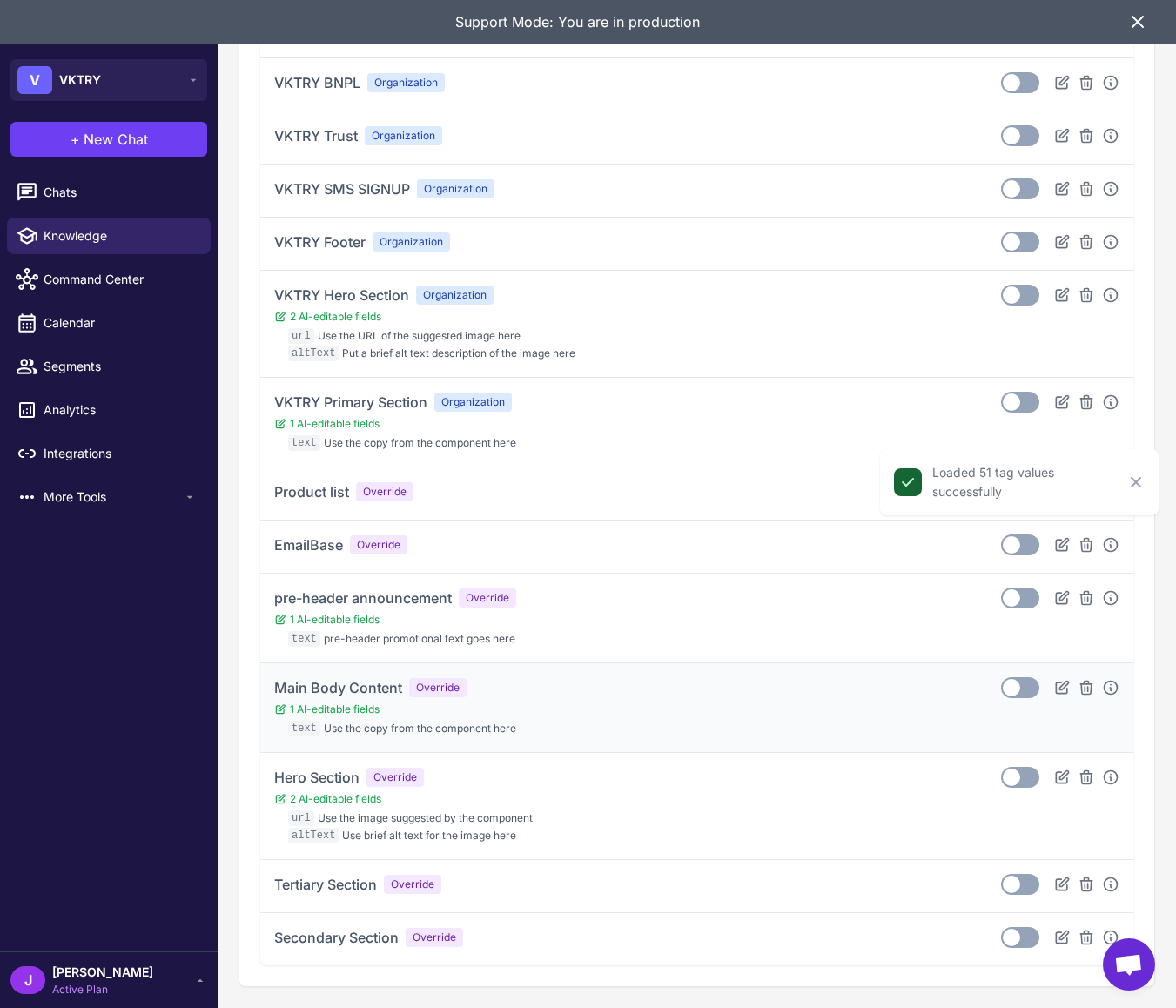scroll, scrollTop: 0, scrollLeft: 0, axis: both 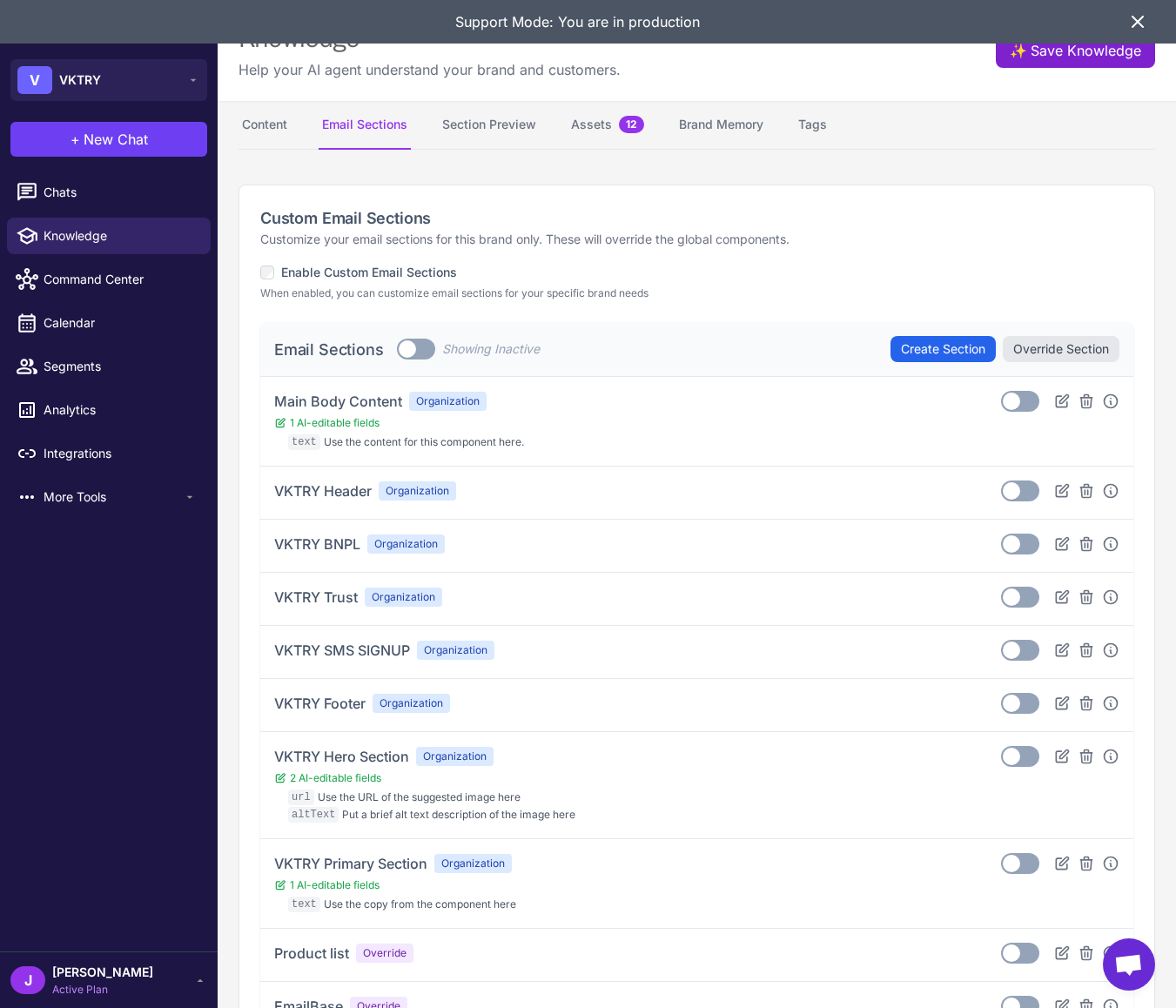 click on "✨  Save Knowledge" at bounding box center [1075, 50] 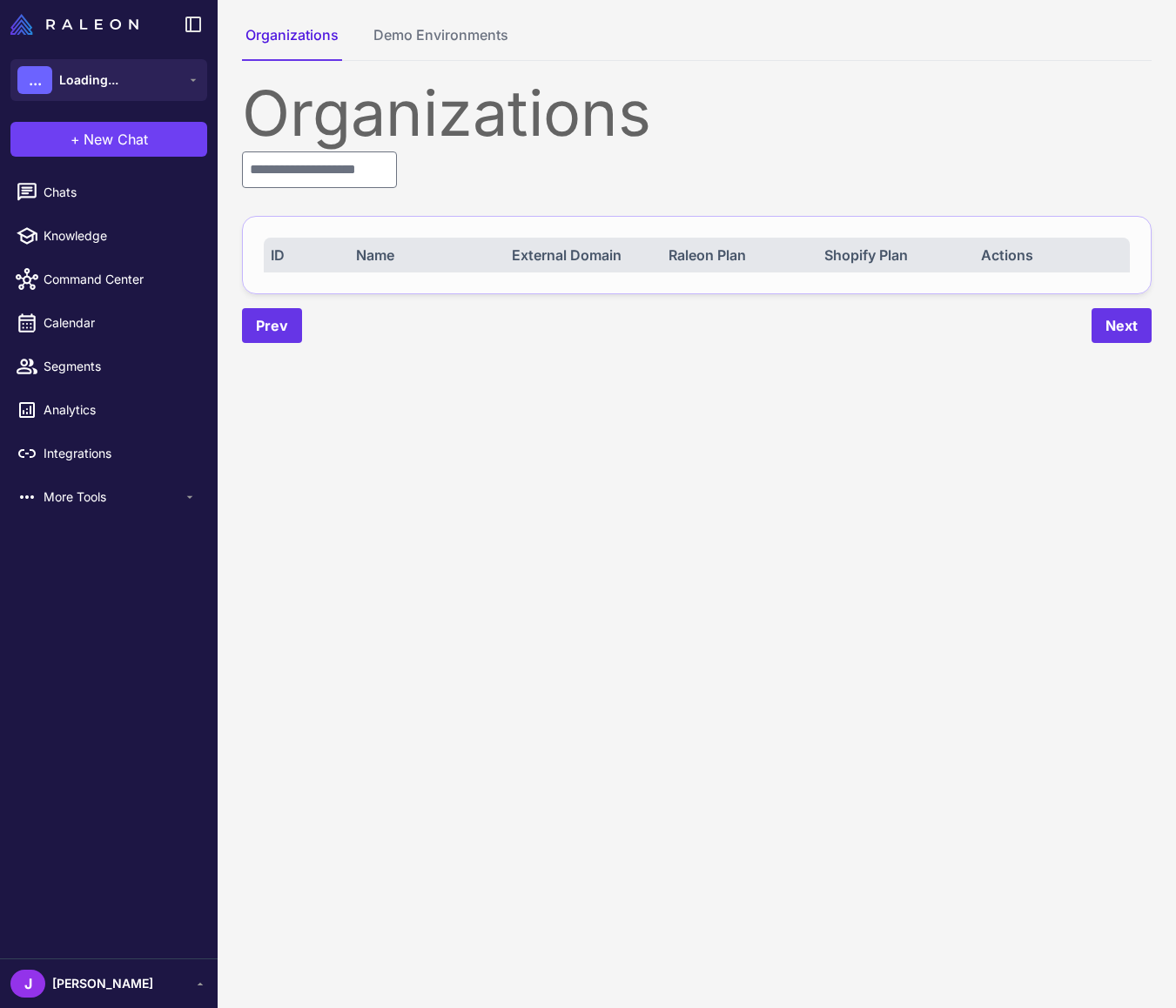 scroll, scrollTop: 0, scrollLeft: 0, axis: both 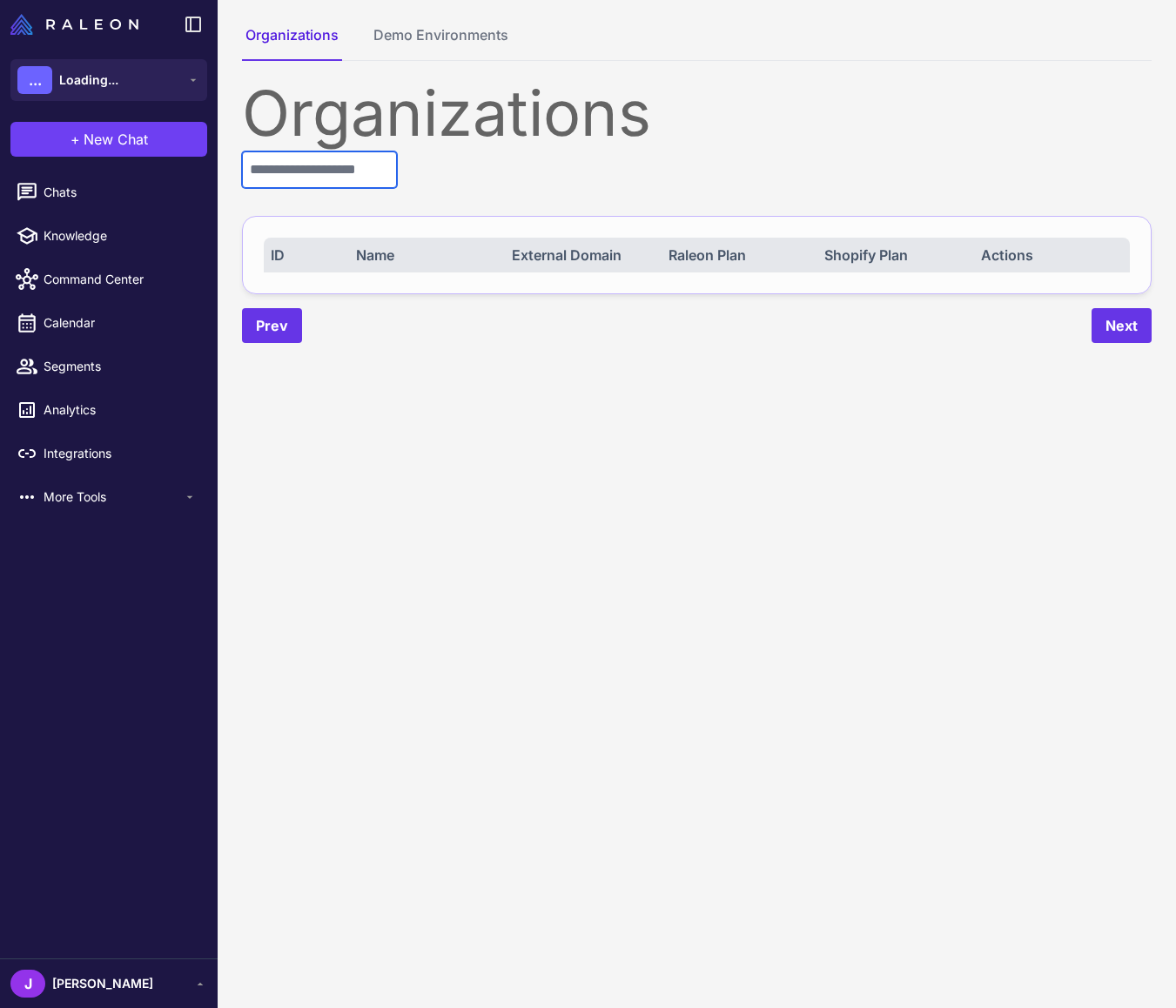 click at bounding box center [319, 170] 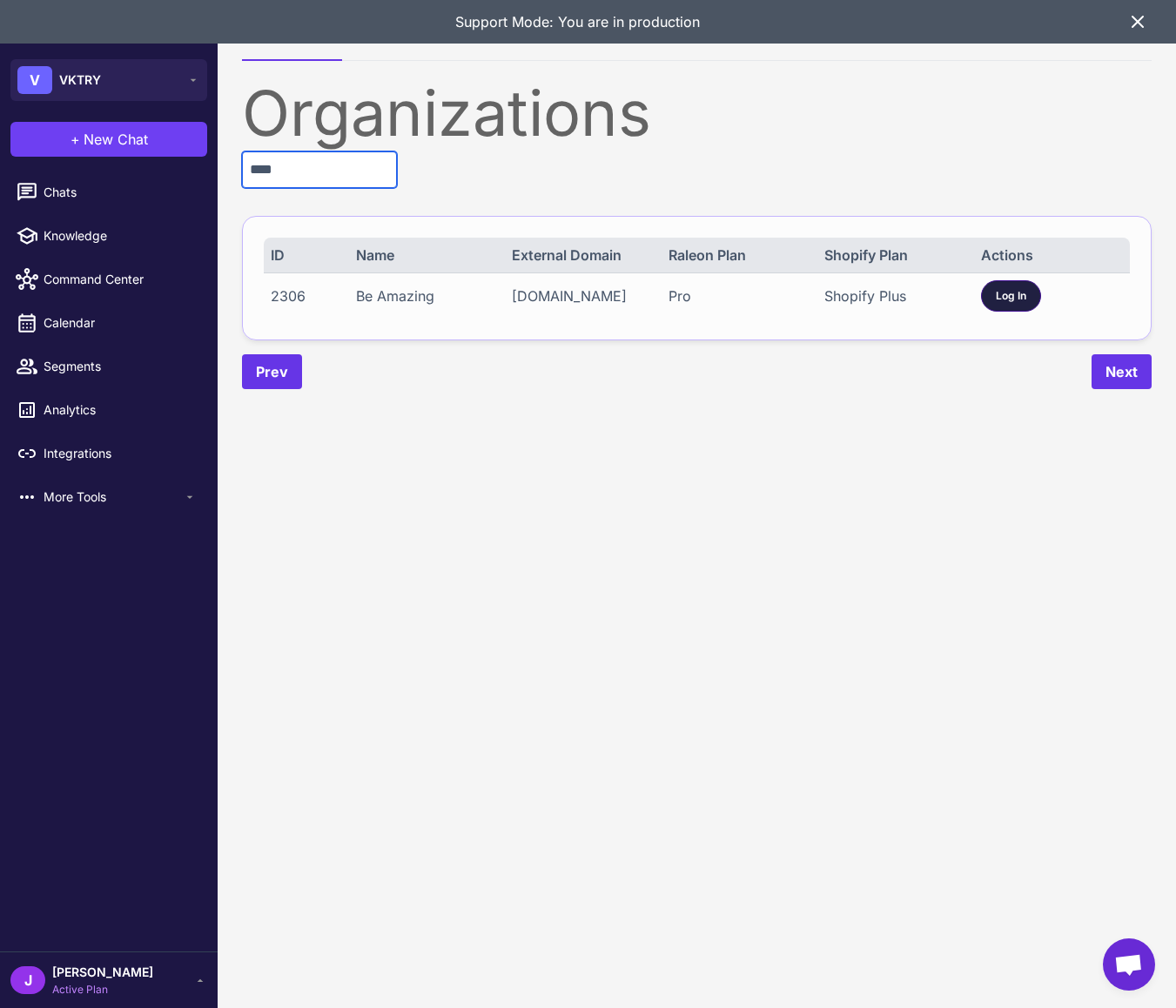 type on "****" 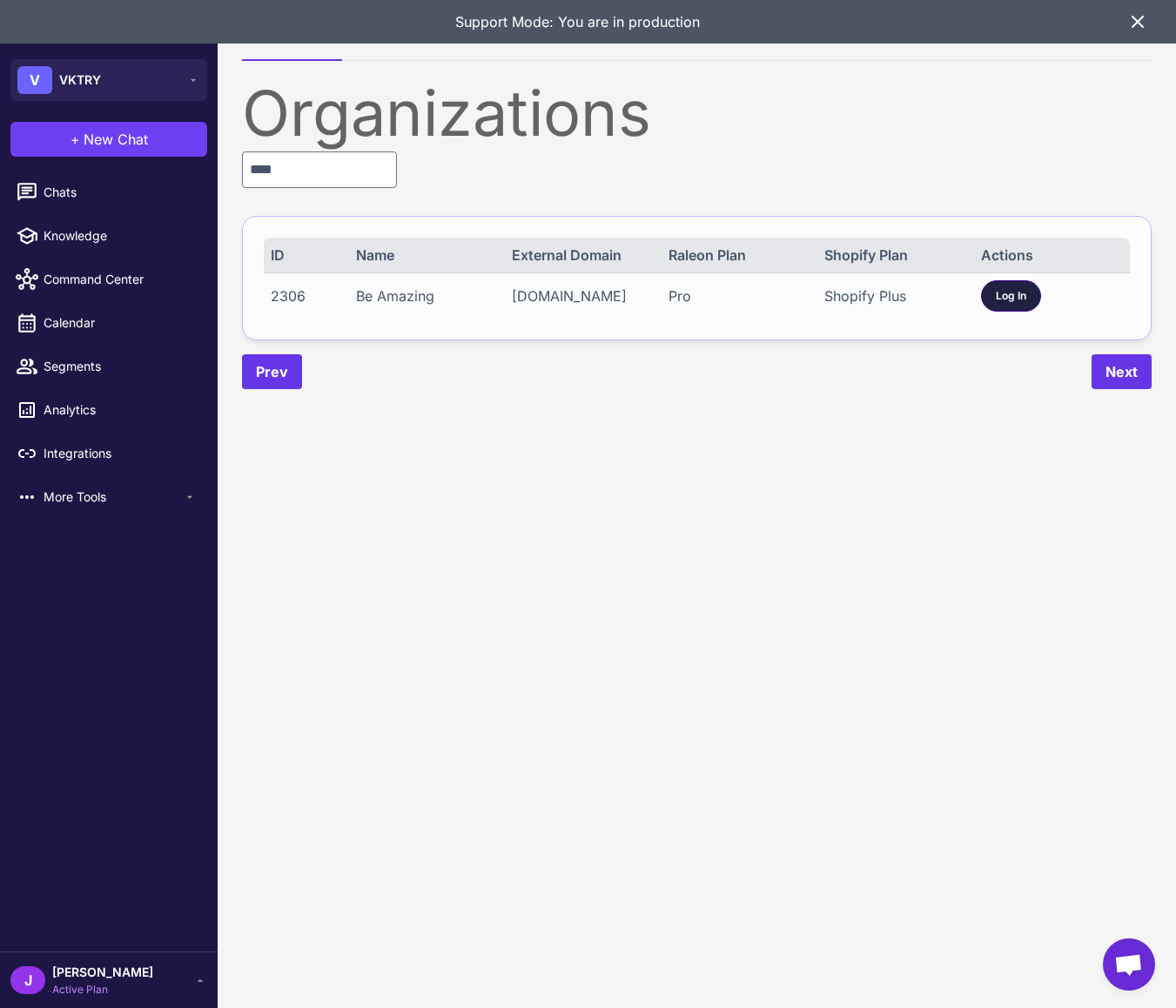 click on "Log In" at bounding box center (1011, 296) 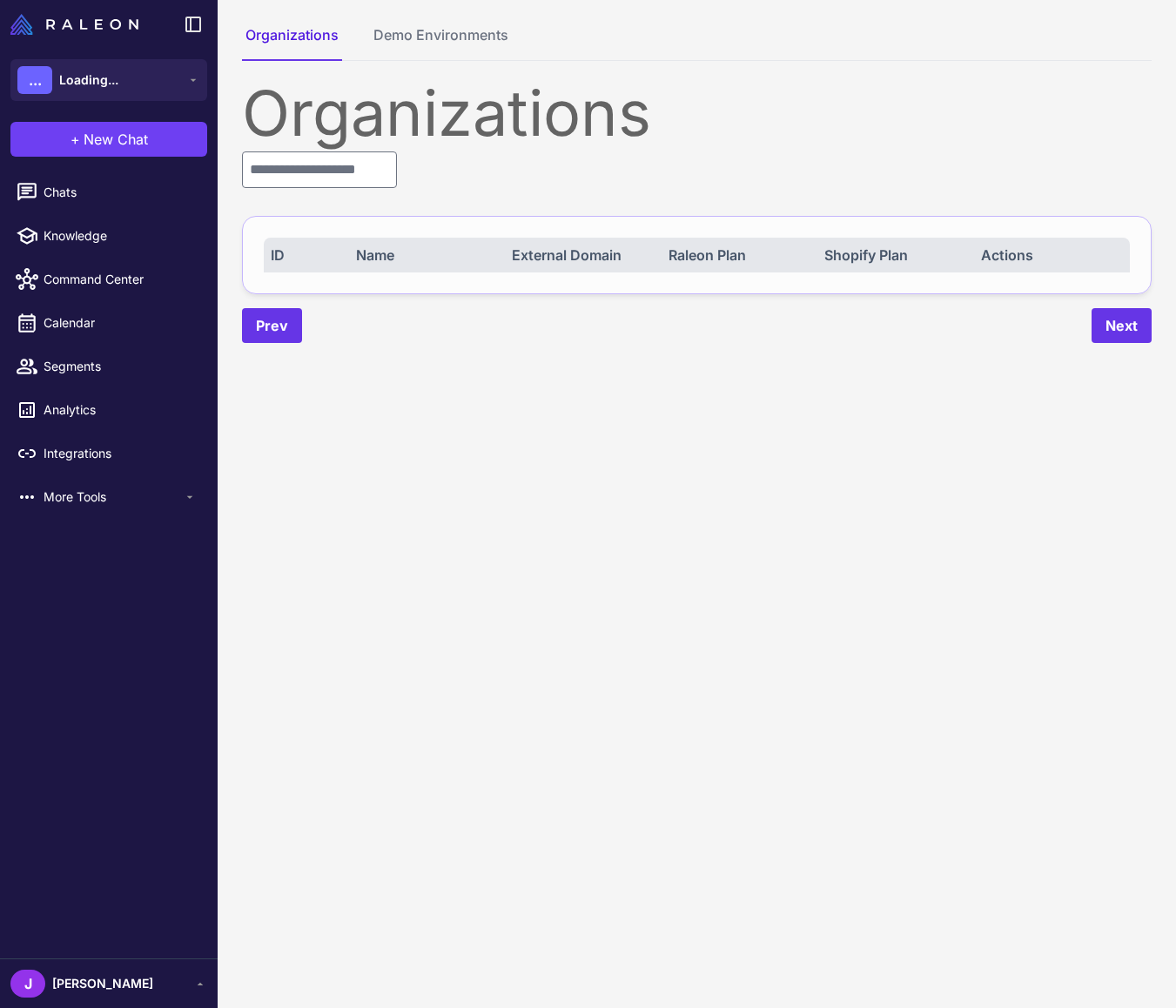 scroll, scrollTop: 0, scrollLeft: 0, axis: both 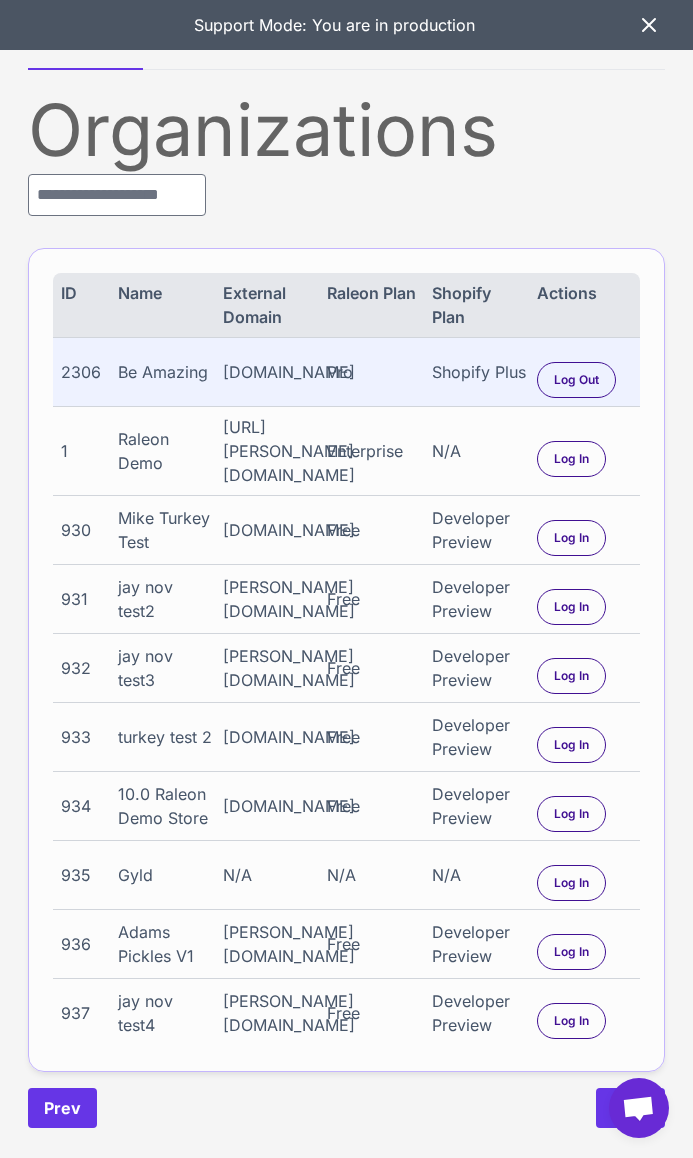 click 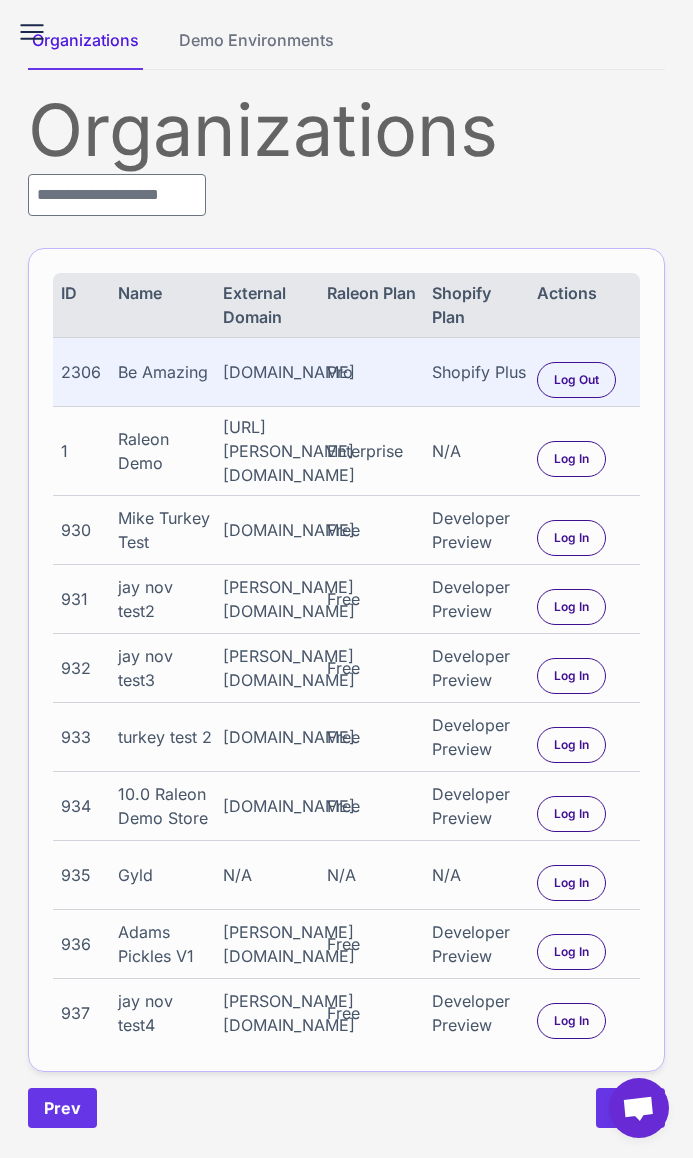 click 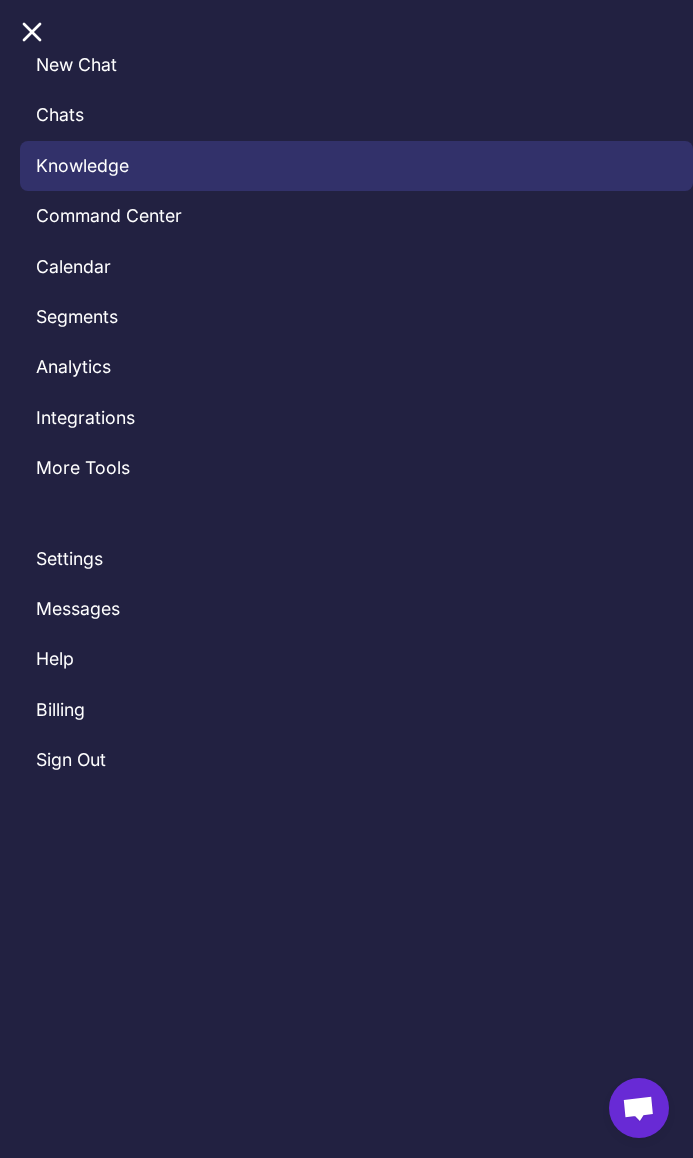 click on "Knowledge" at bounding box center [356, 166] 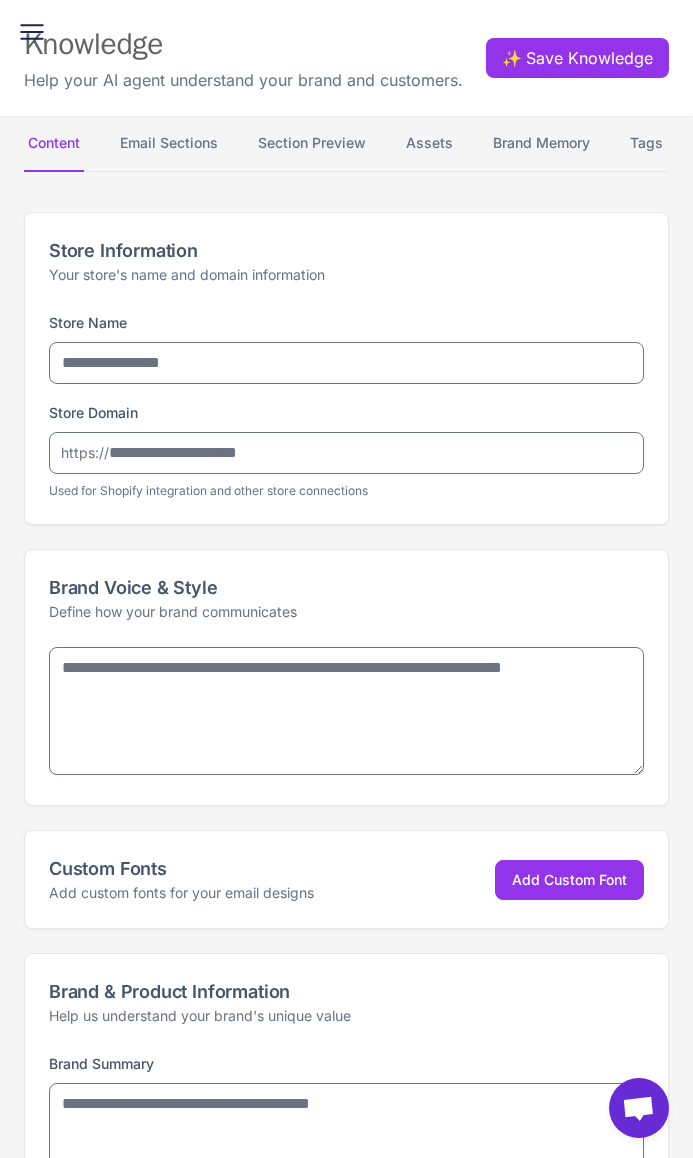 type on "**********" 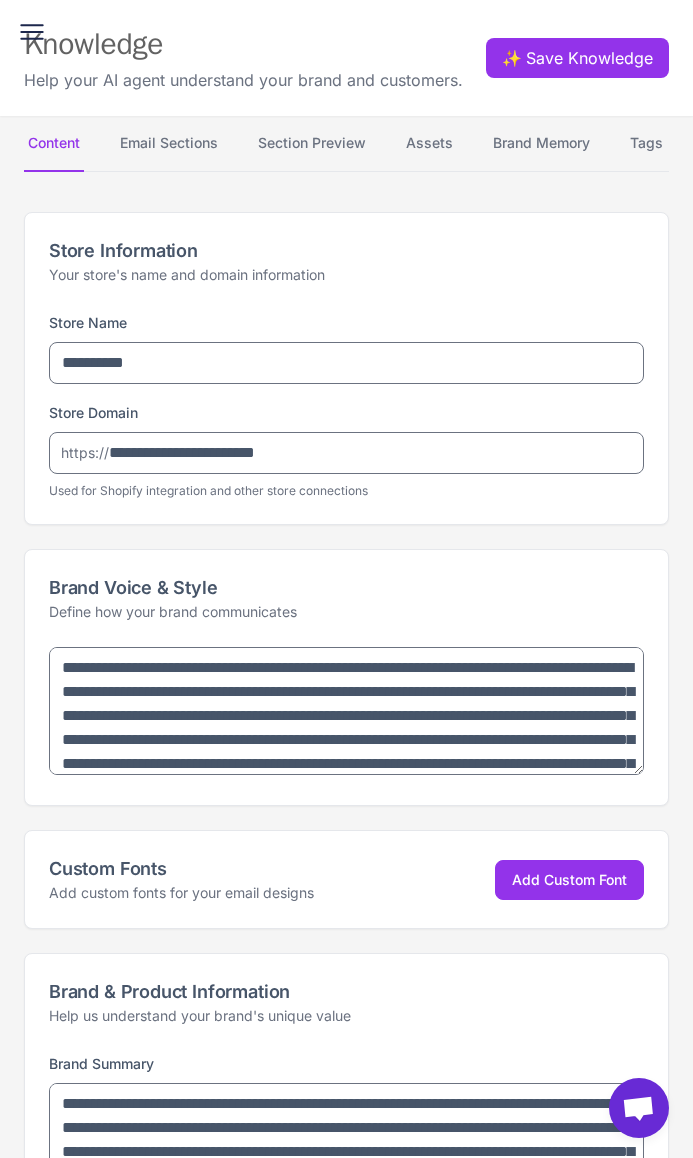 type on "**********" 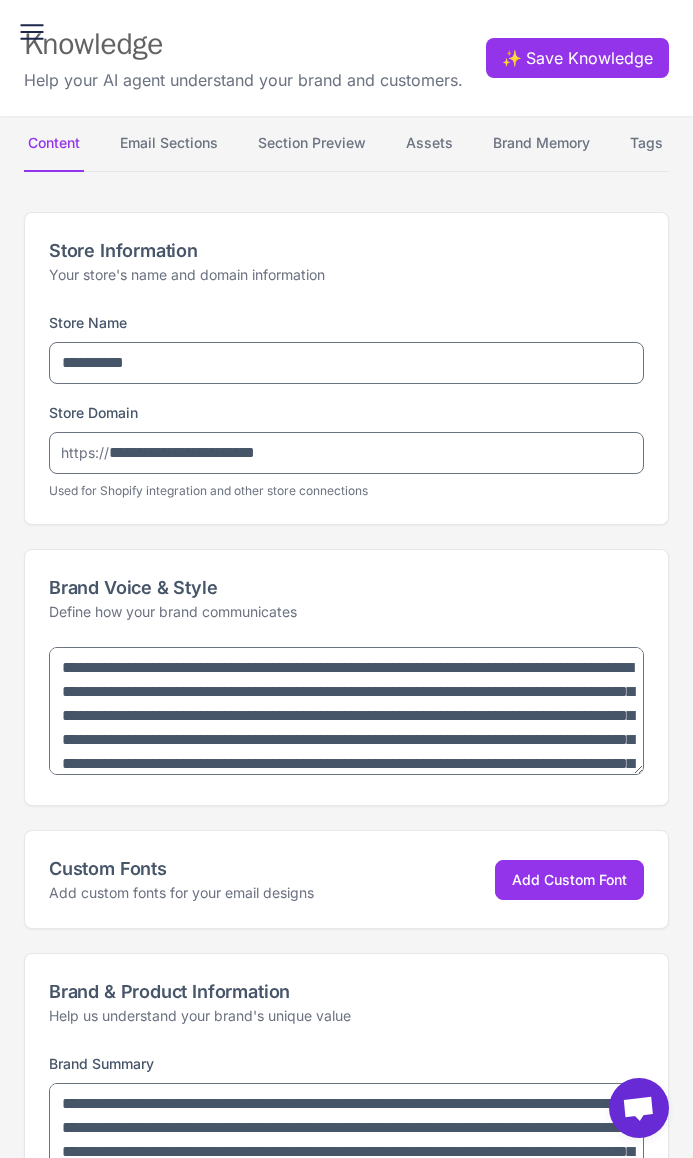 type on "**********" 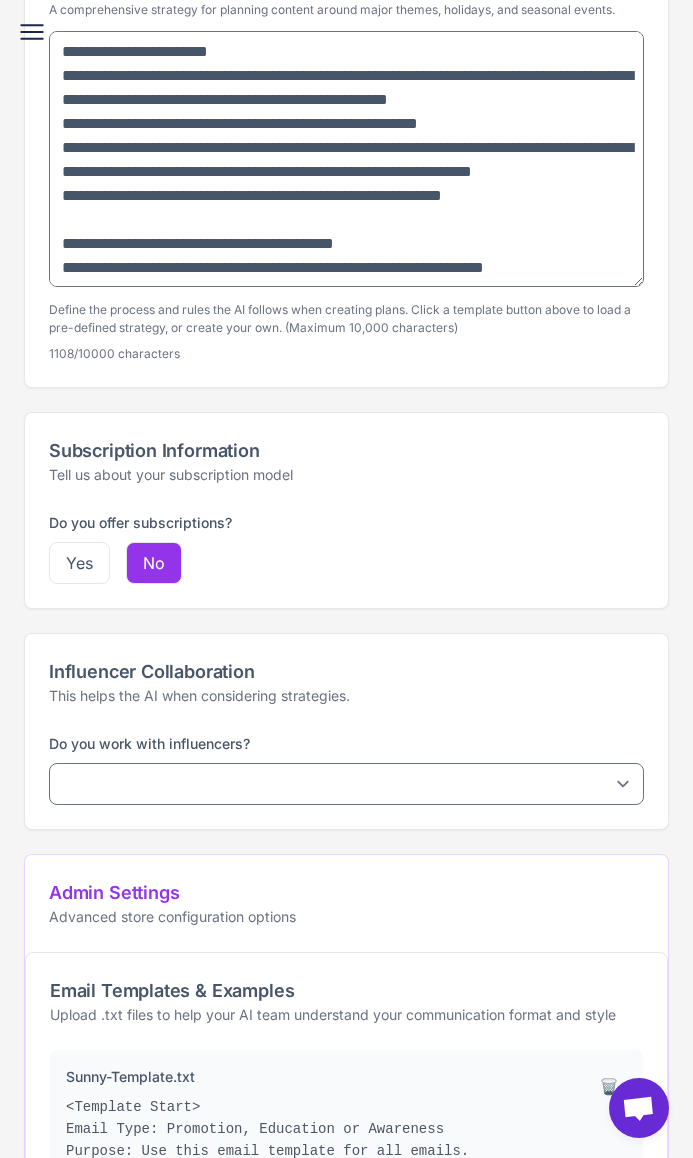 scroll, scrollTop: 1595, scrollLeft: 0, axis: vertical 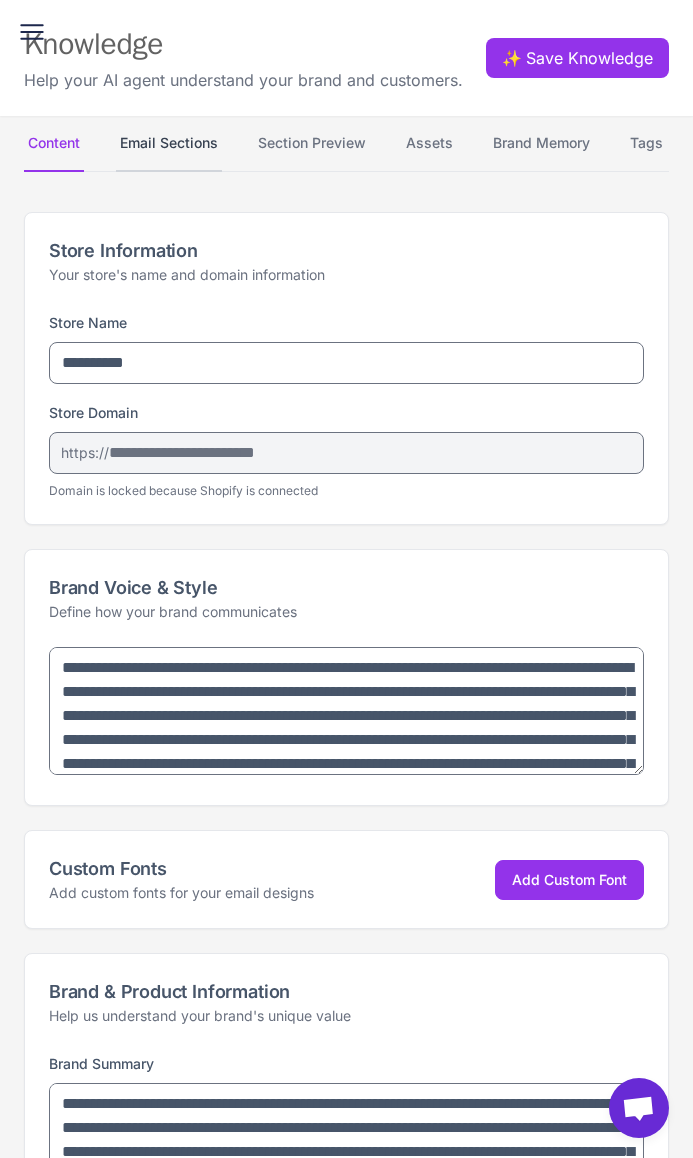 click on "Email Sections" at bounding box center [169, 144] 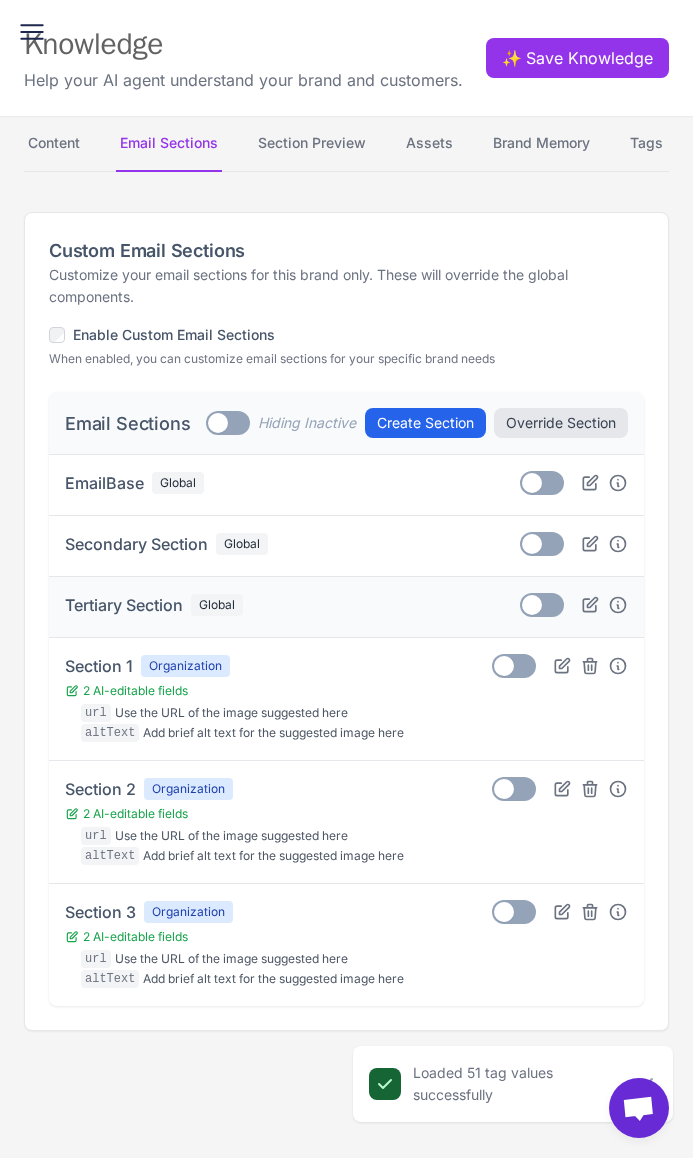 click at bounding box center (532, 605) 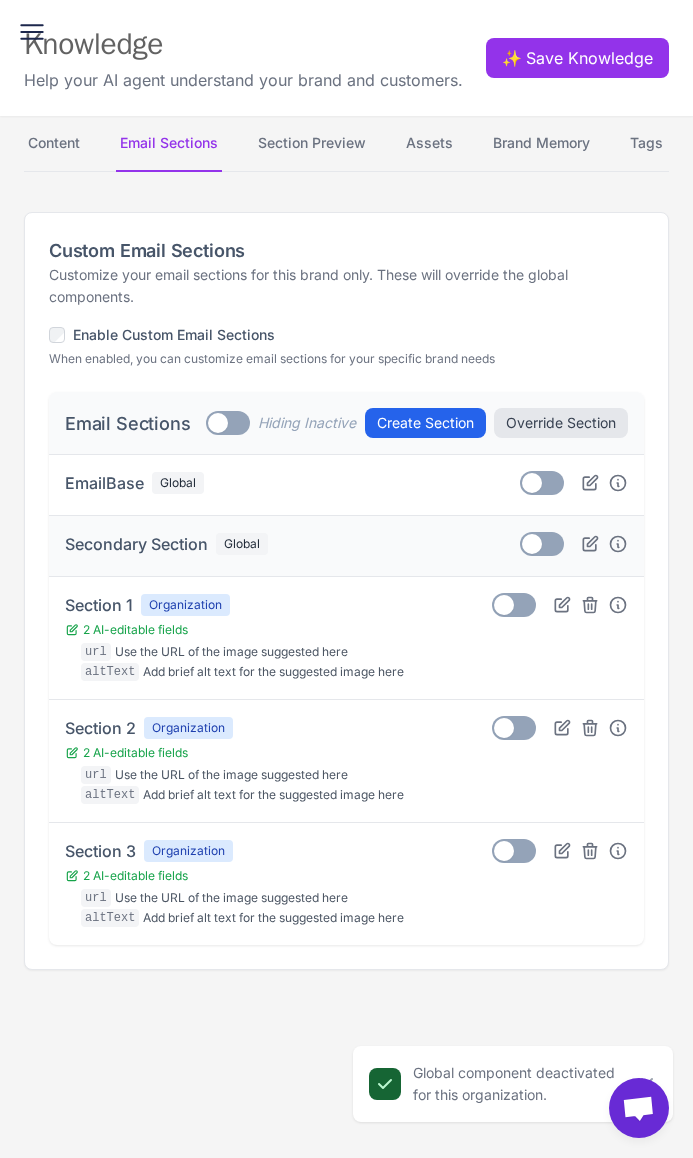 click on "Toggle" at bounding box center [542, 544] 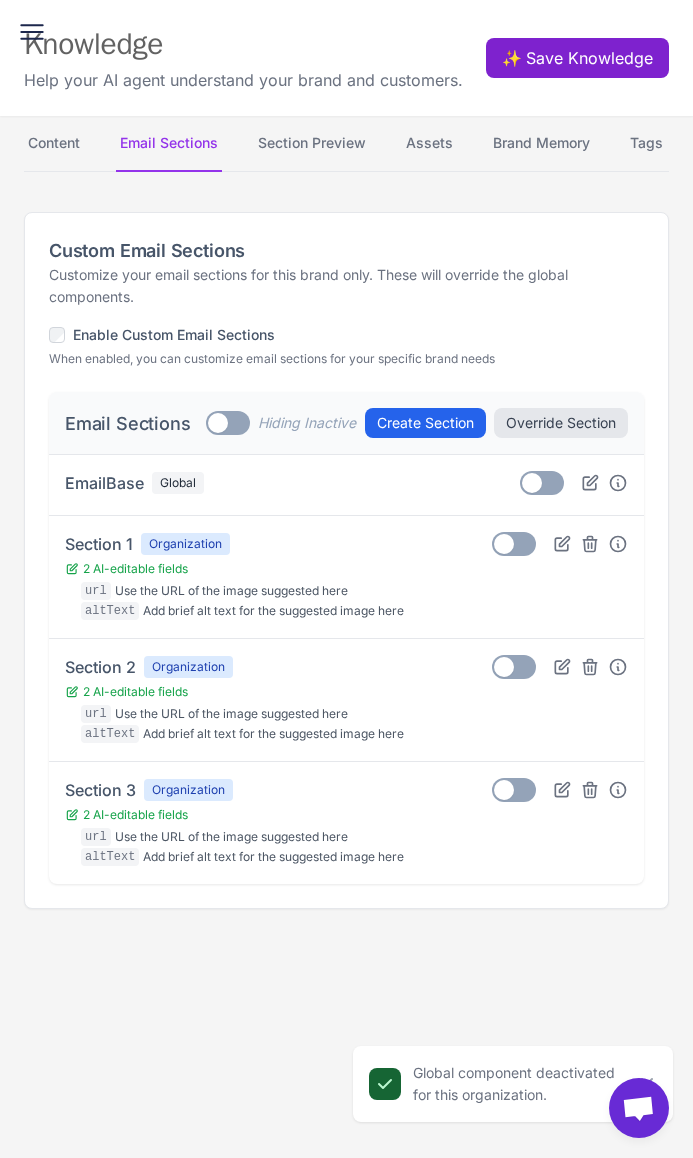 click on "✨  Save Knowledge" at bounding box center (577, 58) 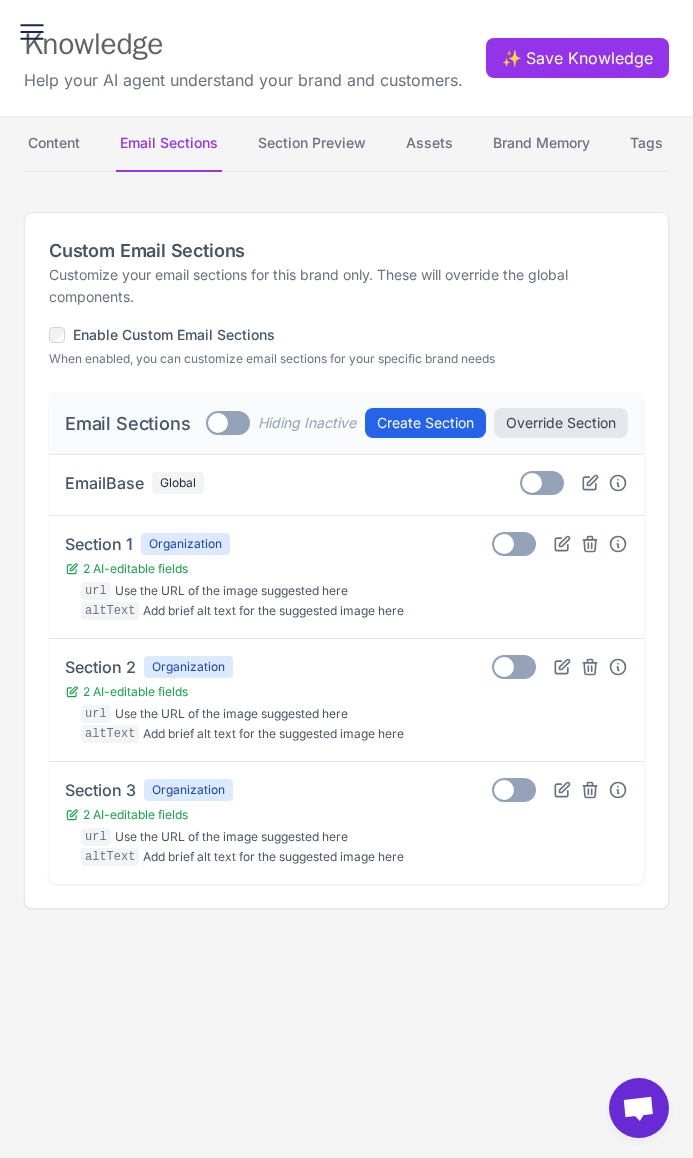 type 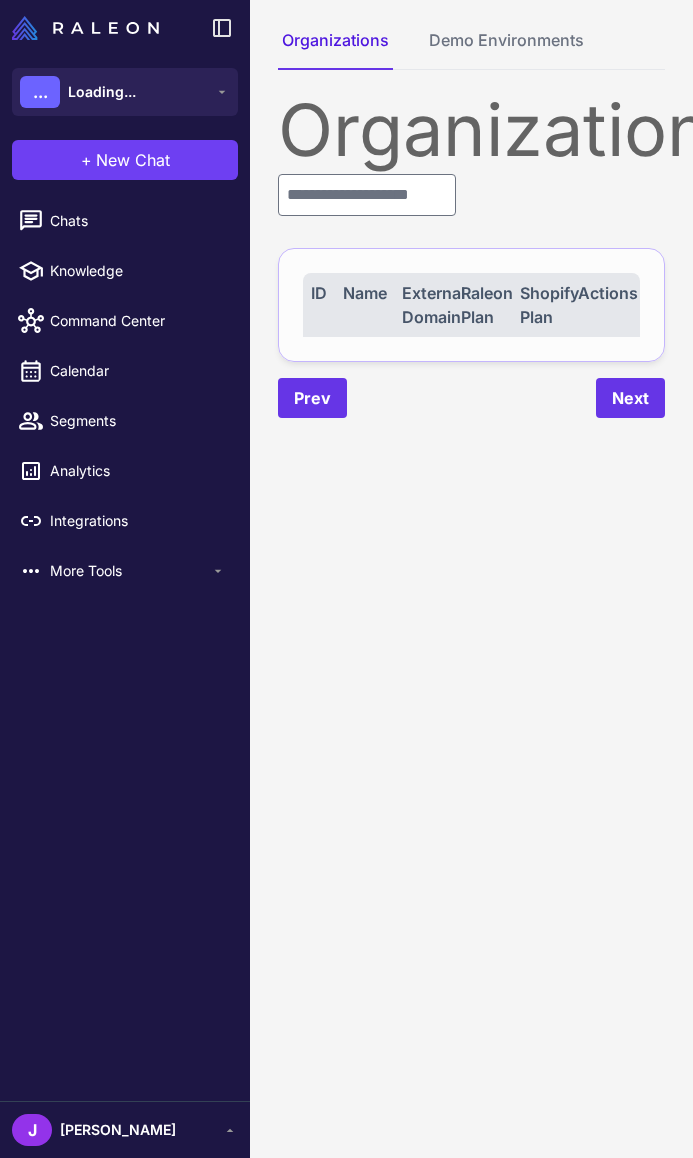 scroll, scrollTop: 0, scrollLeft: 0, axis: both 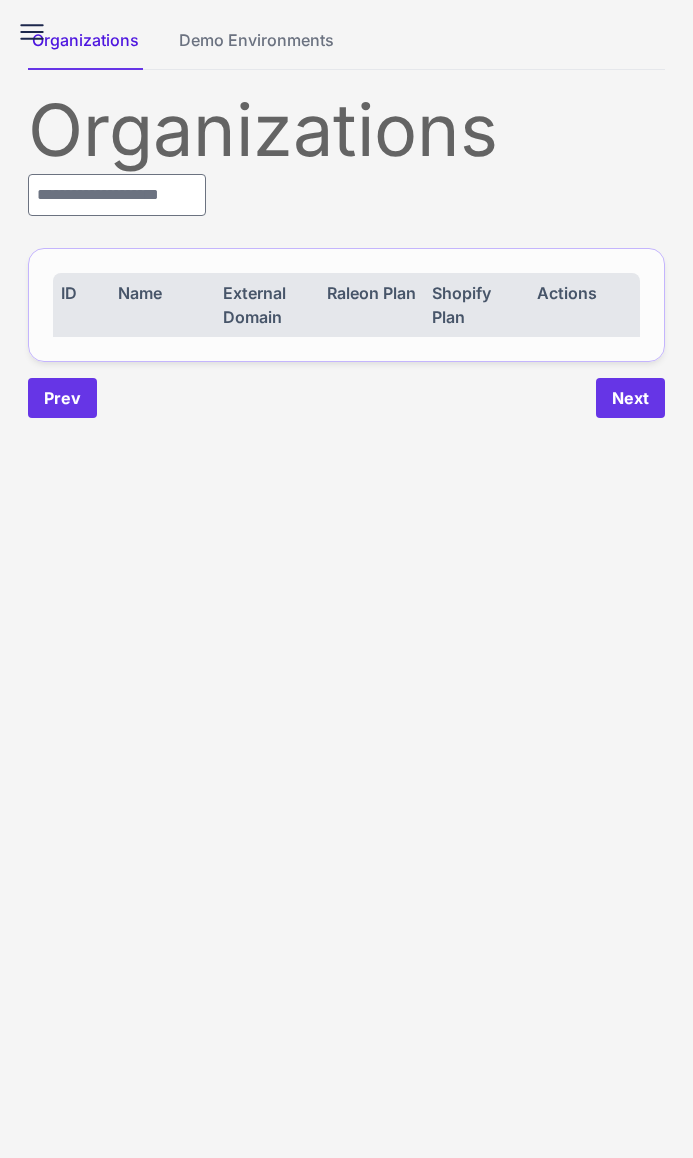 click on "Organizations ID Name External Domain Raleon Plan Shopify Plan Actions  Prev   Next" at bounding box center [346, 256] 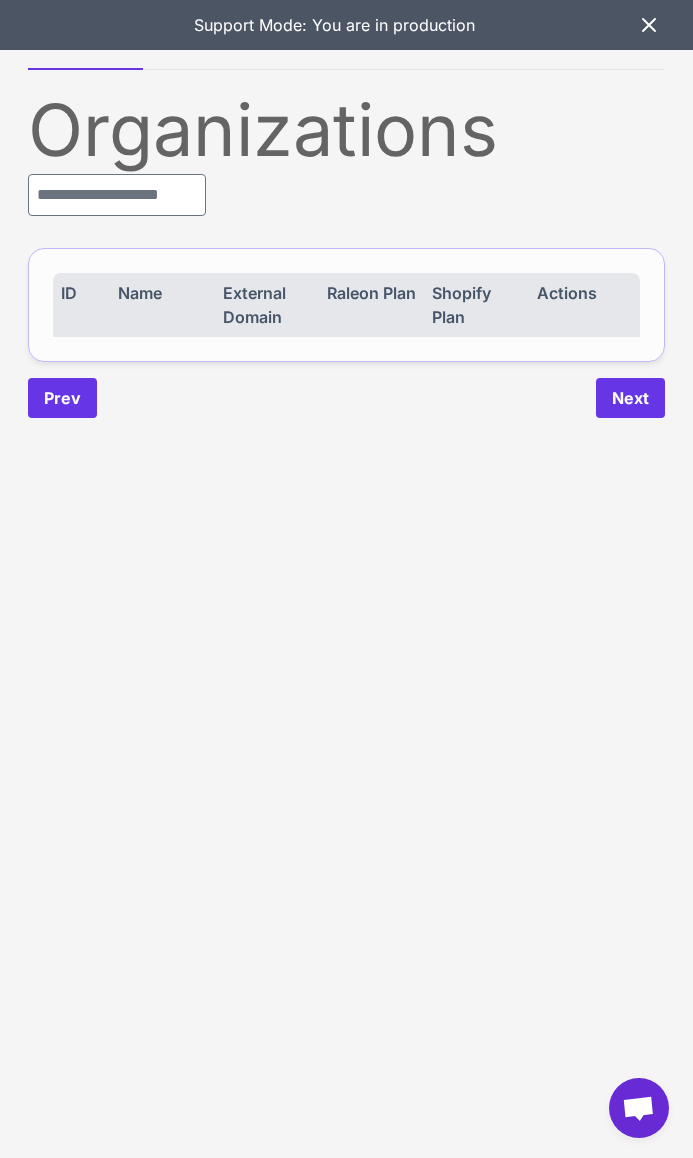 click on "Organizations" at bounding box center (346, 130) 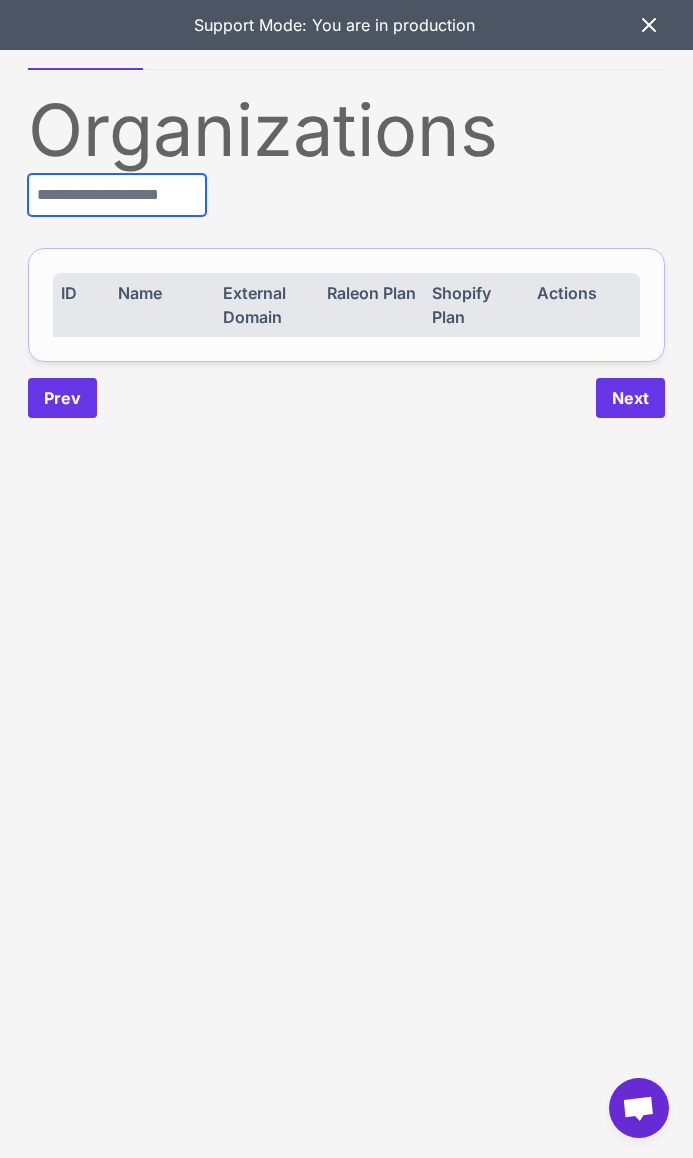 click at bounding box center (117, 195) 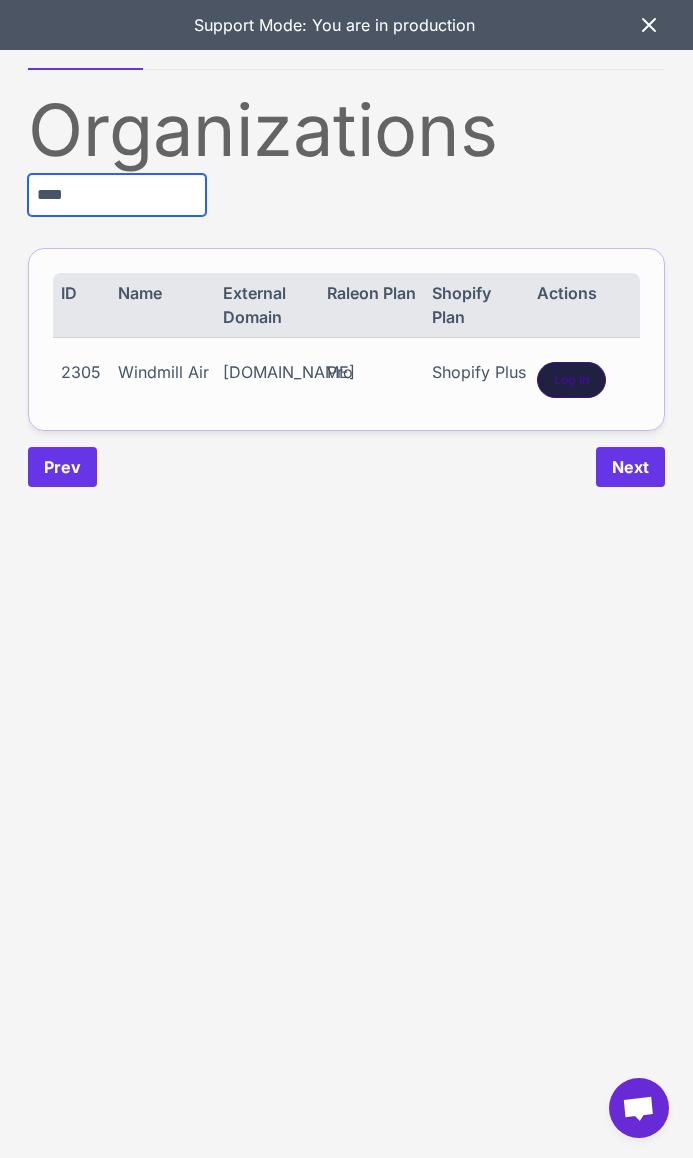 type on "****" 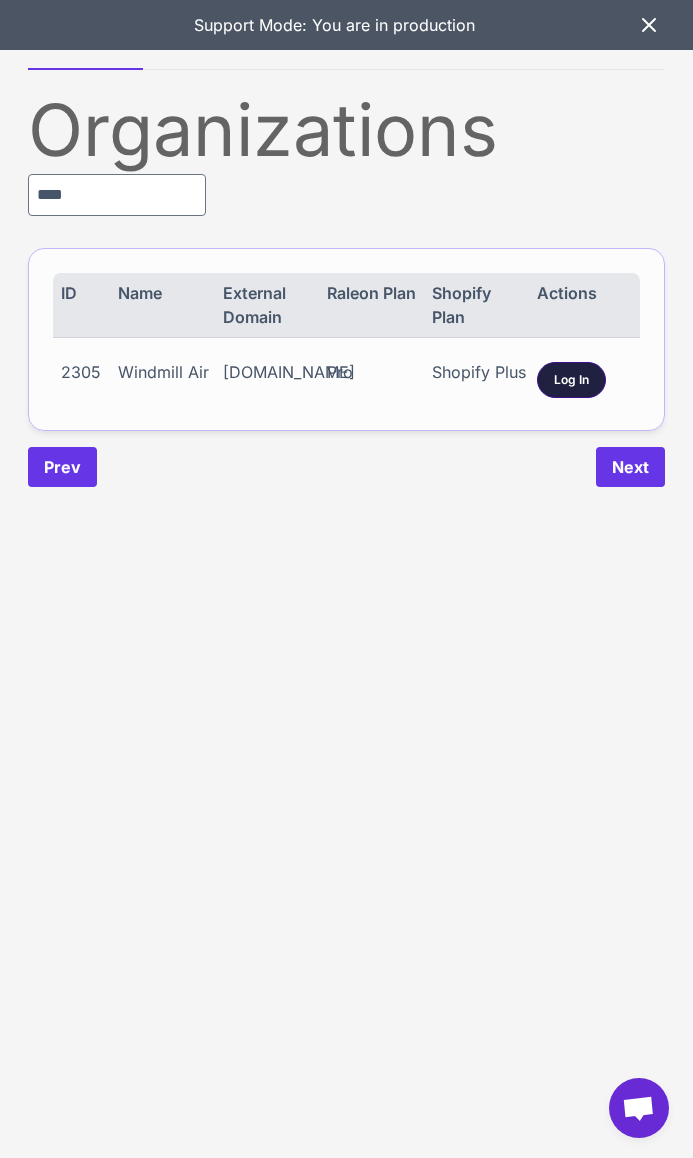 click on "Log In" at bounding box center [571, 380] 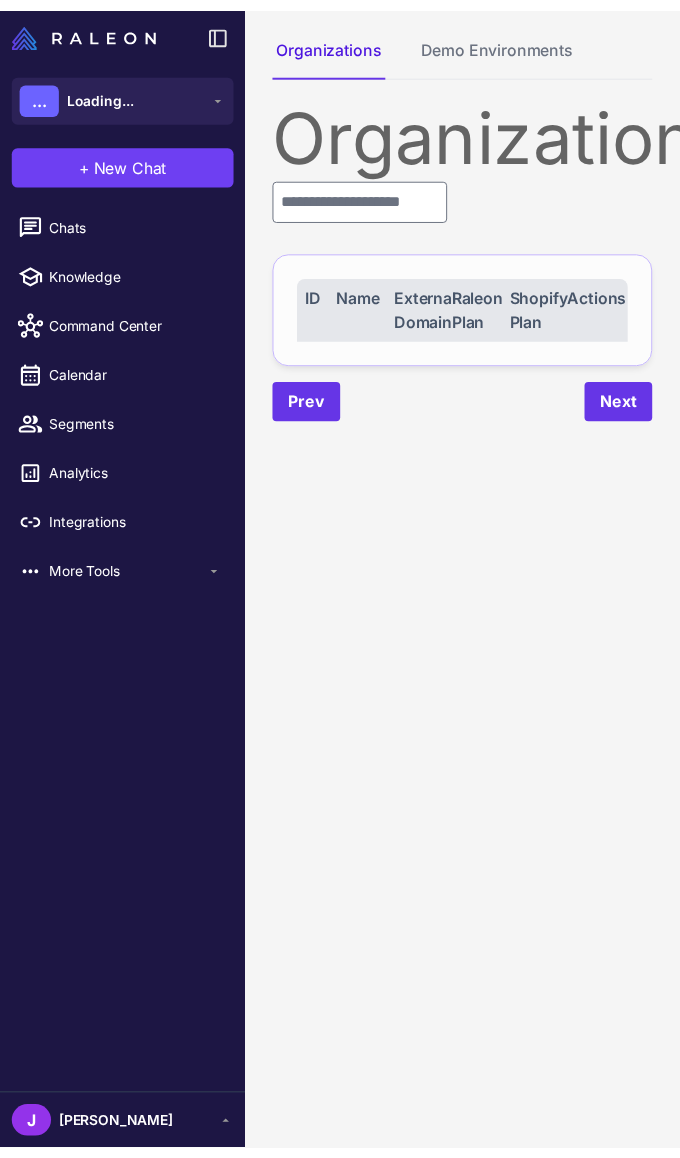 scroll, scrollTop: 0, scrollLeft: 0, axis: both 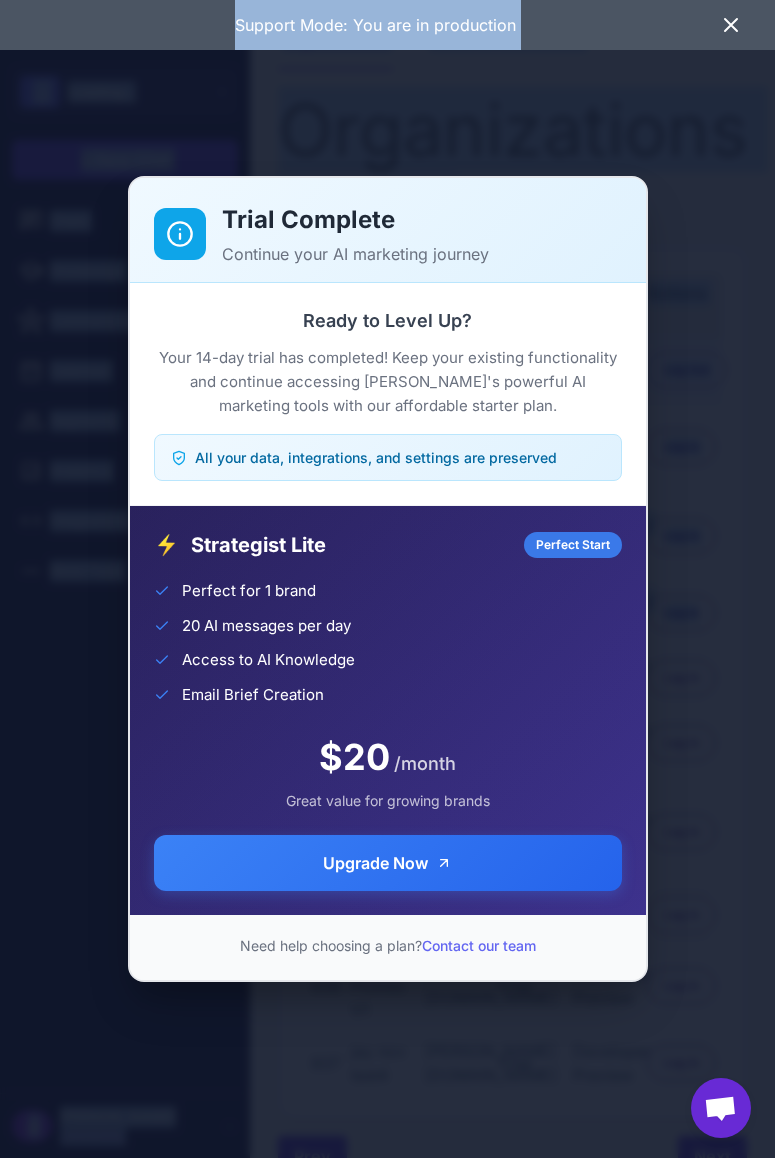 drag, startPoint x: 770, startPoint y: 644, endPoint x: 942, endPoint y: 667, distance: 173.53098 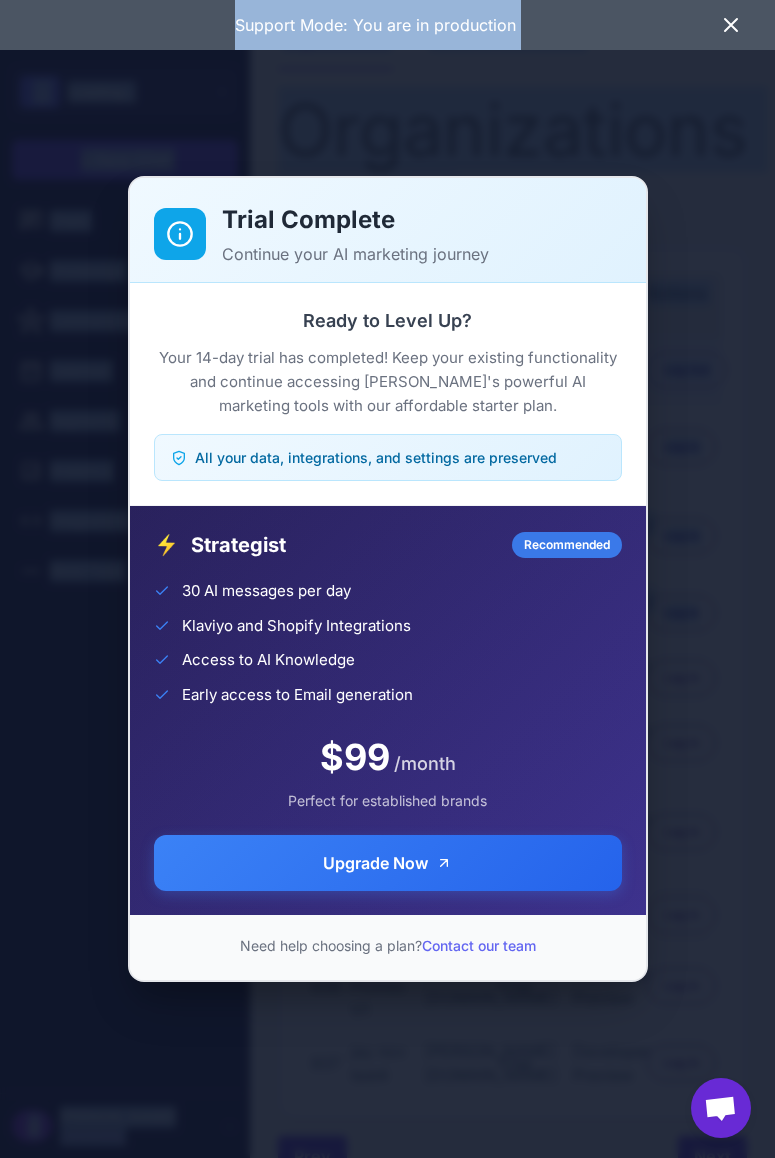 click on "Trial Complete Continue your AI marketing journey Ready to Level Up?  Your 14-day trial has completed! Keep your existing functionality and continue accessing Raleon's powerful AI marketing tools with our affordable starter plan.  All your data, integrations, and settings are preserved ⚡ Strategist Recommended 30 AI messages per day Klaviyo and Shopify Integrations Access to AI Knowledge Early access to Email generation $99 /month Perfect for established brands Upgrade Now  Need help choosing a plan?  Contact our team" 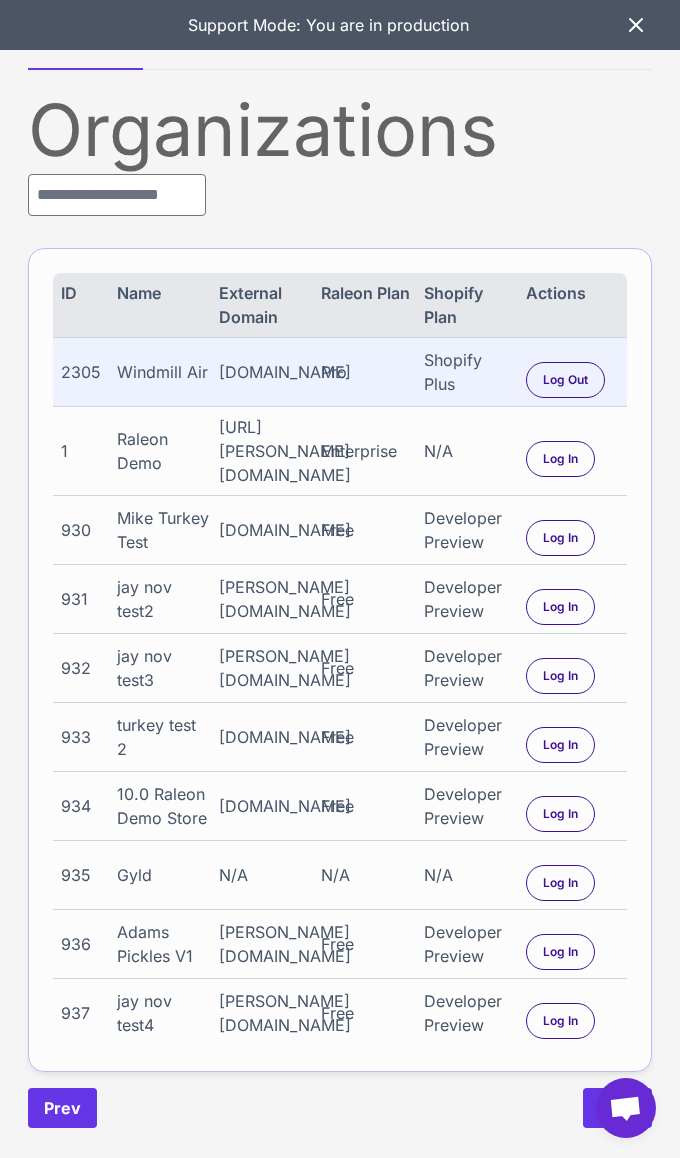 drag, startPoint x: 640, startPoint y: 27, endPoint x: 624, endPoint y: 33, distance: 17.088007 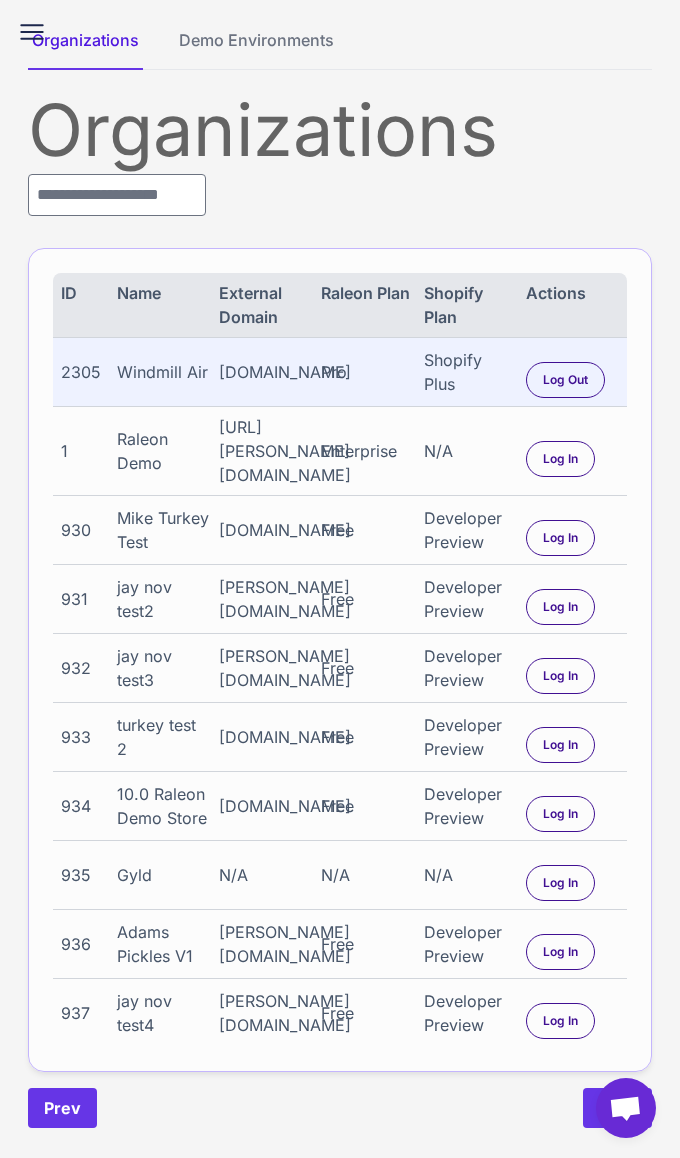click 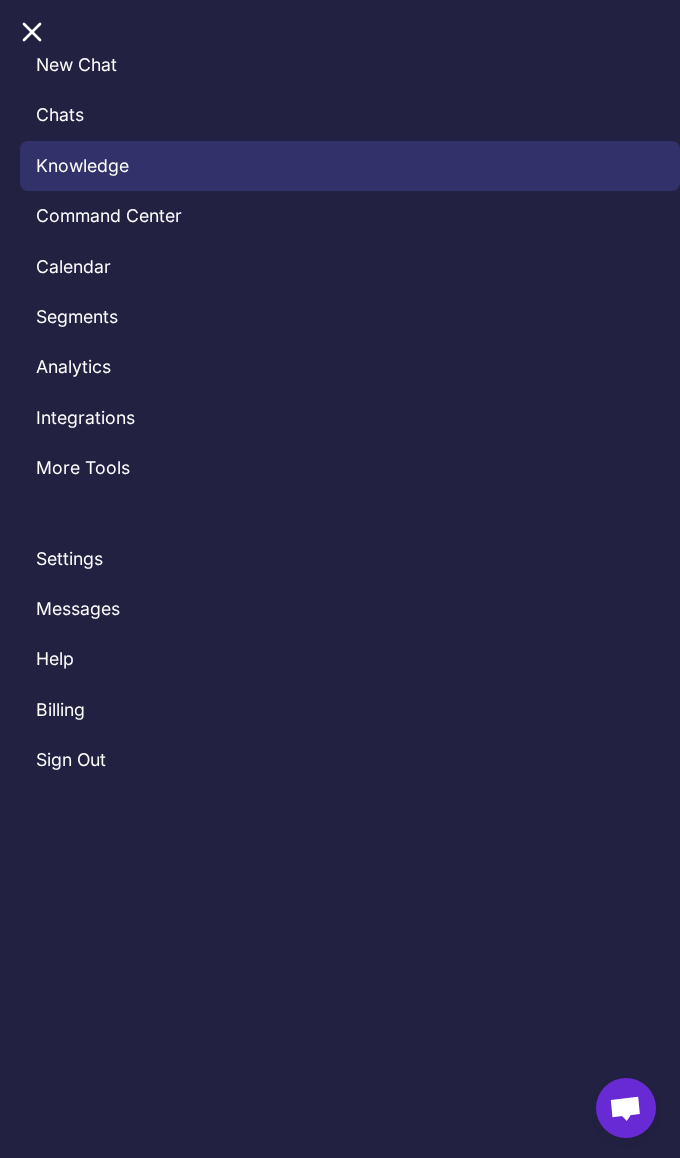 click on "Knowledge" at bounding box center [350, 166] 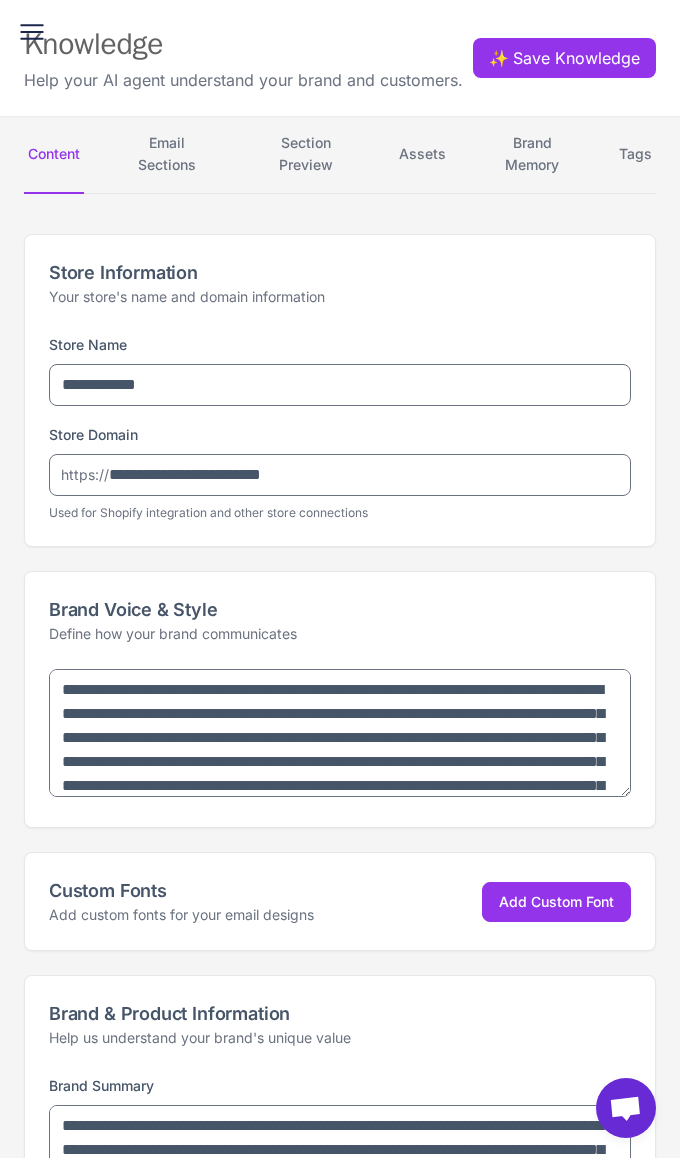 type on "**********" 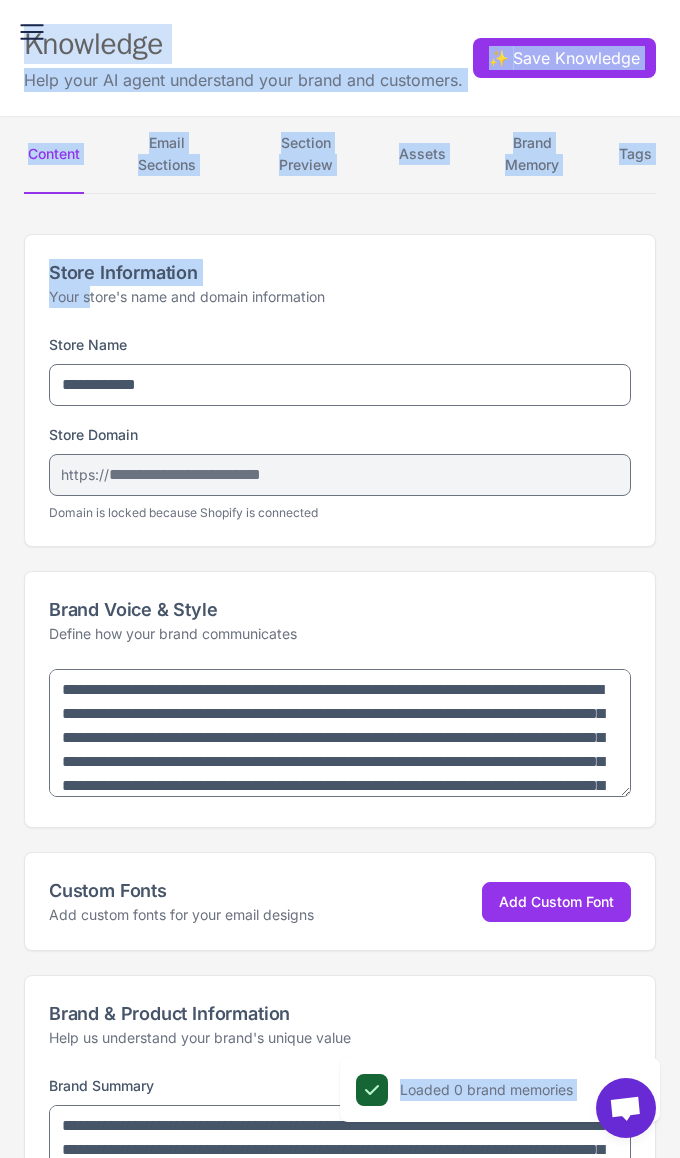 click on "**********" at bounding box center (340, 0) 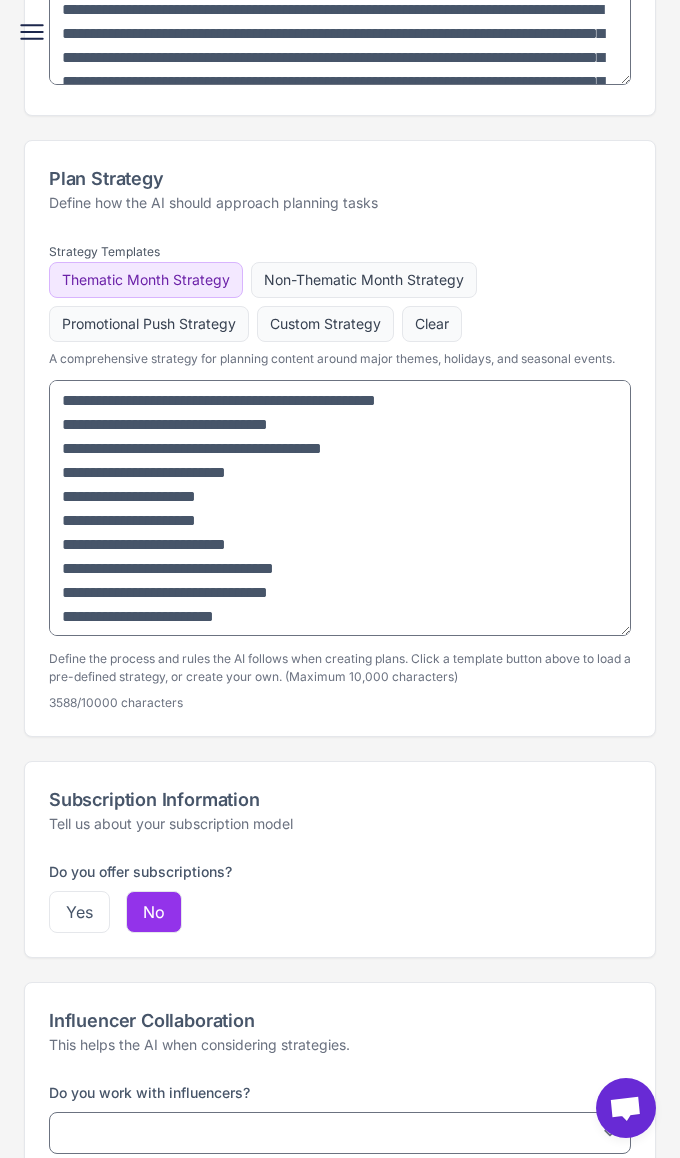 scroll, scrollTop: 0, scrollLeft: 0, axis: both 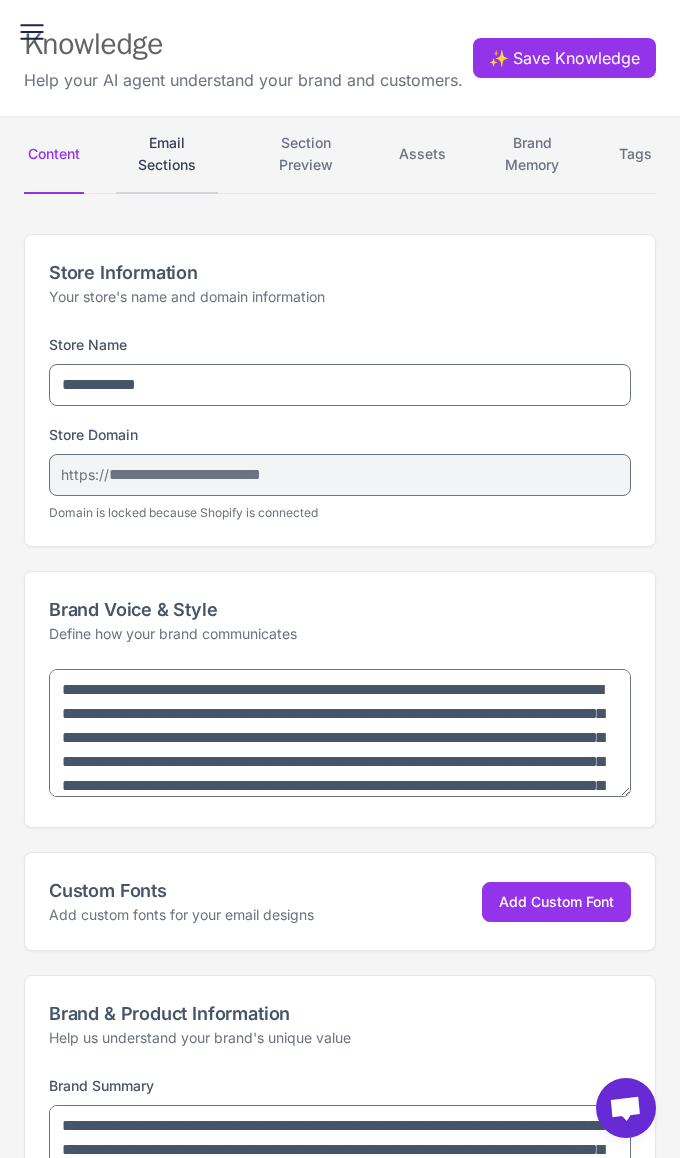 click on "Email Sections" at bounding box center [167, 155] 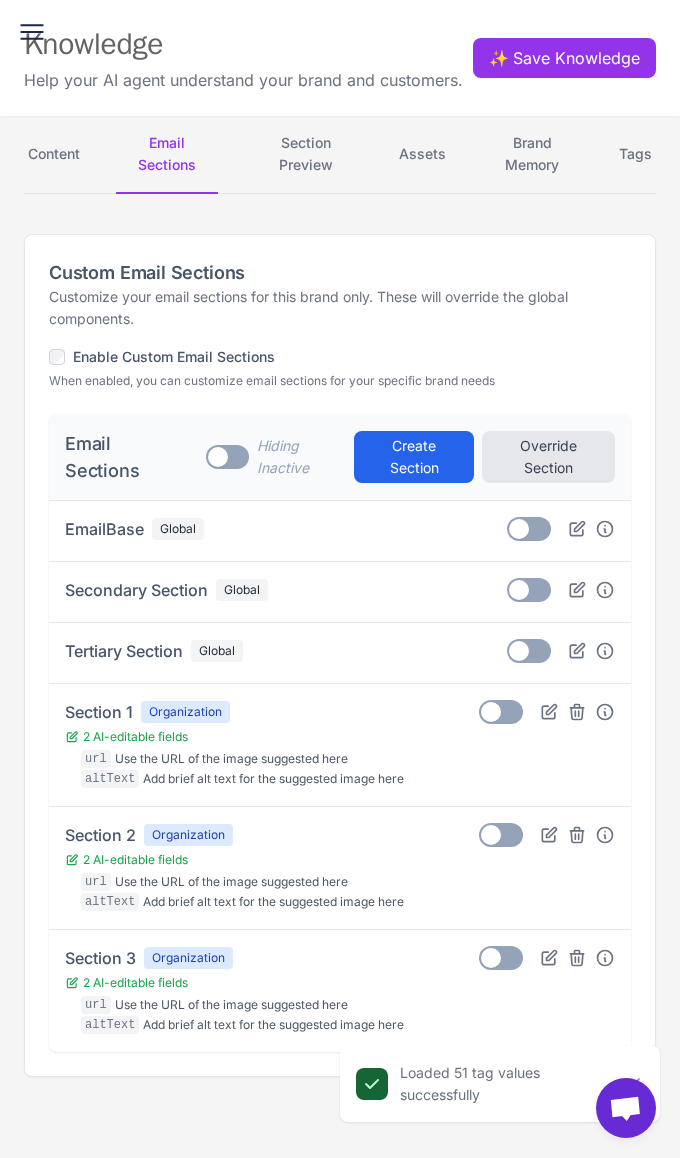 click on "Toggle" at bounding box center [228, 457] 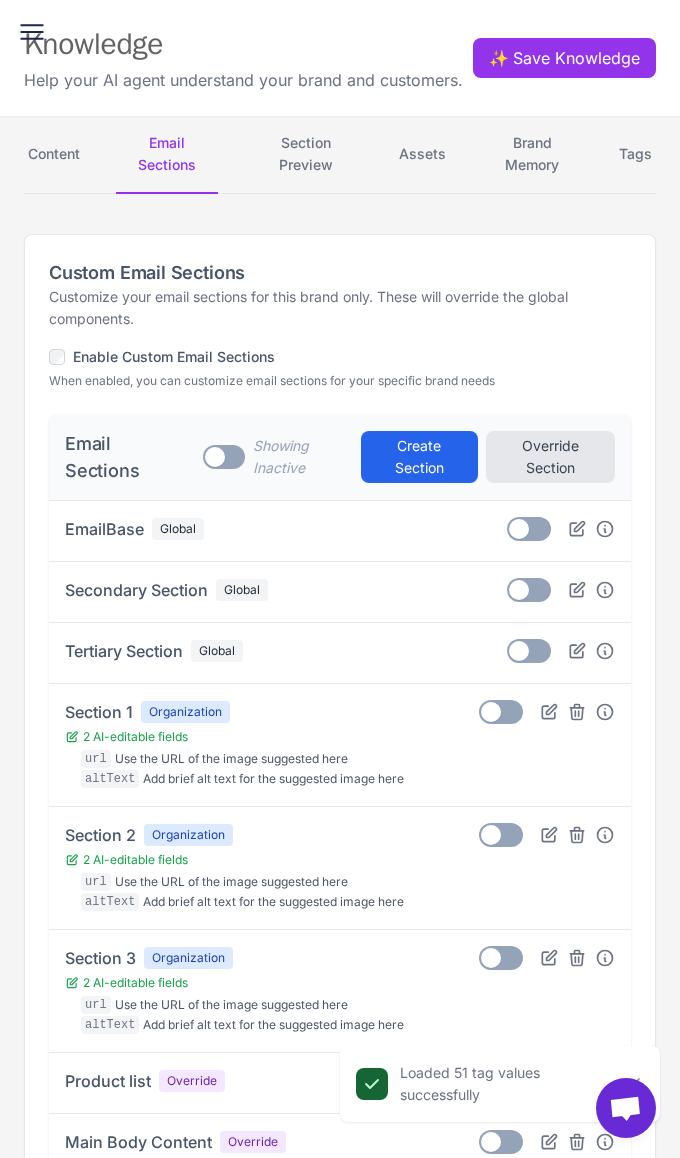 scroll, scrollTop: 107, scrollLeft: 0, axis: vertical 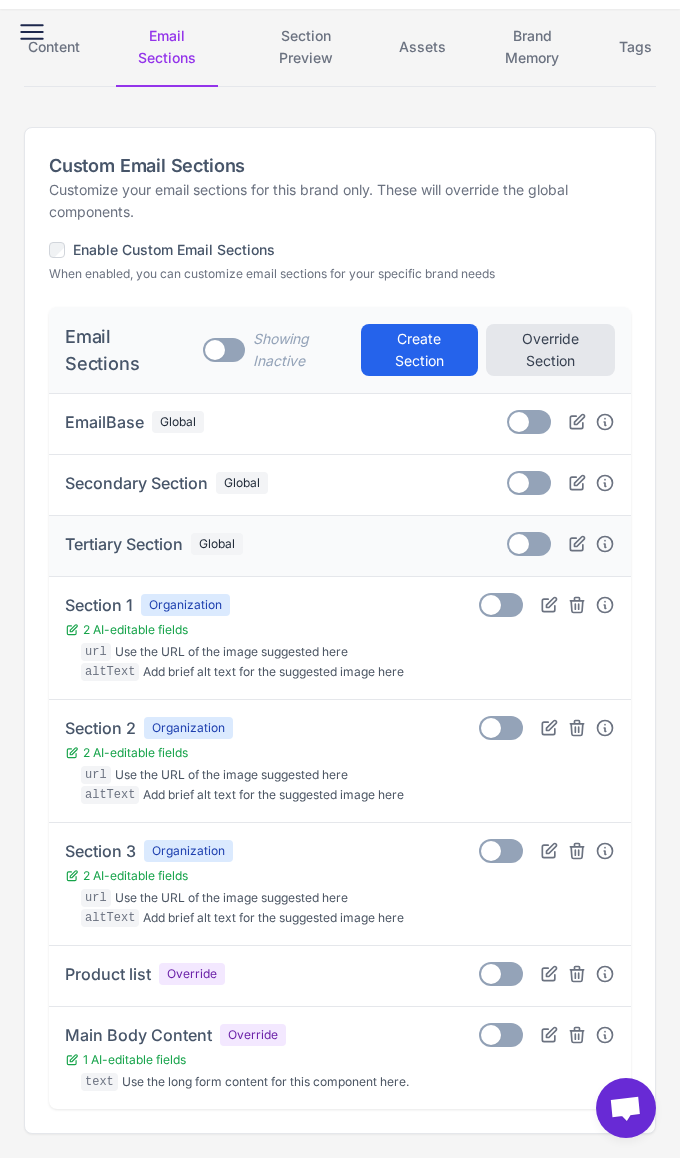 click at bounding box center [519, 544] 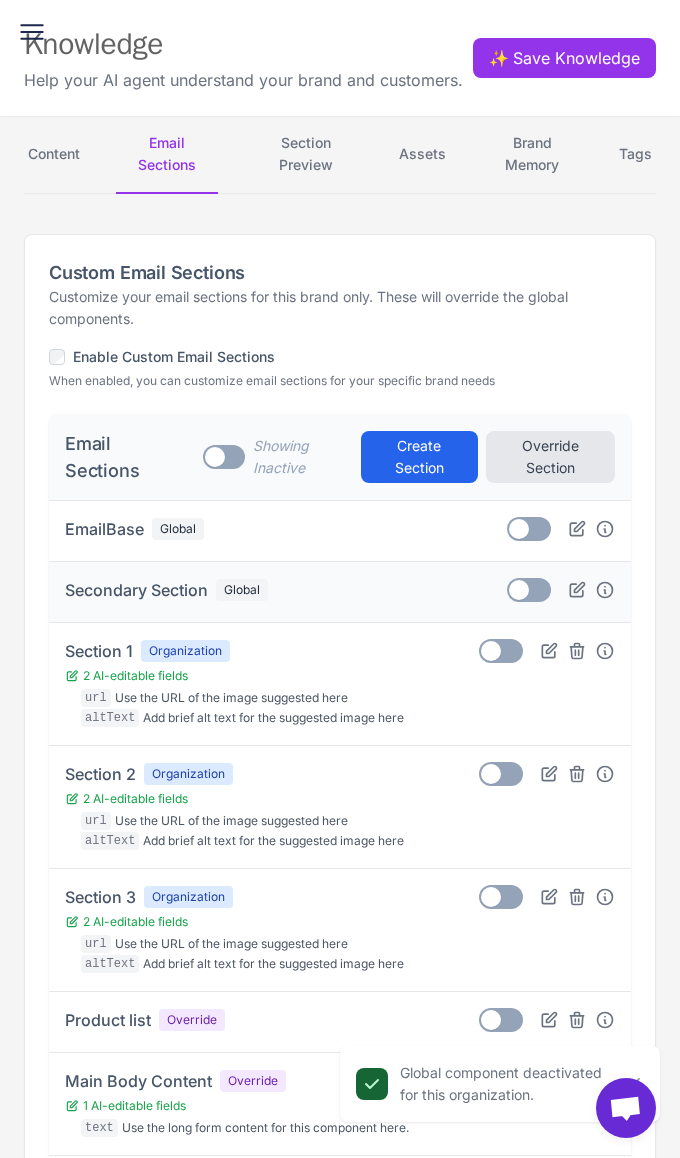 click at bounding box center (519, 590) 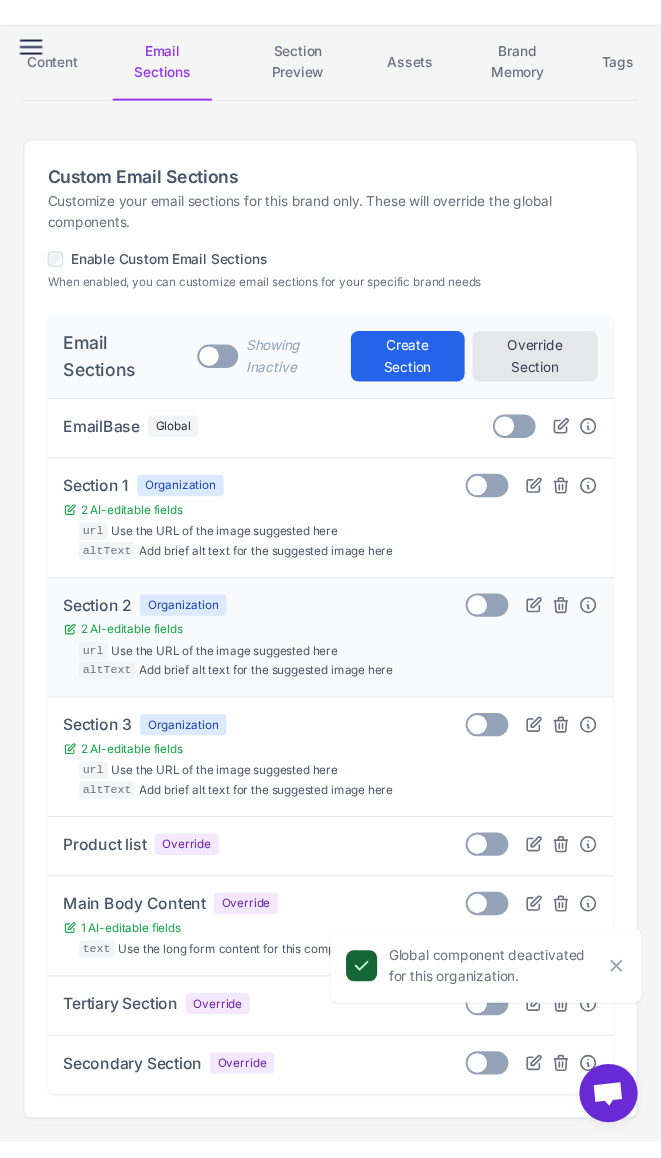 scroll, scrollTop: 0, scrollLeft: 0, axis: both 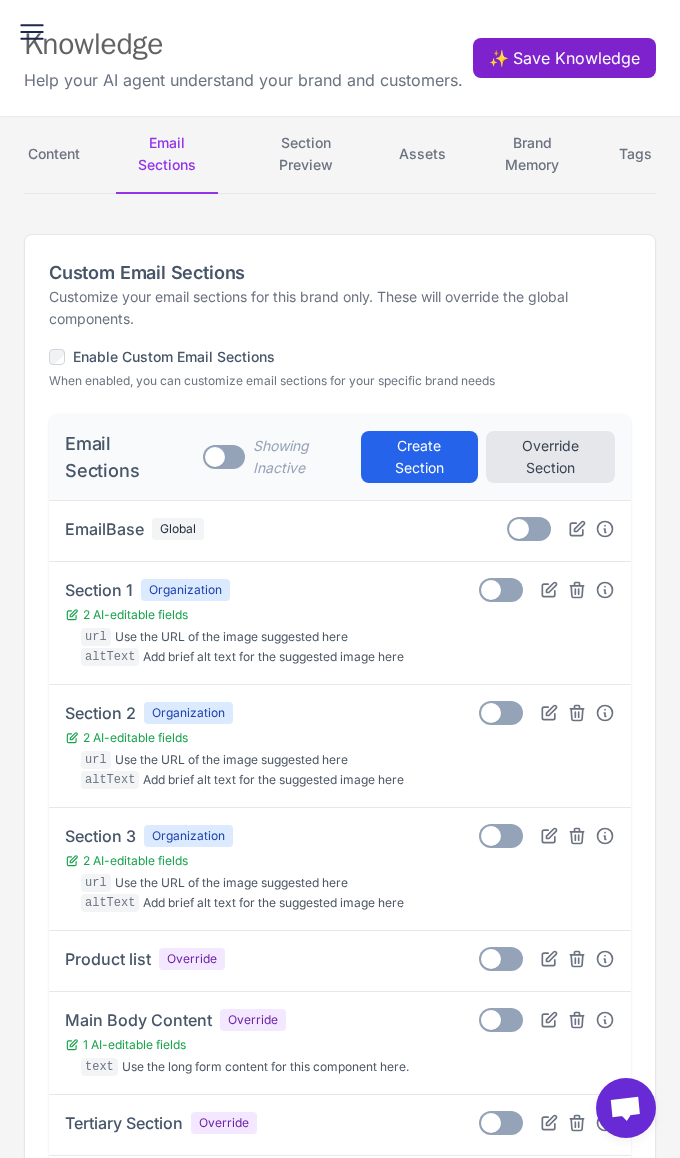 click on "✨  Save Knowledge" at bounding box center [564, 58] 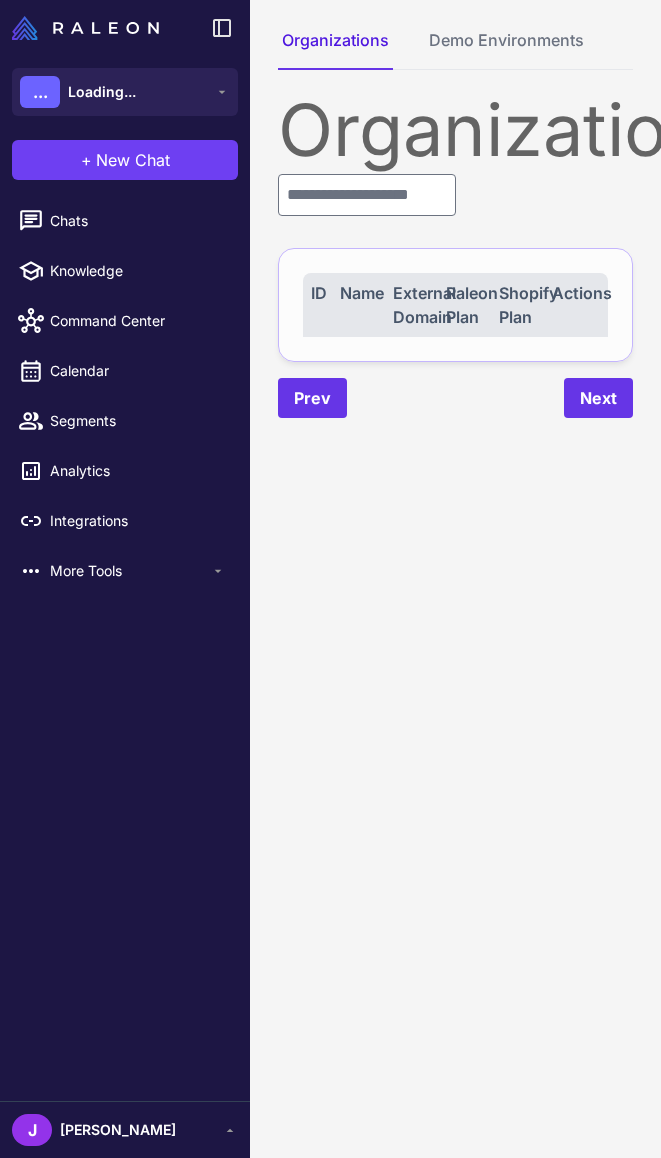 scroll, scrollTop: 0, scrollLeft: 0, axis: both 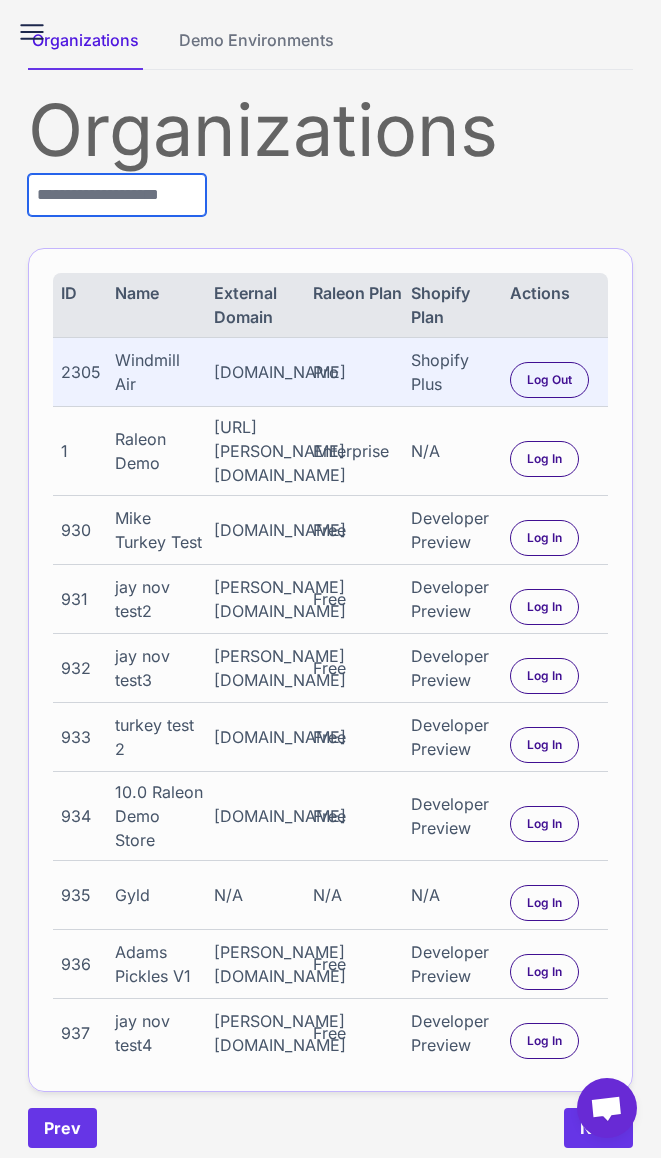 drag, startPoint x: 173, startPoint y: 197, endPoint x: 155, endPoint y: 204, distance: 19.313208 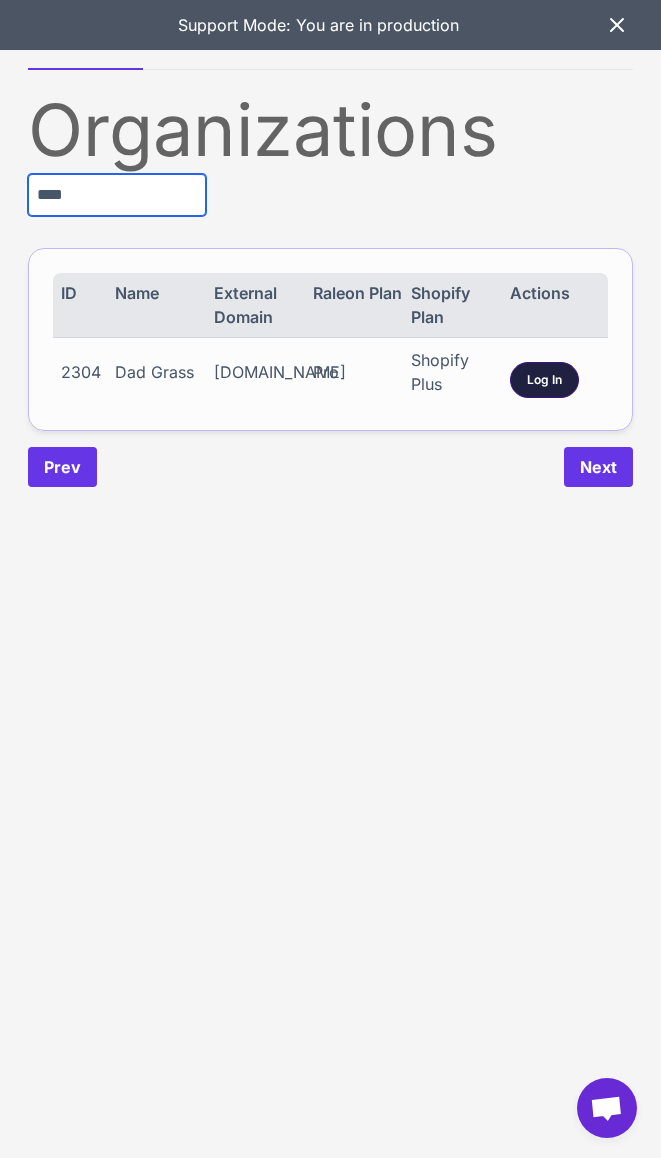type on "****" 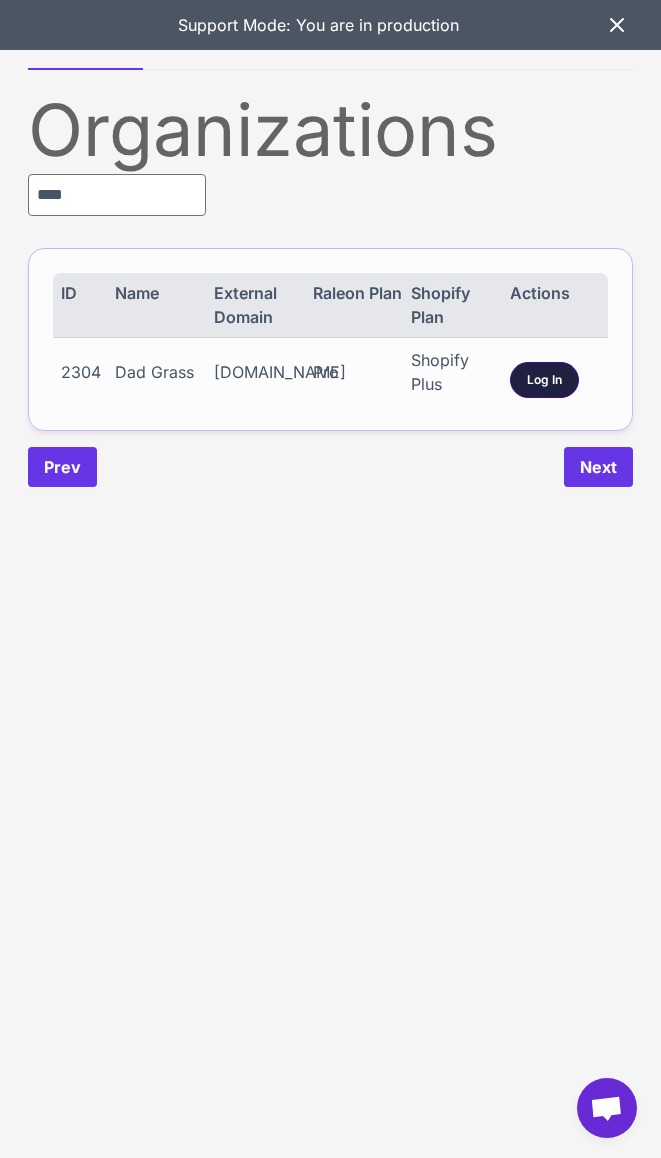 click on "Log In" at bounding box center [544, 380] 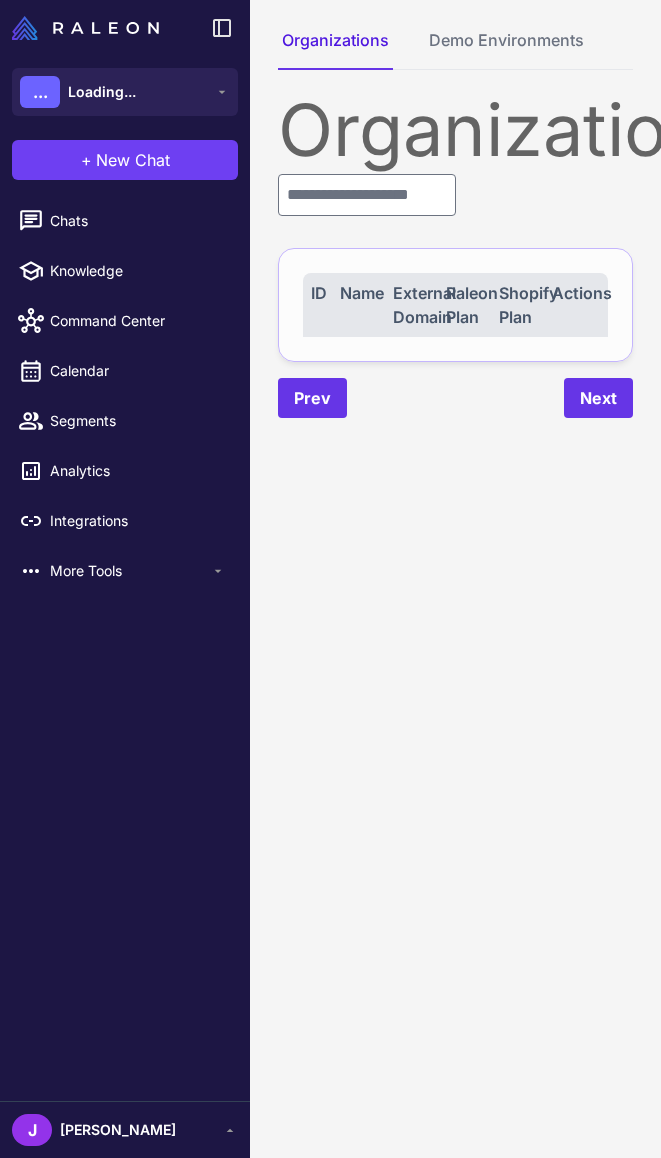 scroll, scrollTop: 0, scrollLeft: 0, axis: both 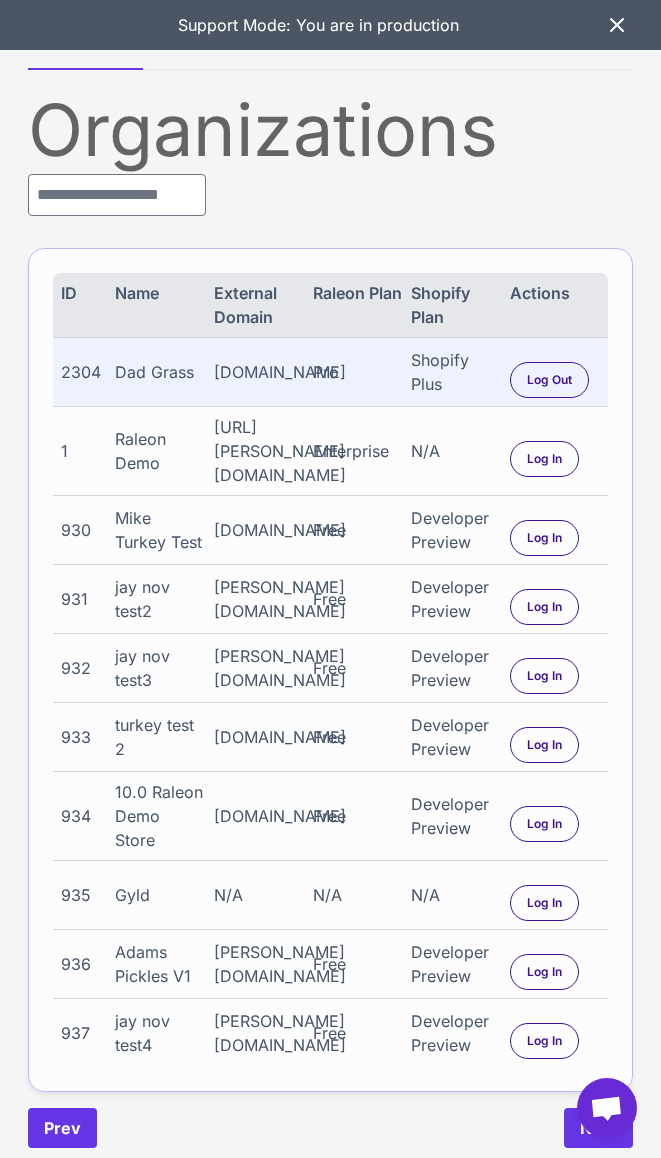 click 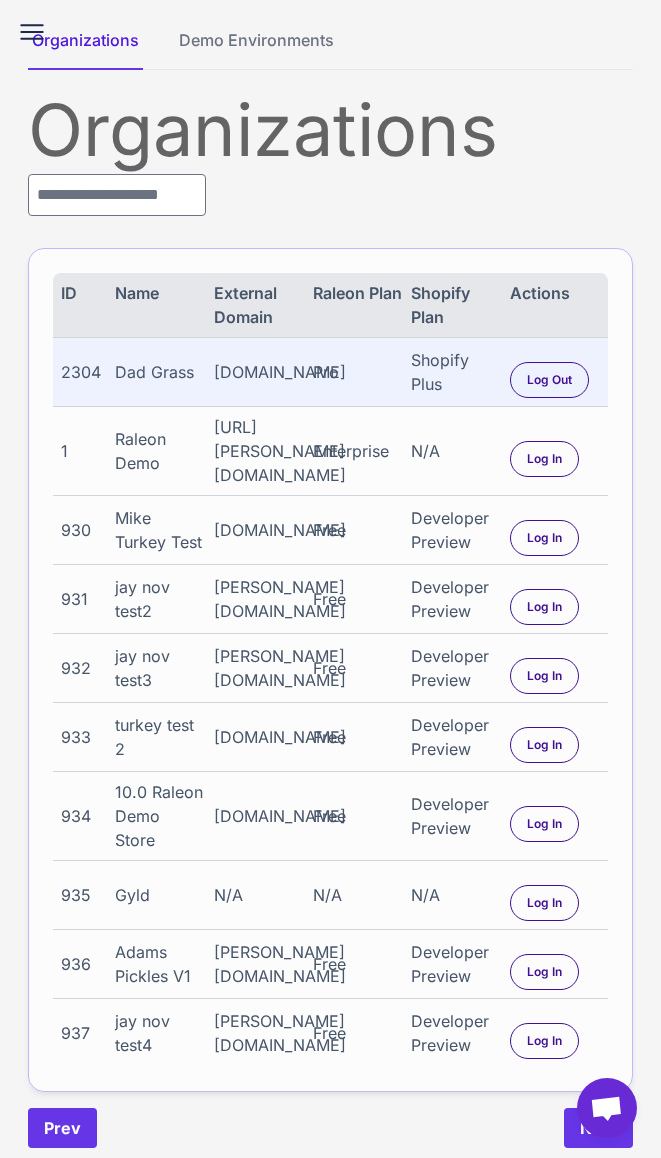 click 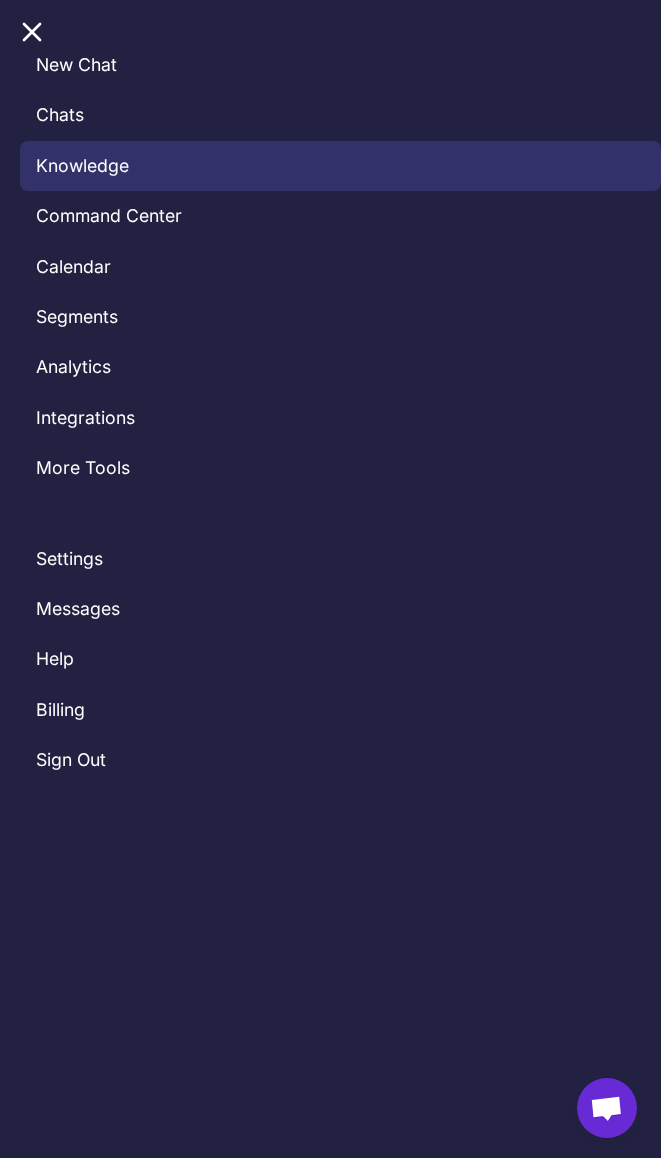 click on "Knowledge" at bounding box center [340, 166] 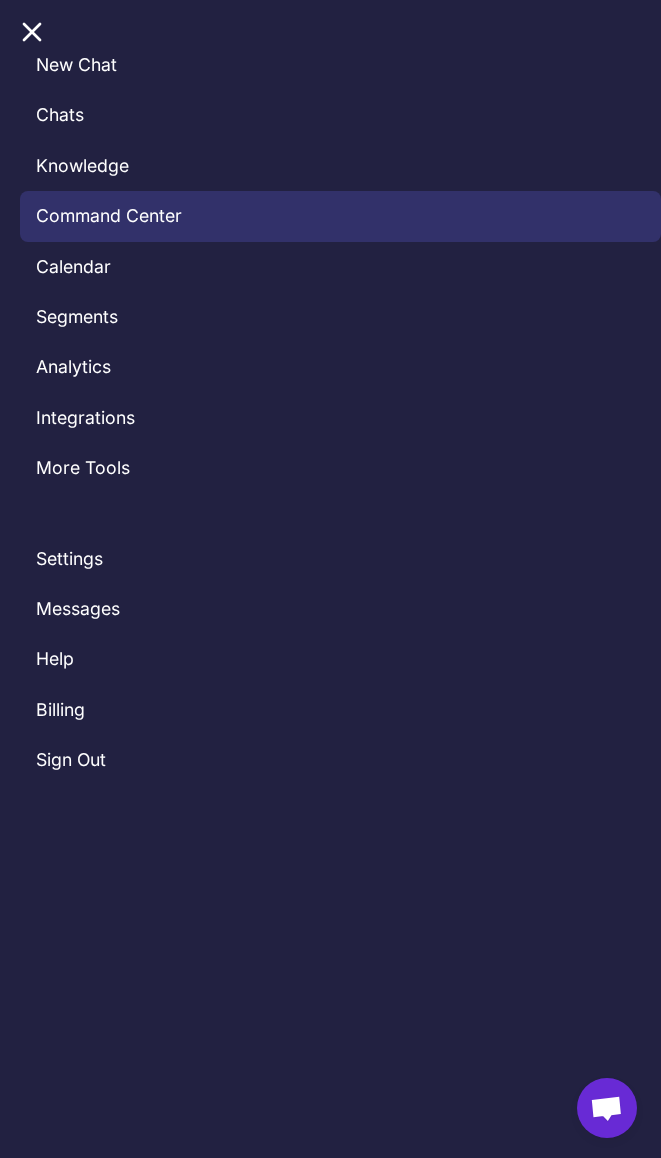 select 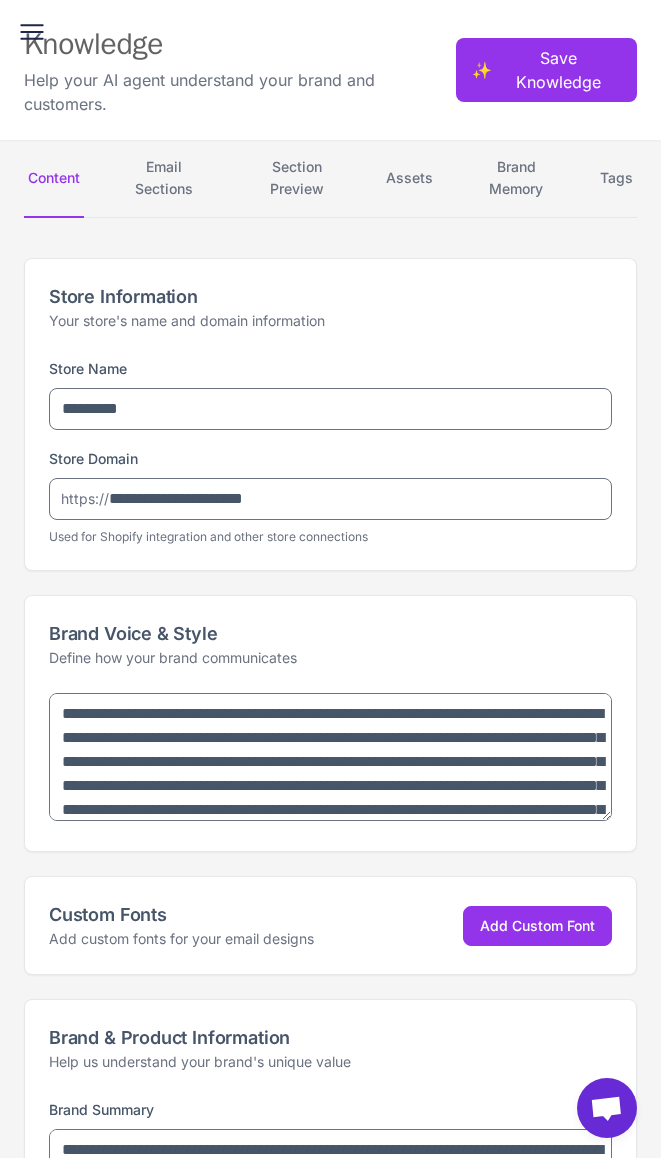 type on "**********" 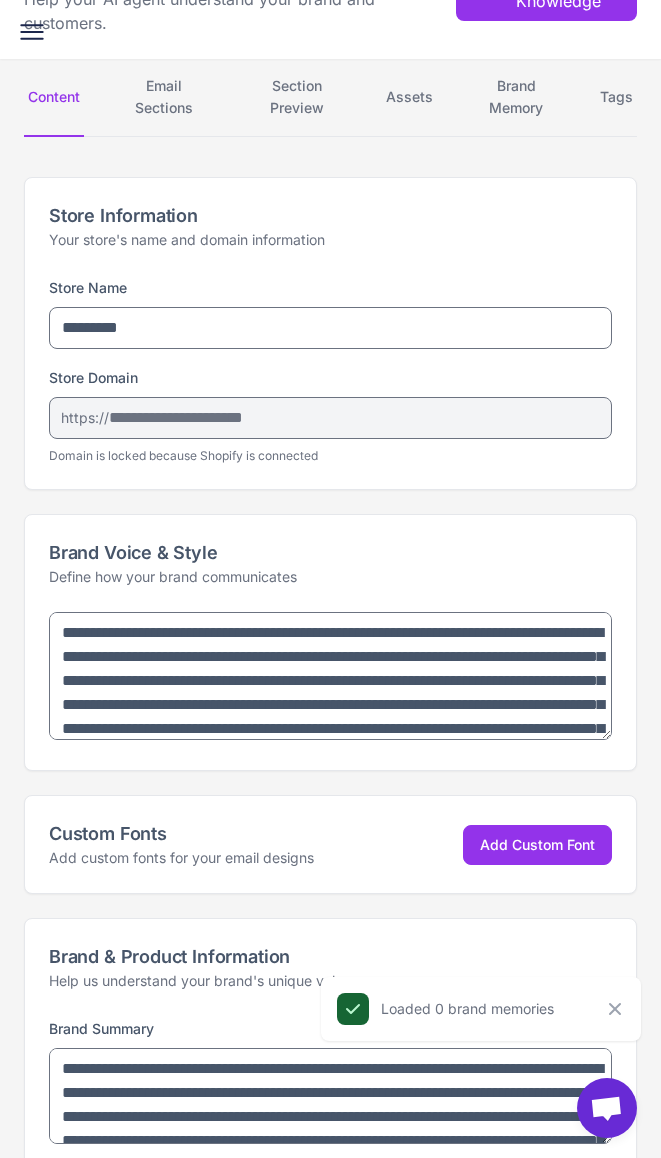 scroll, scrollTop: 0, scrollLeft: 0, axis: both 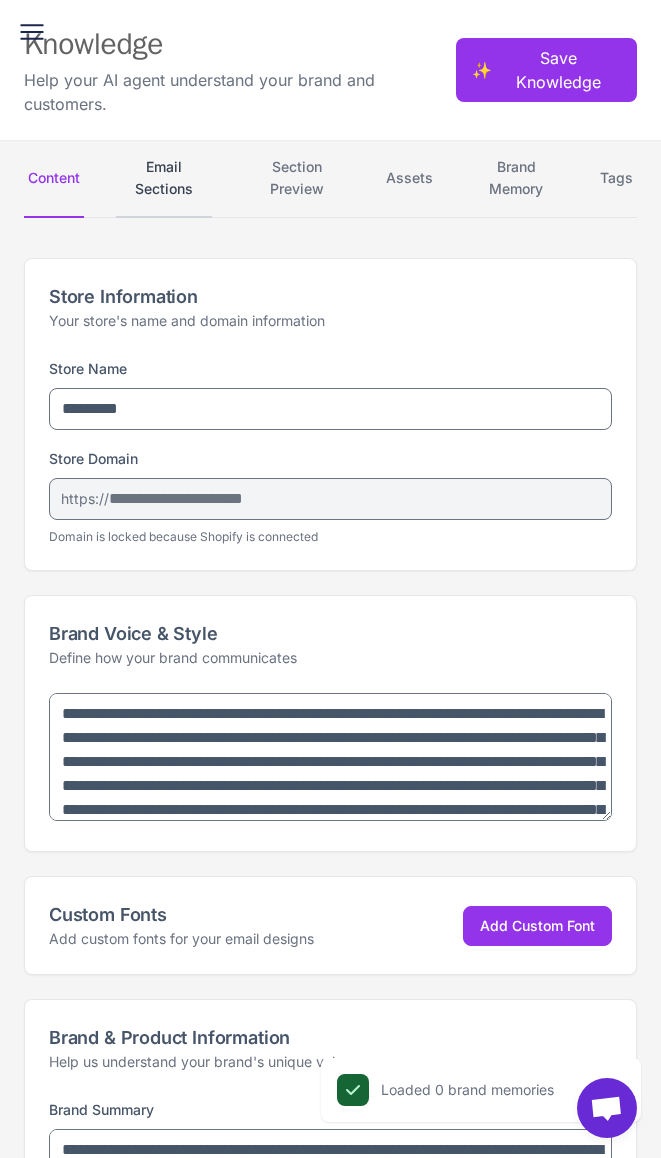 click on "Email Sections" at bounding box center [164, 179] 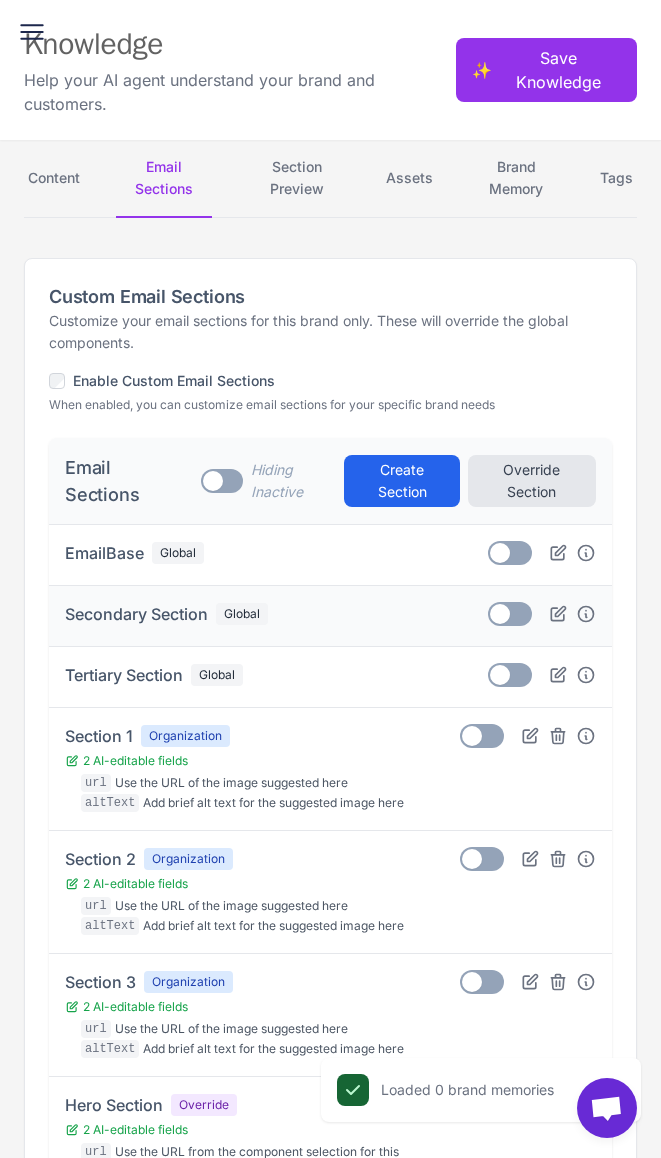 click at bounding box center [500, 614] 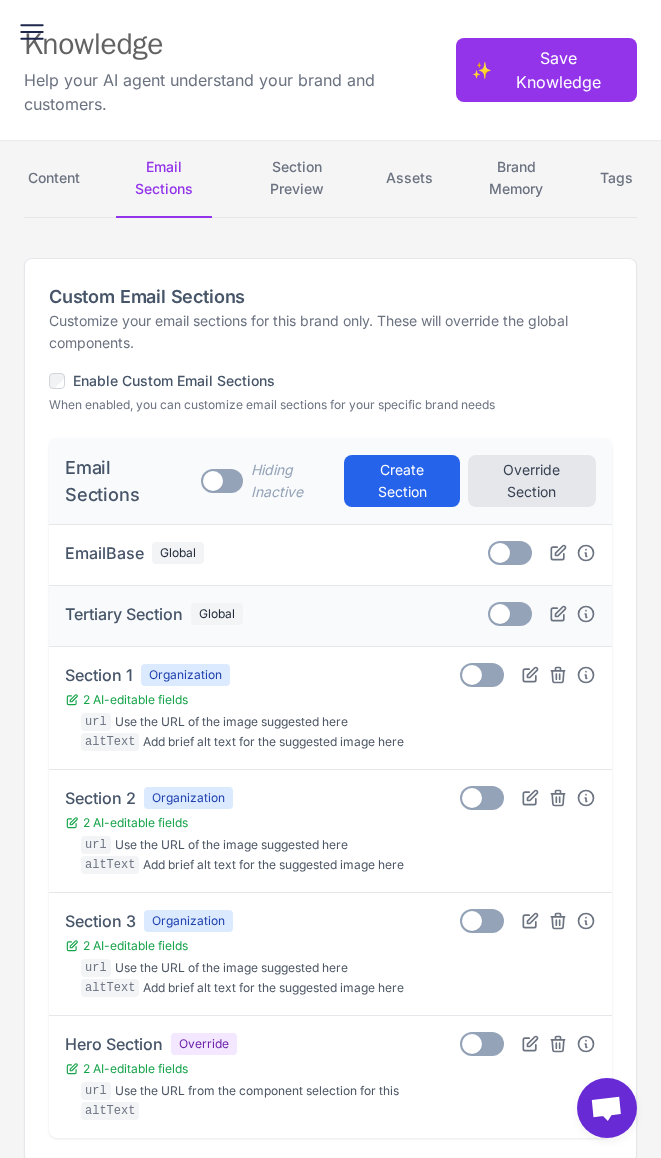 click at bounding box center (500, 614) 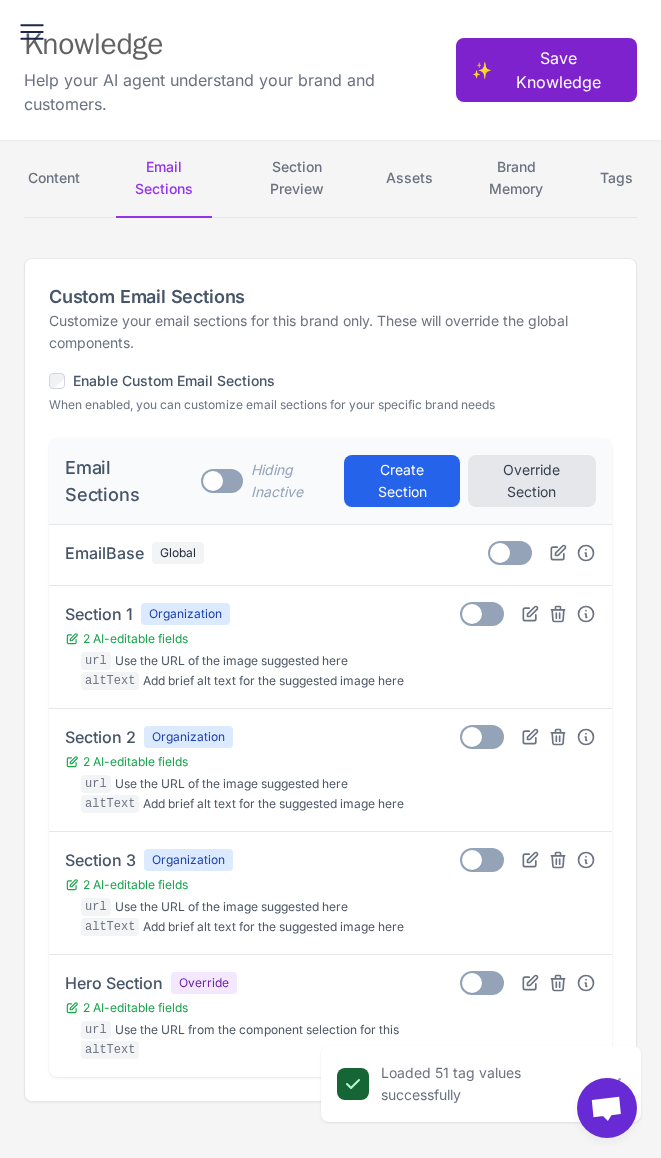 click on "✨  Save Knowledge" at bounding box center (546, 70) 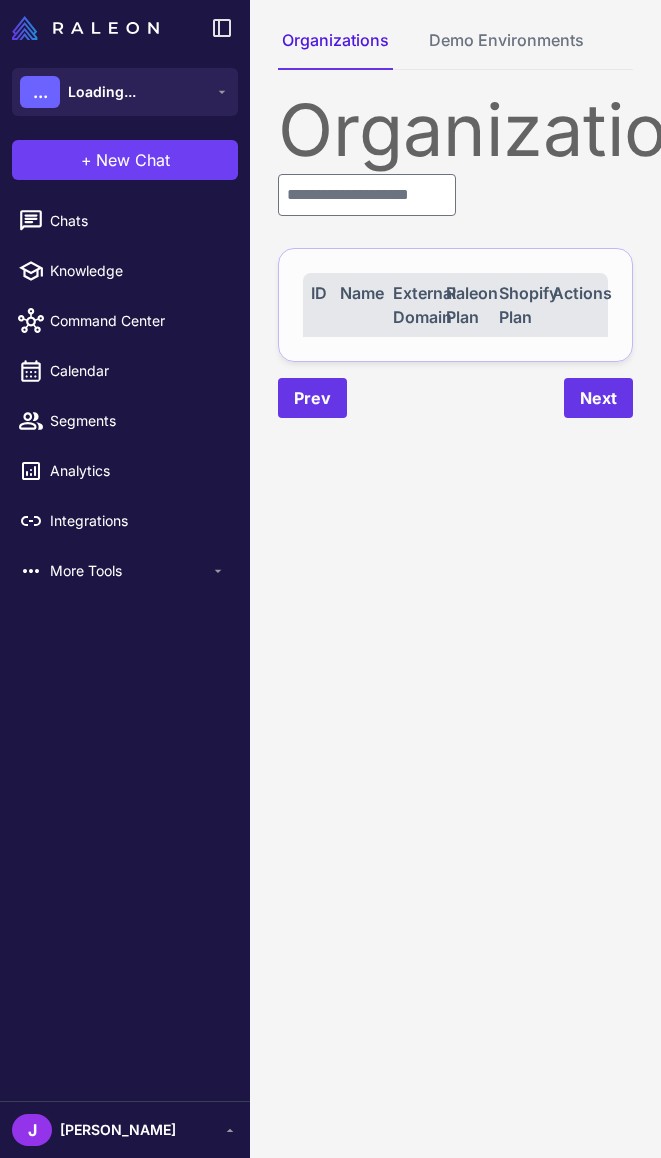 scroll, scrollTop: 0, scrollLeft: 0, axis: both 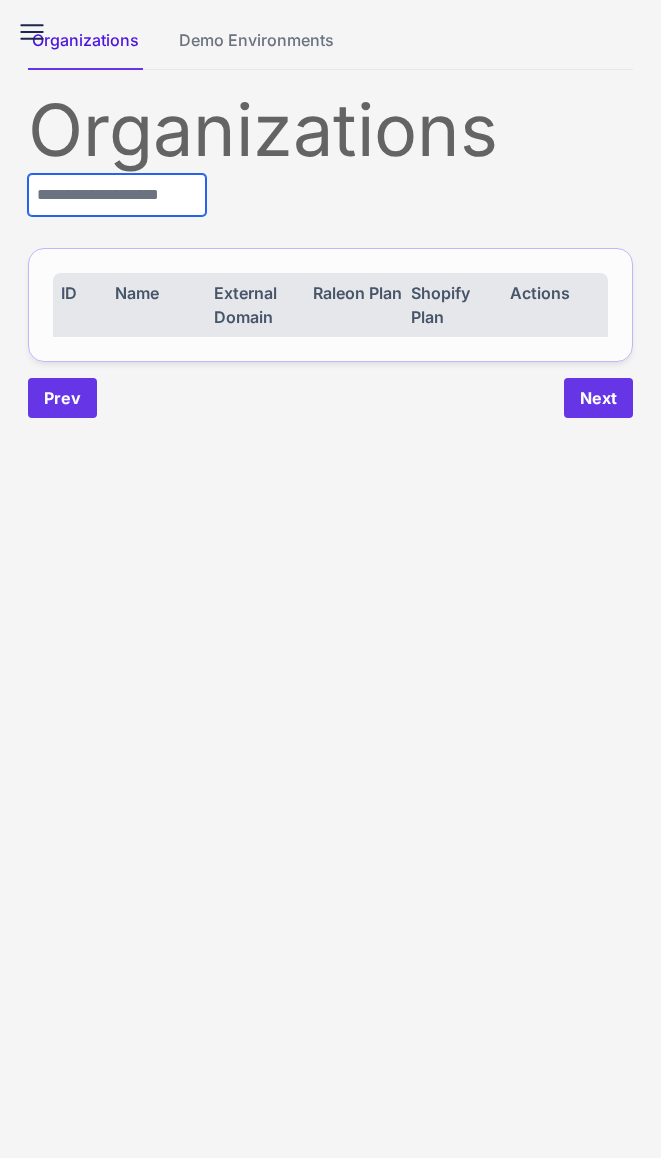 click at bounding box center (117, 195) 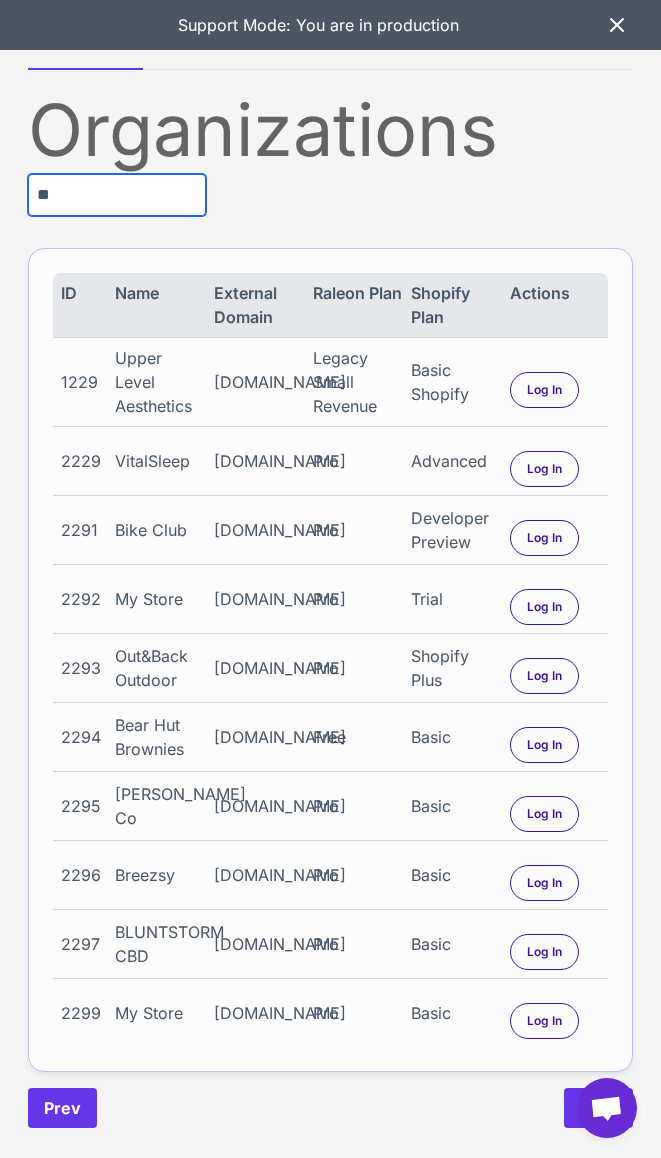 type on "*" 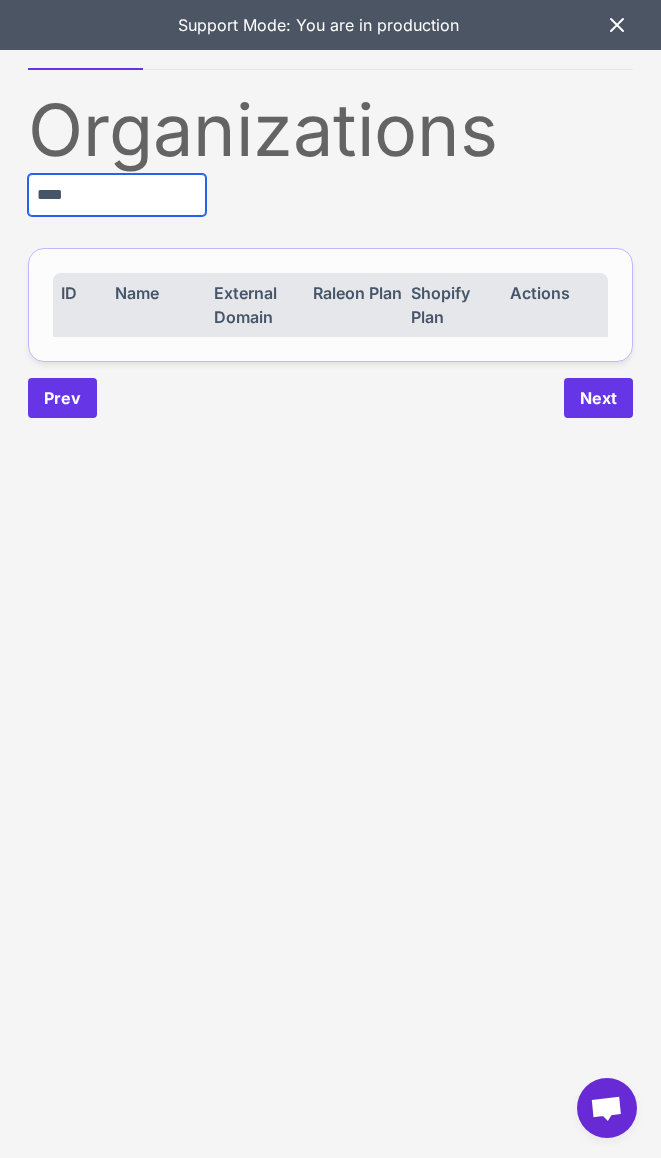 click on "****" at bounding box center (117, 195) 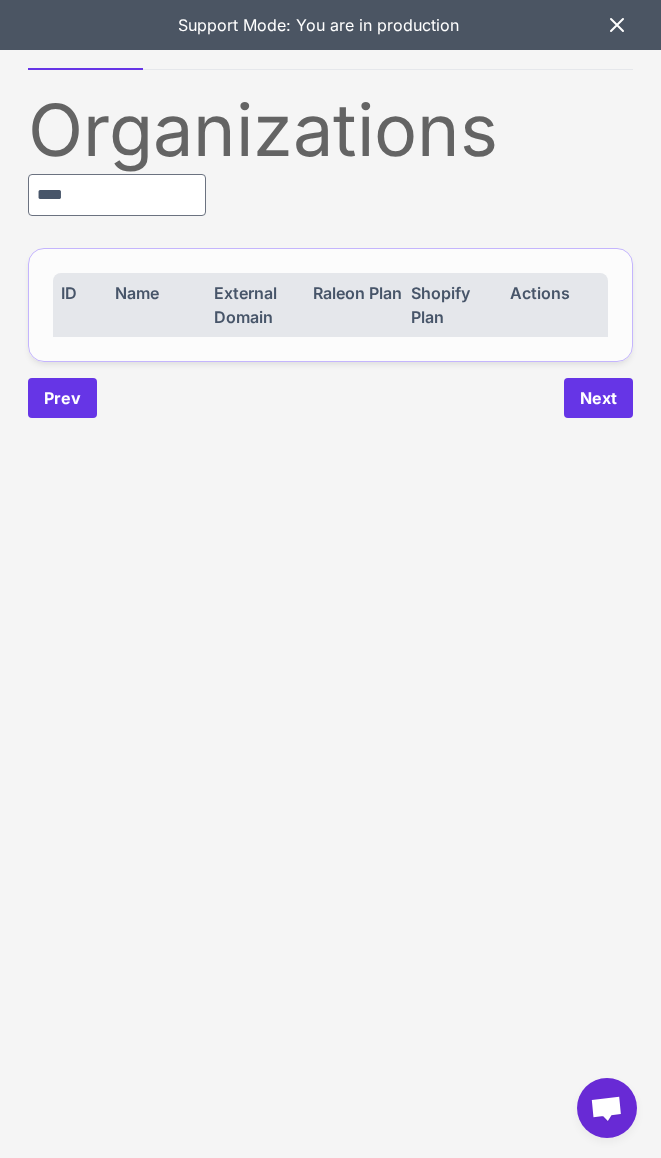 click on "Organizations   Demo Environments  Organizations **** ID Name External Domain Raleon Plan Shopify Plan Actions  Prev   Next" at bounding box center (330, 579) 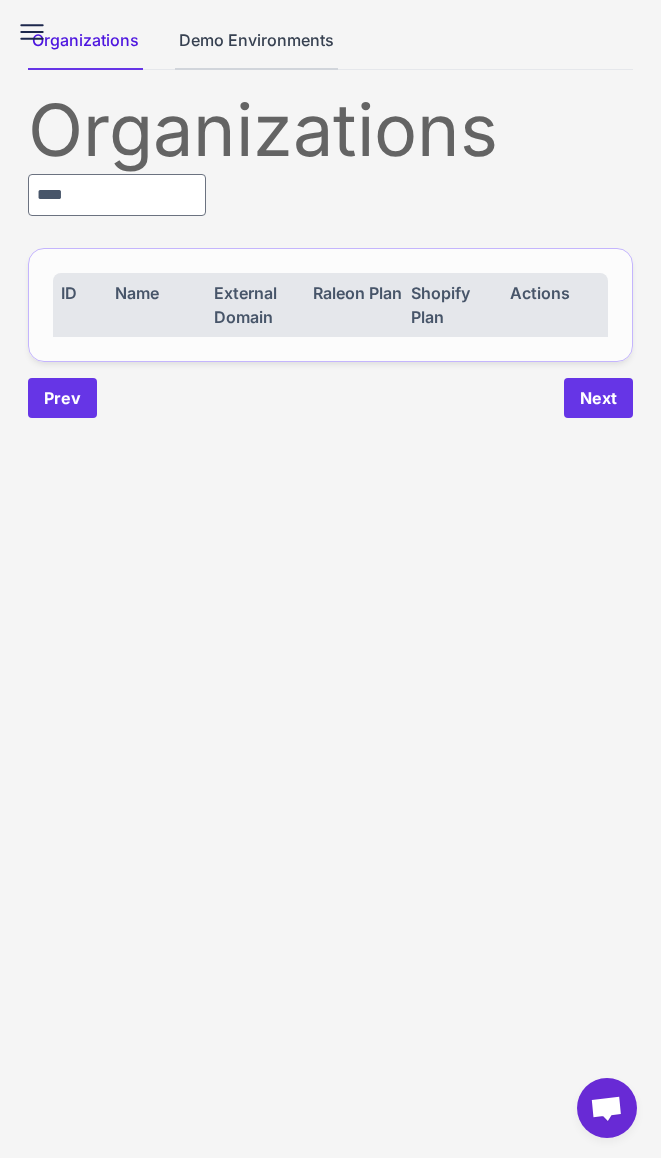 click on "Demo Environments" at bounding box center [256, 49] 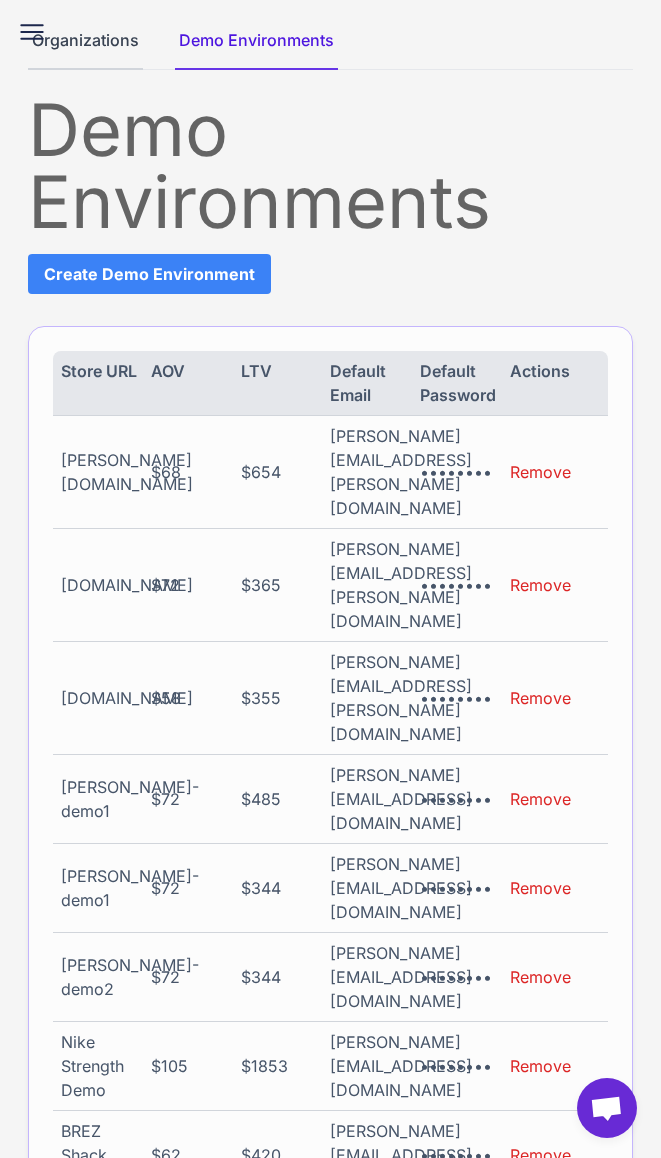 click on "Organizations" at bounding box center (85, 49) 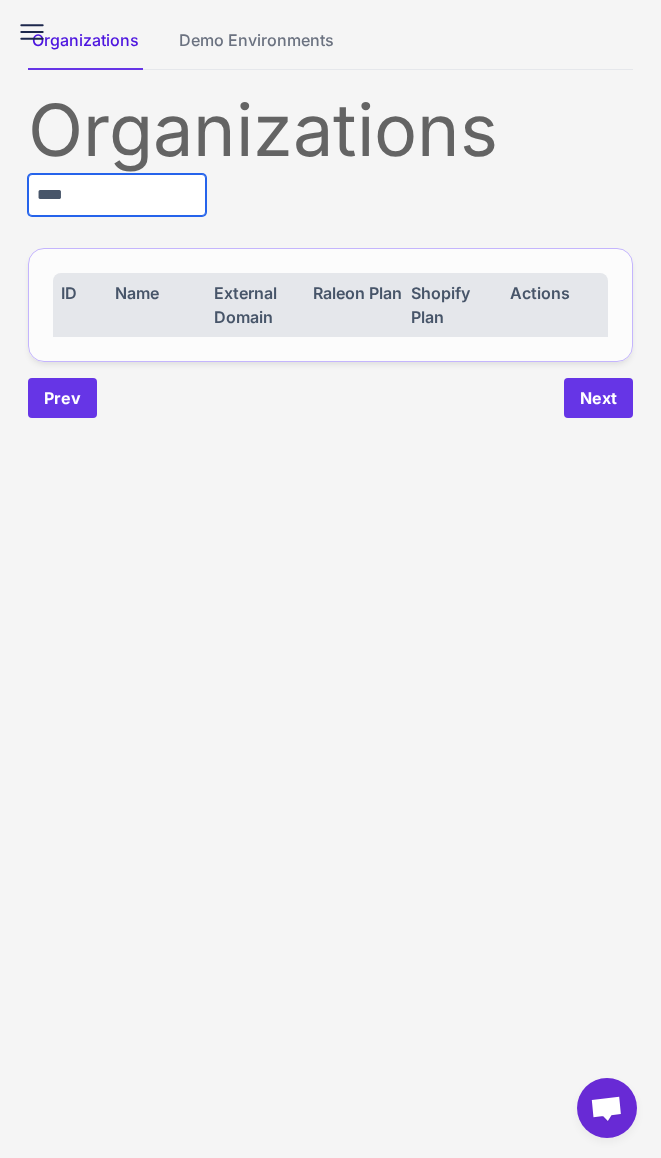click on "****" at bounding box center (117, 195) 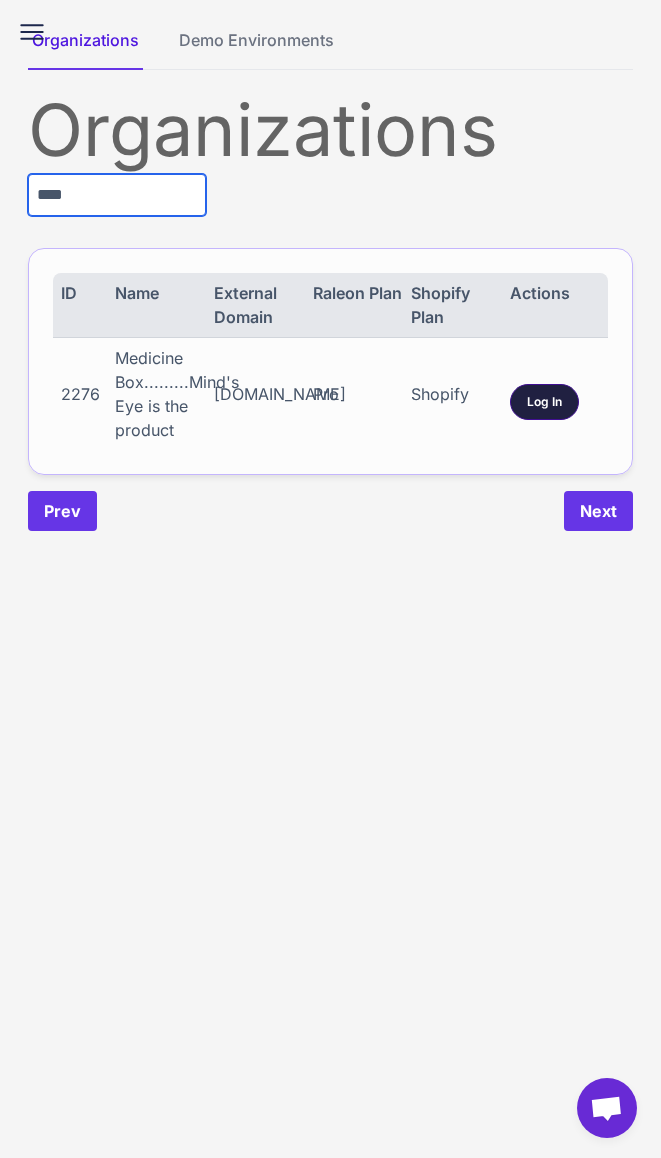 type on "****" 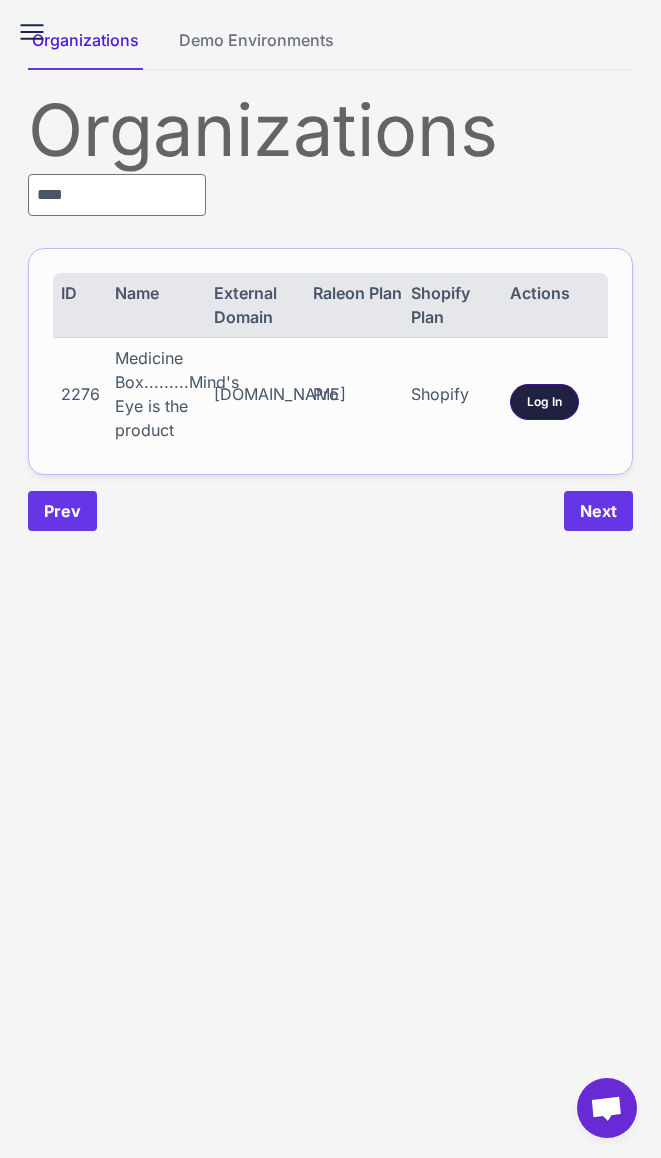 click on "Log In" at bounding box center (544, 402) 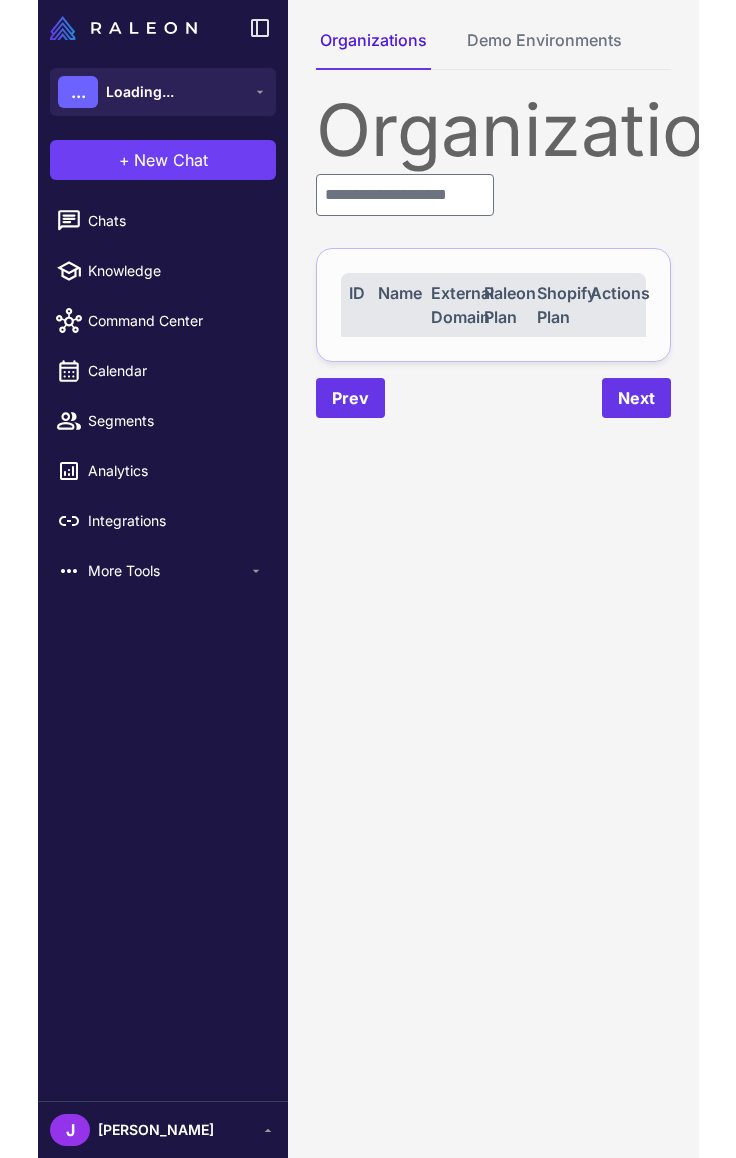 scroll, scrollTop: 0, scrollLeft: 0, axis: both 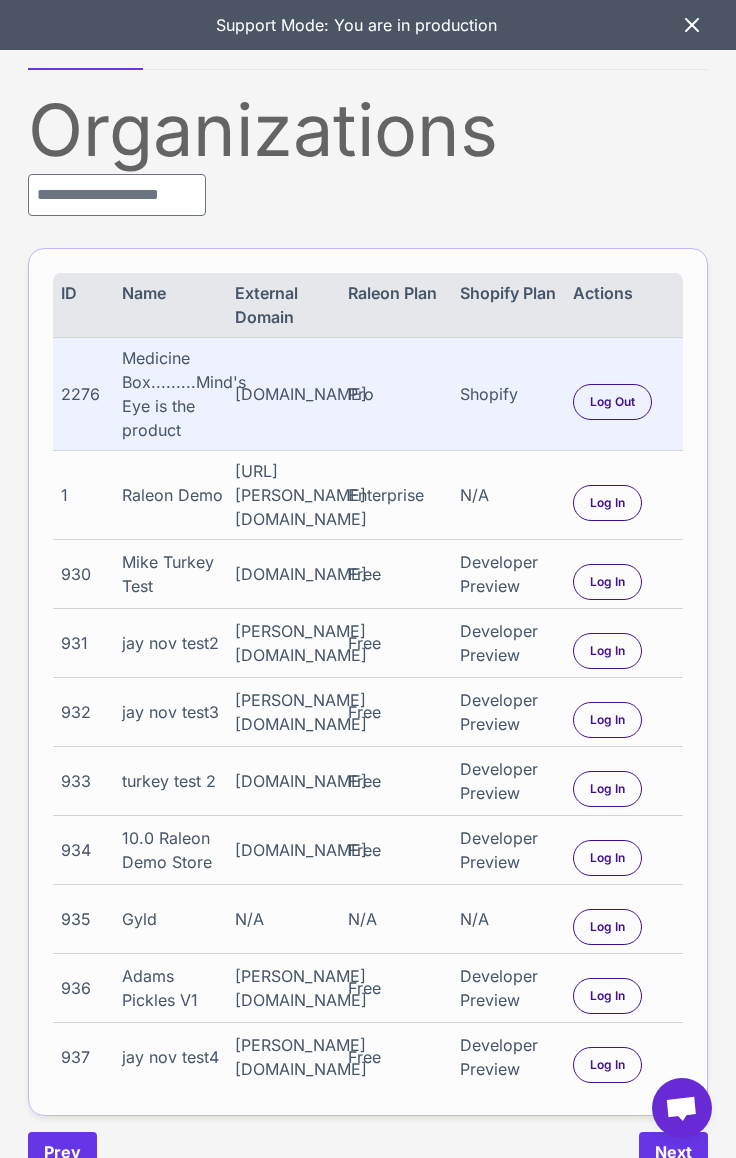 click 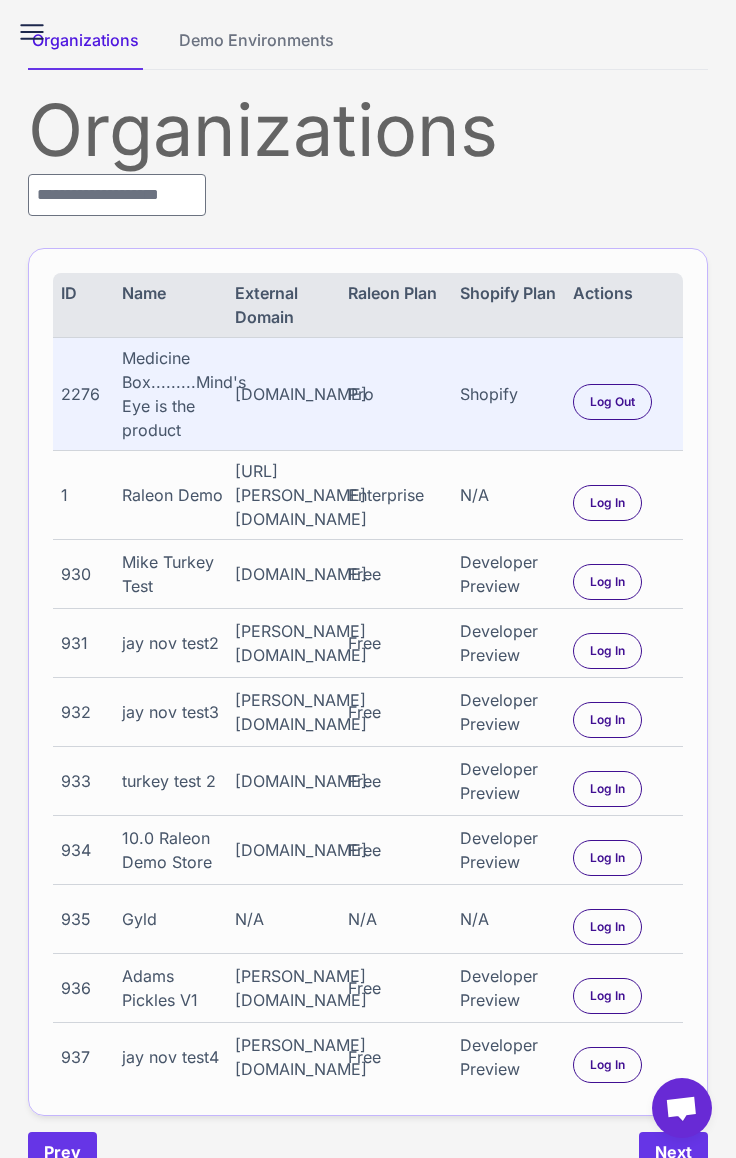 click 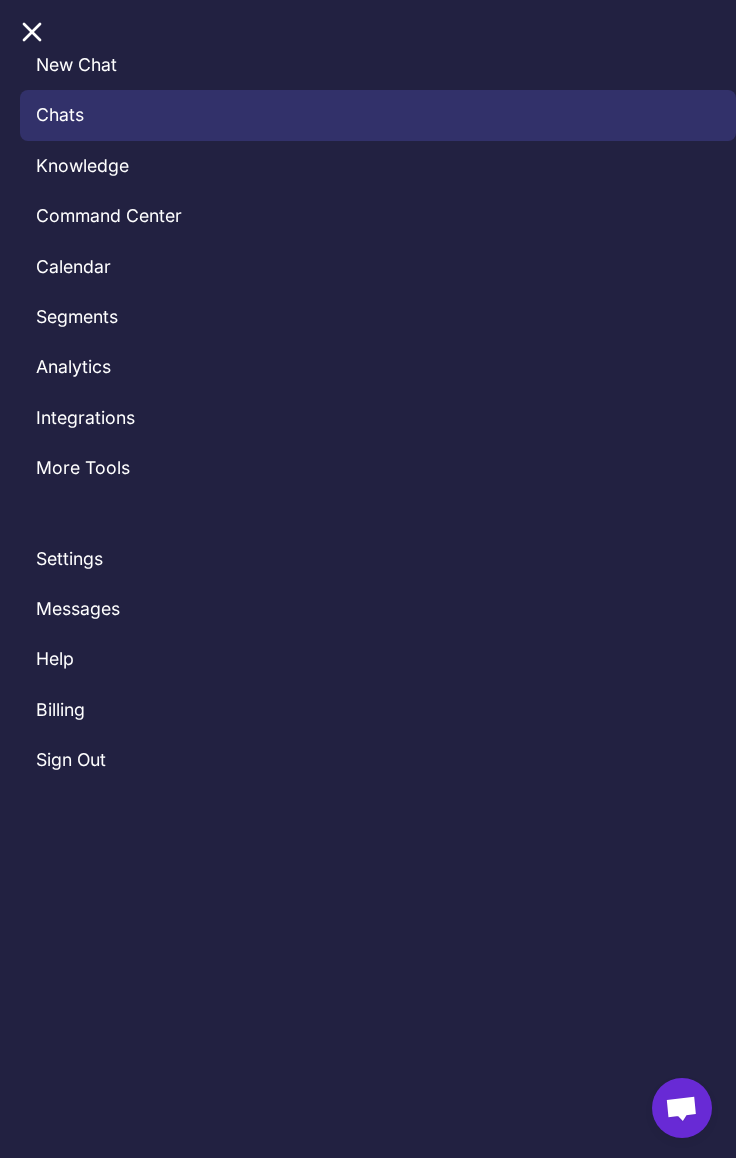 click on "Chats" at bounding box center (378, 115) 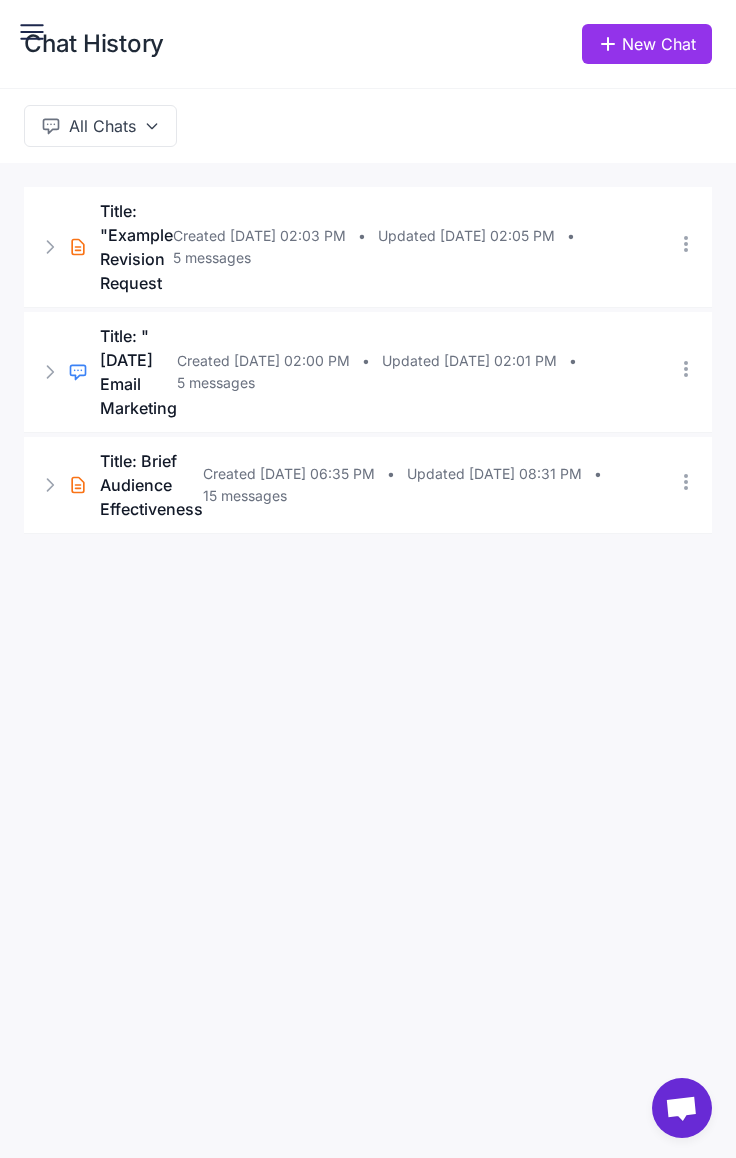 click 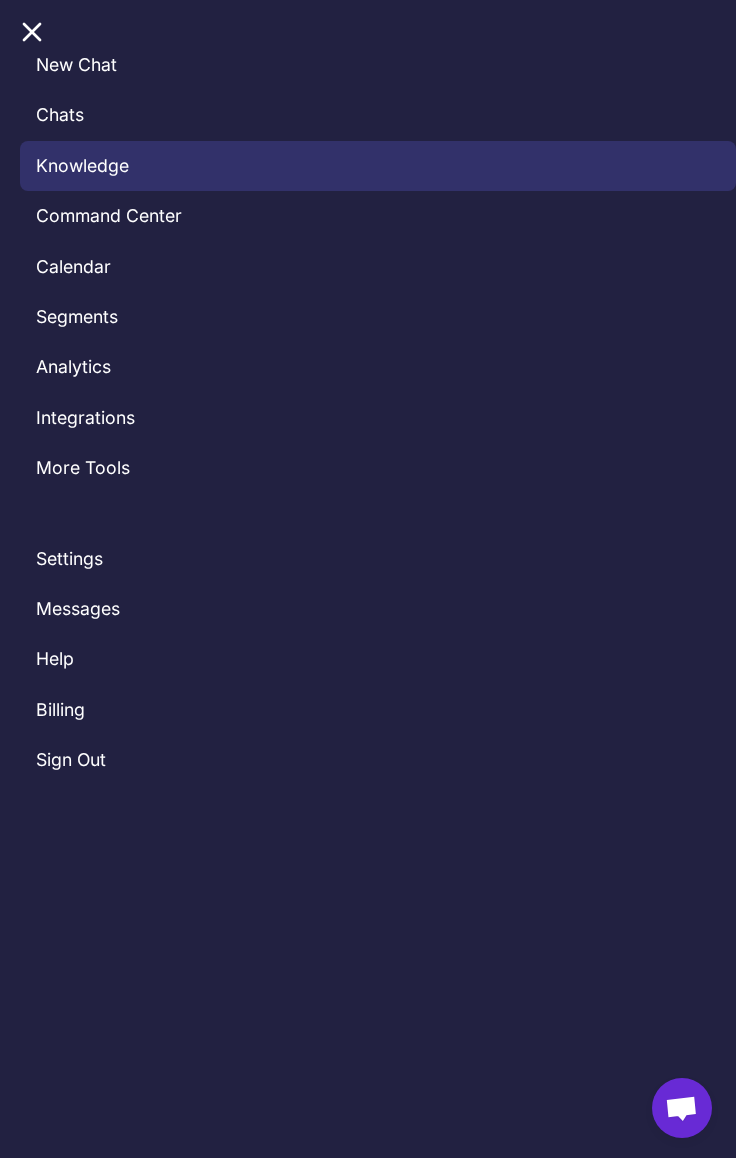 click on "Knowledge" at bounding box center (378, 166) 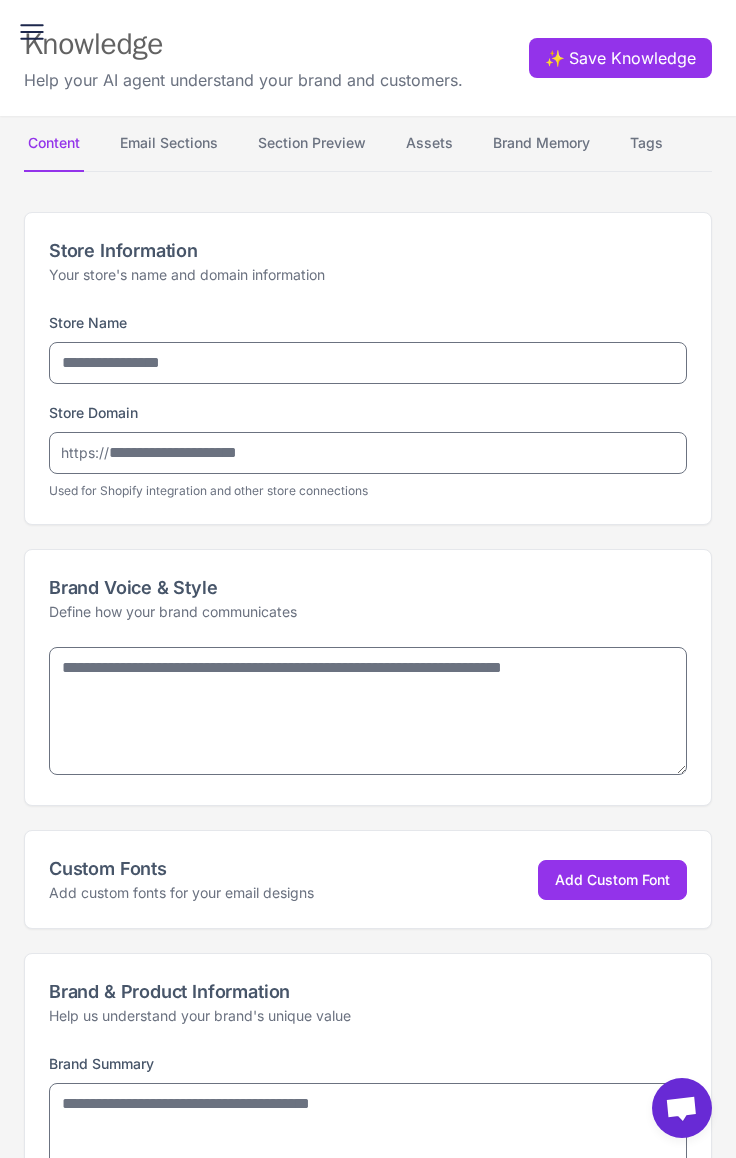 type on "**********" 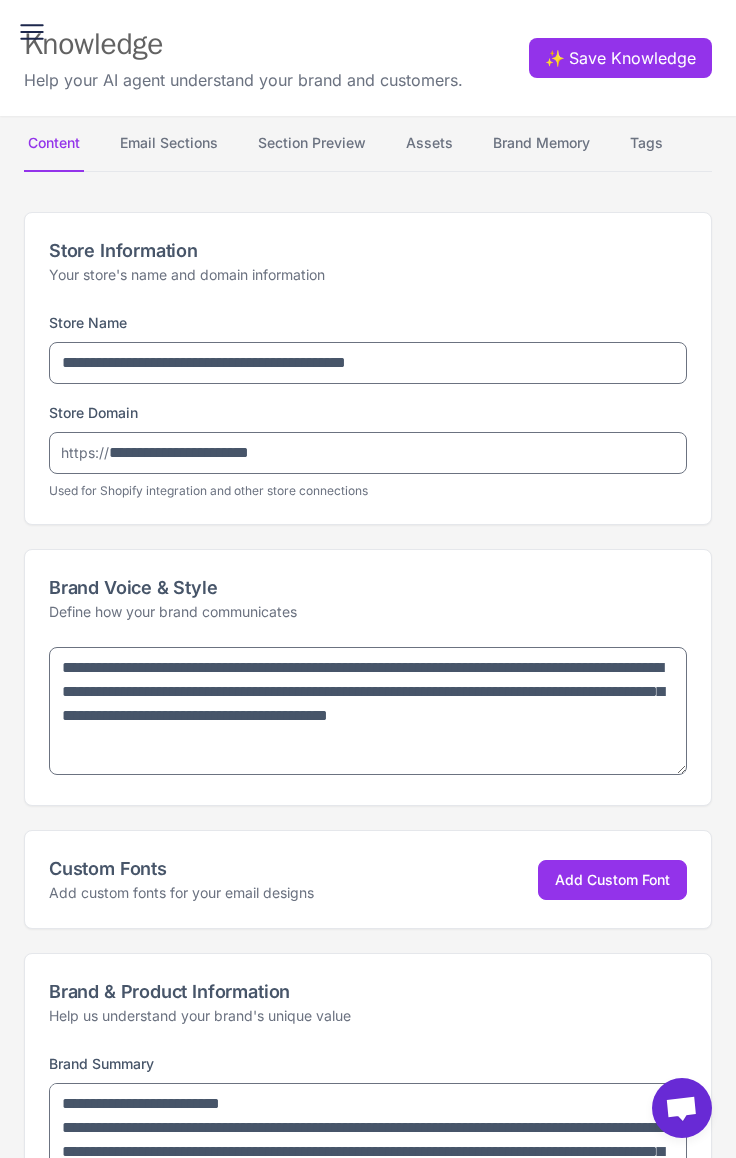 type on "**********" 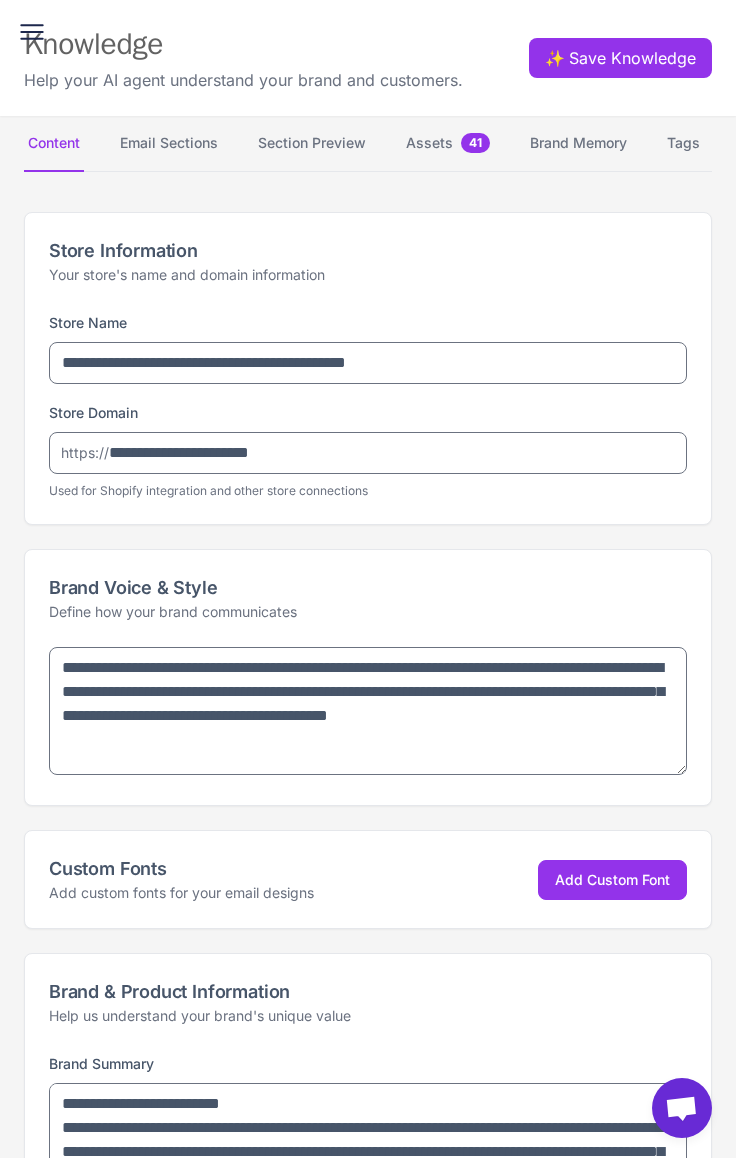 select on "**" 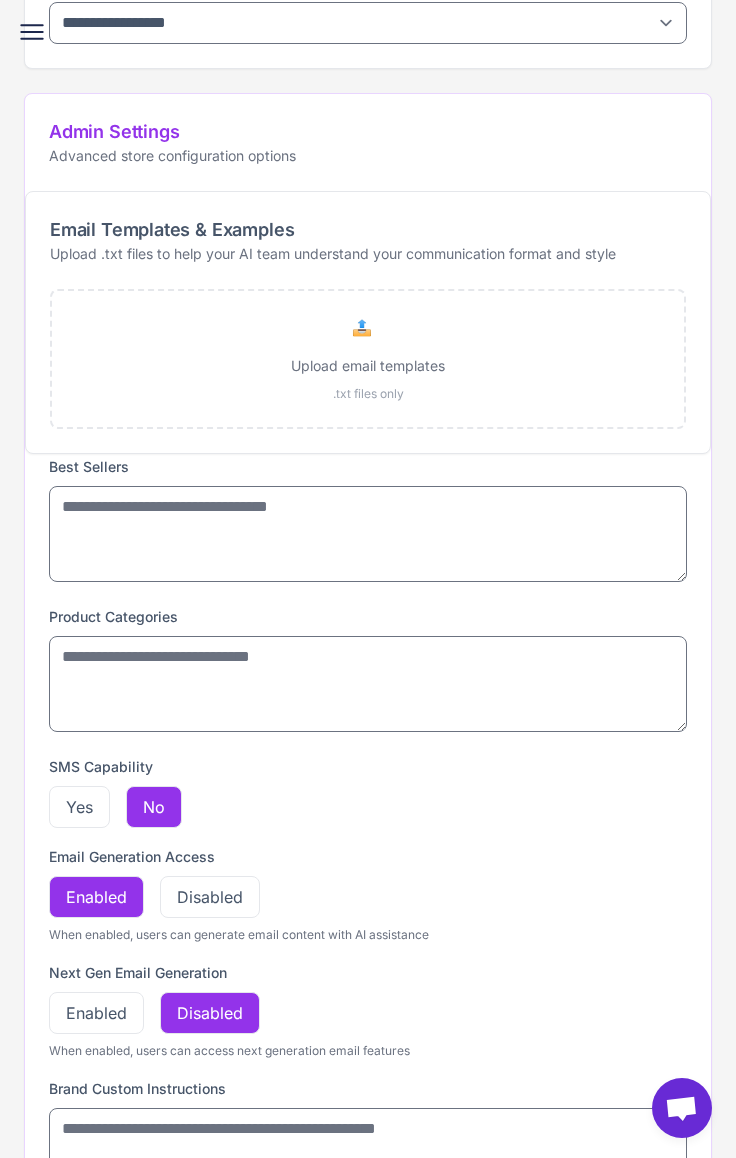 scroll, scrollTop: 2631, scrollLeft: 0, axis: vertical 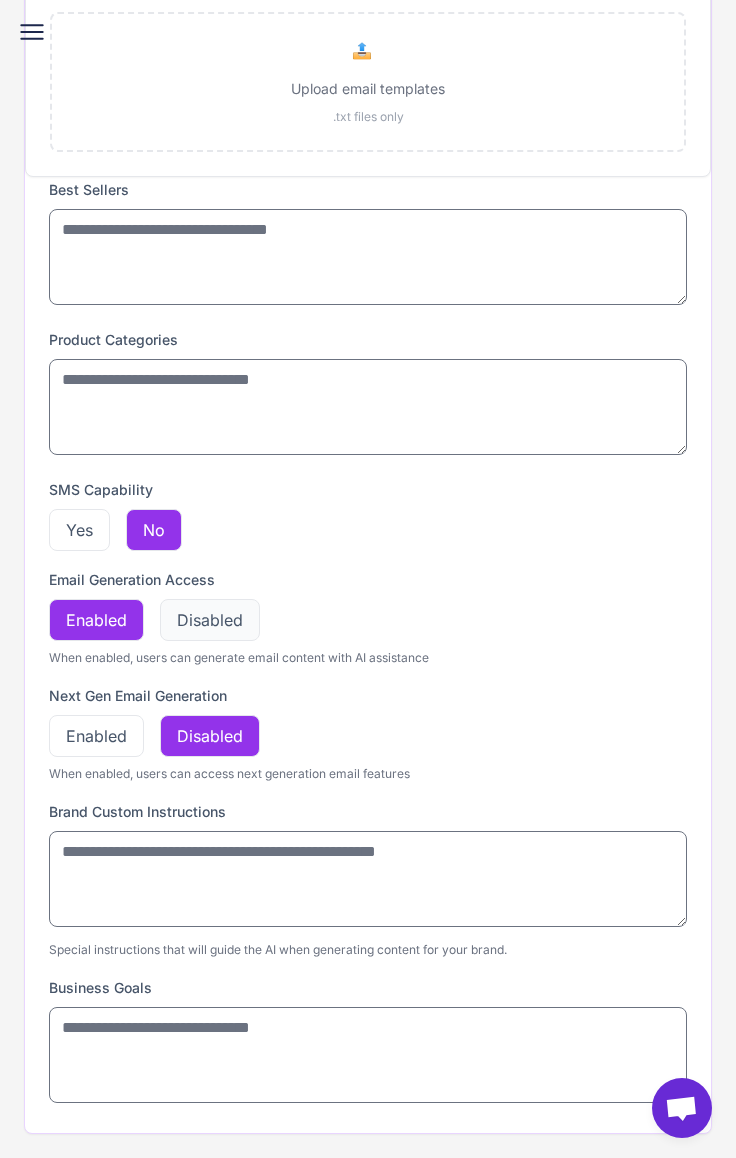 click on "Disabled" at bounding box center [210, 620] 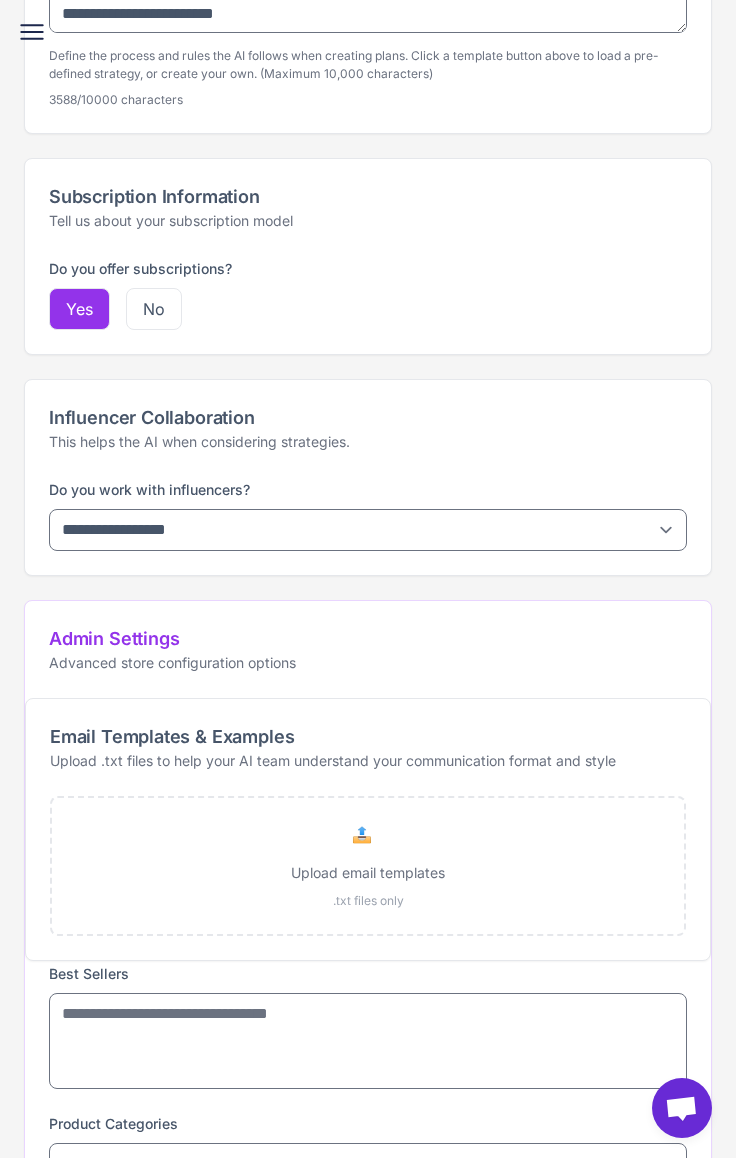 scroll, scrollTop: 0, scrollLeft: 0, axis: both 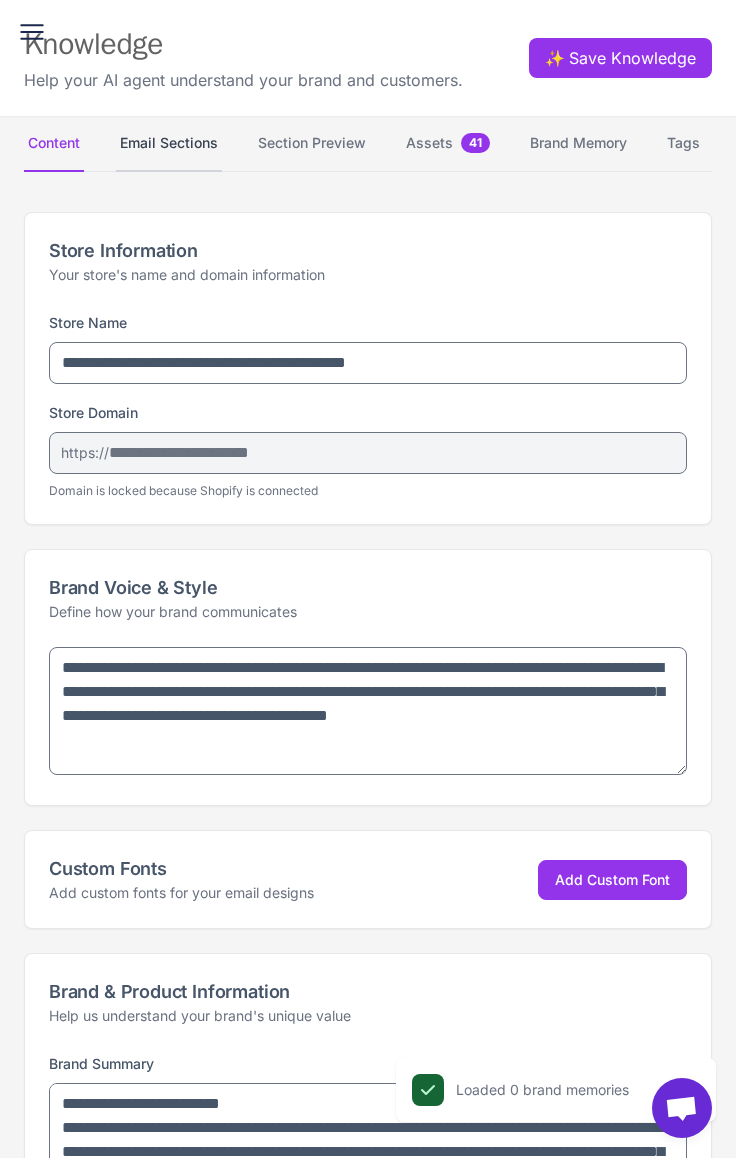 click on "Email Sections" at bounding box center (169, 144) 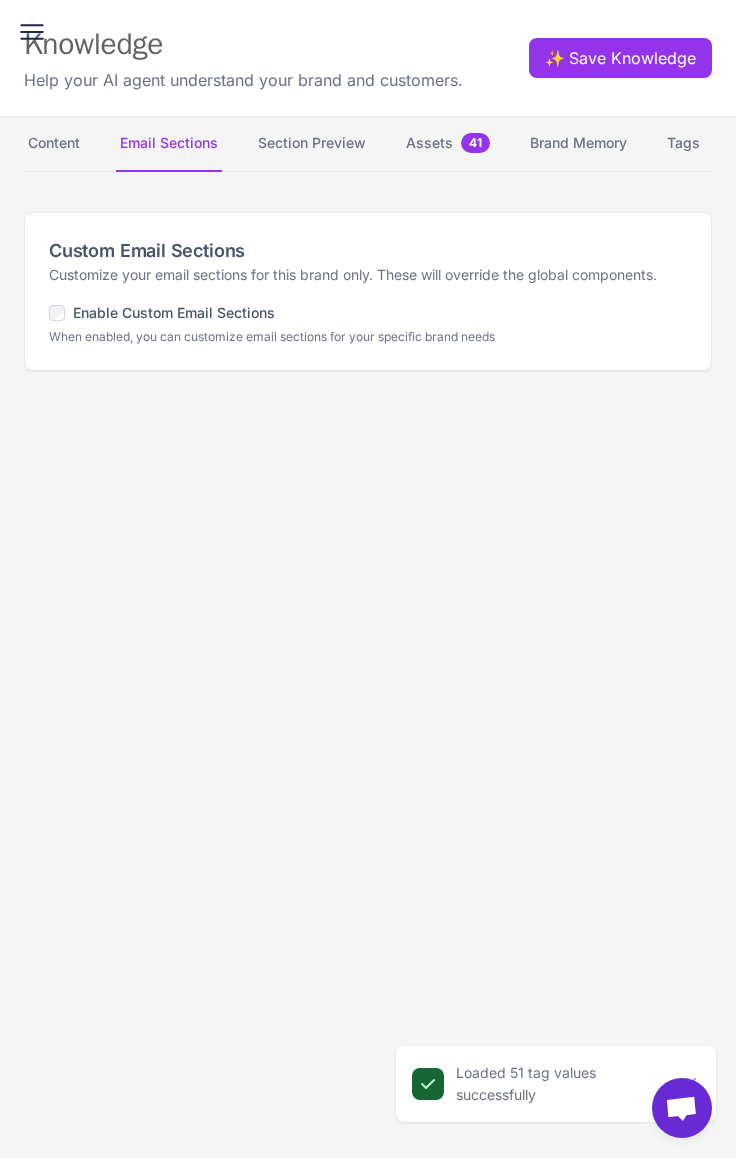 click on "Enable Custom Email Sections" at bounding box center (162, 313) 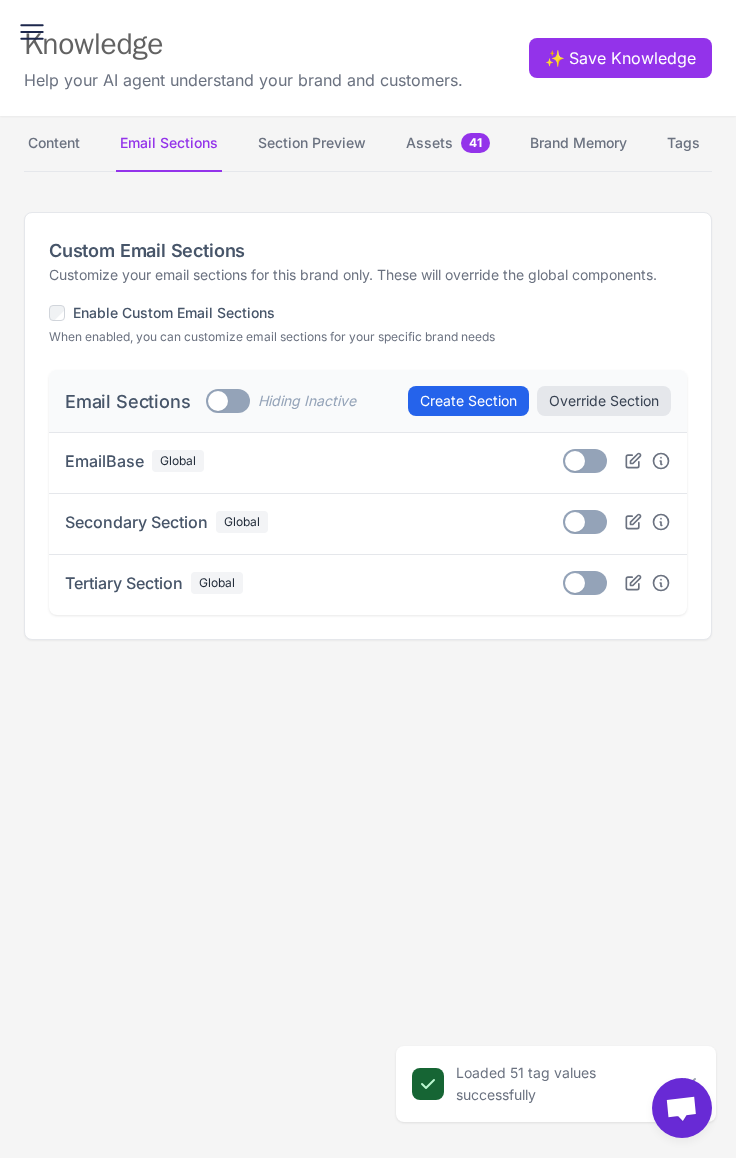 click on "Enable Custom Email Sections" at bounding box center [162, 313] 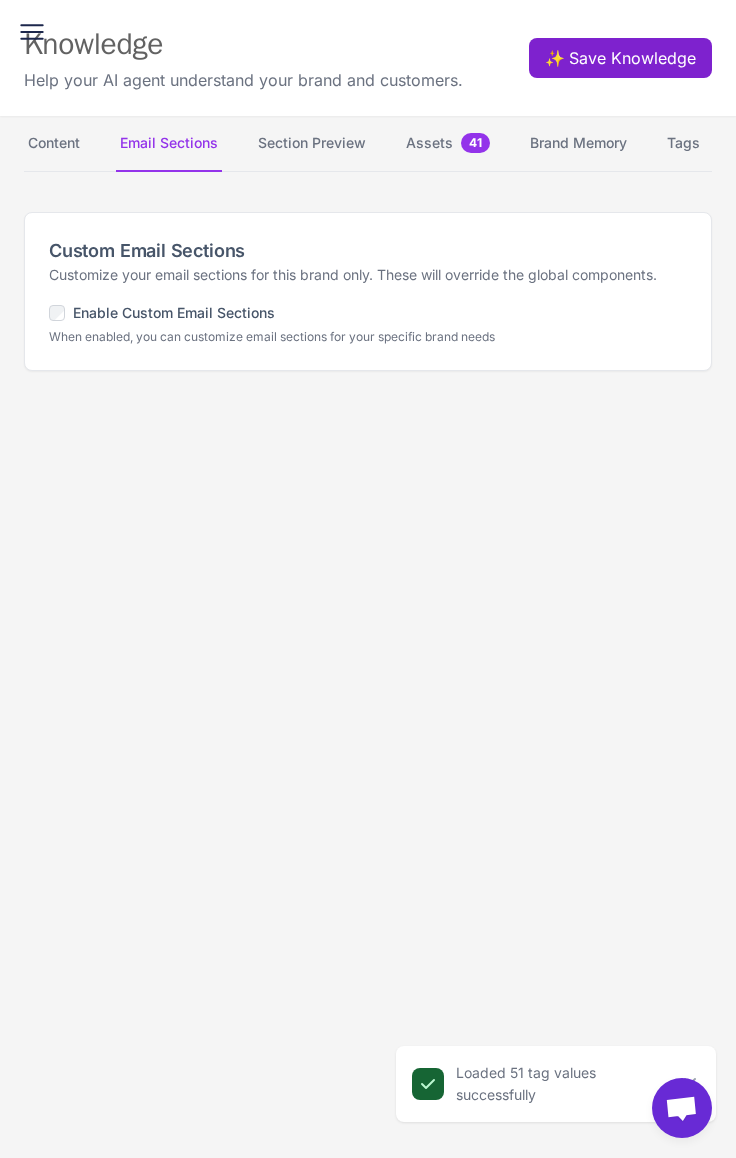 click on "✨  Save Knowledge" at bounding box center (620, 58) 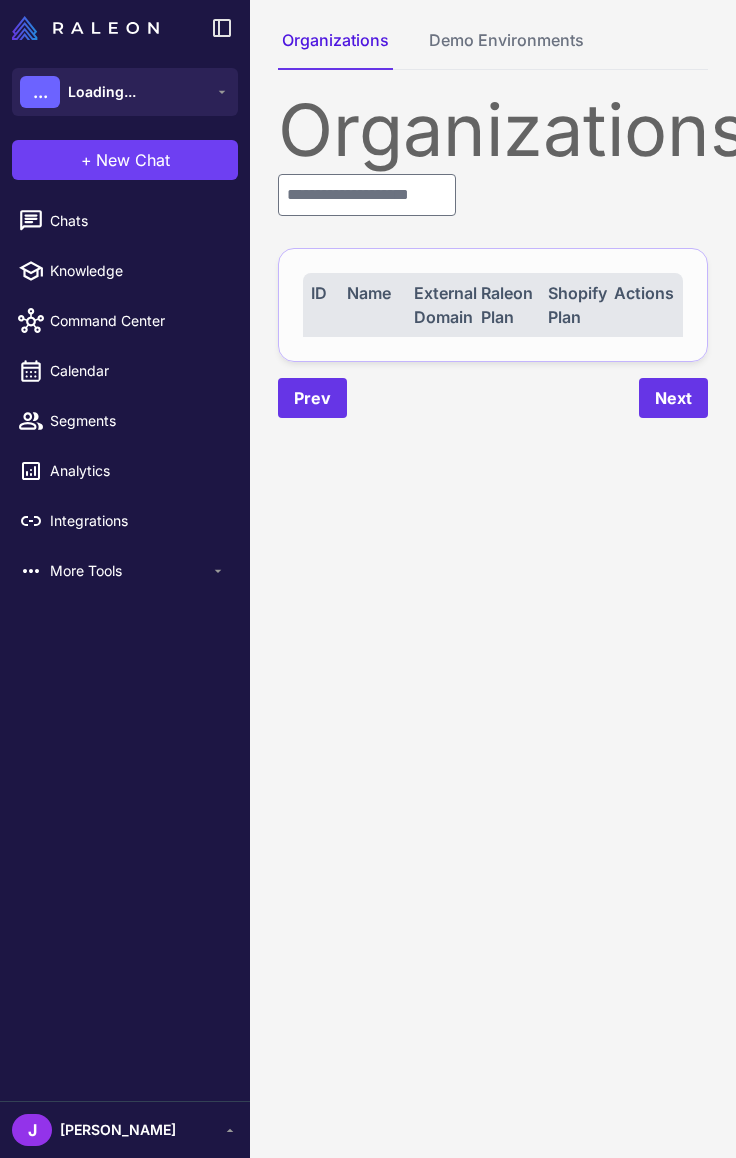 scroll, scrollTop: 0, scrollLeft: 0, axis: both 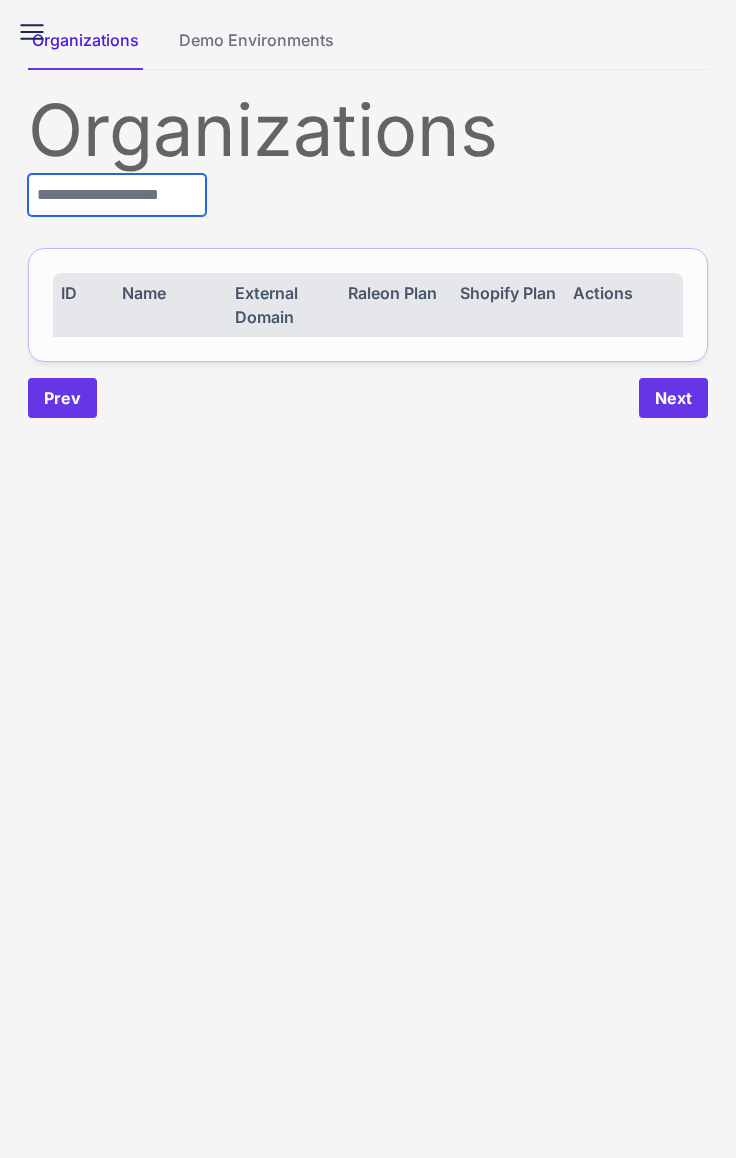 drag, startPoint x: 96, startPoint y: 201, endPoint x: 81, endPoint y: 223, distance: 26.627054 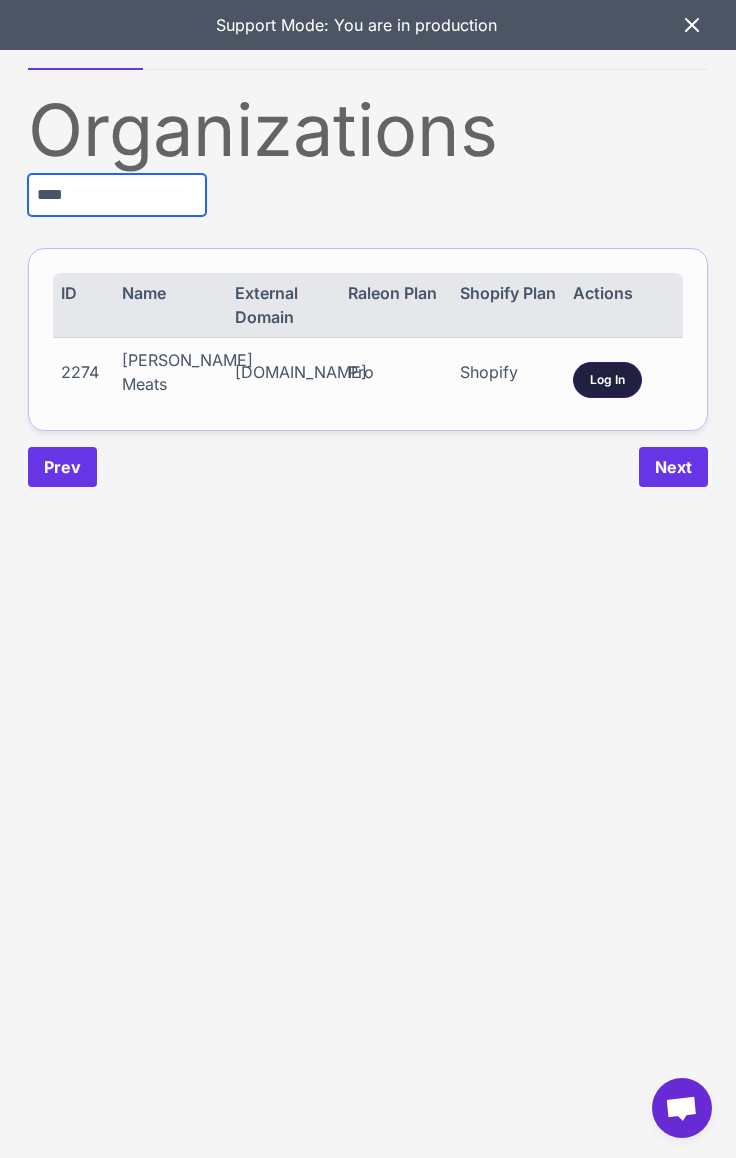 type on "****" 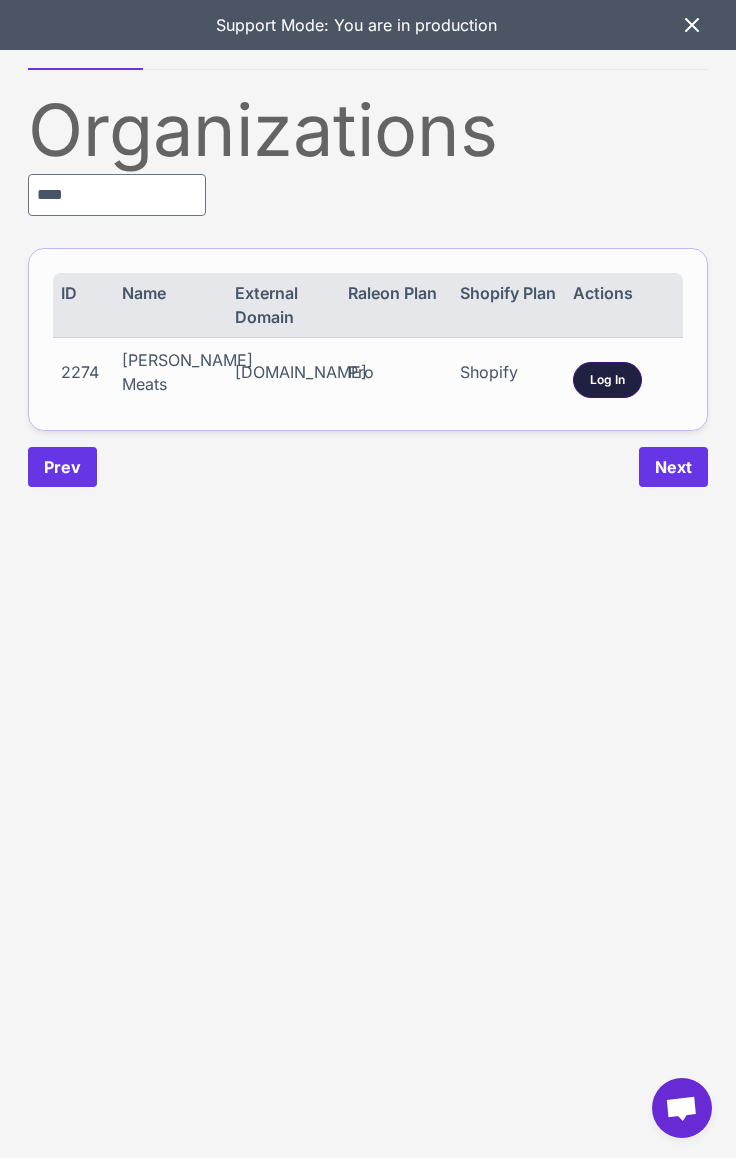 click on "Log In" at bounding box center (607, 380) 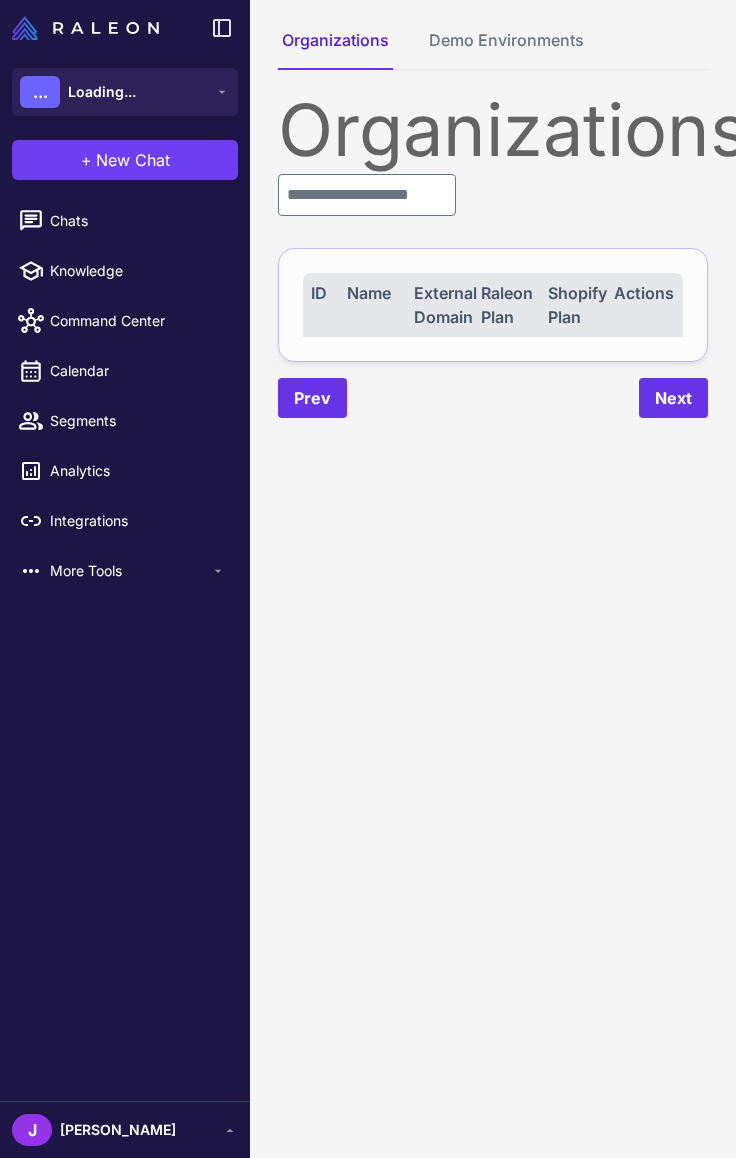 scroll, scrollTop: 0, scrollLeft: 0, axis: both 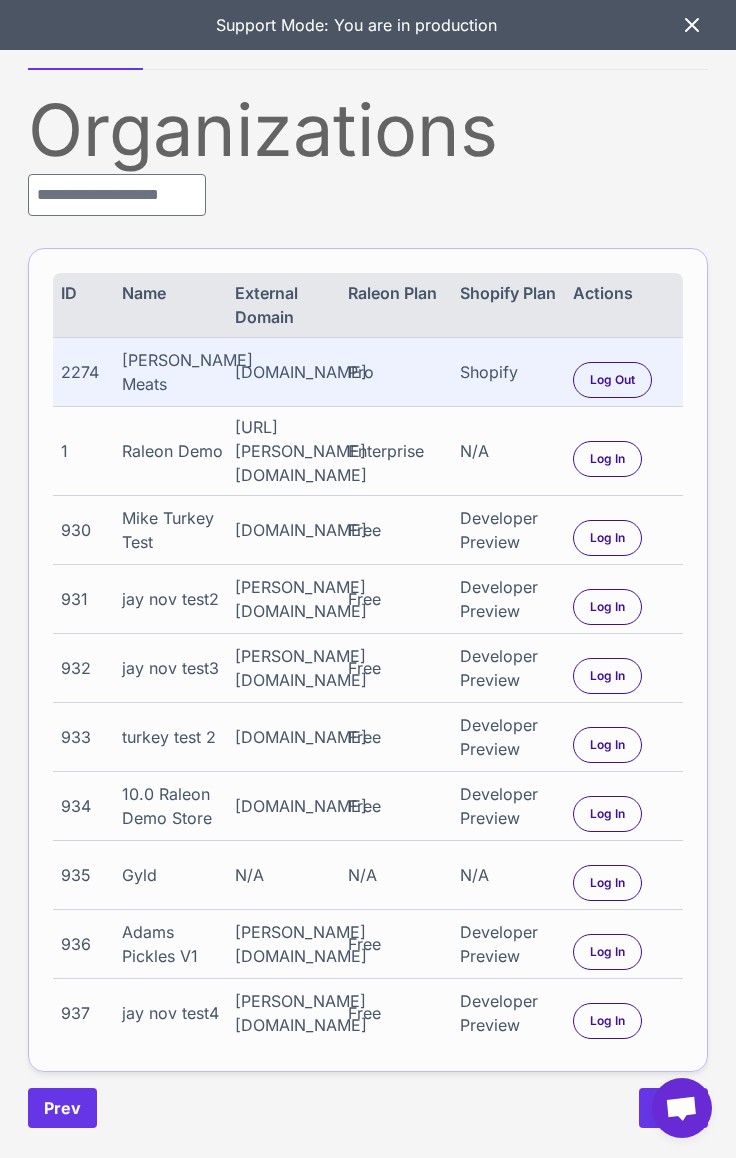 click 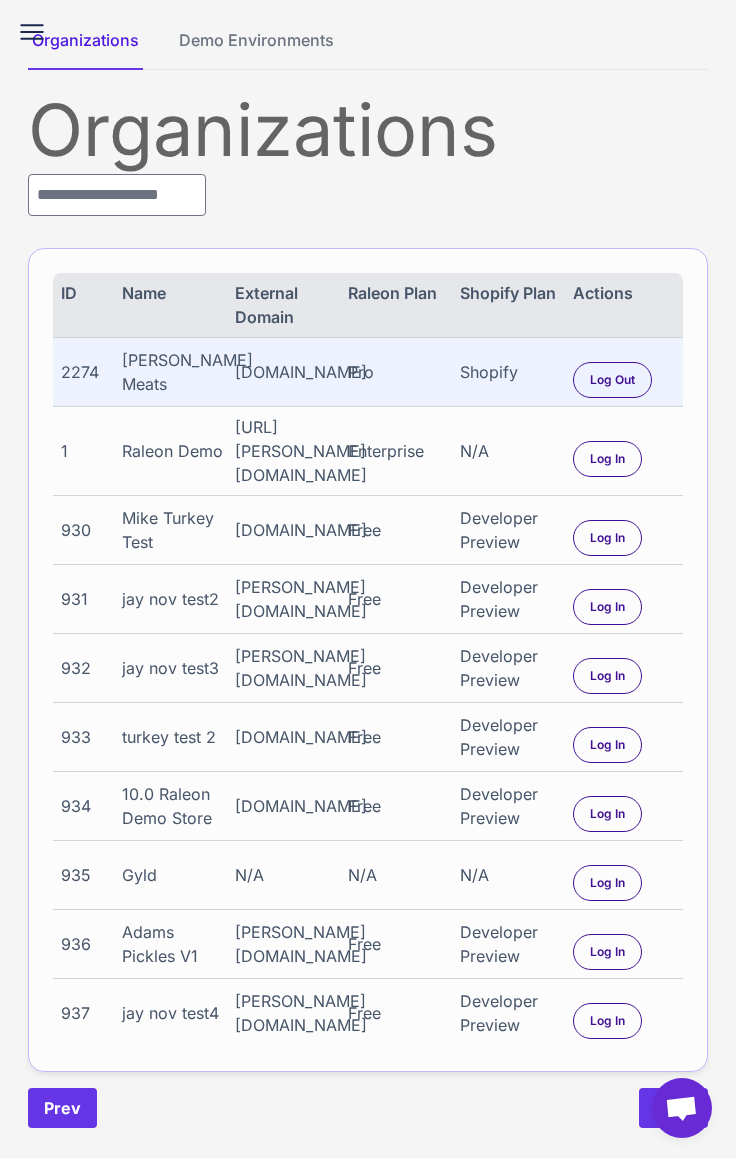 click 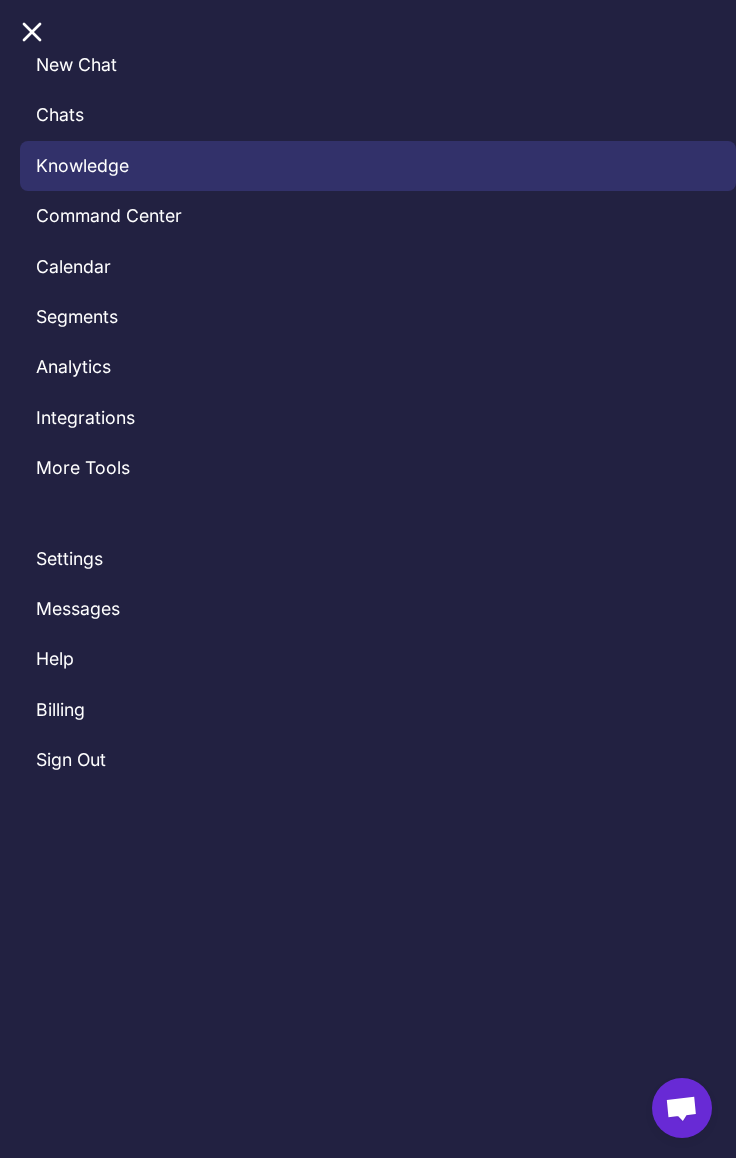 click on "Knowledge" at bounding box center [378, 166] 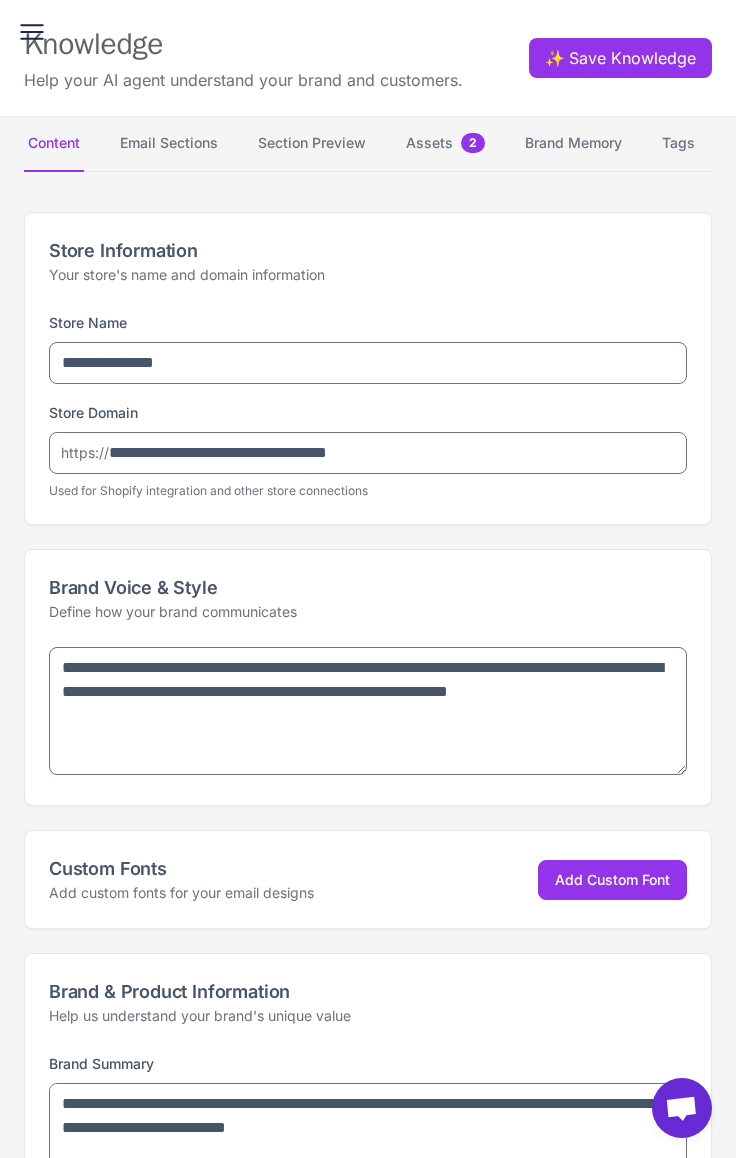 type on "**********" 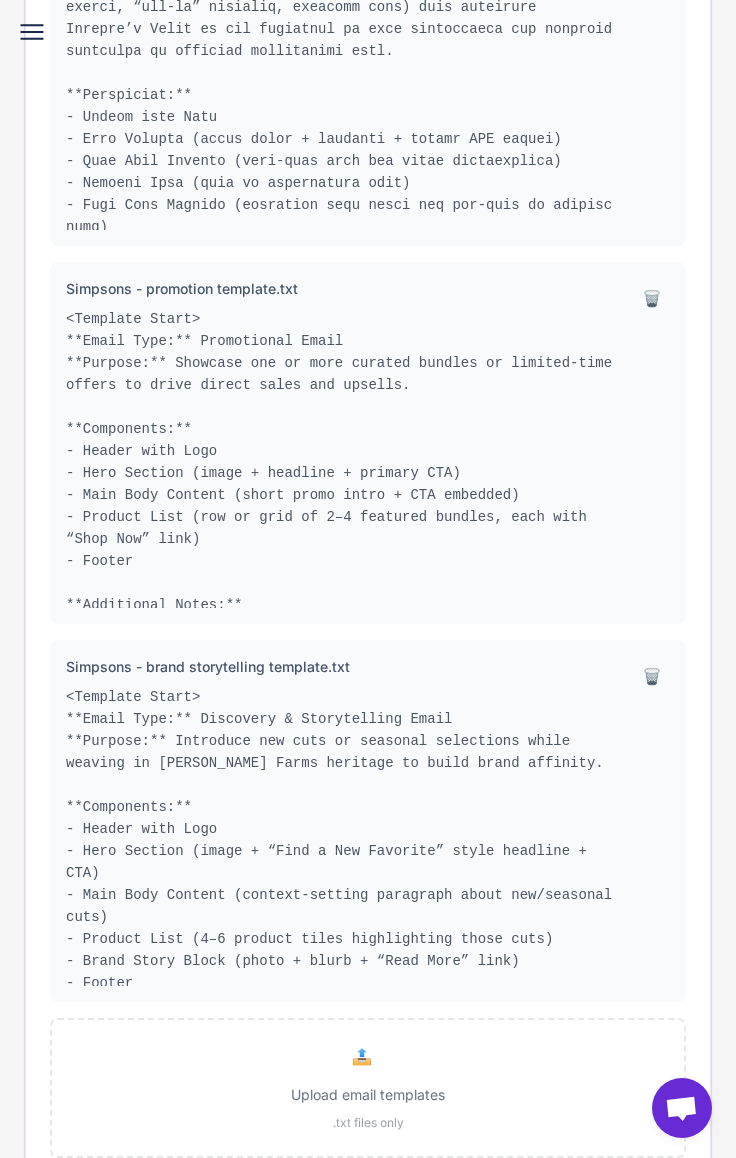 scroll, scrollTop: 2765, scrollLeft: 0, axis: vertical 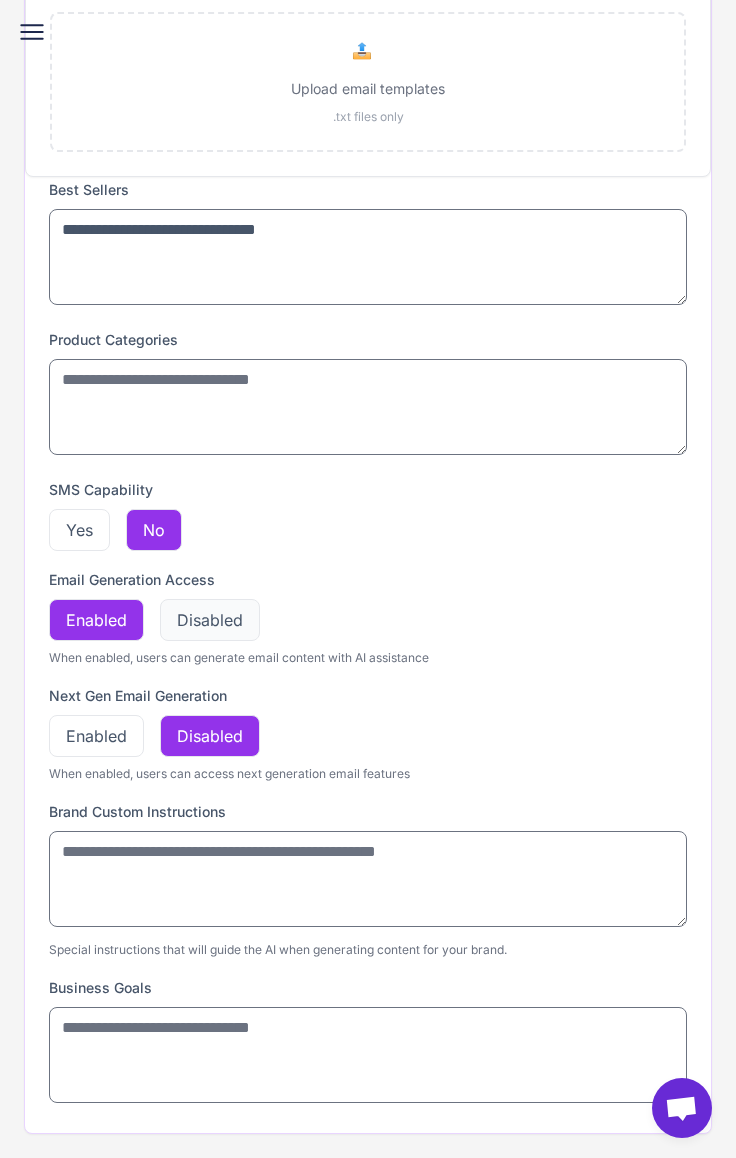 click on "Disabled" at bounding box center (210, 620) 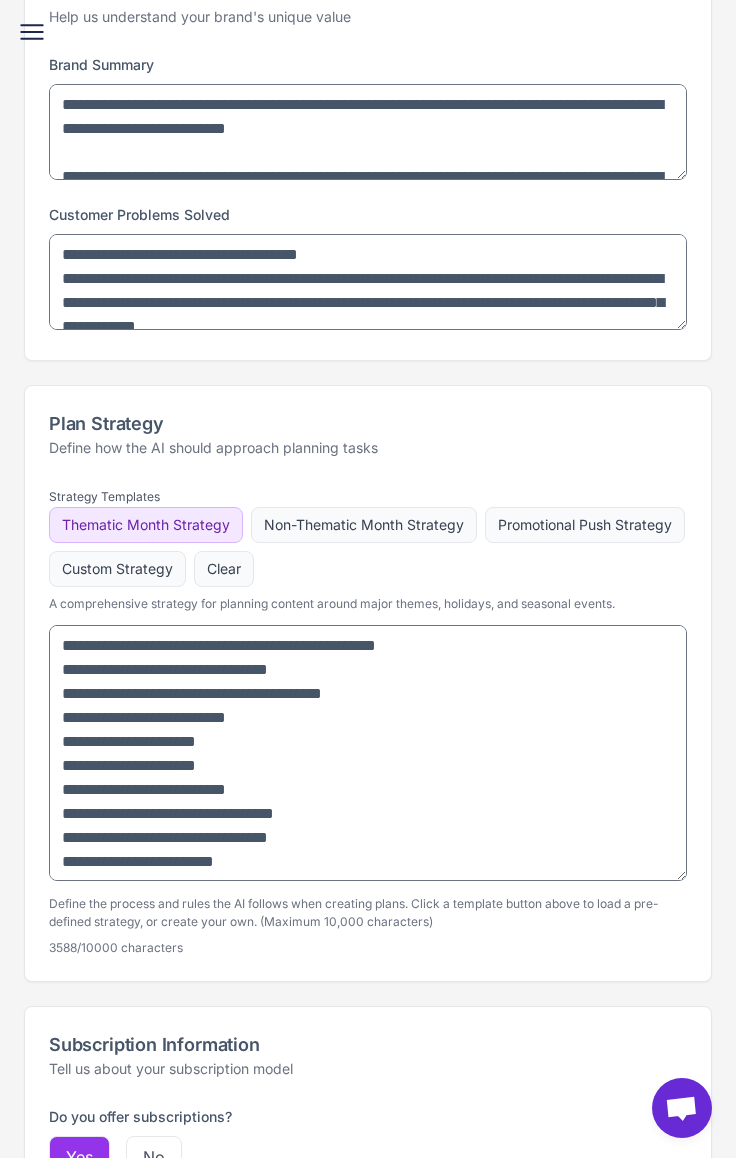 scroll, scrollTop: 0, scrollLeft: 0, axis: both 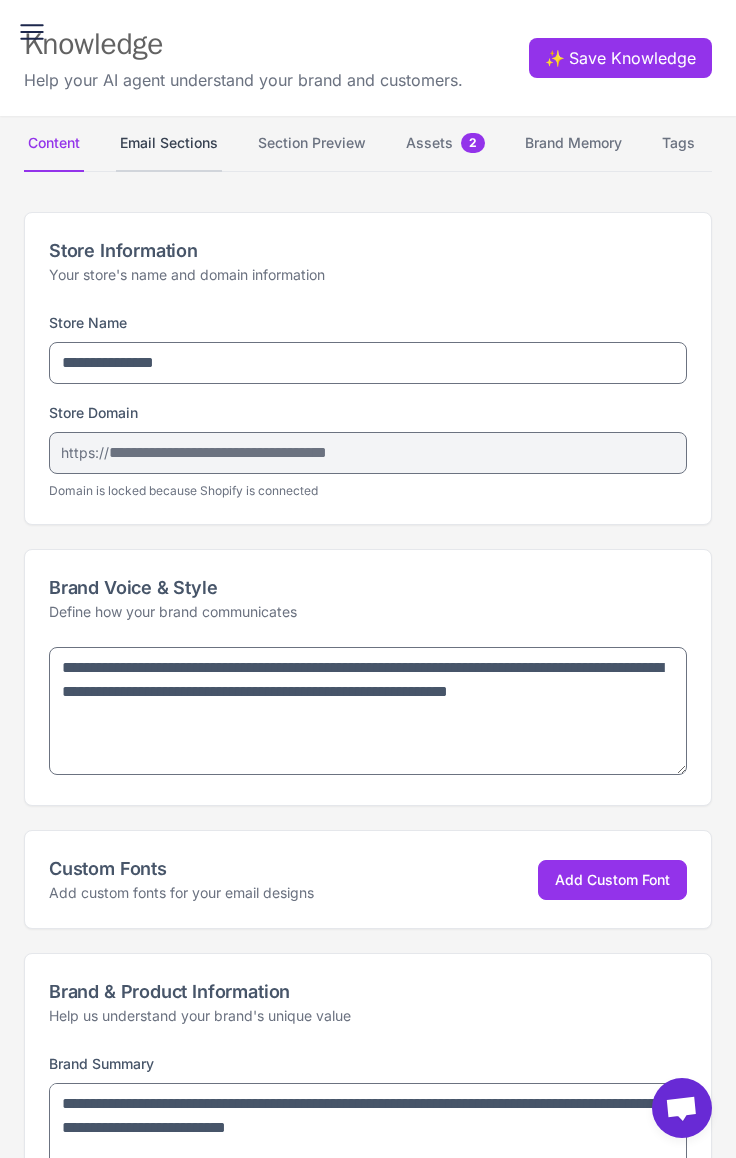 click on "Email Sections" at bounding box center [169, 144] 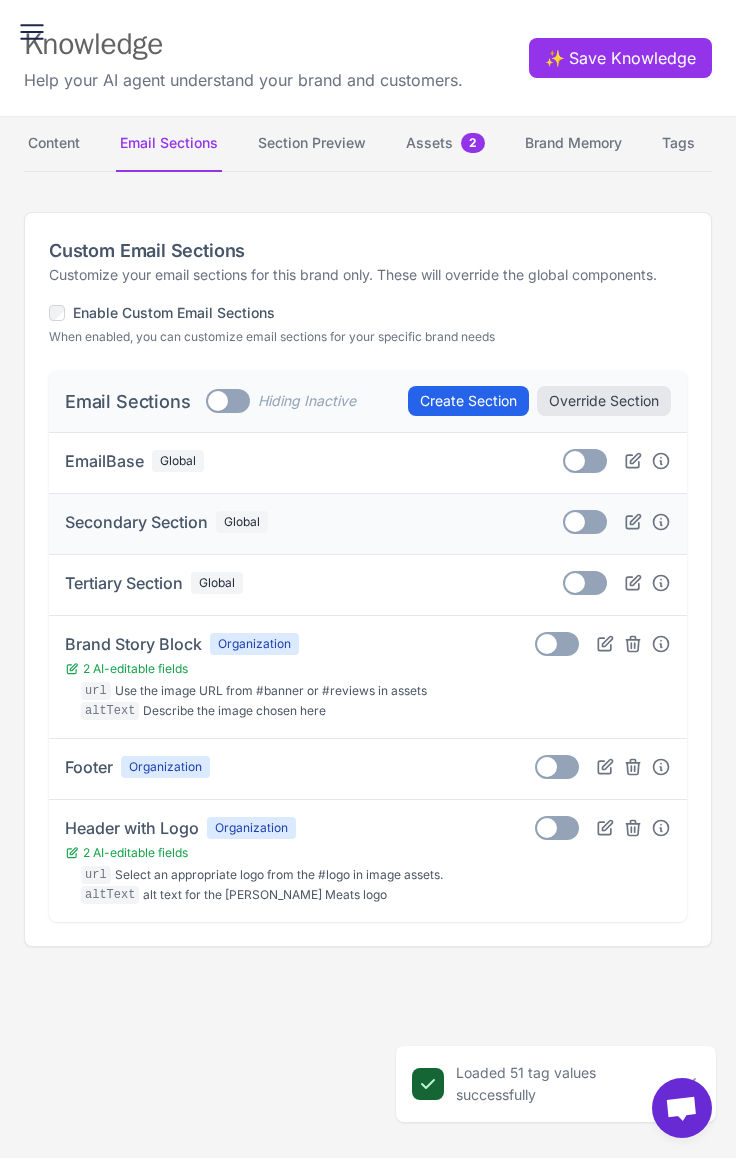 click at bounding box center [575, 522] 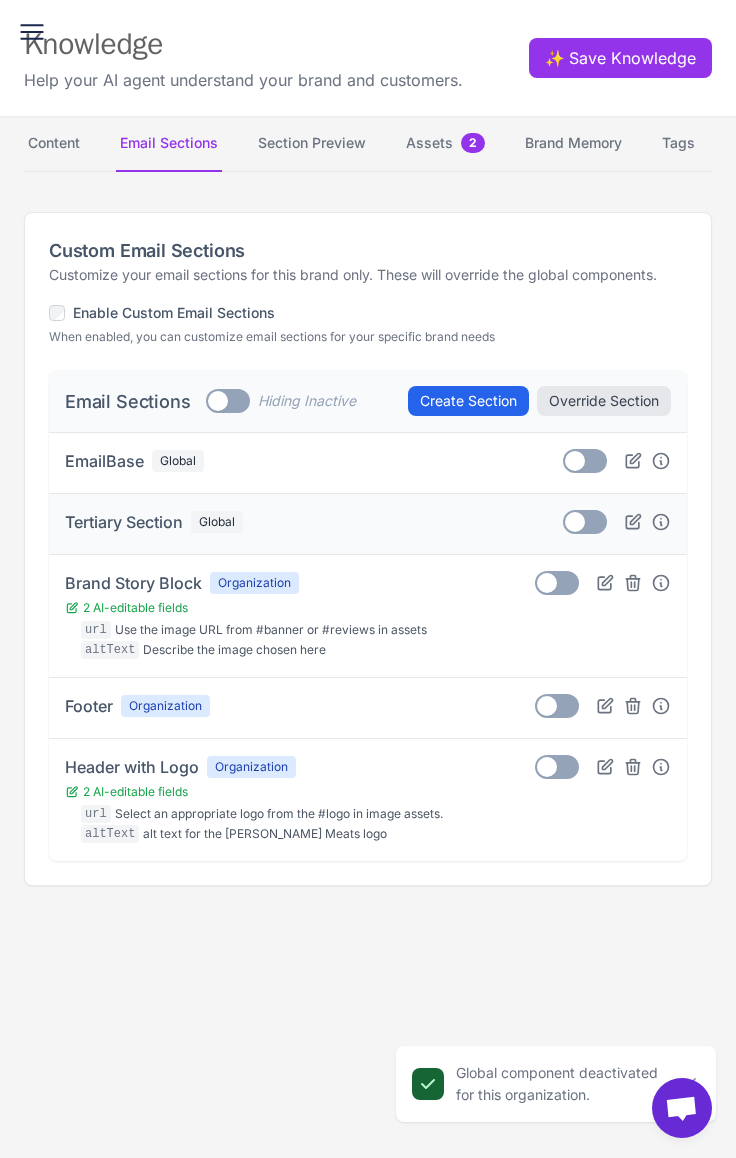 click on "Toggle" at bounding box center (585, 522) 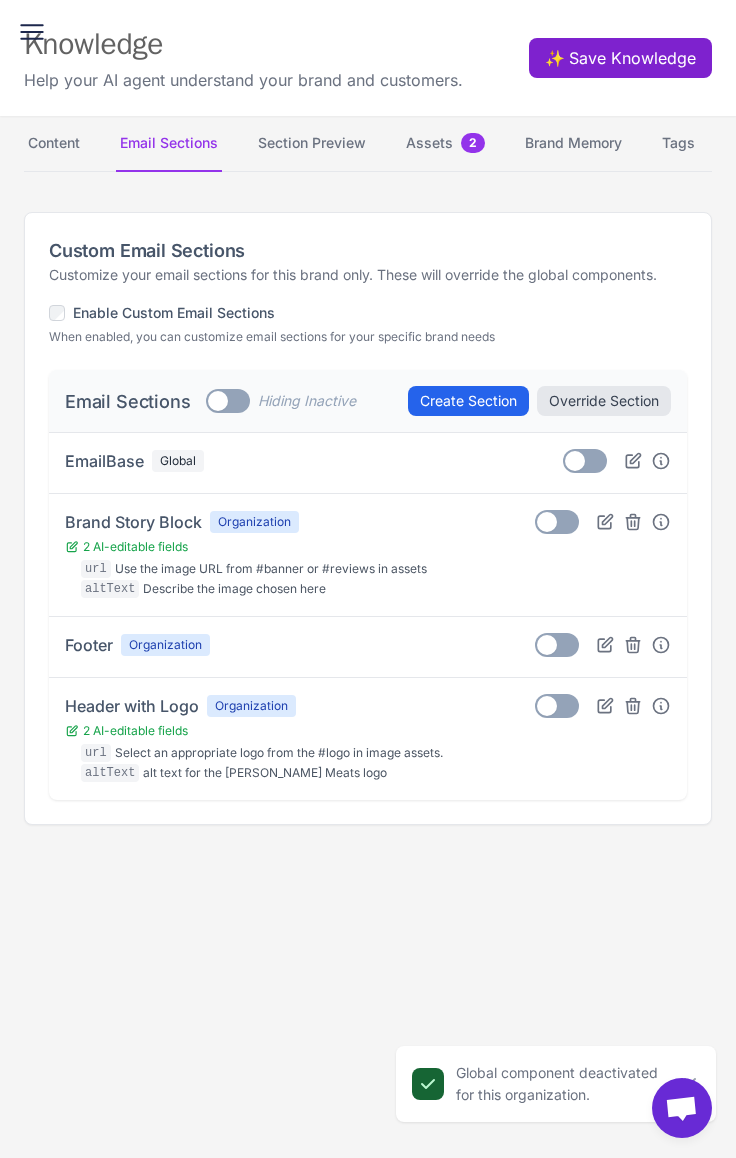 click on "✨  Save Knowledge" at bounding box center [620, 58] 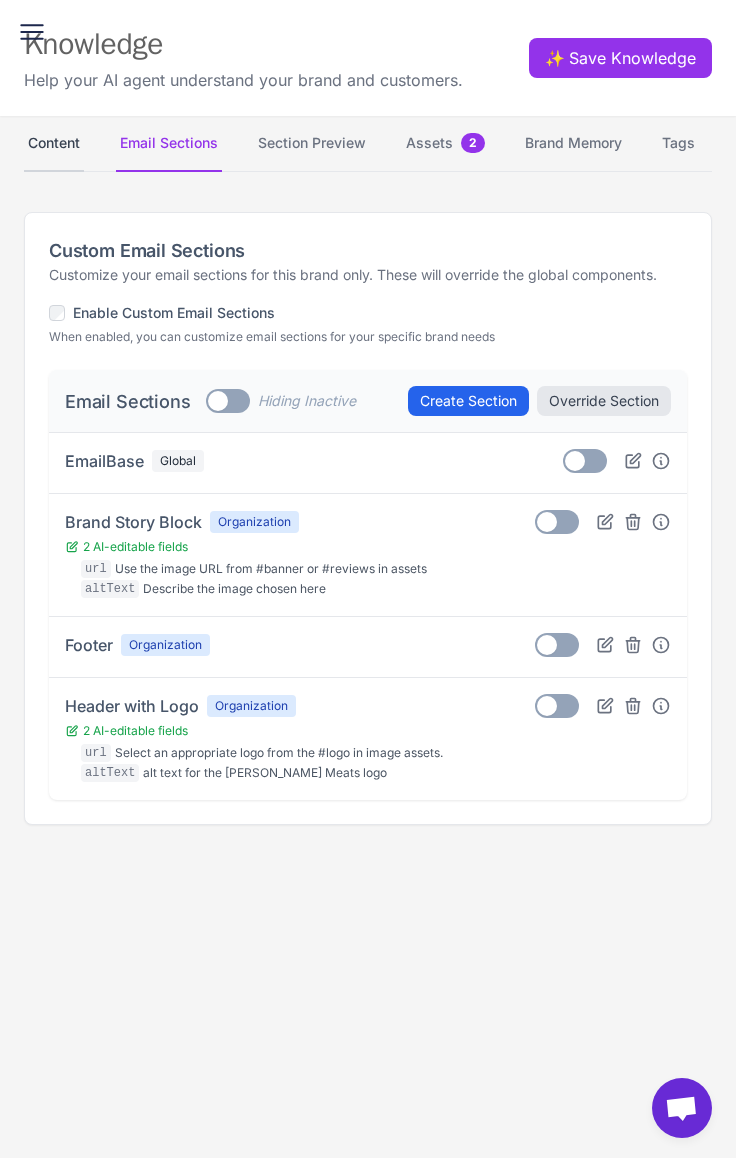 click on "Content" at bounding box center [54, 144] 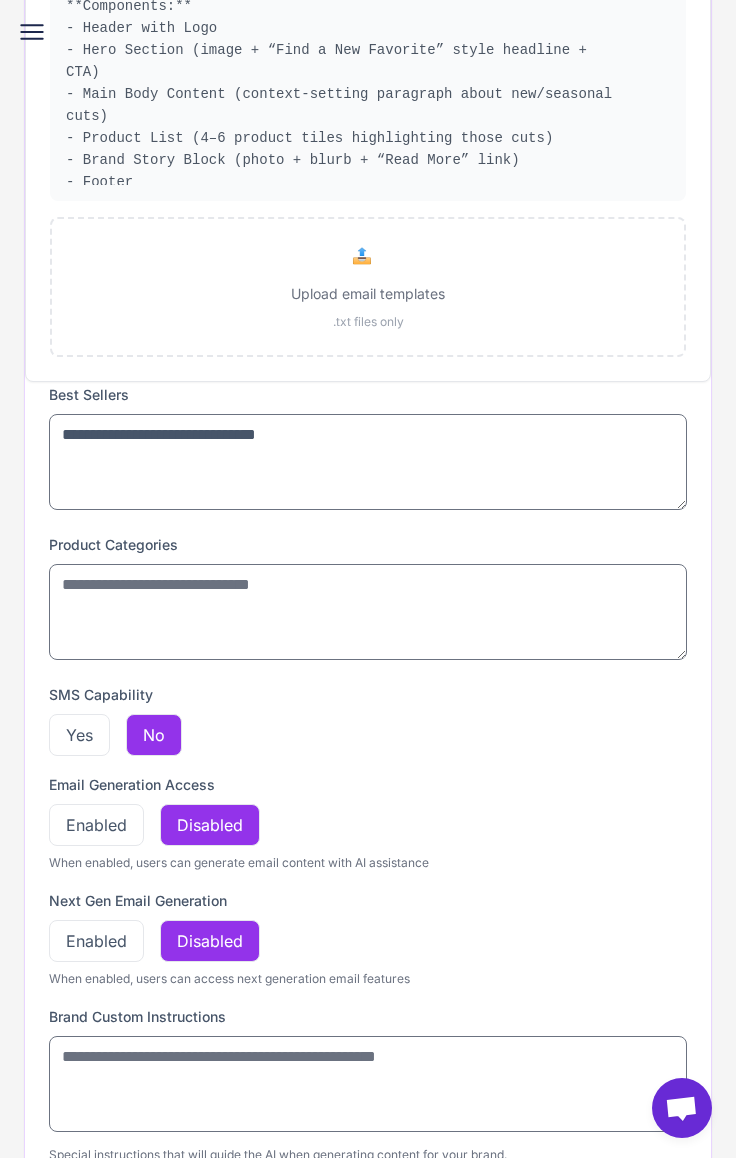 scroll, scrollTop: 3765, scrollLeft: 0, axis: vertical 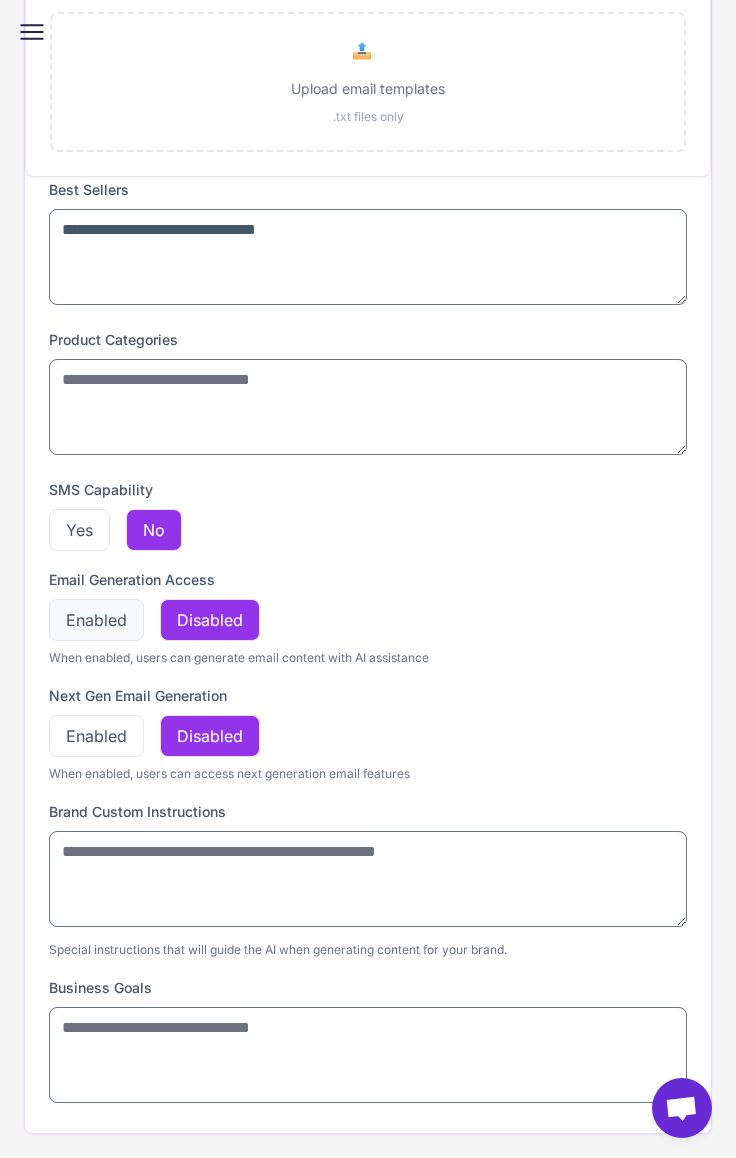 click on "Enabled" at bounding box center [96, 620] 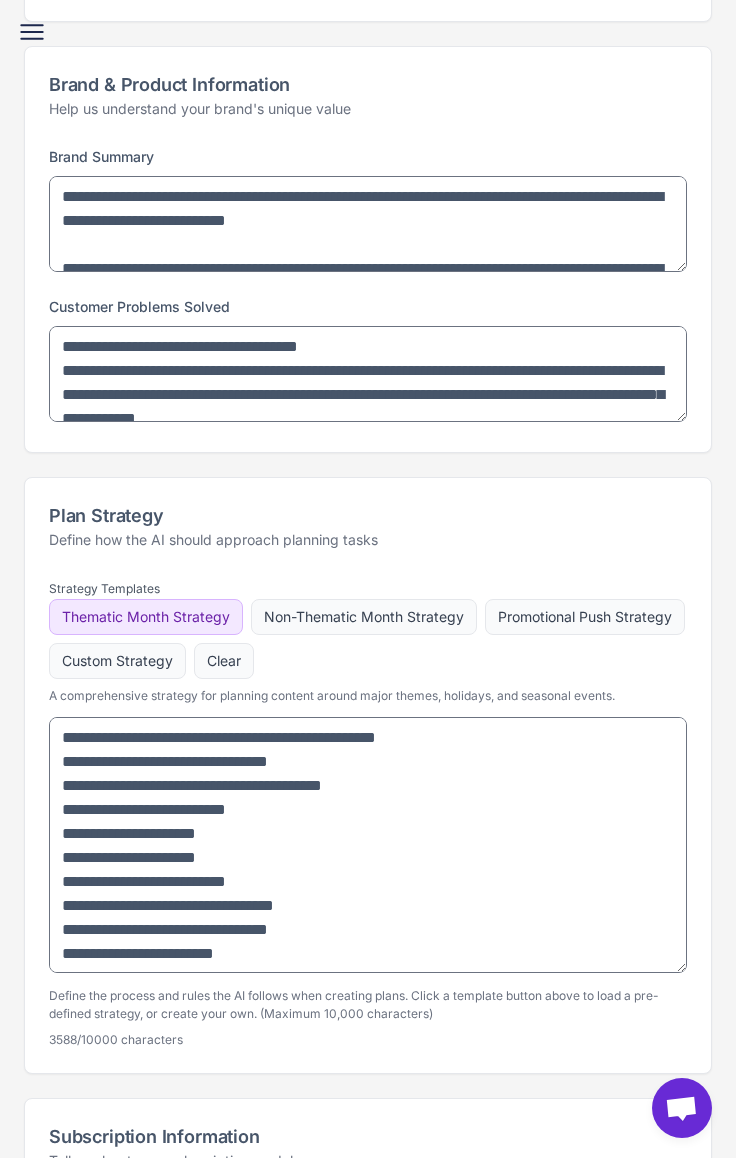 scroll, scrollTop: 0, scrollLeft: 0, axis: both 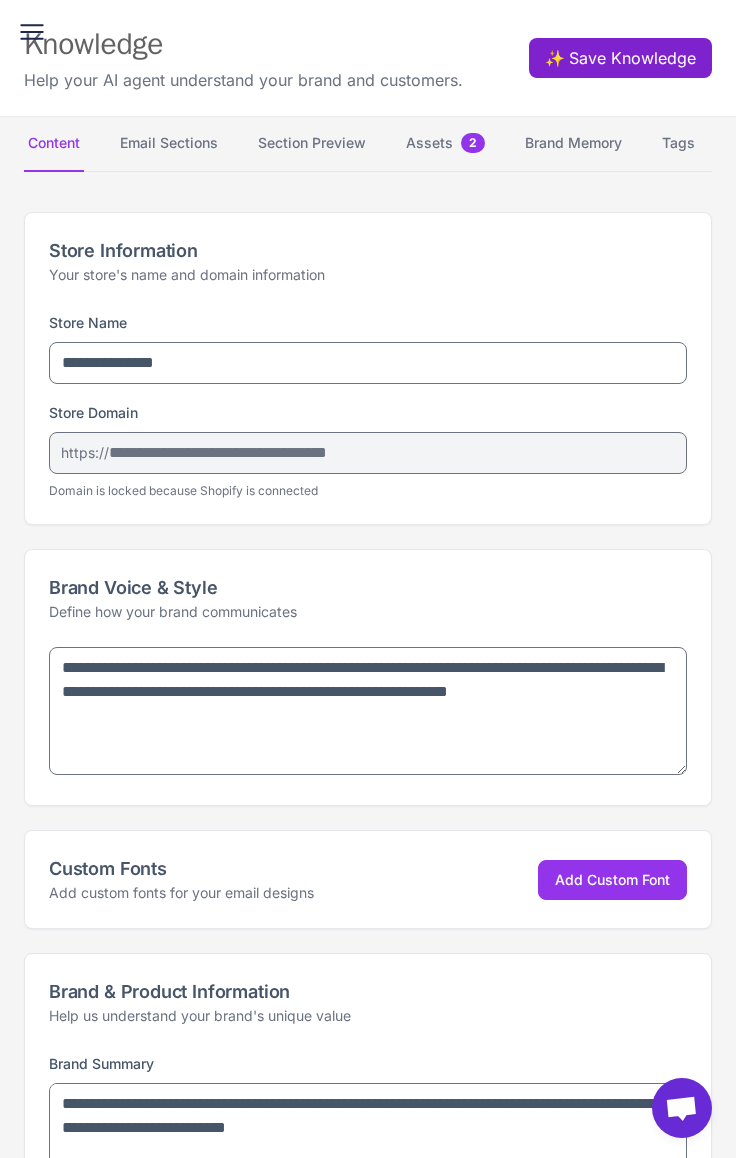 click on "✨  Save Knowledge" at bounding box center (620, 58) 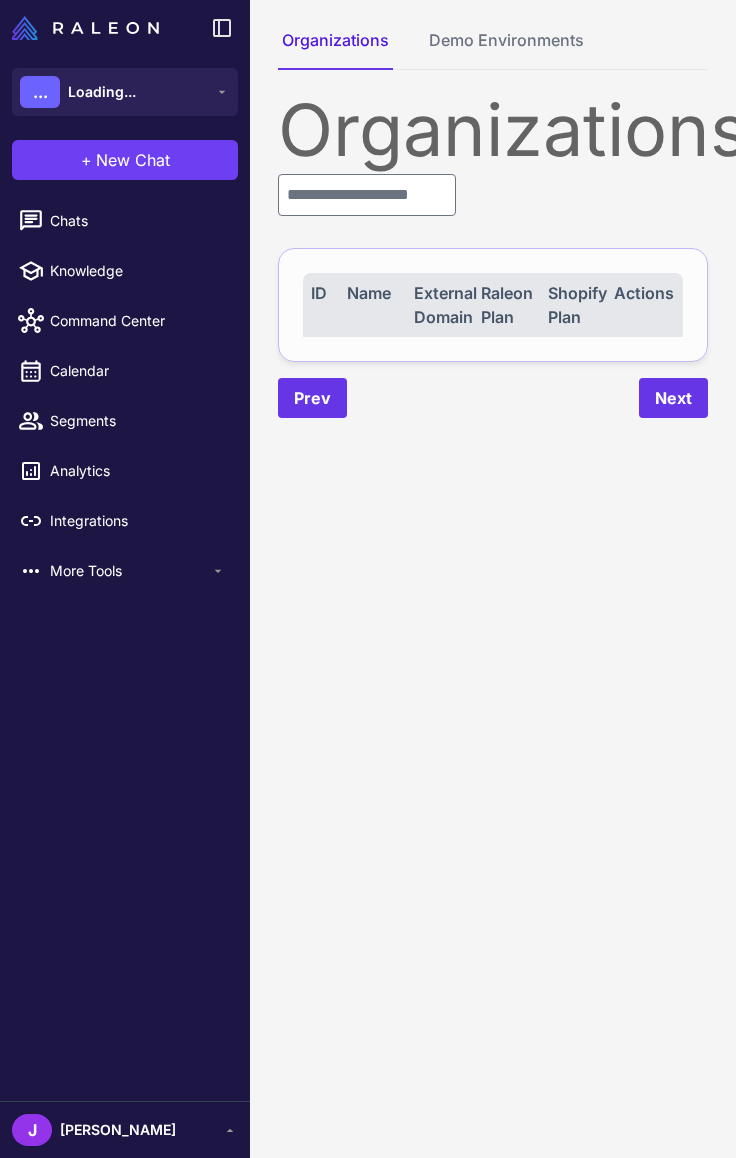 scroll, scrollTop: 0, scrollLeft: 0, axis: both 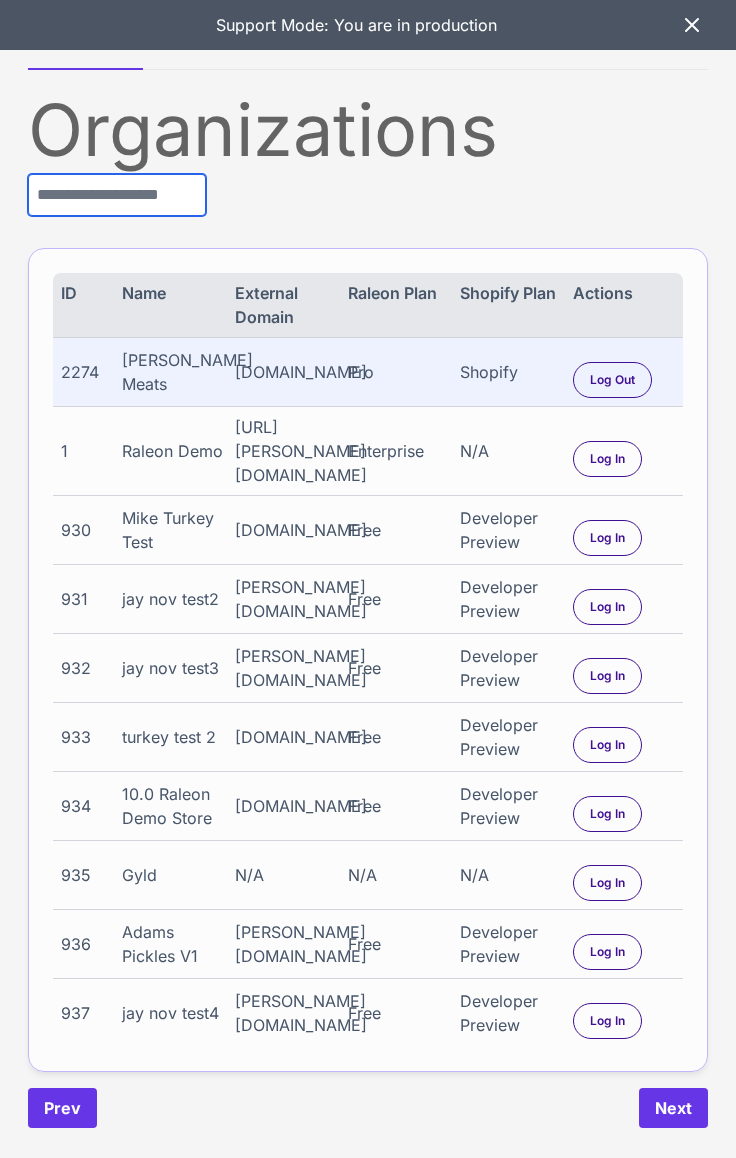 click at bounding box center [117, 195] 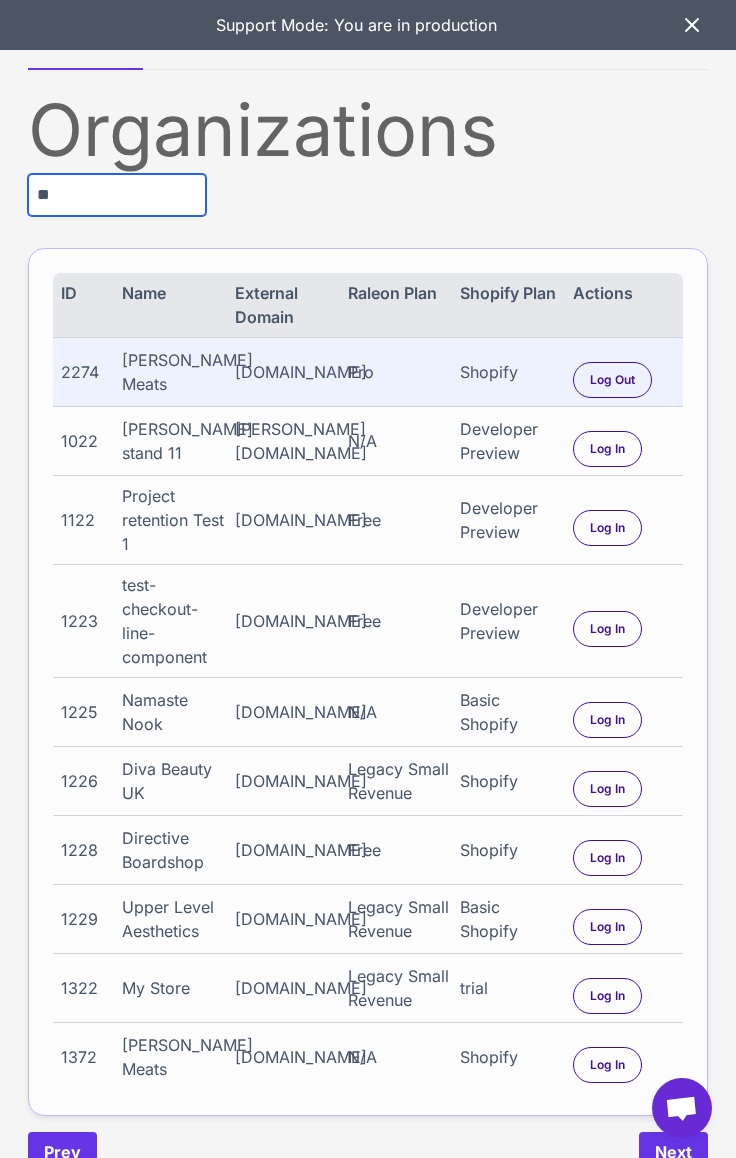 type on "*" 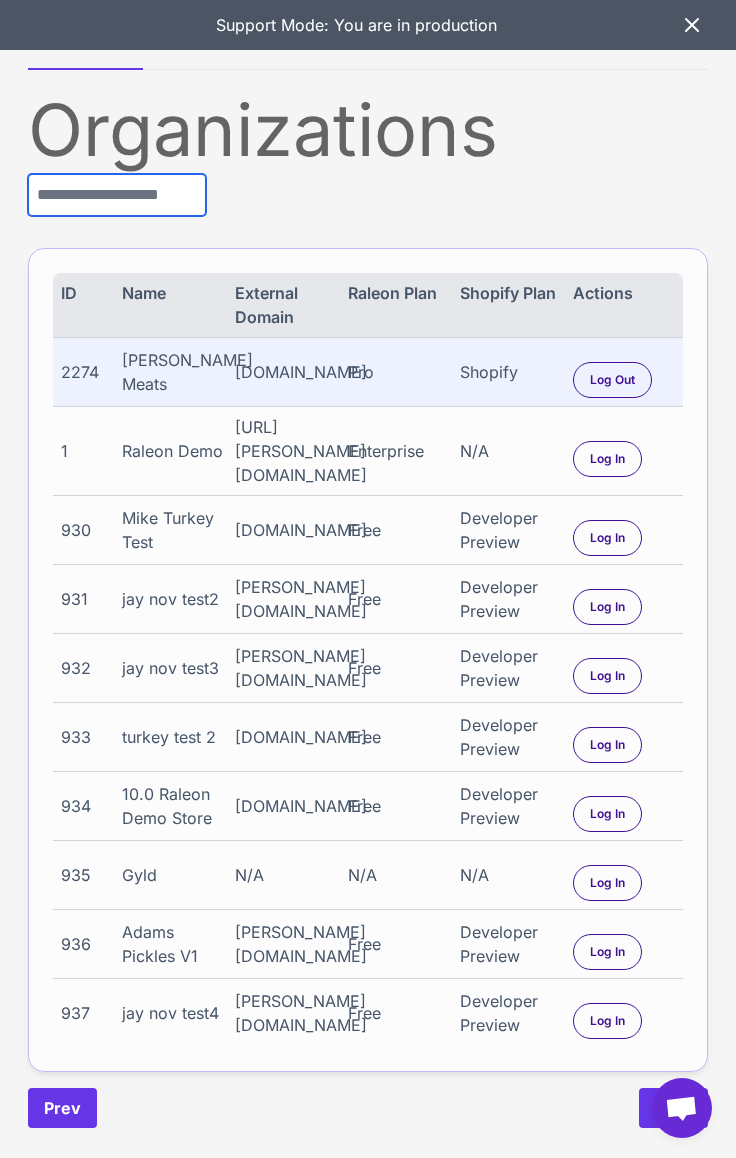 click at bounding box center [117, 195] 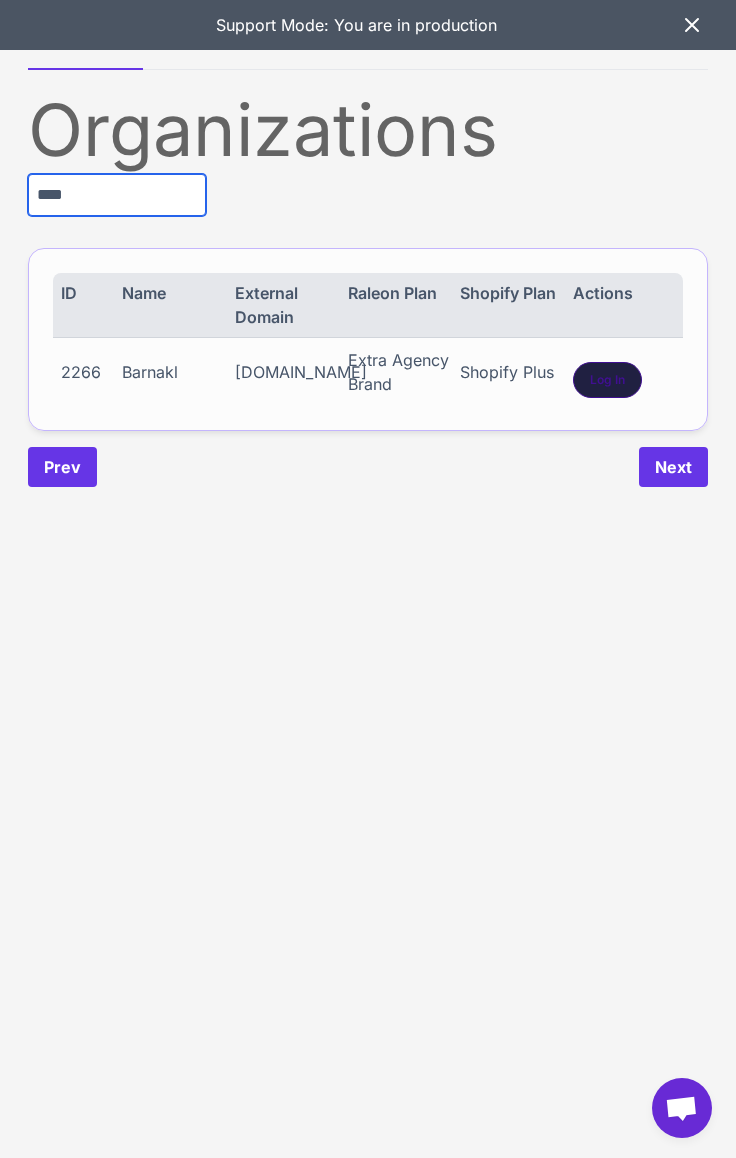 type on "****" 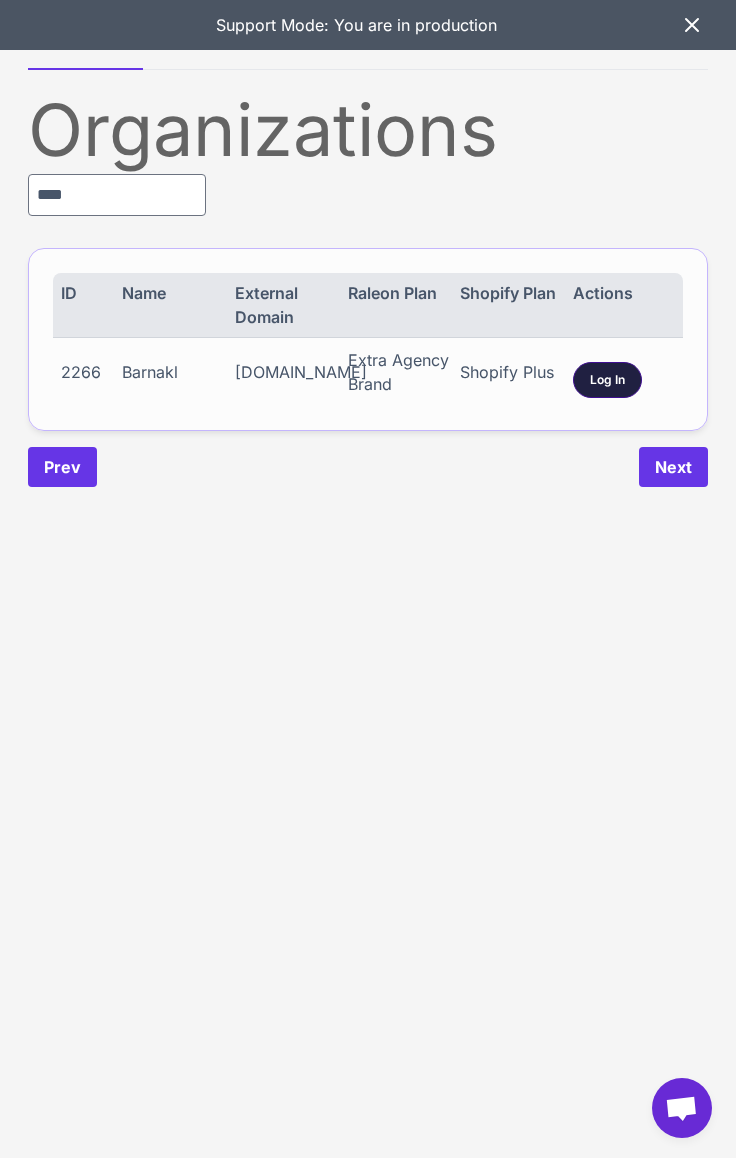 click on "Log In" at bounding box center [607, 380] 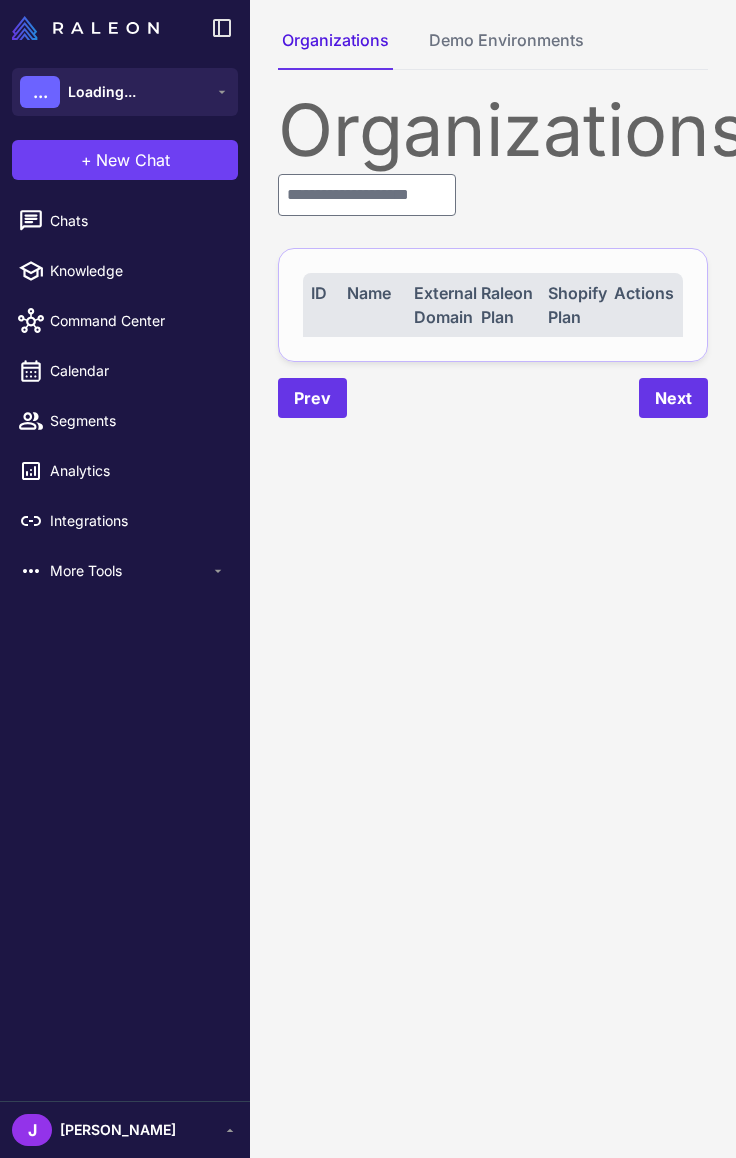 scroll, scrollTop: 0, scrollLeft: 0, axis: both 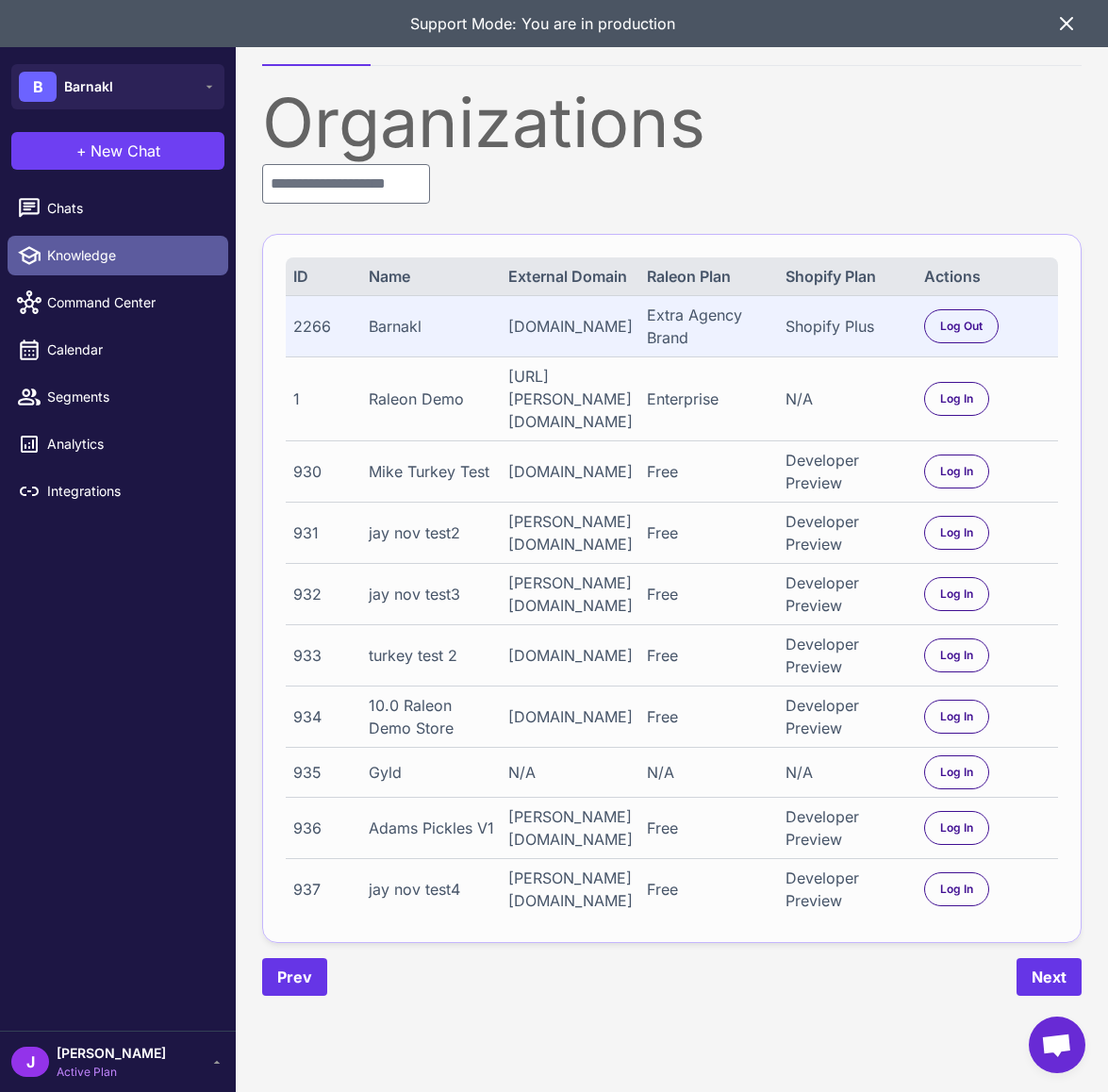 click on "Knowledge" at bounding box center (130, 256) 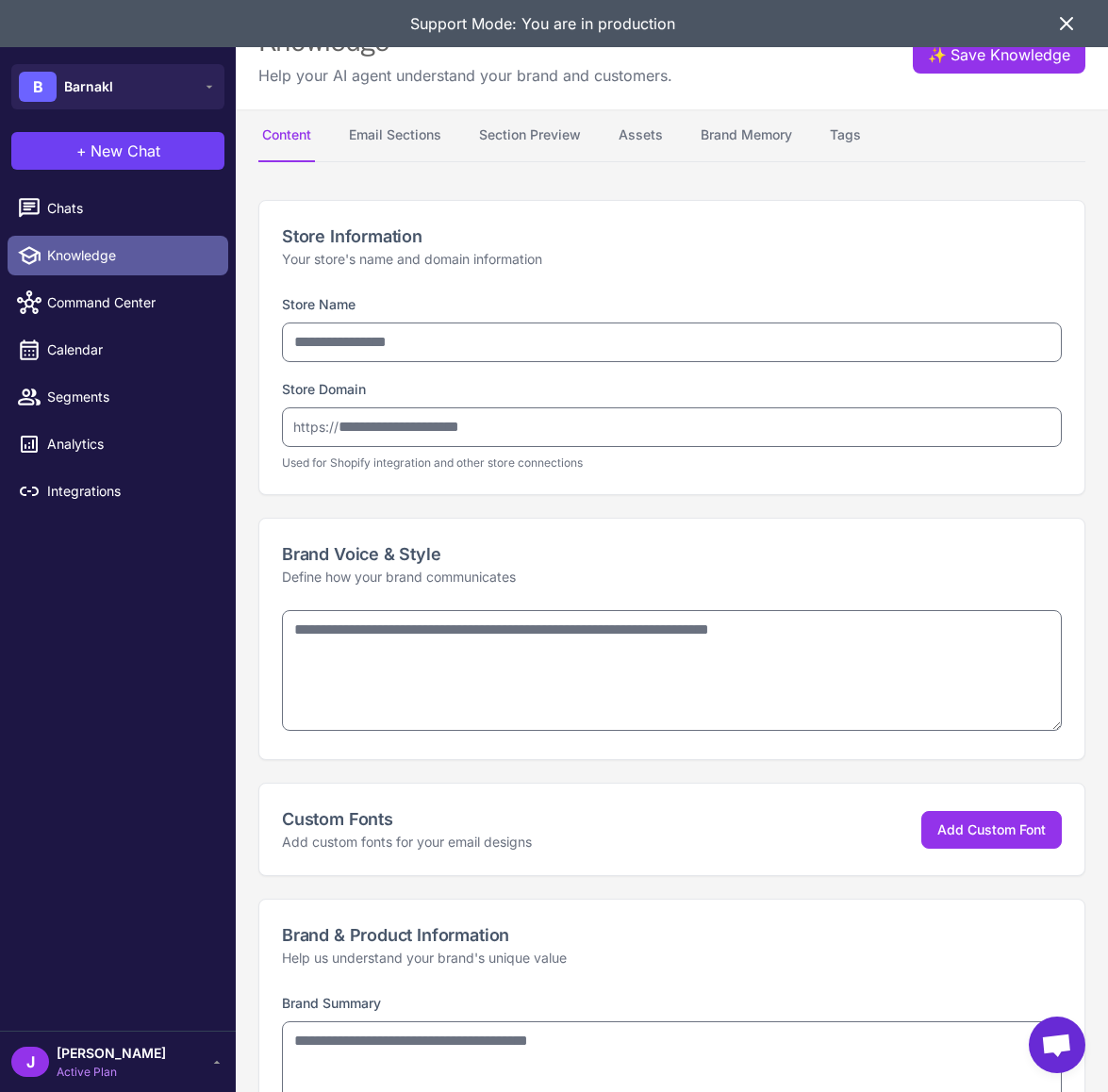 type on "*******" 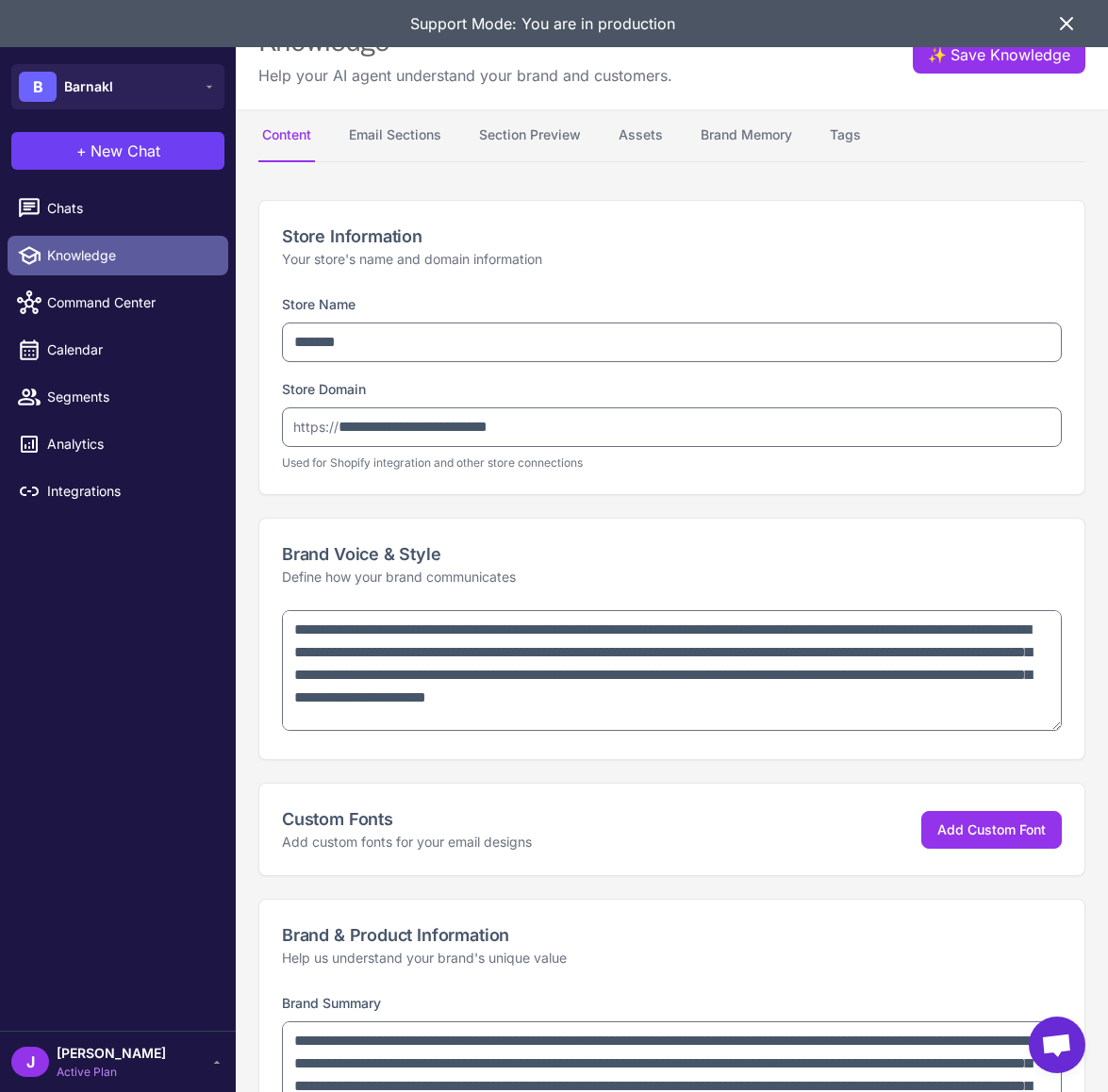 type on "**********" 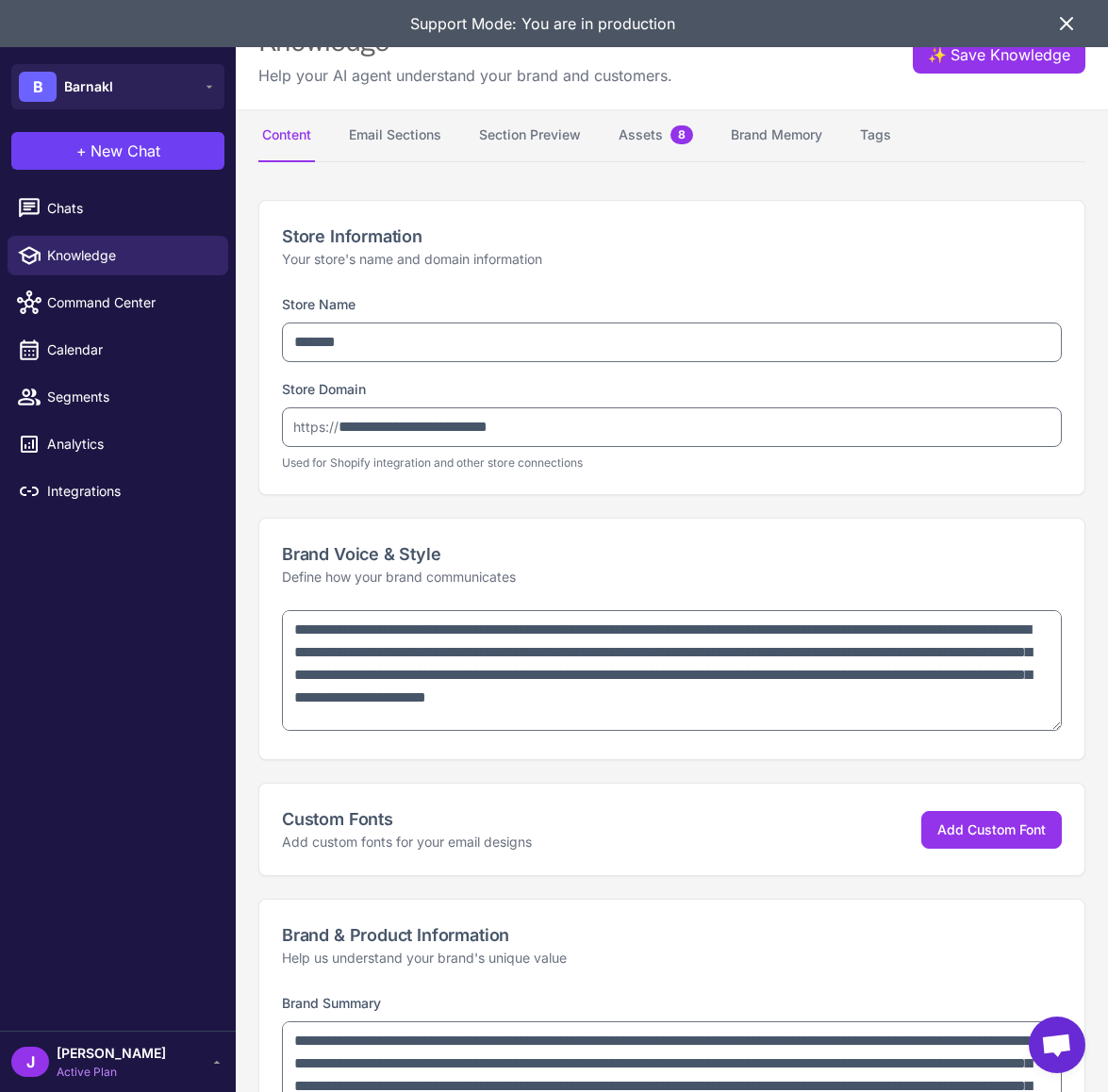 type on "**********" 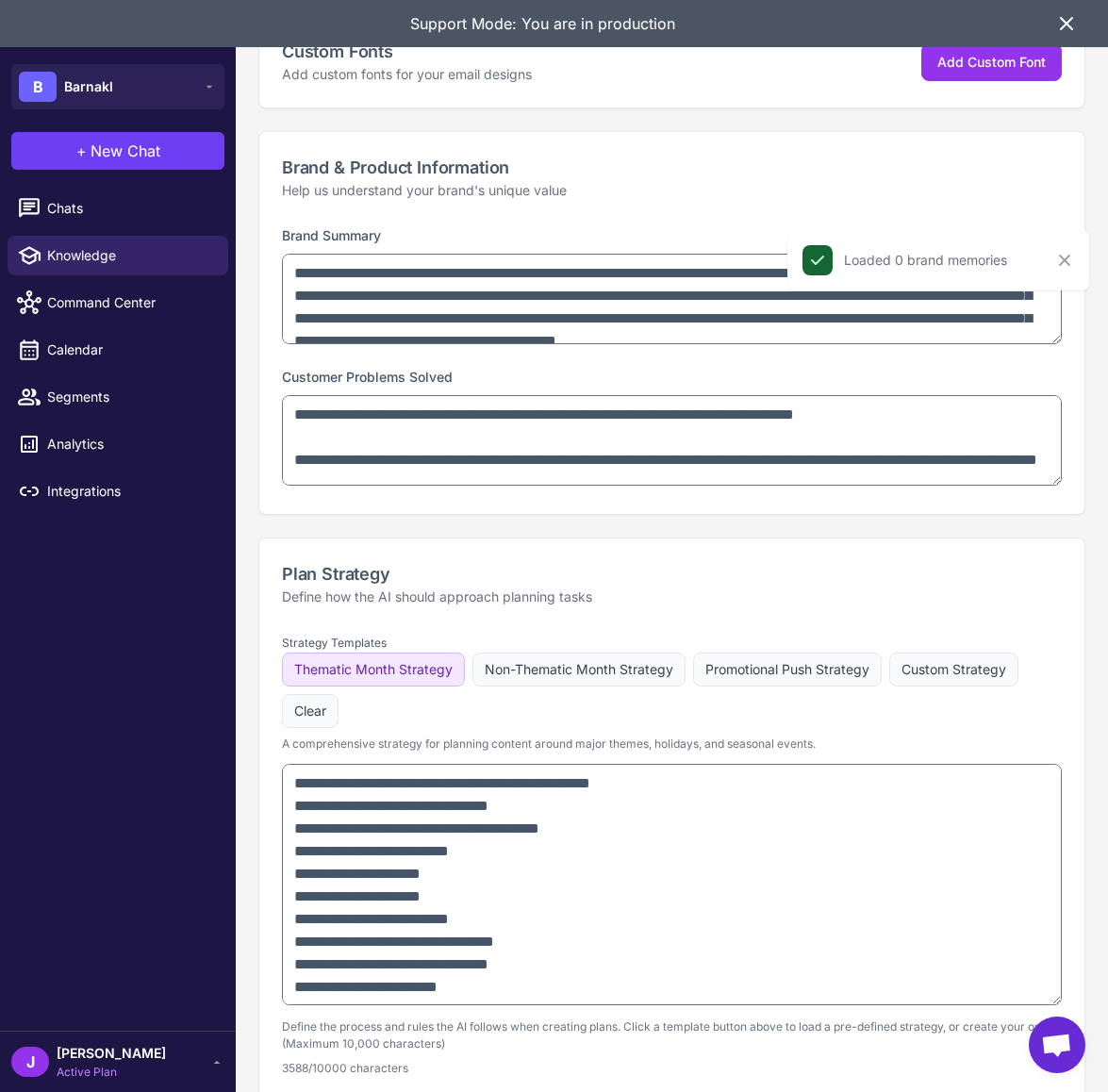 scroll, scrollTop: 0, scrollLeft: 0, axis: both 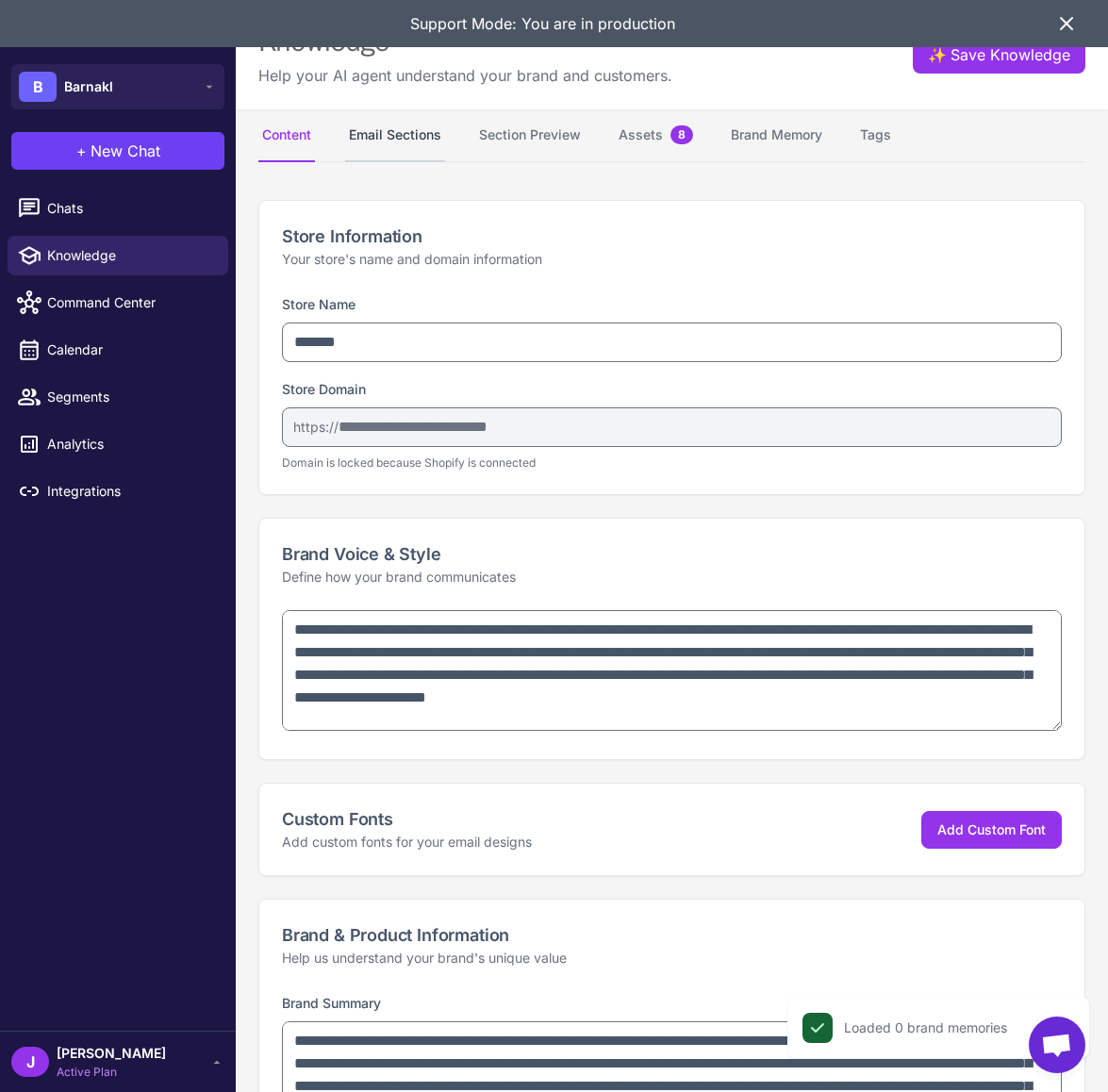click on "Email Sections" at bounding box center (395, 136) 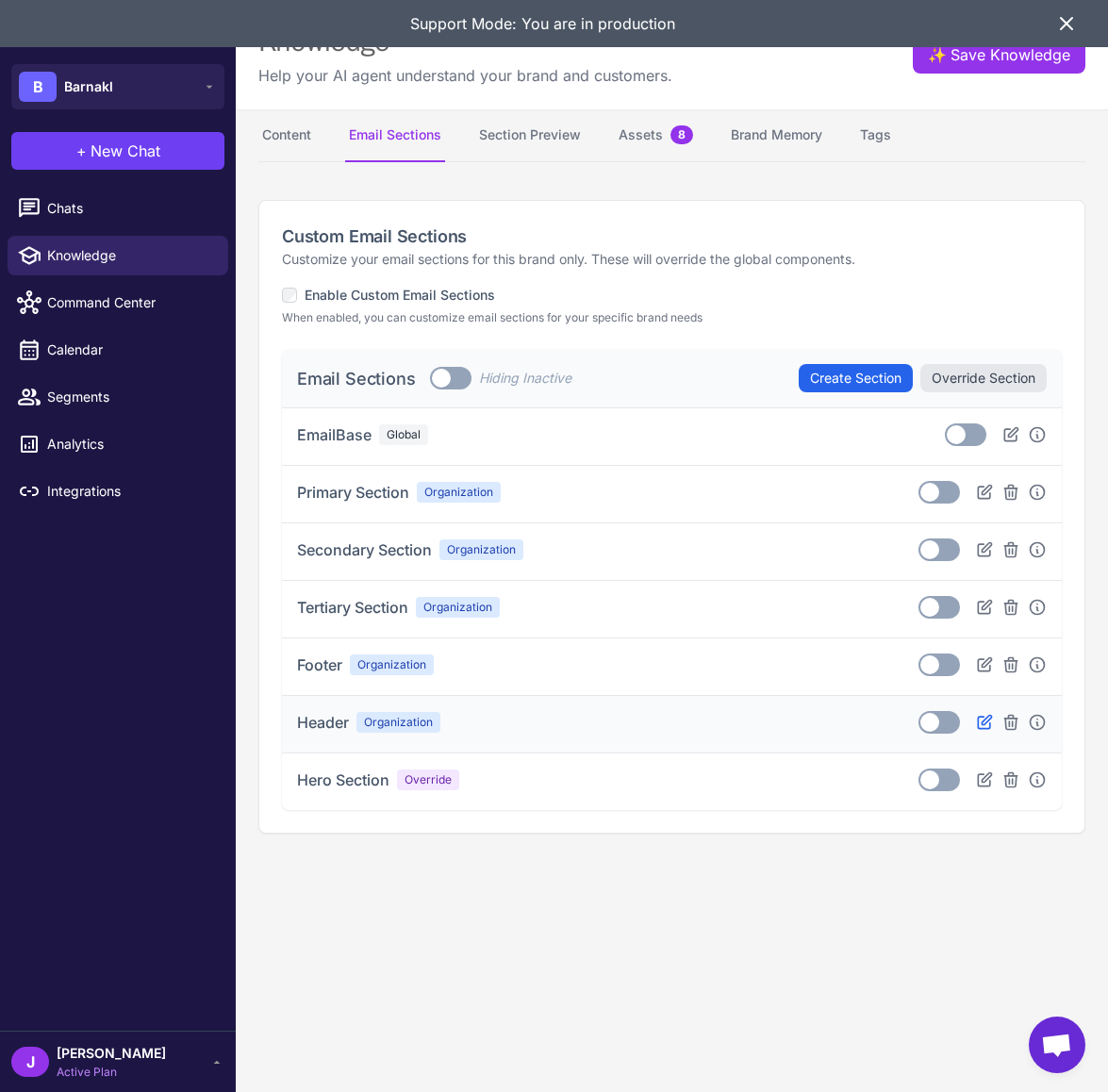 click 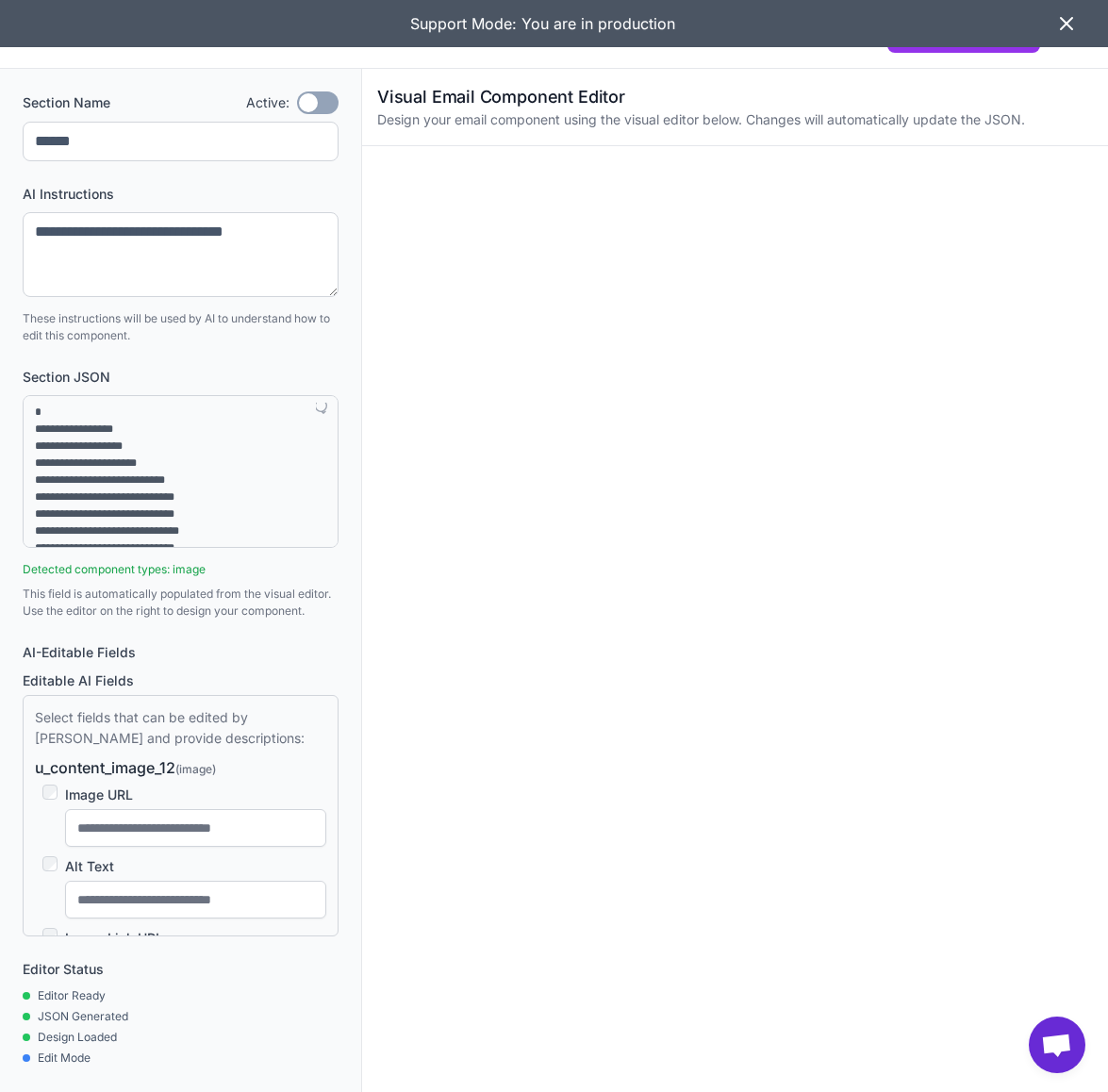 click 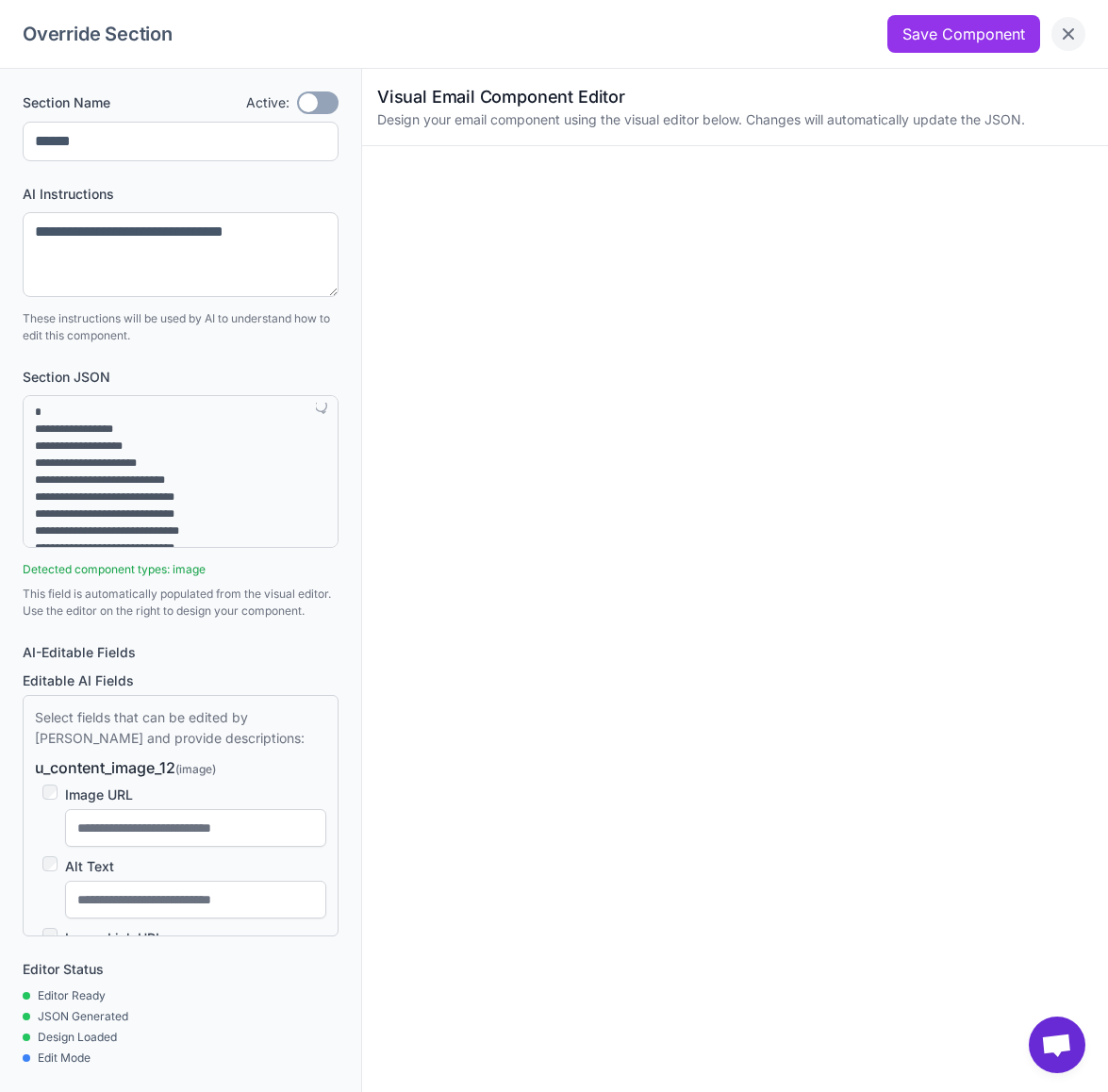 click 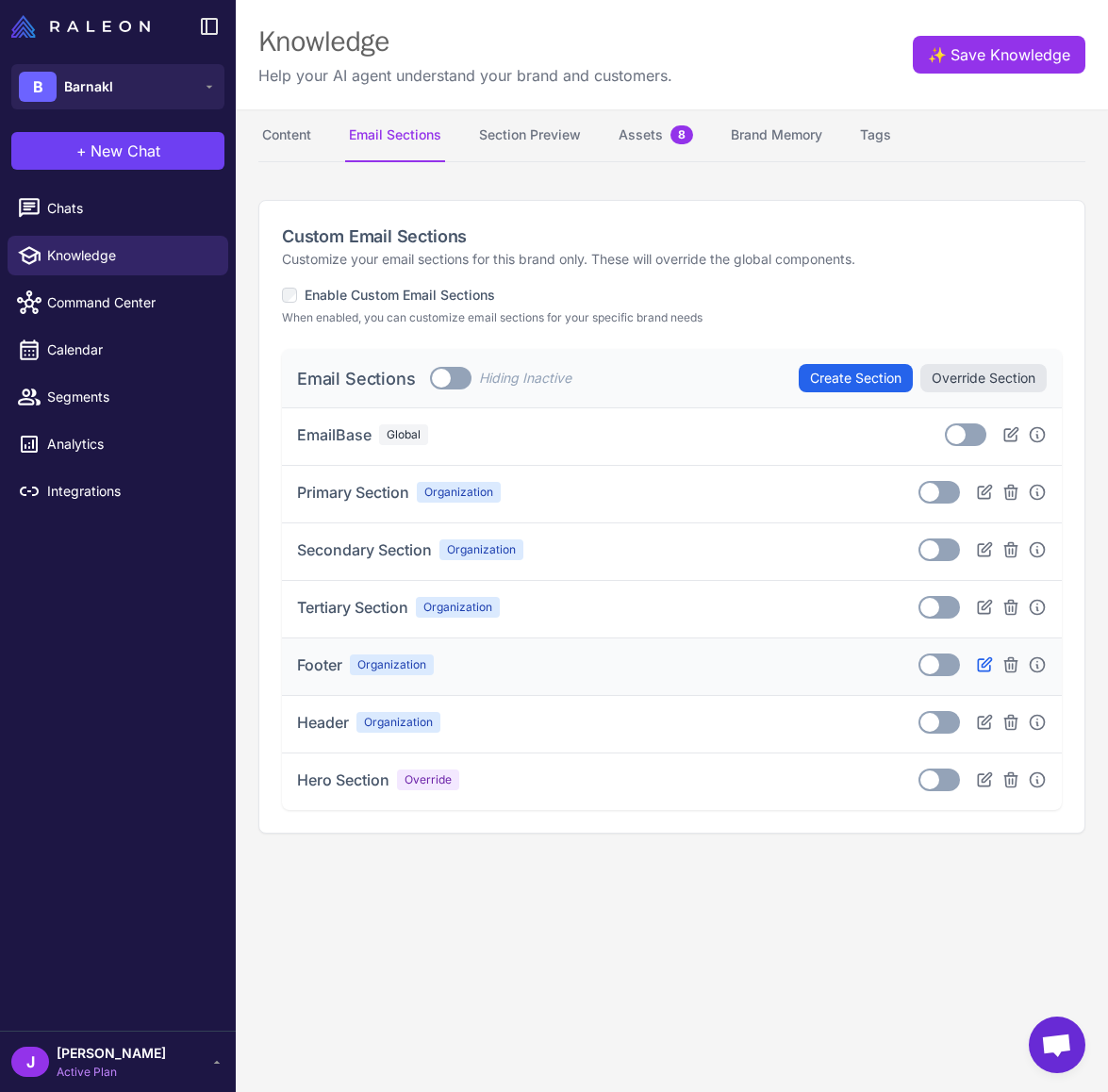click 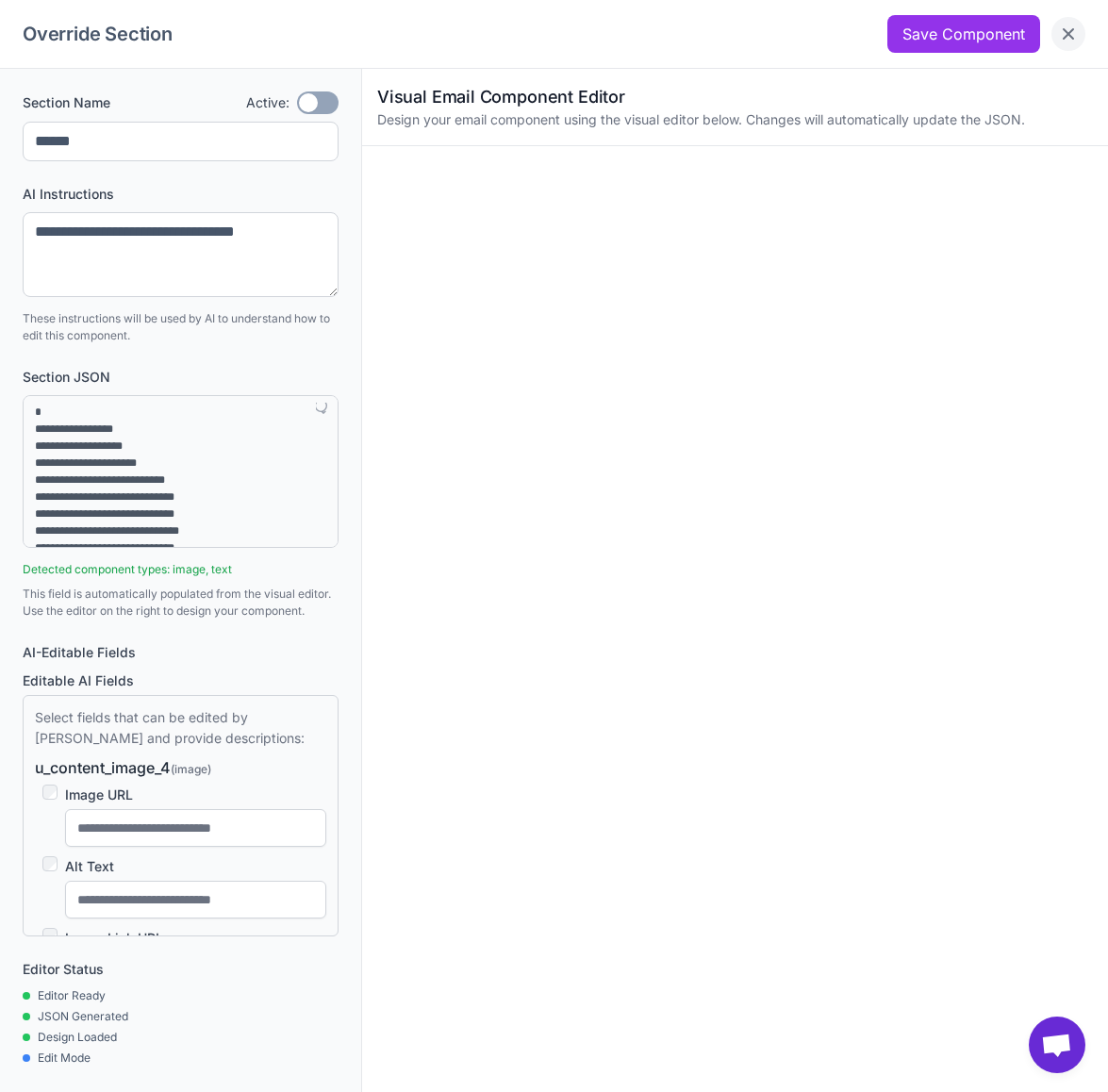 click 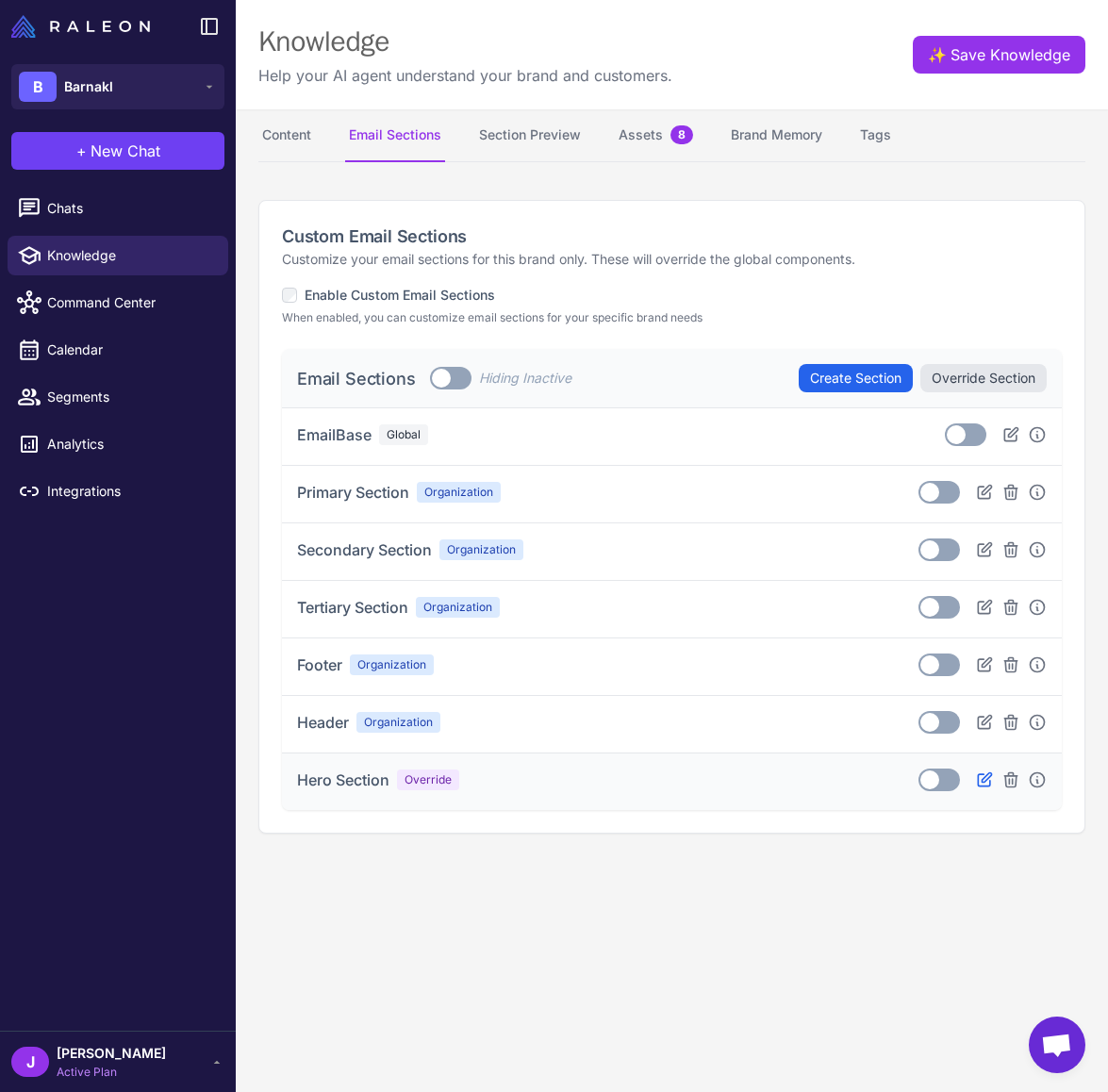 click 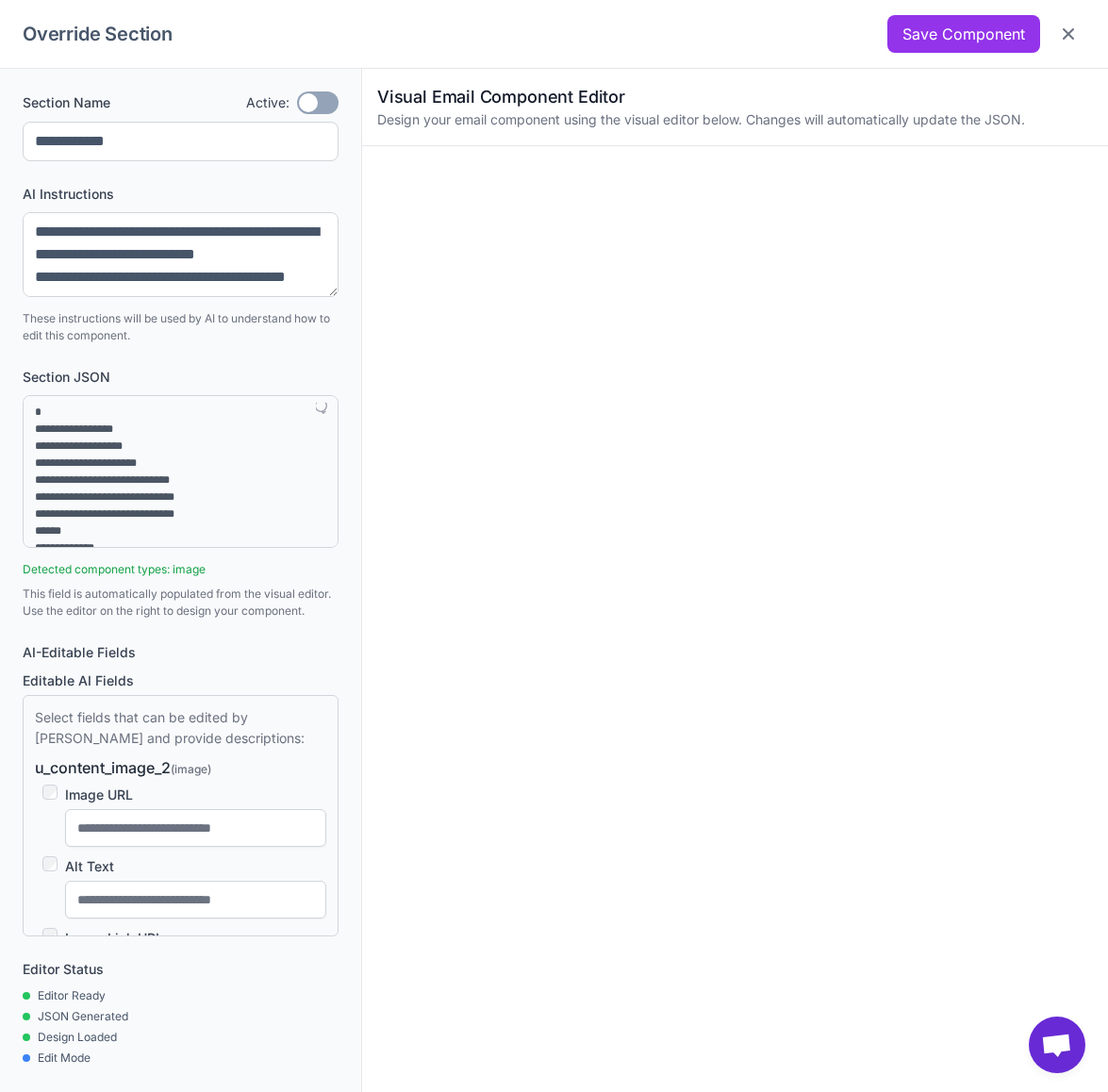 type on "**********" 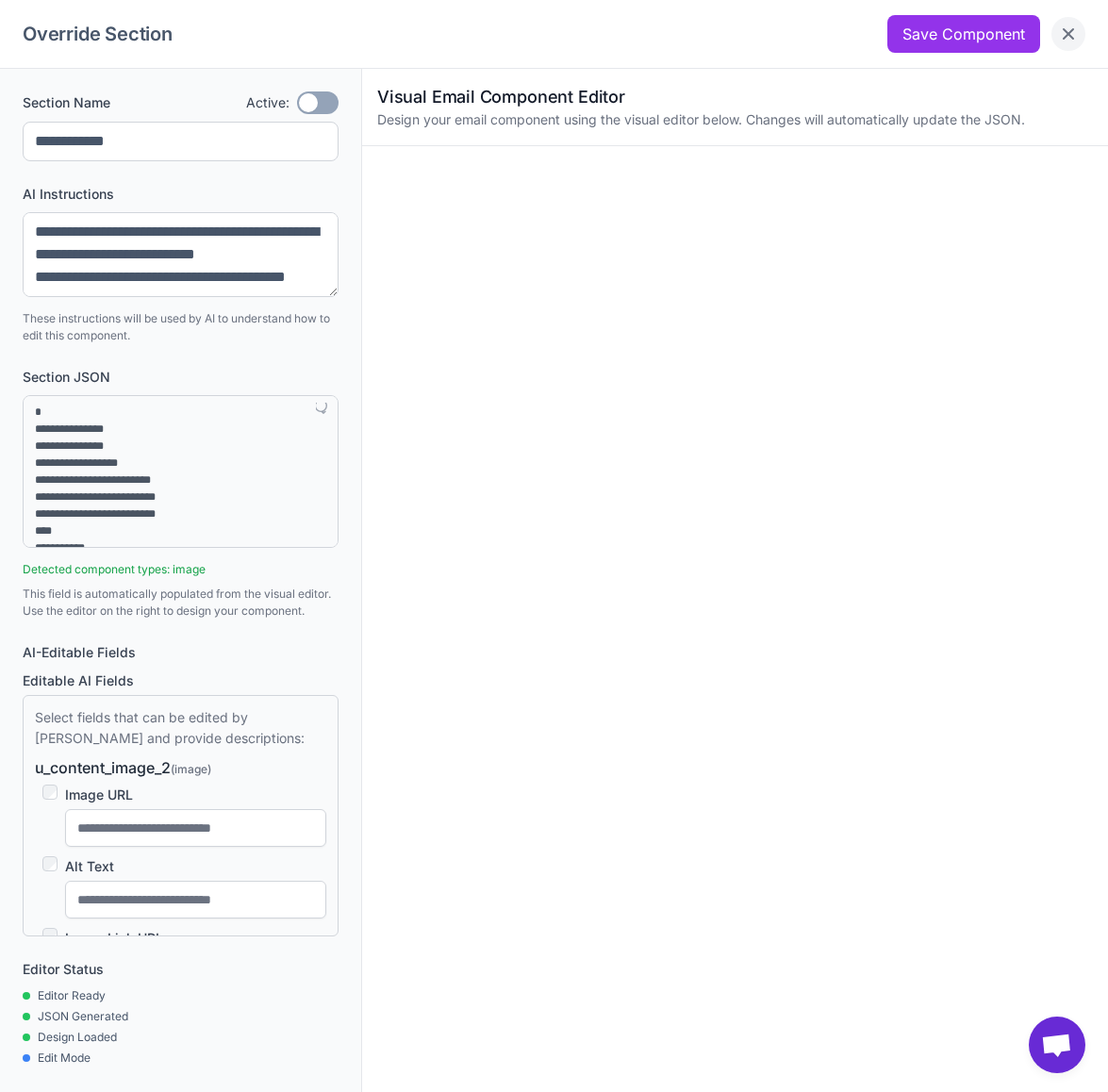 click 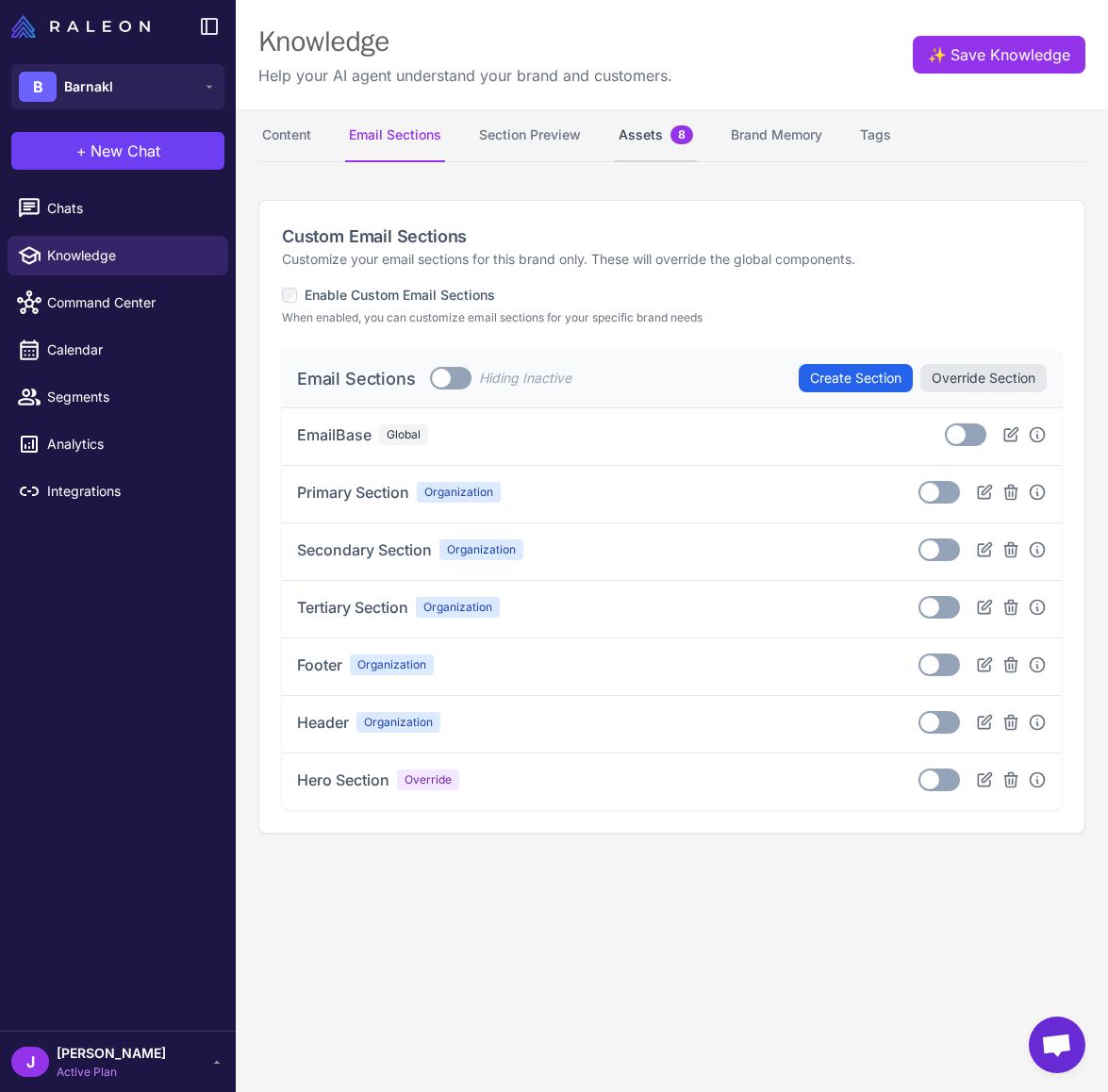 click on "Assets  8" at bounding box center (655, 136) 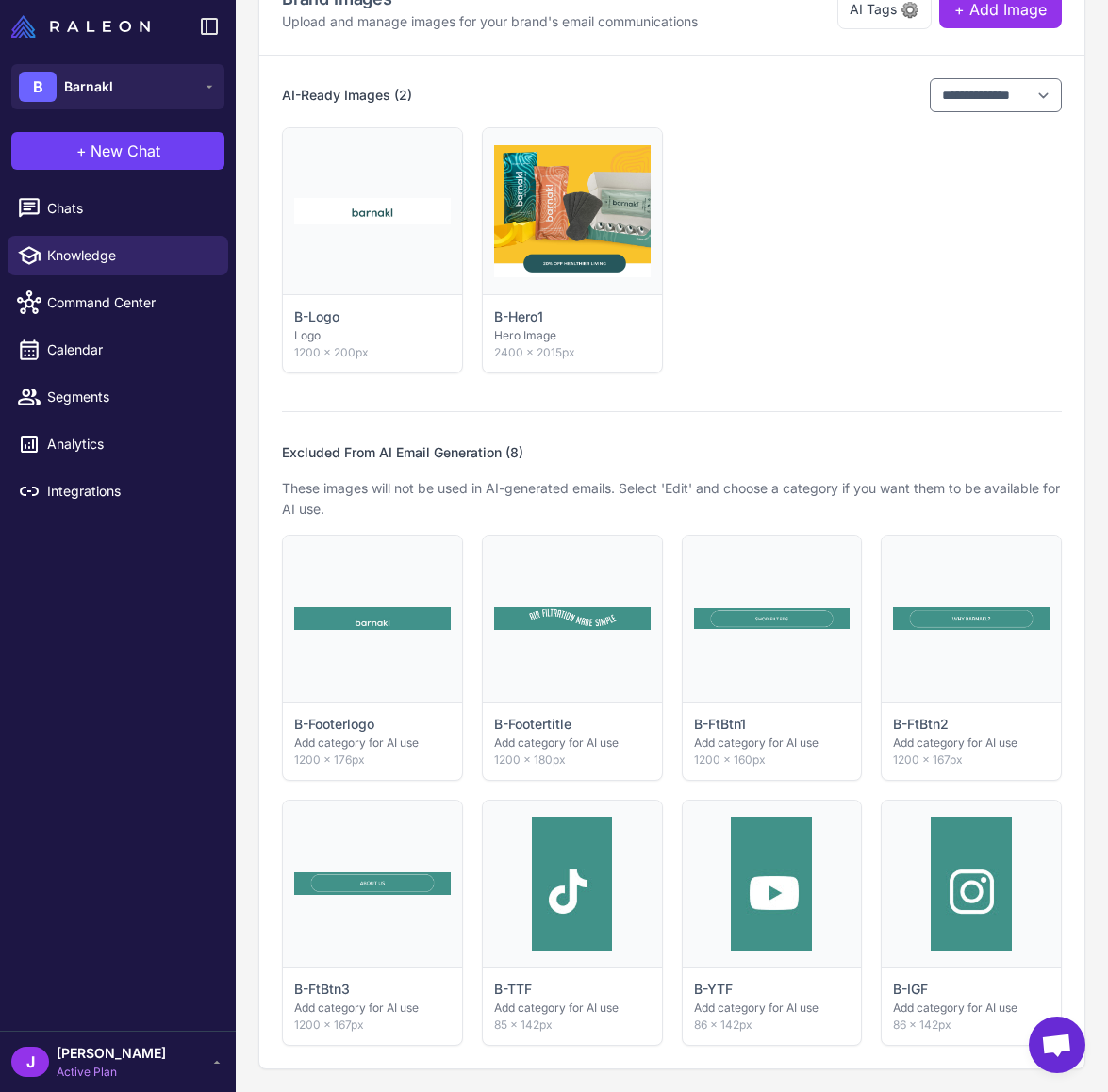 scroll, scrollTop: 0, scrollLeft: 0, axis: both 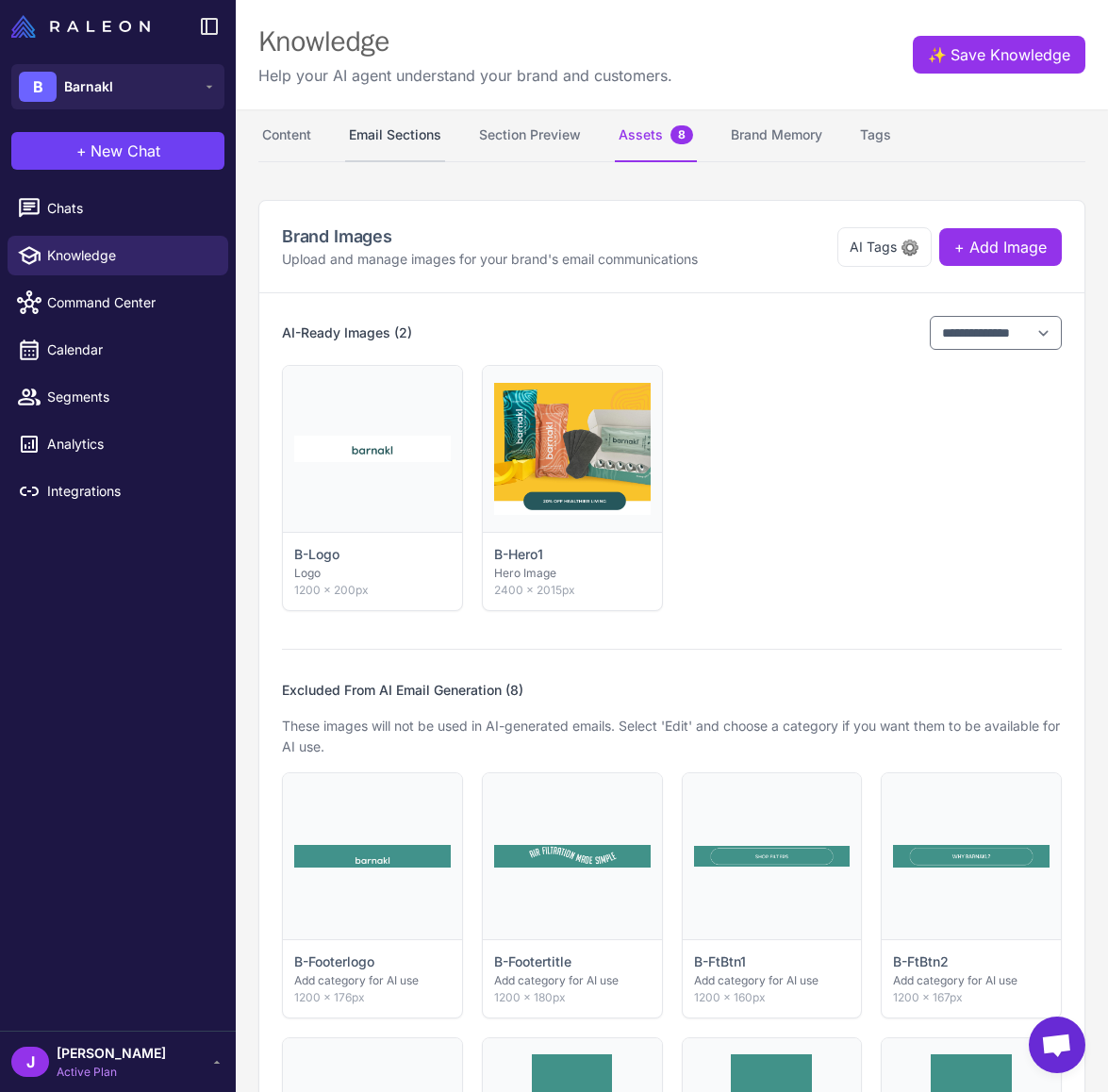 click on "Email Sections" at bounding box center (395, 136) 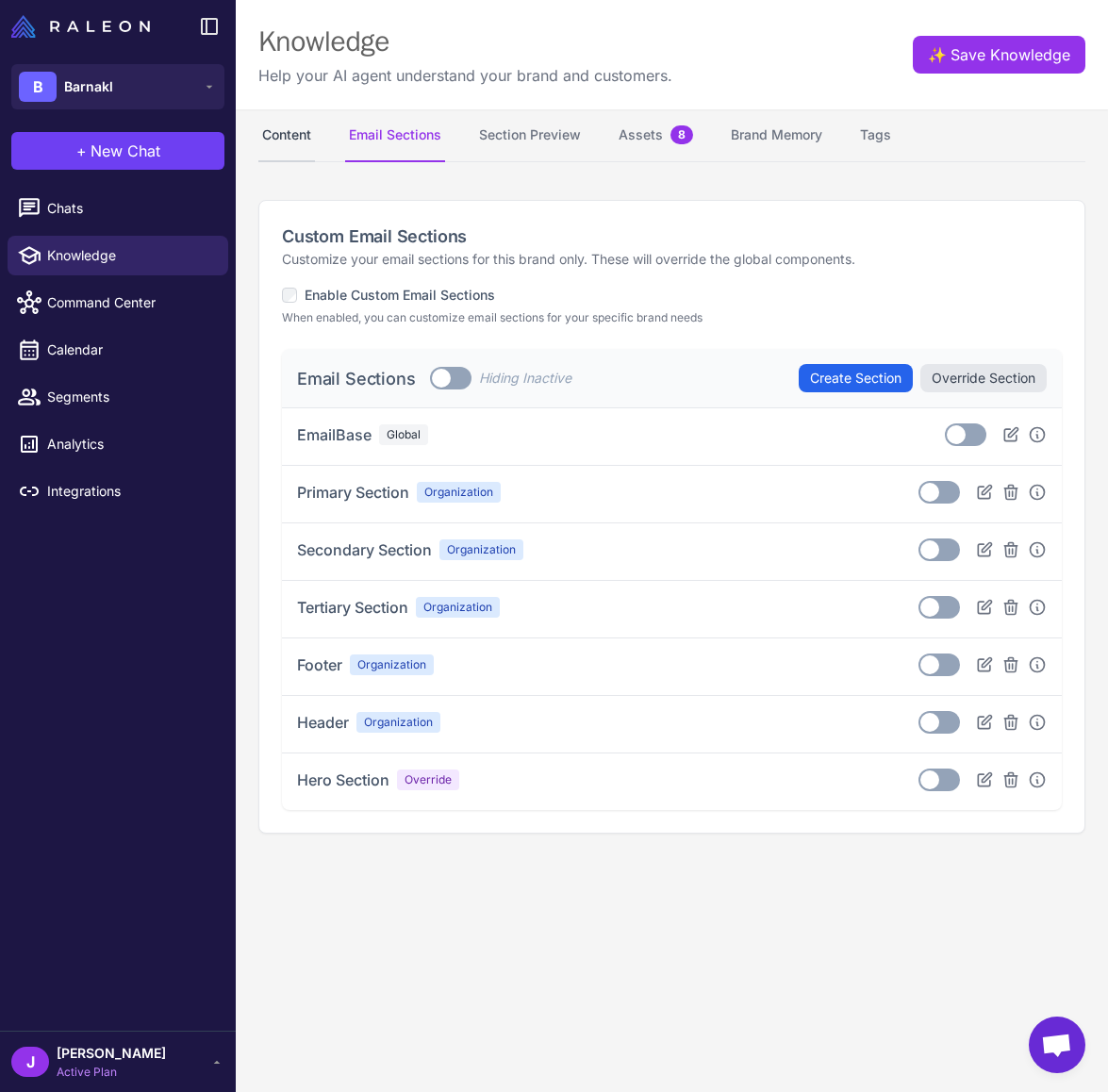 click on "Content" at bounding box center (287, 136) 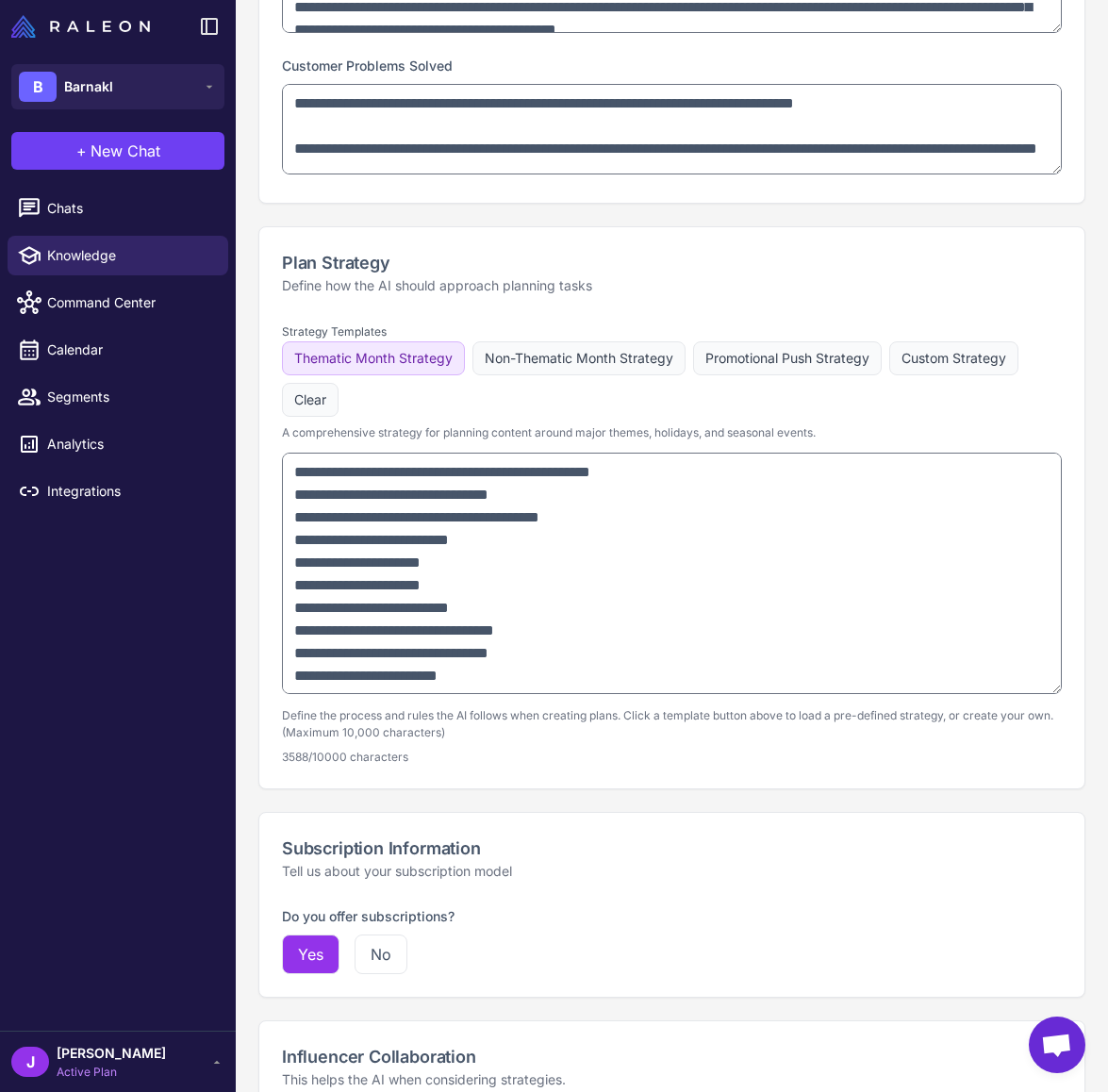scroll, scrollTop: 1081, scrollLeft: 0, axis: vertical 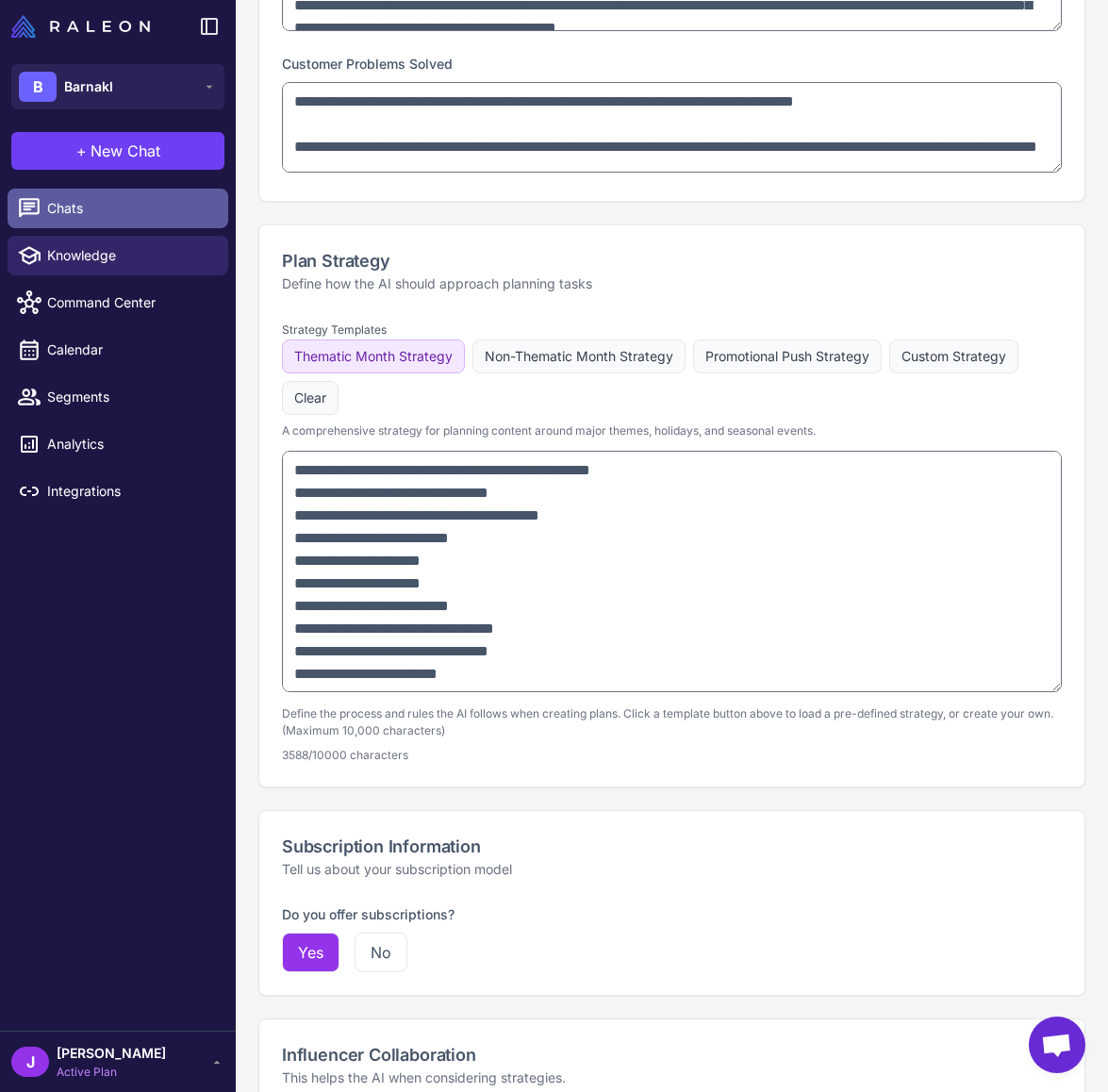 click on "Chats" at bounding box center (130, 208) 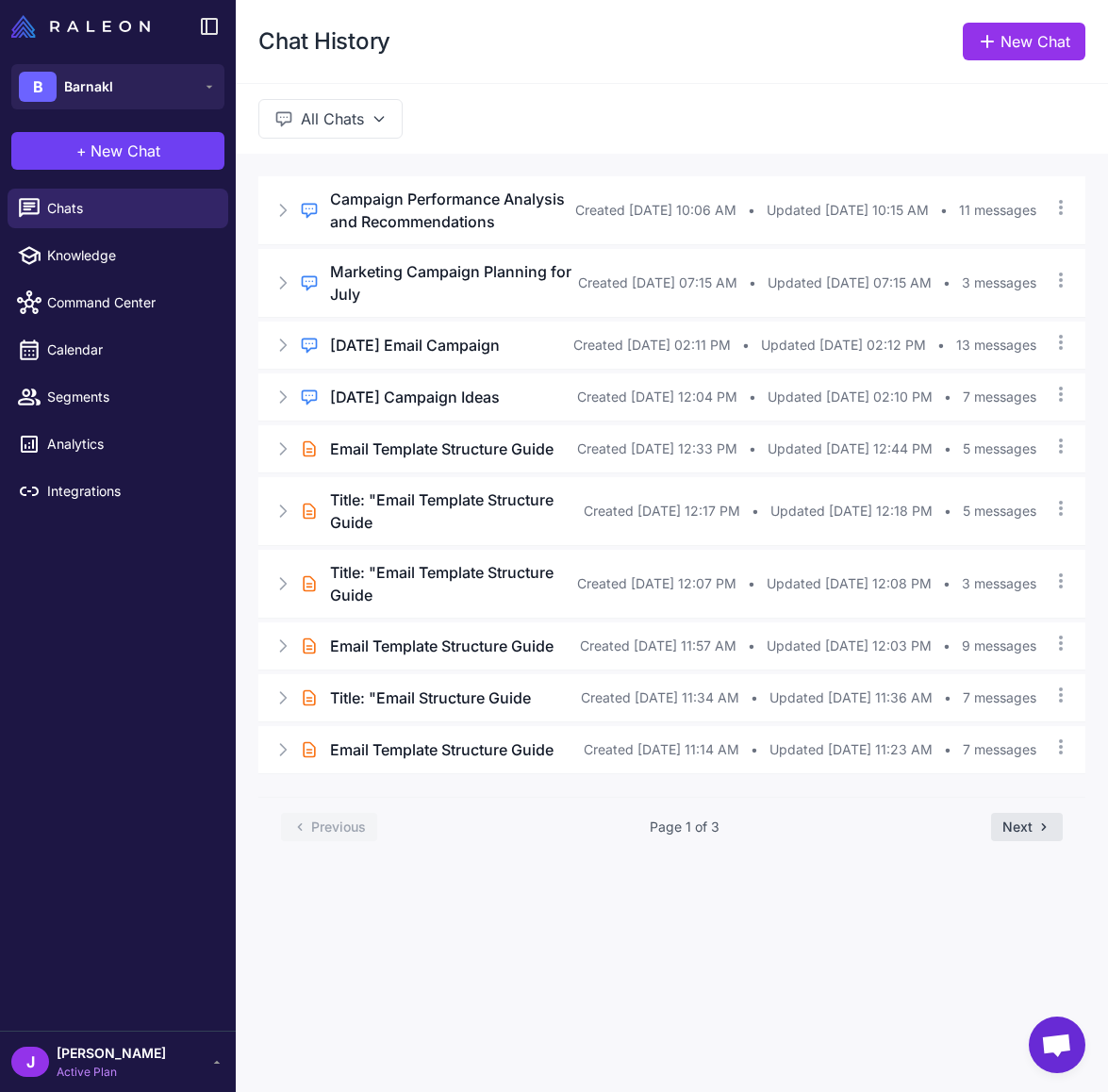 click on "Next" at bounding box center (1027, 827) 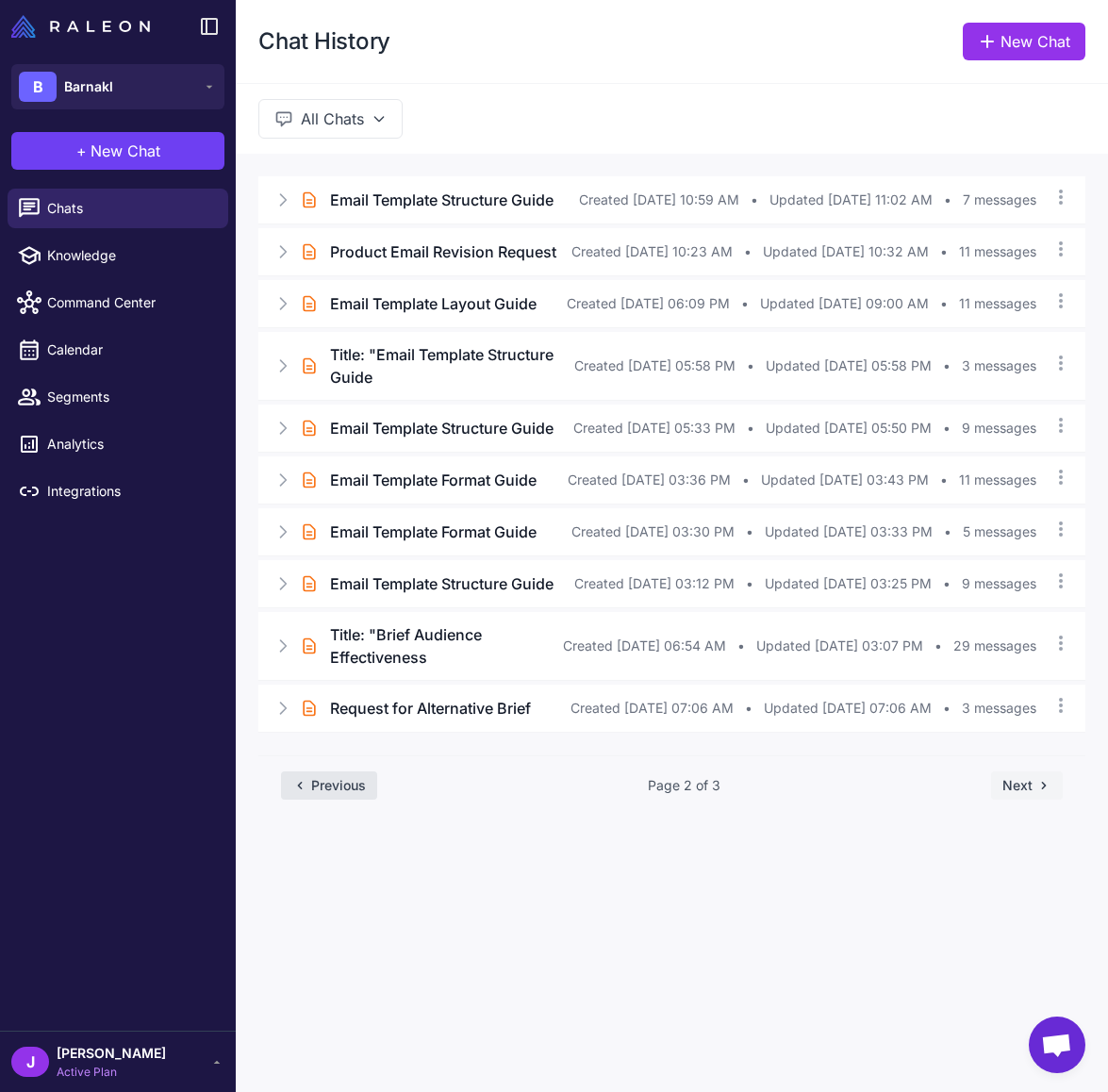 click on "Previous" at bounding box center (329, 786) 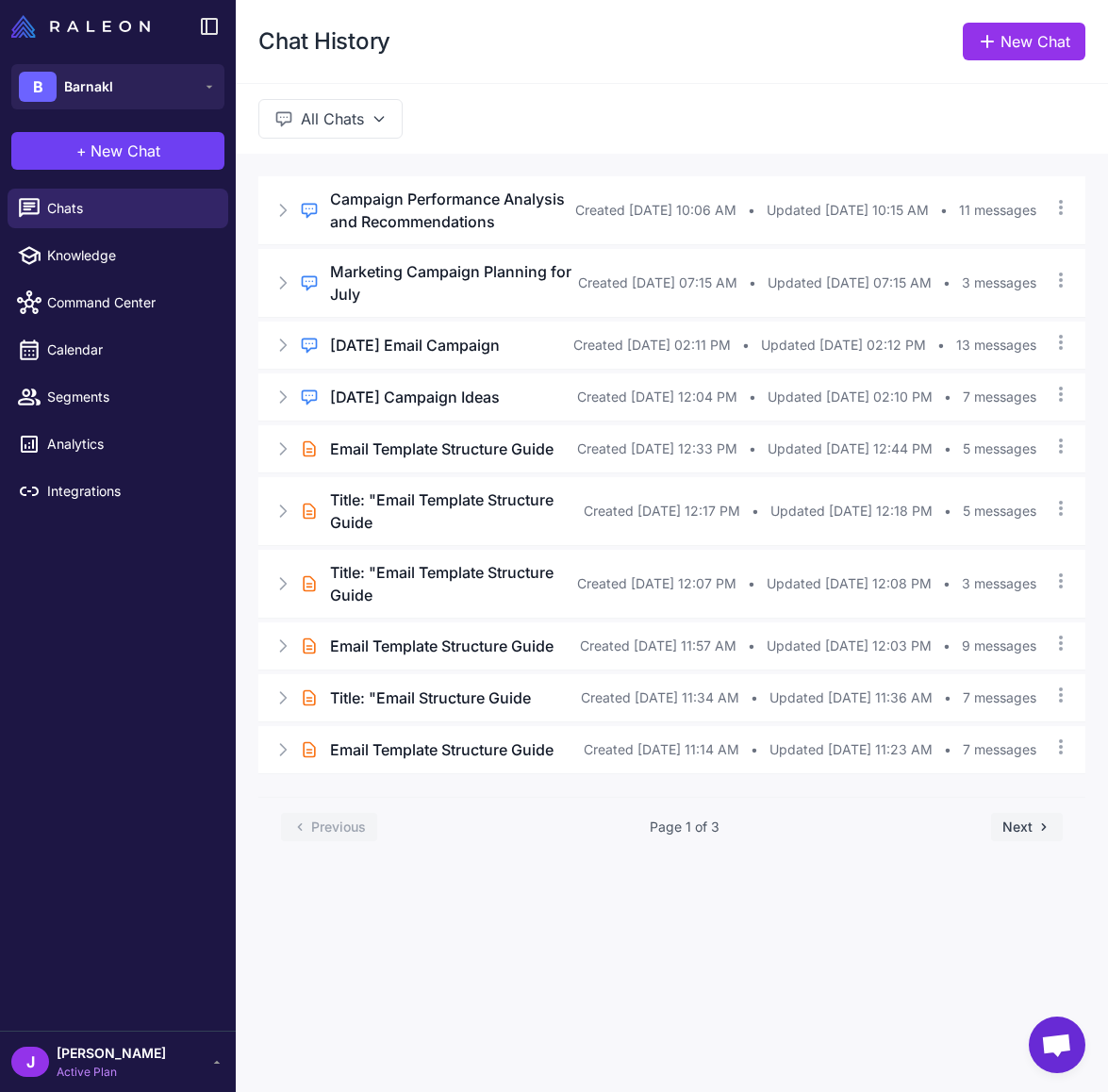 click on "J Jay - Raleon Active Plan" at bounding box center (118, 1062) 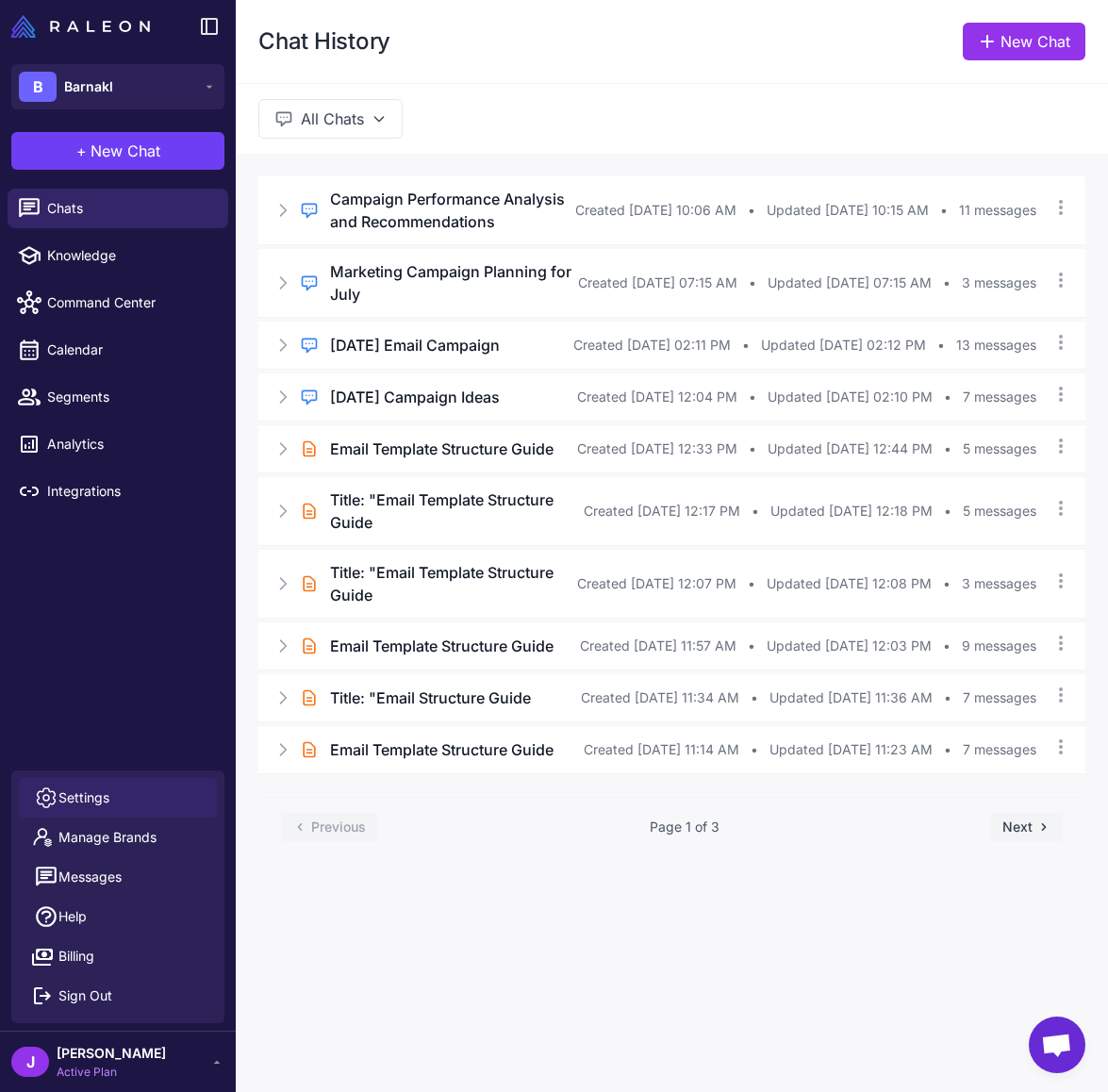 click on "Settings" at bounding box center (84, 798) 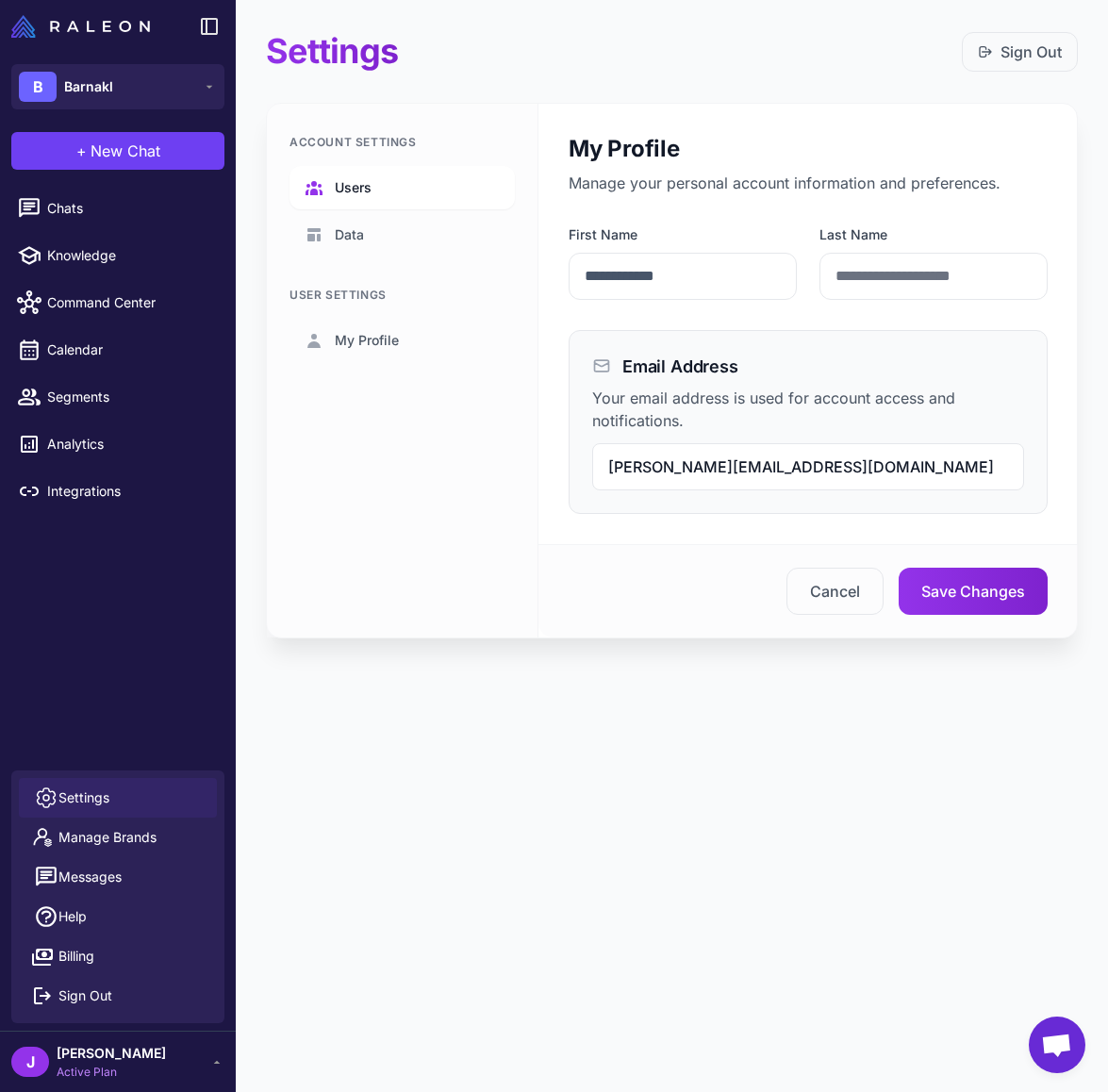 click on "Users" at bounding box center [353, 188] 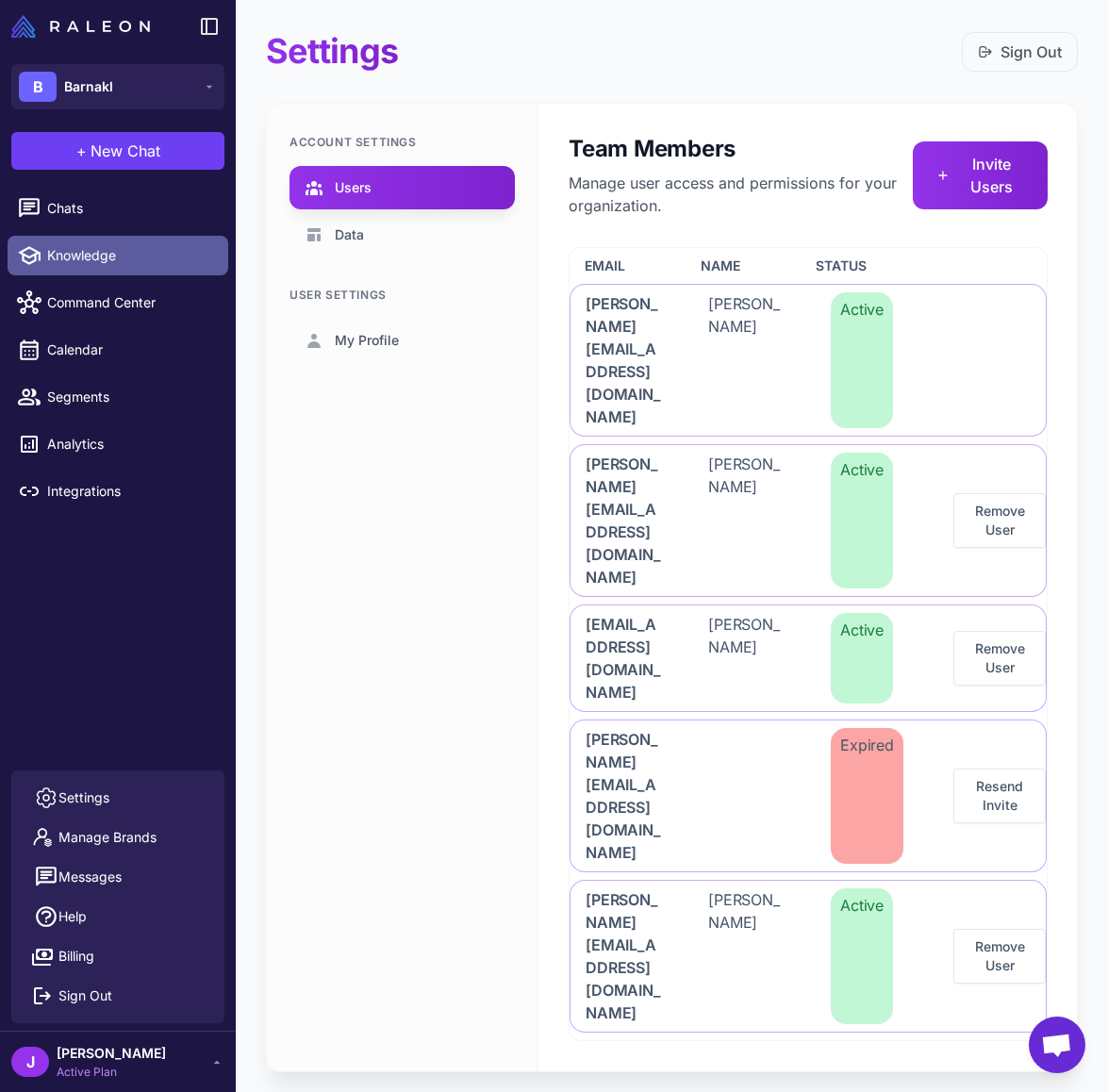 click on "Knowledge" at bounding box center (130, 256) 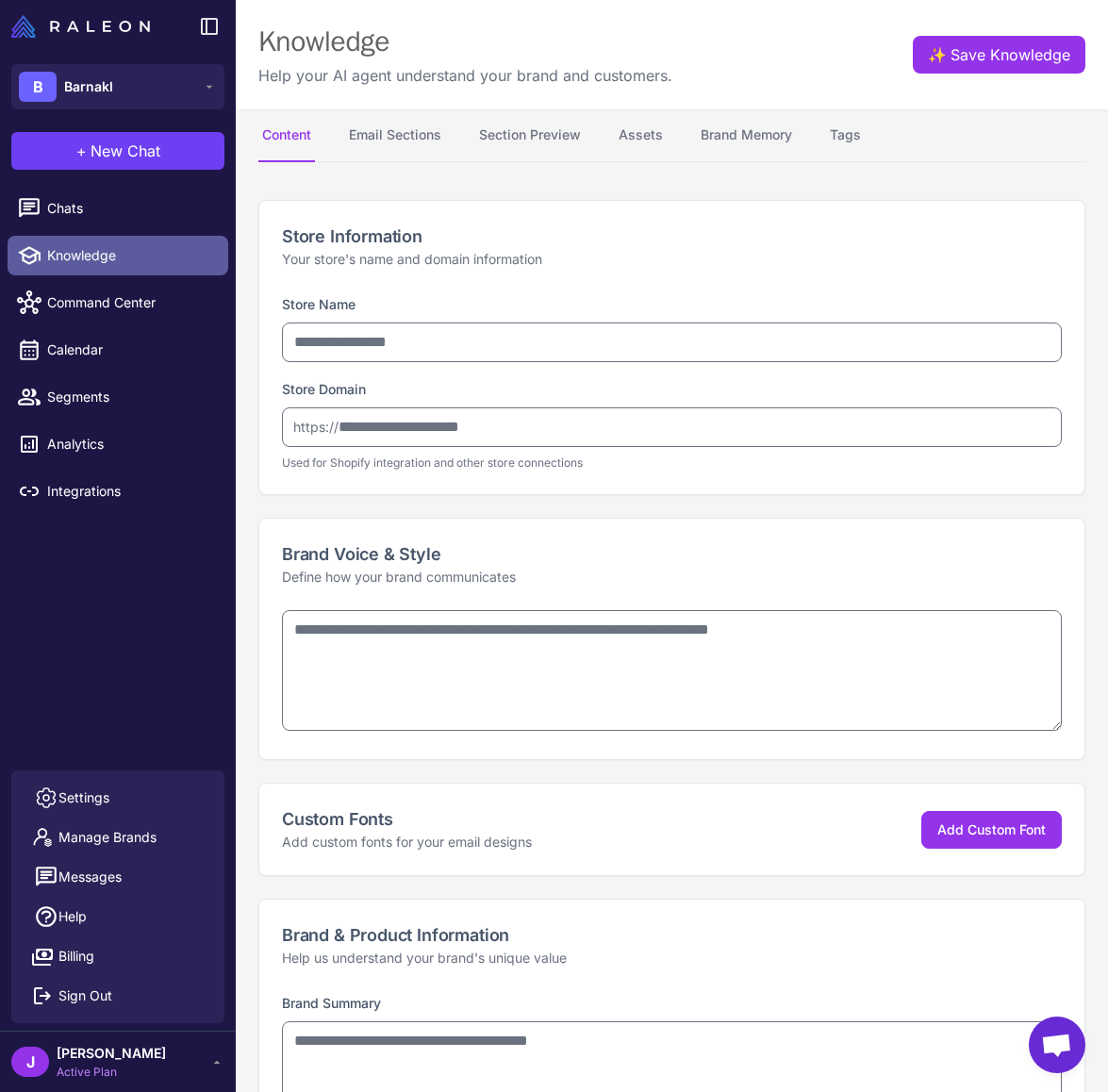 type on "*******" 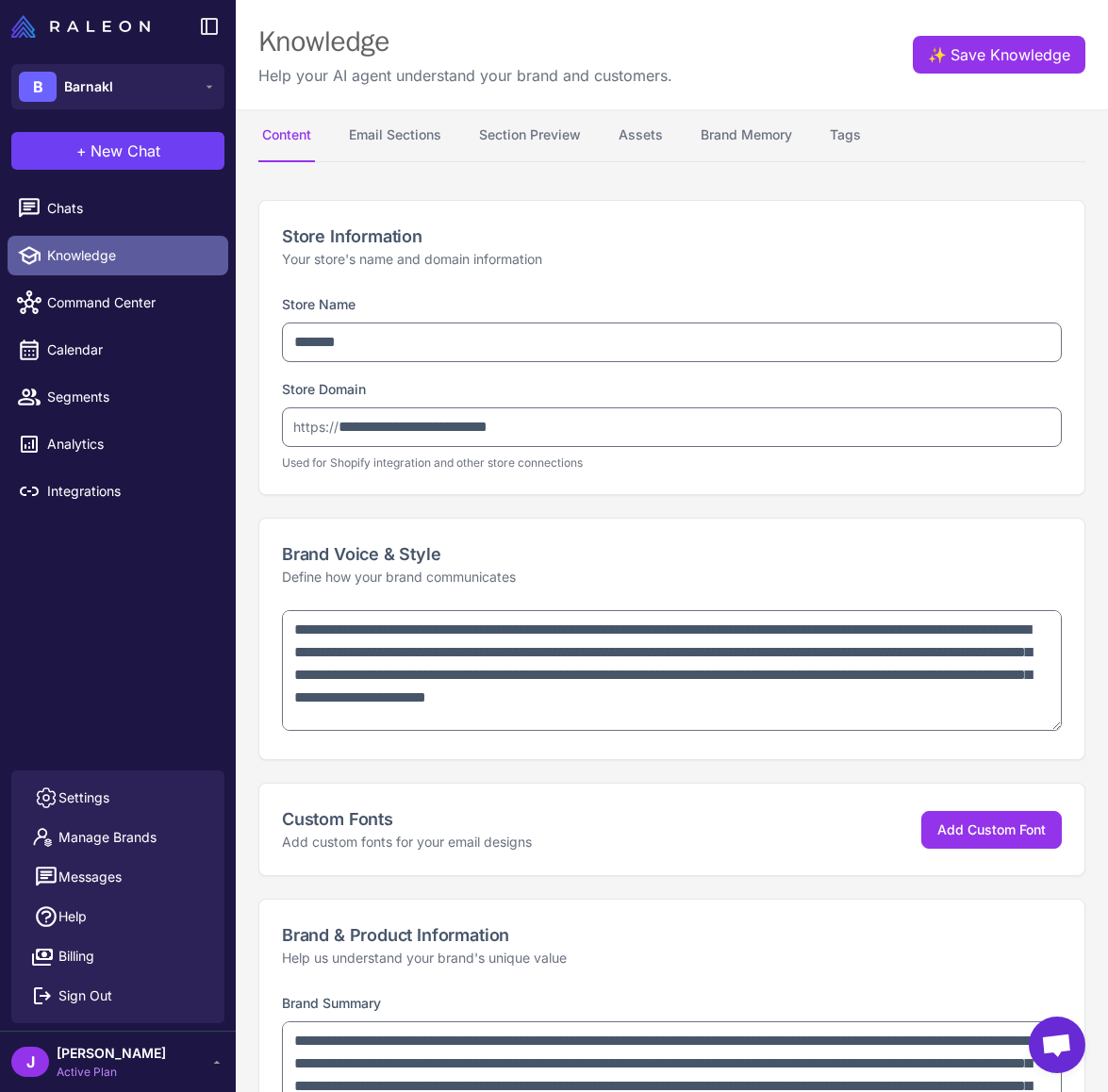 type on "**********" 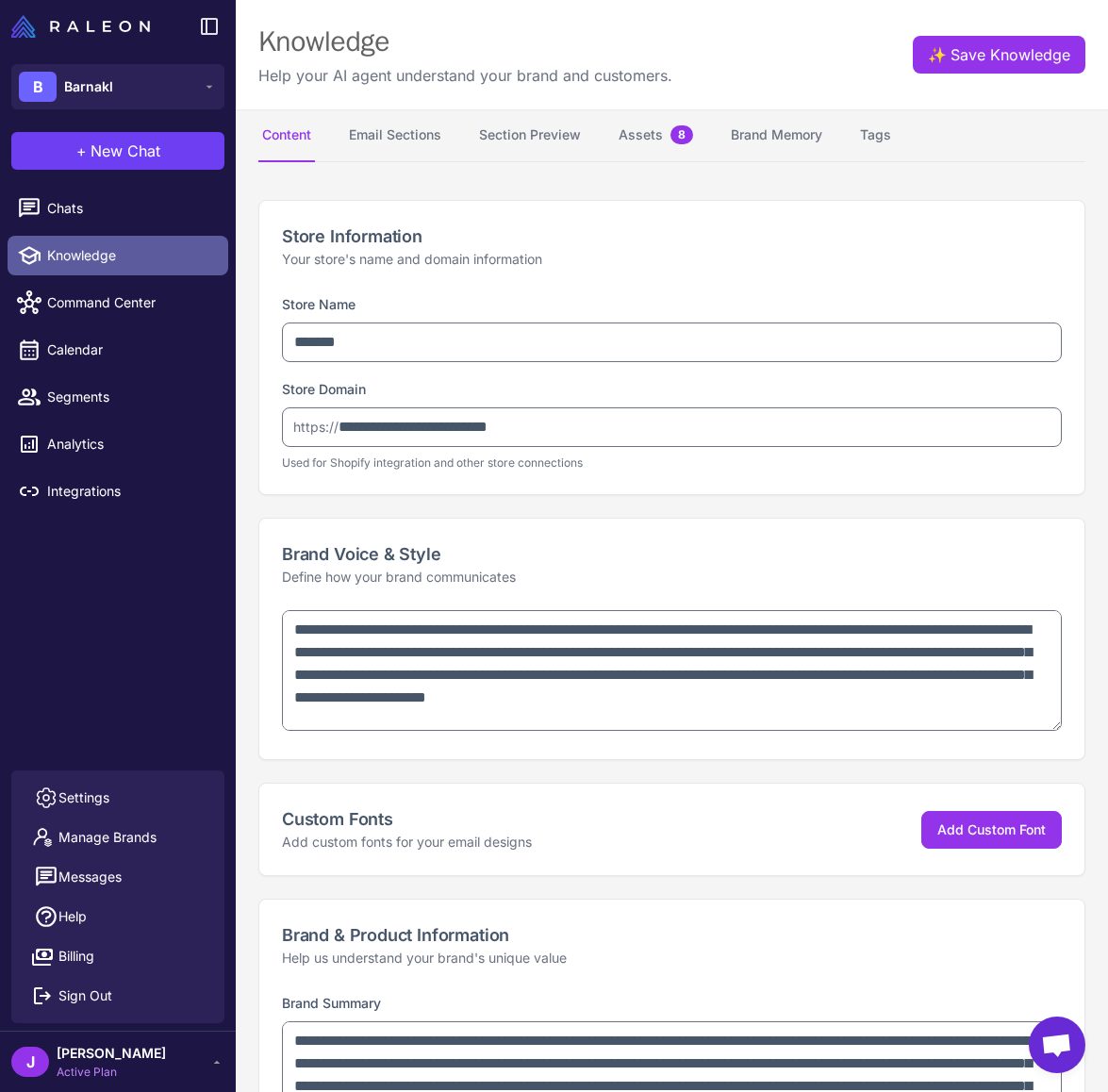 type on "**********" 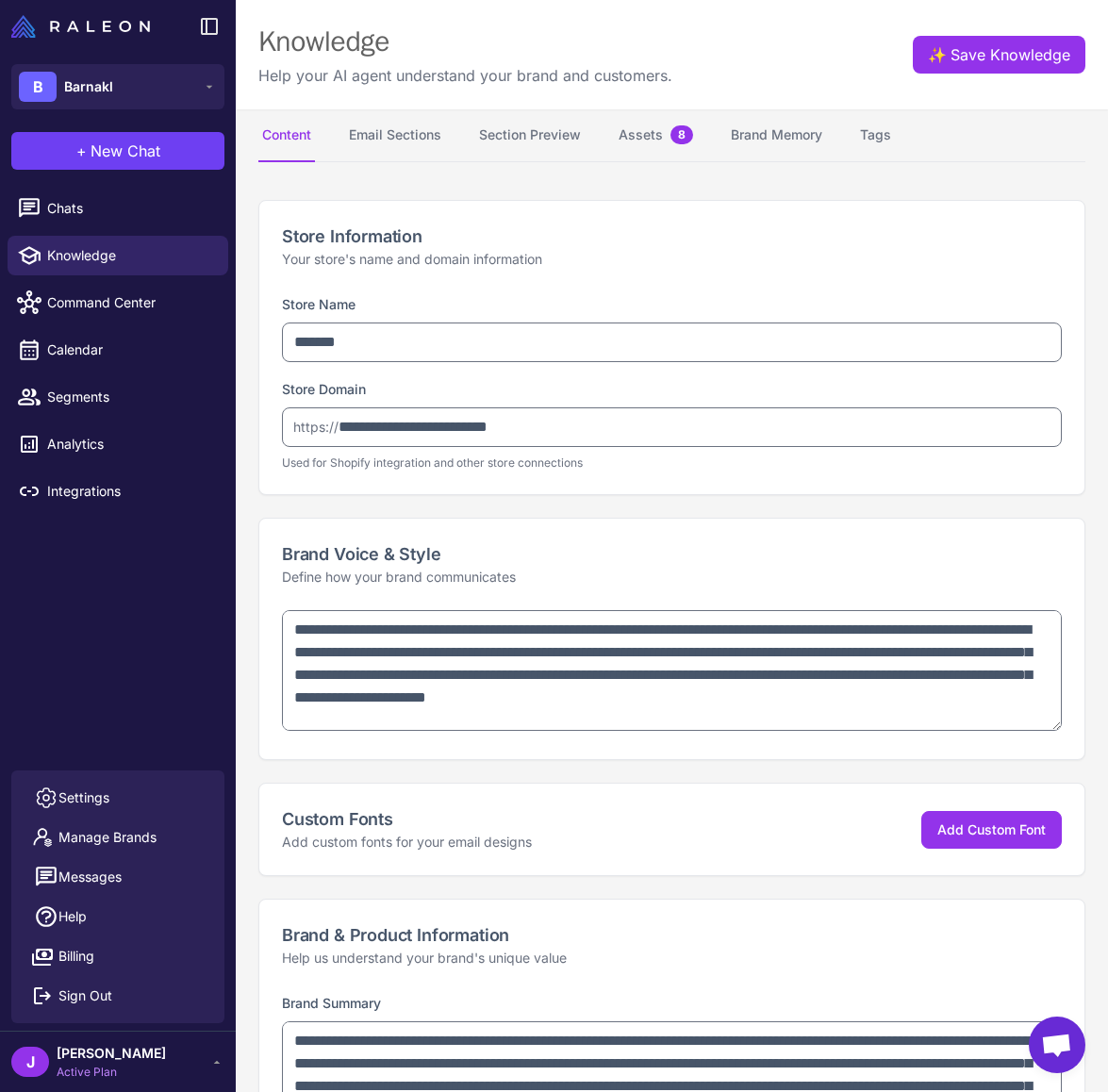 type on "**********" 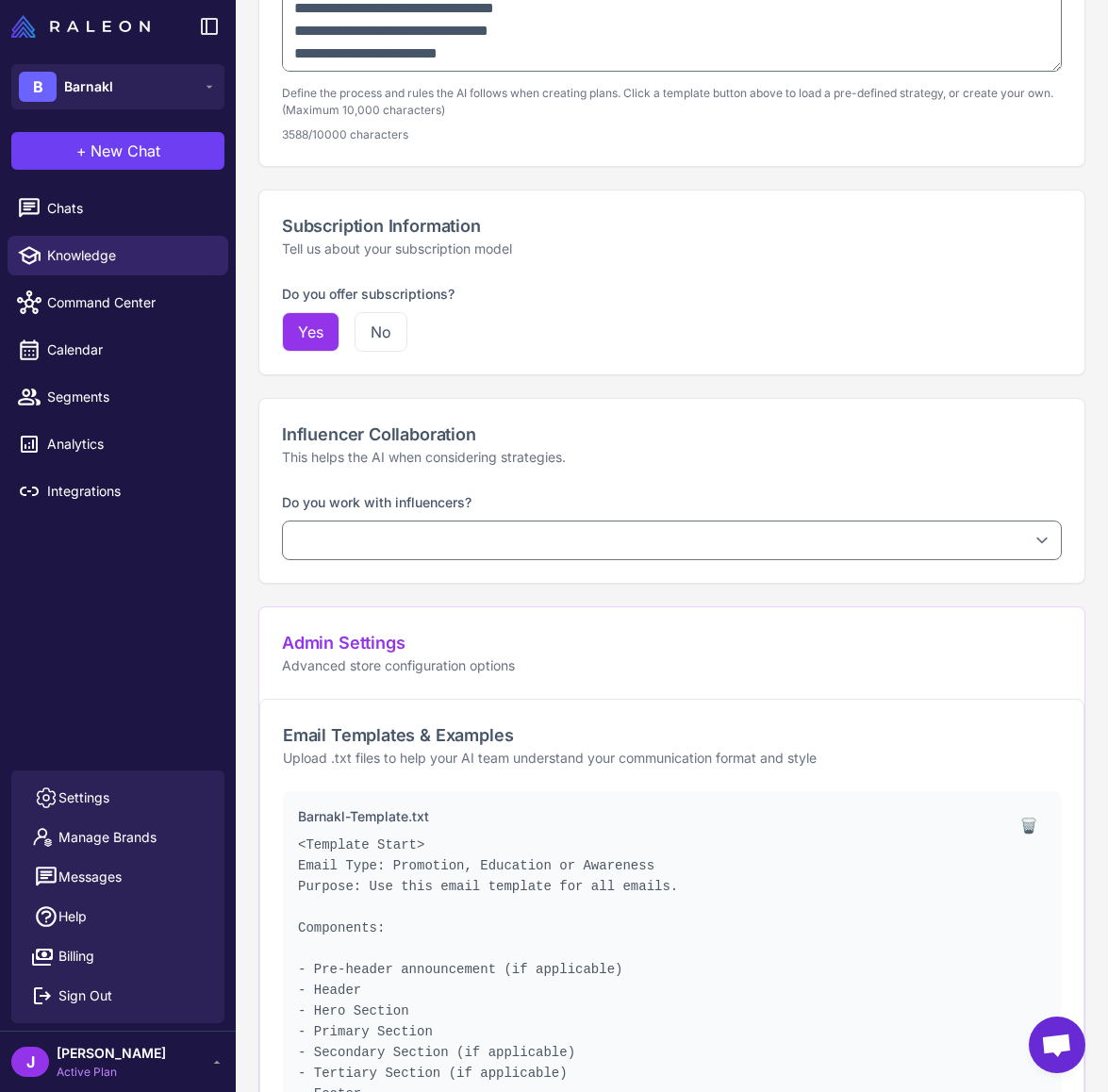 scroll, scrollTop: 1716, scrollLeft: 0, axis: vertical 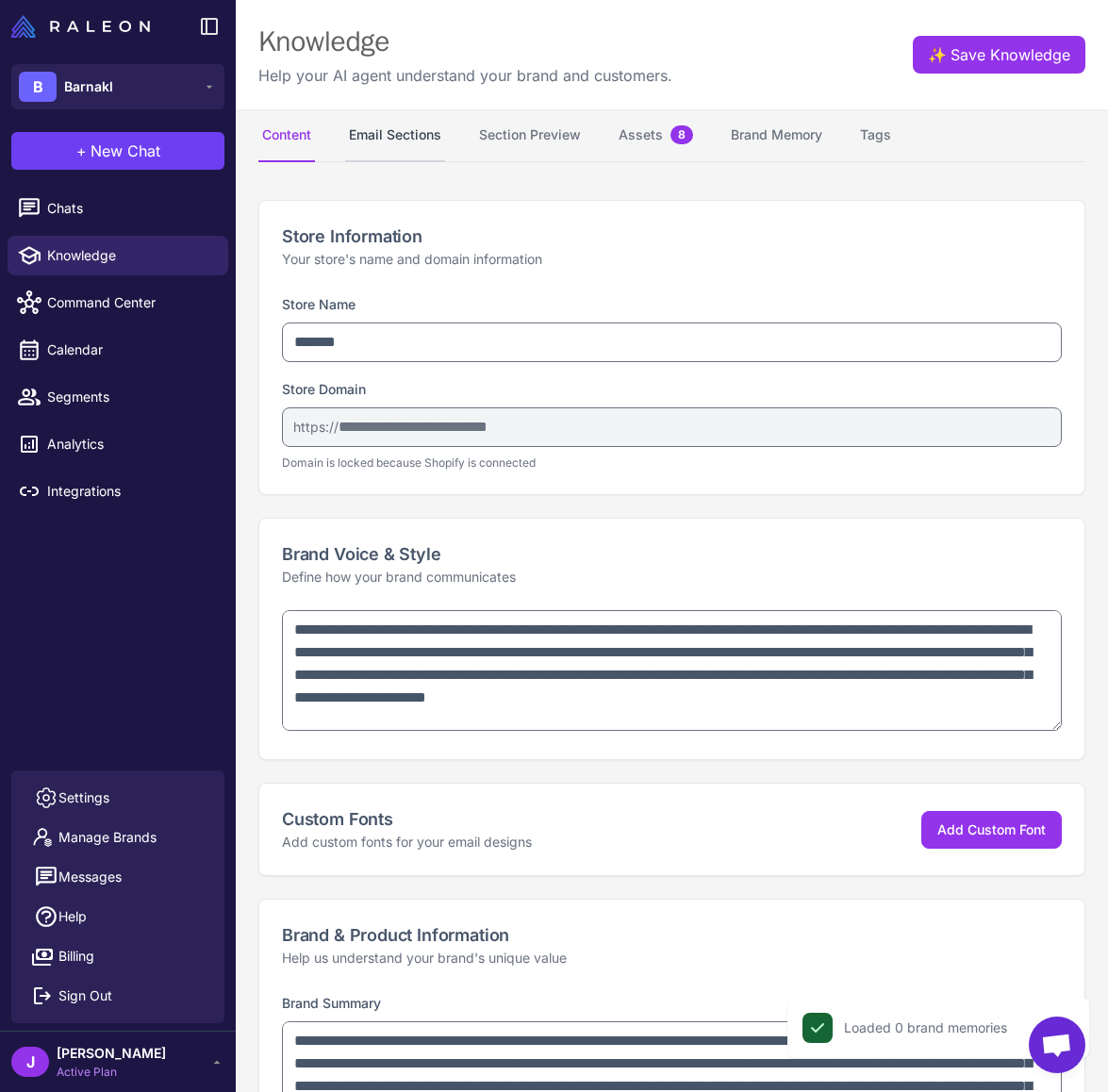 click on "Email Sections" at bounding box center [395, 136] 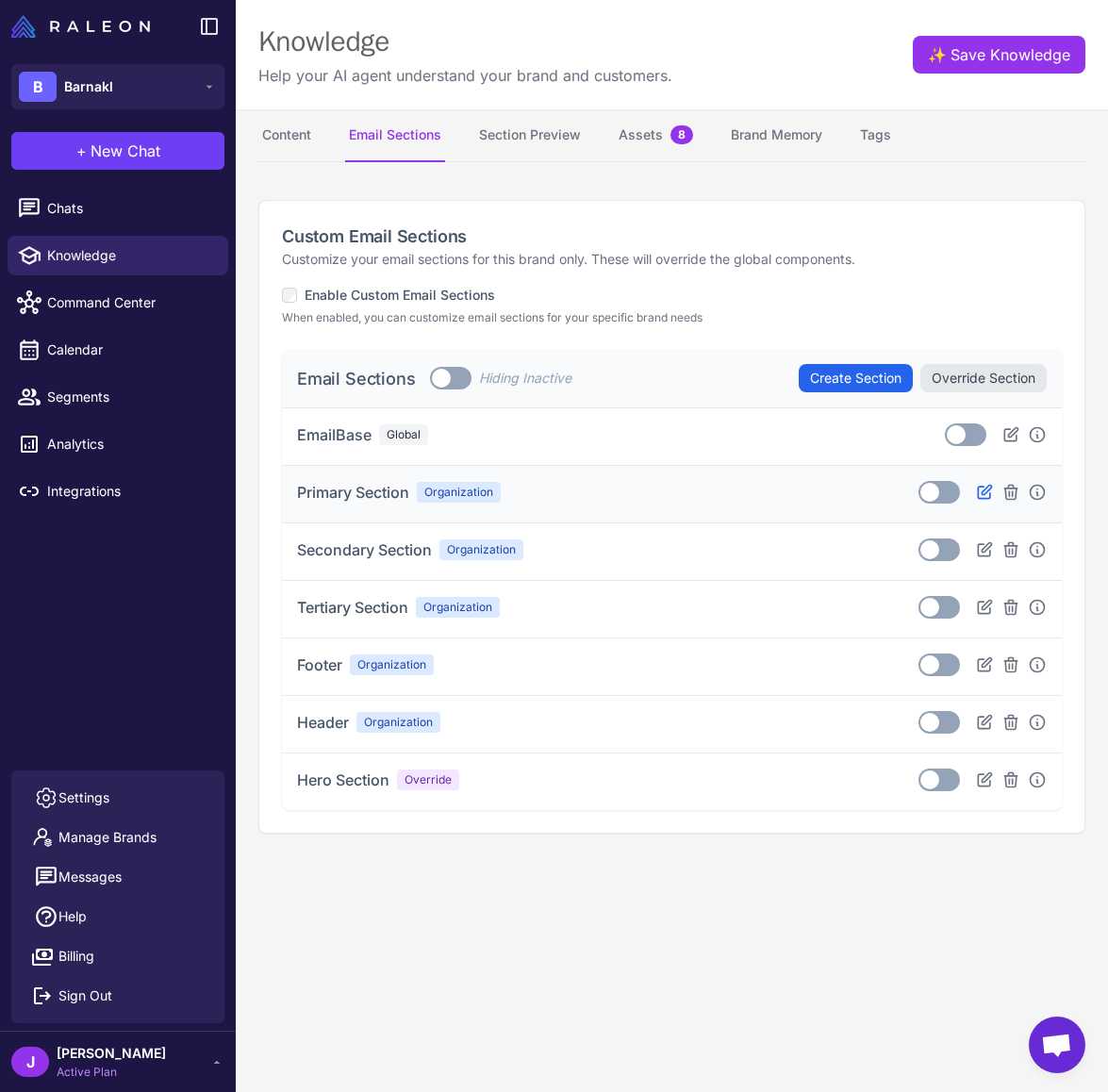 click 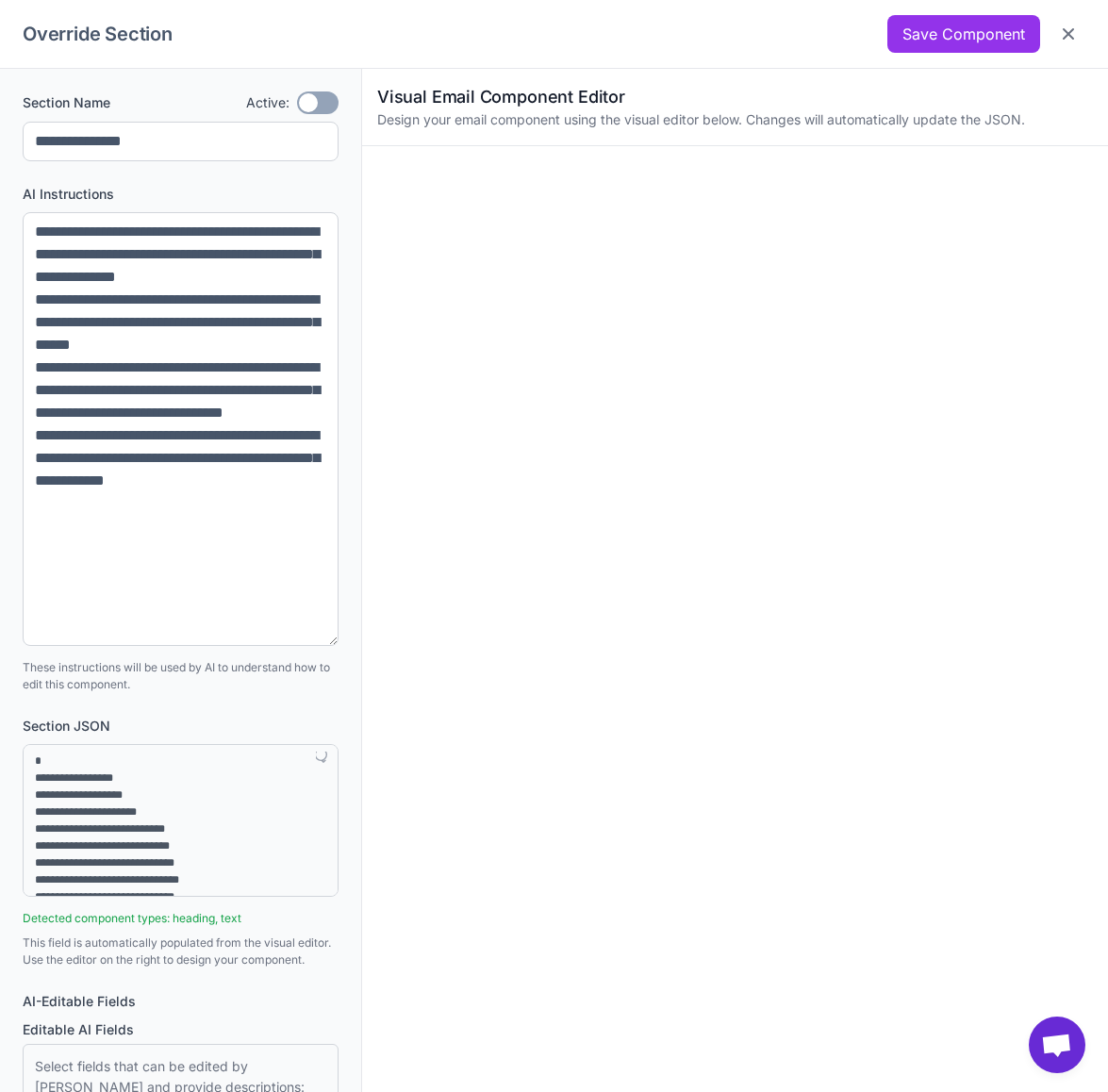 drag, startPoint x: 326, startPoint y: 289, endPoint x: 278, endPoint y: 647, distance: 361.2035 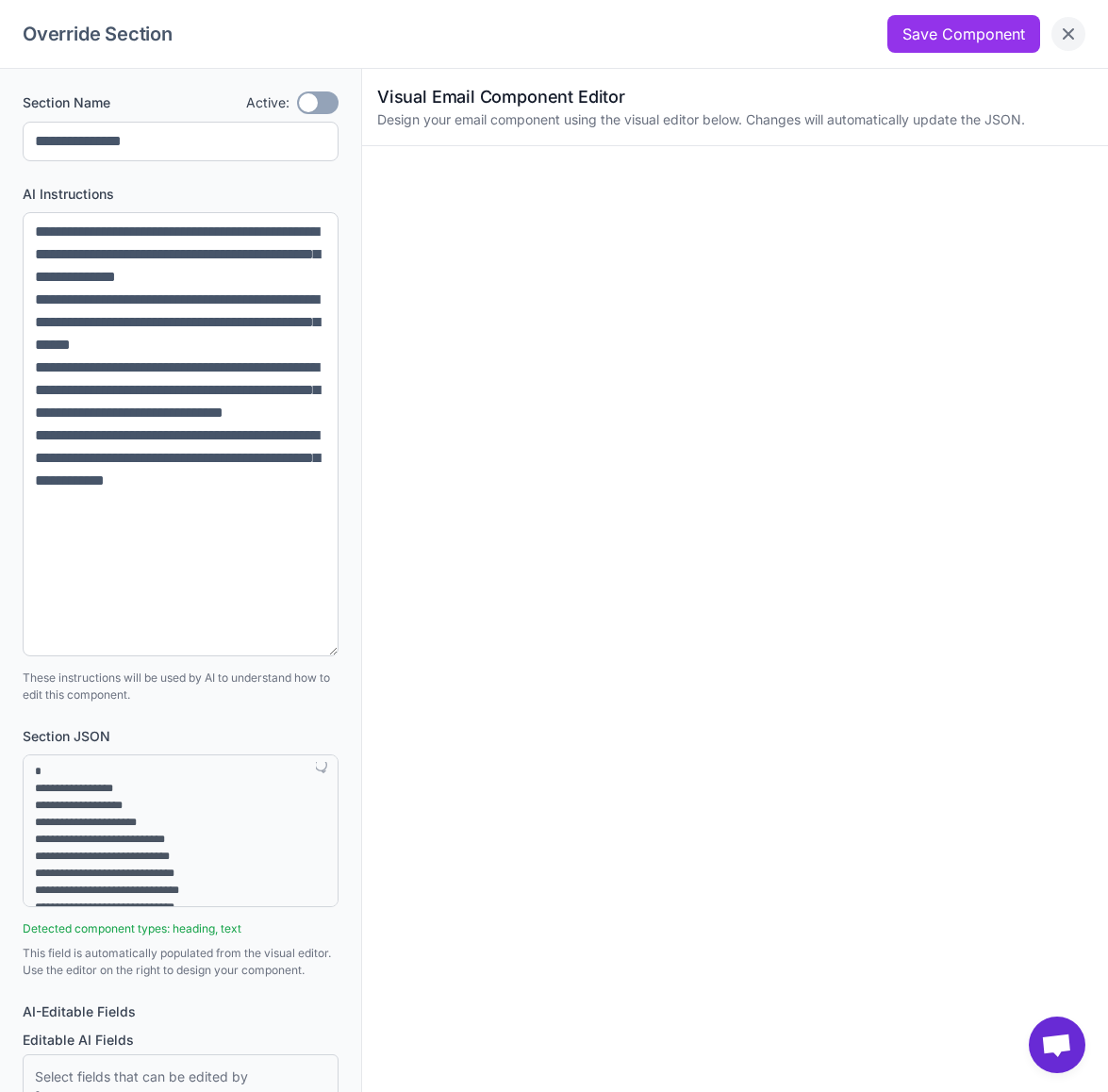 click 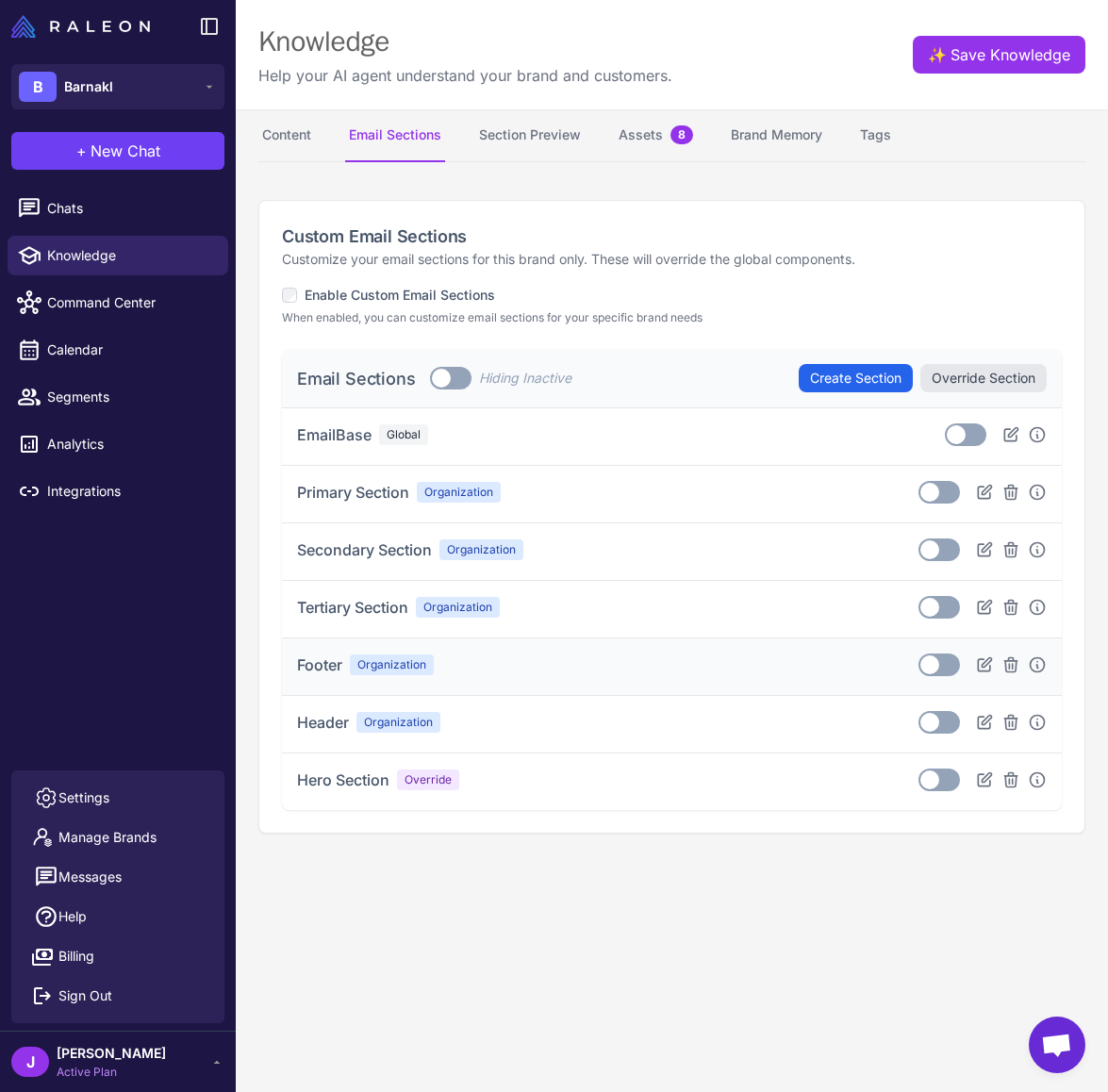 click on "Toggle" at bounding box center [939, 665] 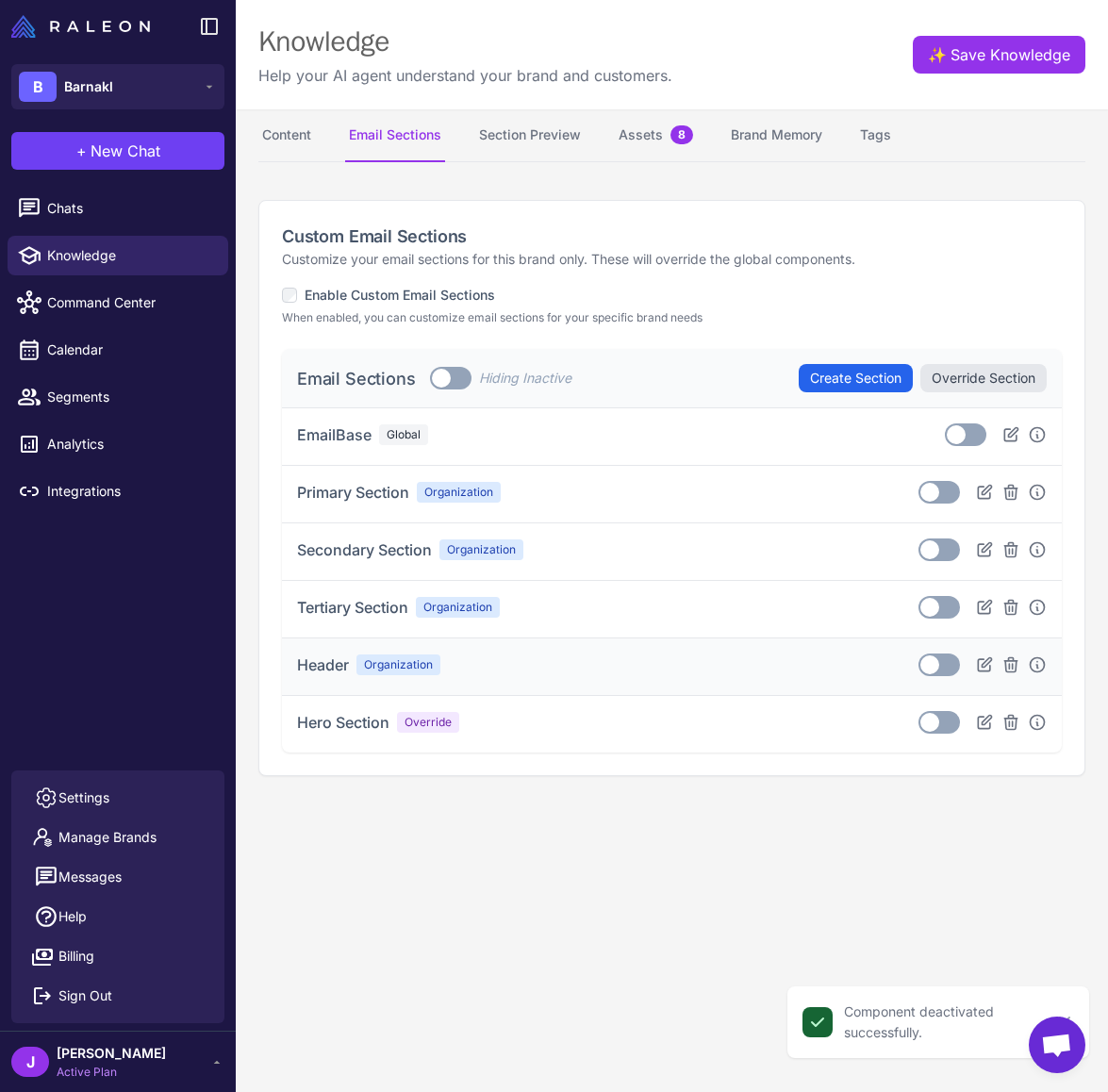 click on "Toggle" at bounding box center [939, 665] 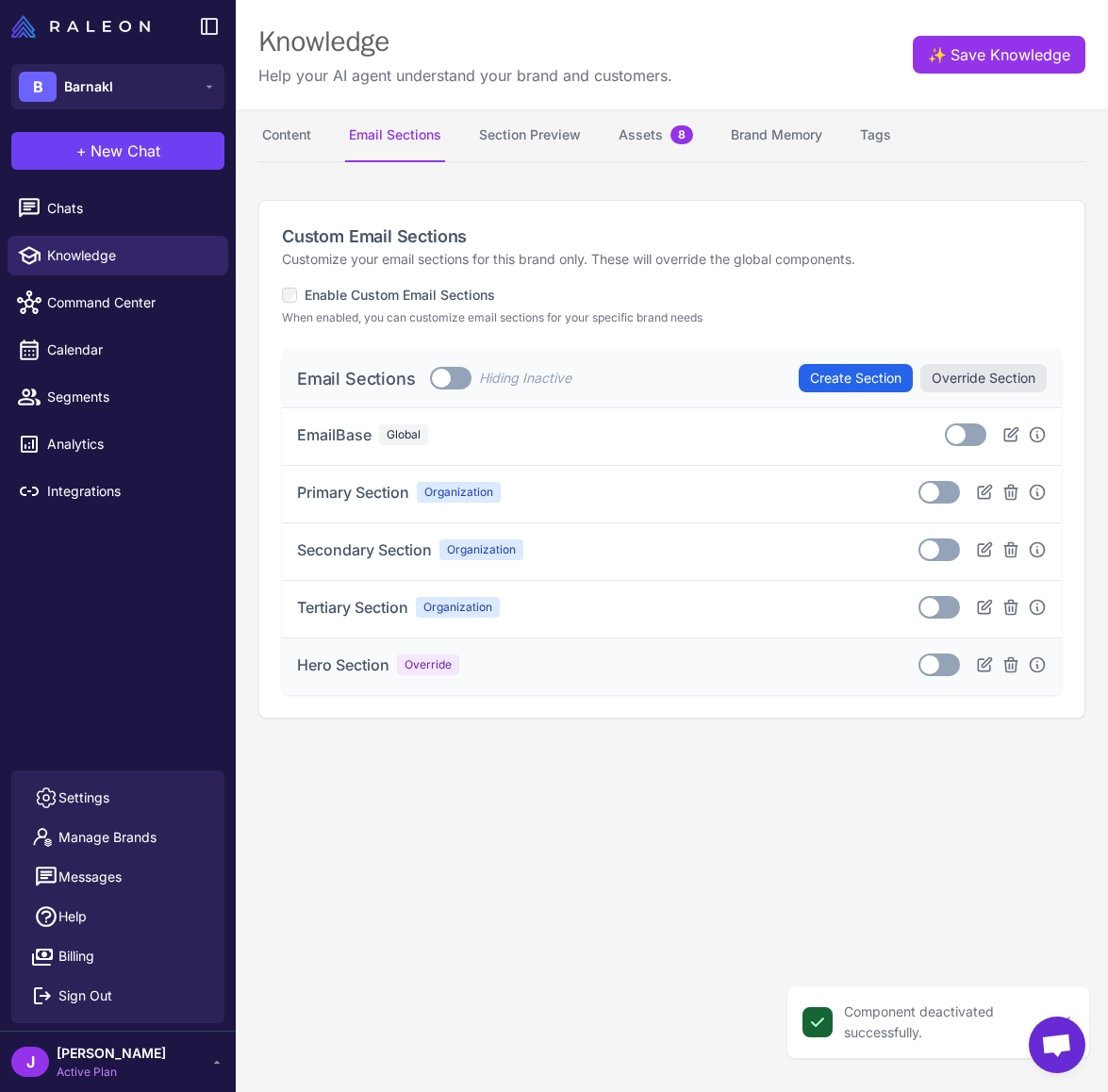 click at bounding box center [930, 665] 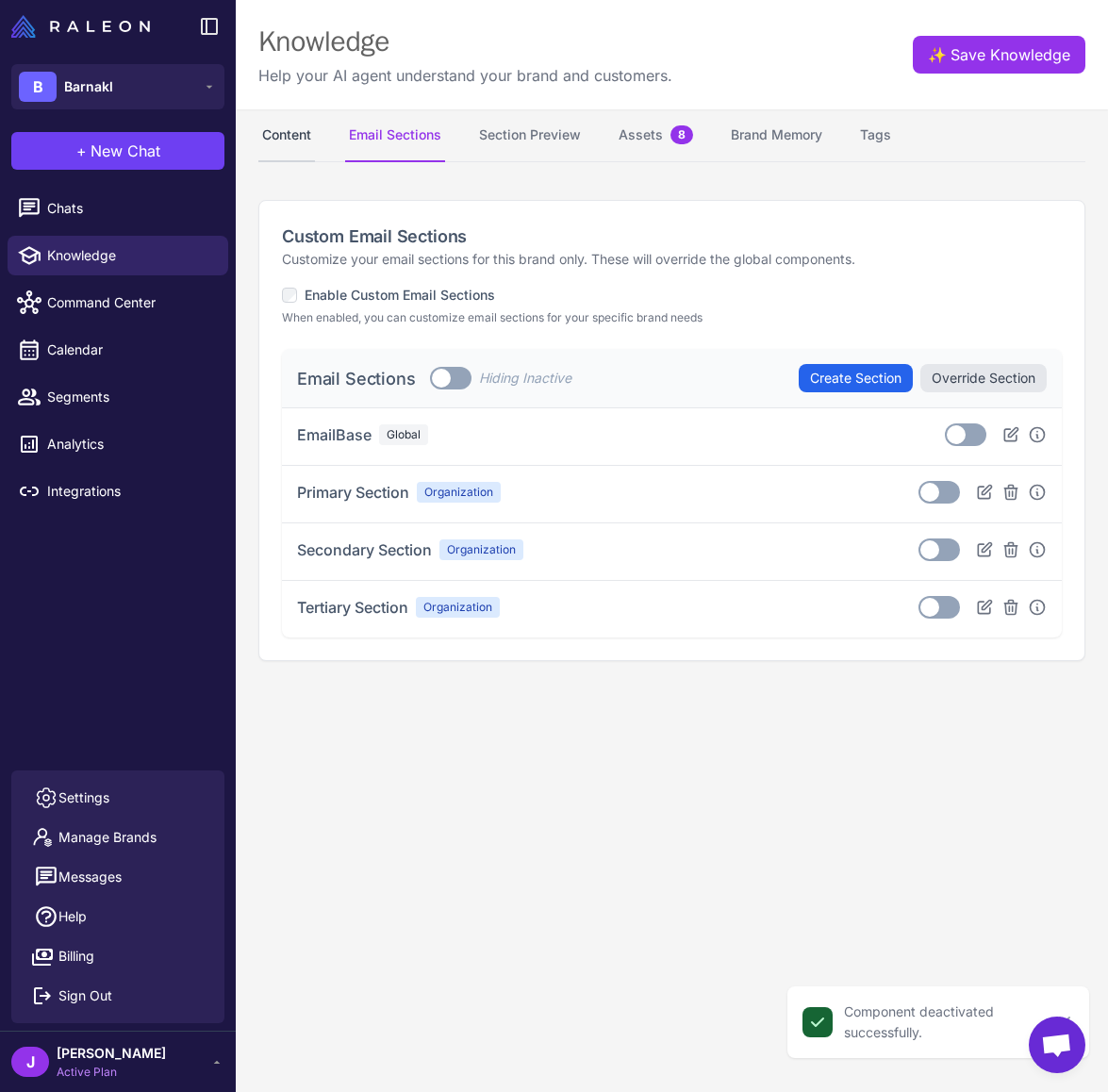 click on "Content" at bounding box center (287, 136) 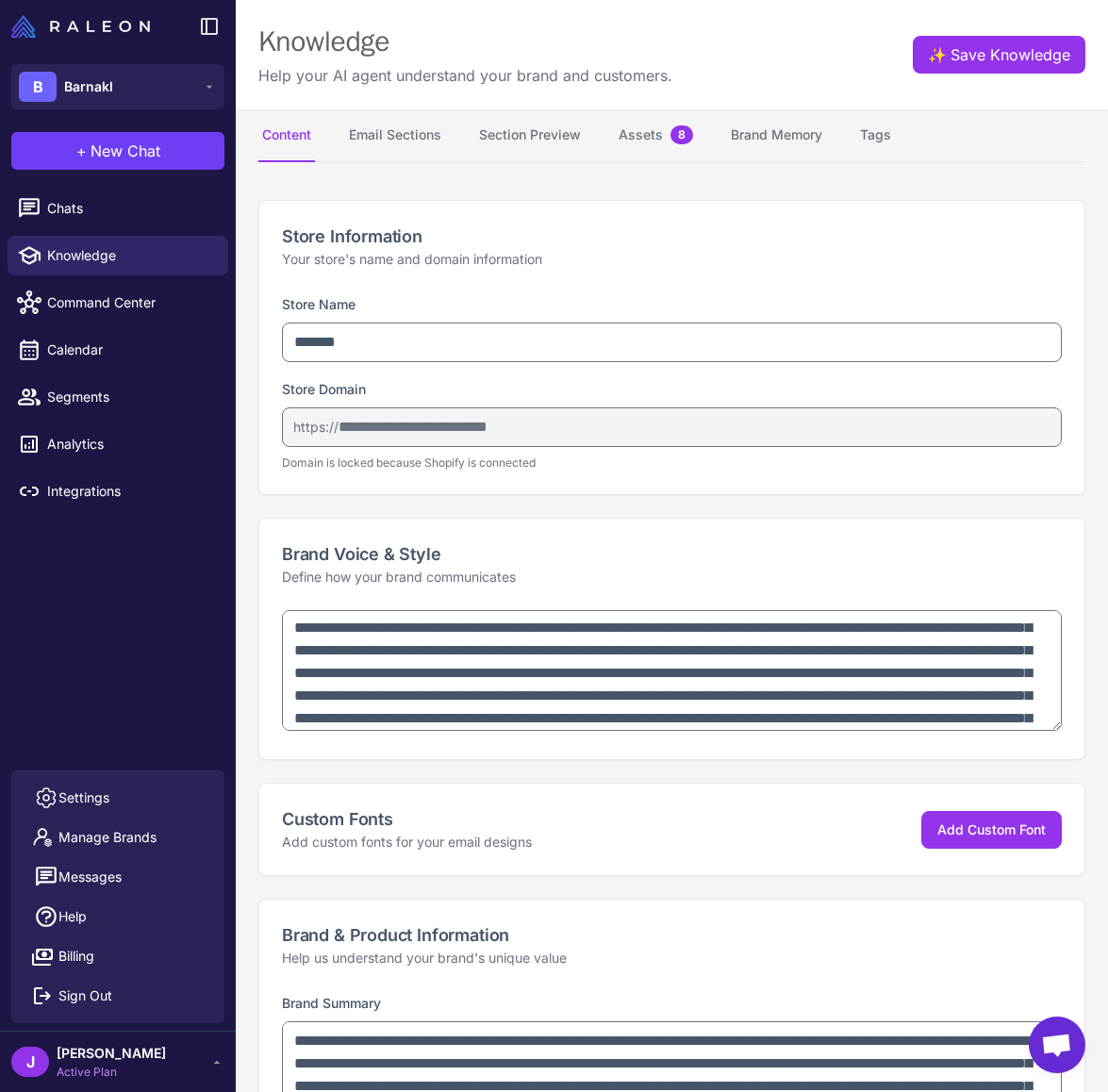 scroll, scrollTop: 1681, scrollLeft: 0, axis: vertical 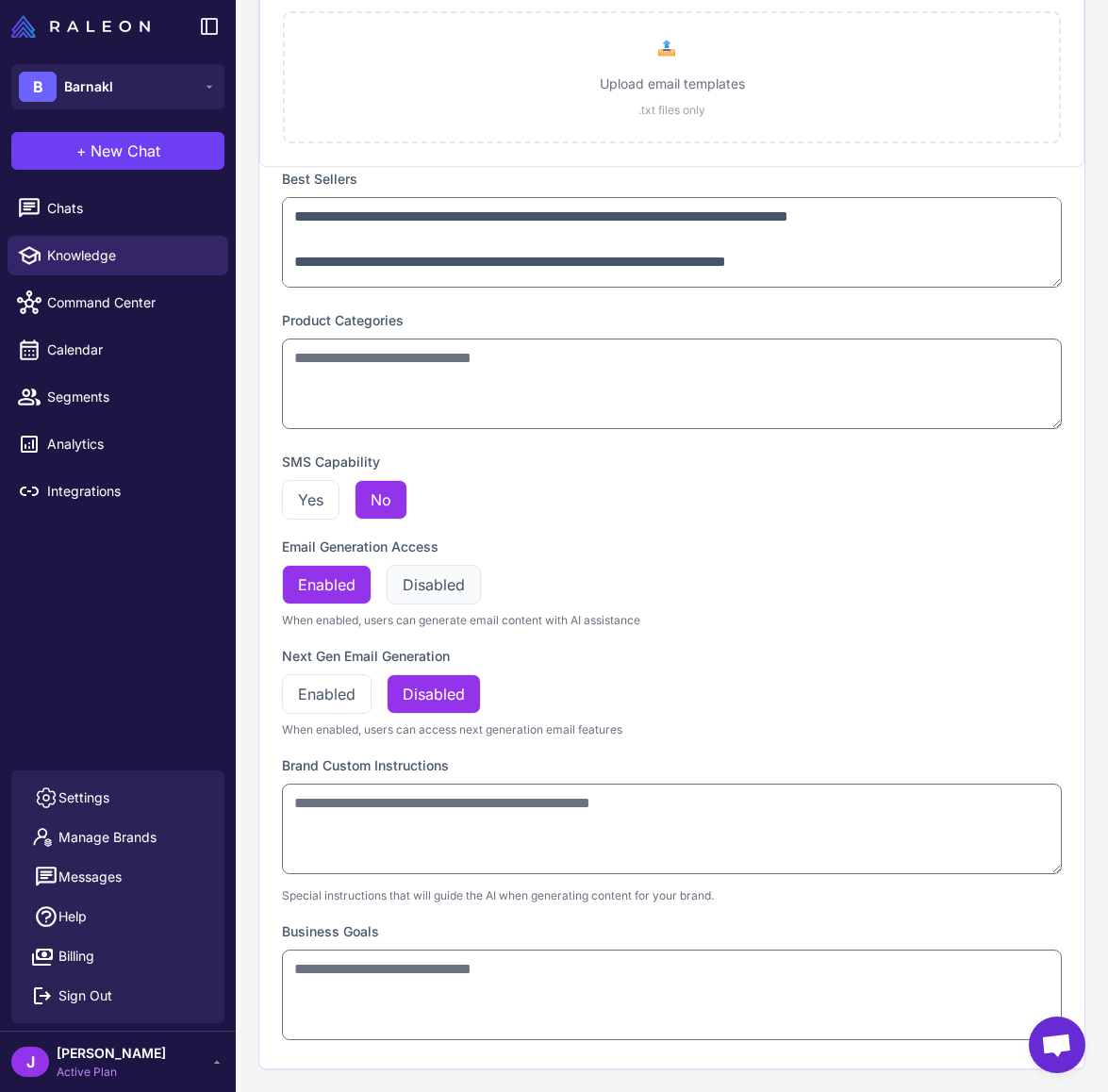 click on "Disabled" at bounding box center (434, 585) 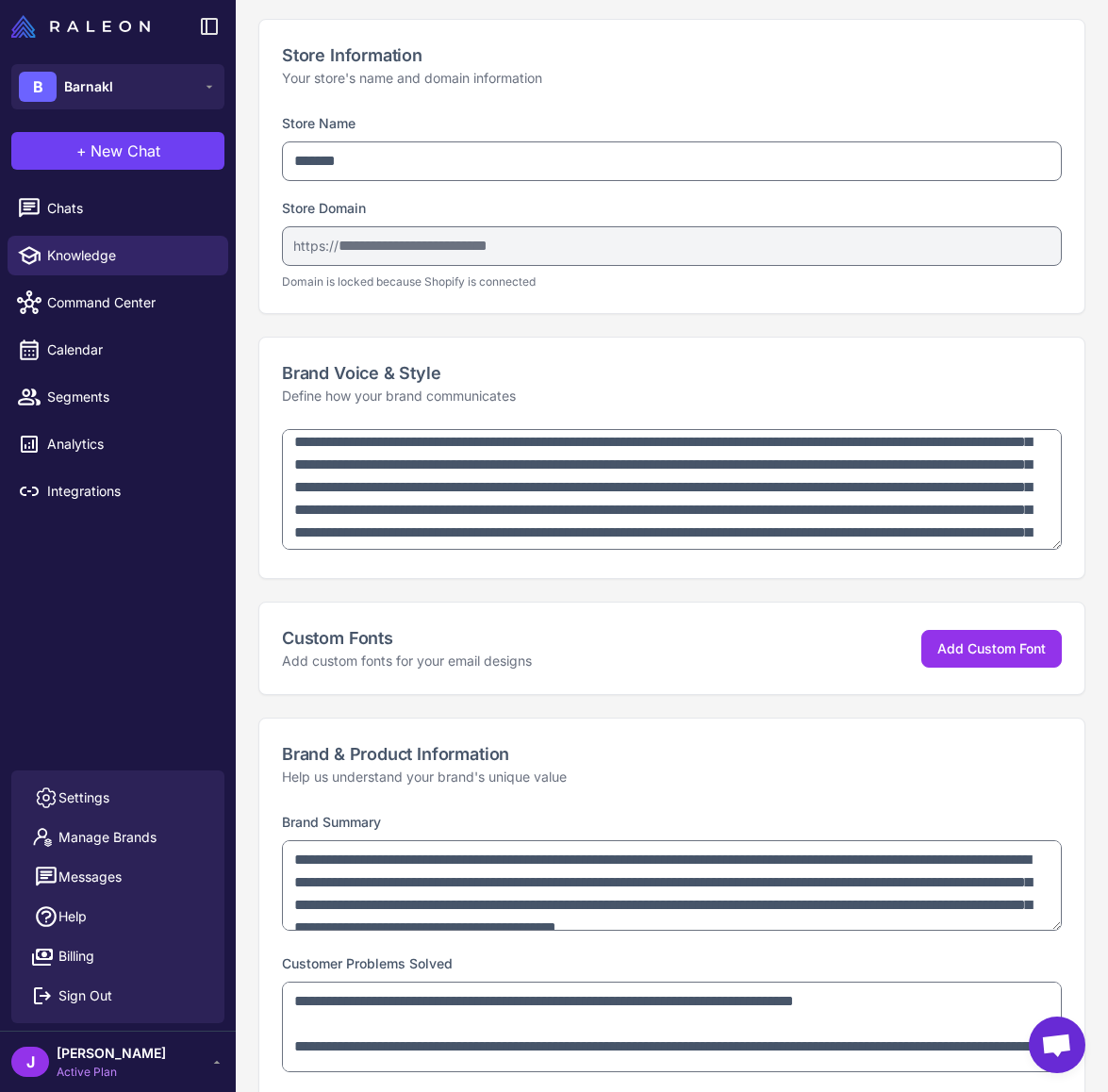 scroll, scrollTop: 0, scrollLeft: 0, axis: both 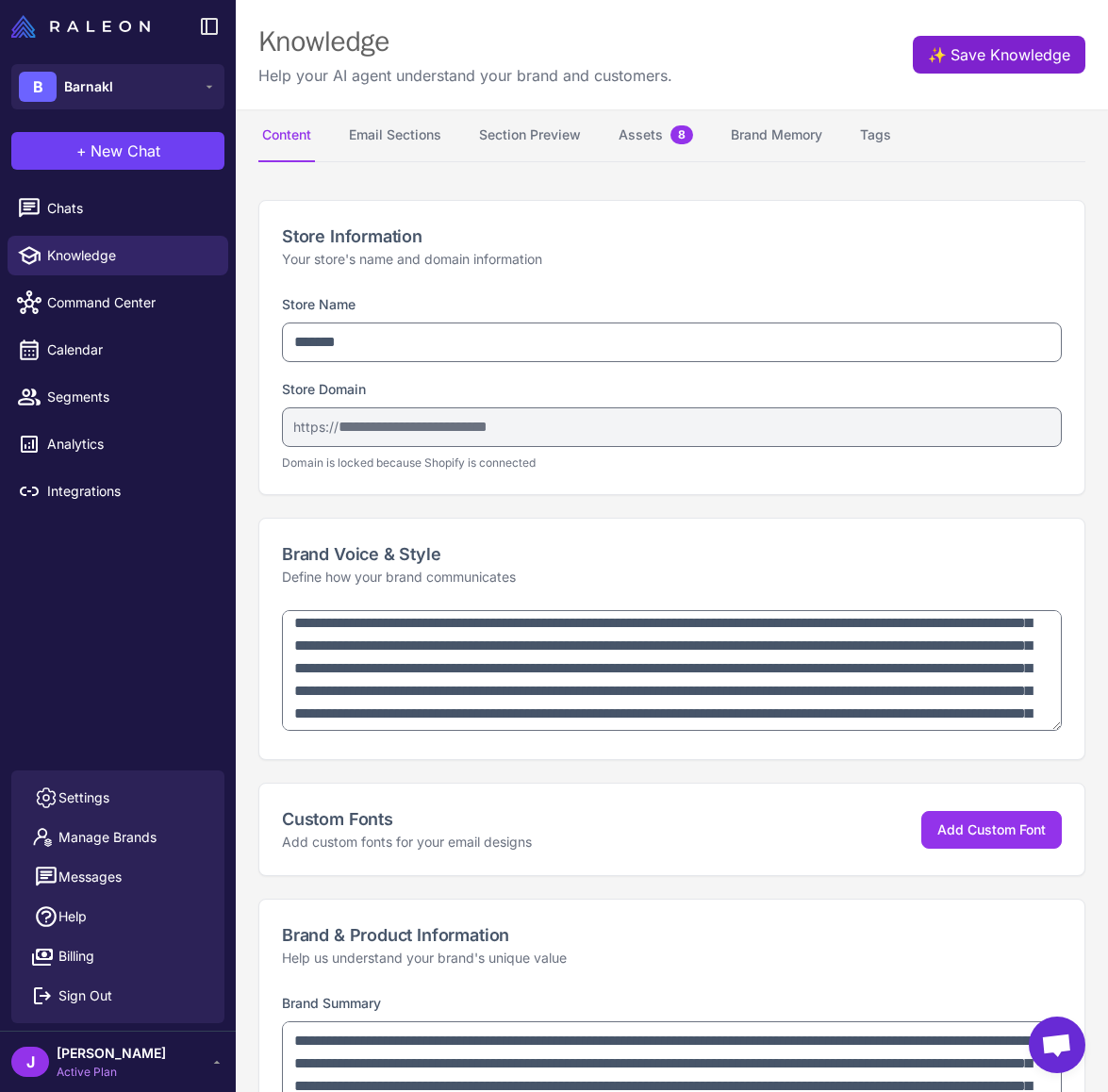 click on "✨  Save Knowledge" at bounding box center (999, 55) 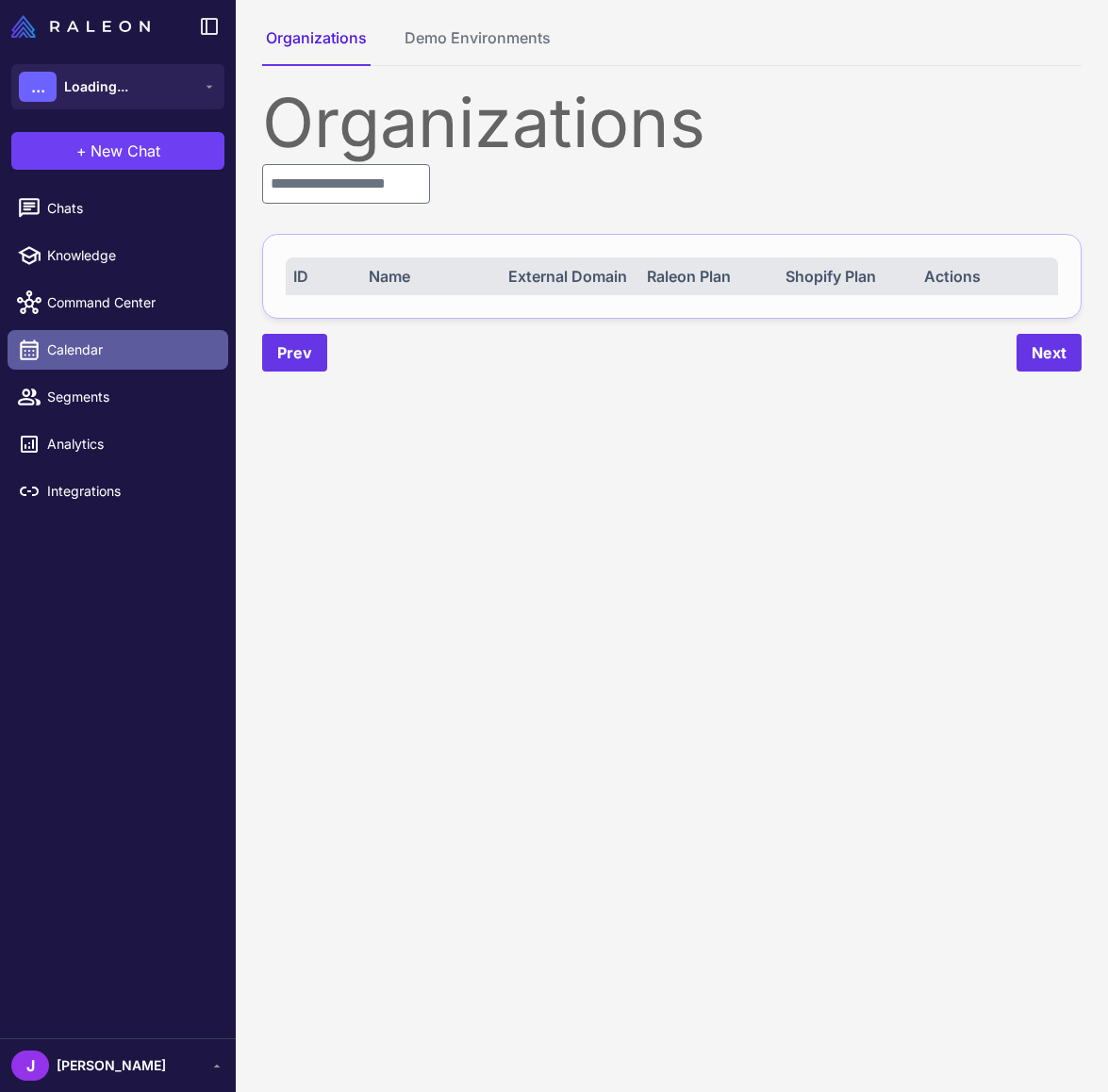 scroll, scrollTop: 0, scrollLeft: 0, axis: both 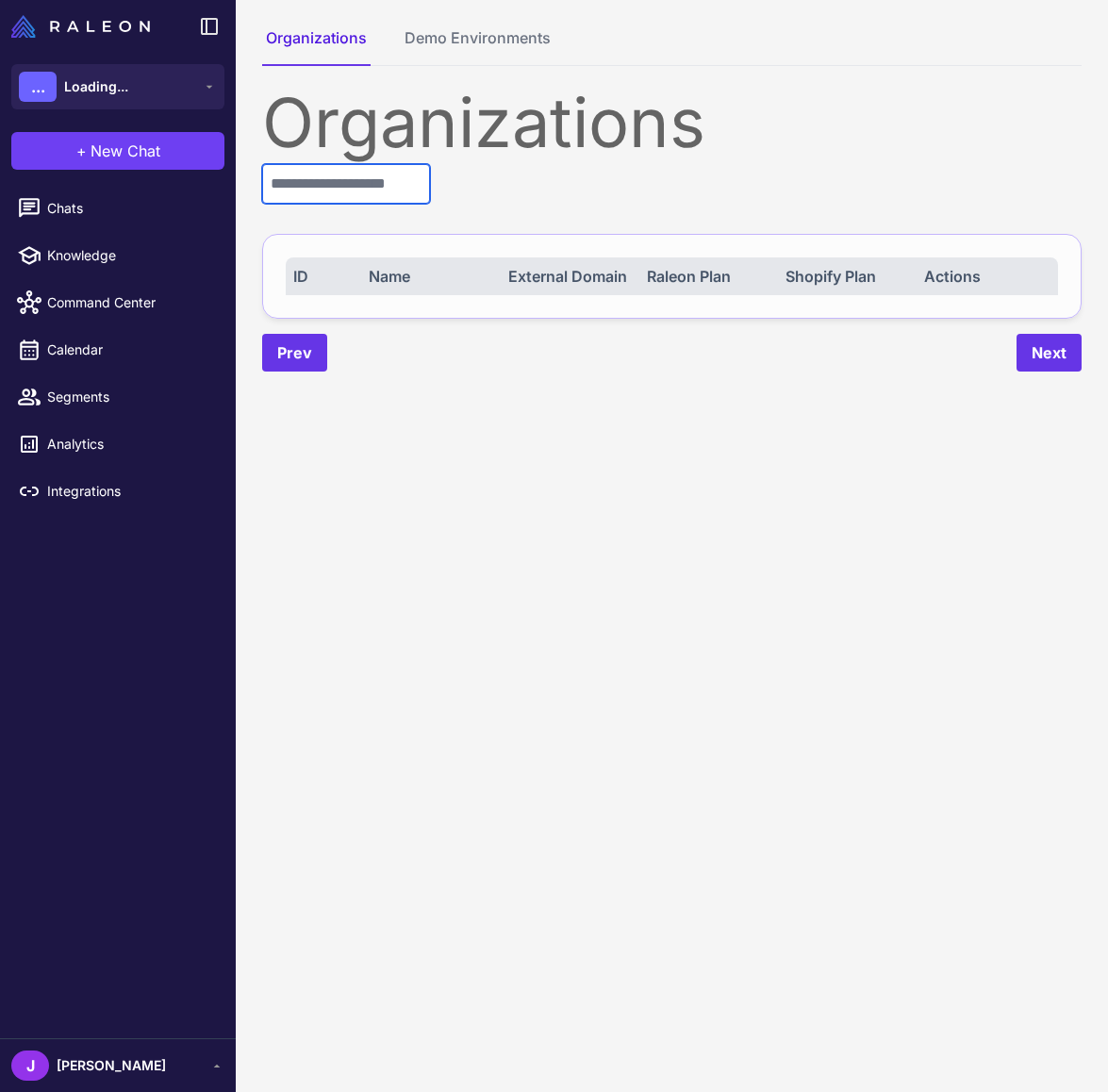 click at bounding box center (346, 184) 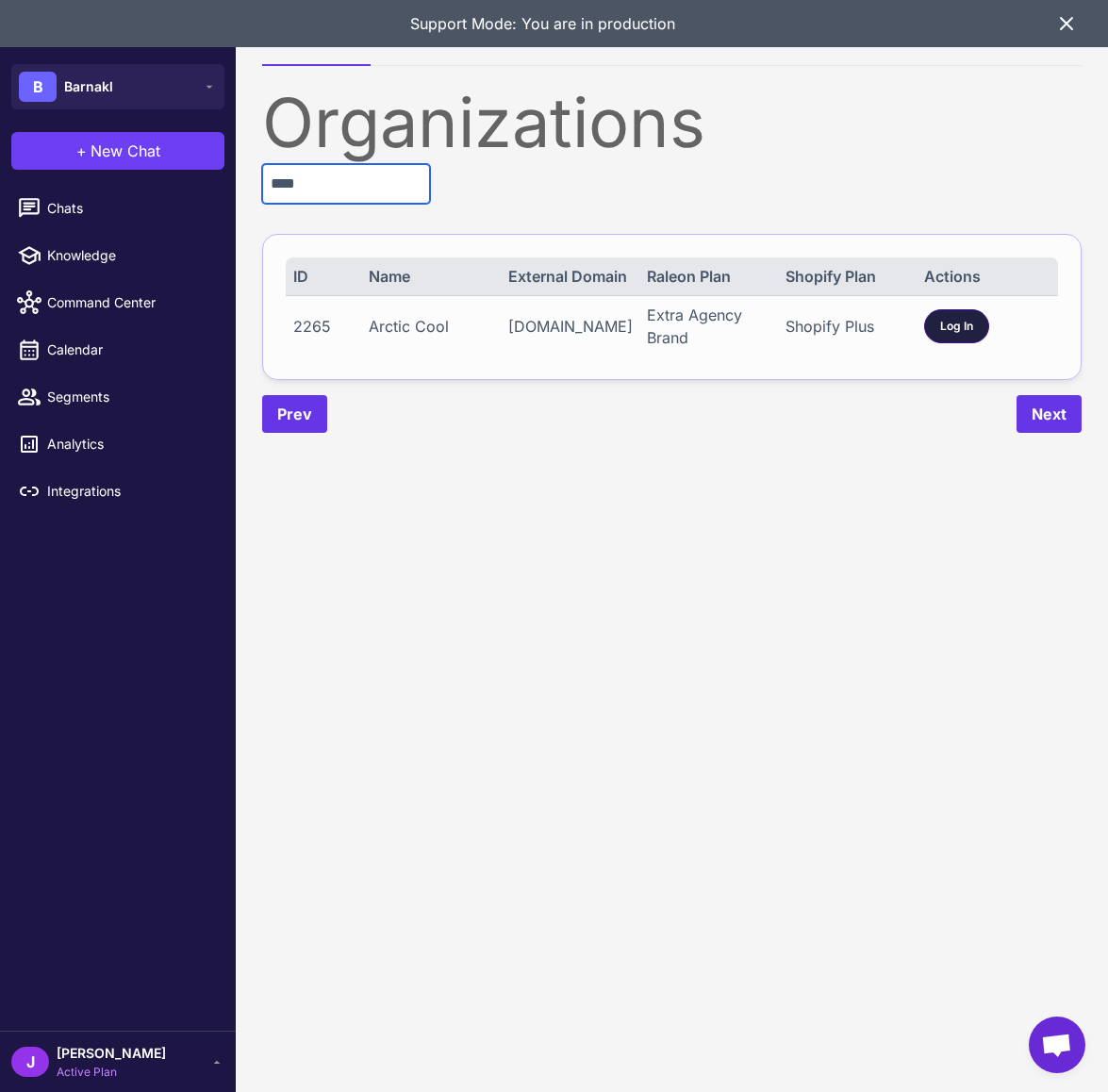 type on "****" 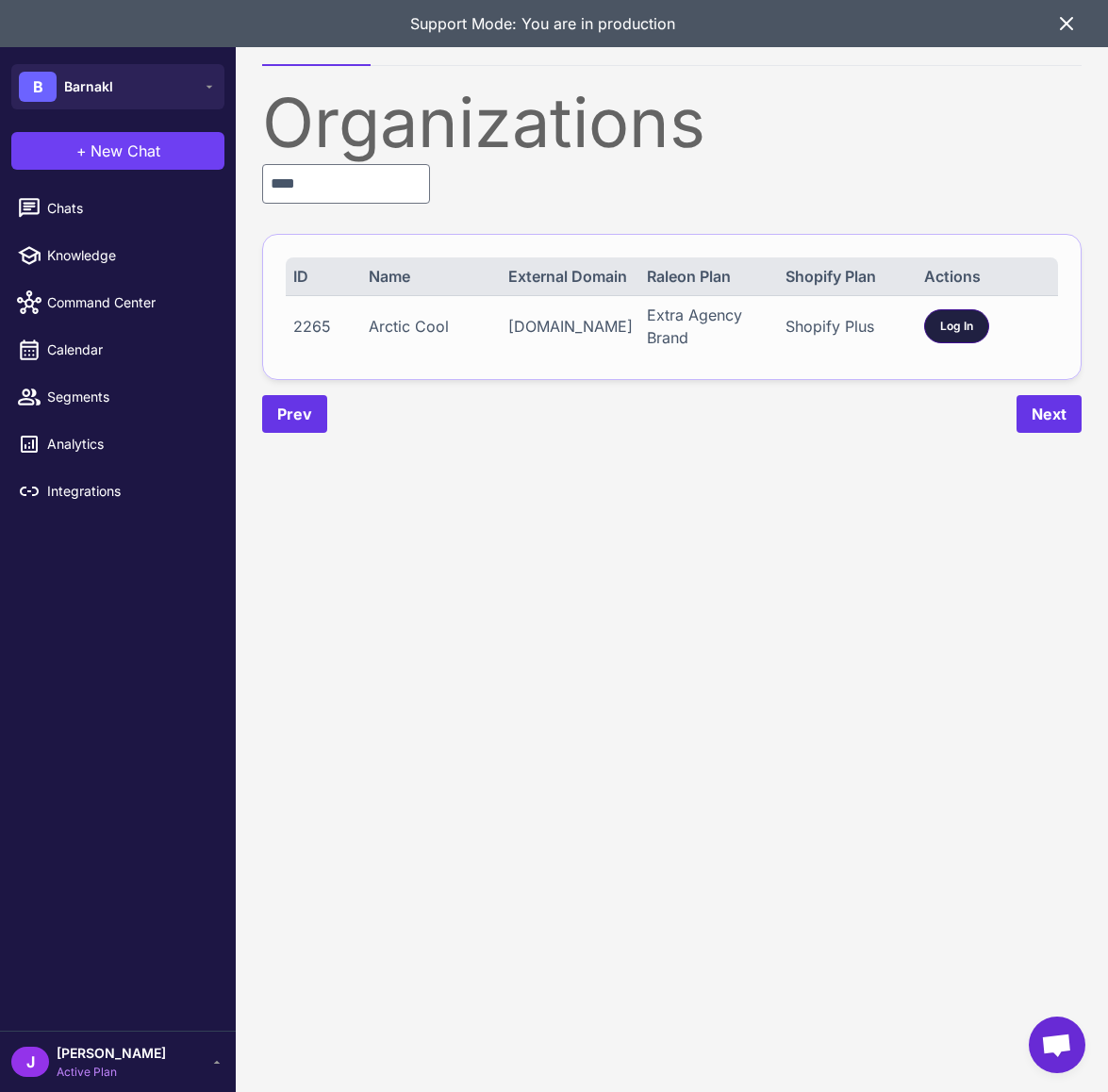 click on "Log In" at bounding box center [956, 326] 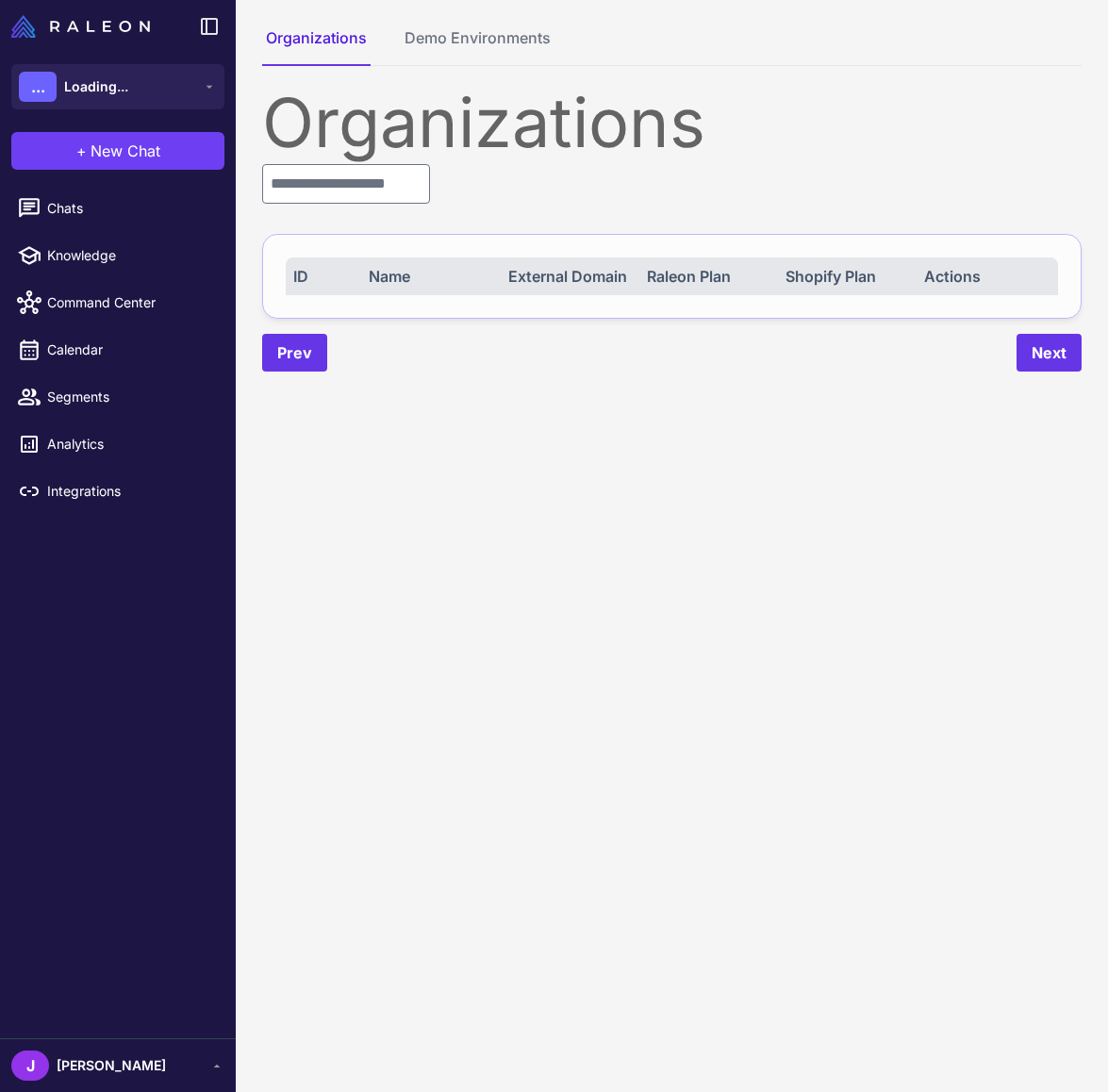 scroll, scrollTop: 0, scrollLeft: 0, axis: both 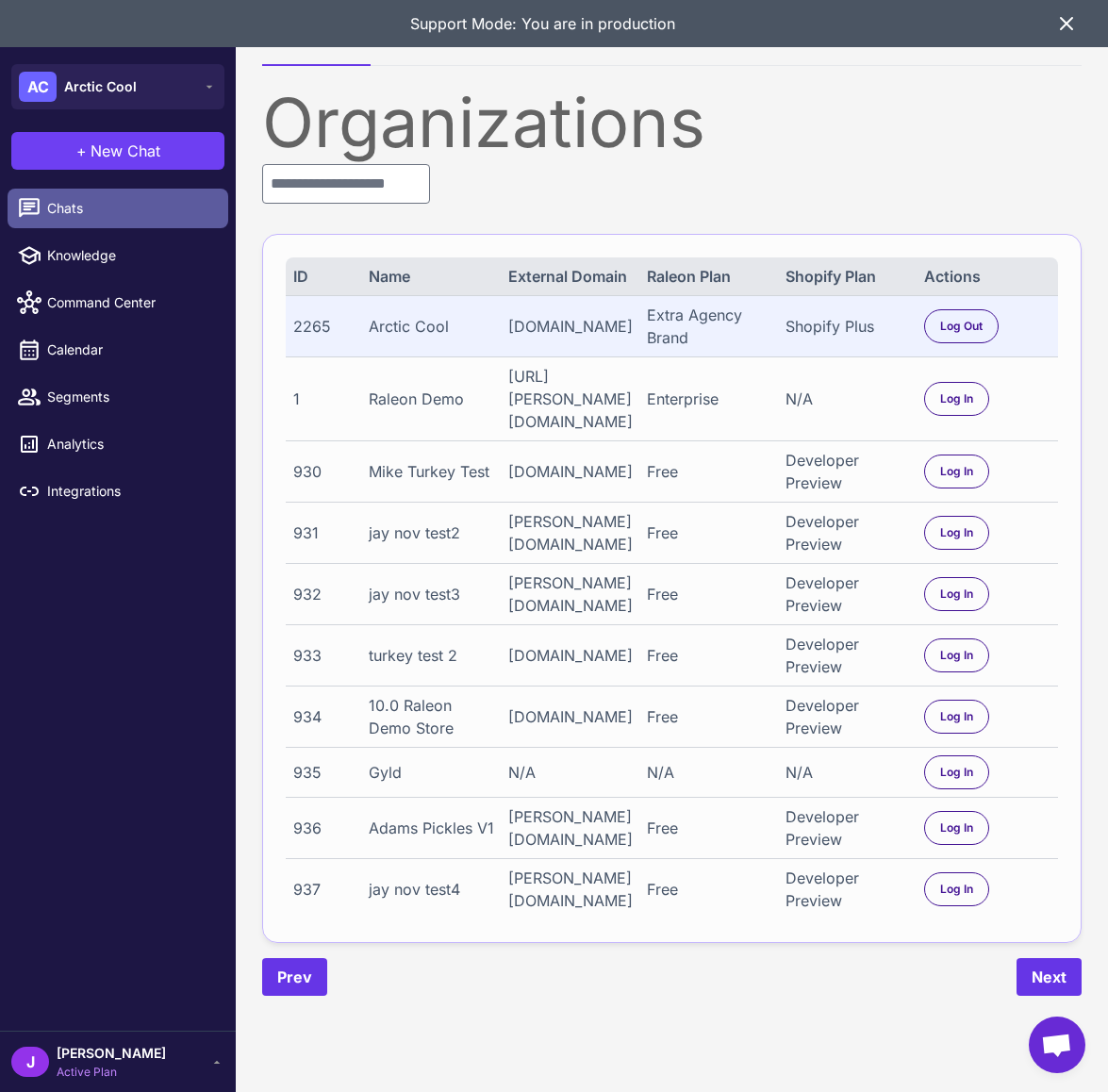 click on "Chats" at bounding box center [118, 208] 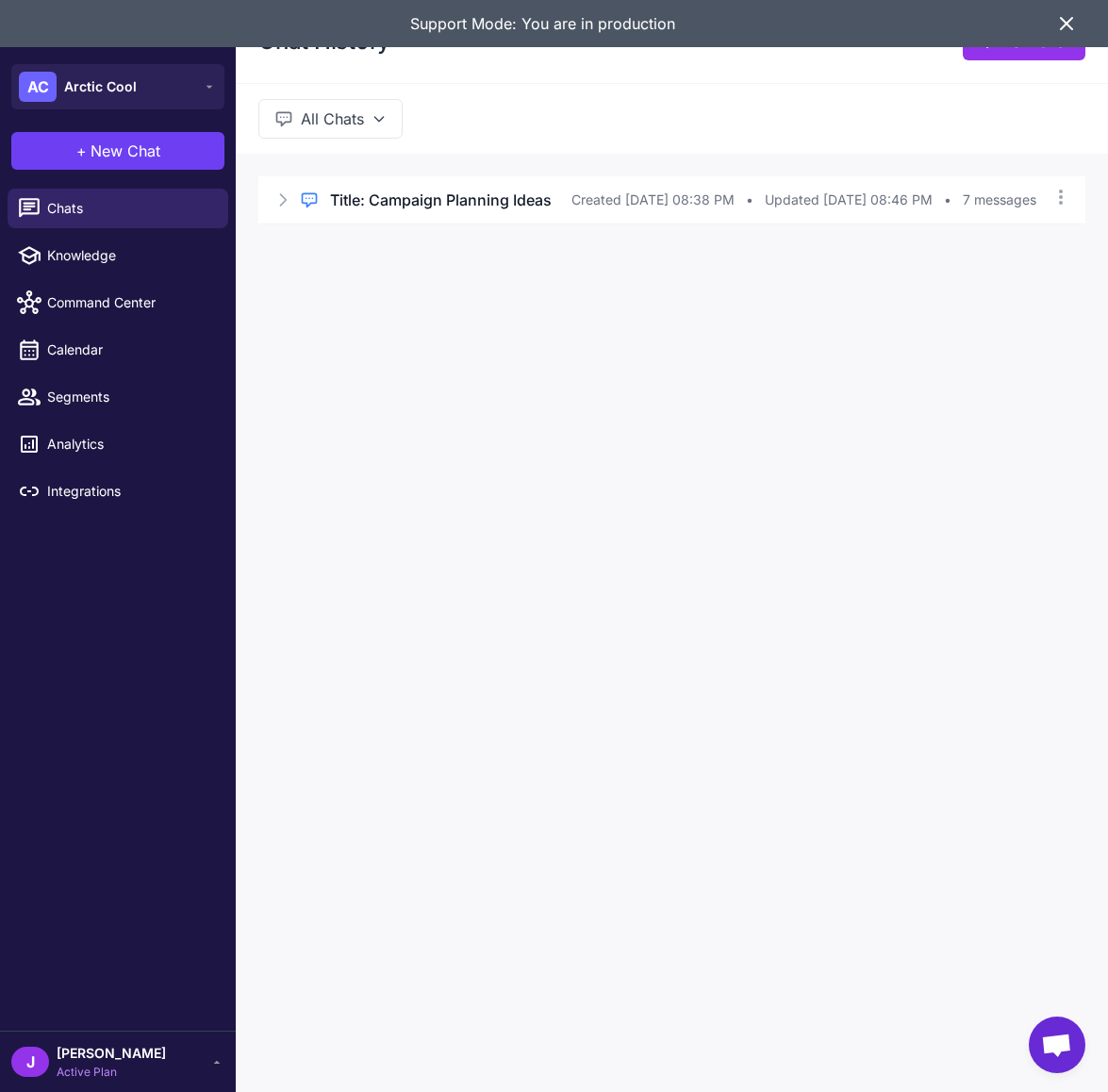 click on "[PERSON_NAME] Active Plan" at bounding box center (118, 1061) 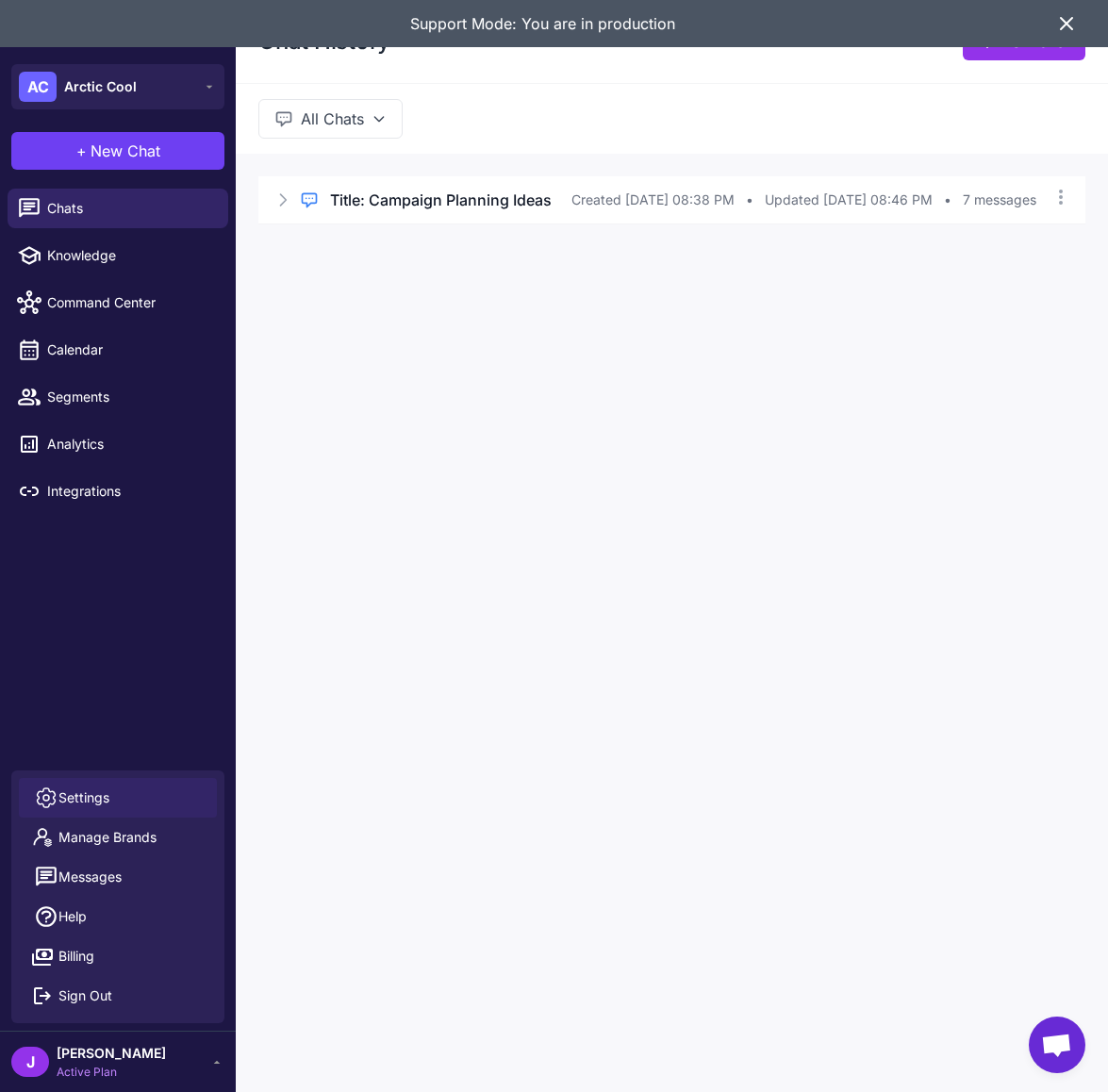 click on "Settings" at bounding box center (84, 798) 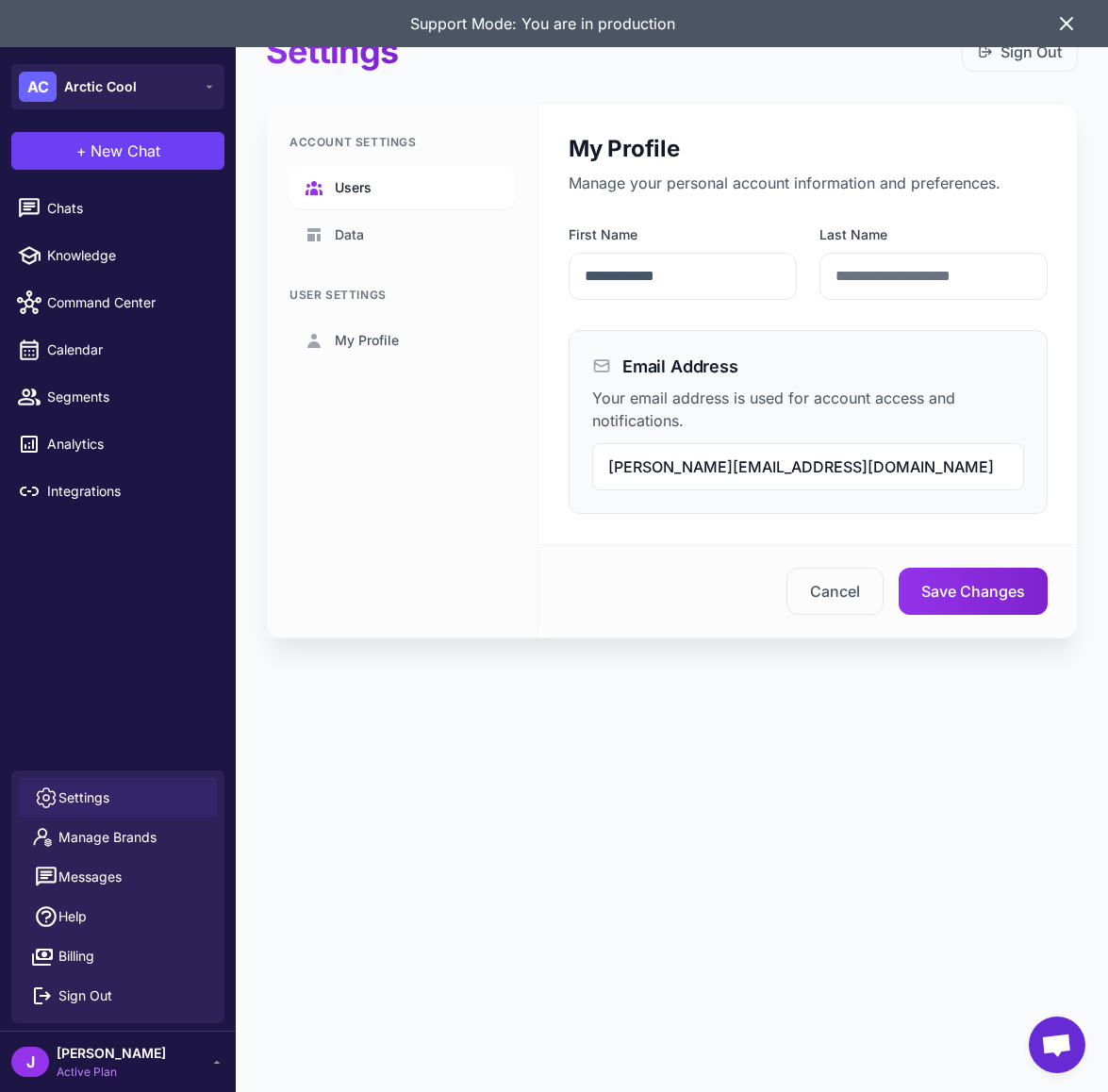 click on "Users" at bounding box center [353, 188] 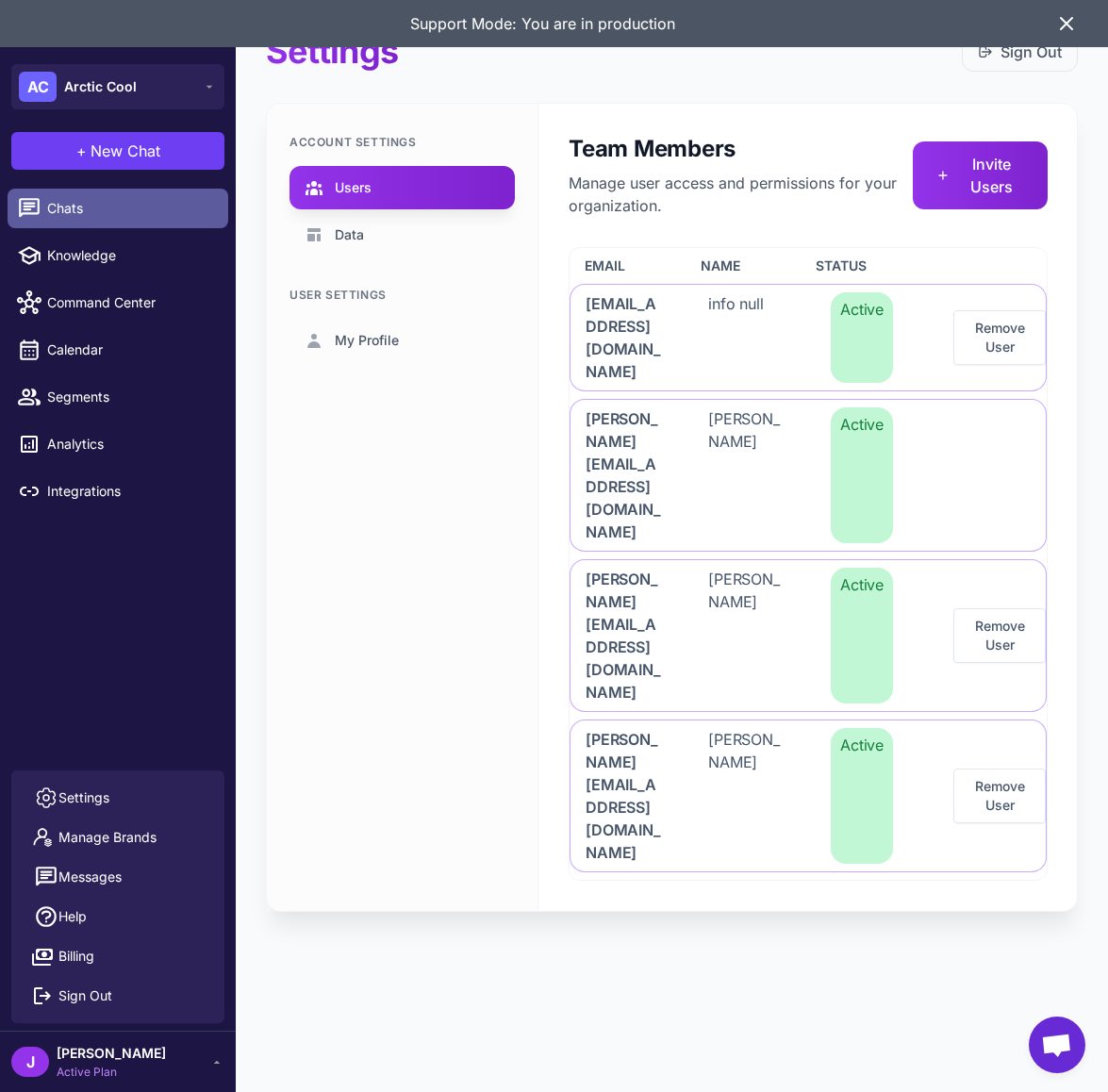 click on "Chats" at bounding box center (130, 208) 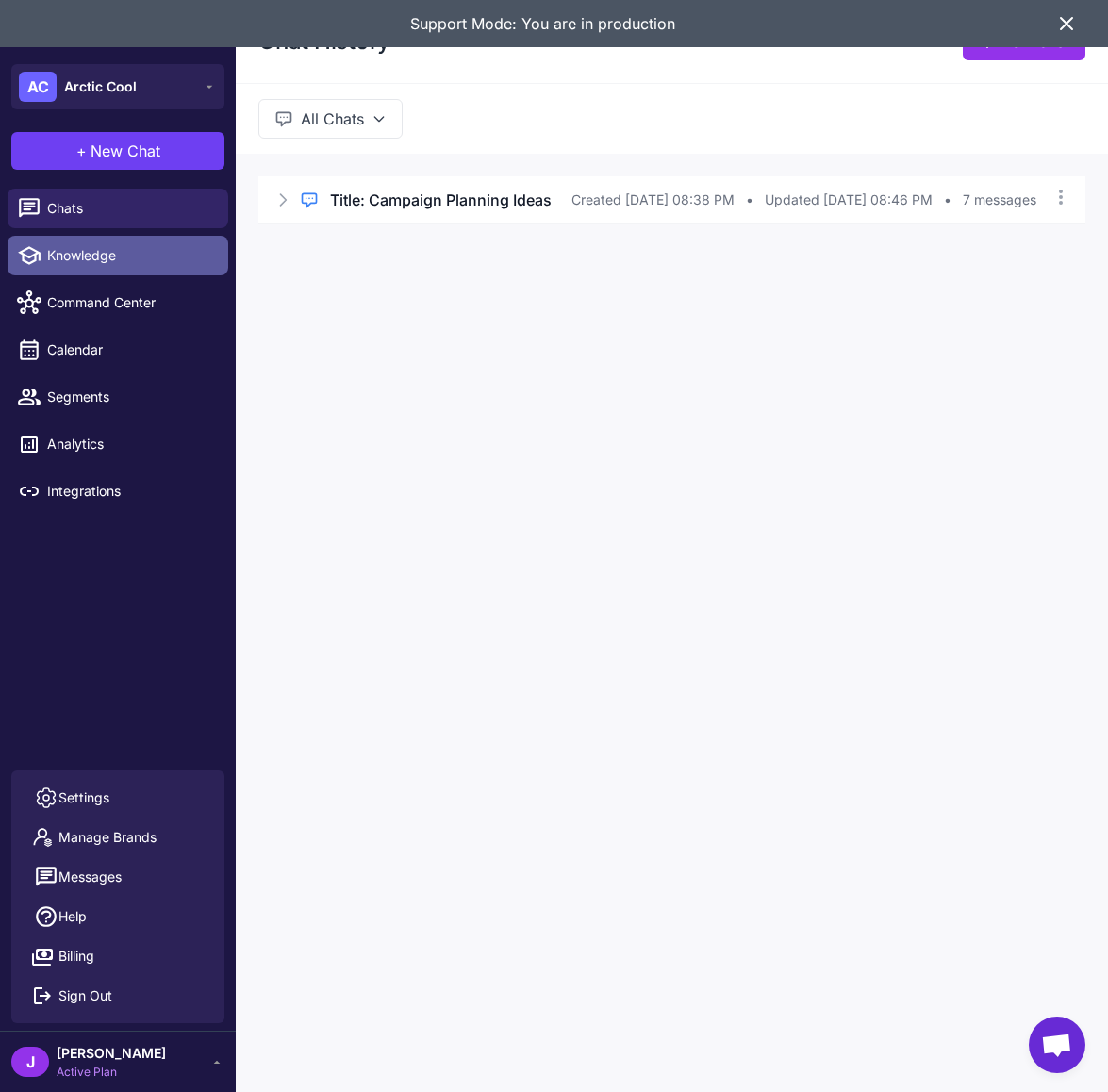 click on "Knowledge" at bounding box center [130, 256] 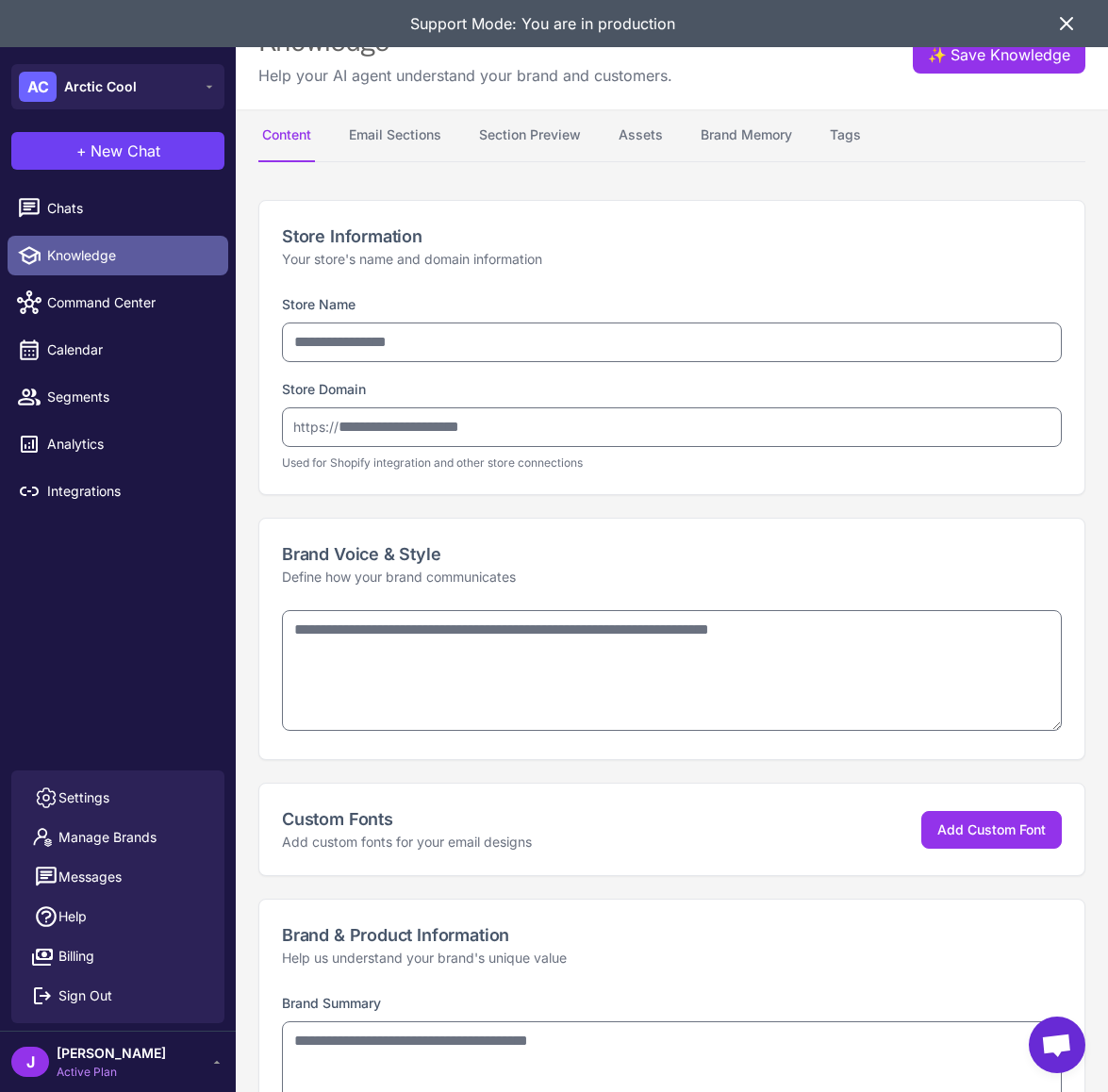 click on "Knowledge" at bounding box center (130, 256) 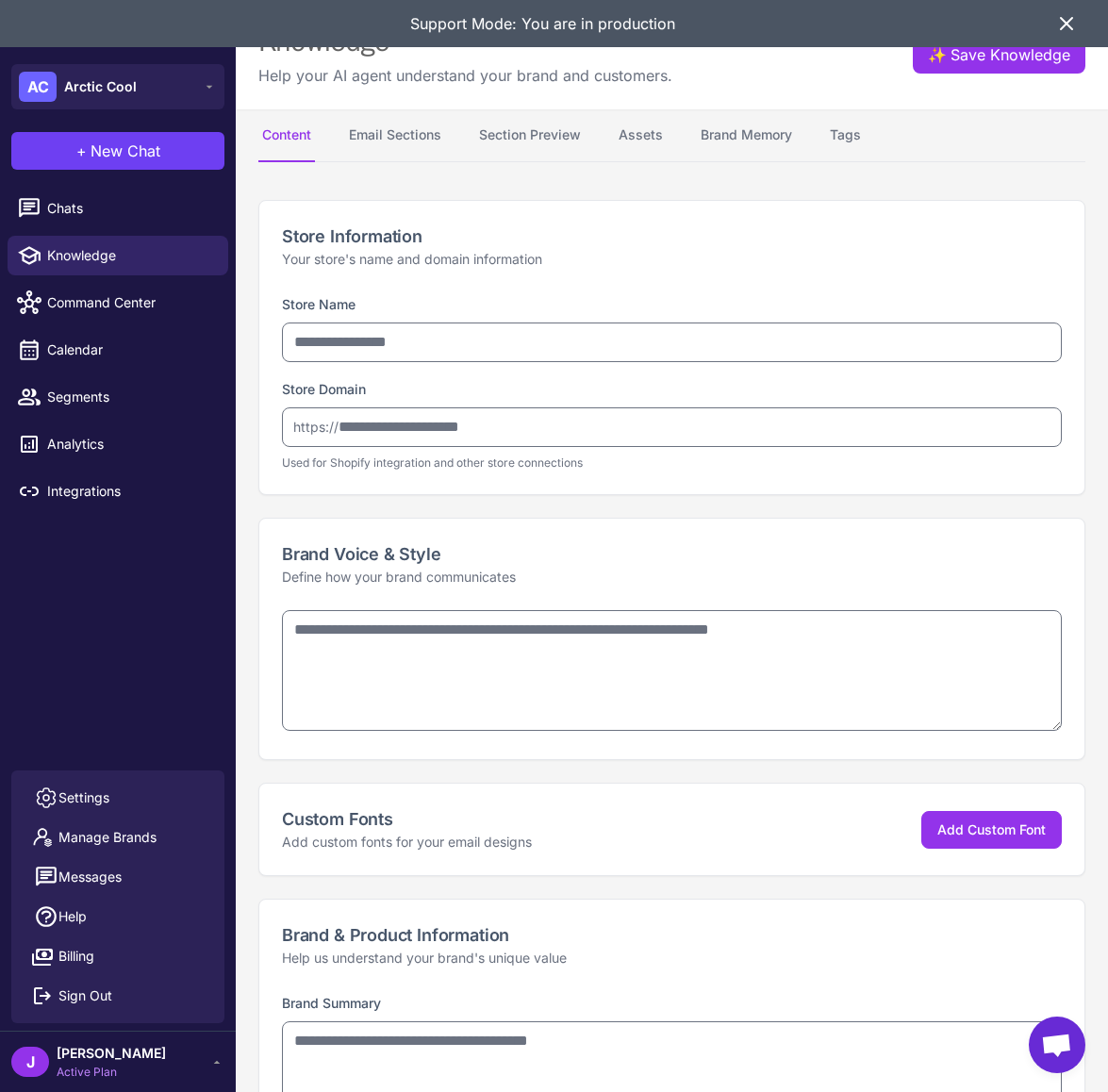 type on "**********" 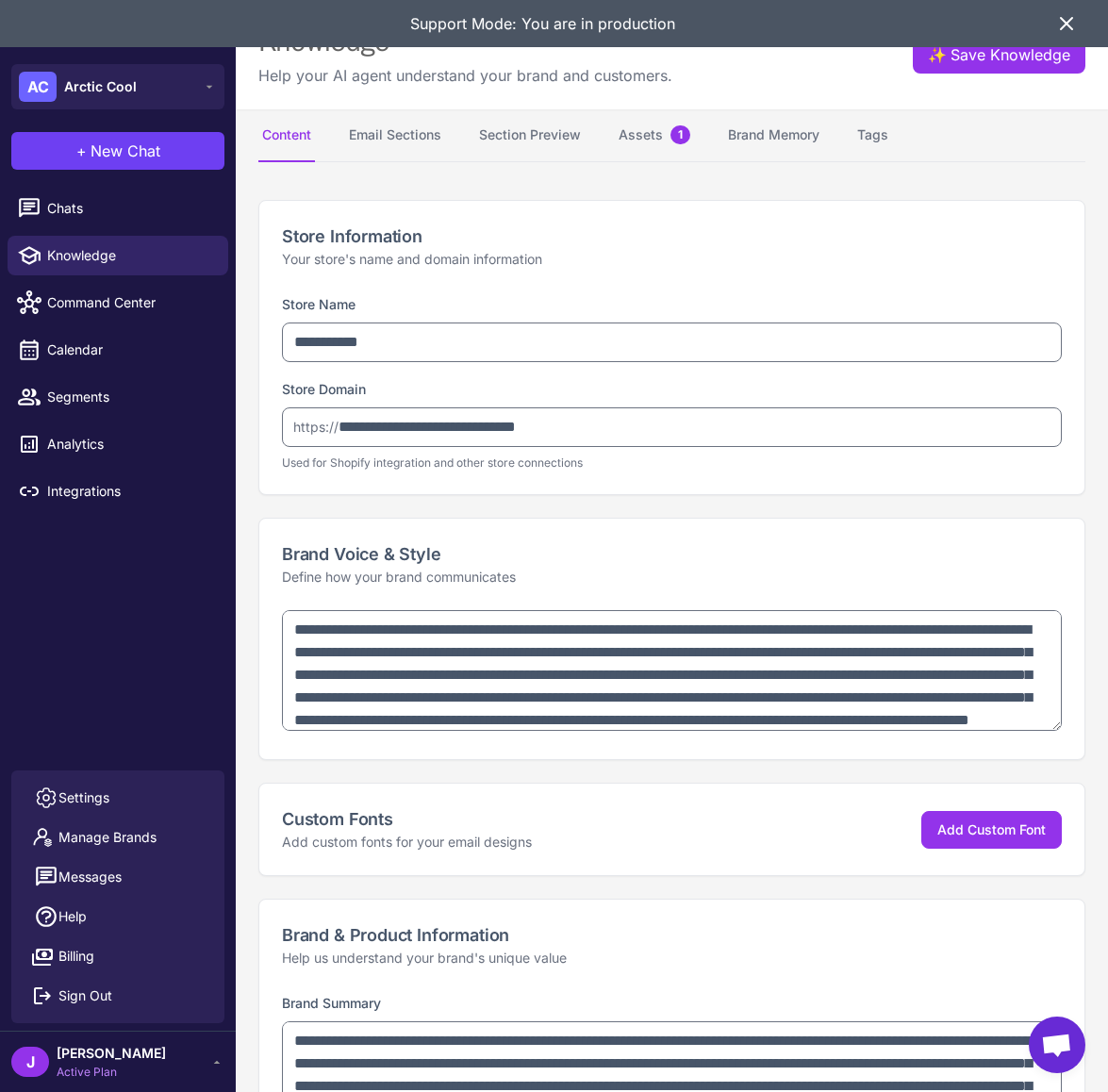 type on "**********" 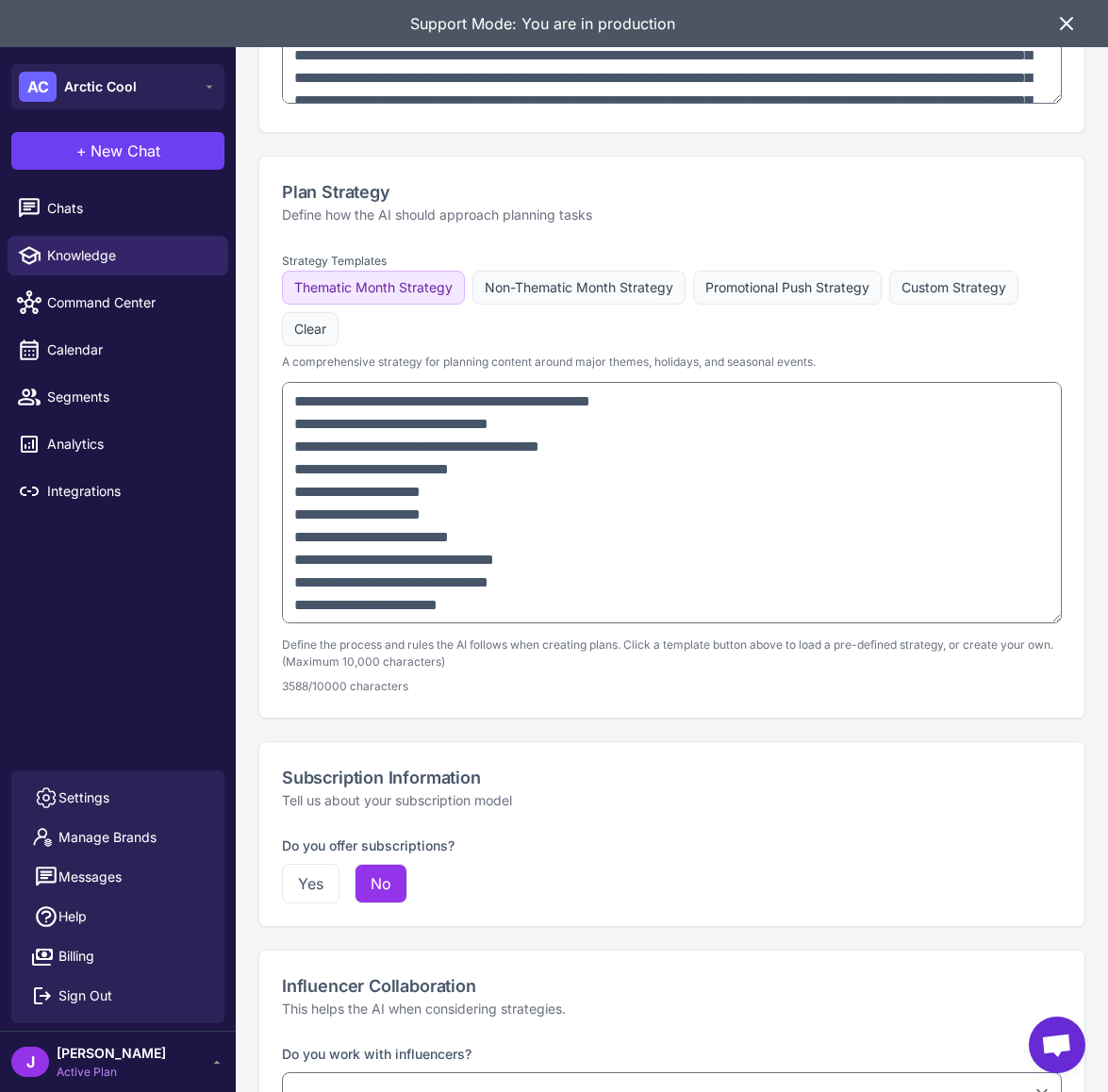 scroll, scrollTop: 0, scrollLeft: 0, axis: both 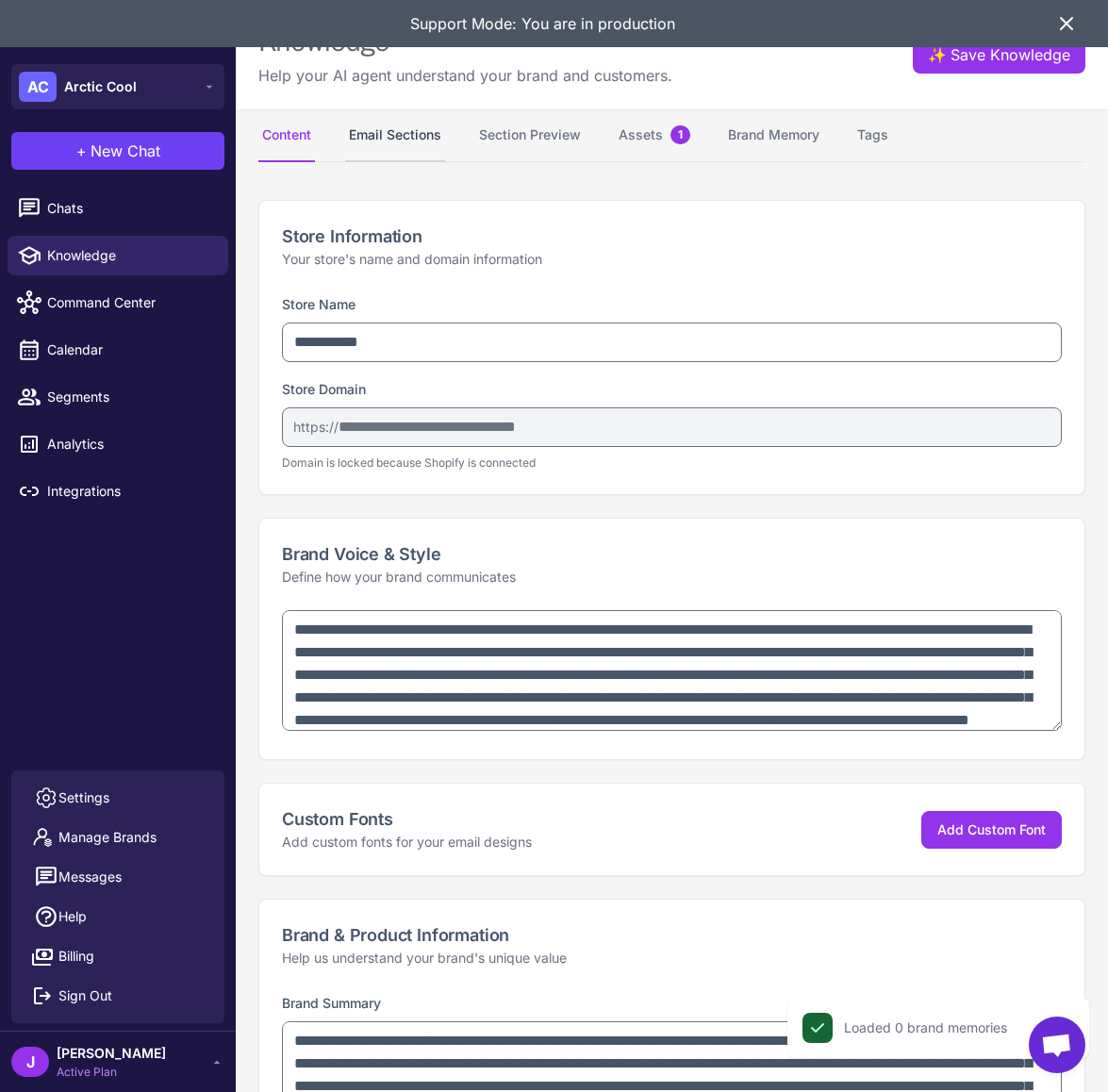 click on "Email Sections" at bounding box center (395, 136) 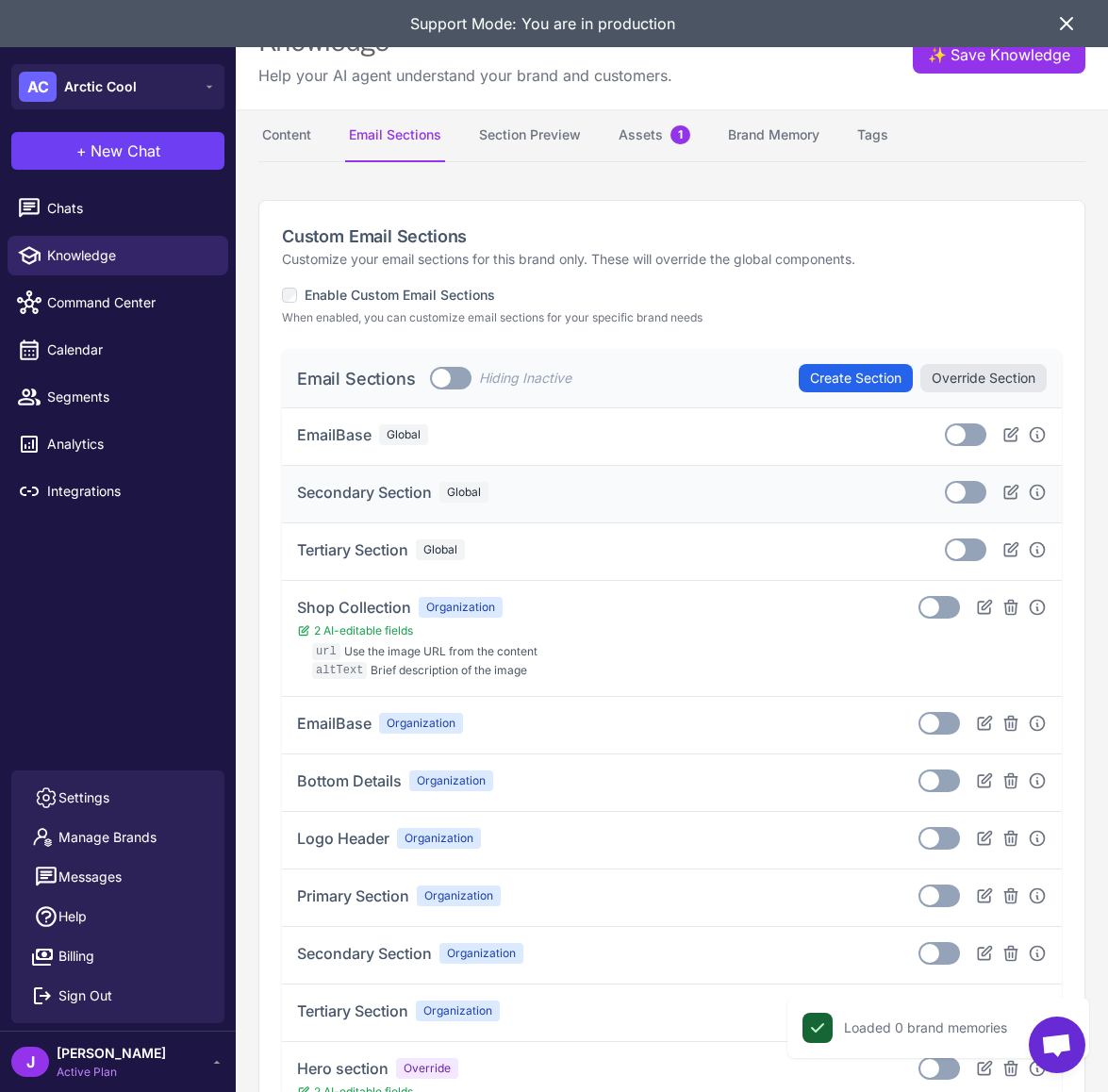 click at bounding box center [956, 492] 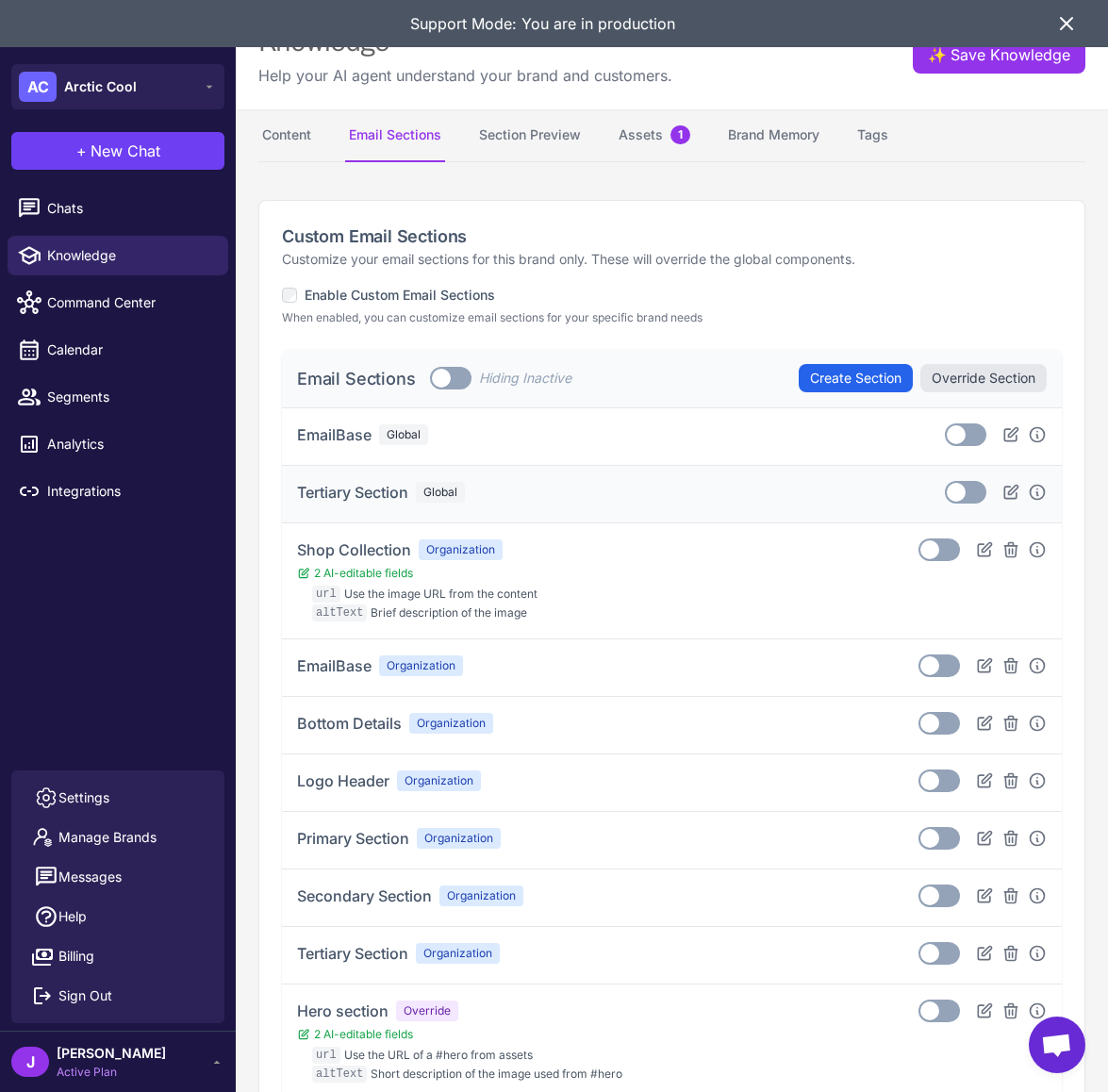 click at bounding box center [956, 492] 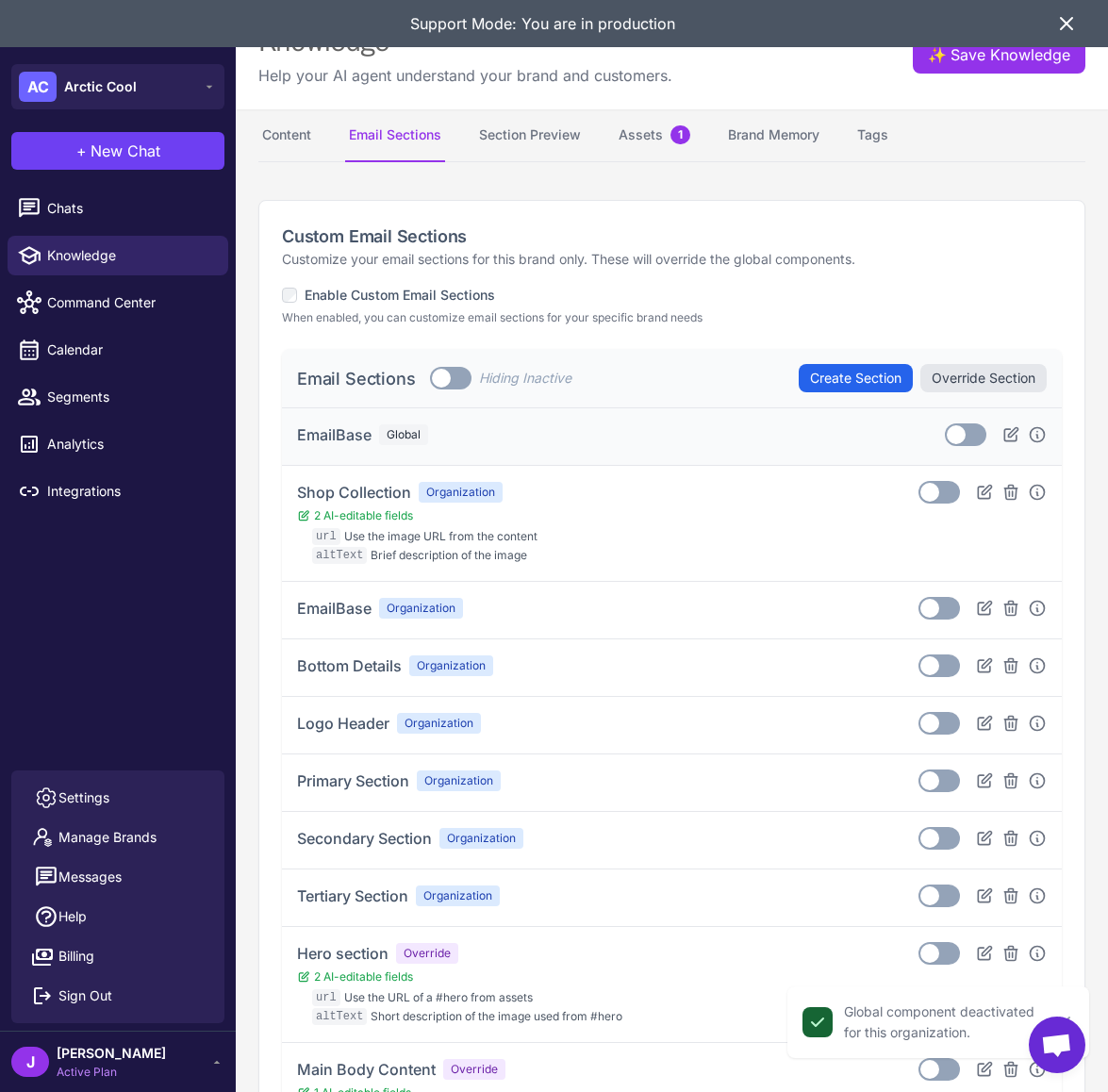 click at bounding box center (956, 435) 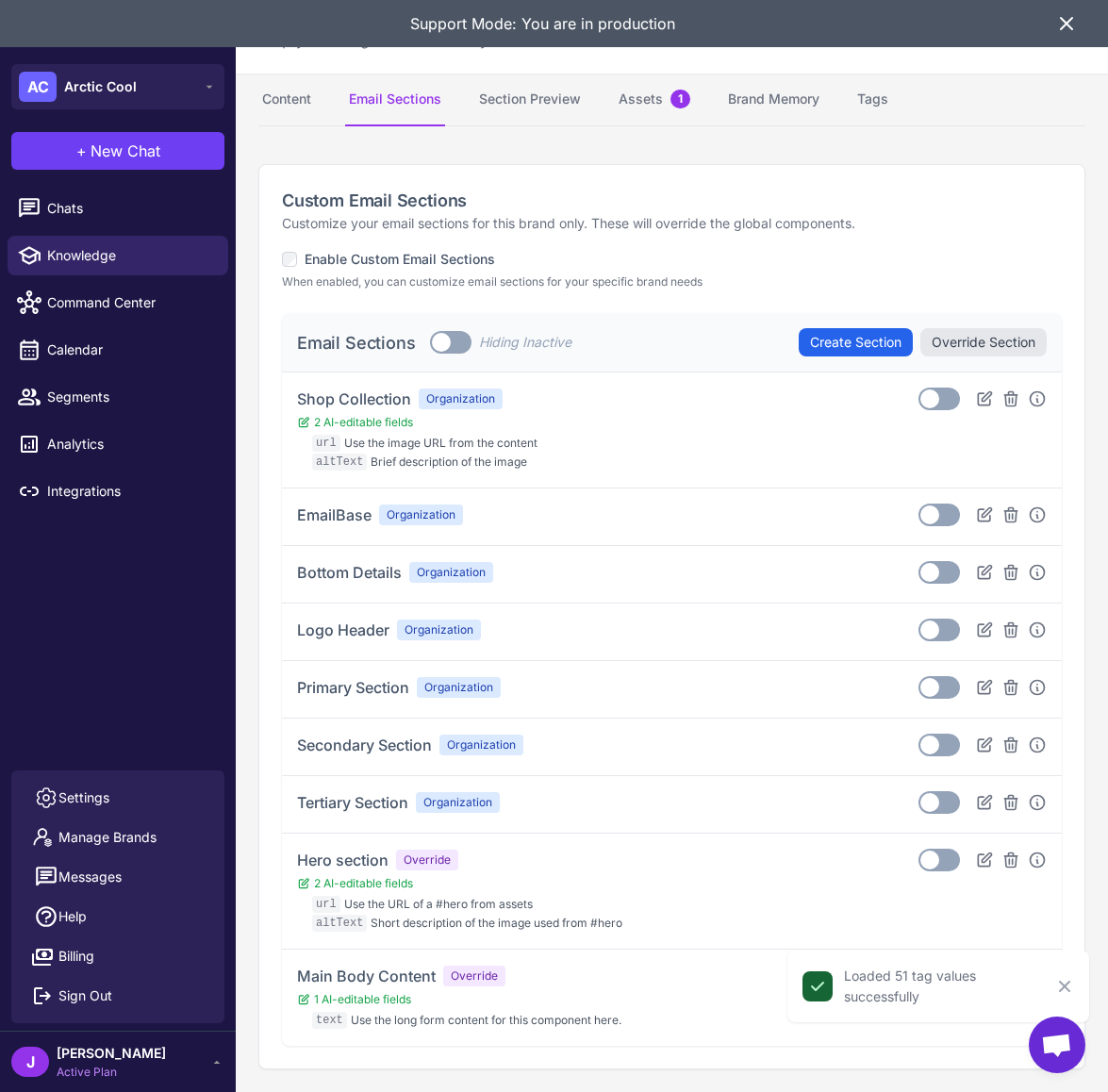 scroll, scrollTop: 0, scrollLeft: 0, axis: both 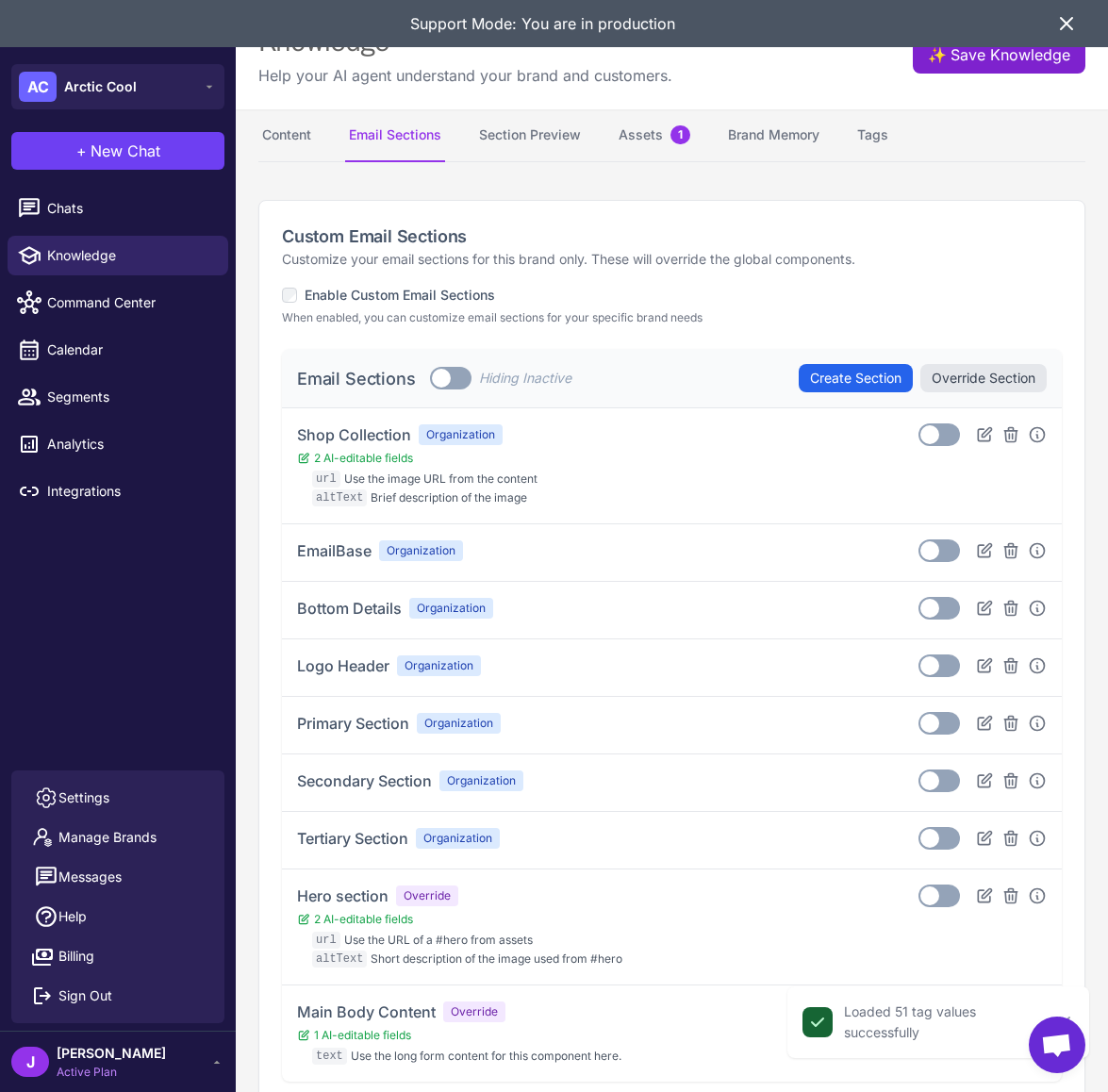 click on "✨  Save Knowledge" at bounding box center [999, 55] 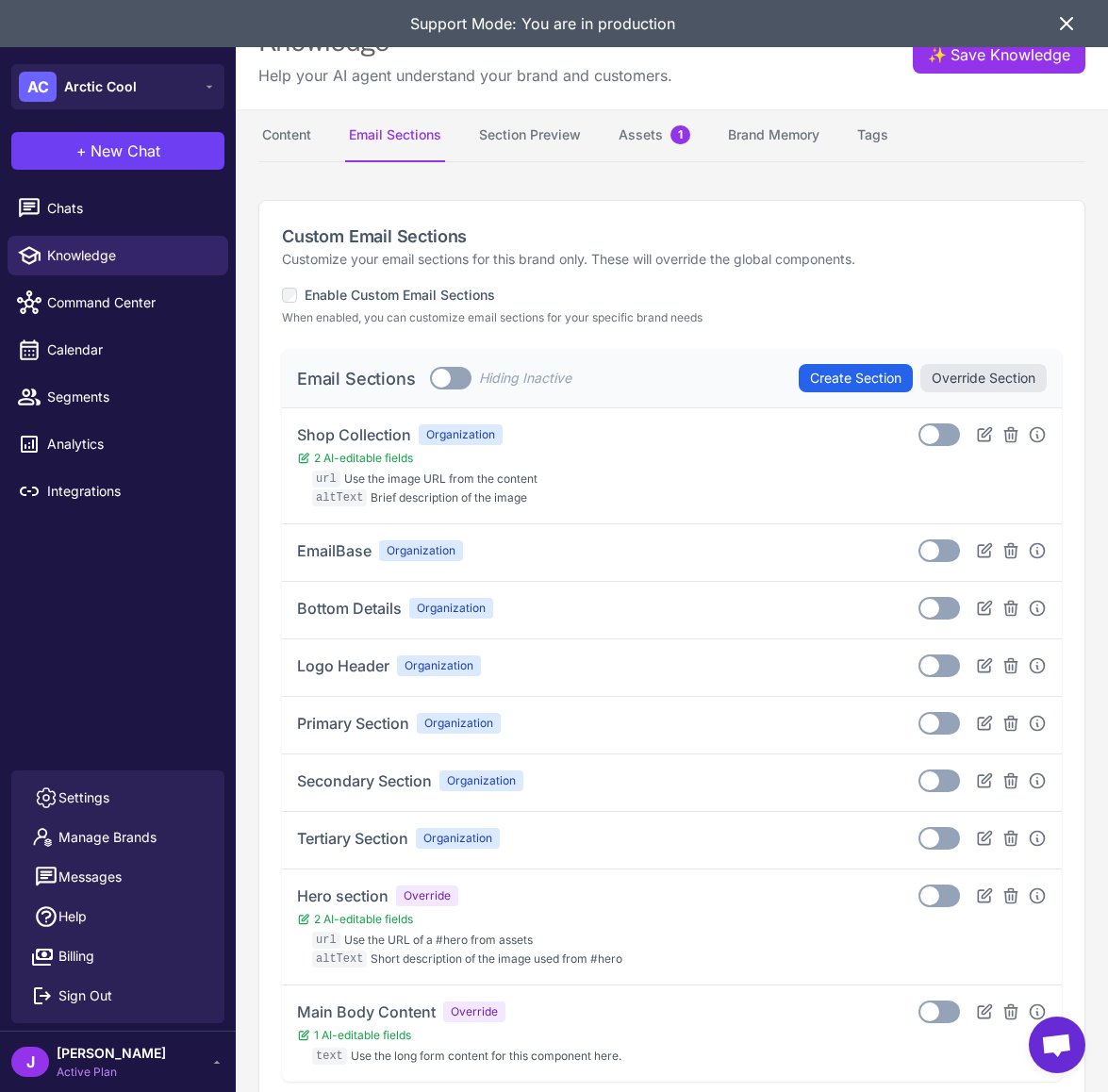 click 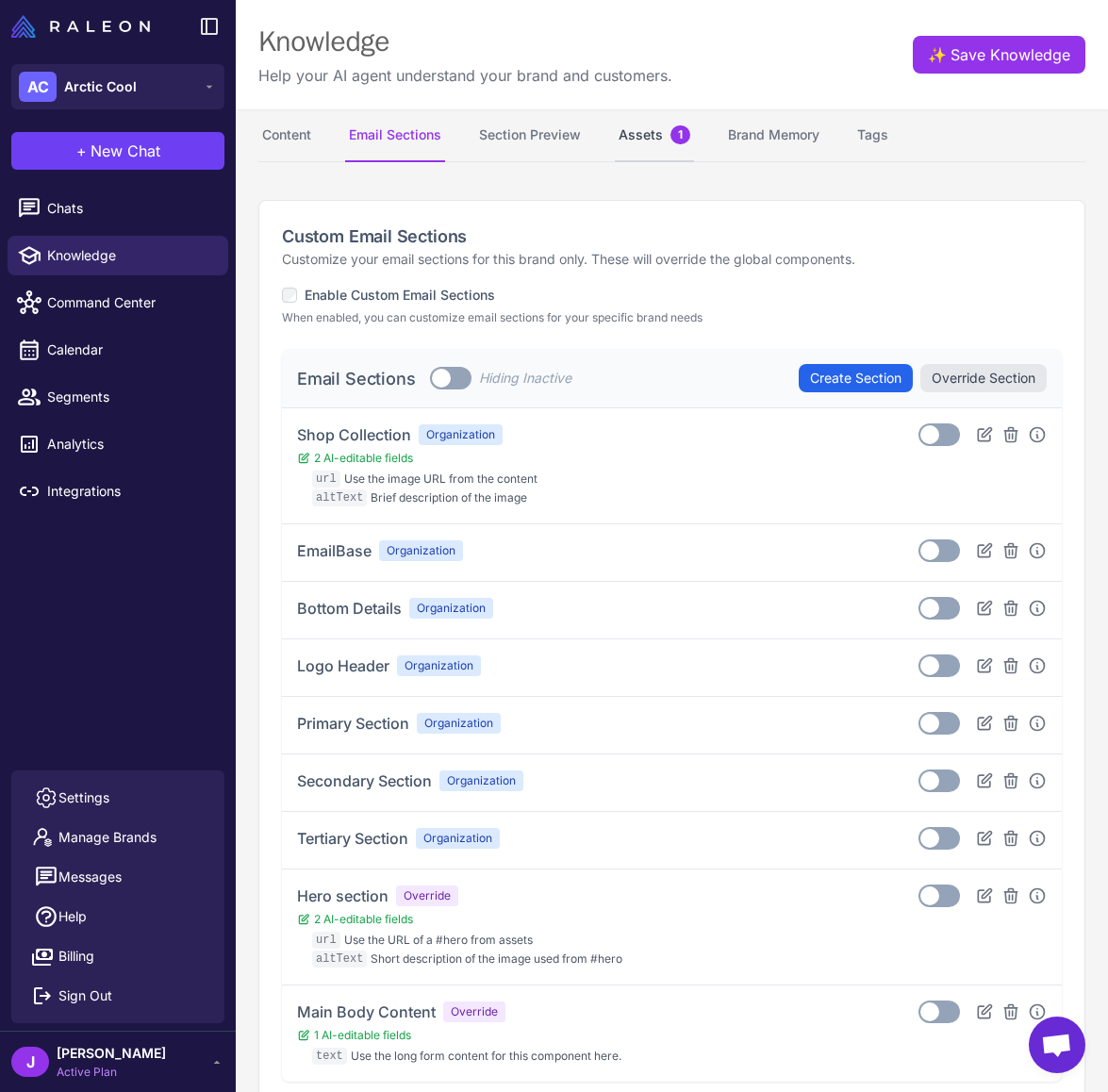 click on "Assets  1" at bounding box center (654, 136) 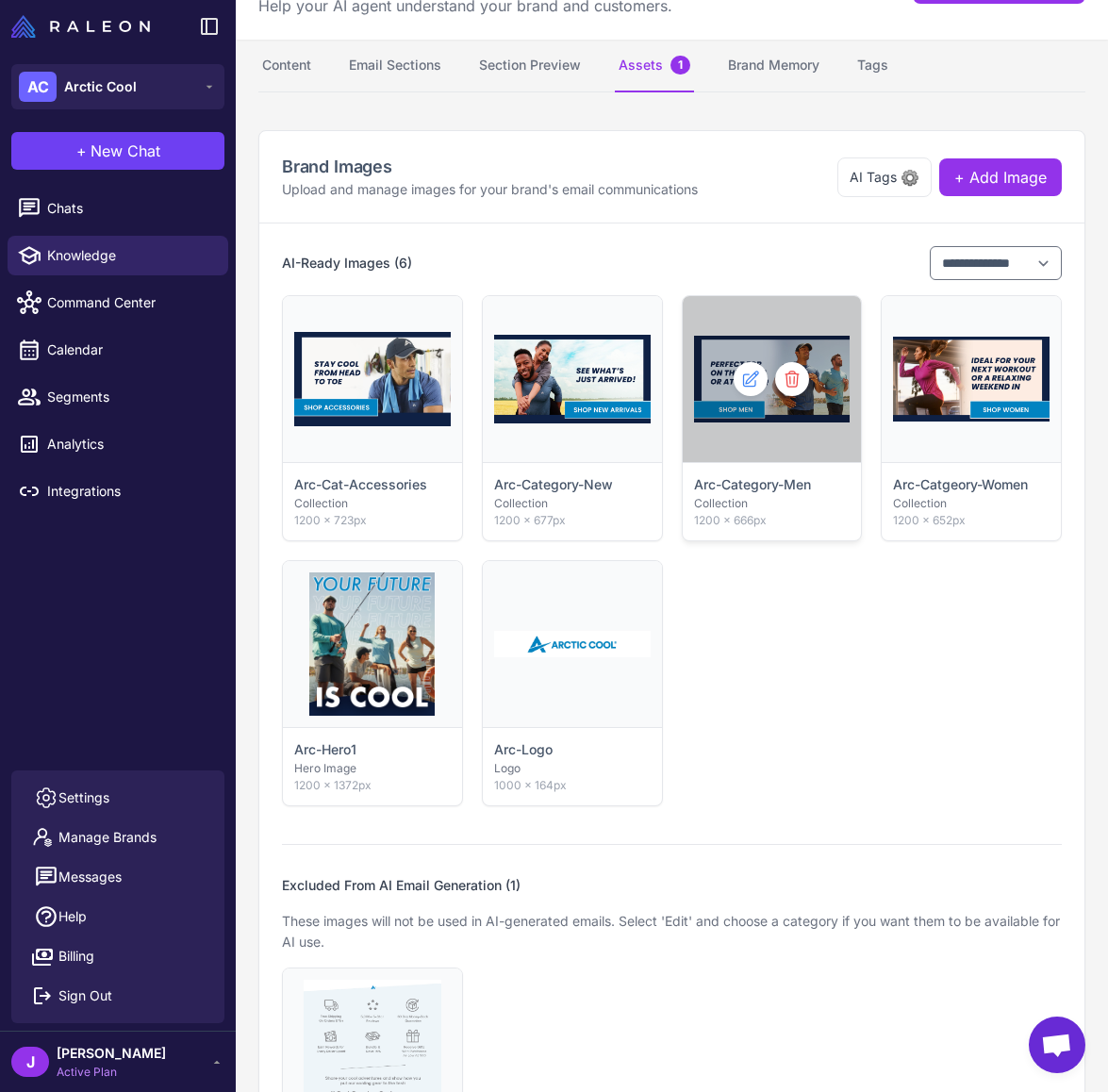 scroll, scrollTop: 0, scrollLeft: 0, axis: both 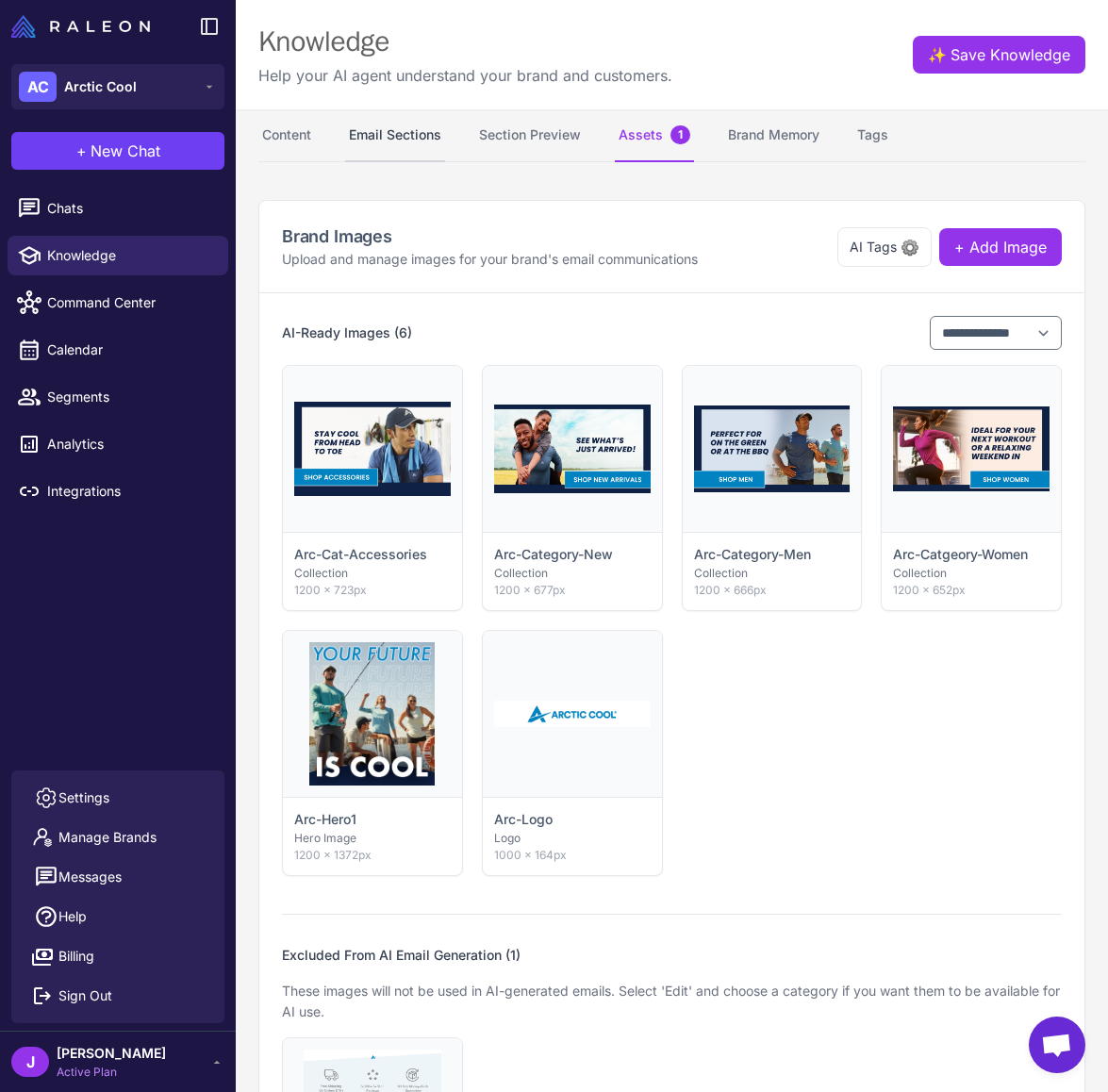 click on "Email Sections" at bounding box center [395, 136] 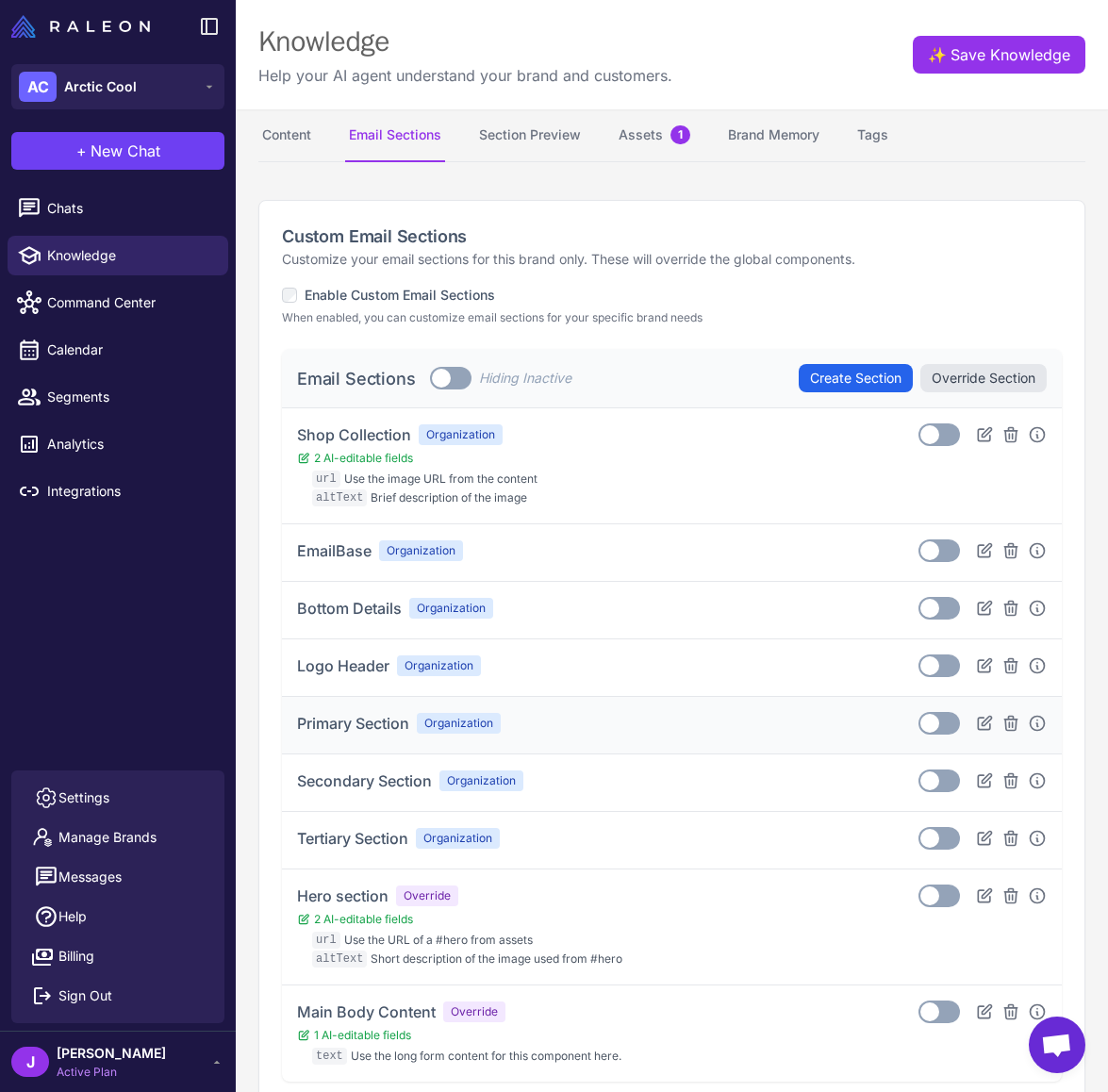 click on "Toggle" at bounding box center [939, 723] 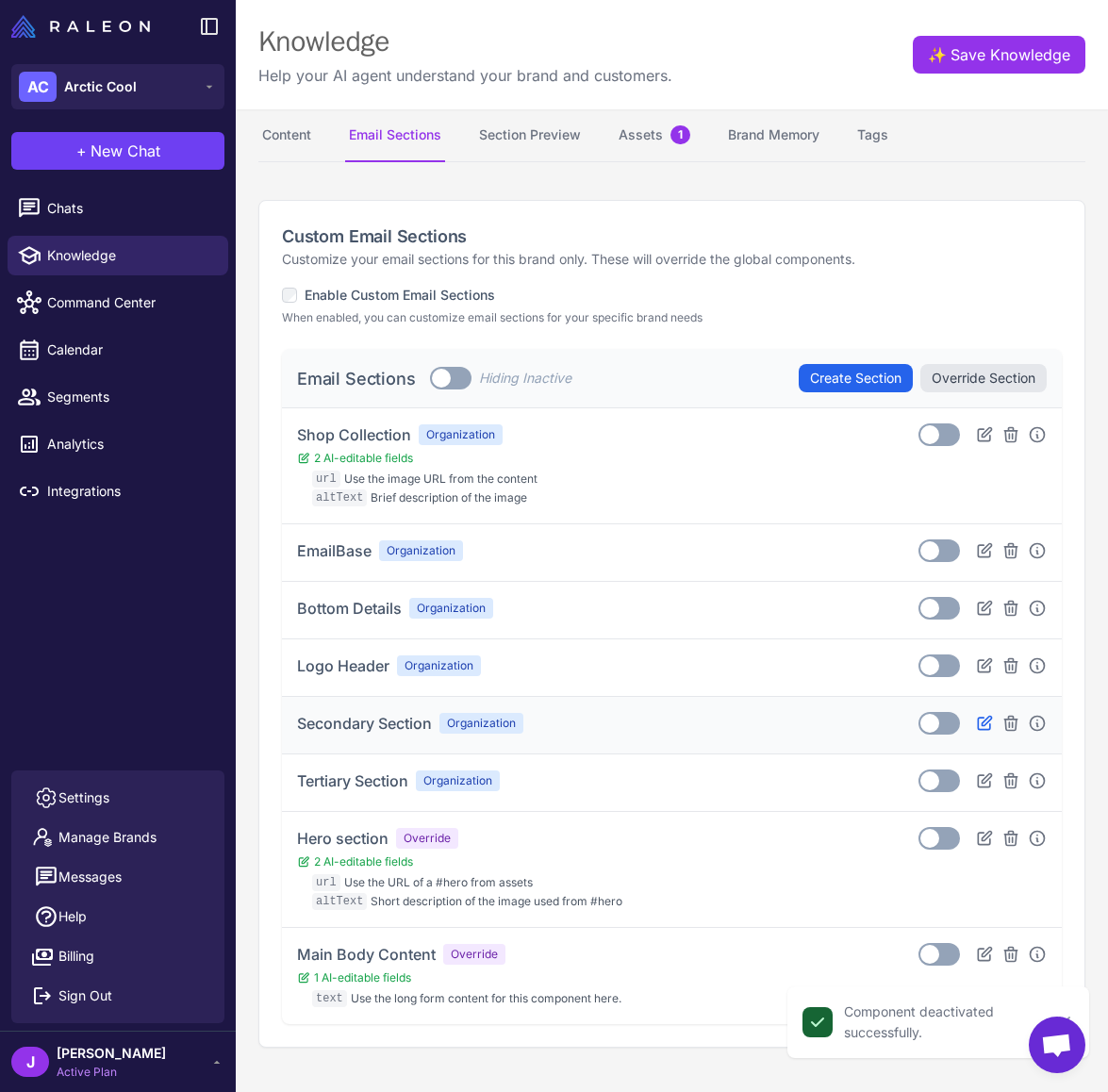 click 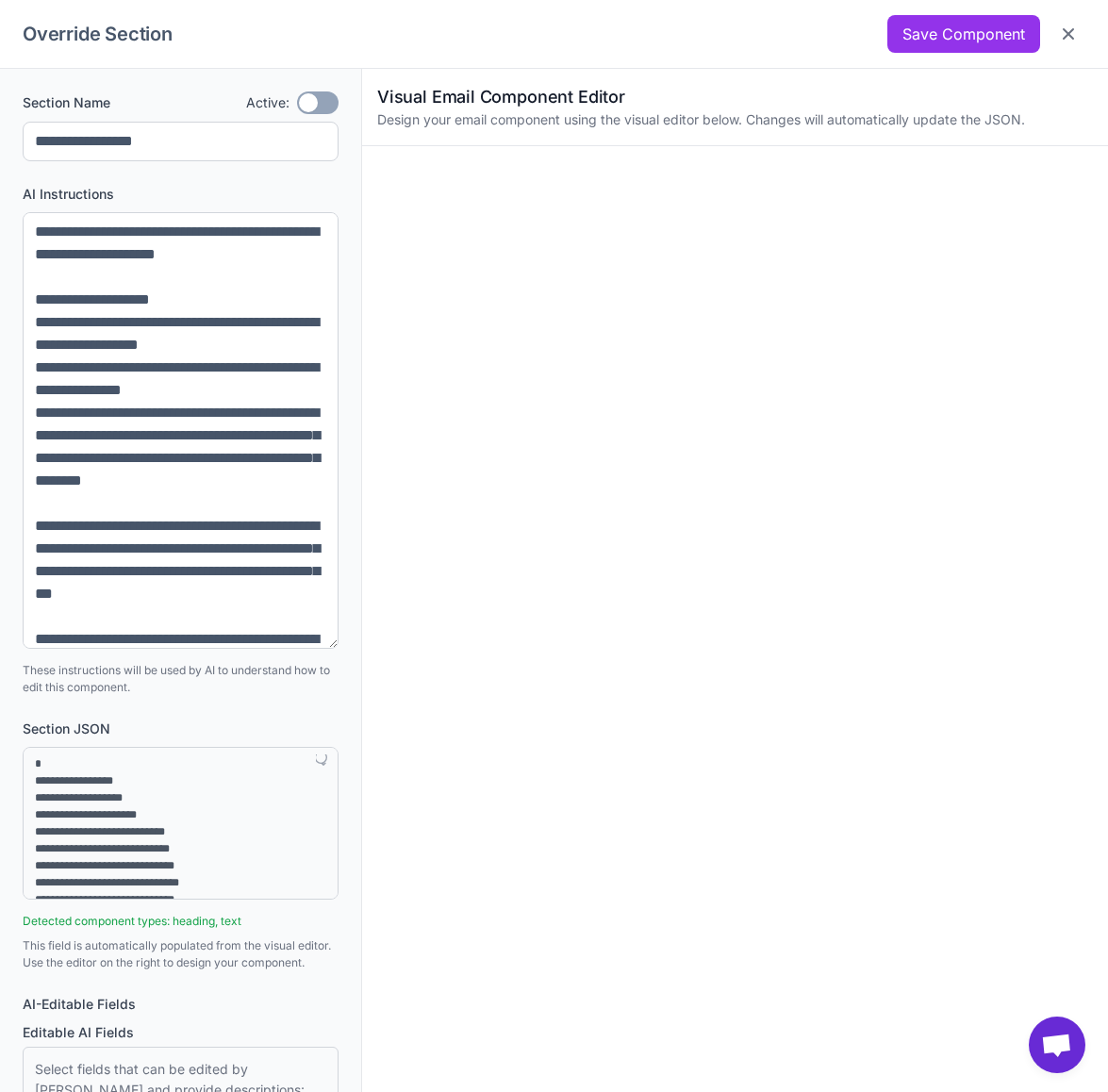 drag, startPoint x: 334, startPoint y: 293, endPoint x: 362, endPoint y: 577, distance: 285.37694 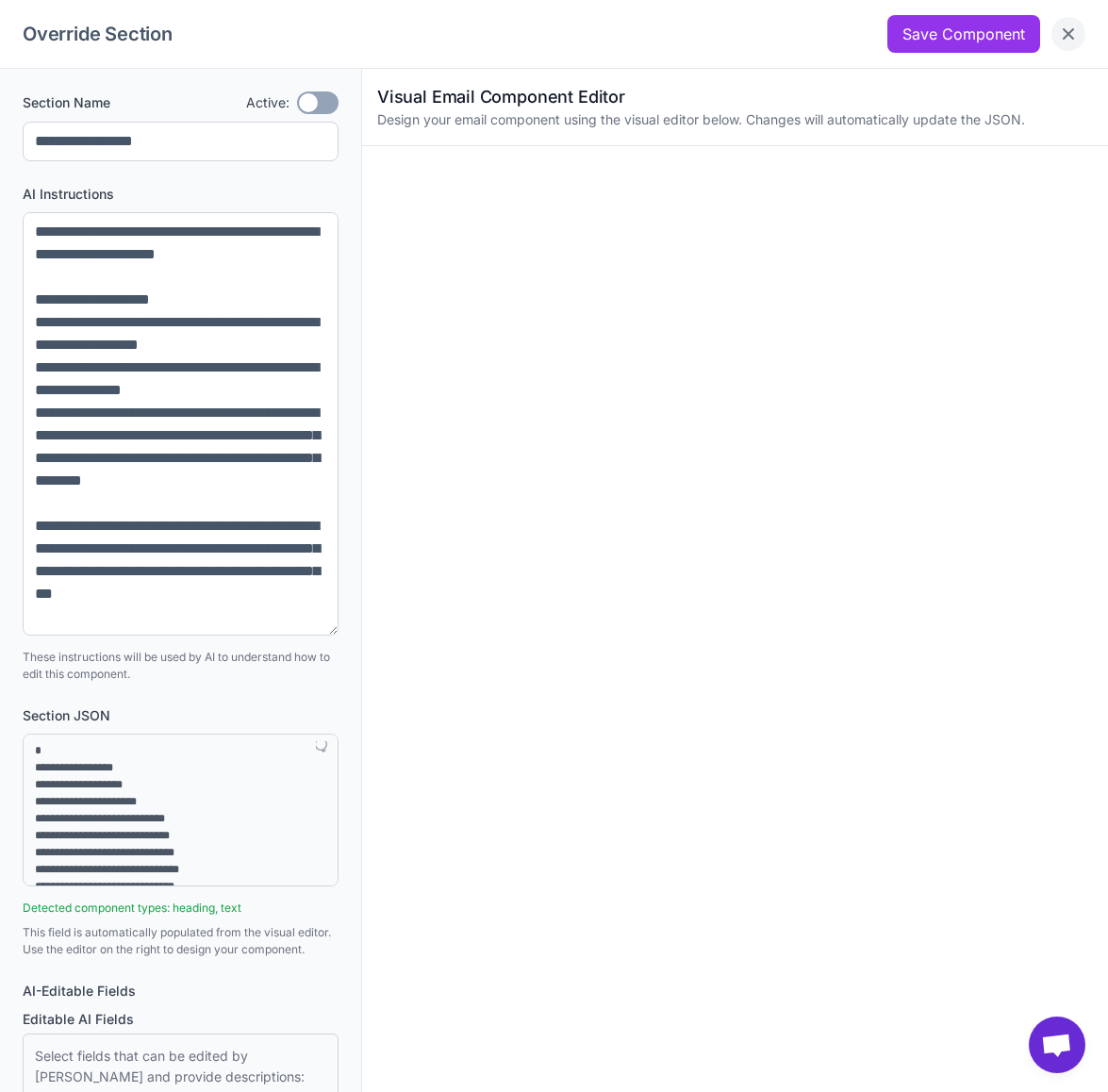 click at bounding box center [1068, 34] 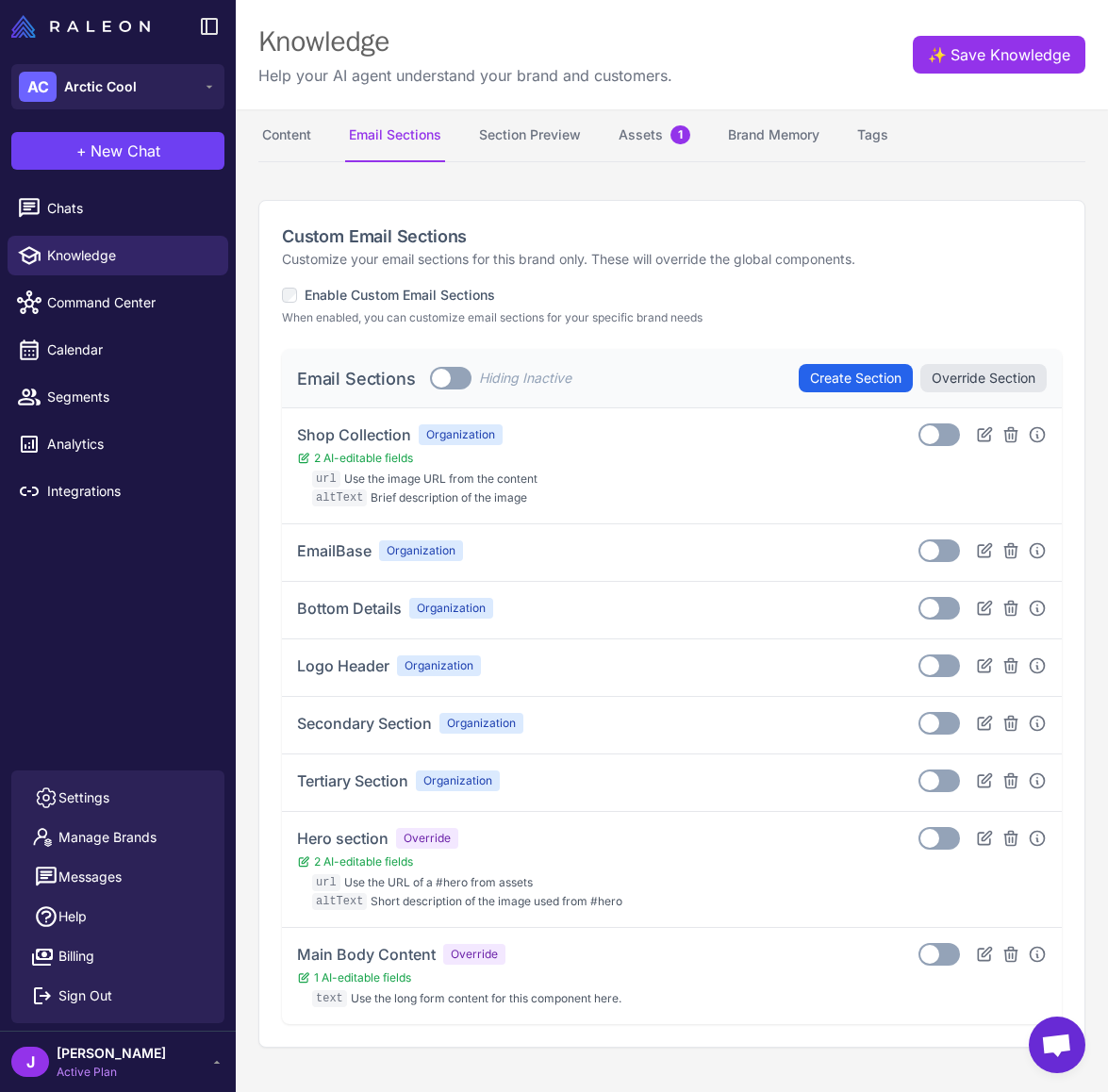 click on "Toggle" at bounding box center (451, 378) 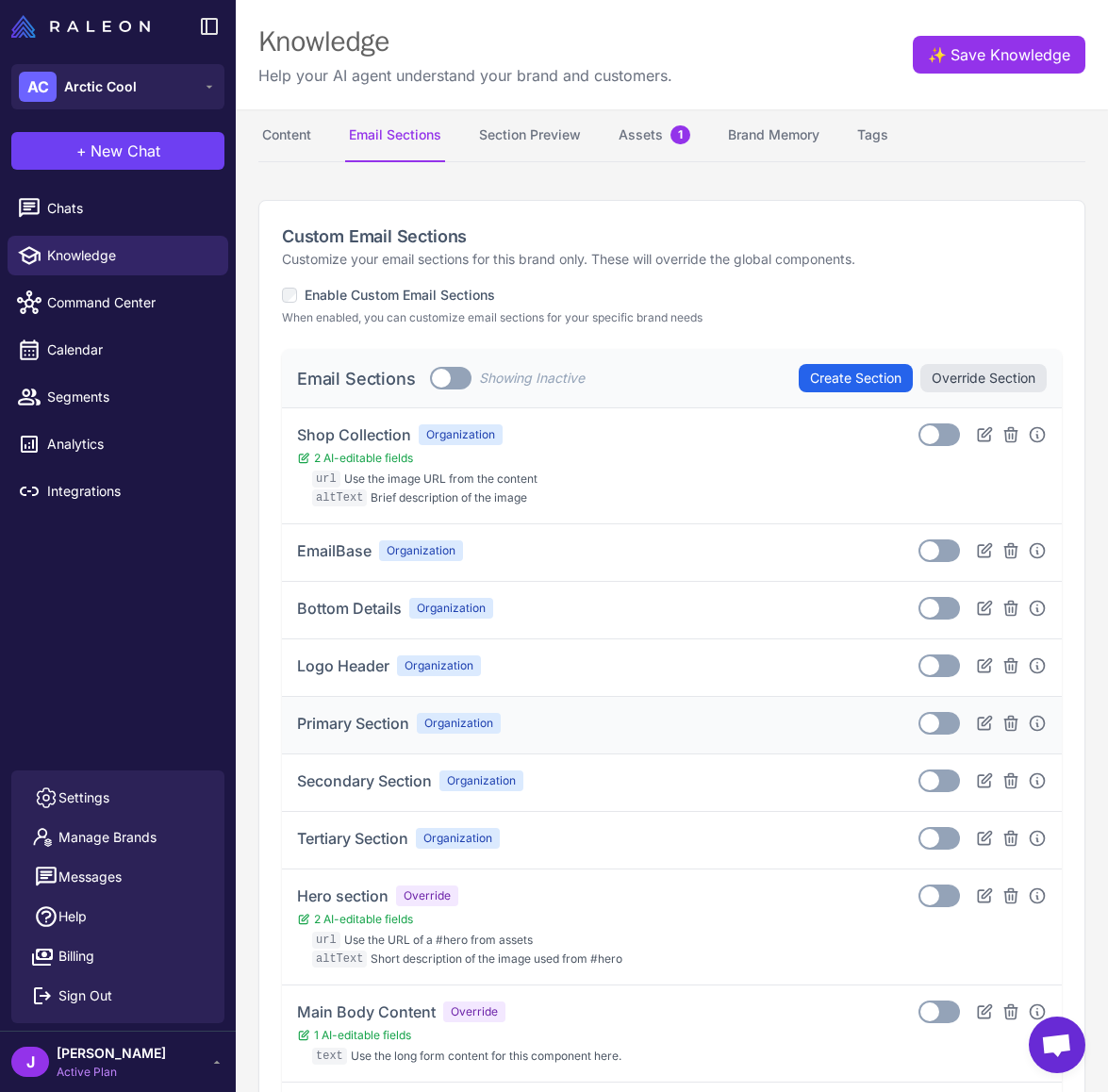 click on "Toggle" at bounding box center (939, 723) 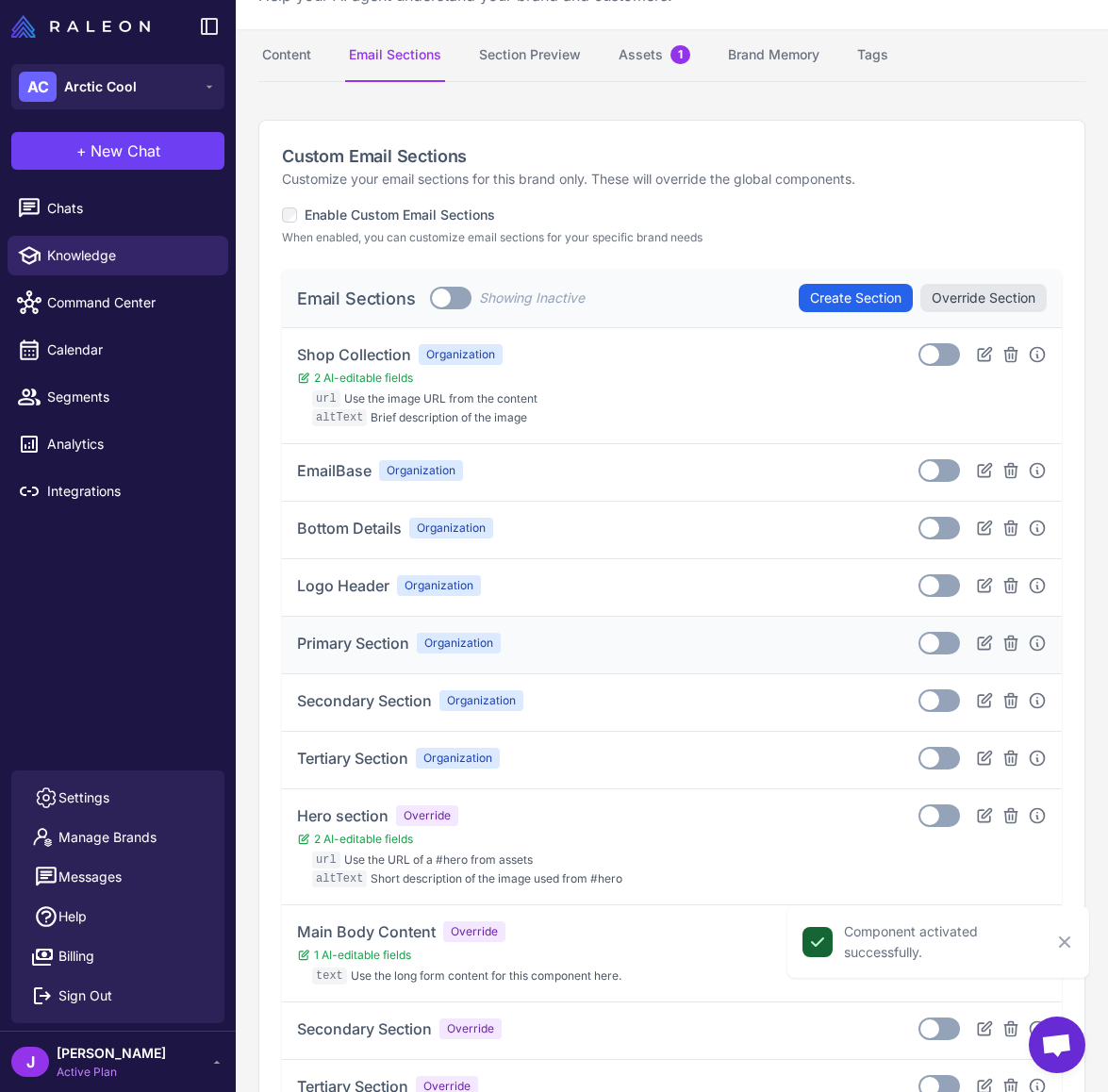 scroll, scrollTop: 208, scrollLeft: 0, axis: vertical 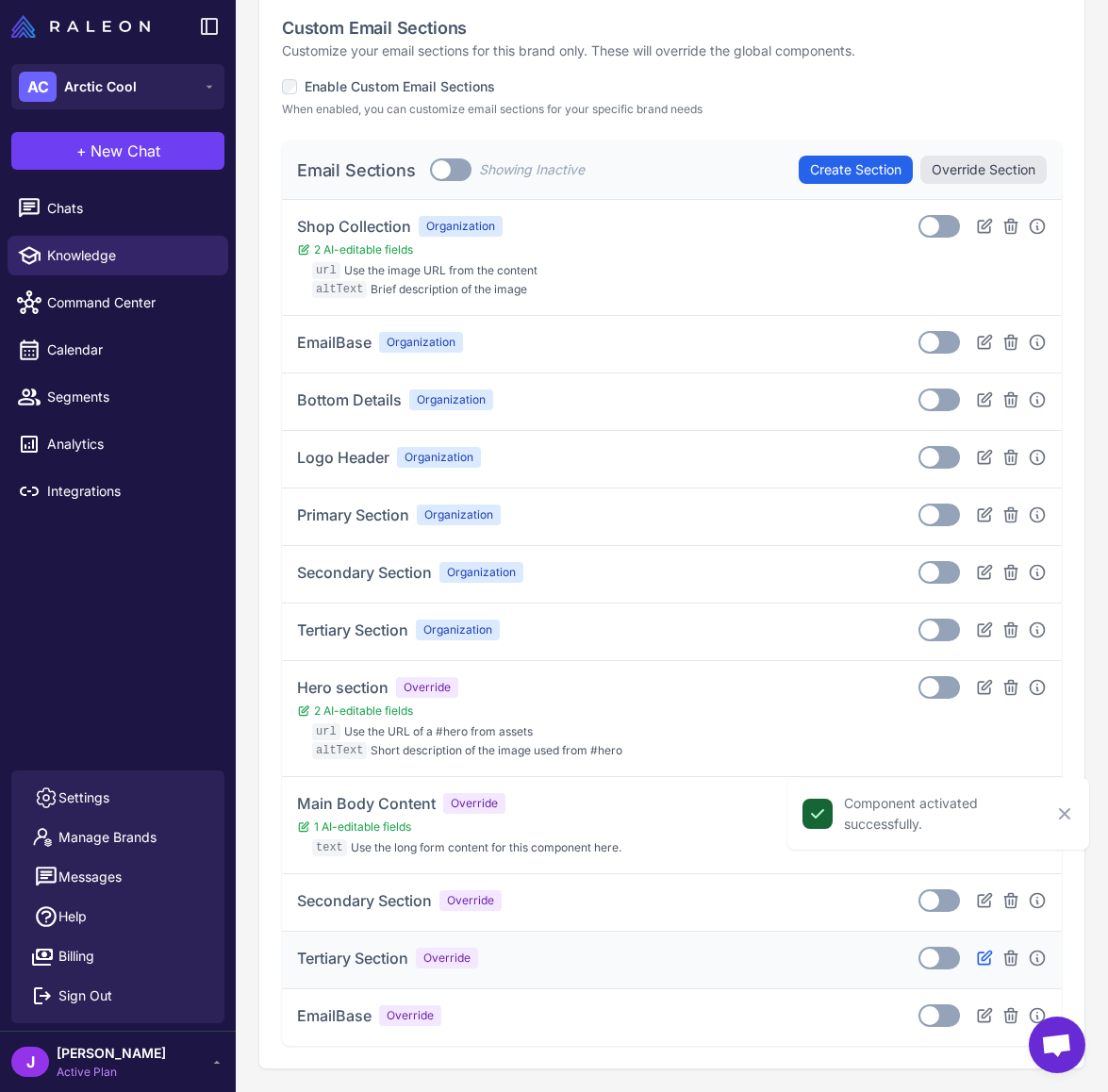 click 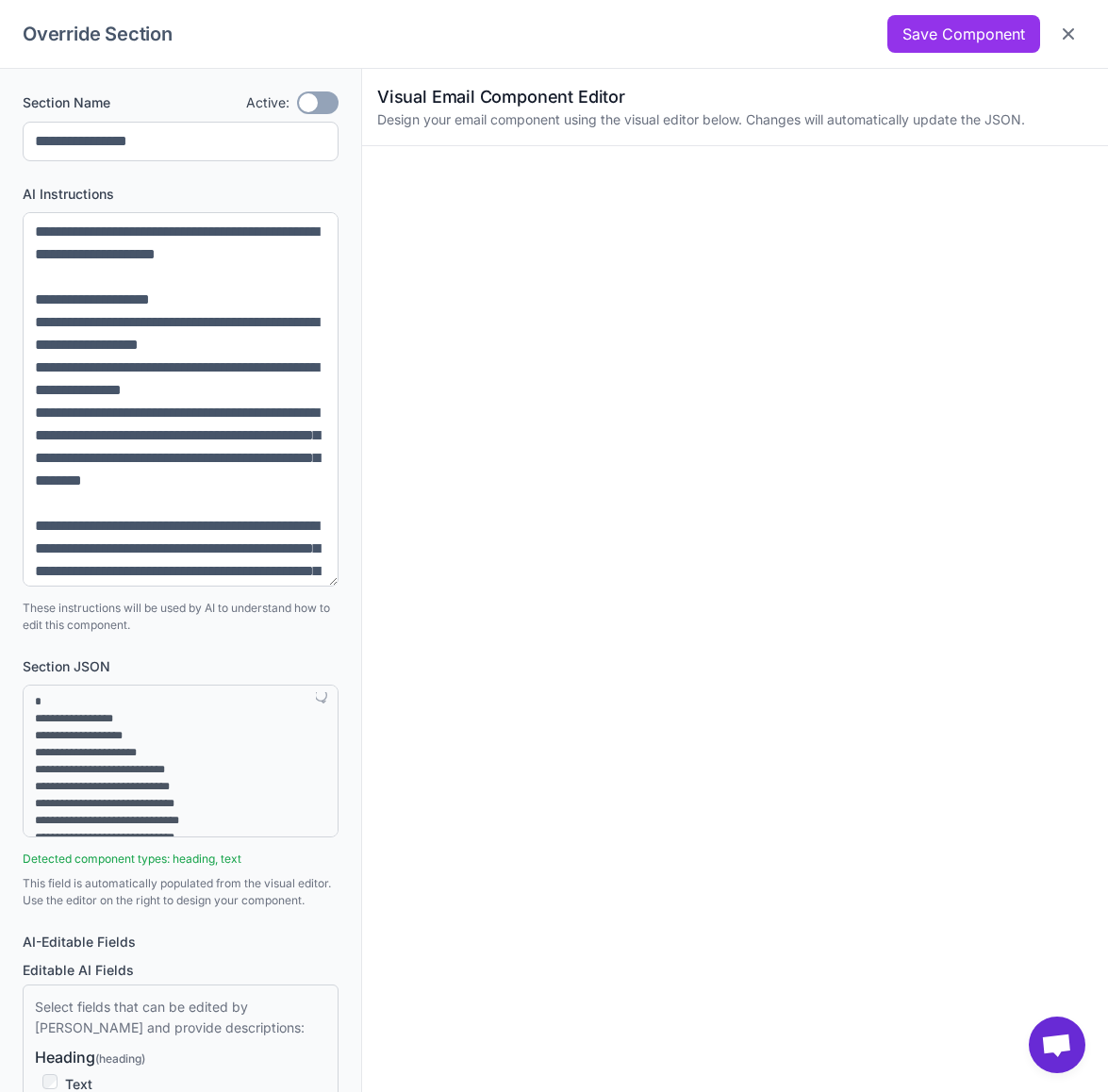 drag, startPoint x: 324, startPoint y: 285, endPoint x: 266, endPoint y: 327, distance: 71.6101 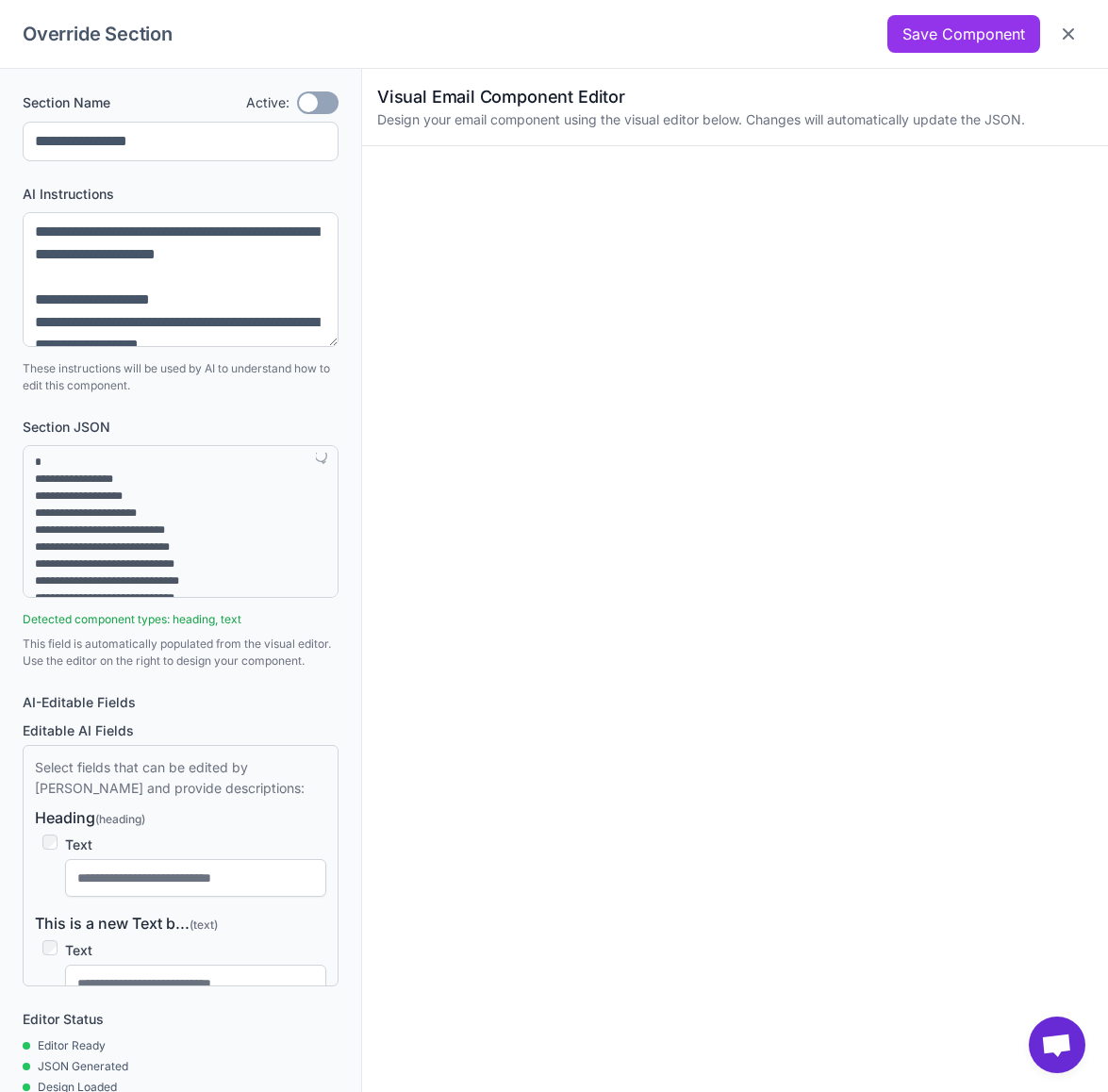 click on "Save Component" at bounding box center (986, 34) 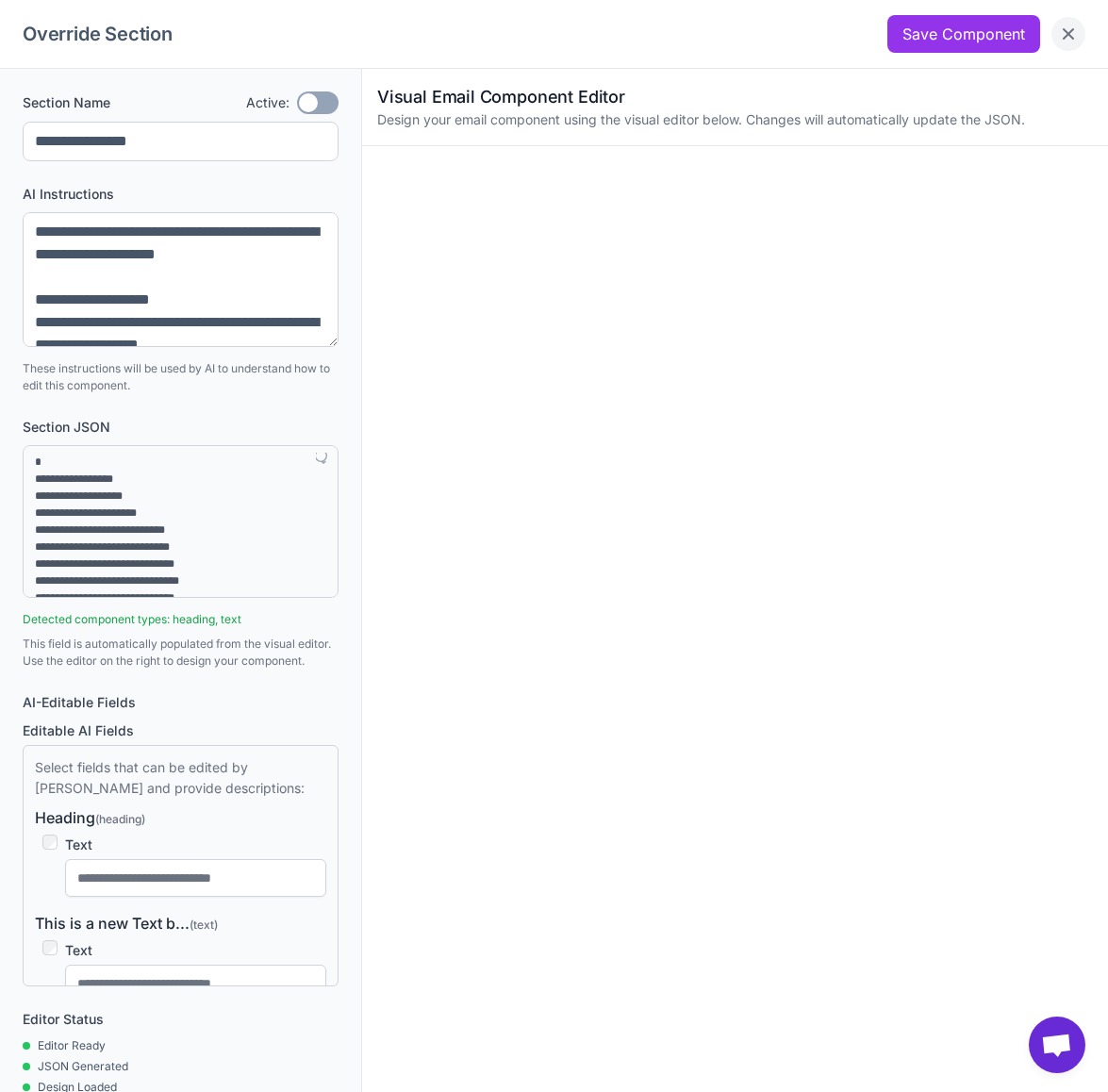 click 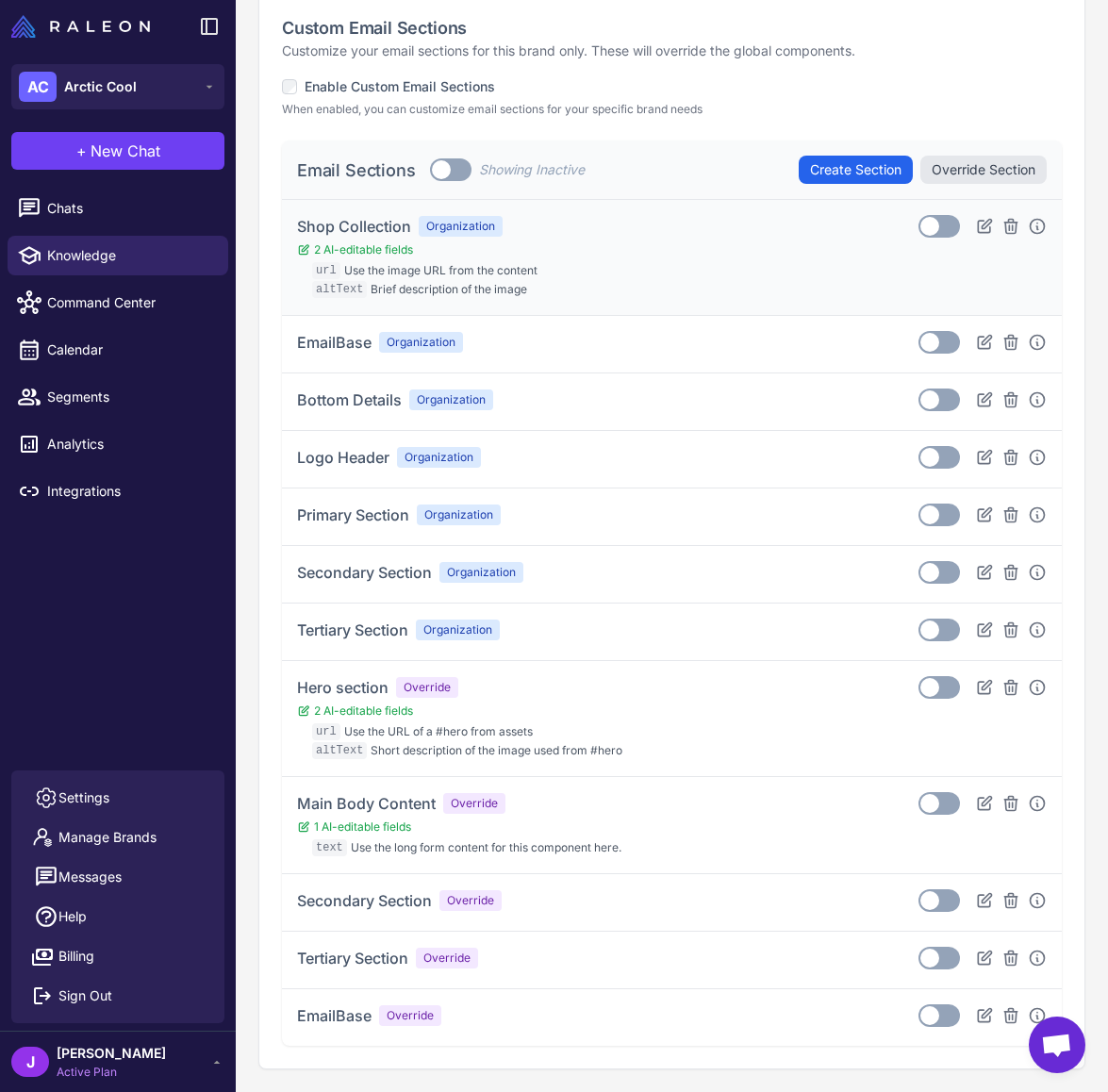 scroll, scrollTop: 0, scrollLeft: 0, axis: both 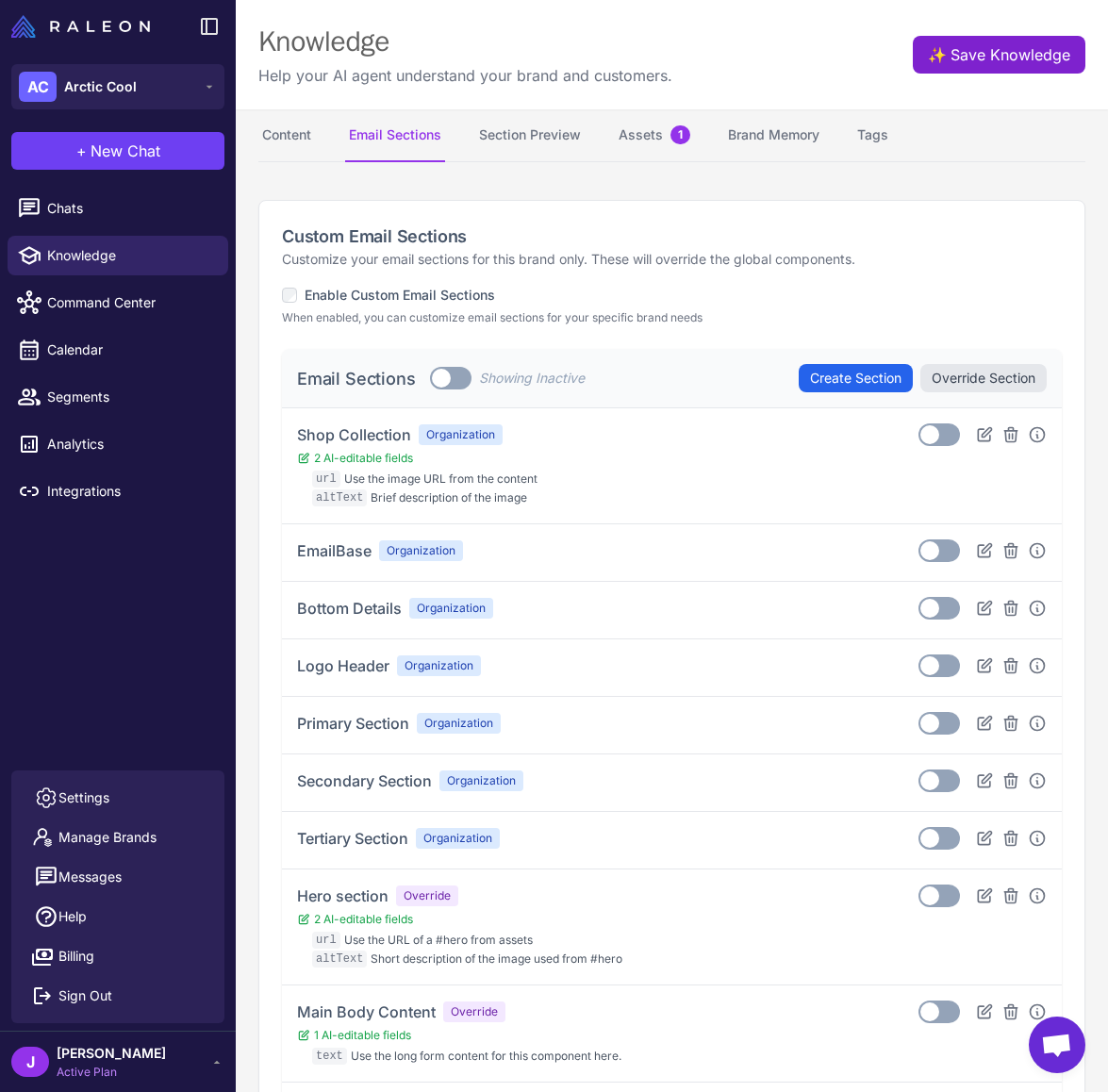 click on "✨  Save Knowledge" at bounding box center (999, 55) 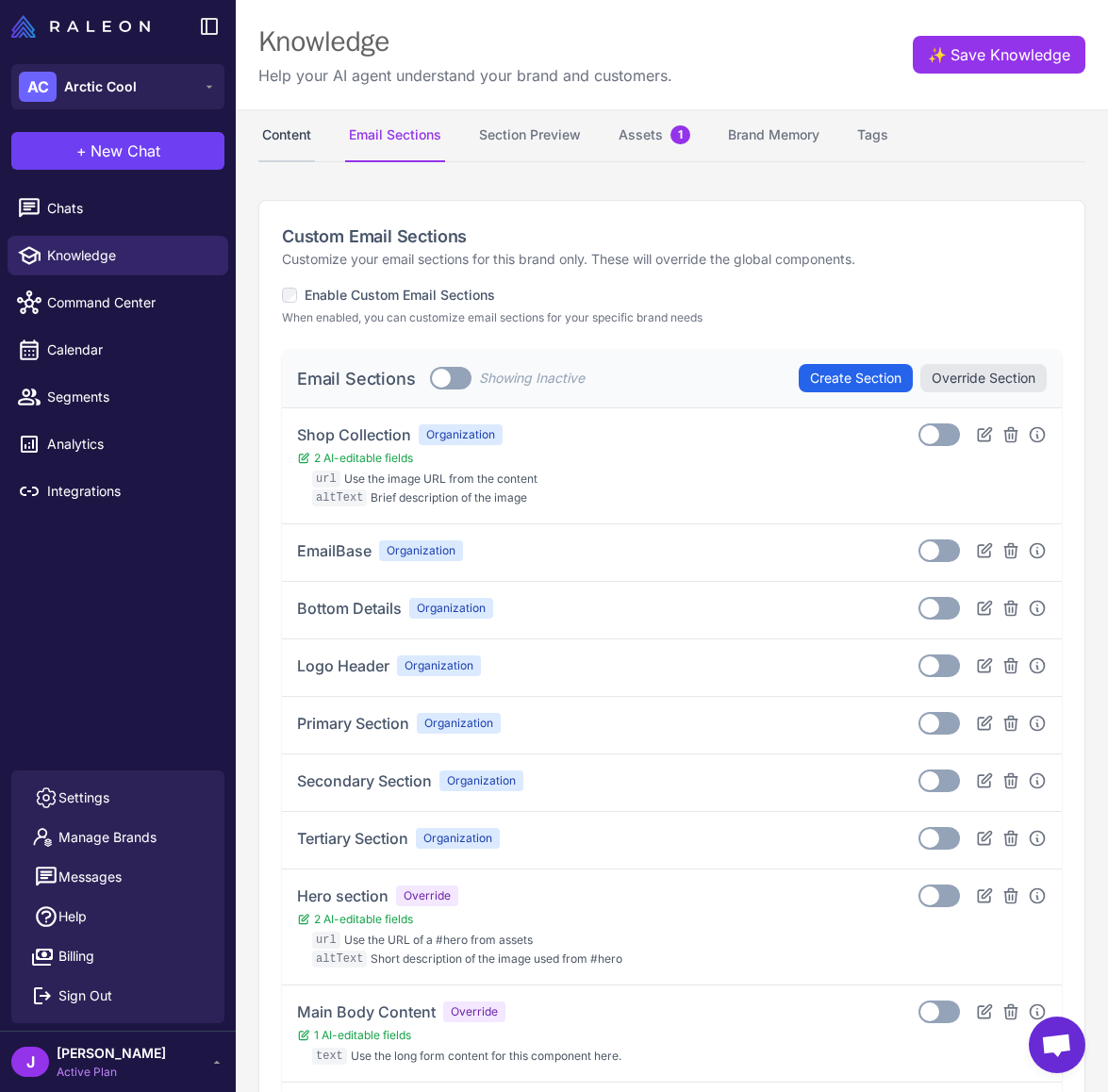 click on "Content" at bounding box center (287, 136) 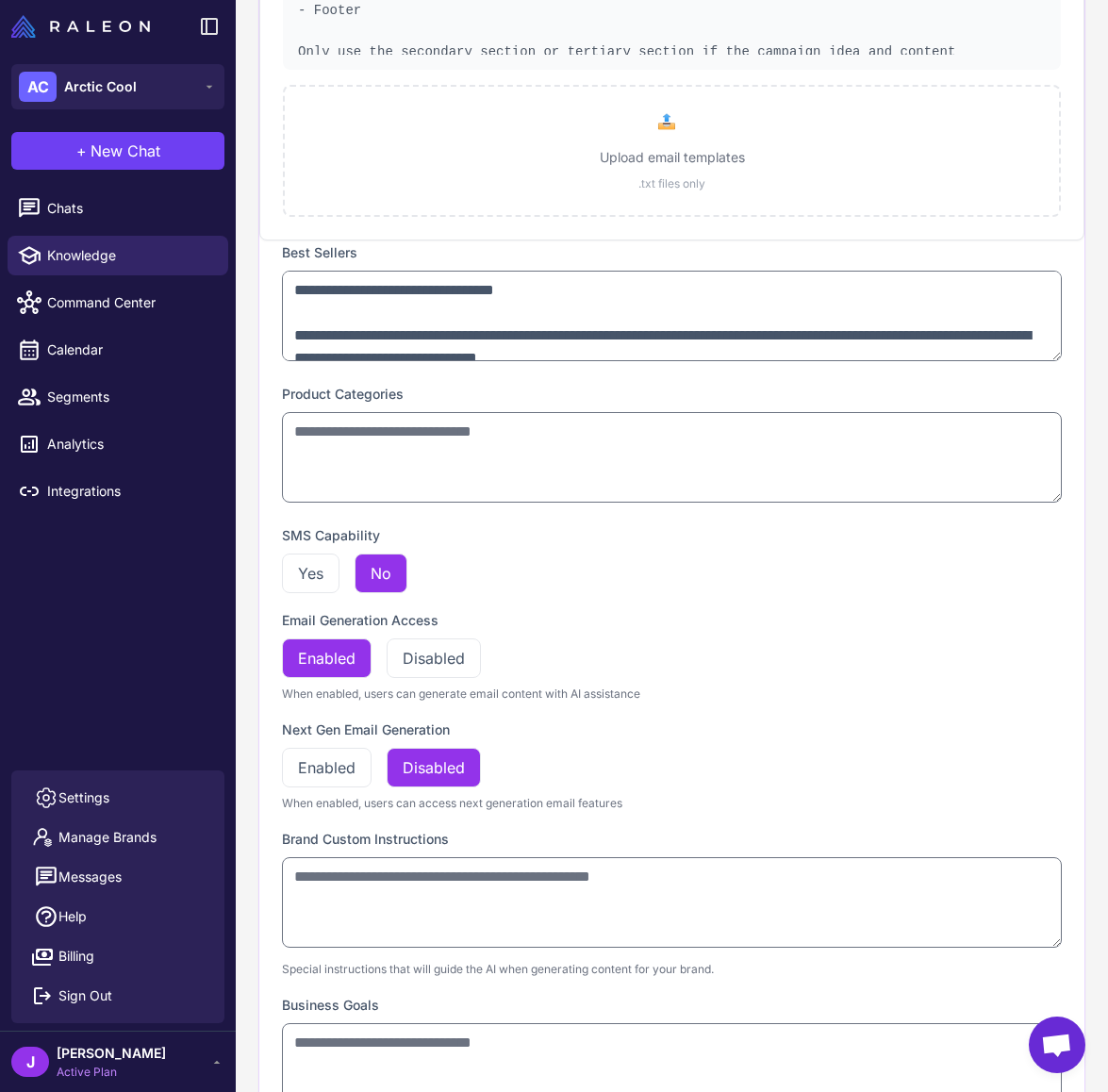 scroll, scrollTop: 2838, scrollLeft: 0, axis: vertical 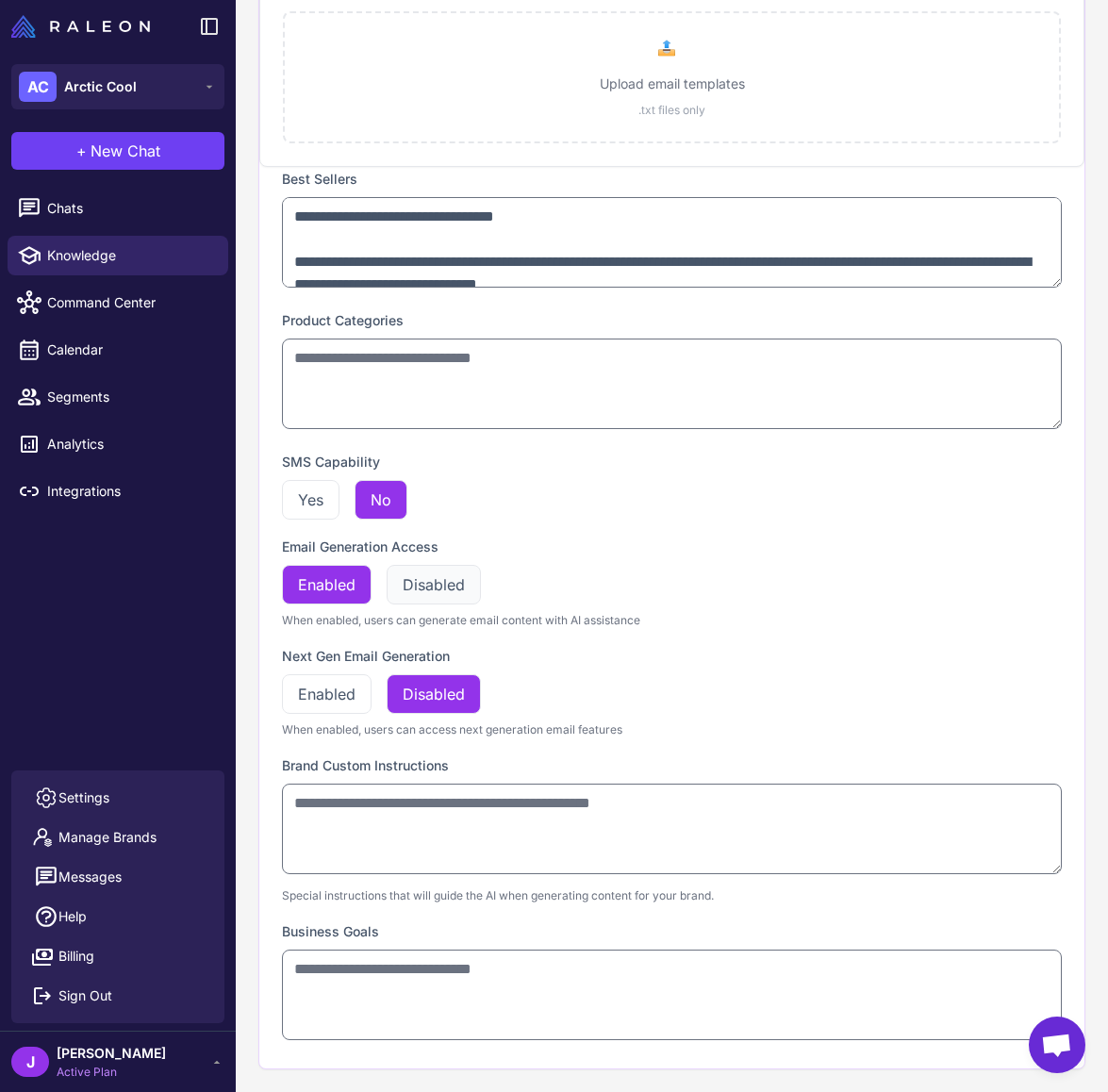 click on "Disabled" at bounding box center (434, 585) 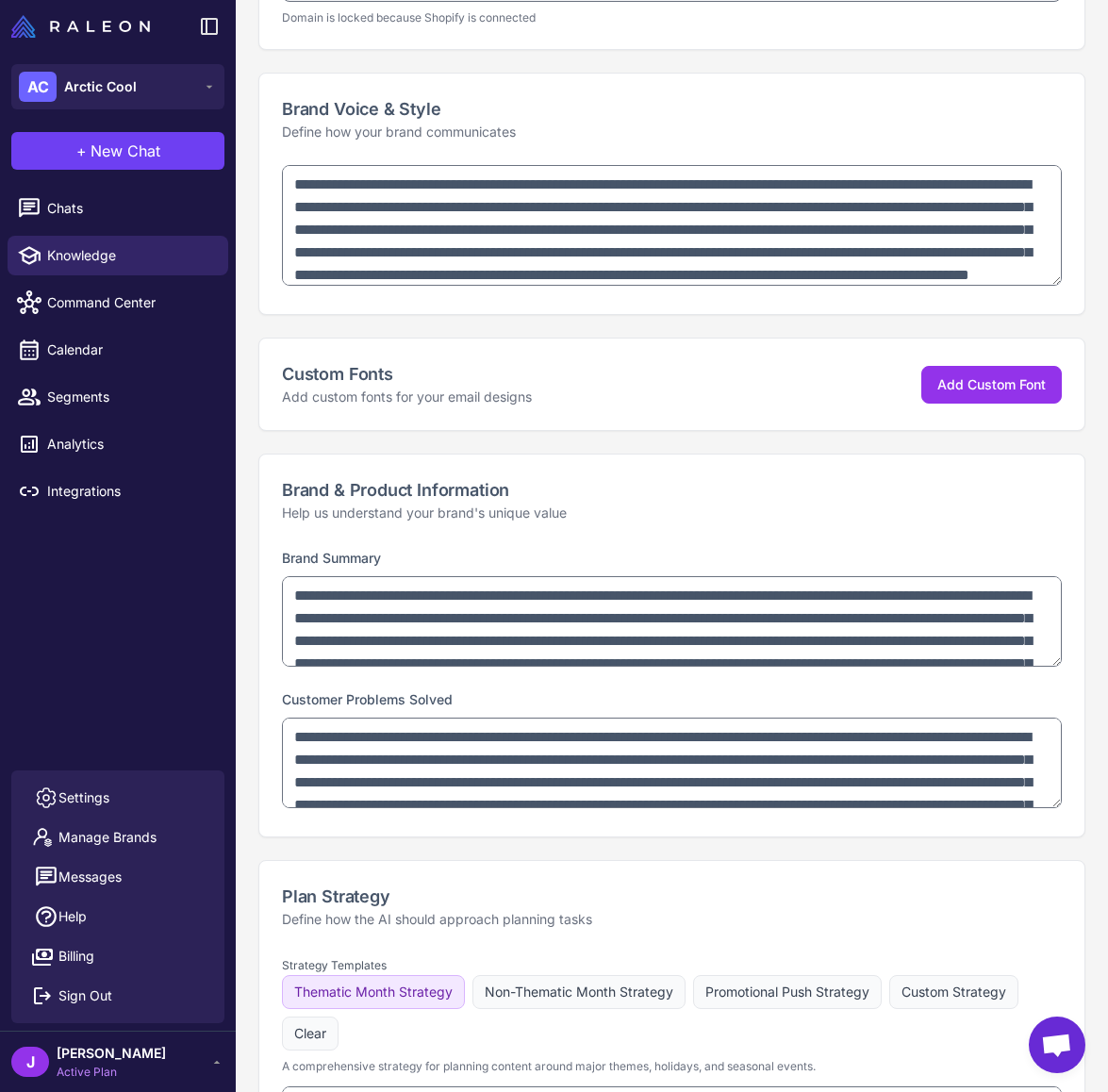 scroll, scrollTop: 0, scrollLeft: 0, axis: both 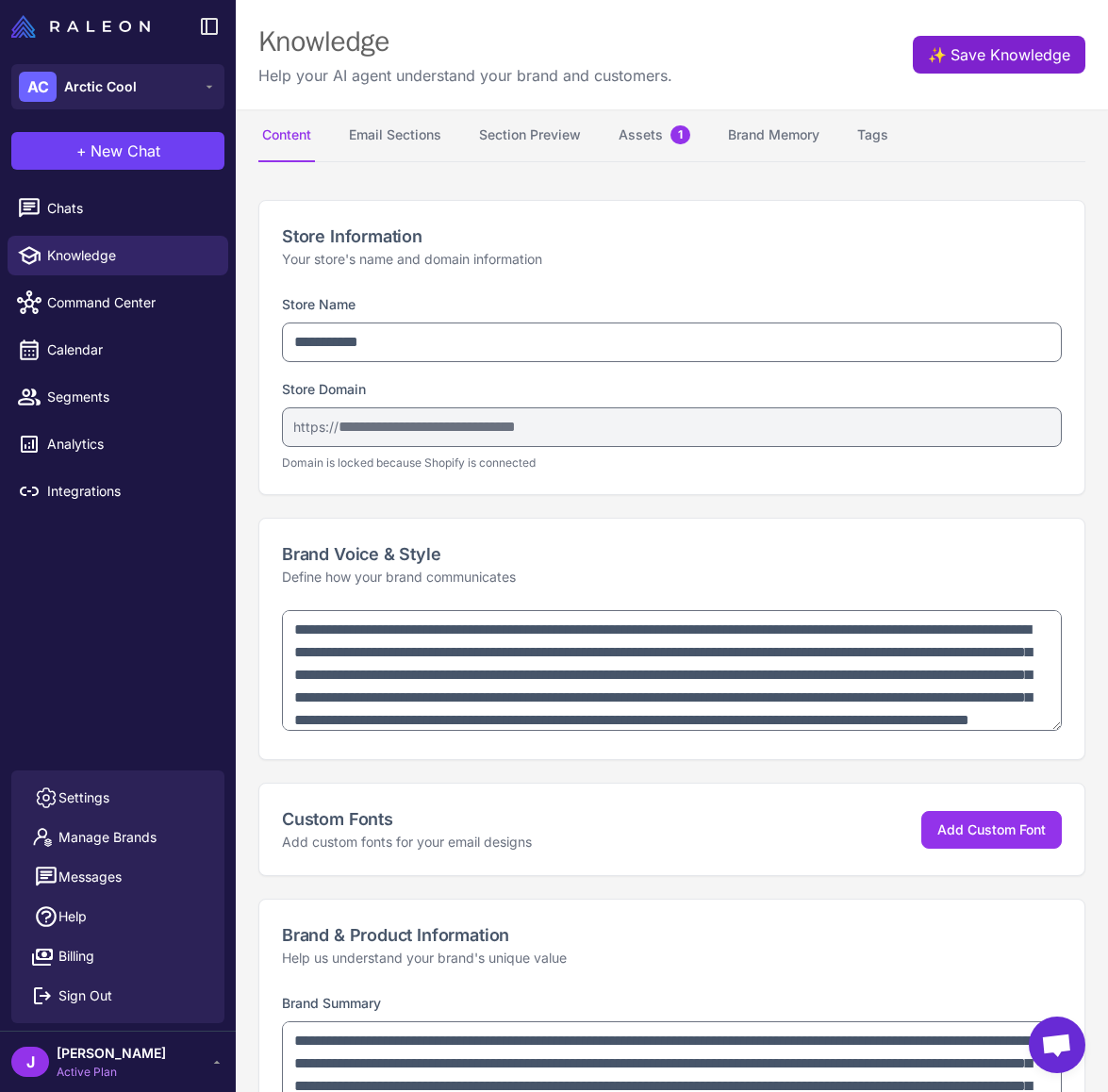 click on "✨  Save Knowledge" at bounding box center [999, 55] 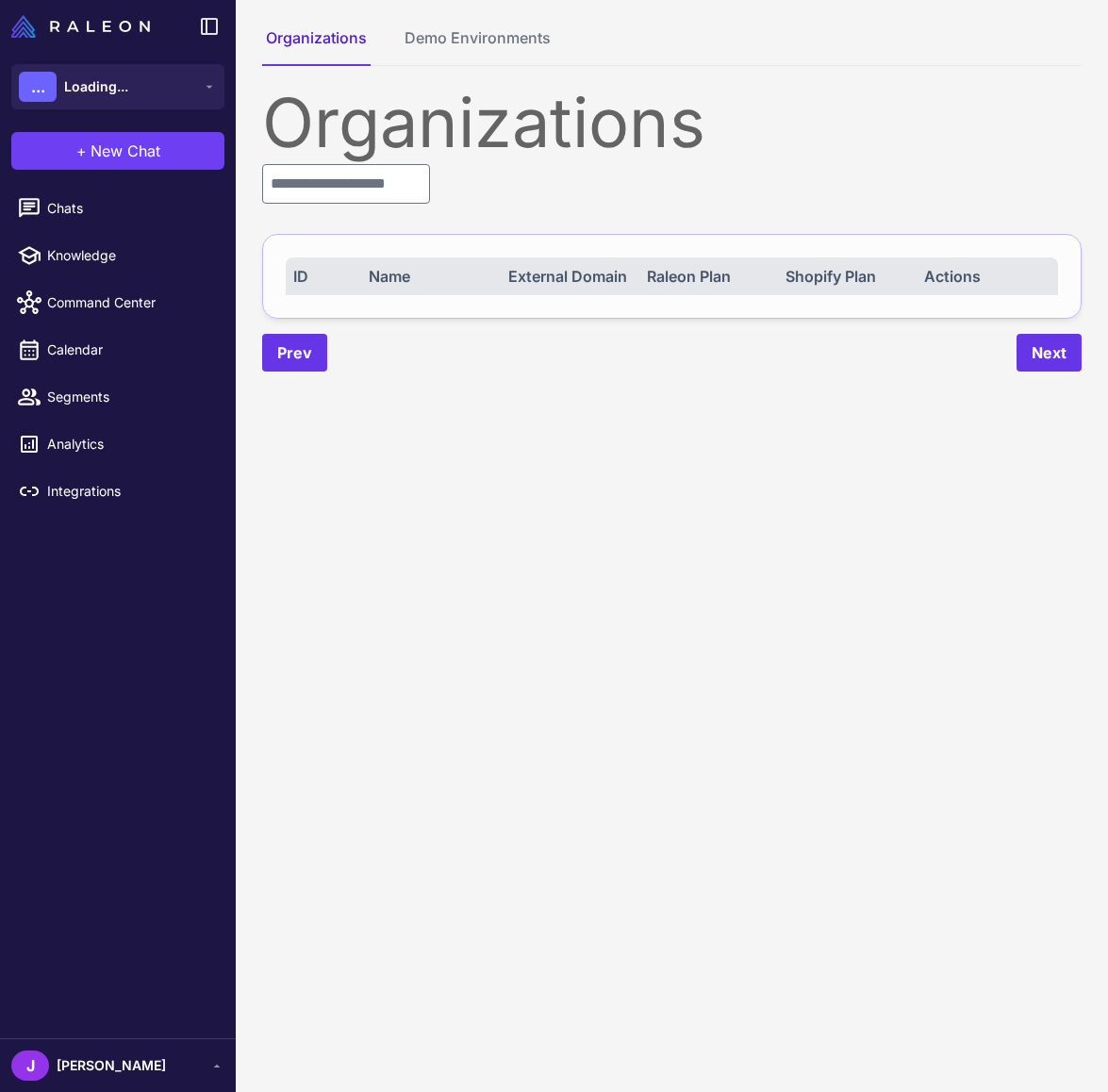 scroll, scrollTop: 0, scrollLeft: 0, axis: both 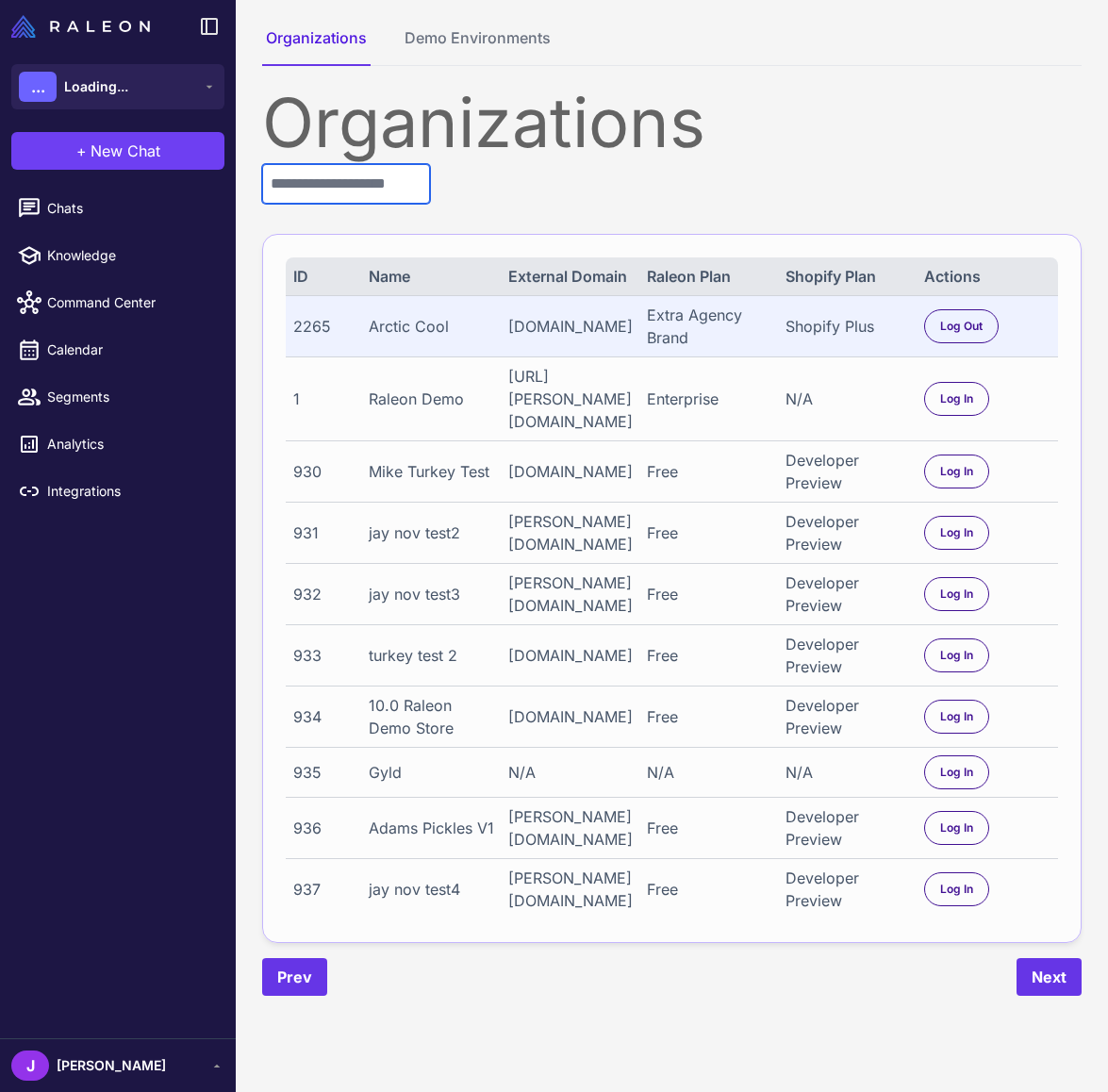 click at bounding box center [346, 184] 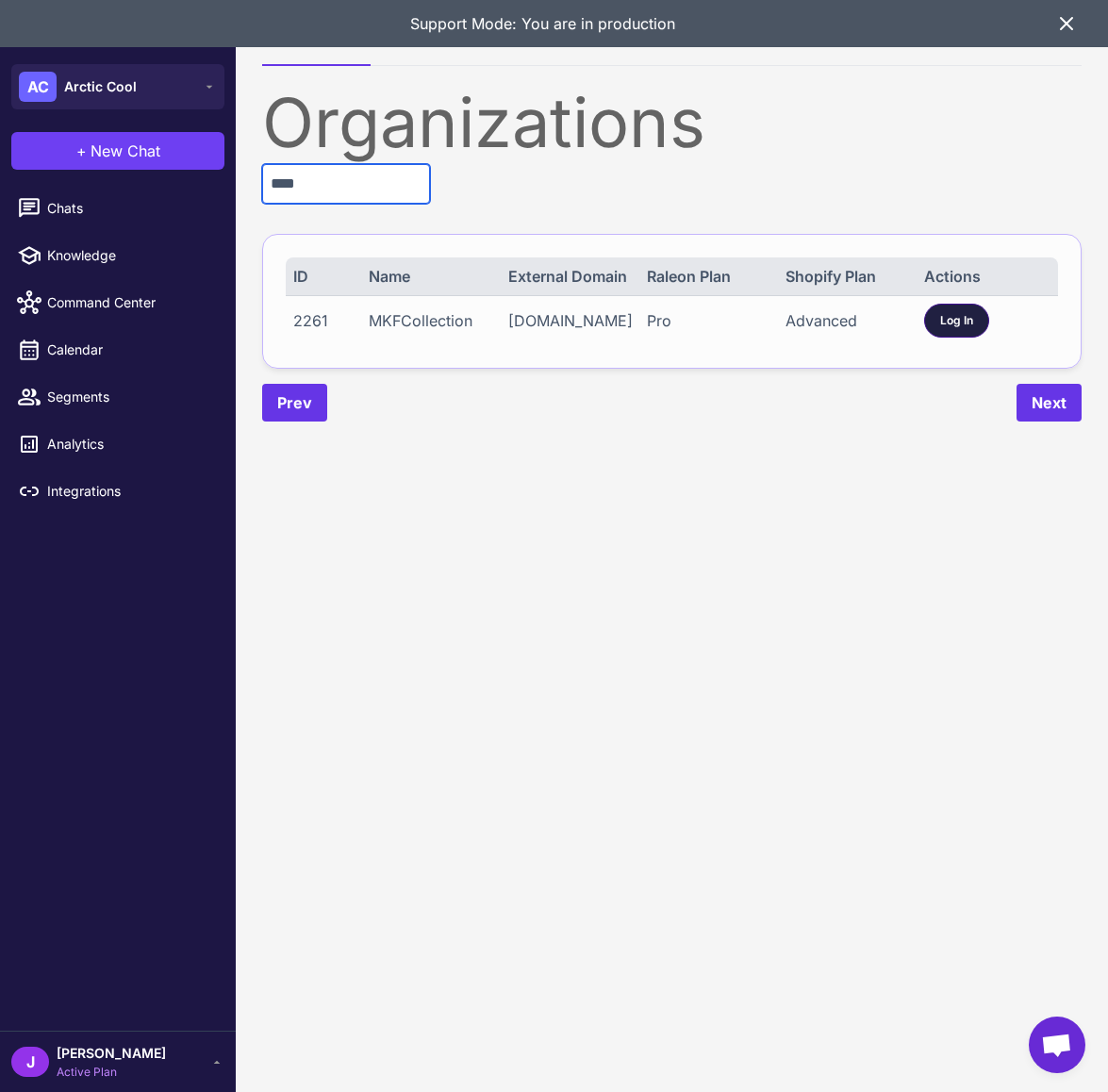type on "****" 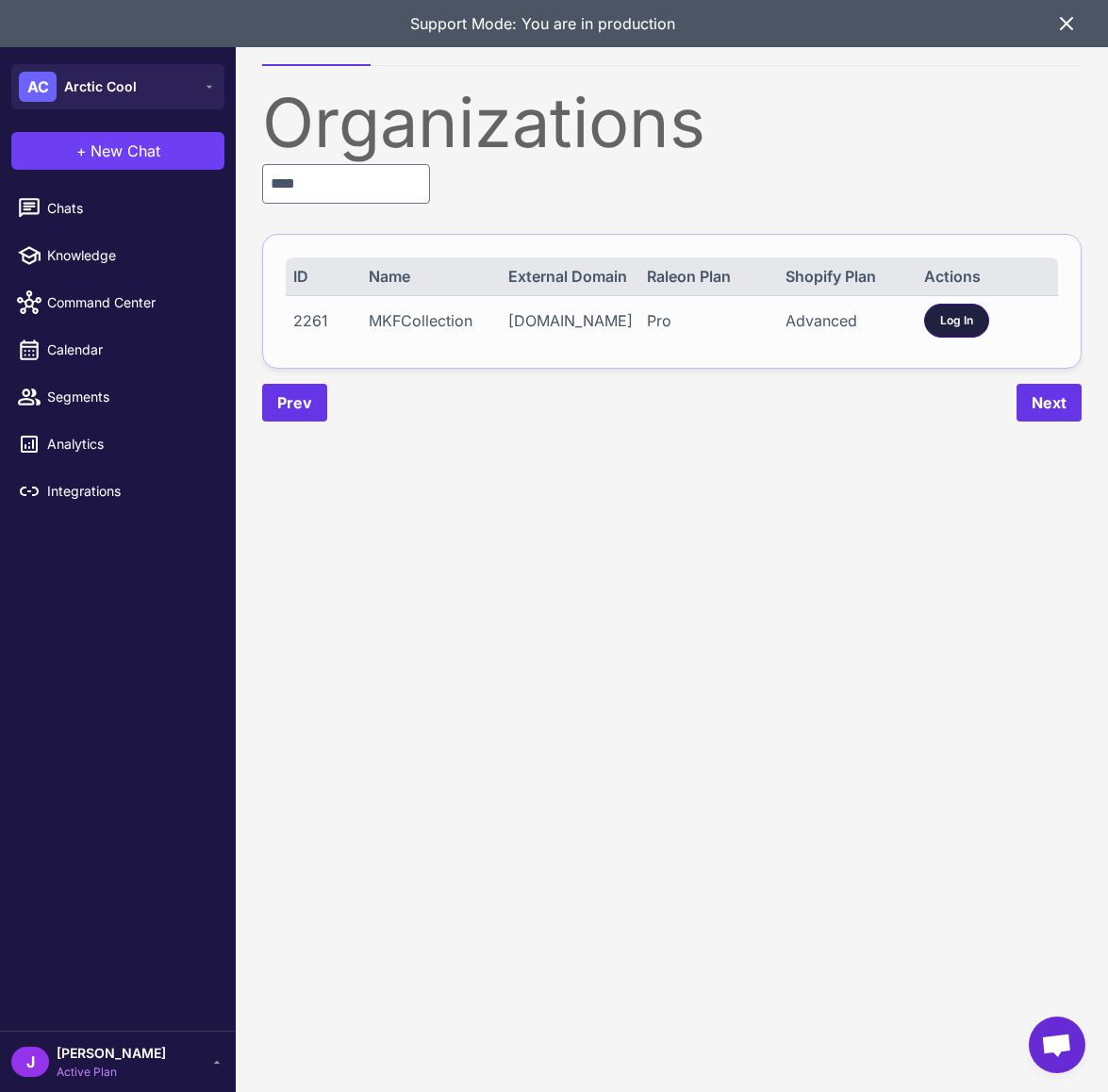click on "Log In" at bounding box center (956, 321) 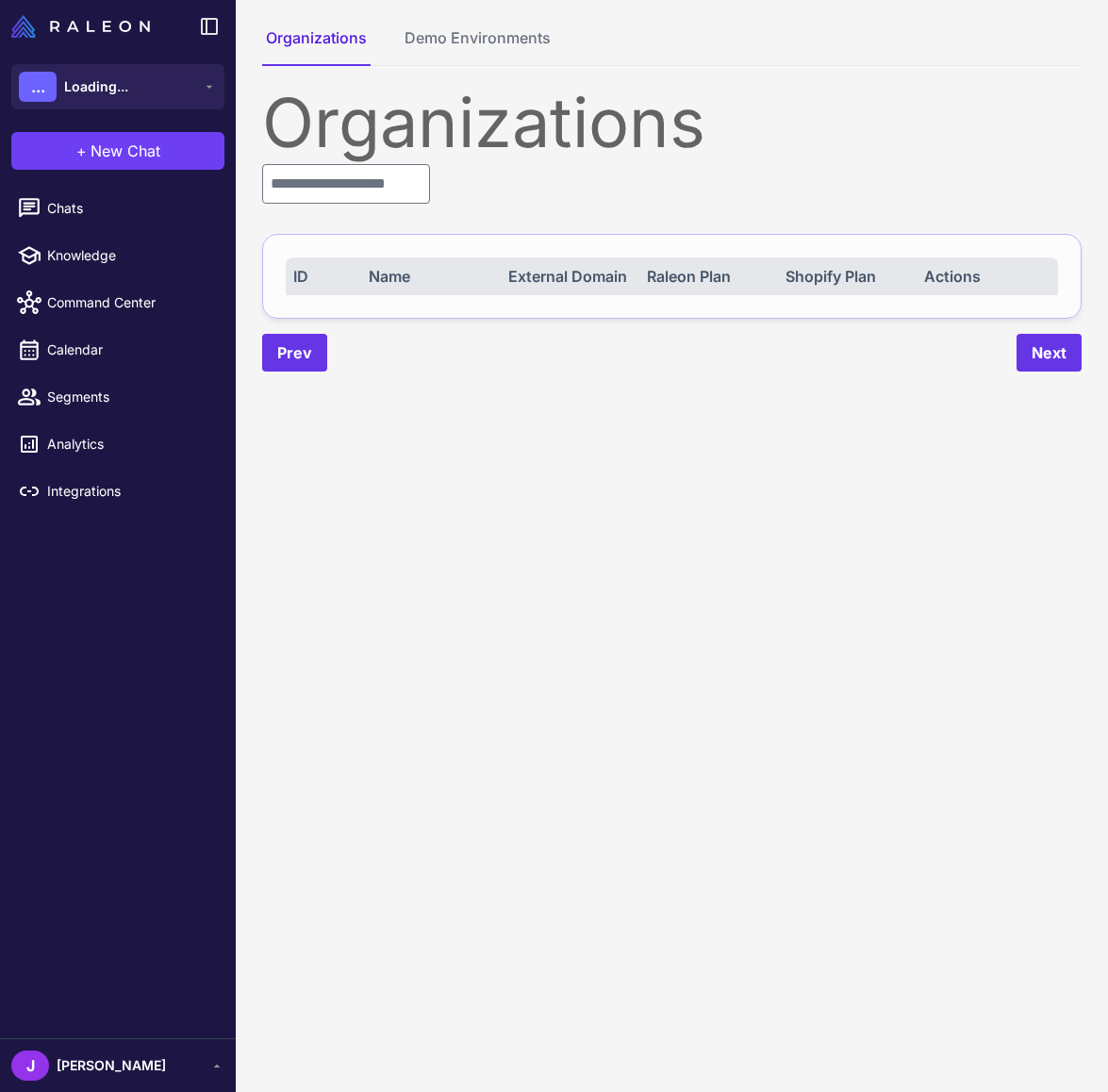 scroll, scrollTop: 0, scrollLeft: 0, axis: both 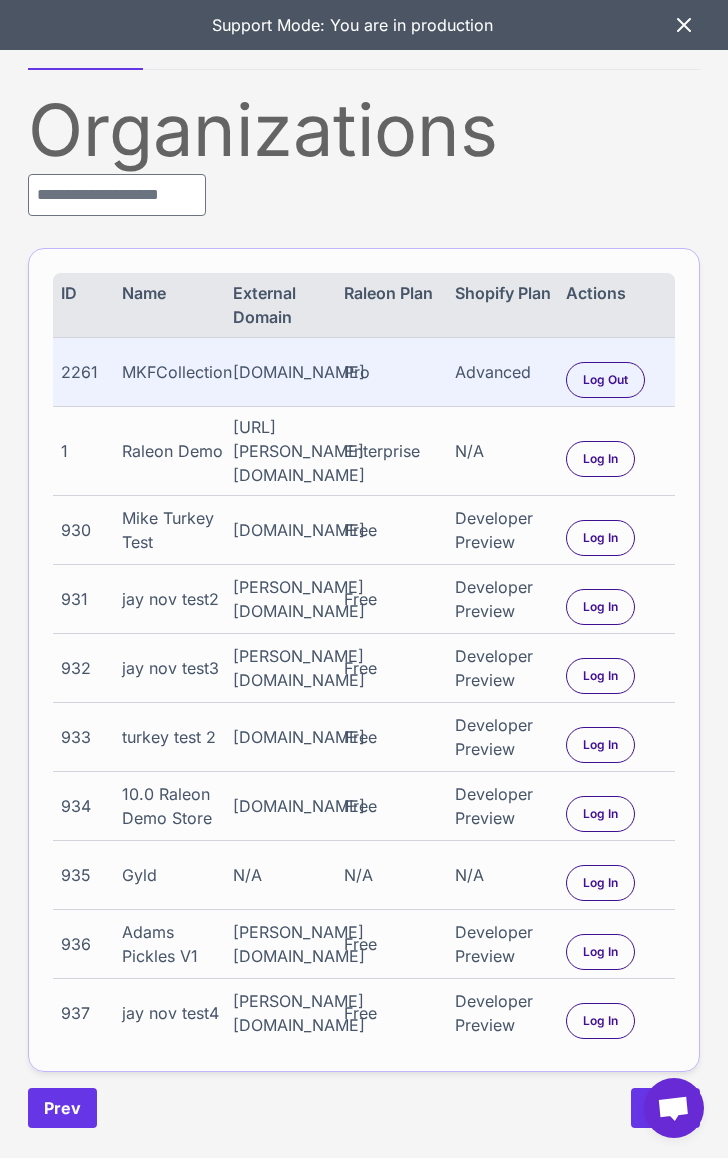 click 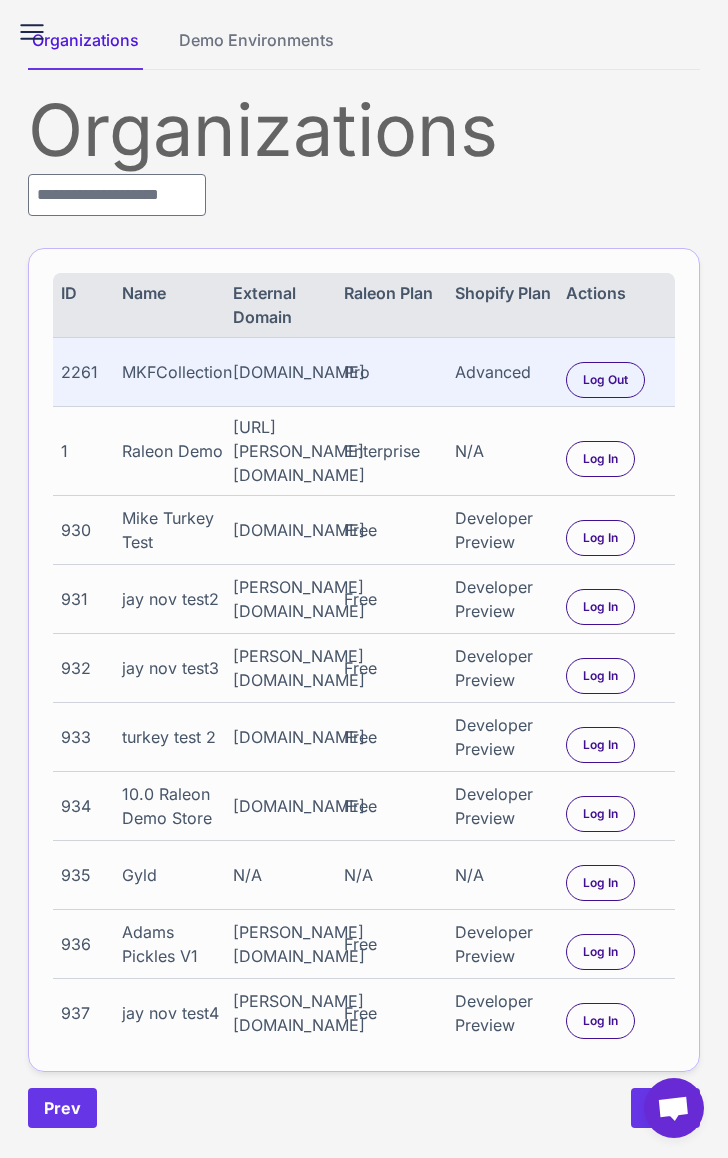 click 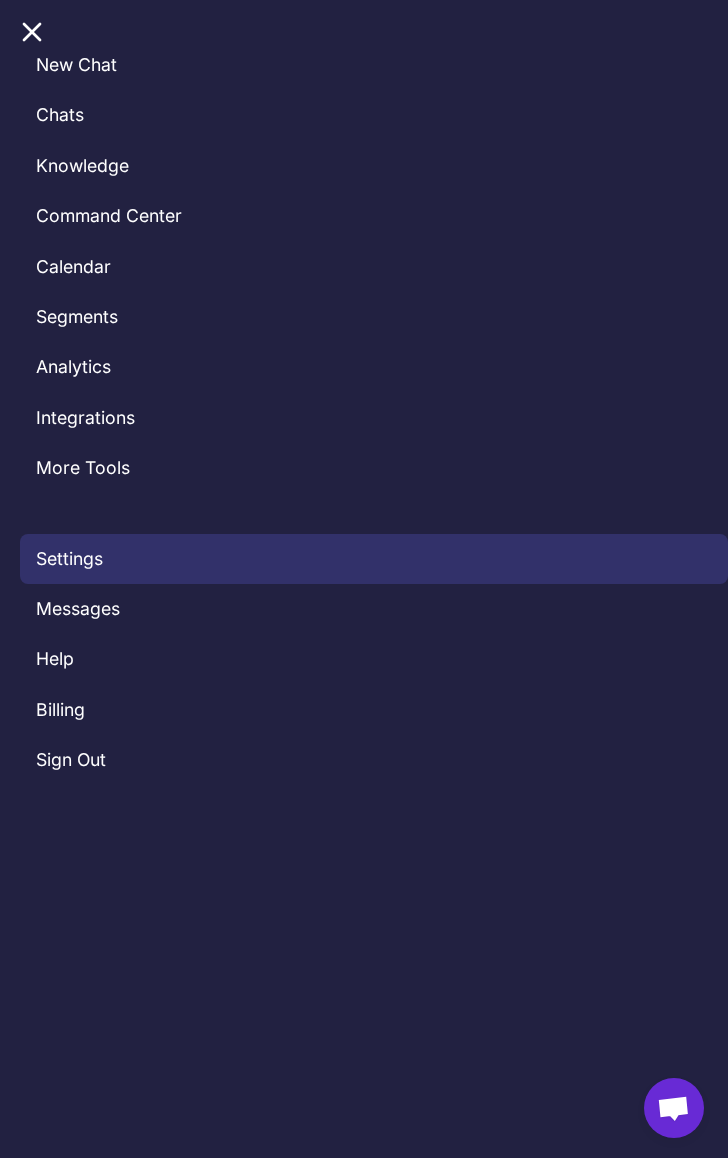 click on "Settings" 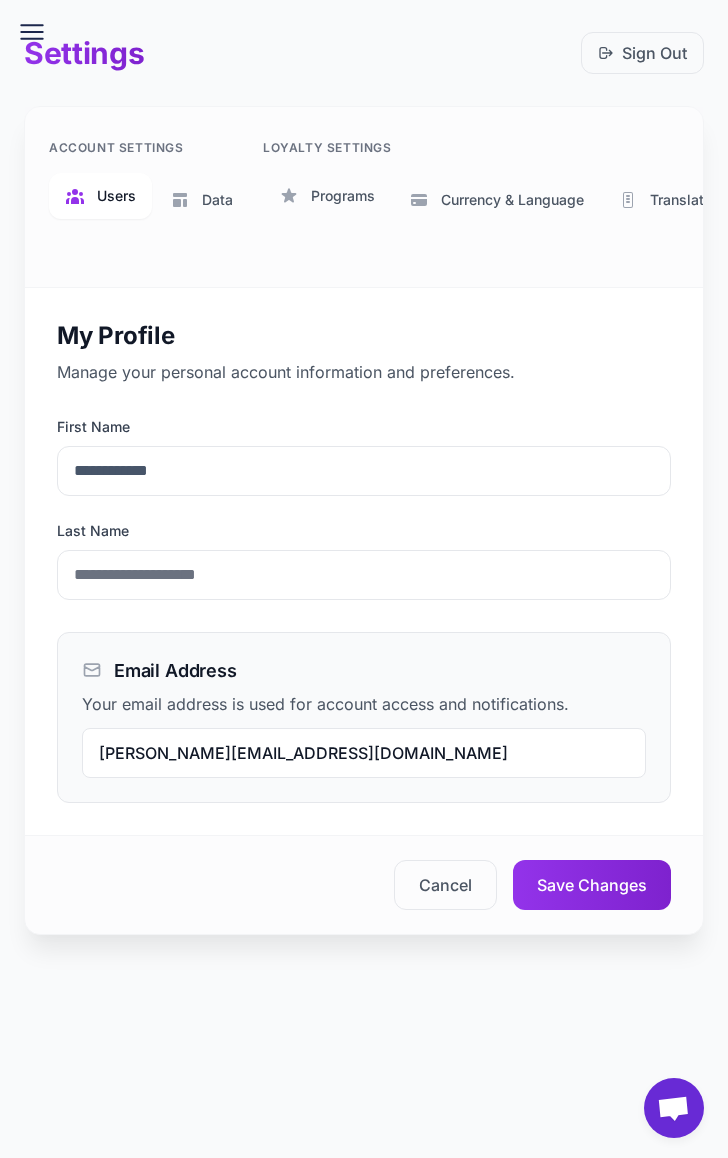 click on "Users" at bounding box center (116, 196) 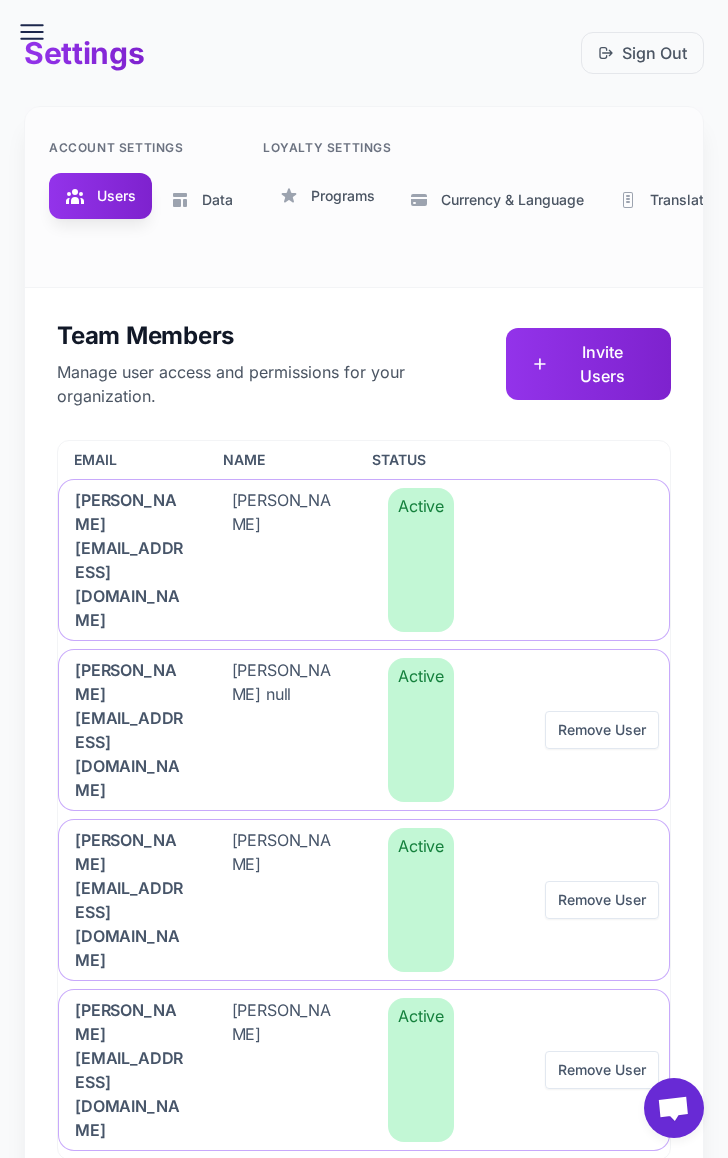 click on "Settings  Sign Out  Account Settings Users Data Loyalty Settings Programs Currency & Language Translations Extensions User Settings My Profile Team Members Manage user access and permissions for your organization.  Invite Users  Email Name Status jay@raleon.io Jay - Raleon  Active morris@jrlimports.com morris null Active Remove User parker@bylders.io Parker Burr Active Remove User sam@bylders.io Sam Furlong Active Remove User" at bounding box center (364, 628) 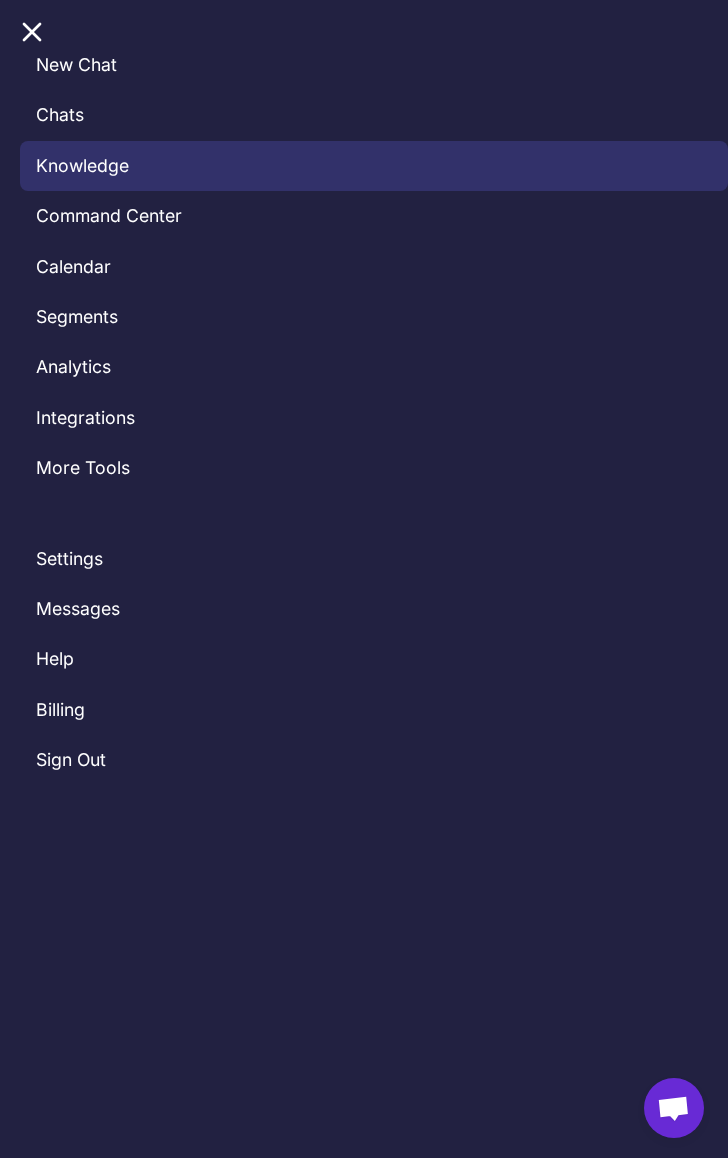 click on "Knowledge" at bounding box center (374, 166) 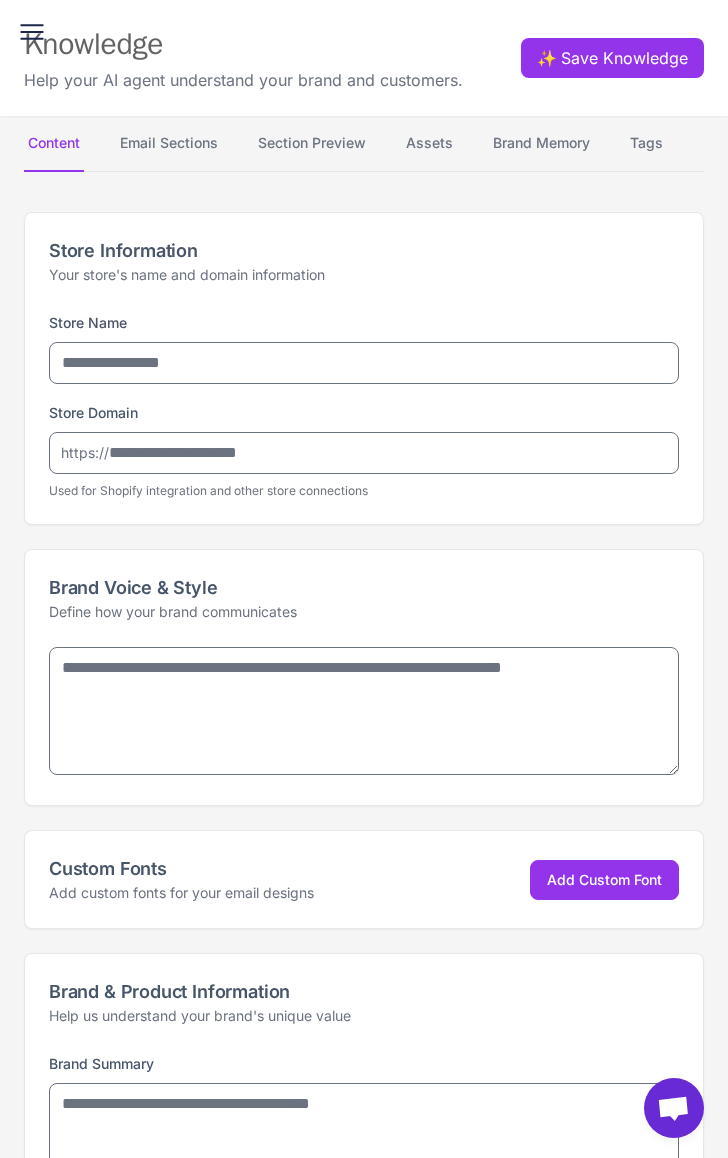 type on "**********" 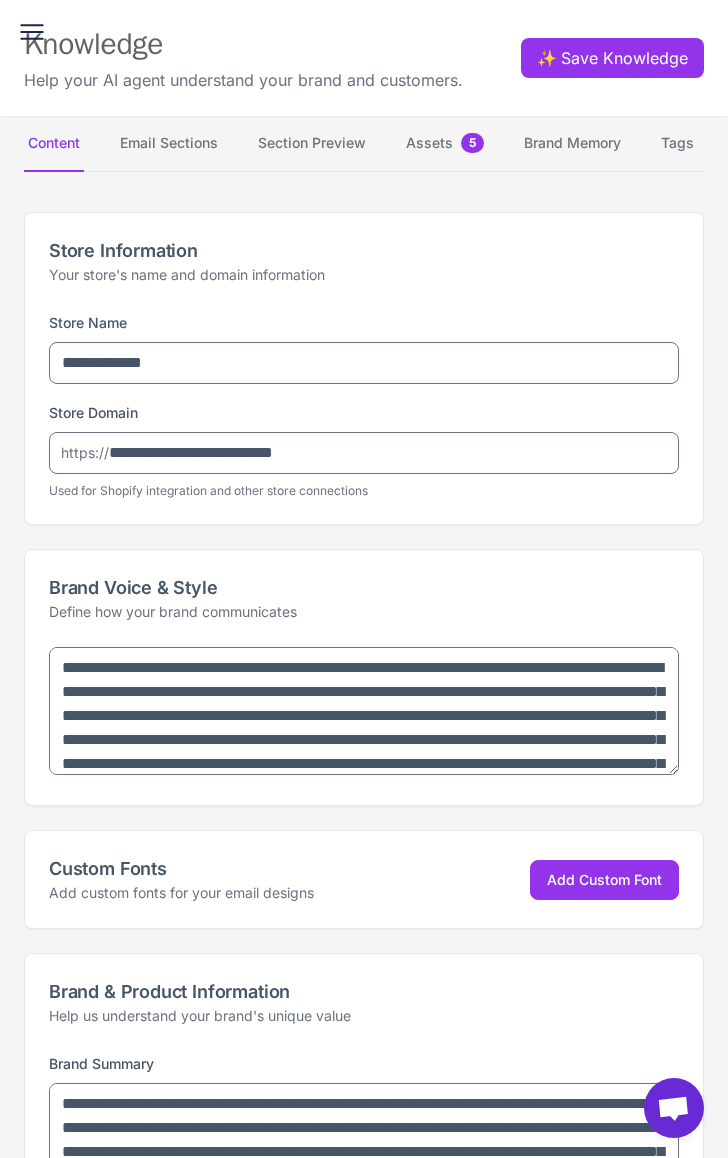 type on "**********" 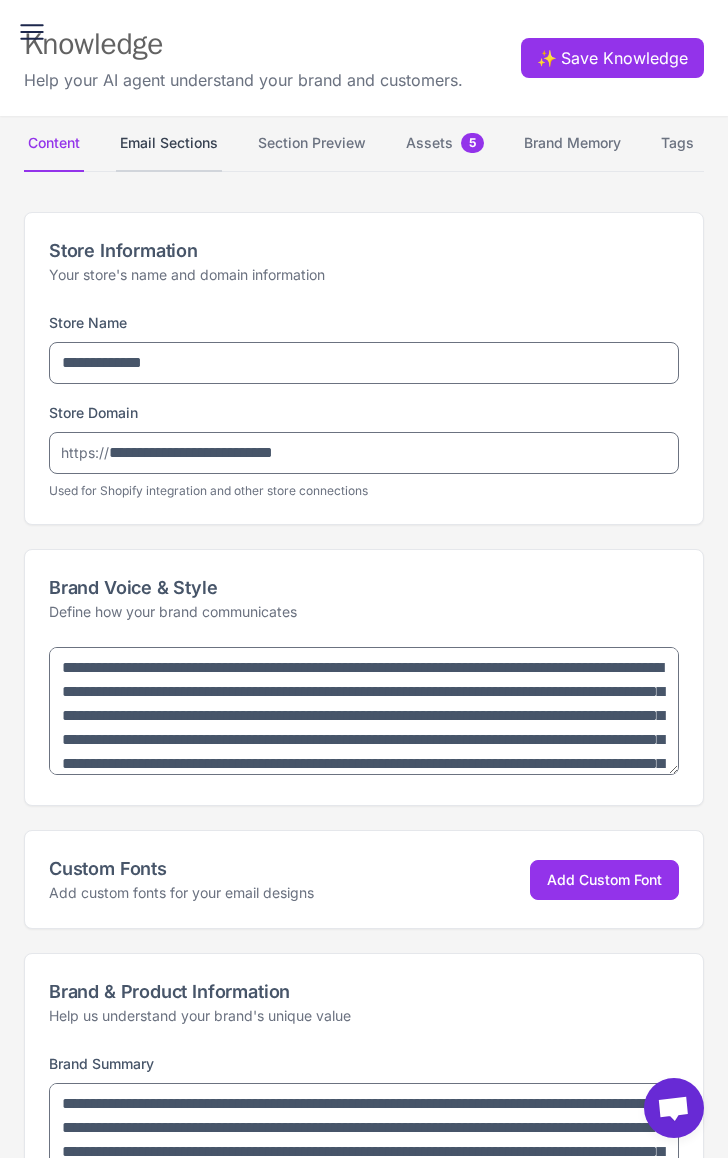 type on "**********" 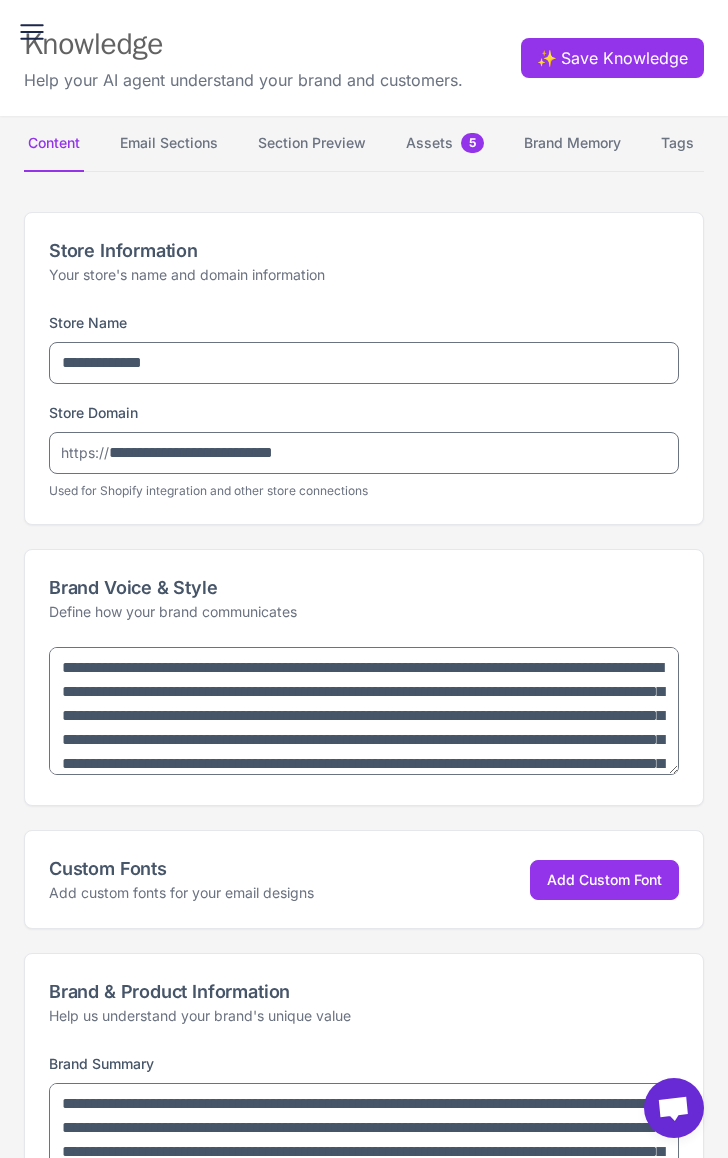 type on "**********" 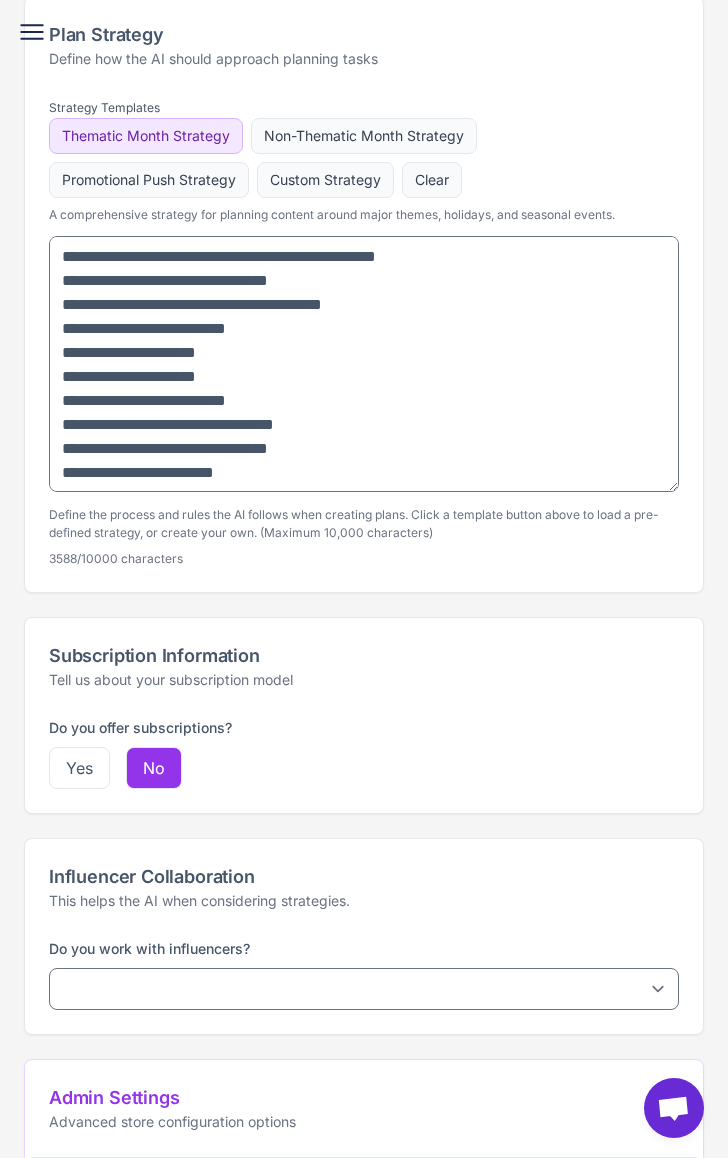 scroll, scrollTop: 0, scrollLeft: 0, axis: both 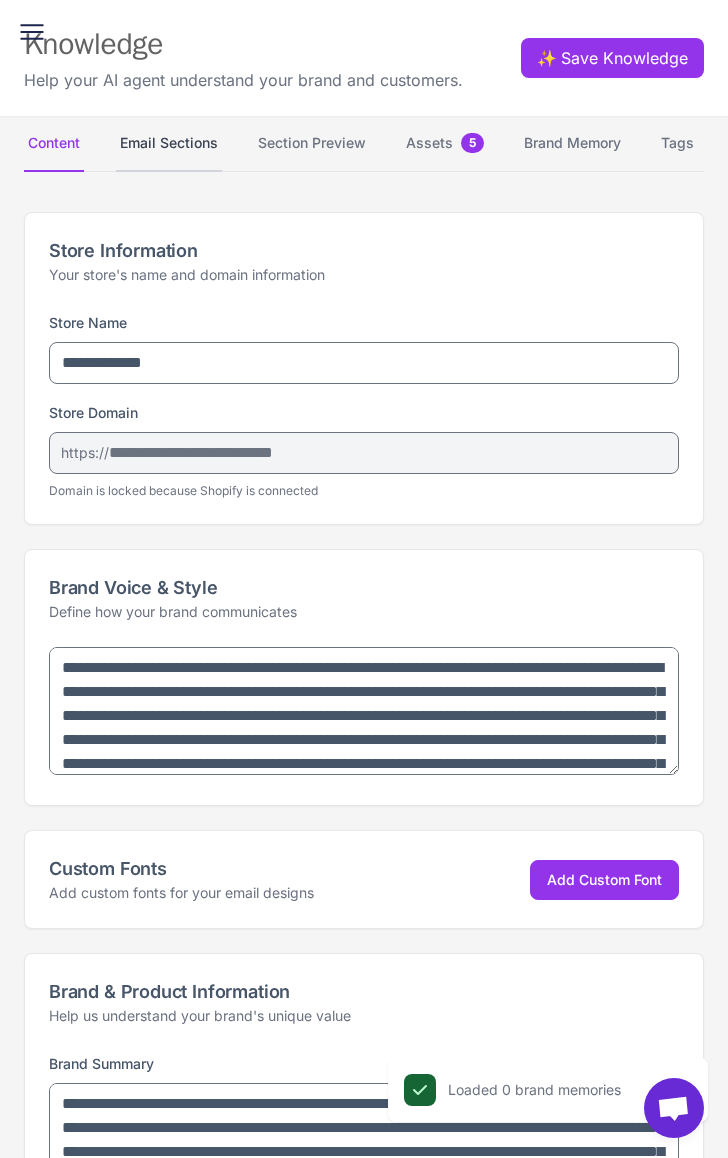 click on "Email Sections" at bounding box center [169, 144] 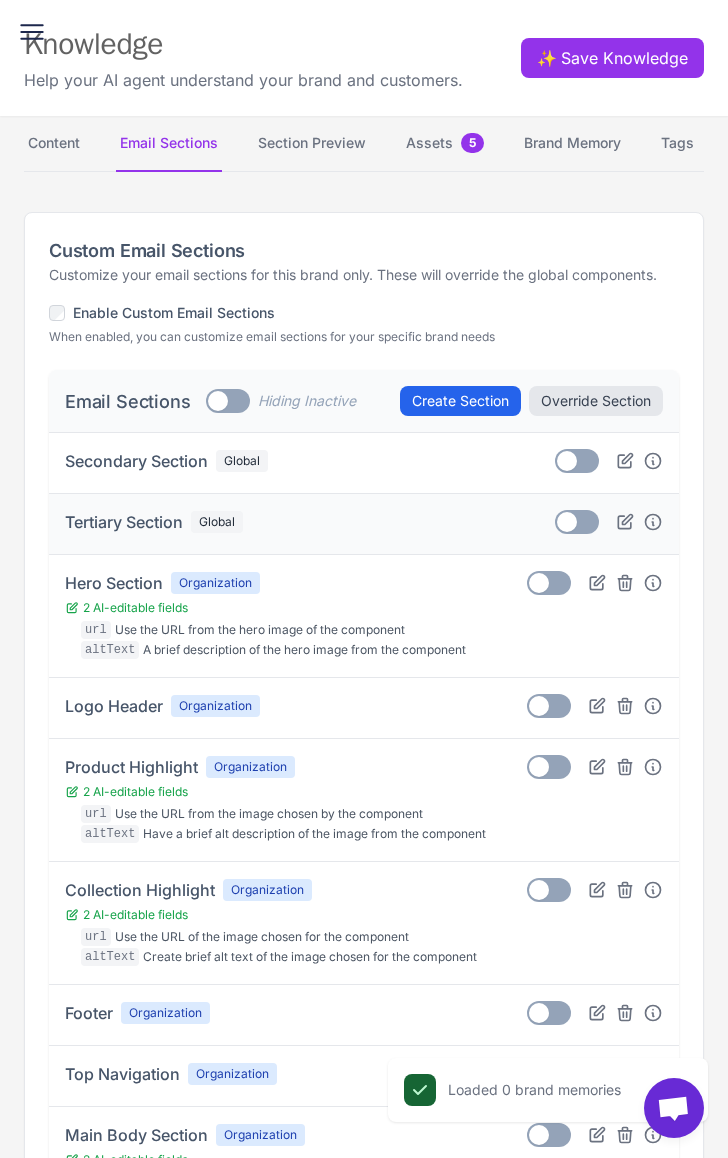 click on "Toggle" at bounding box center (577, 522) 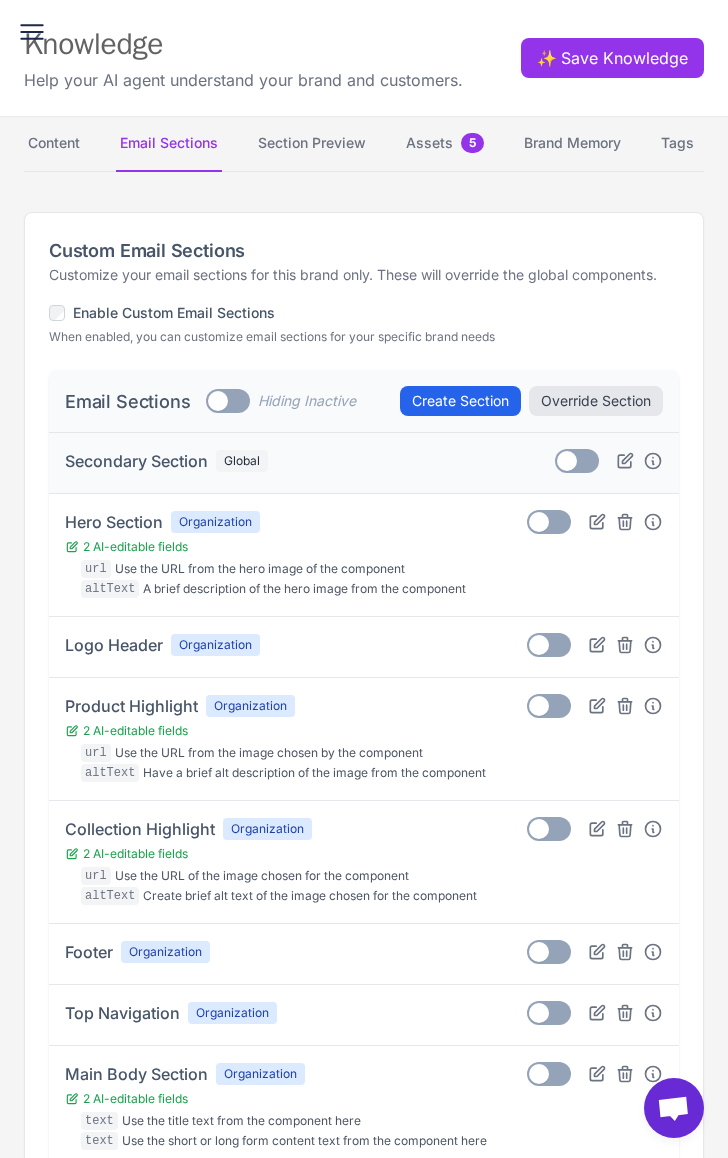 click on "Toggle" at bounding box center [577, 461] 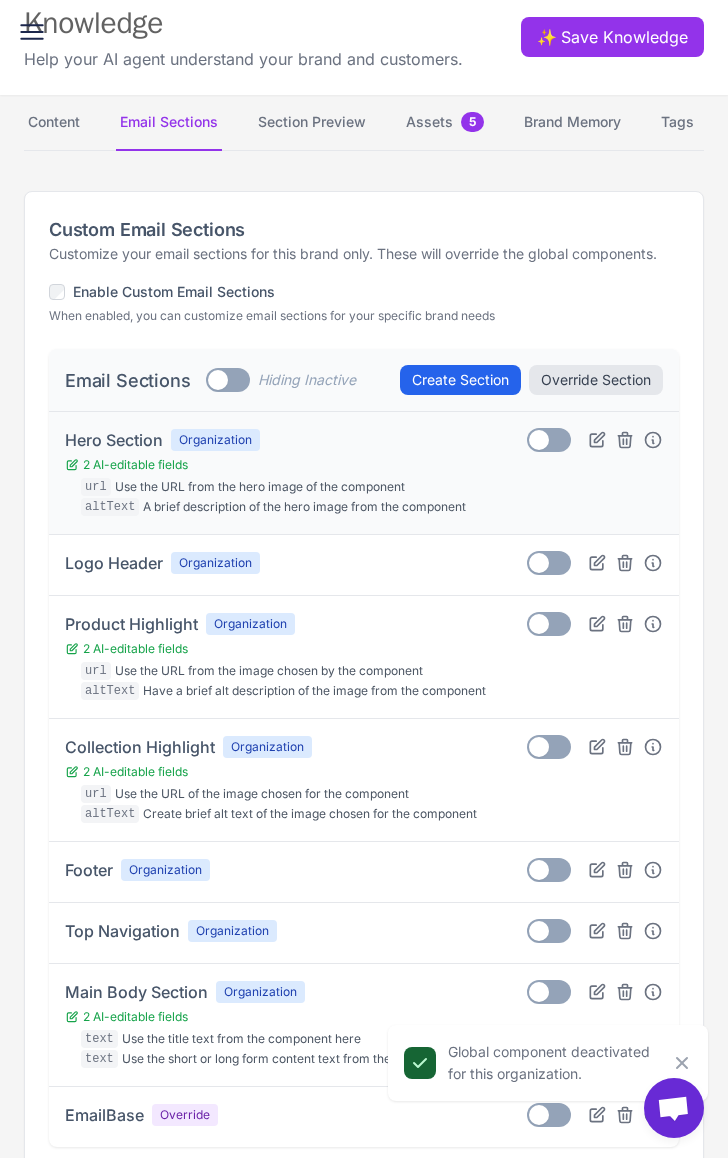 scroll, scrollTop: 59, scrollLeft: 0, axis: vertical 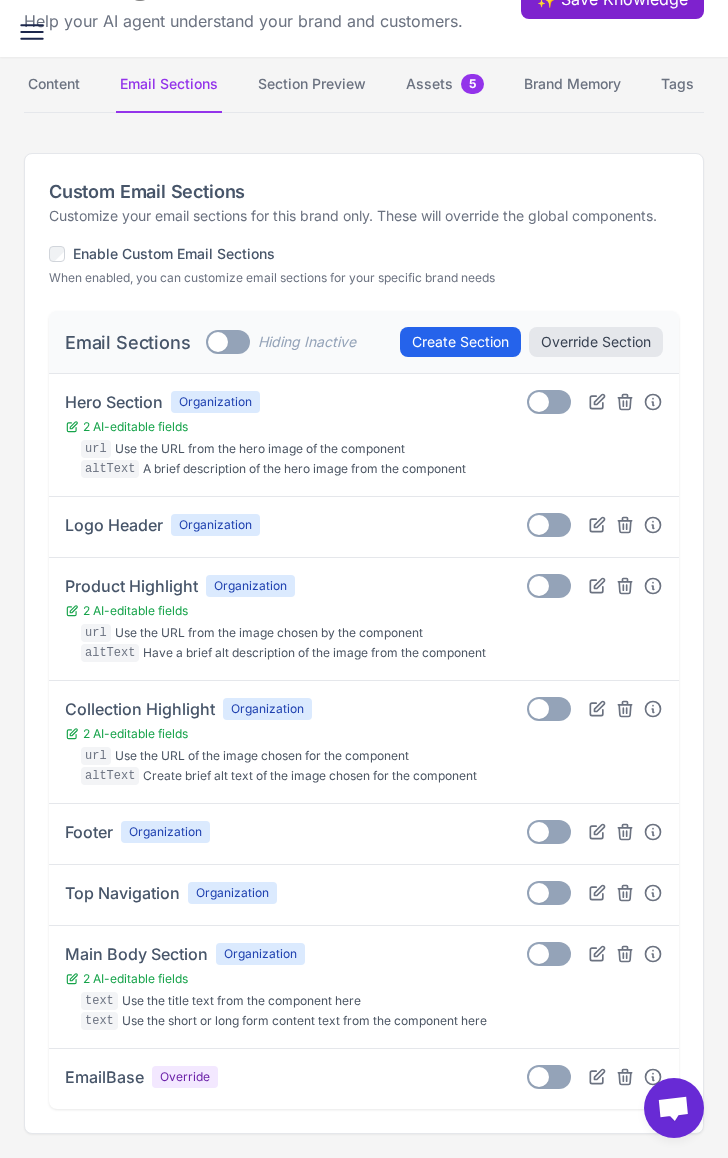 click on "✨  Save Knowledge" at bounding box center (612, -1) 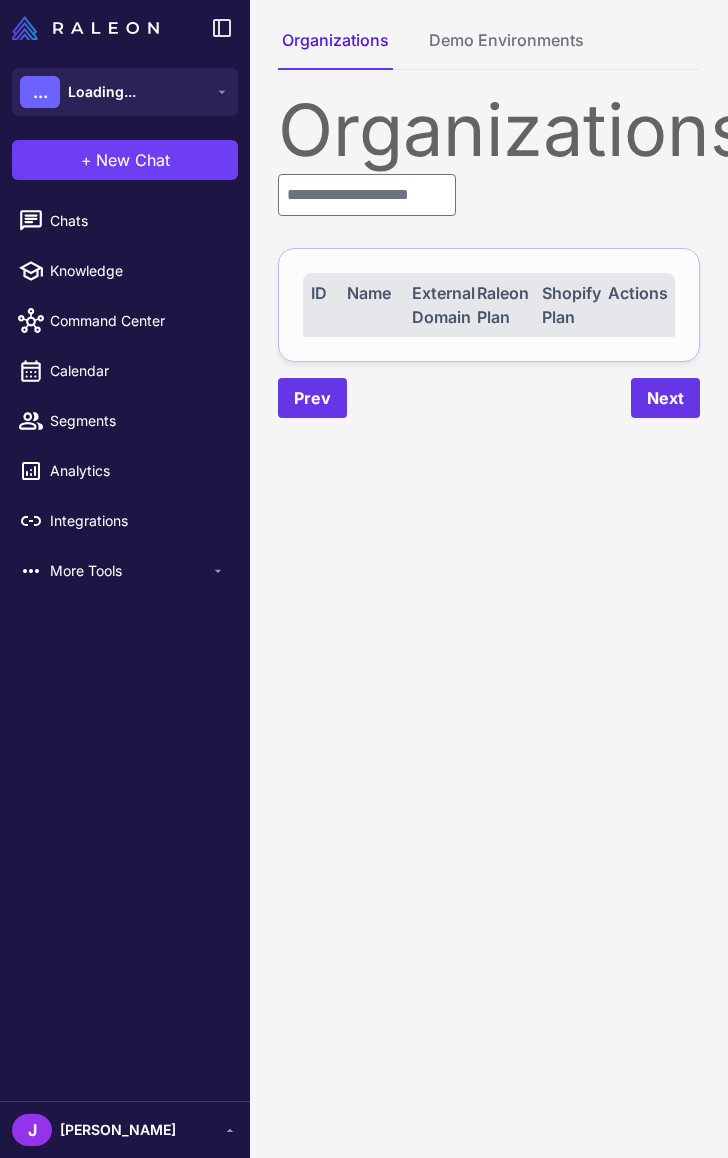 scroll, scrollTop: 0, scrollLeft: 0, axis: both 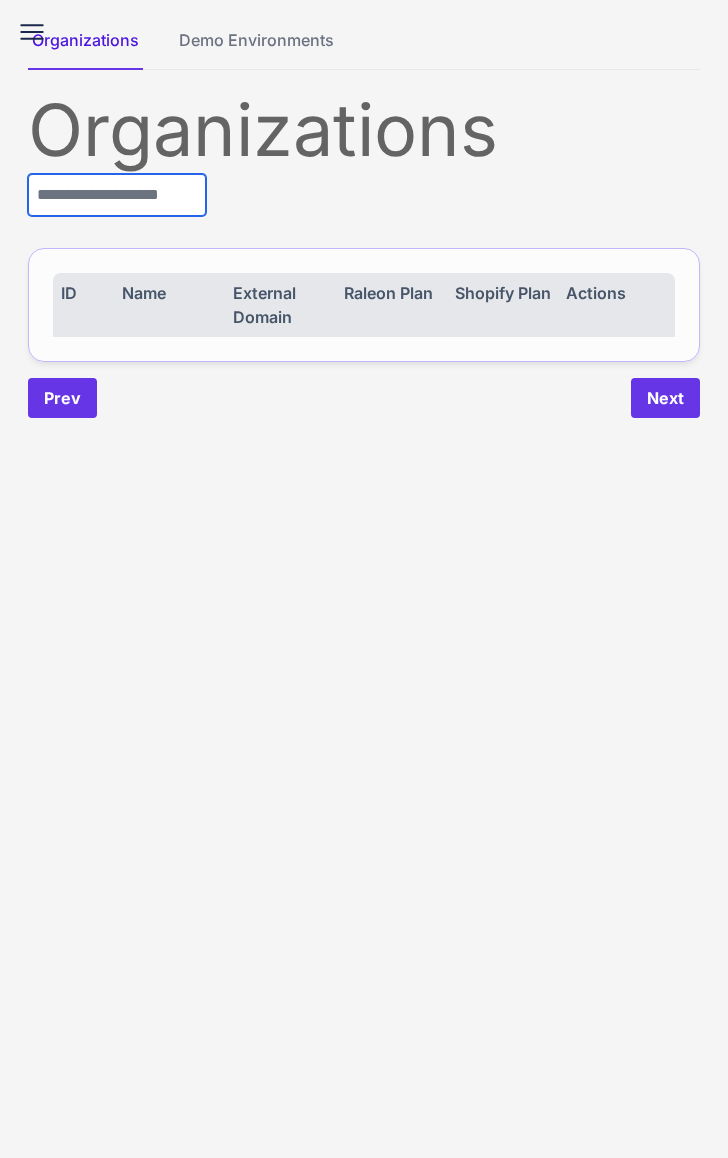 click at bounding box center [117, 195] 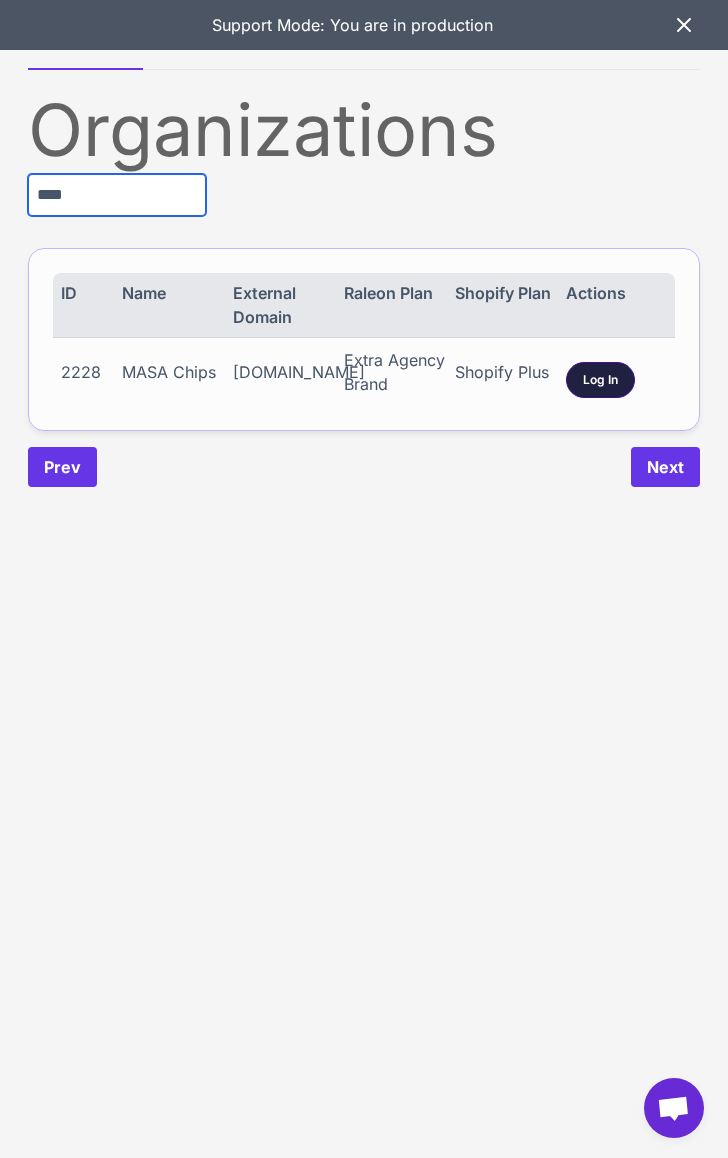 type on "****" 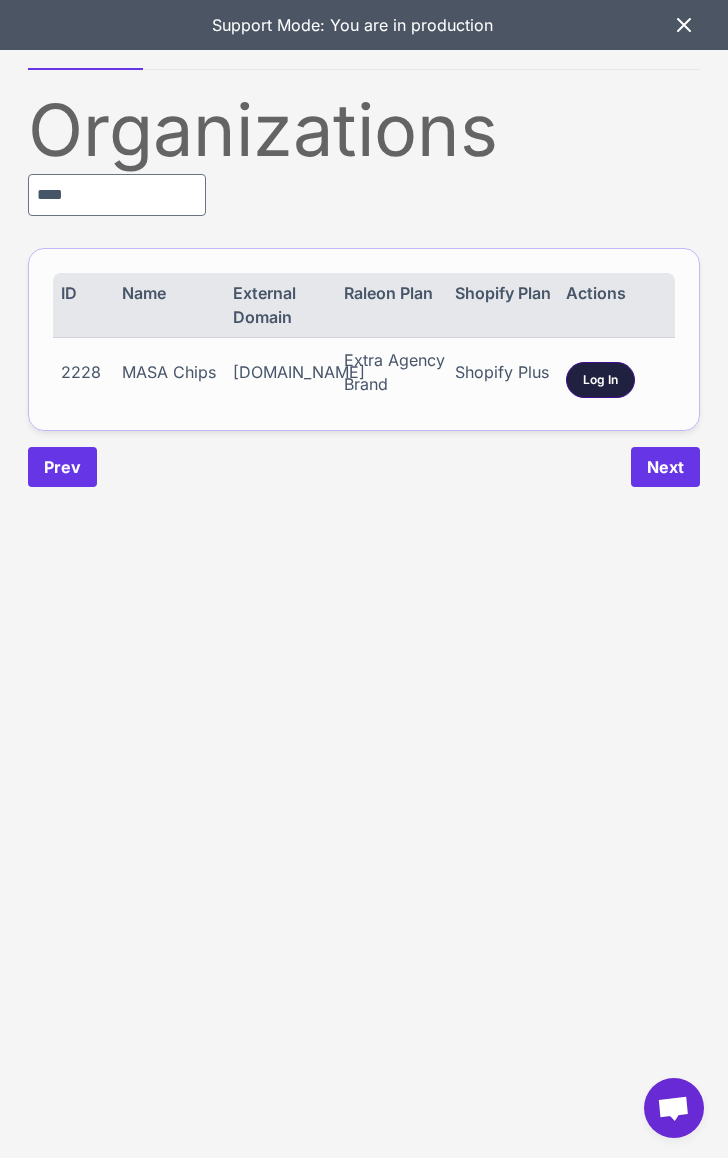 click on "Log In" at bounding box center (600, 380) 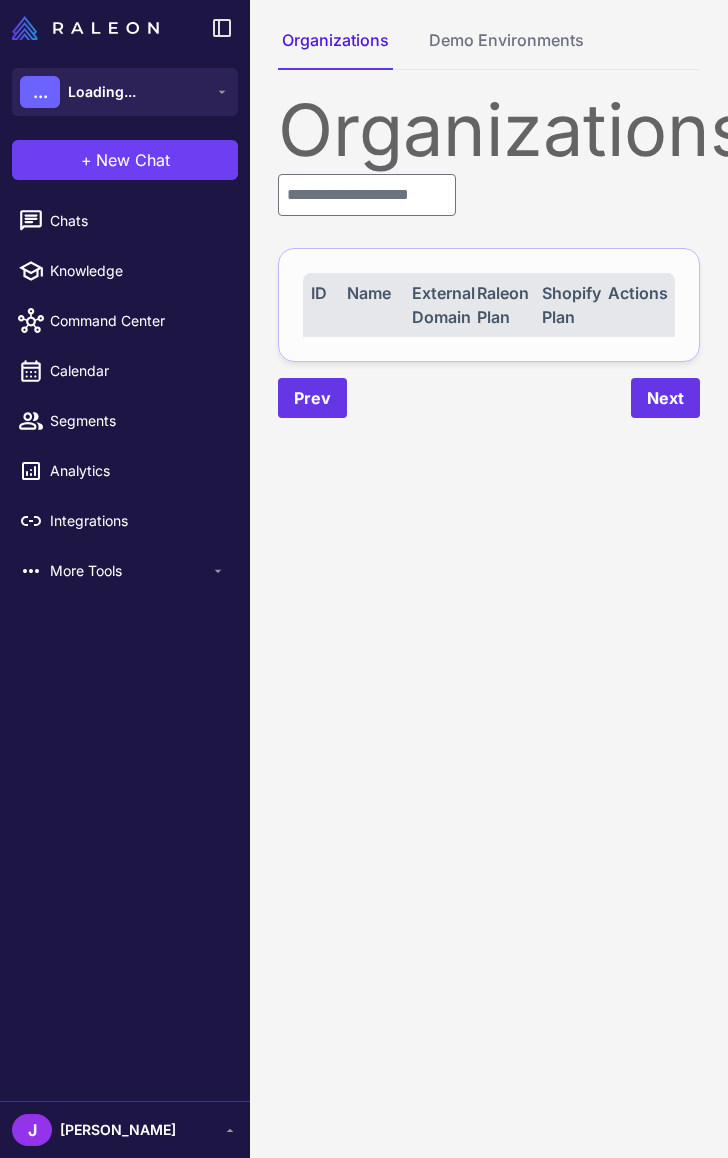 scroll, scrollTop: 0, scrollLeft: 0, axis: both 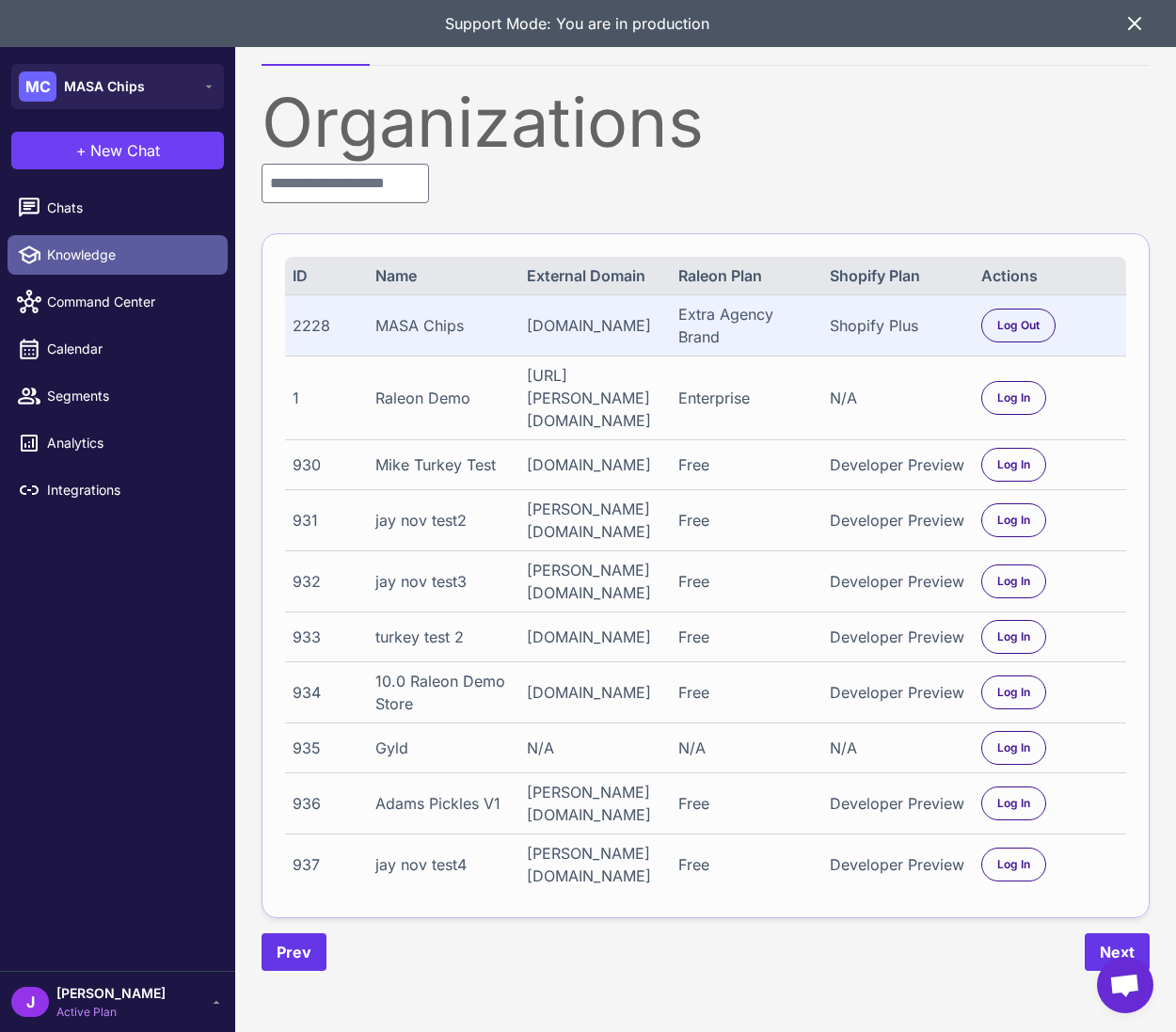 click on "Knowledge" at bounding box center [130, 255] 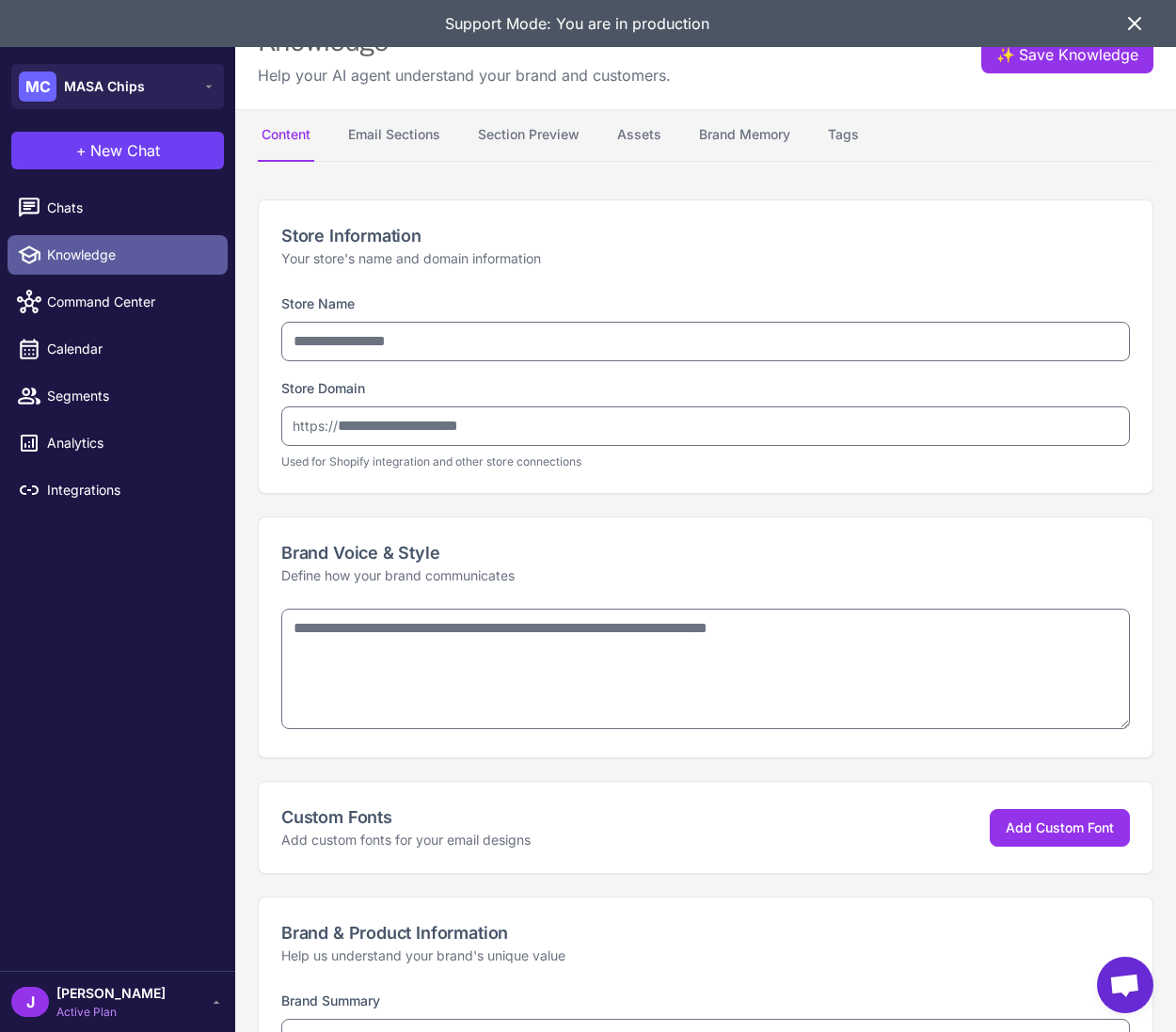 type on "**********" 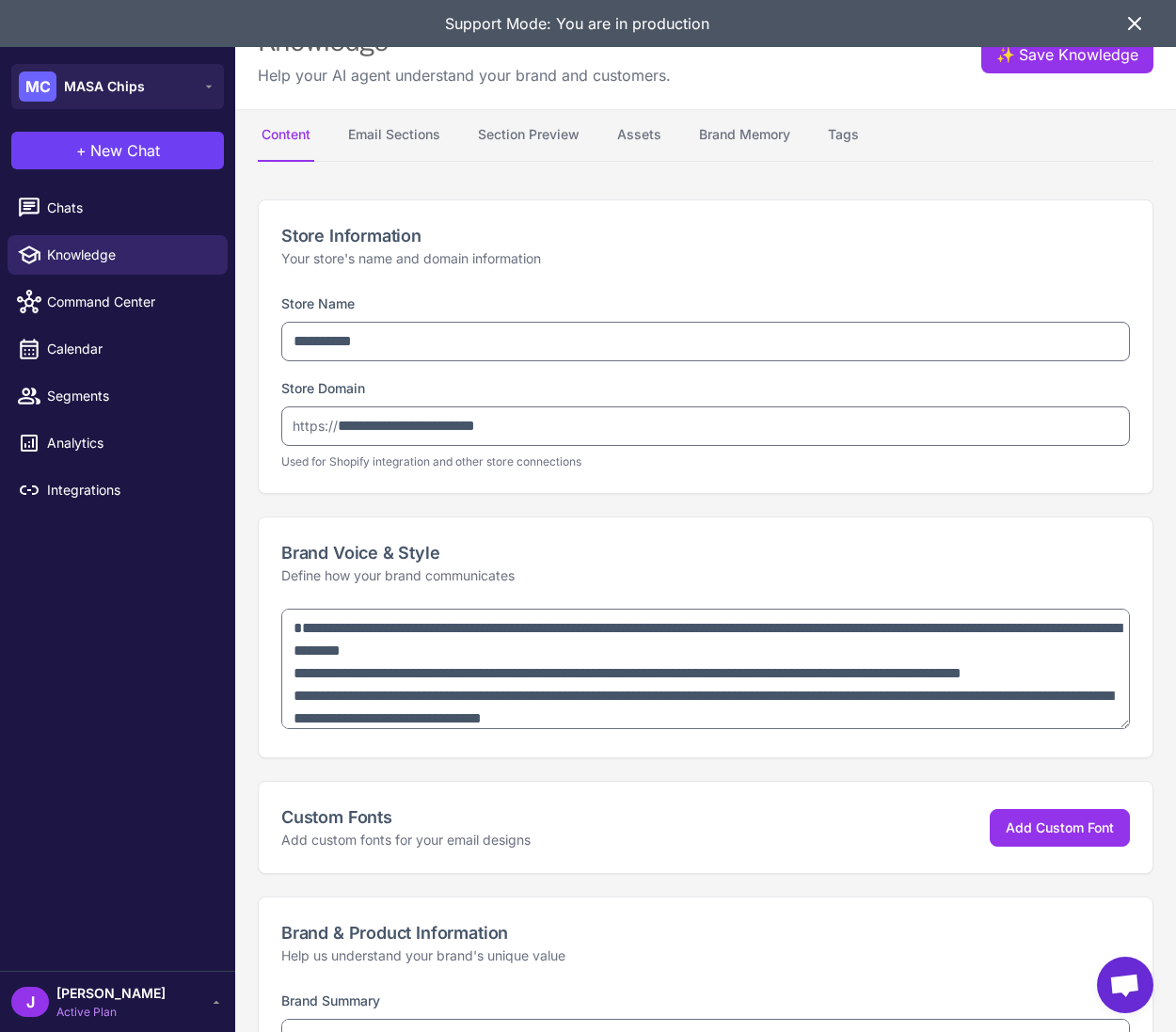 type on "**********" 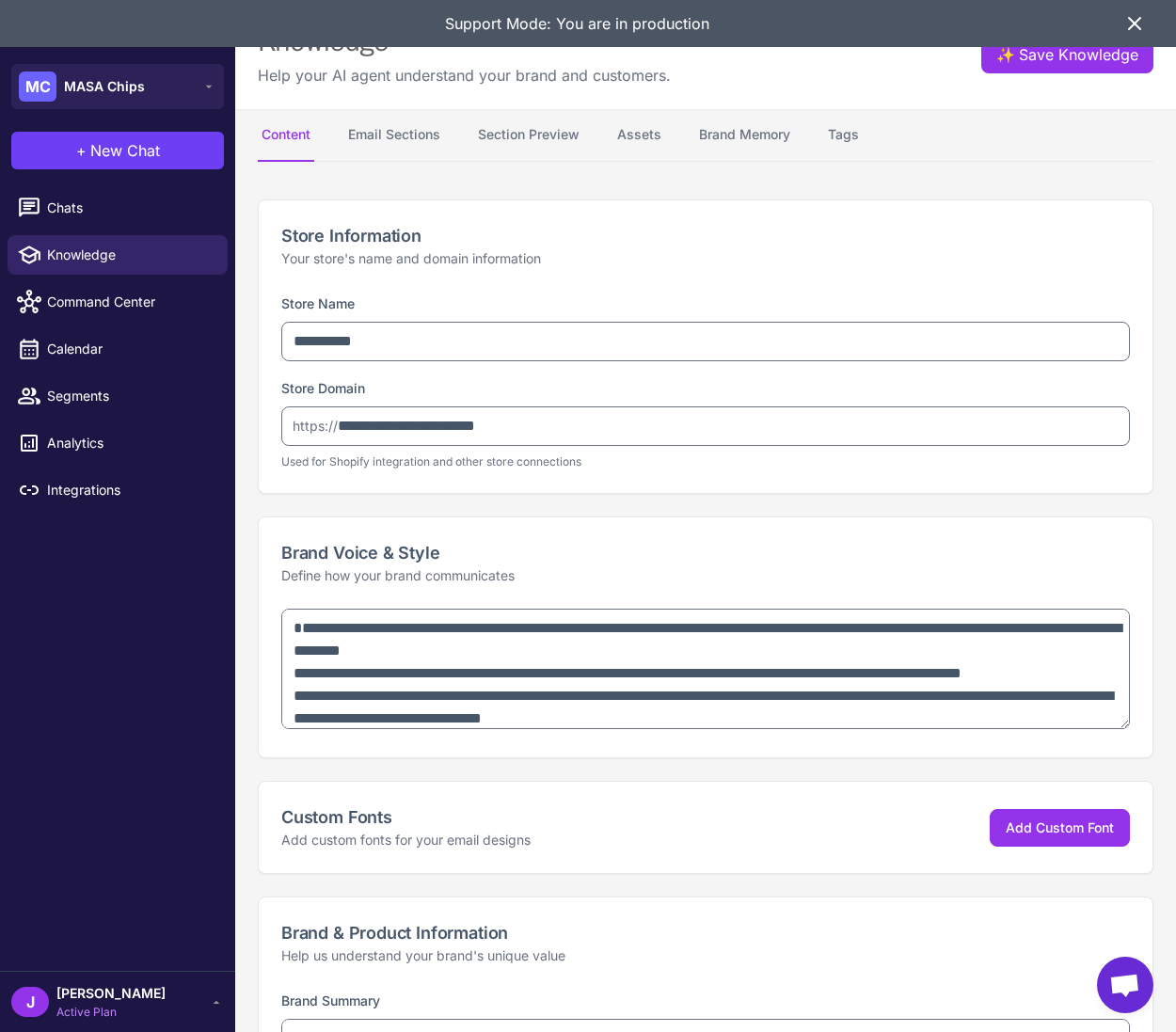 select on "*********" 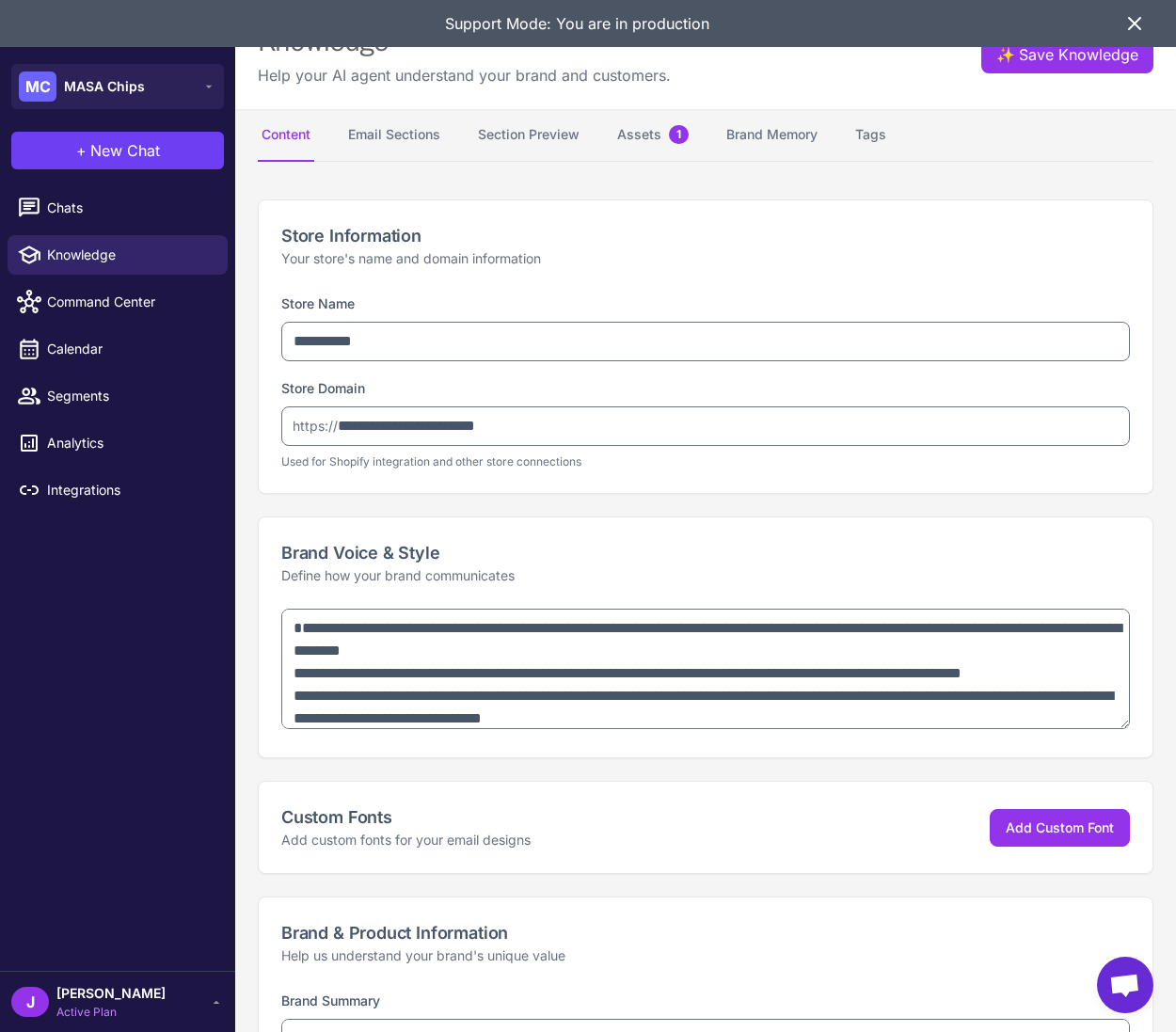 type on "**********" 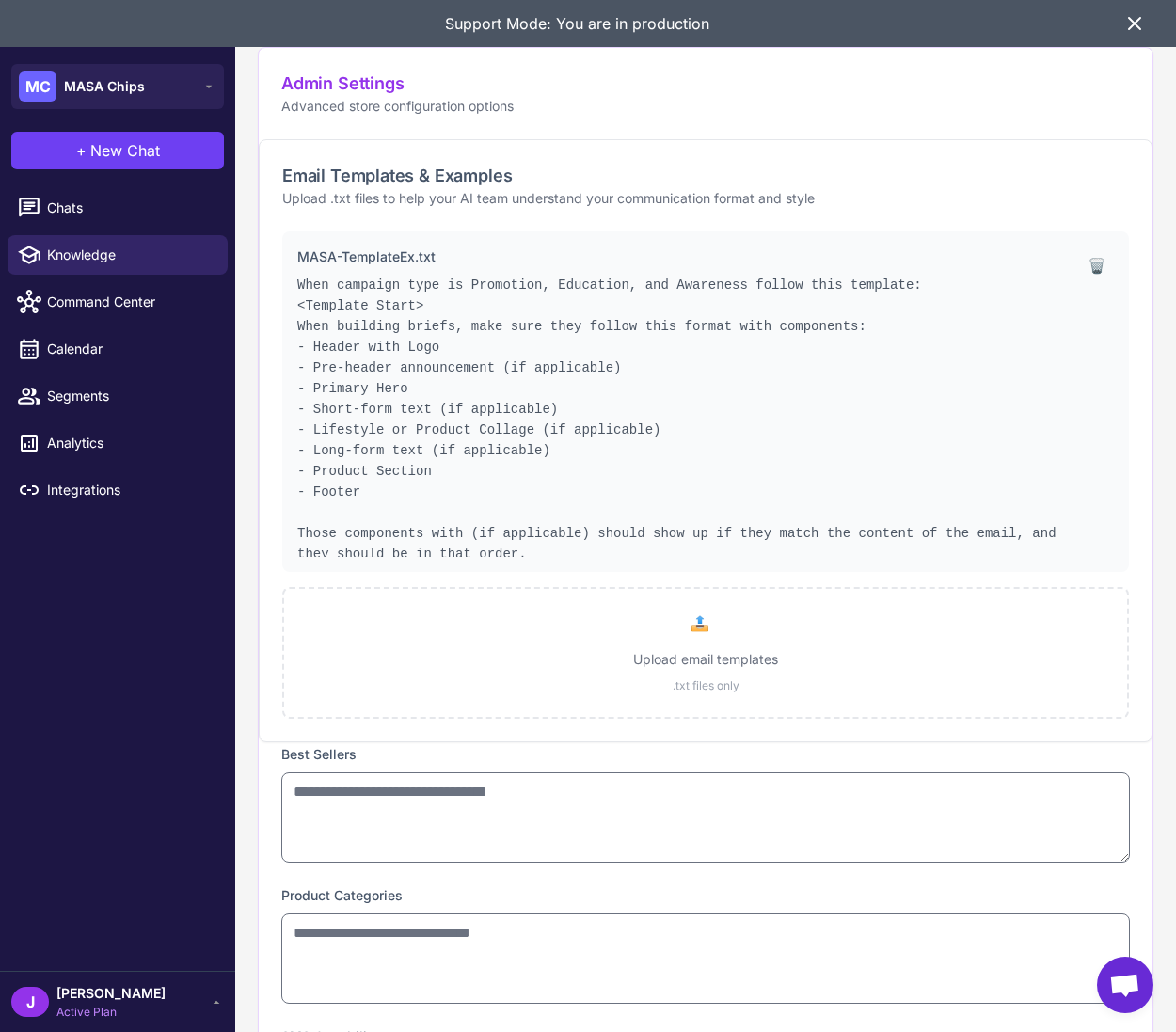 type on "**********" 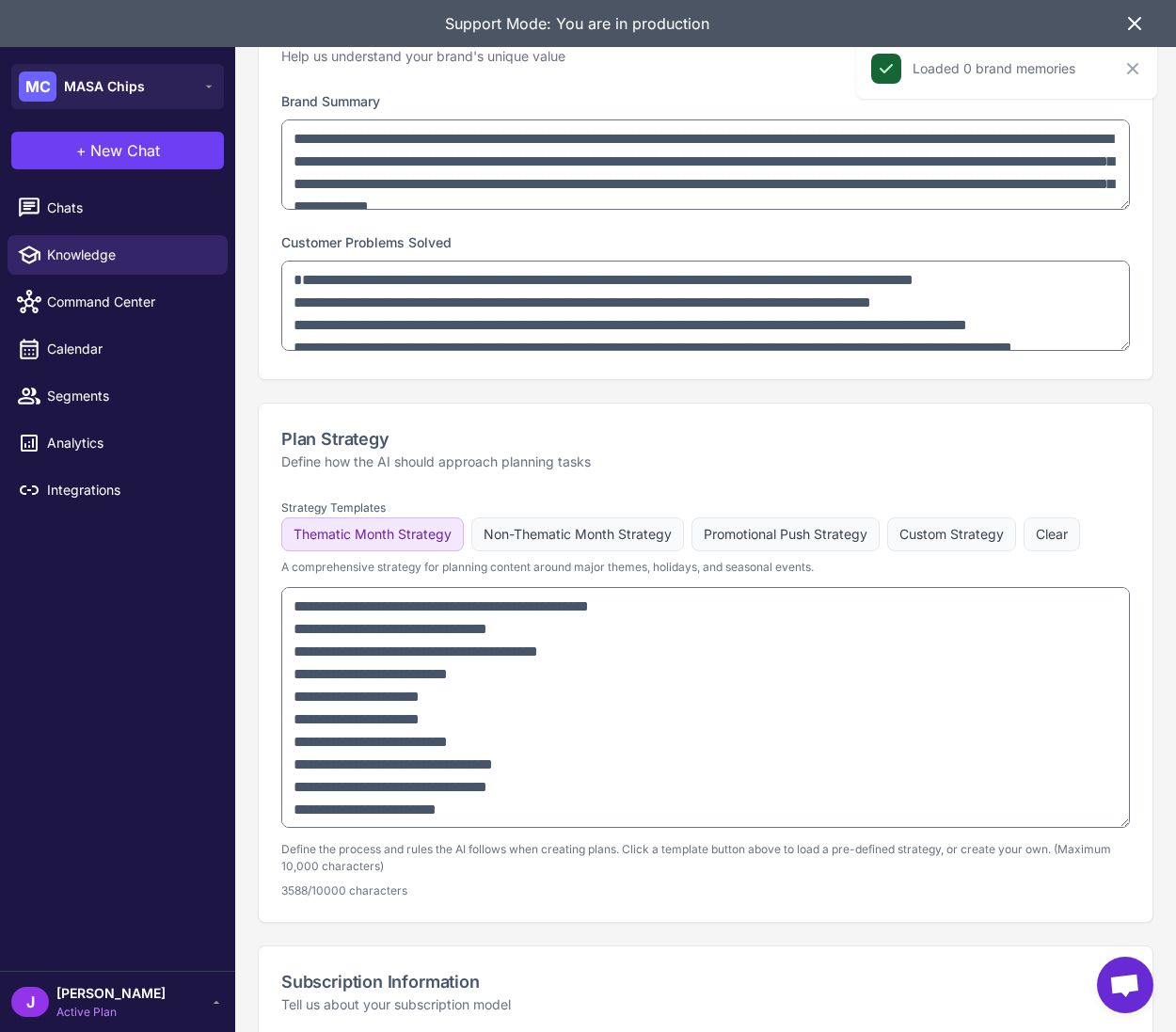 scroll, scrollTop: 0, scrollLeft: 0, axis: both 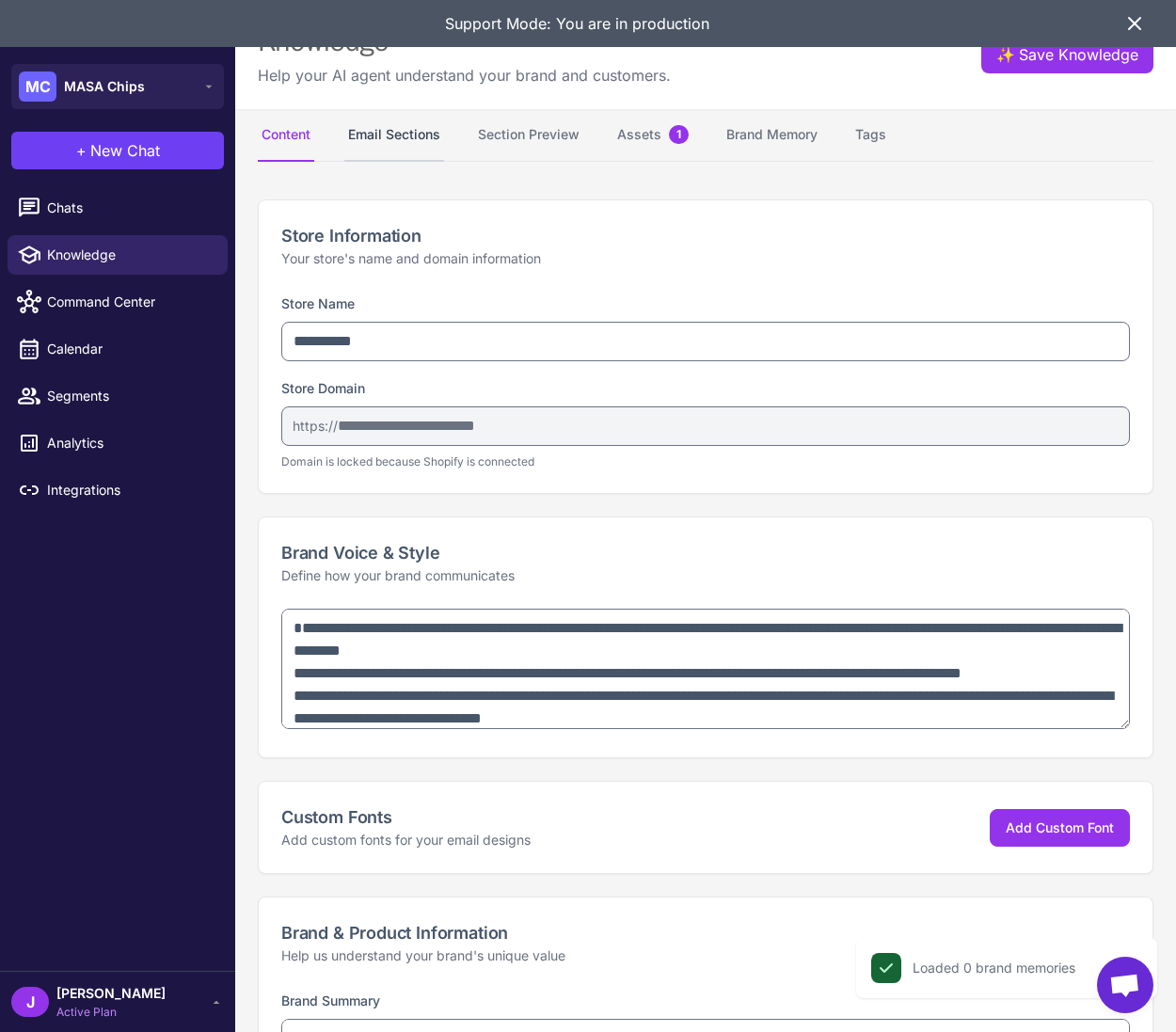 click on "Email Sections" at bounding box center [394, 135] 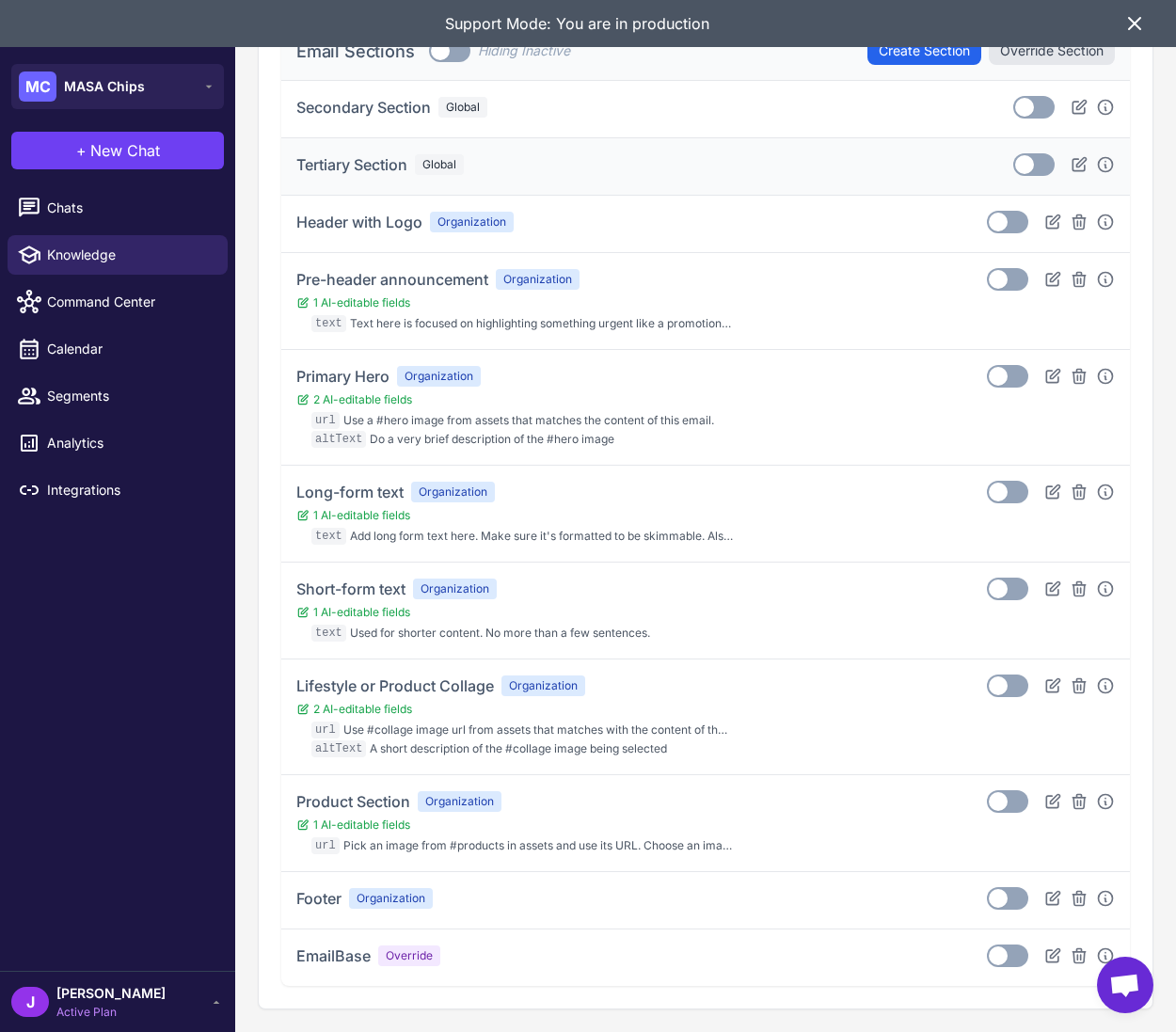 scroll, scrollTop: 0, scrollLeft: 0, axis: both 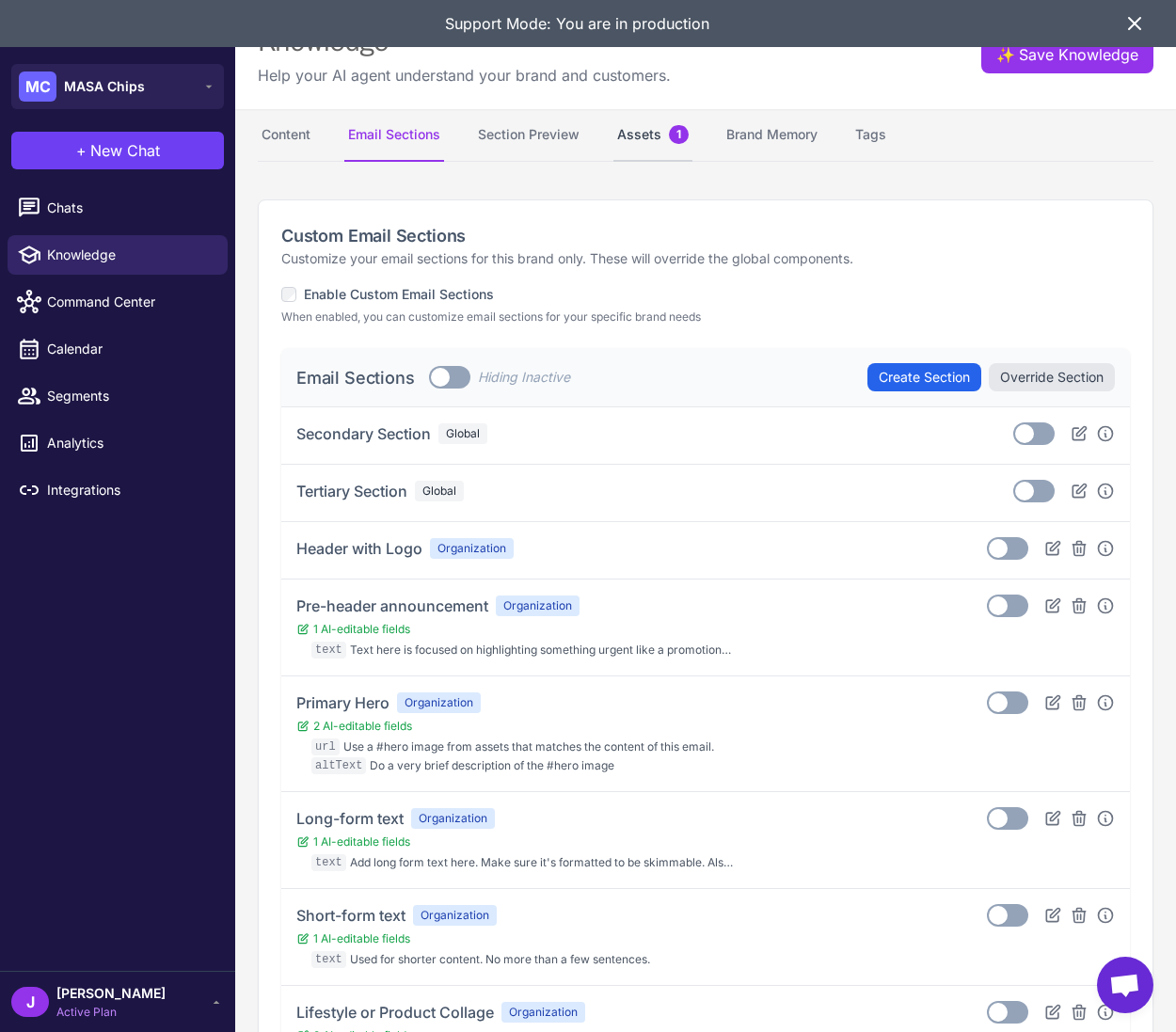 click on "Assets  1" at bounding box center (653, 135) 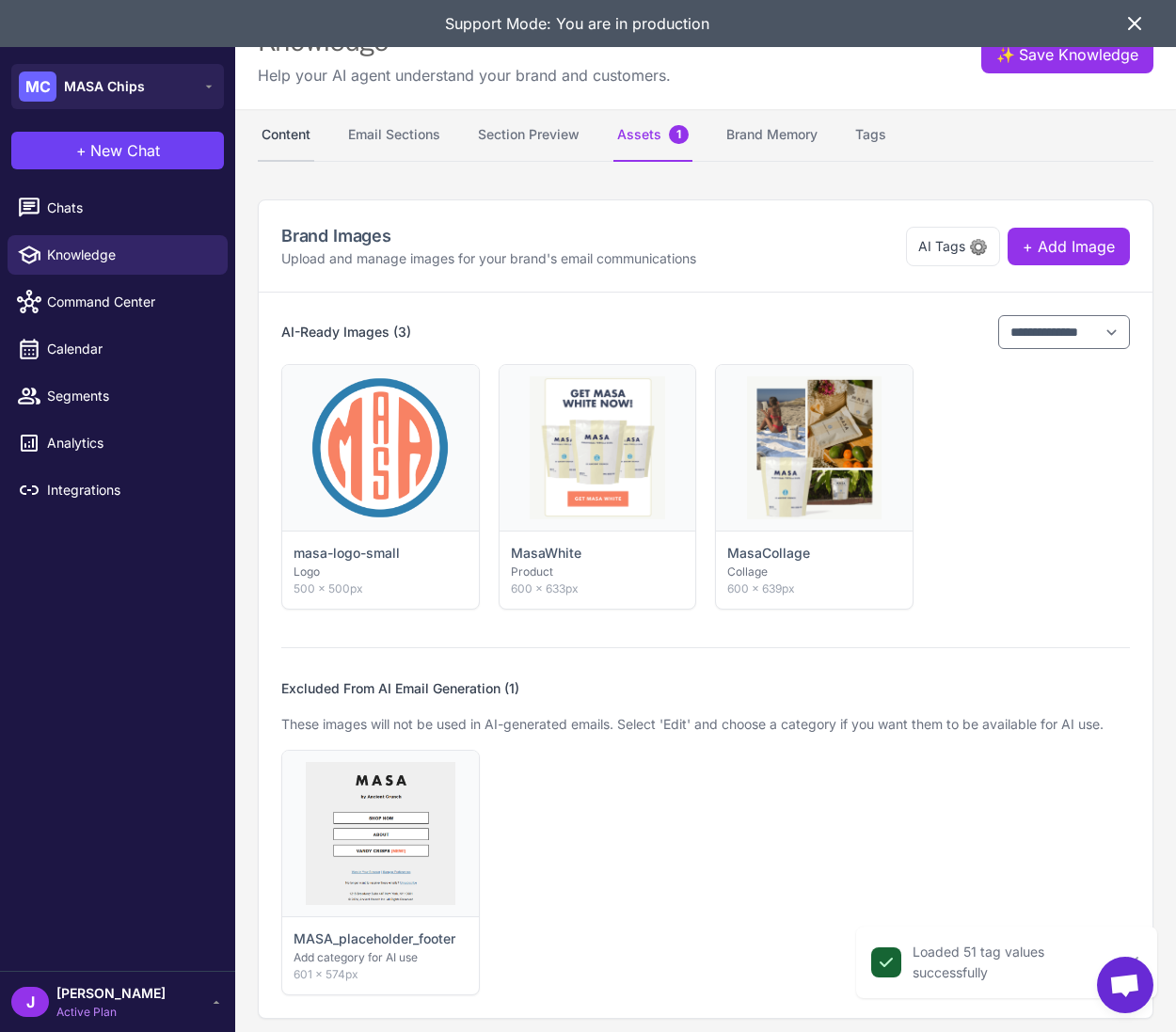 click on "Content" at bounding box center [286, 135] 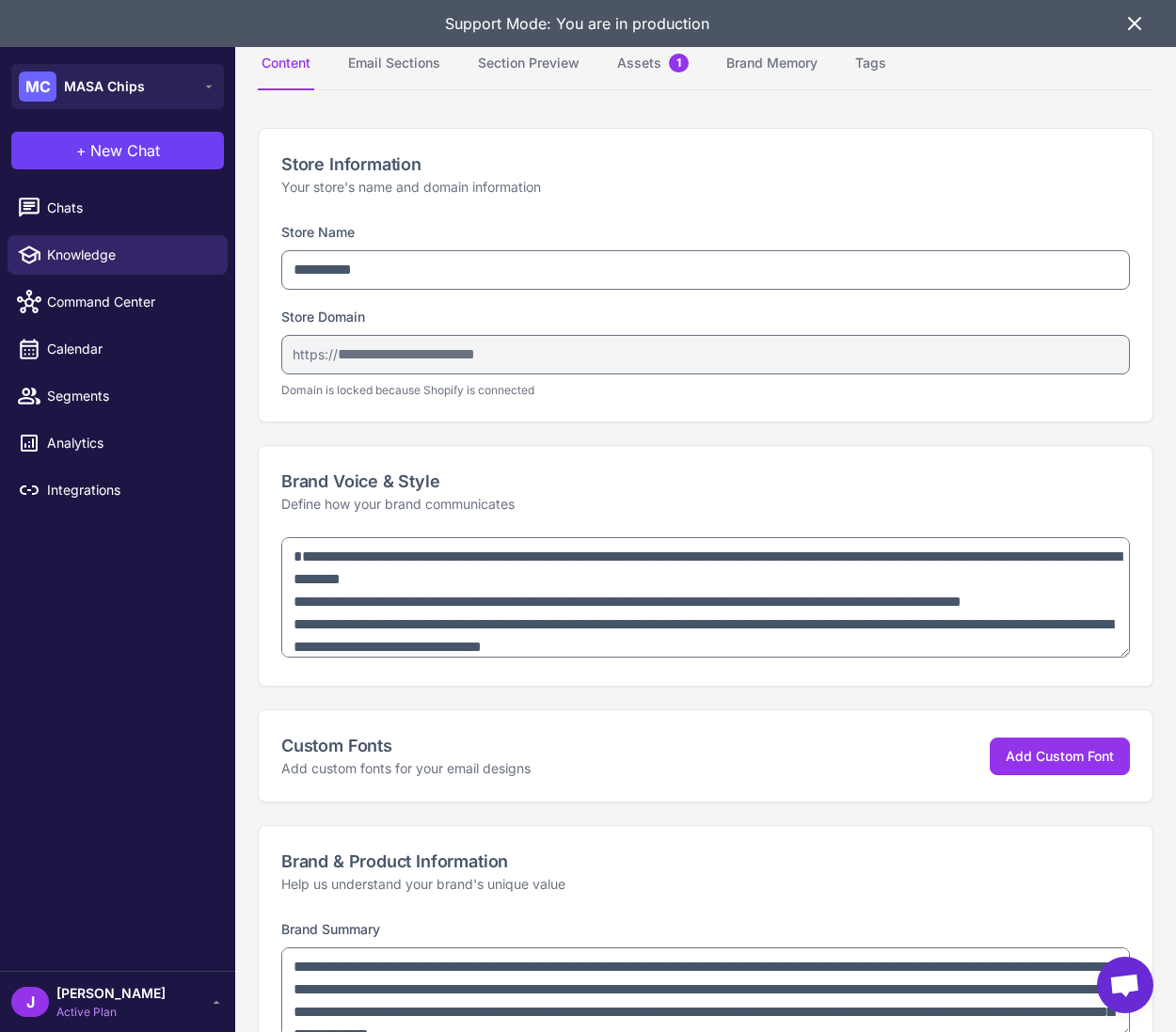 scroll, scrollTop: 0, scrollLeft: 0, axis: both 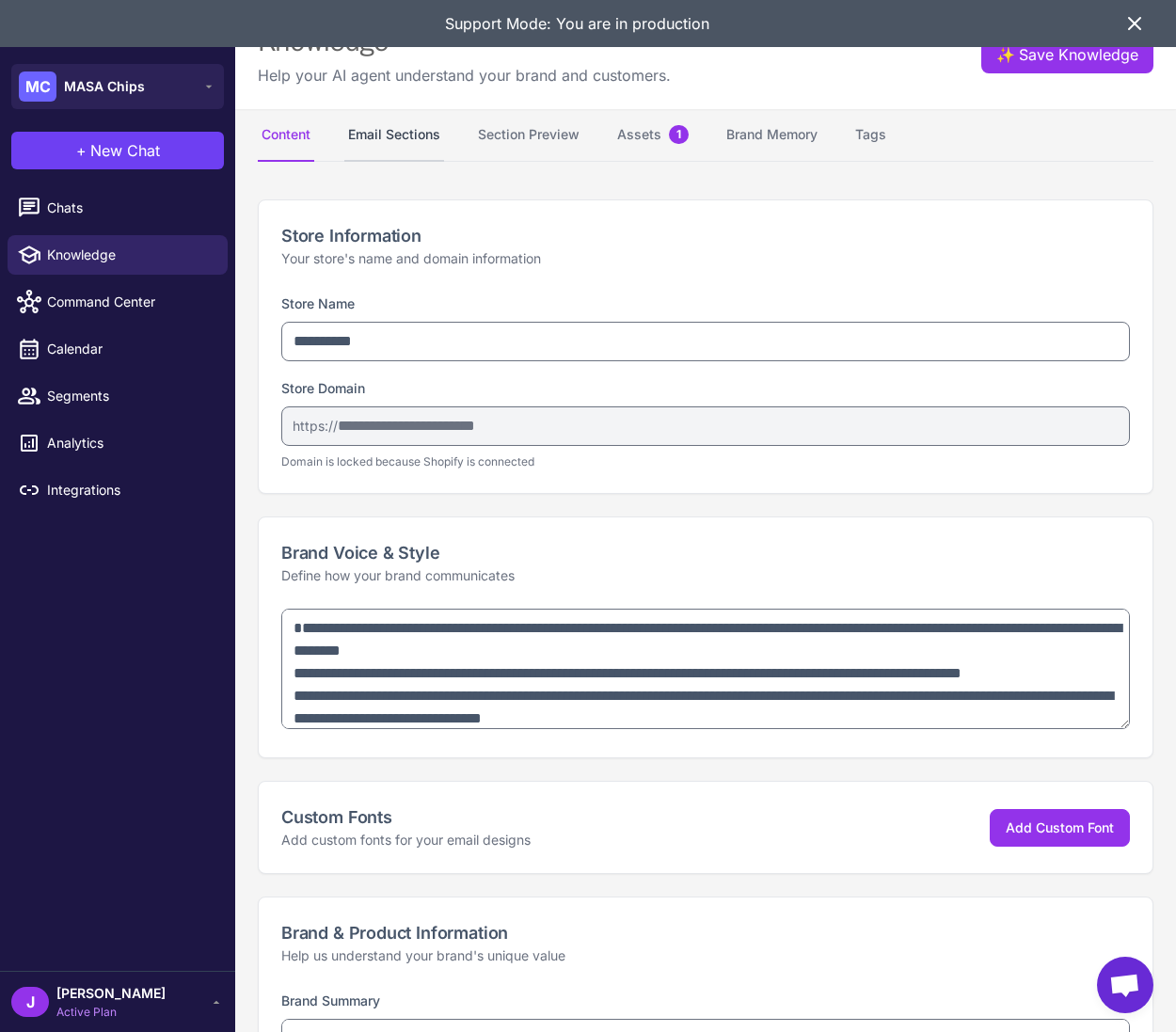 click on "Email Sections" at bounding box center [394, 135] 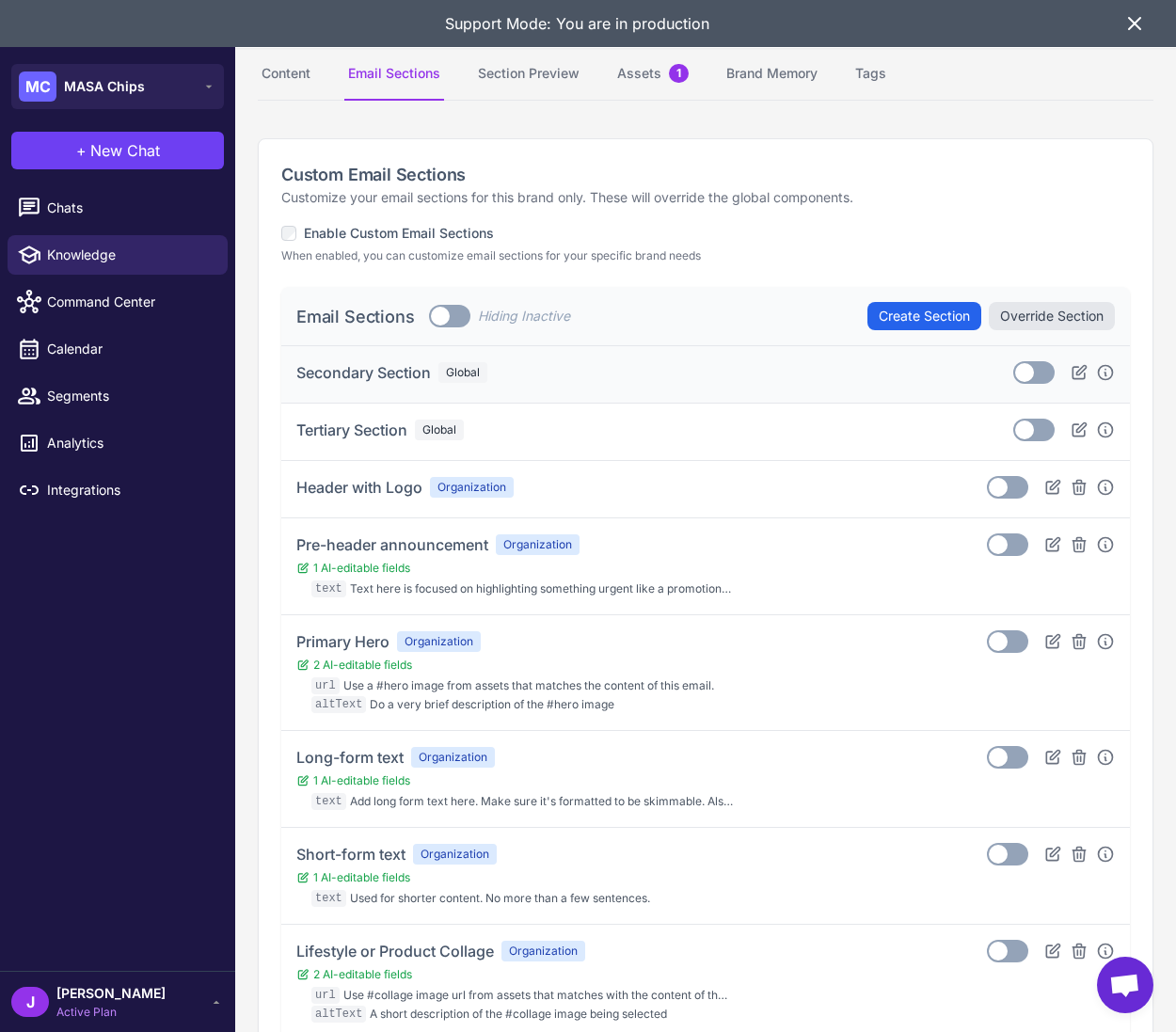 scroll, scrollTop: 0, scrollLeft: 0, axis: both 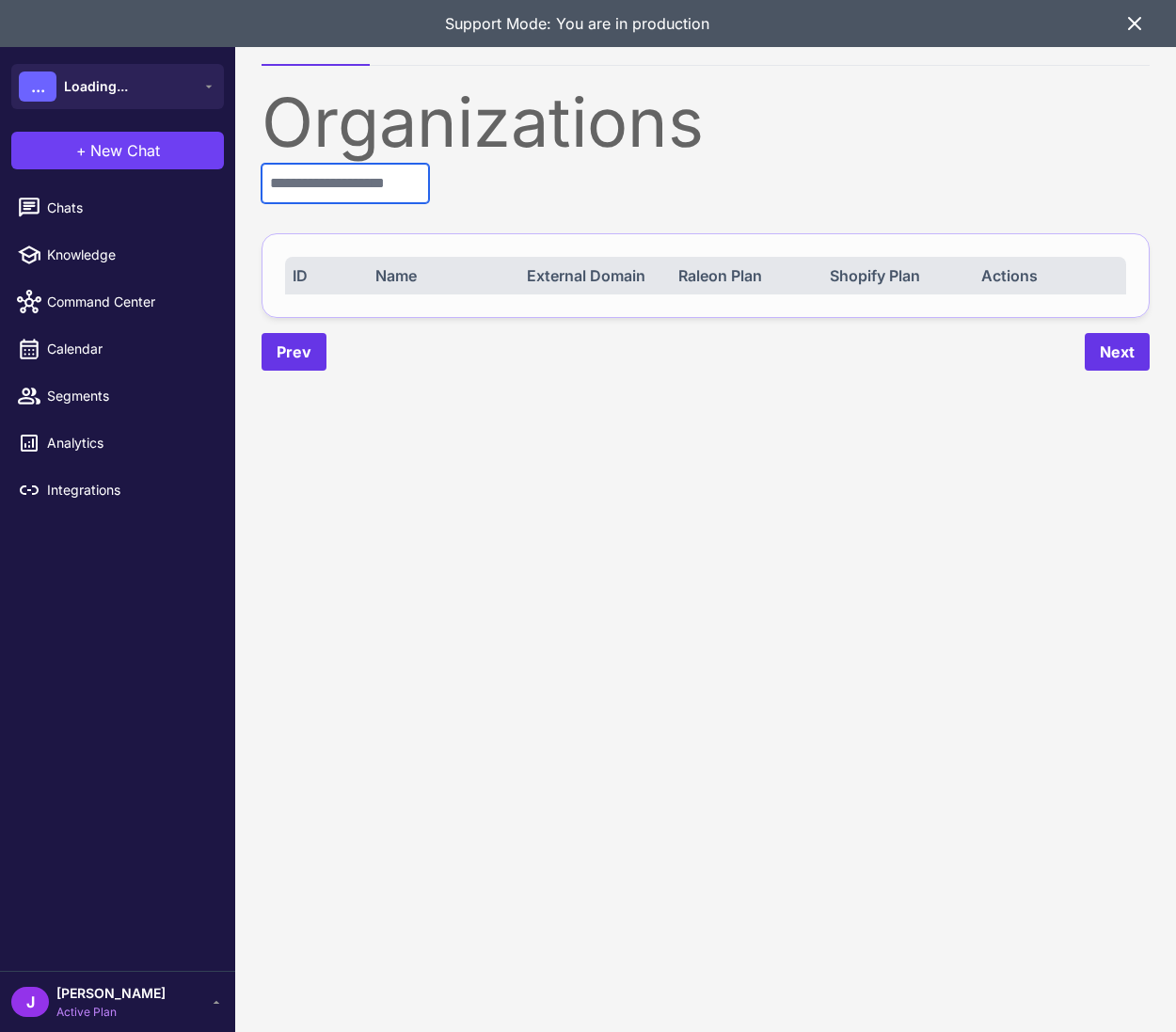 click at bounding box center [345, 183] 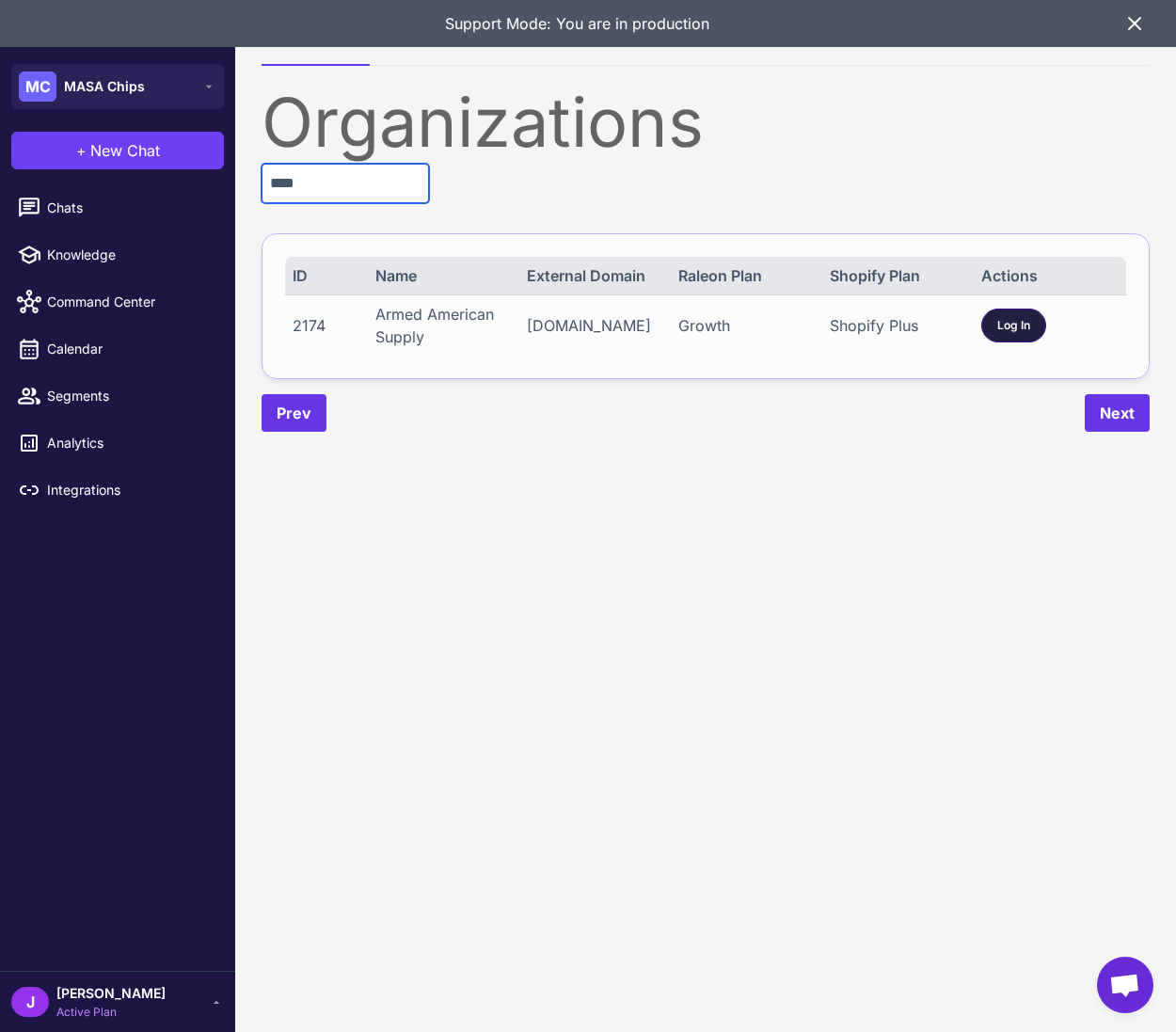 type on "****" 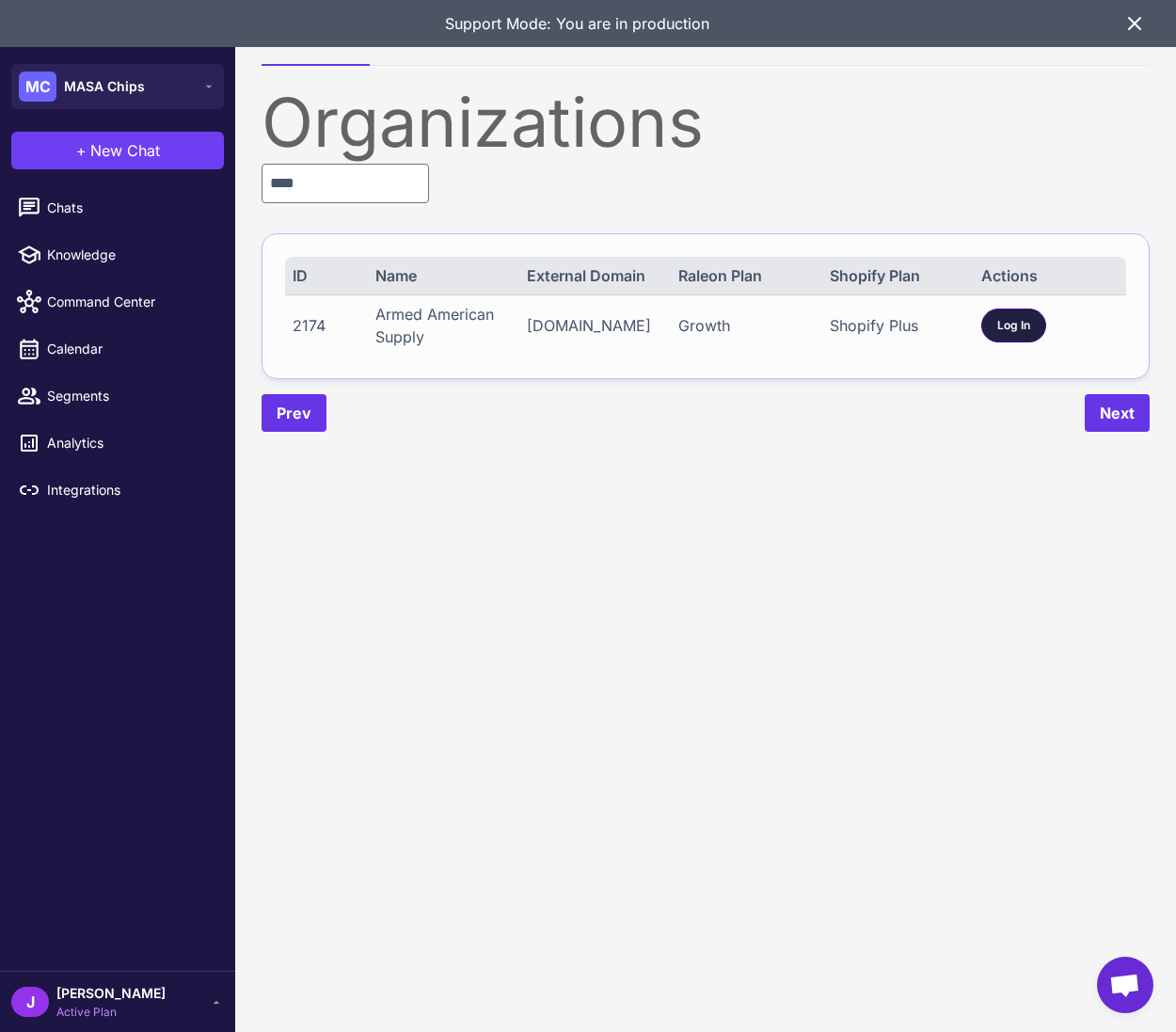 click on "Log In" at bounding box center [1013, 325] 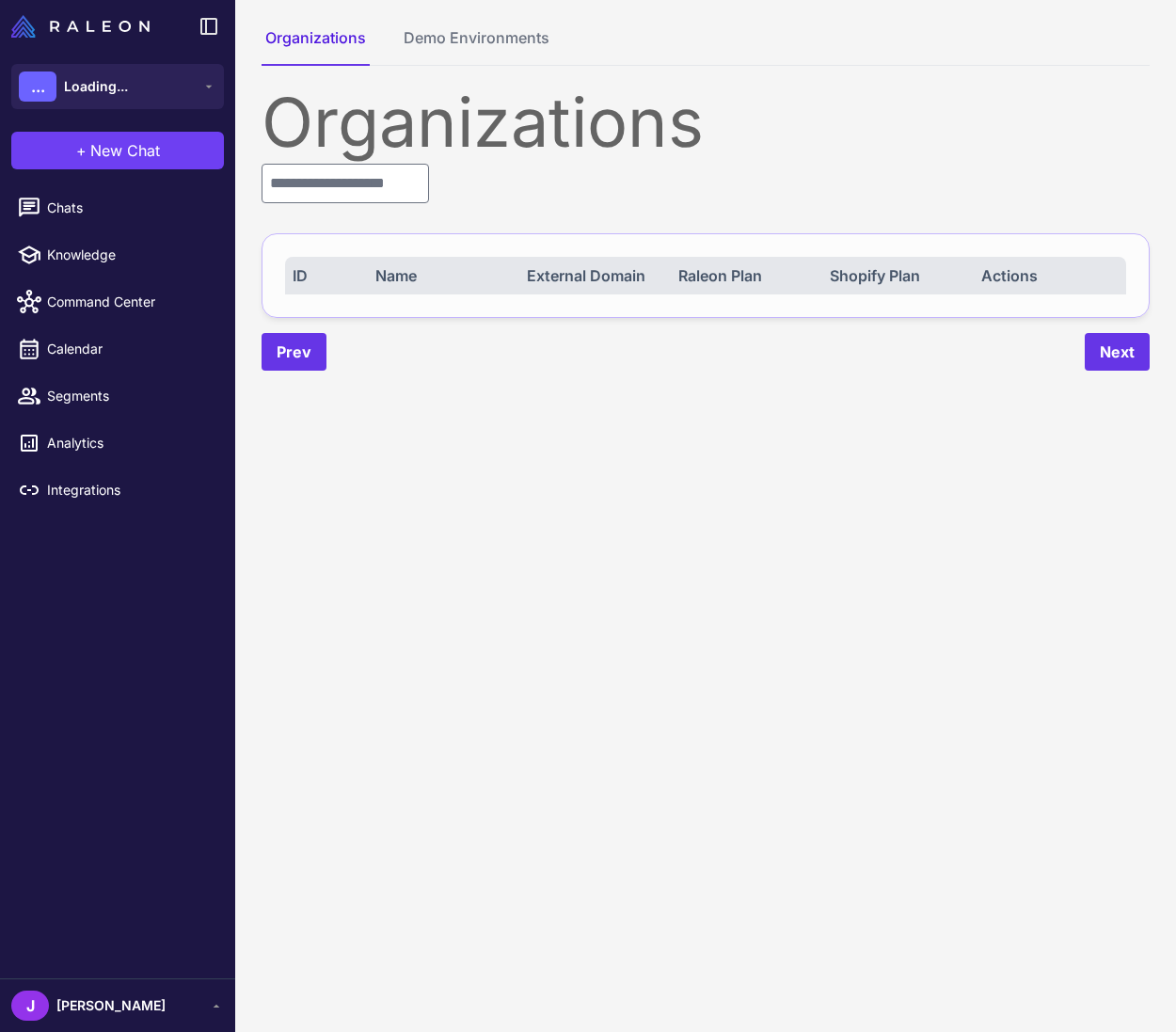 scroll, scrollTop: 0, scrollLeft: 0, axis: both 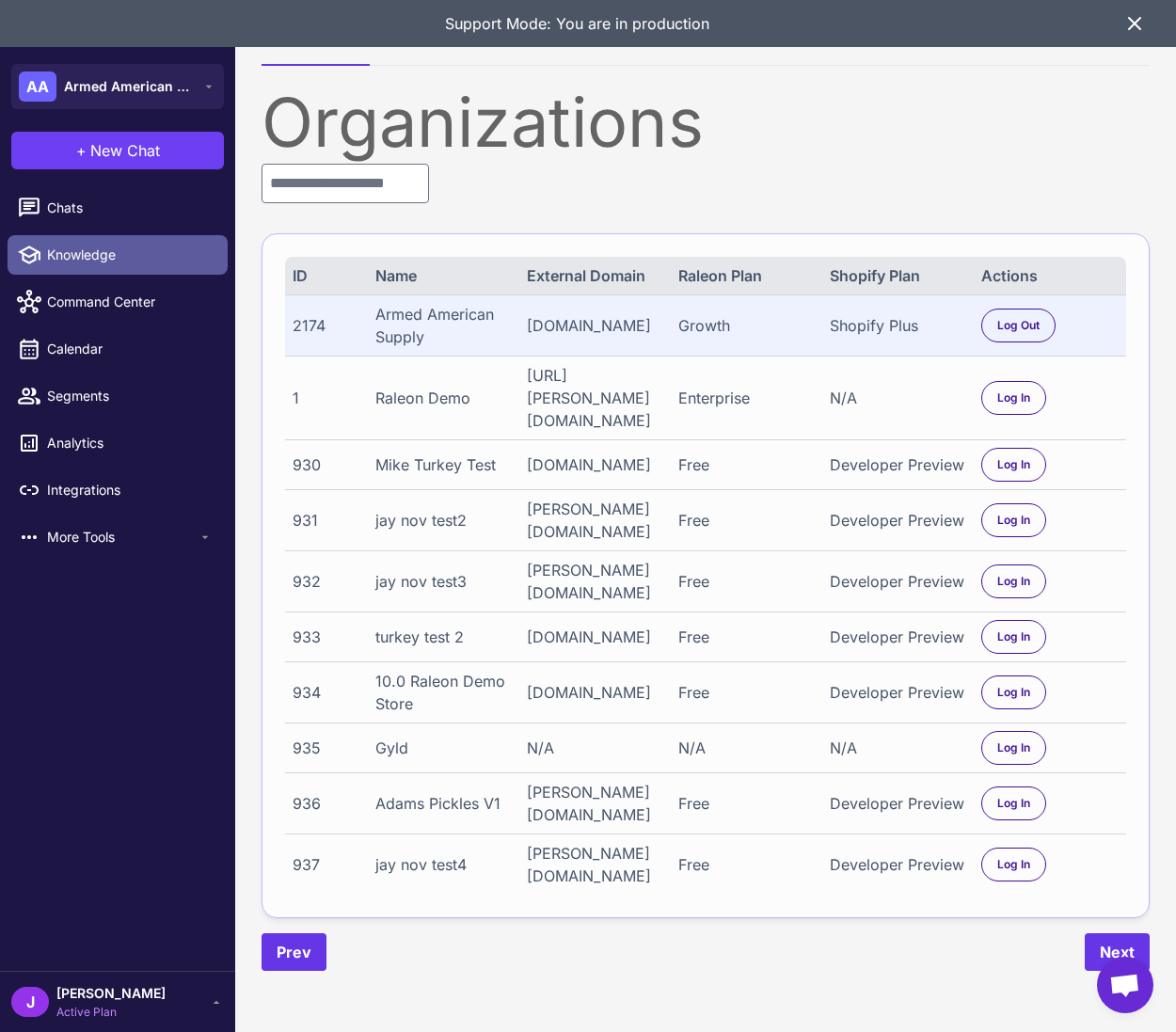 click on "Knowledge" at bounding box center (118, 255) 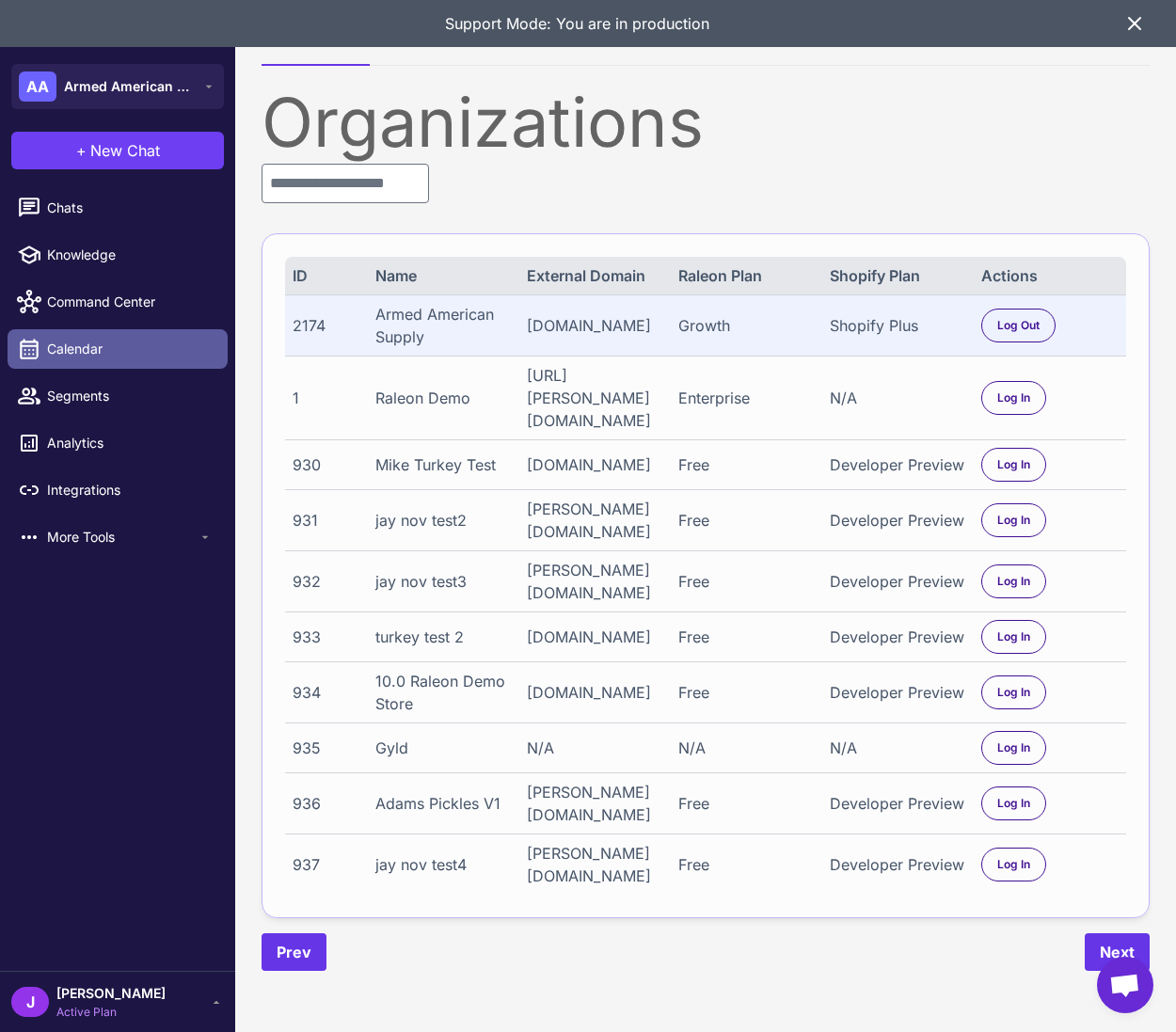 select 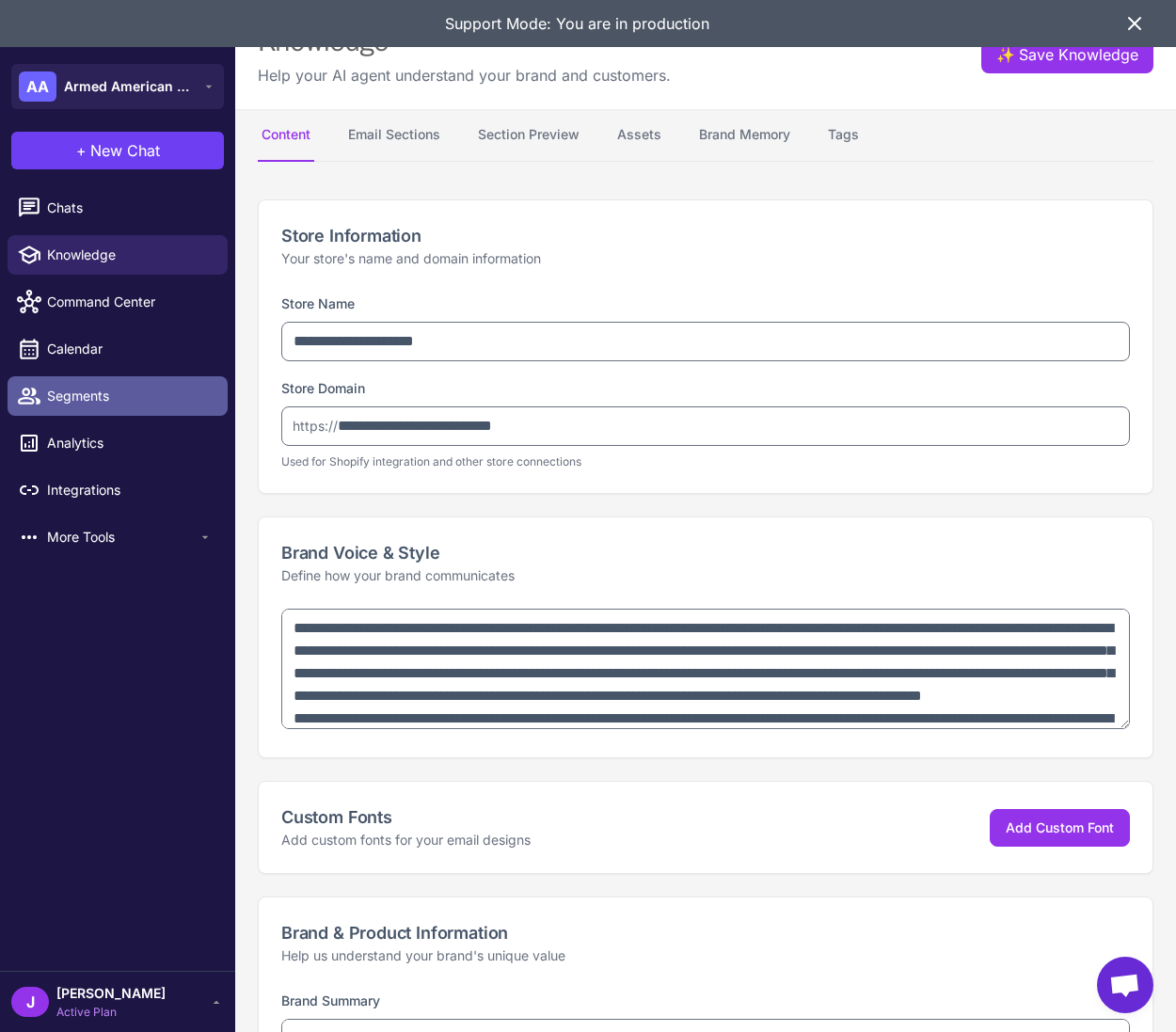 type on "**********" 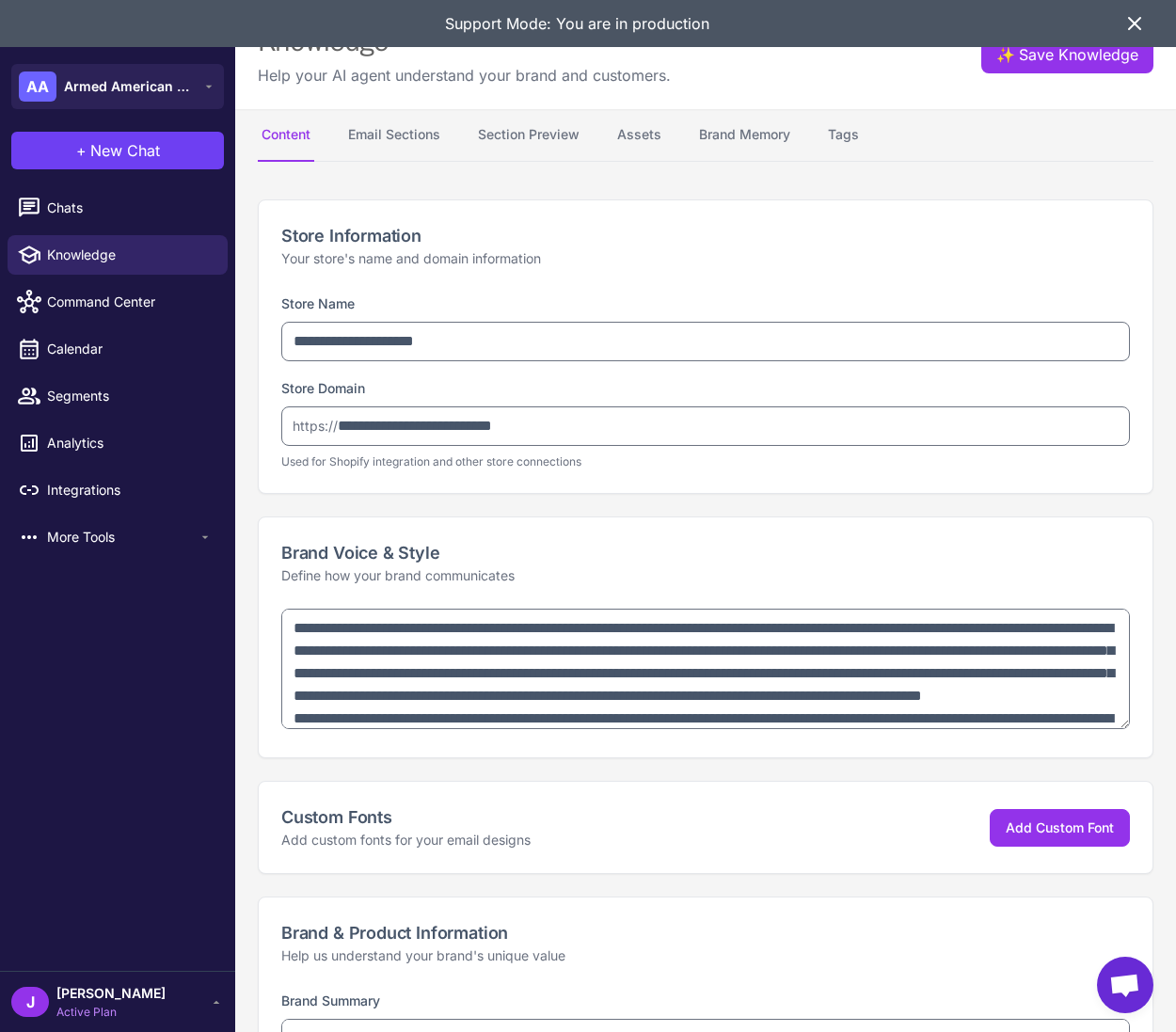 select on "**" 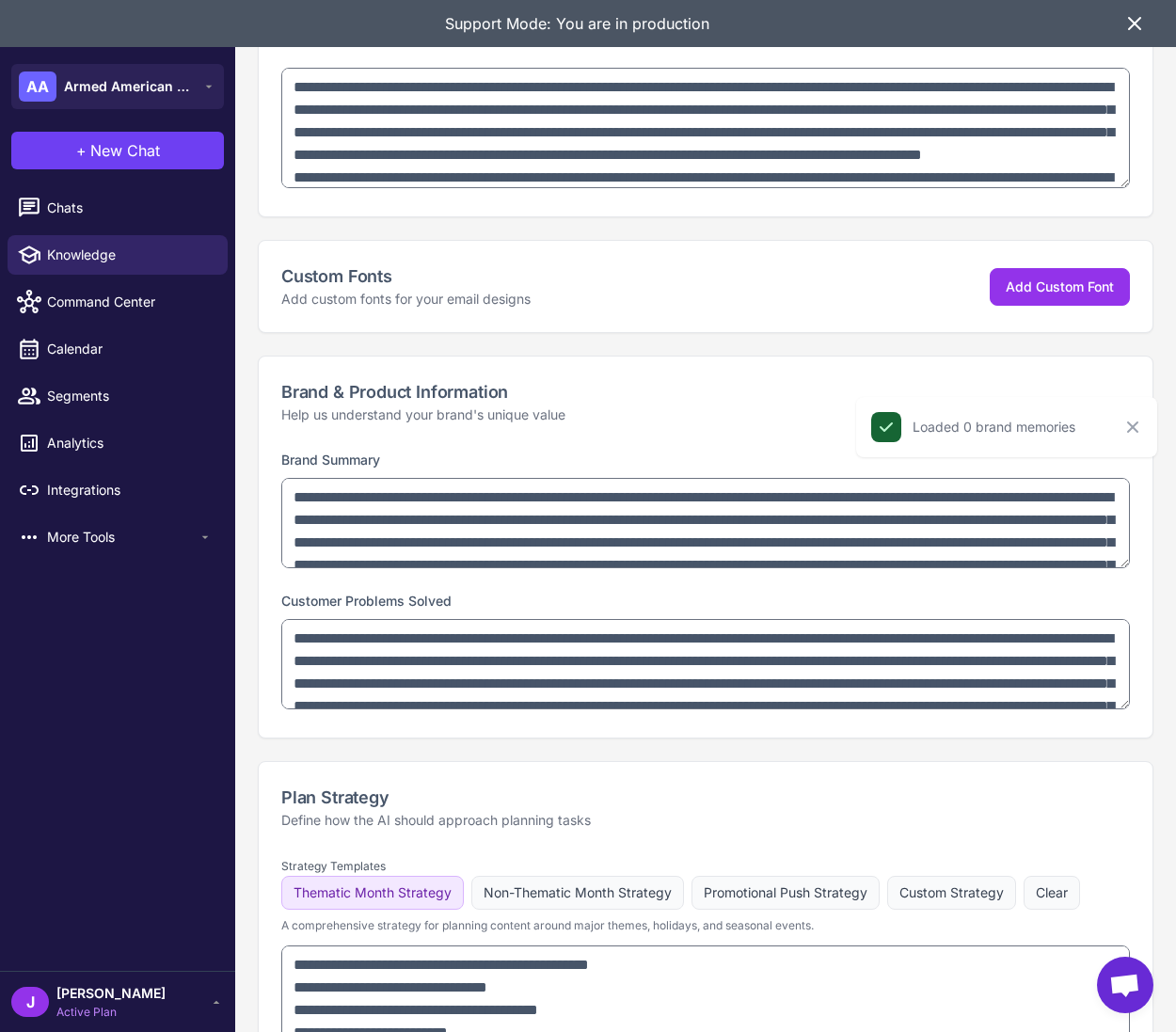 scroll, scrollTop: 0, scrollLeft: 0, axis: both 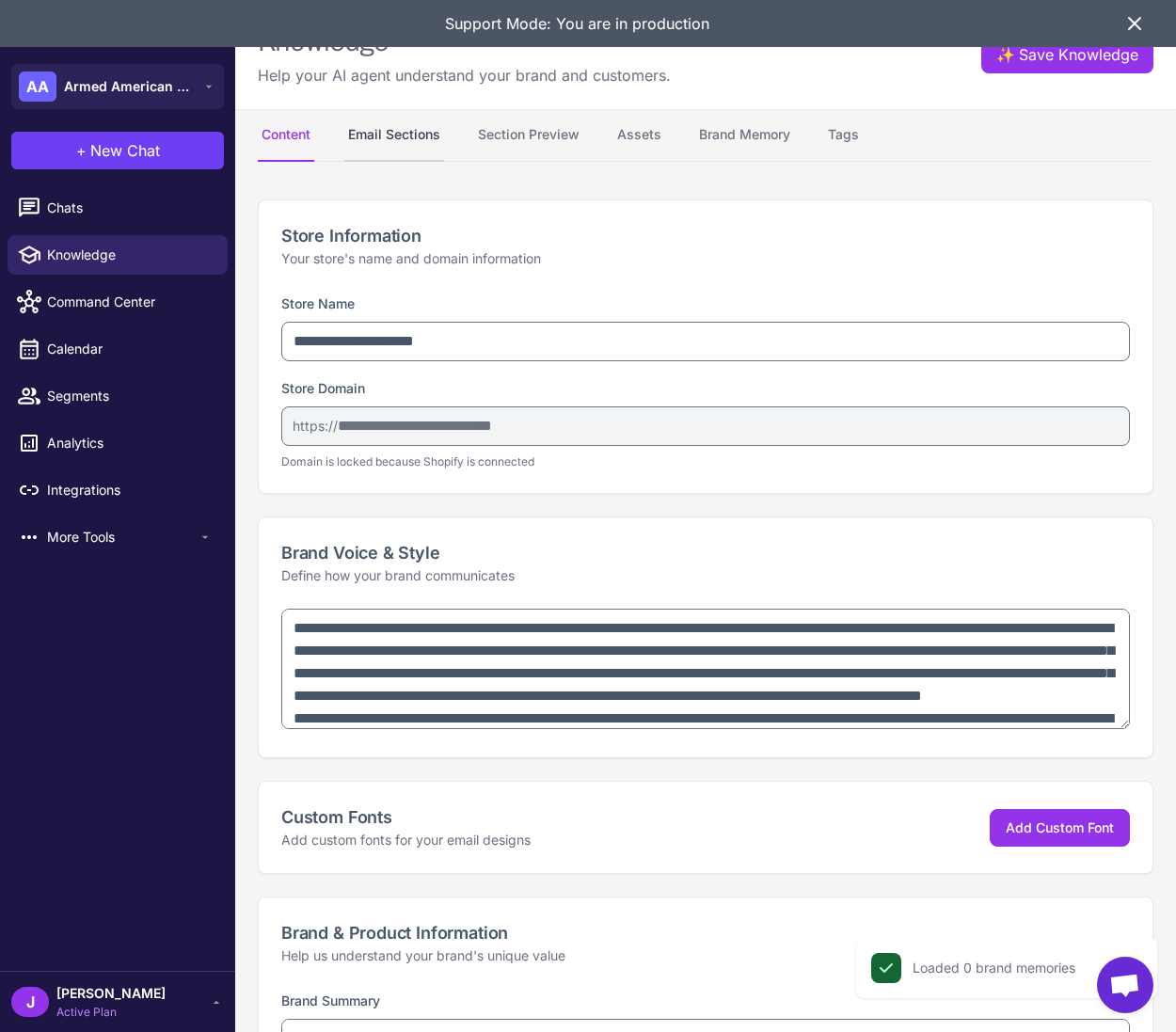 click on "Email Sections" at bounding box center (394, 135) 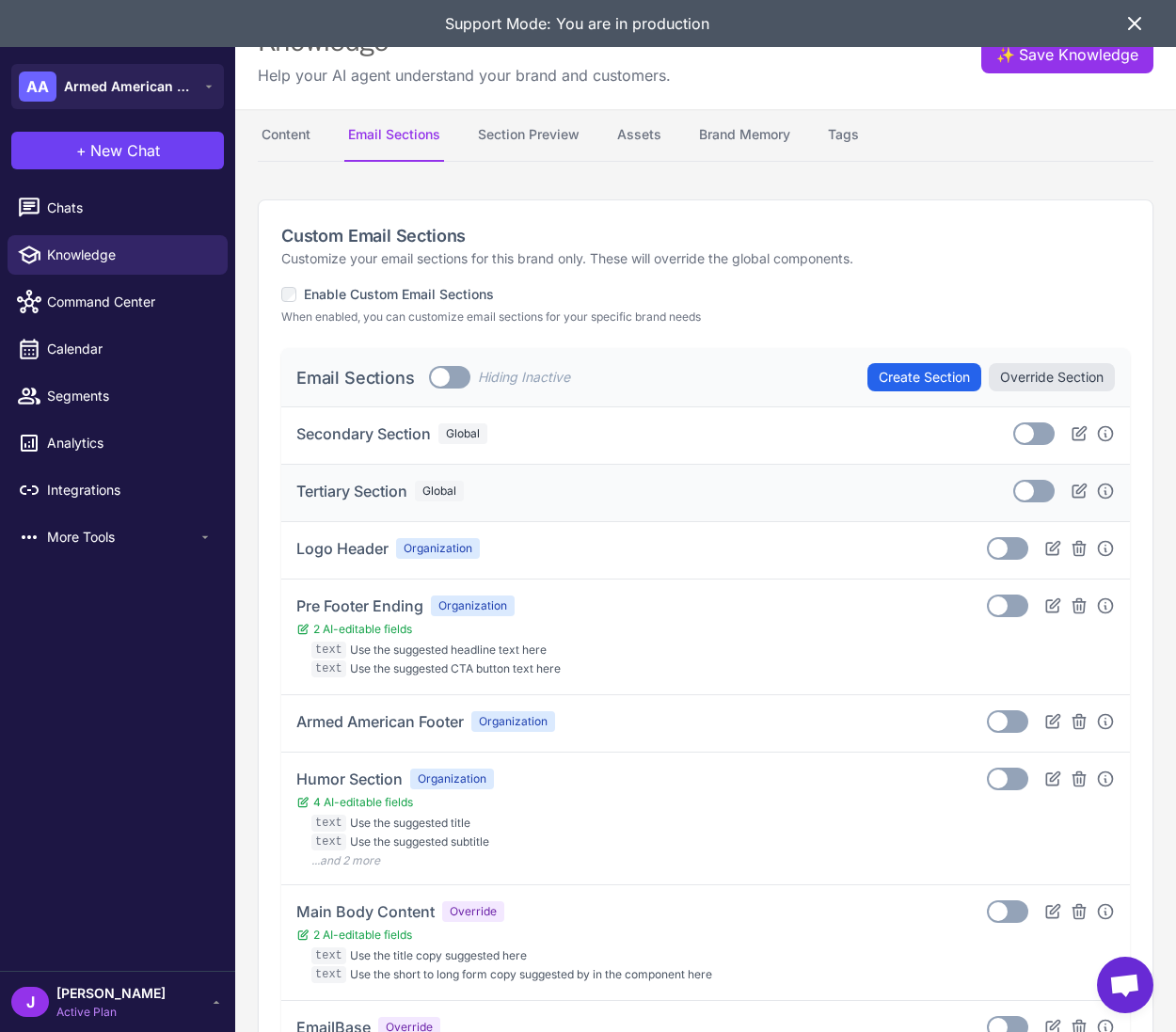 click at bounding box center [1025, 491] 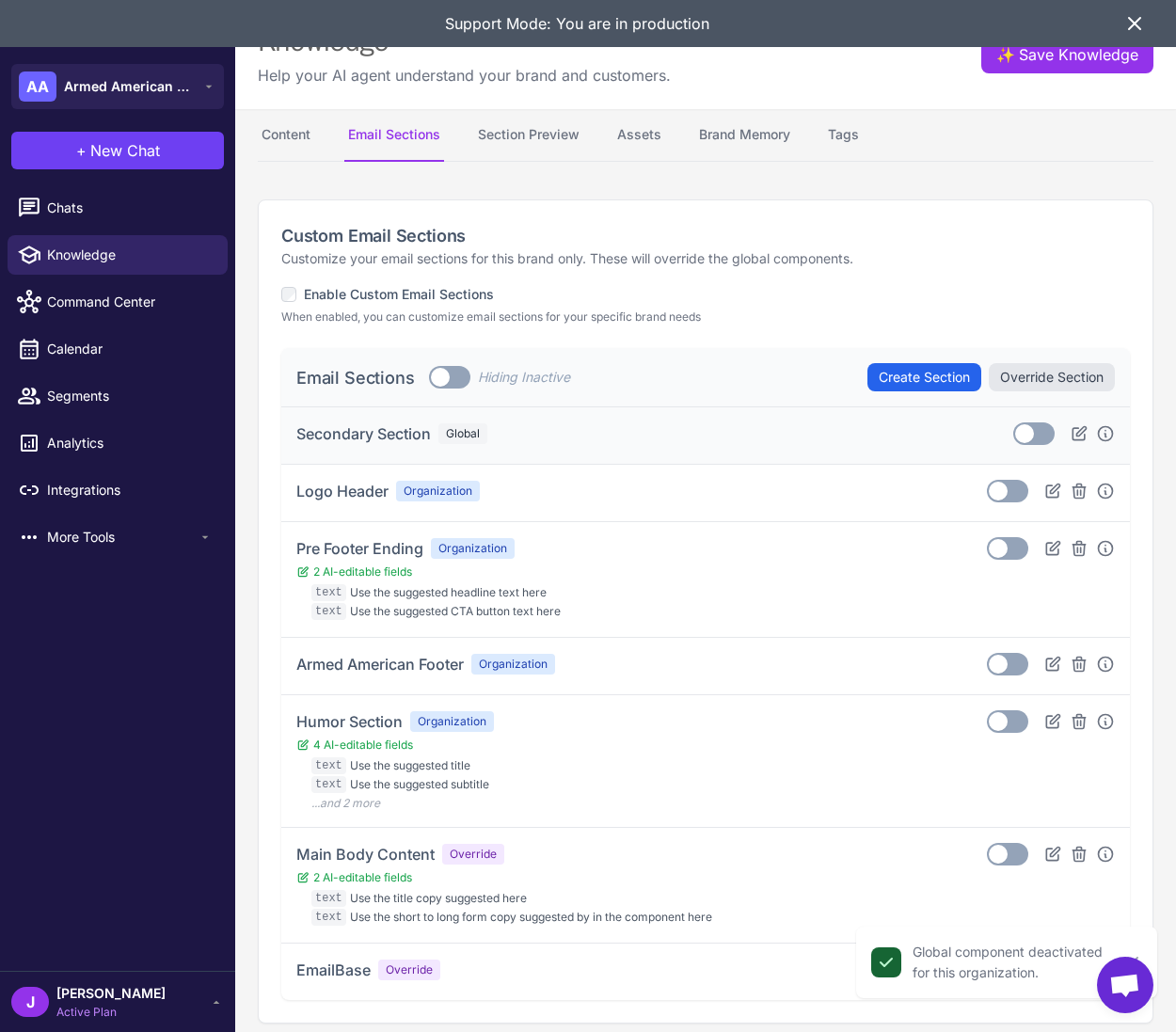click at bounding box center [1025, 434] 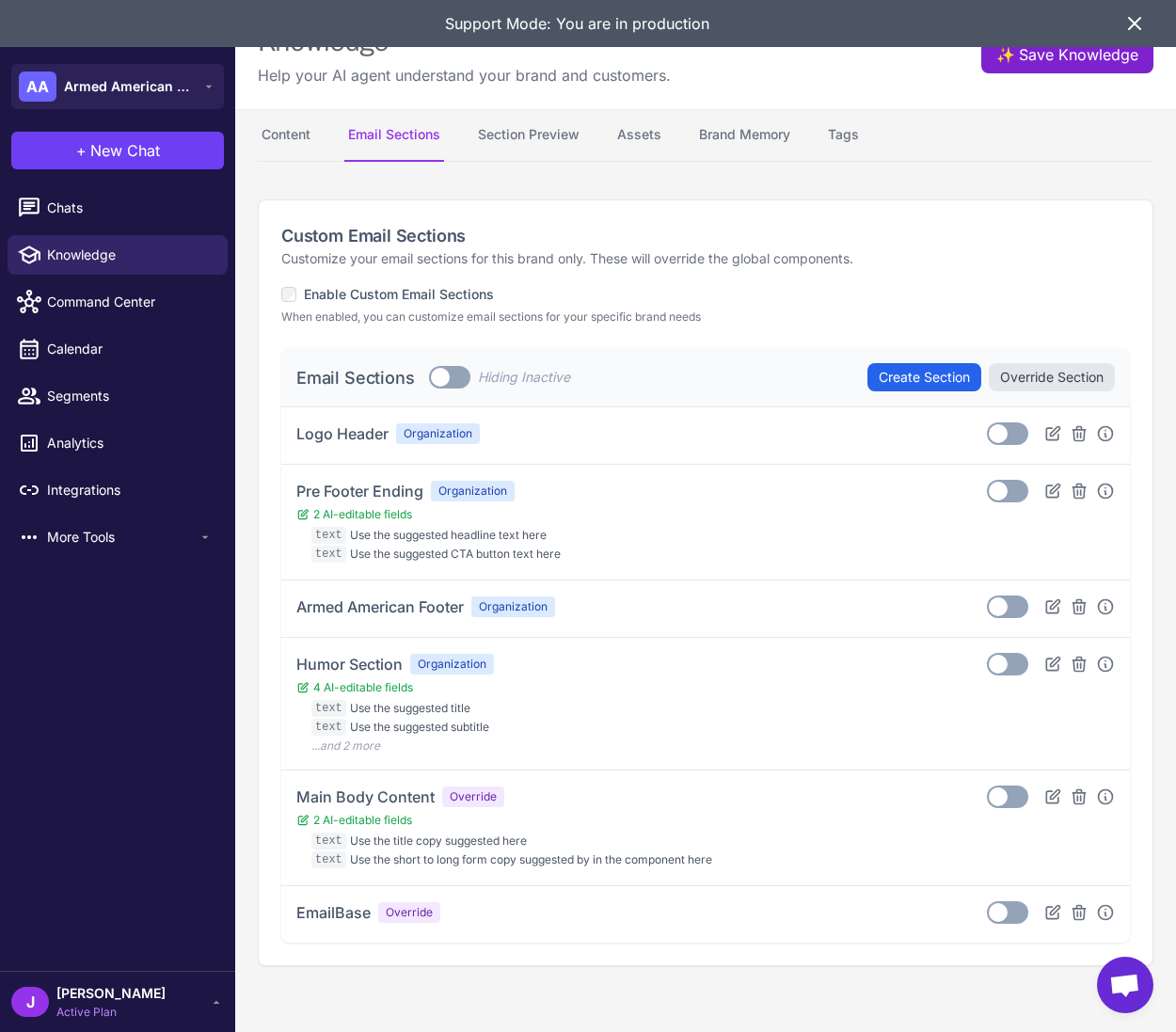 click on "✨  Save Knowledge" at bounding box center (1067, 55) 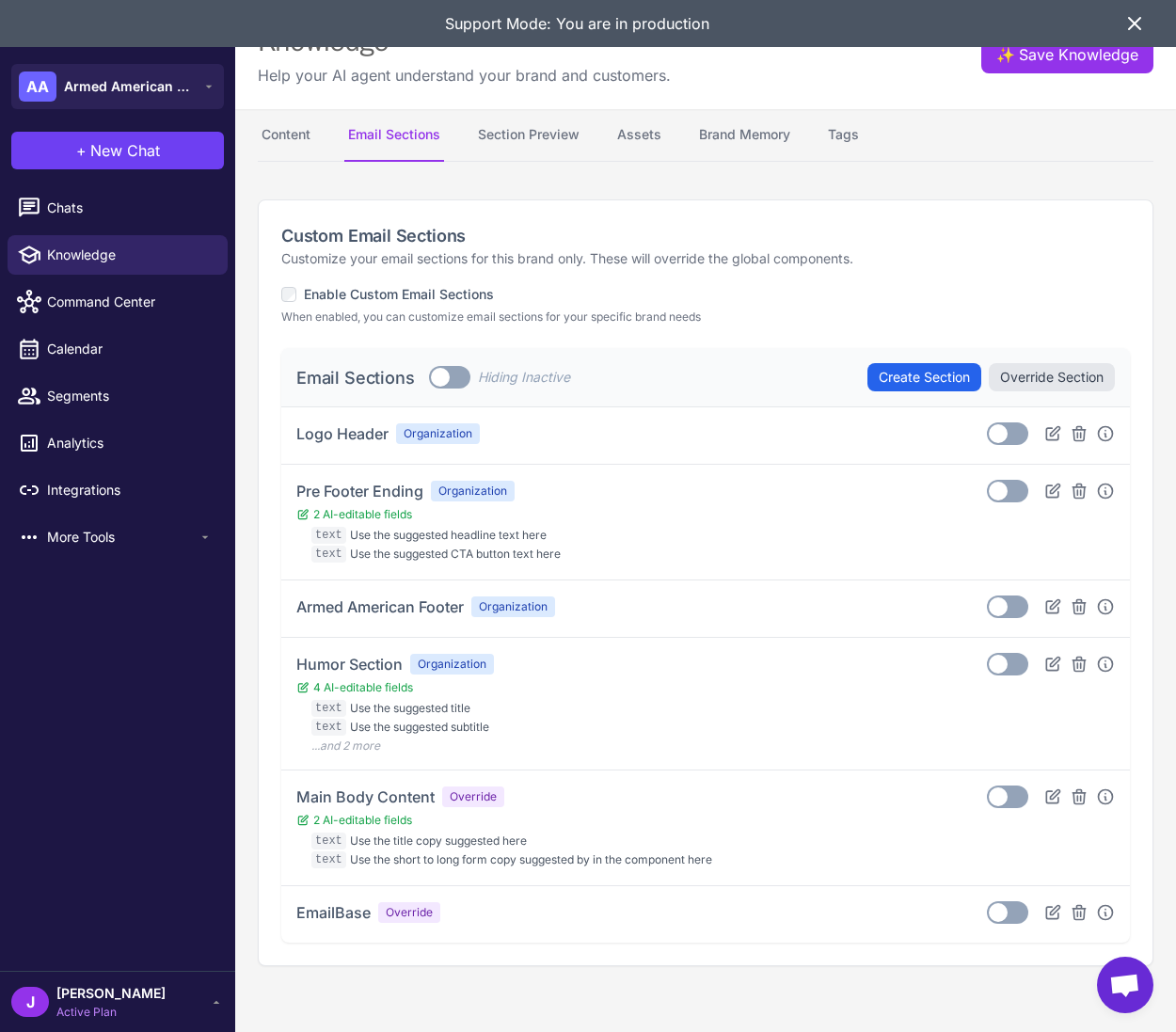 click 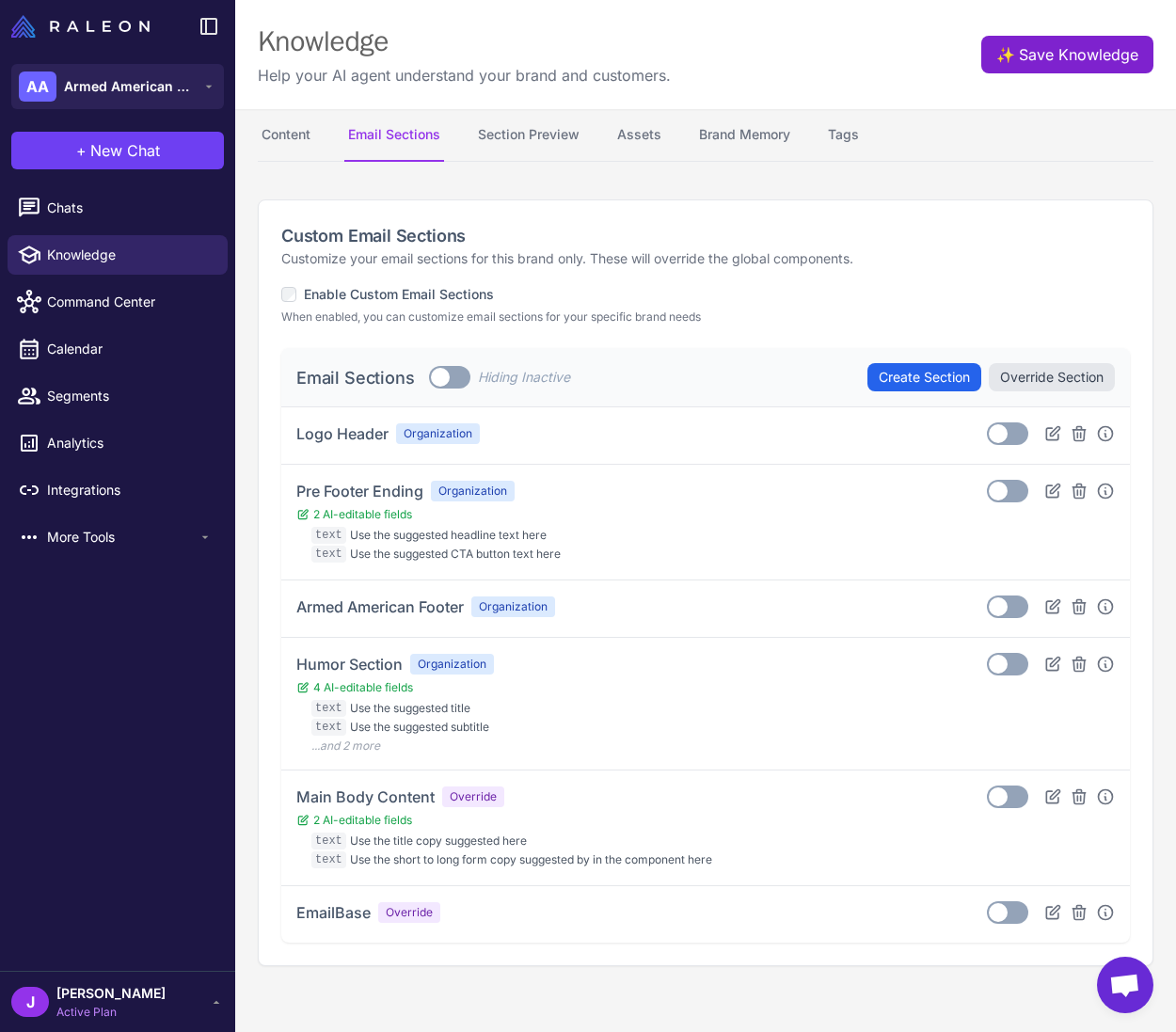 click on "✨  Save Knowledge" at bounding box center [1067, 55] 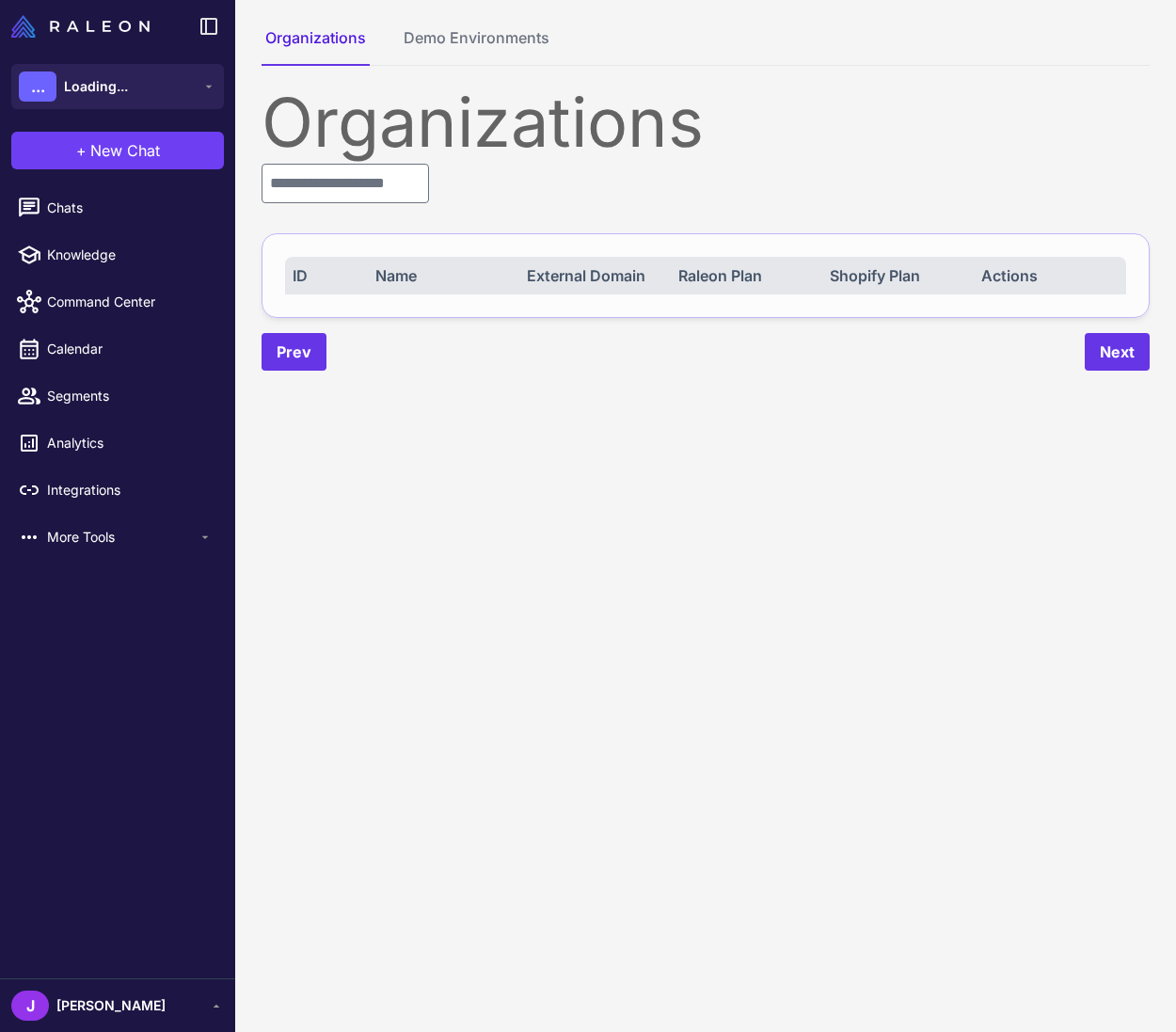 scroll, scrollTop: 0, scrollLeft: 0, axis: both 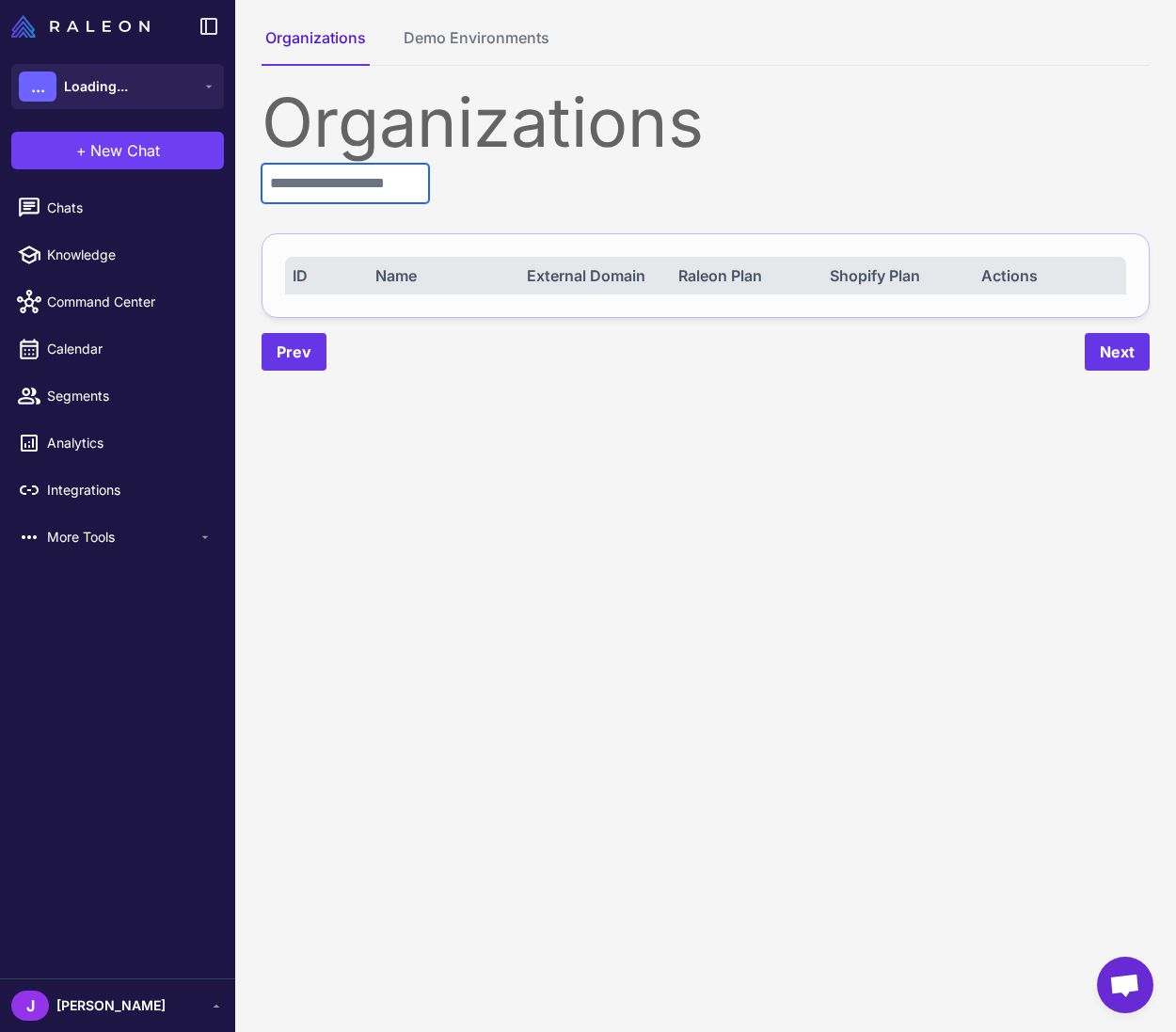 click at bounding box center [345, 183] 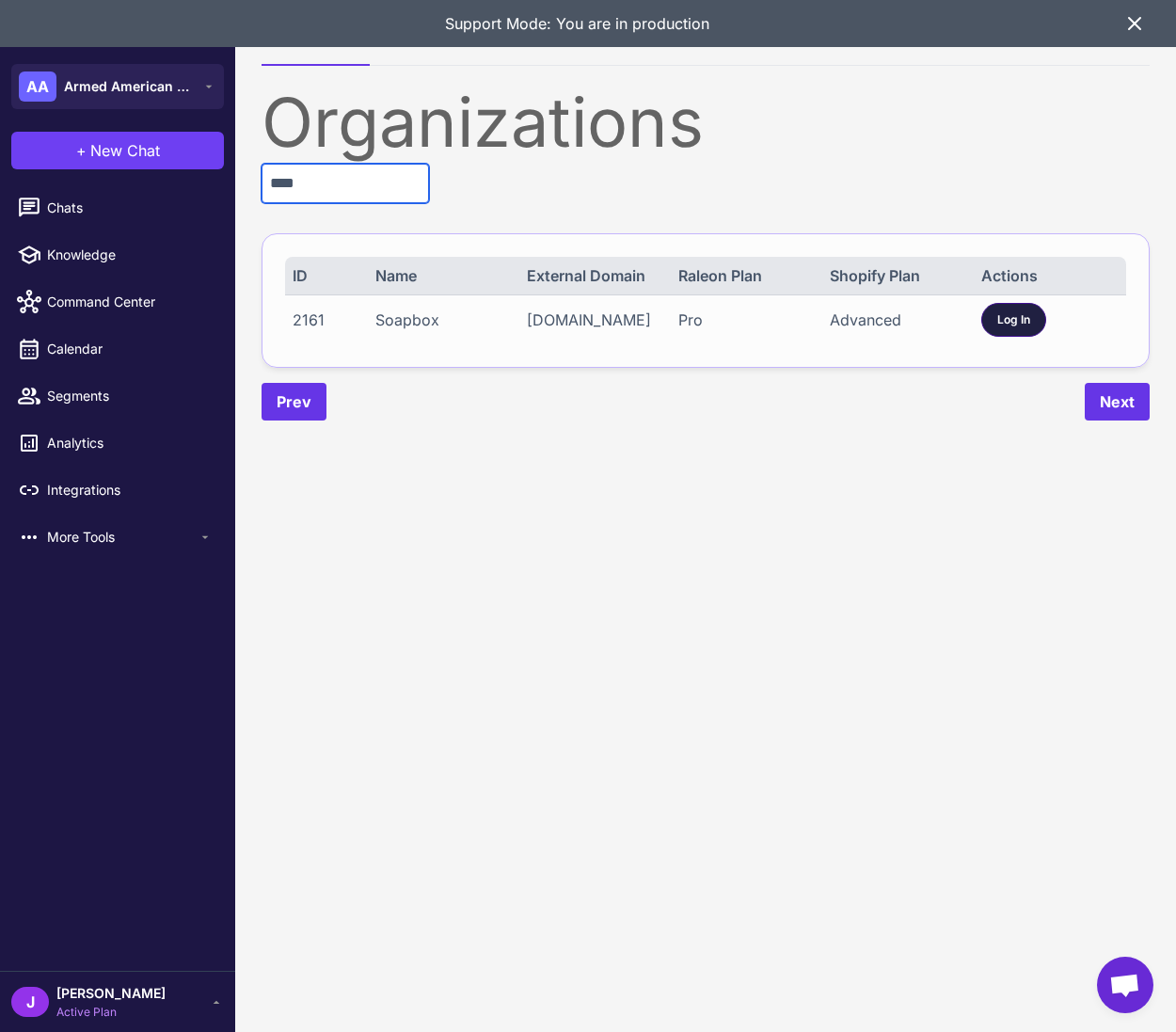 type on "****" 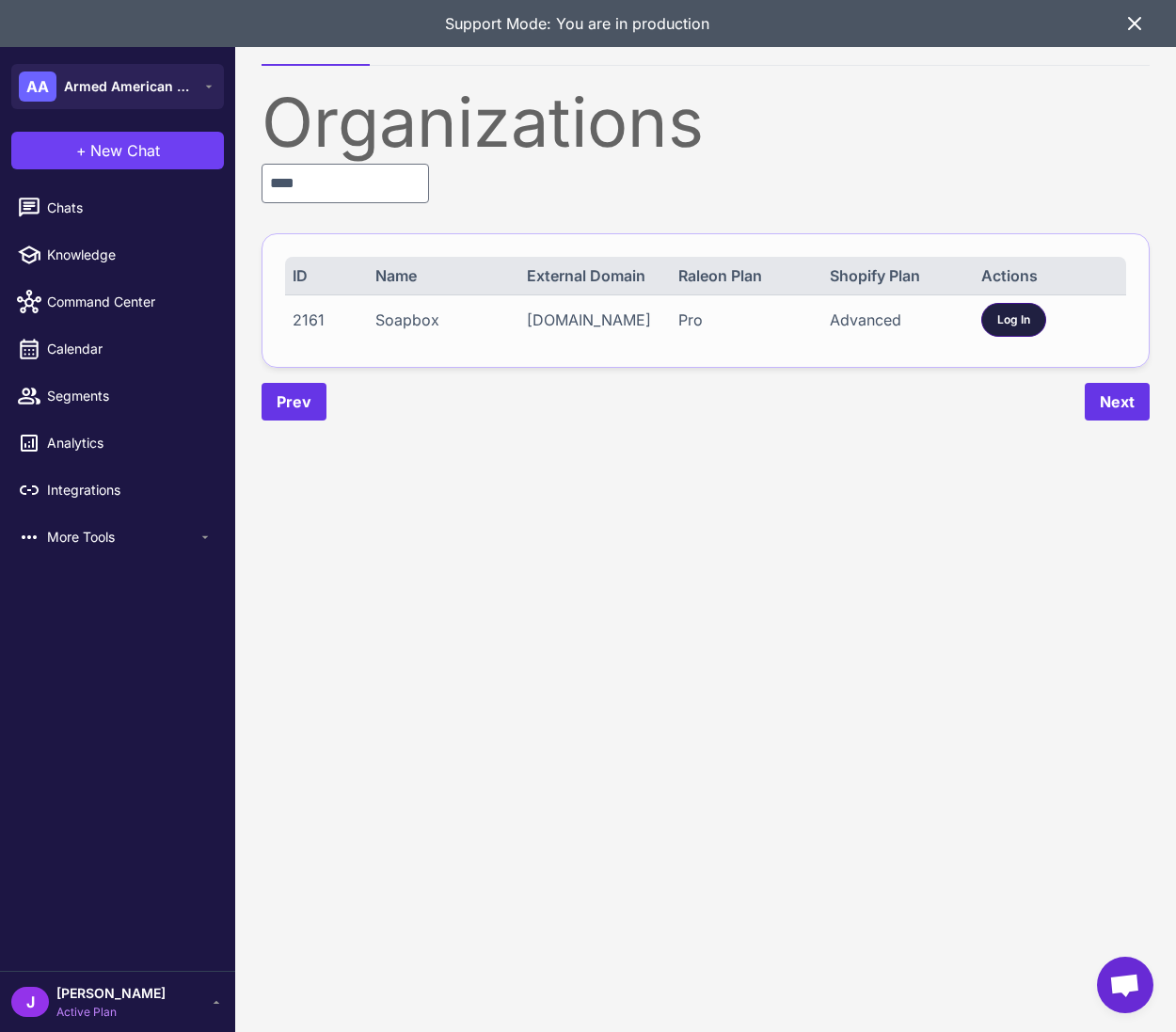 click on "Log In" at bounding box center (1013, 320) 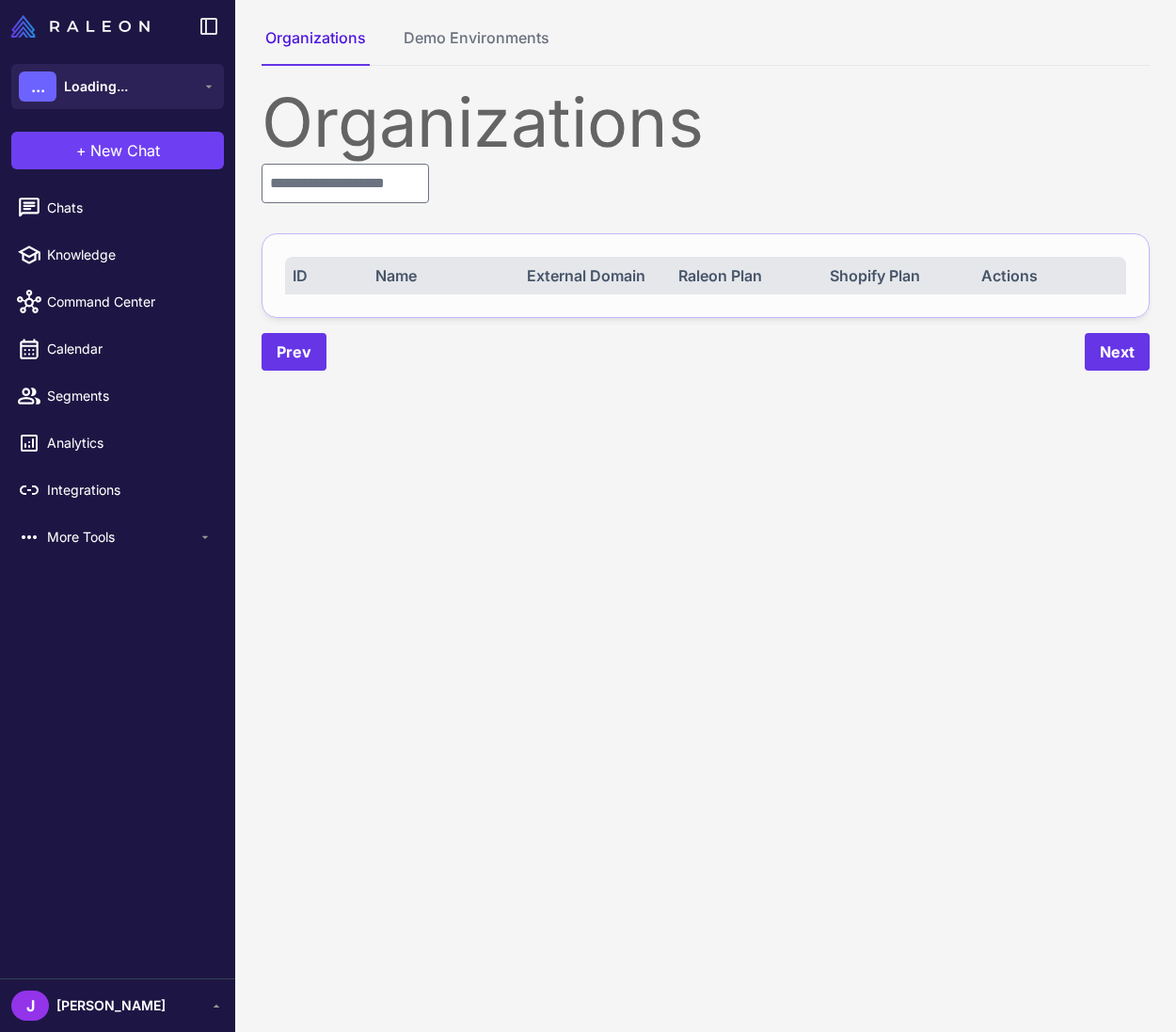 scroll, scrollTop: 0, scrollLeft: 0, axis: both 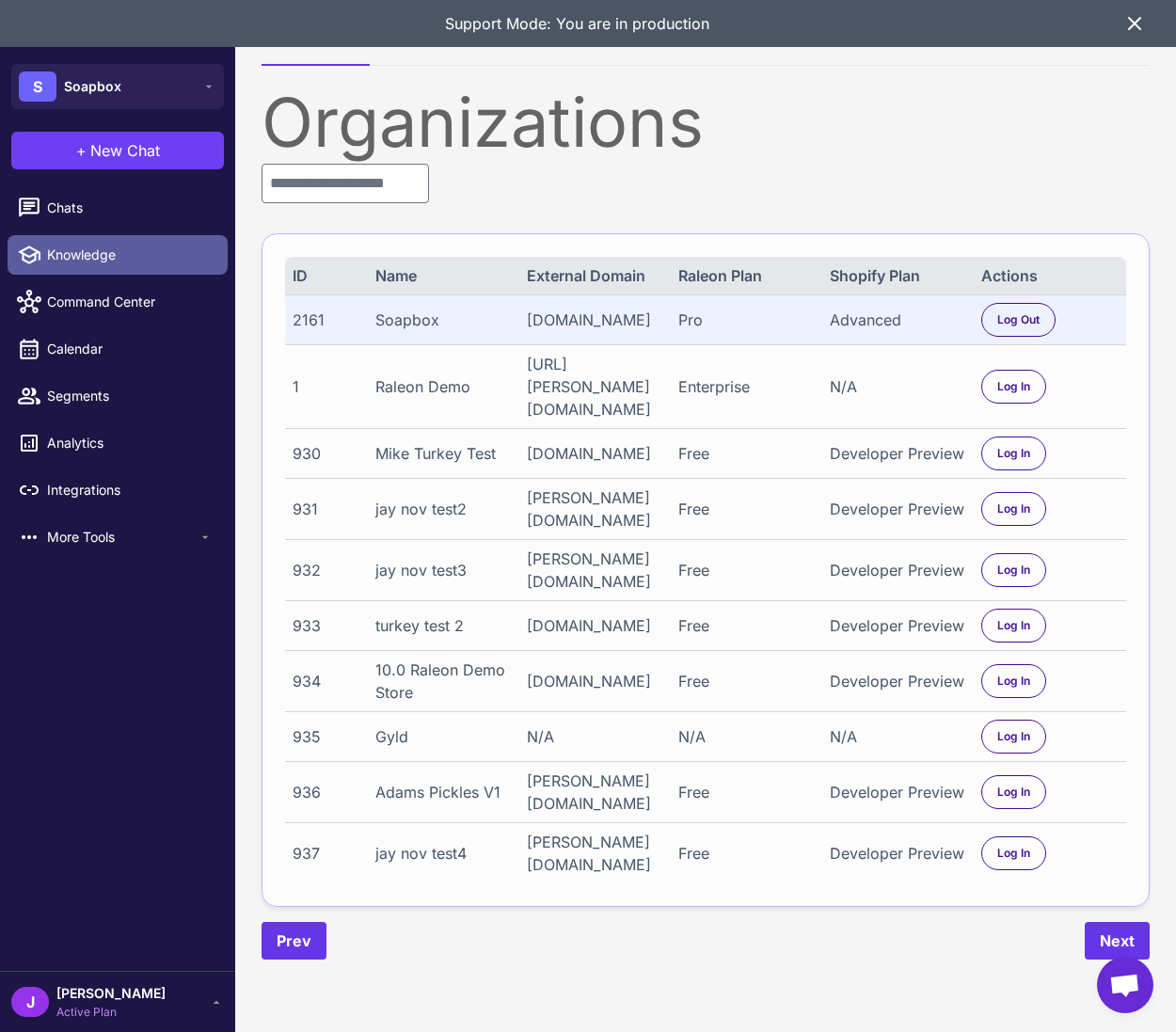 click on "Knowledge" at bounding box center [130, 255] 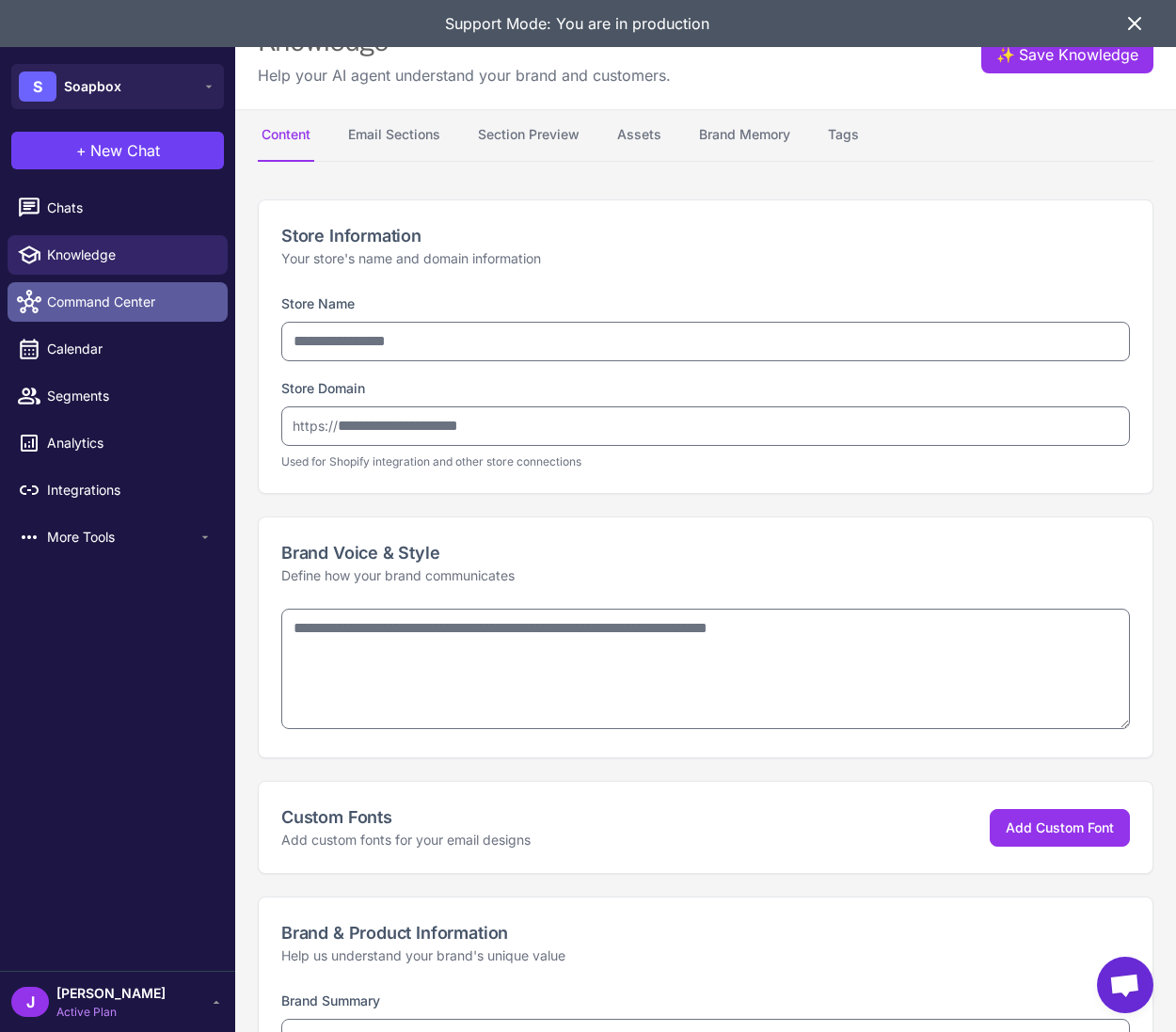 type on "*******" 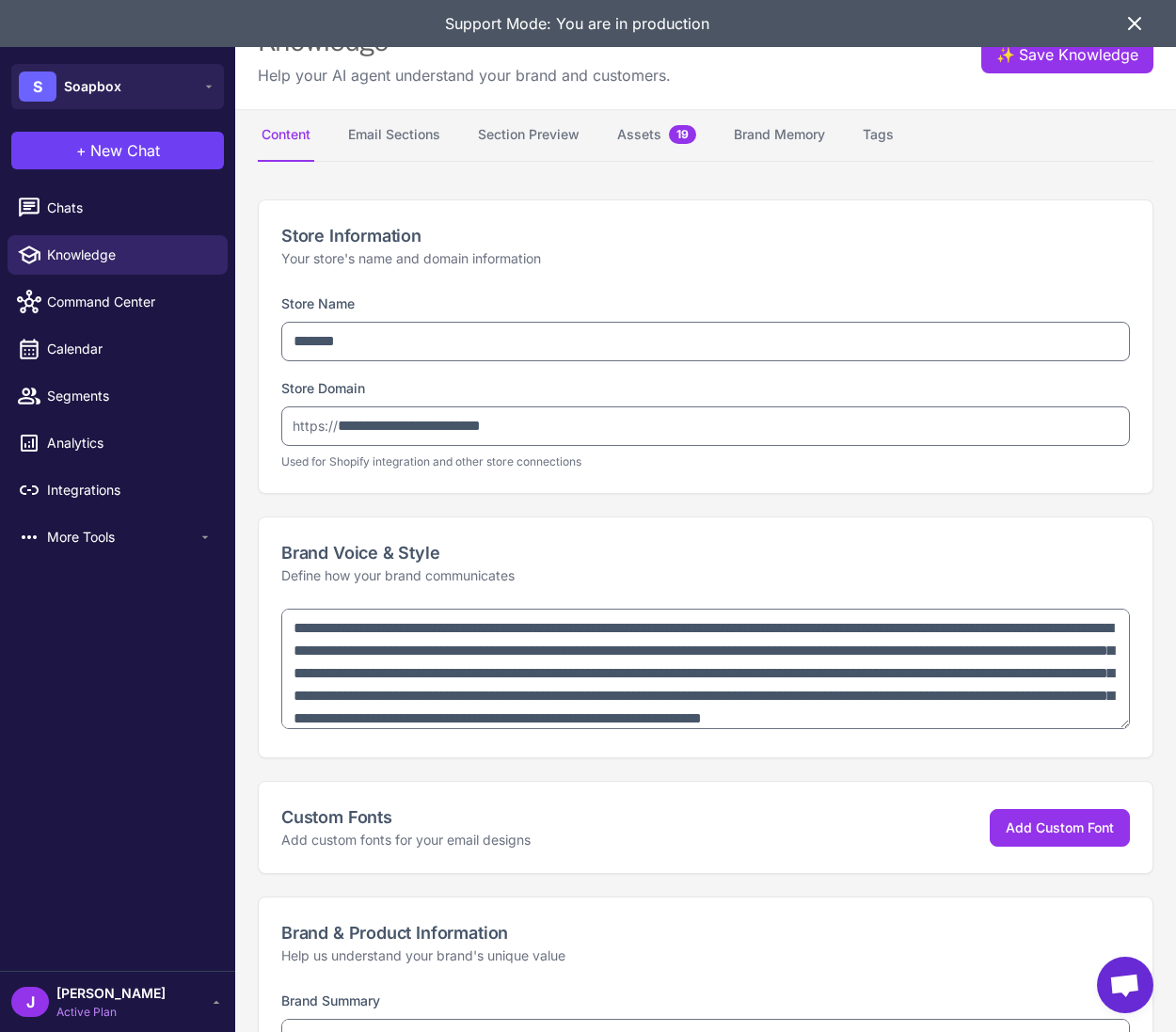 type on "**********" 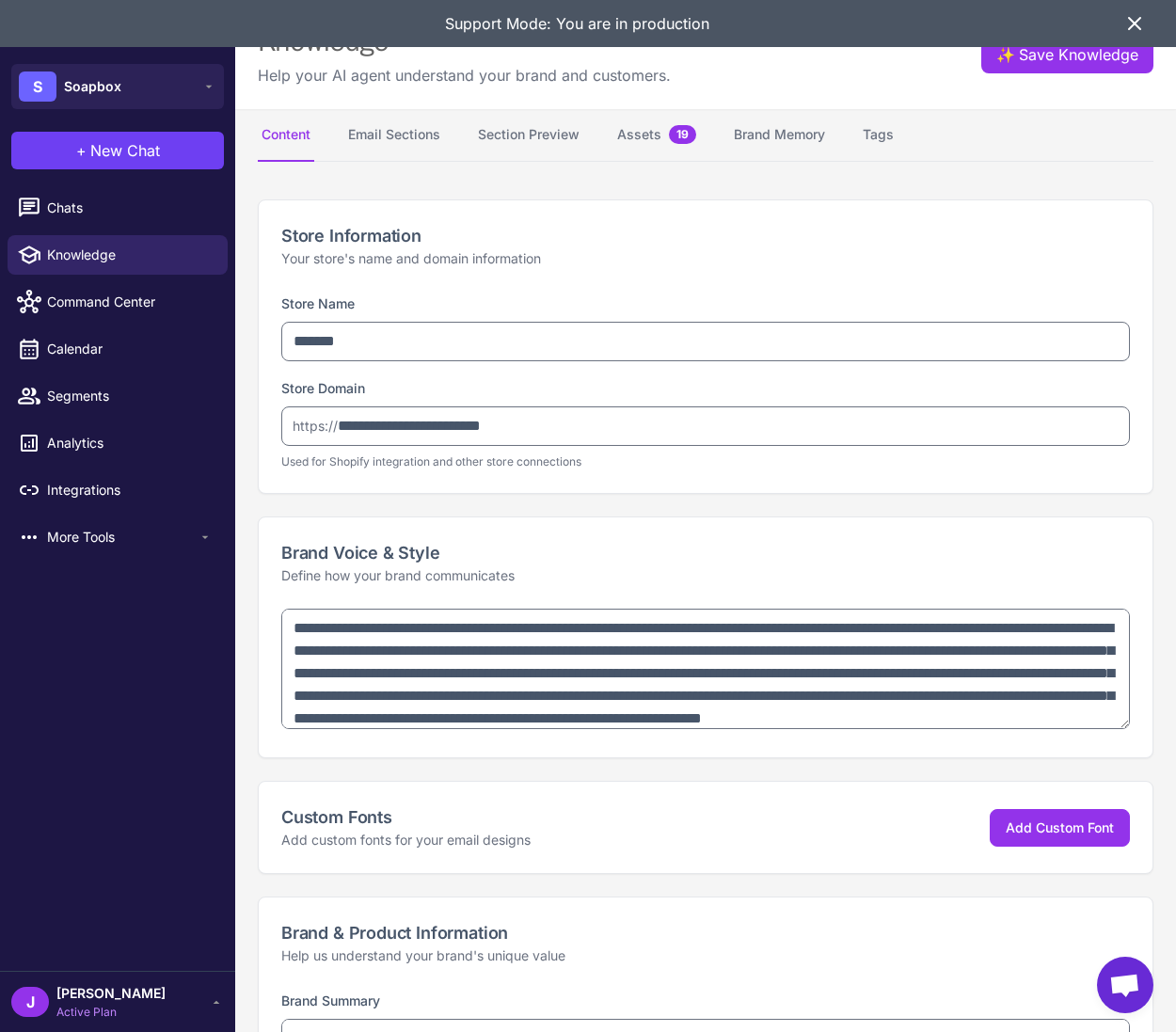 type on "**********" 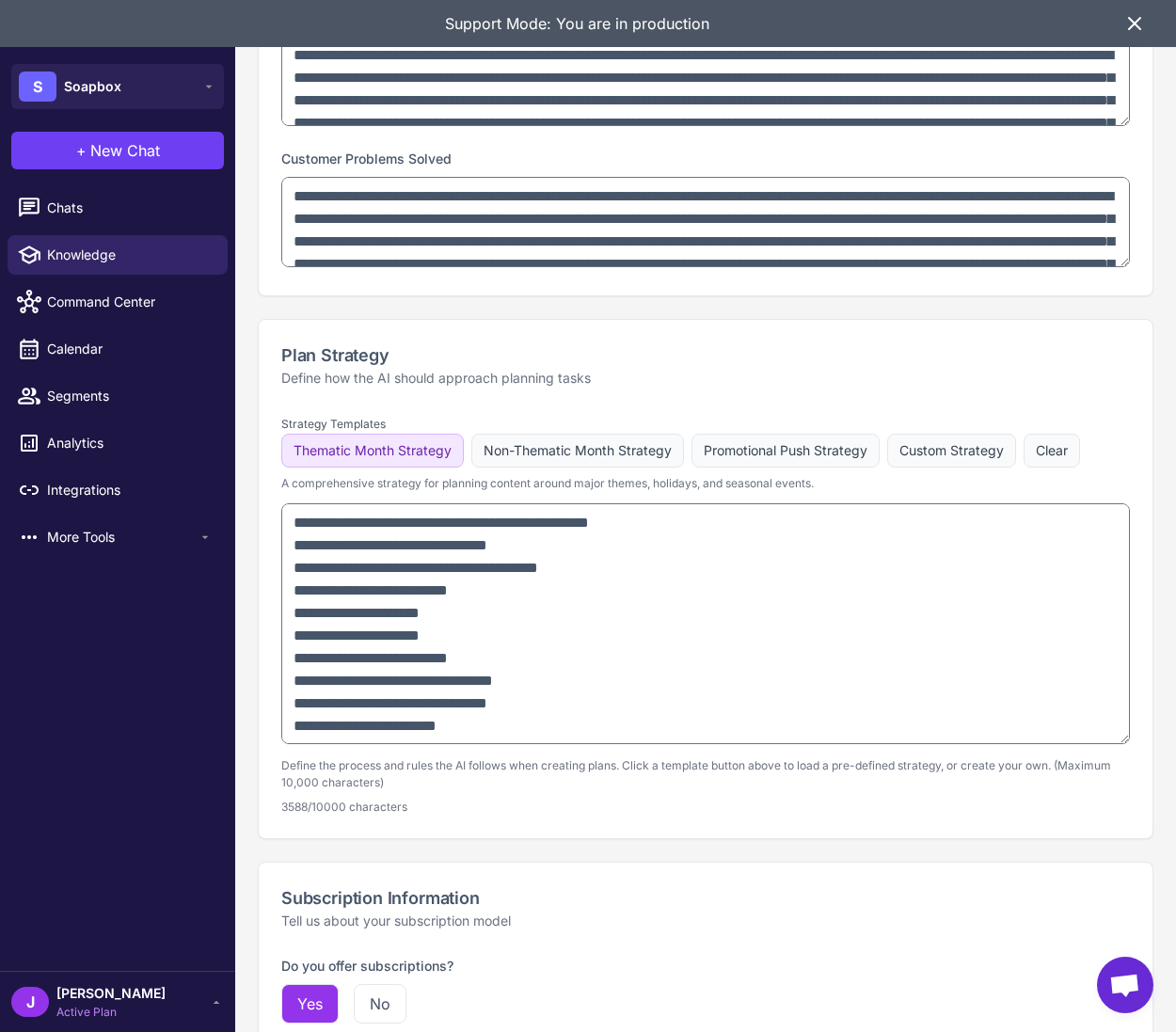 type on "**********" 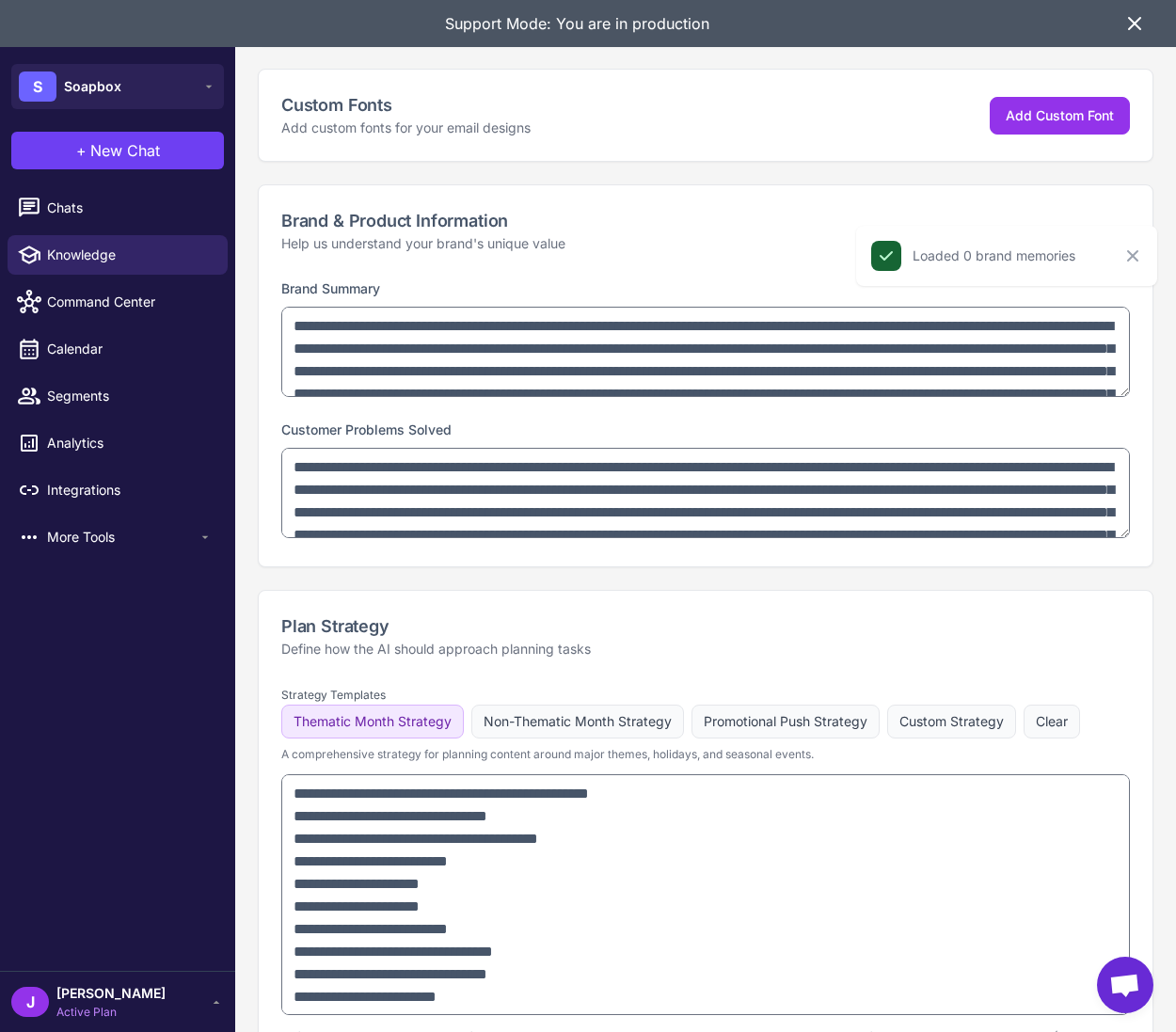 scroll, scrollTop: 0, scrollLeft: 0, axis: both 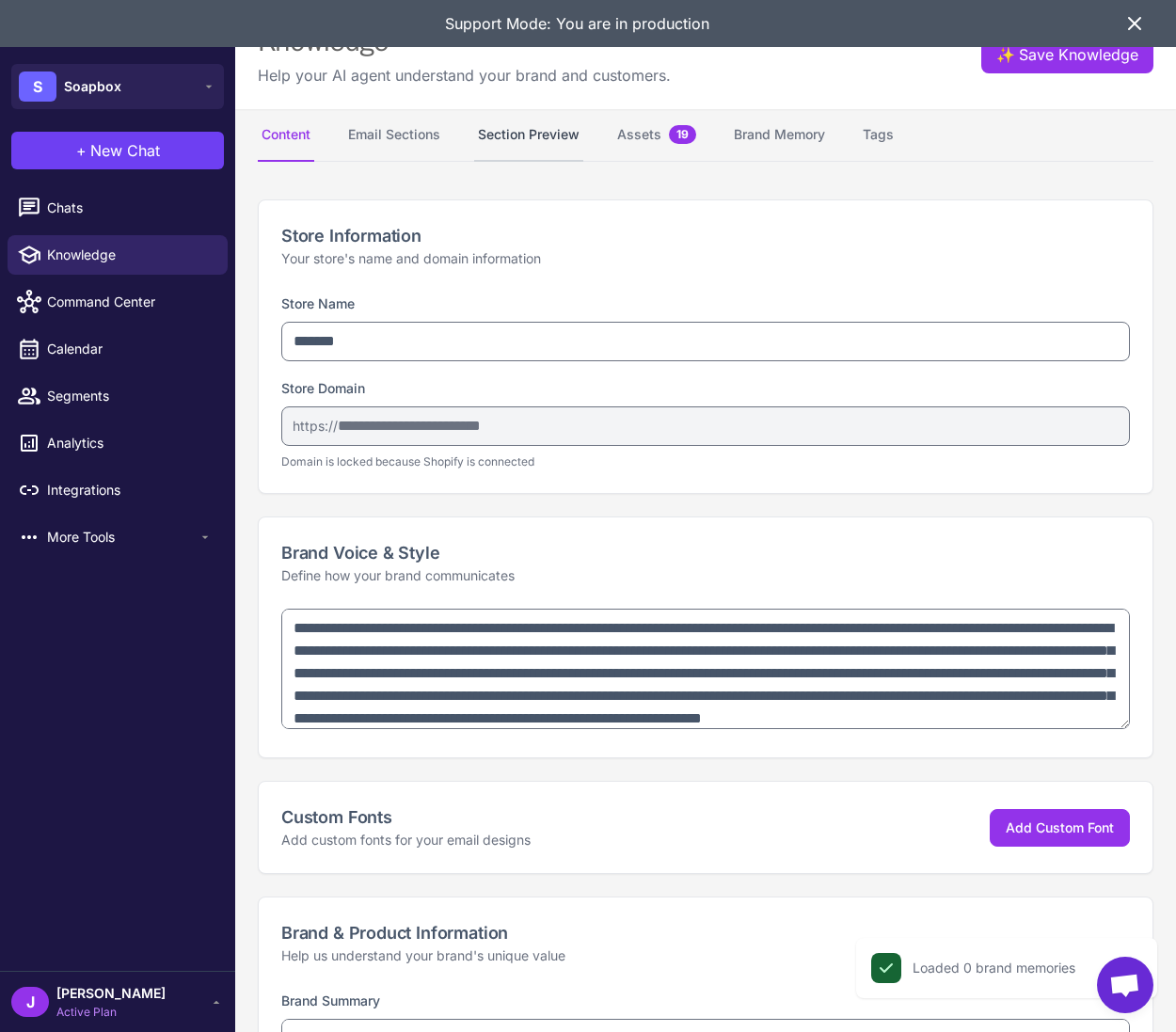 click on "Section Preview" at bounding box center (529, 135) 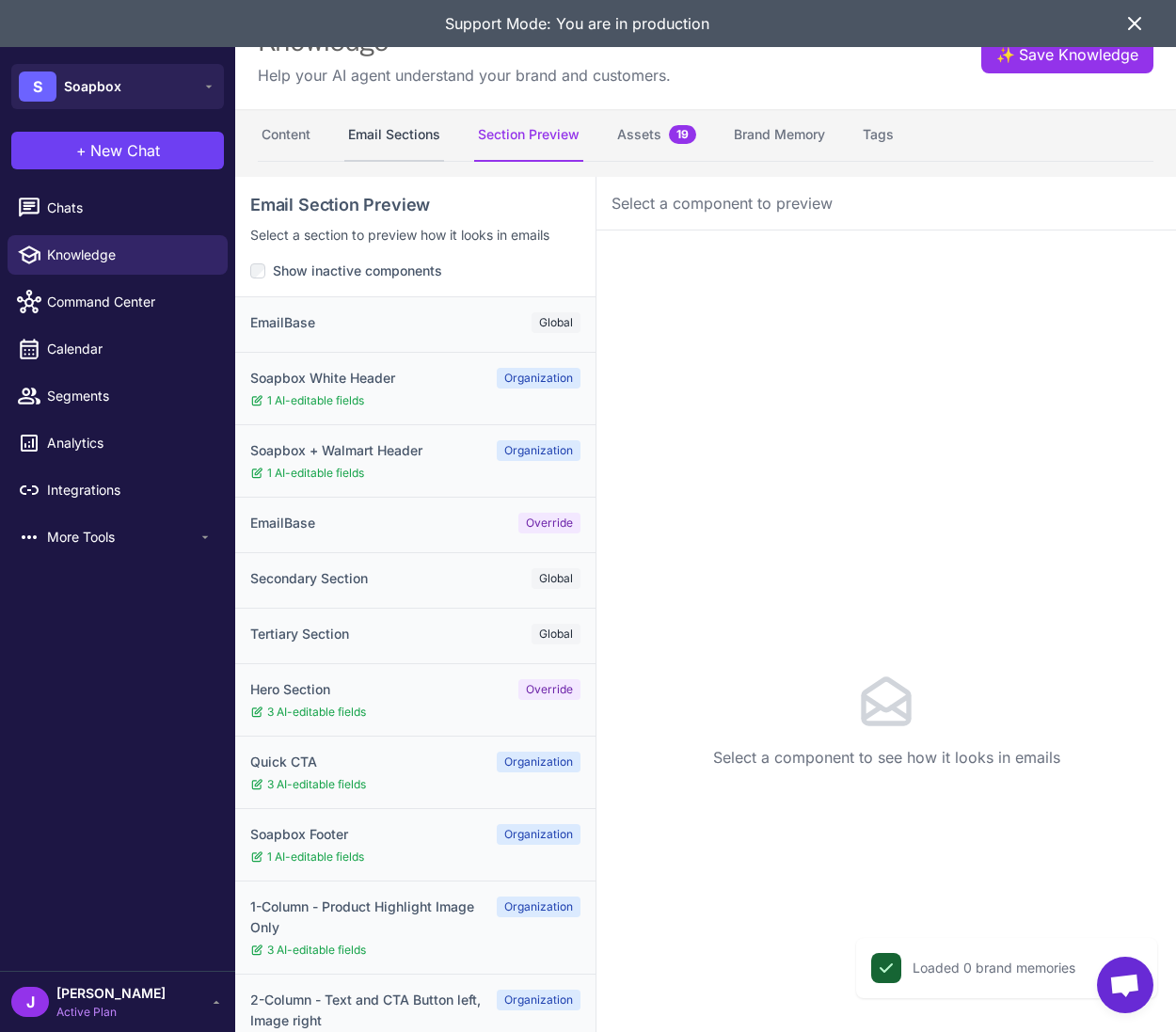 drag, startPoint x: 383, startPoint y: 135, endPoint x: 392, endPoint y: 138, distance: 9.486833 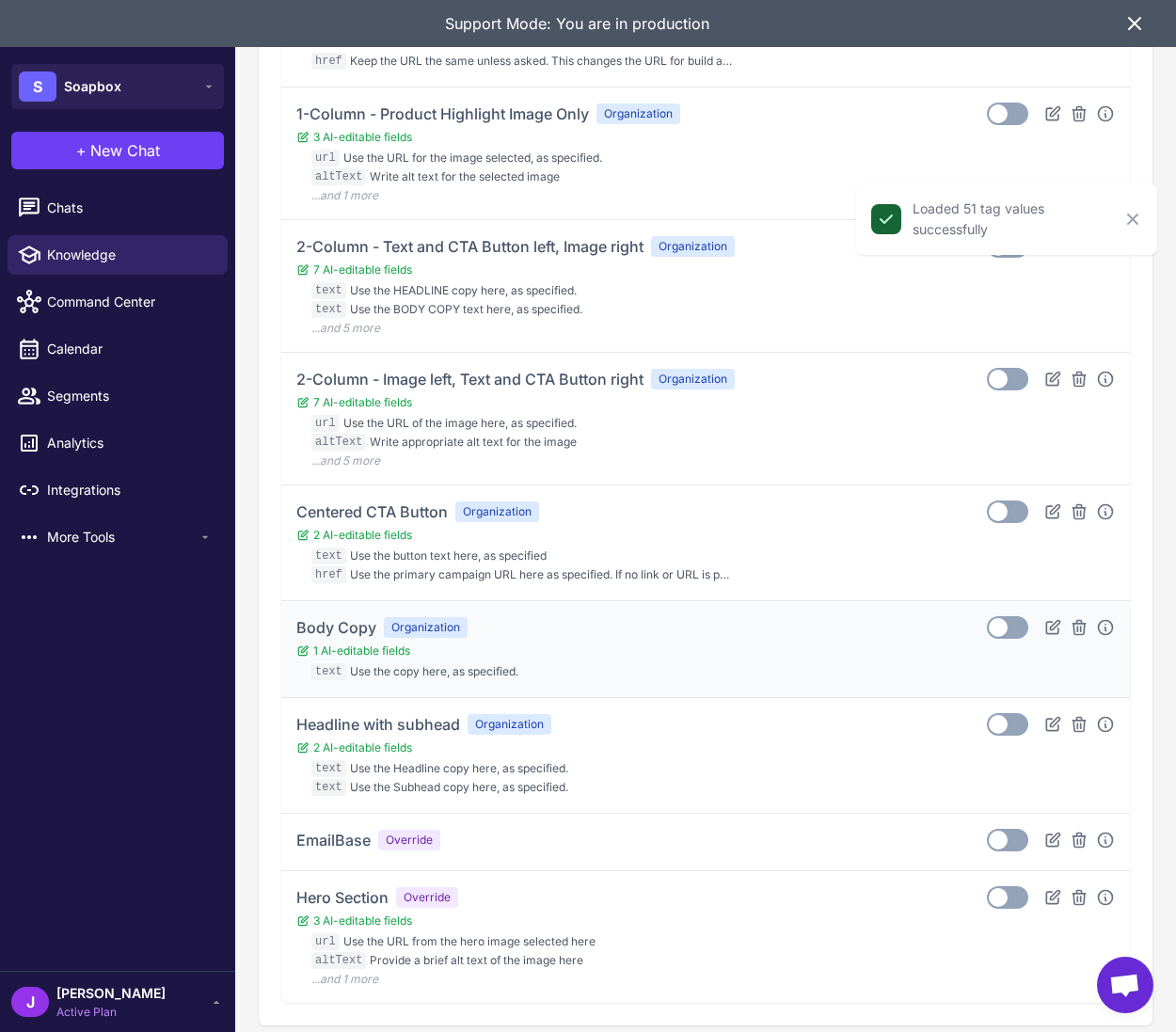scroll, scrollTop: 0, scrollLeft: 0, axis: both 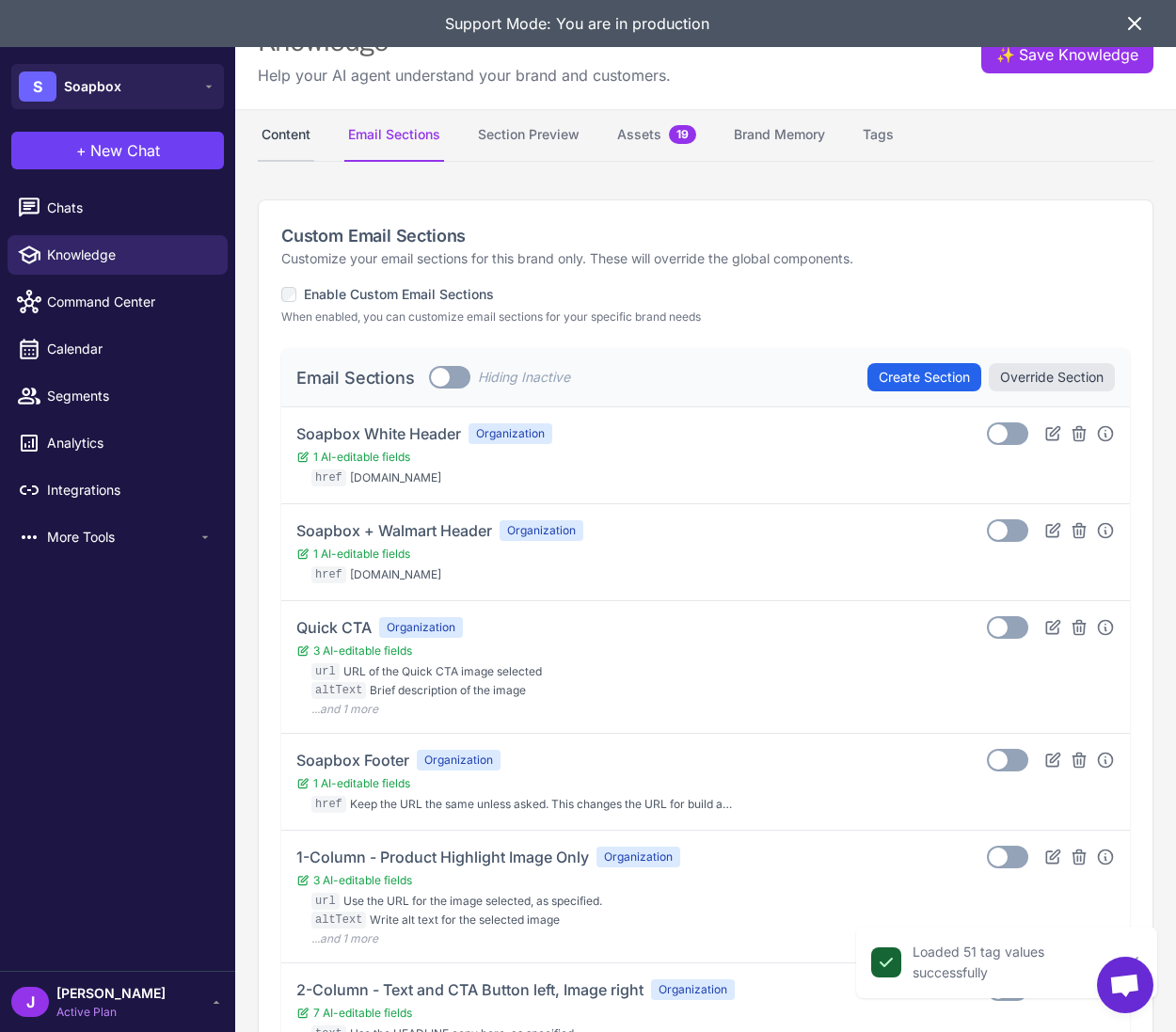click on "Content" at bounding box center (286, 135) 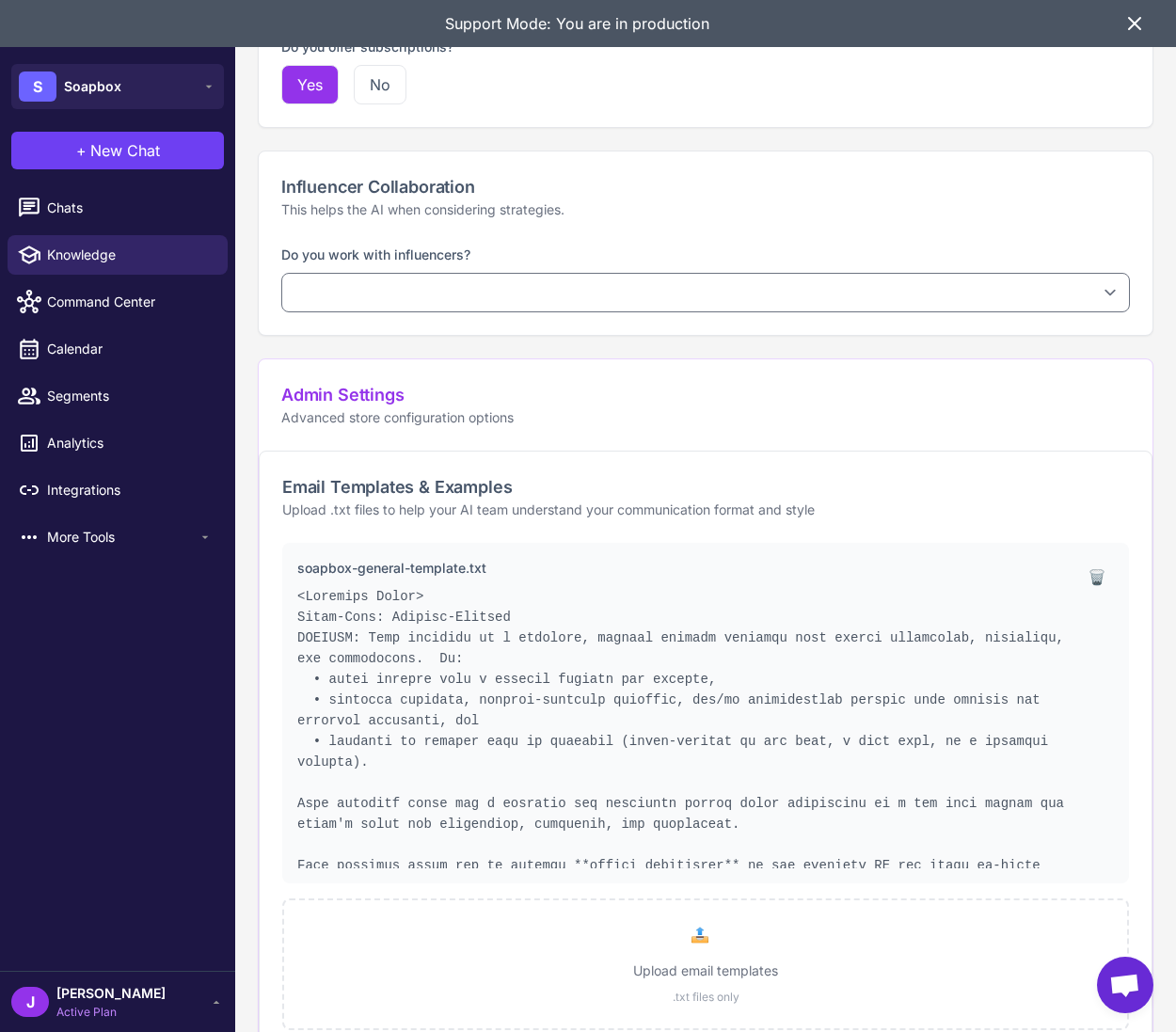 scroll, scrollTop: 1905, scrollLeft: 0, axis: vertical 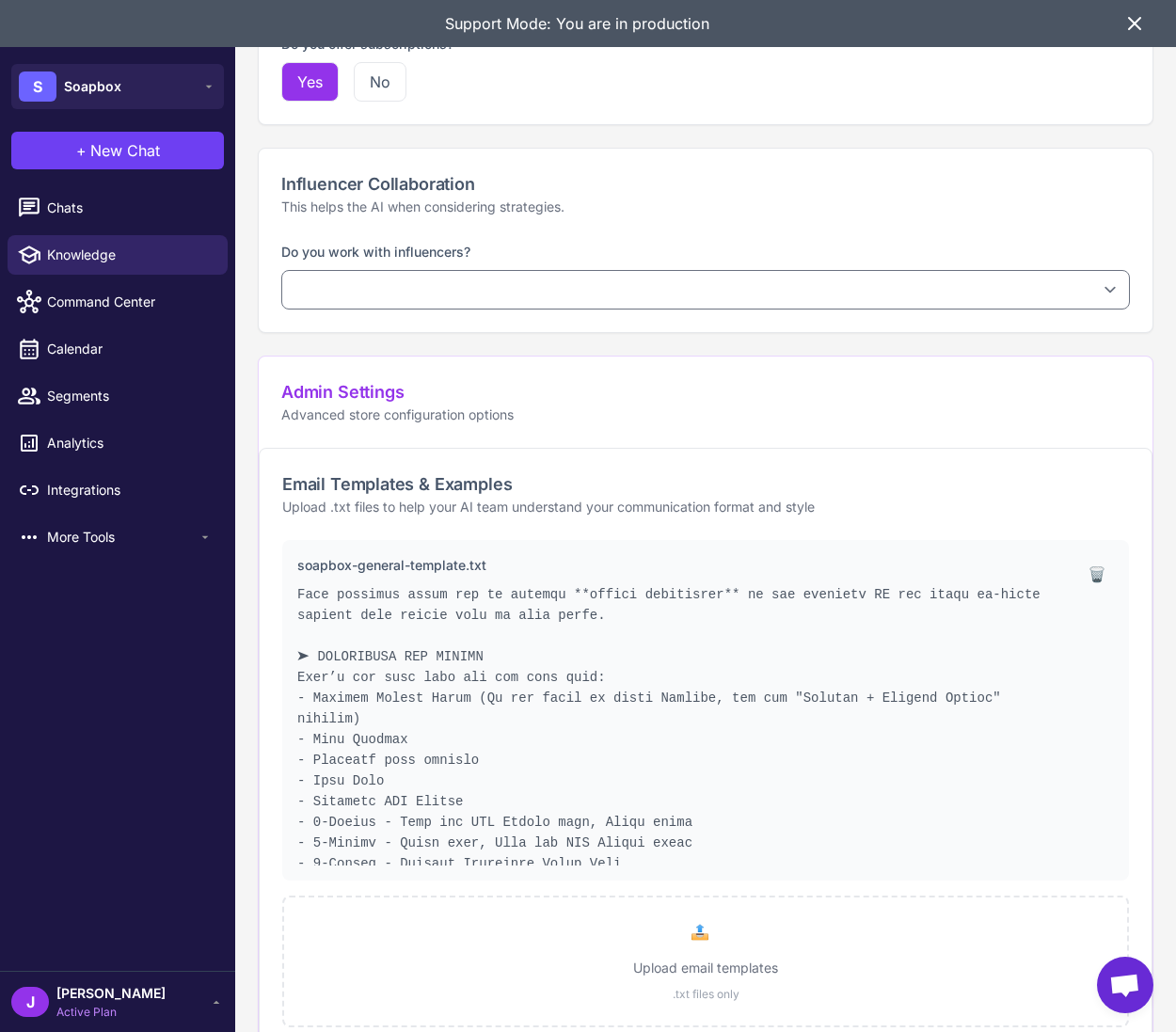 click on "soapbox-general-template.txt  🗑️  📤 Upload email templates .txt files only" at bounding box center (706, 795) 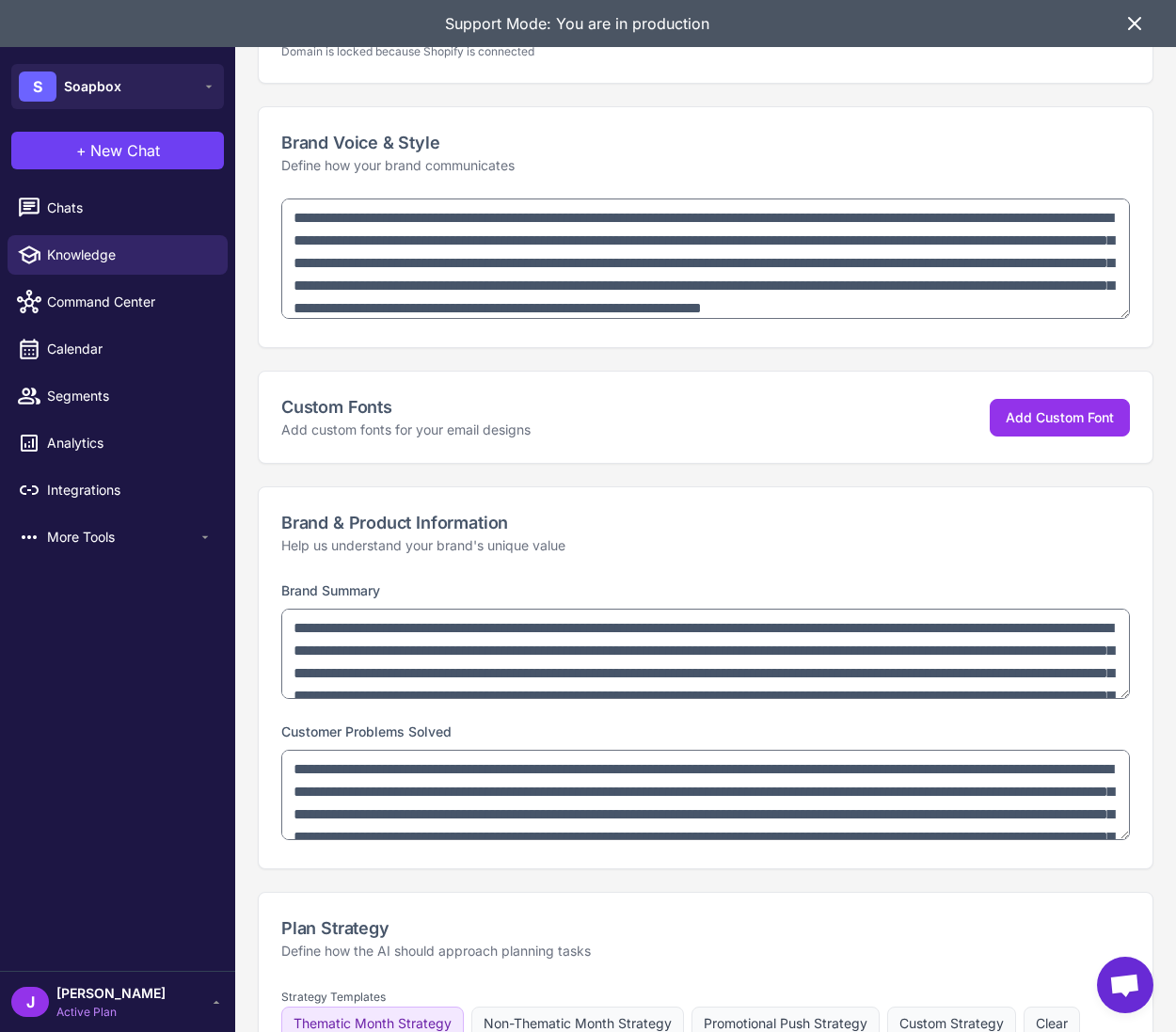 scroll, scrollTop: 0, scrollLeft: 0, axis: both 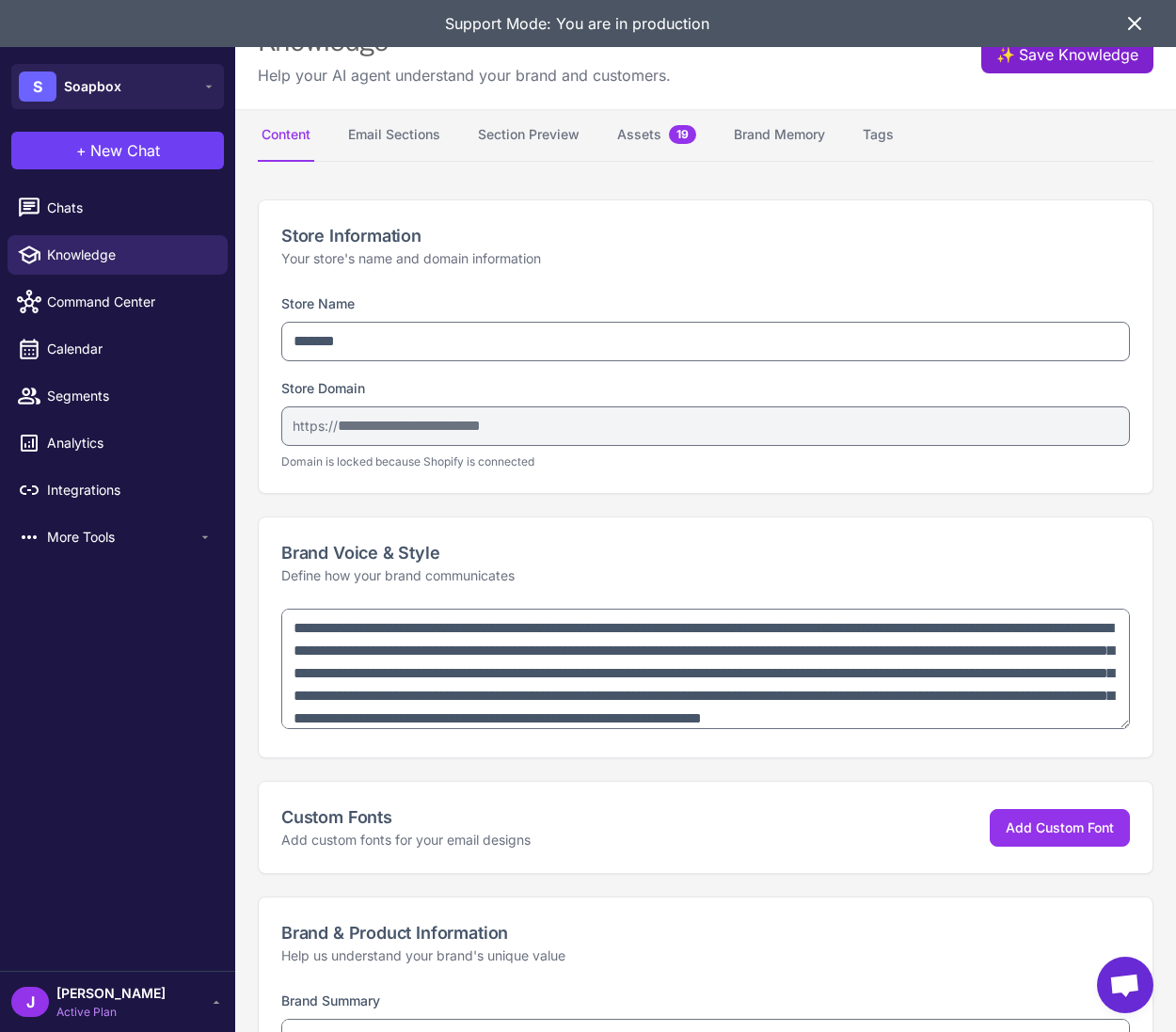 click on "✨  Save Knowledge" at bounding box center [1067, 55] 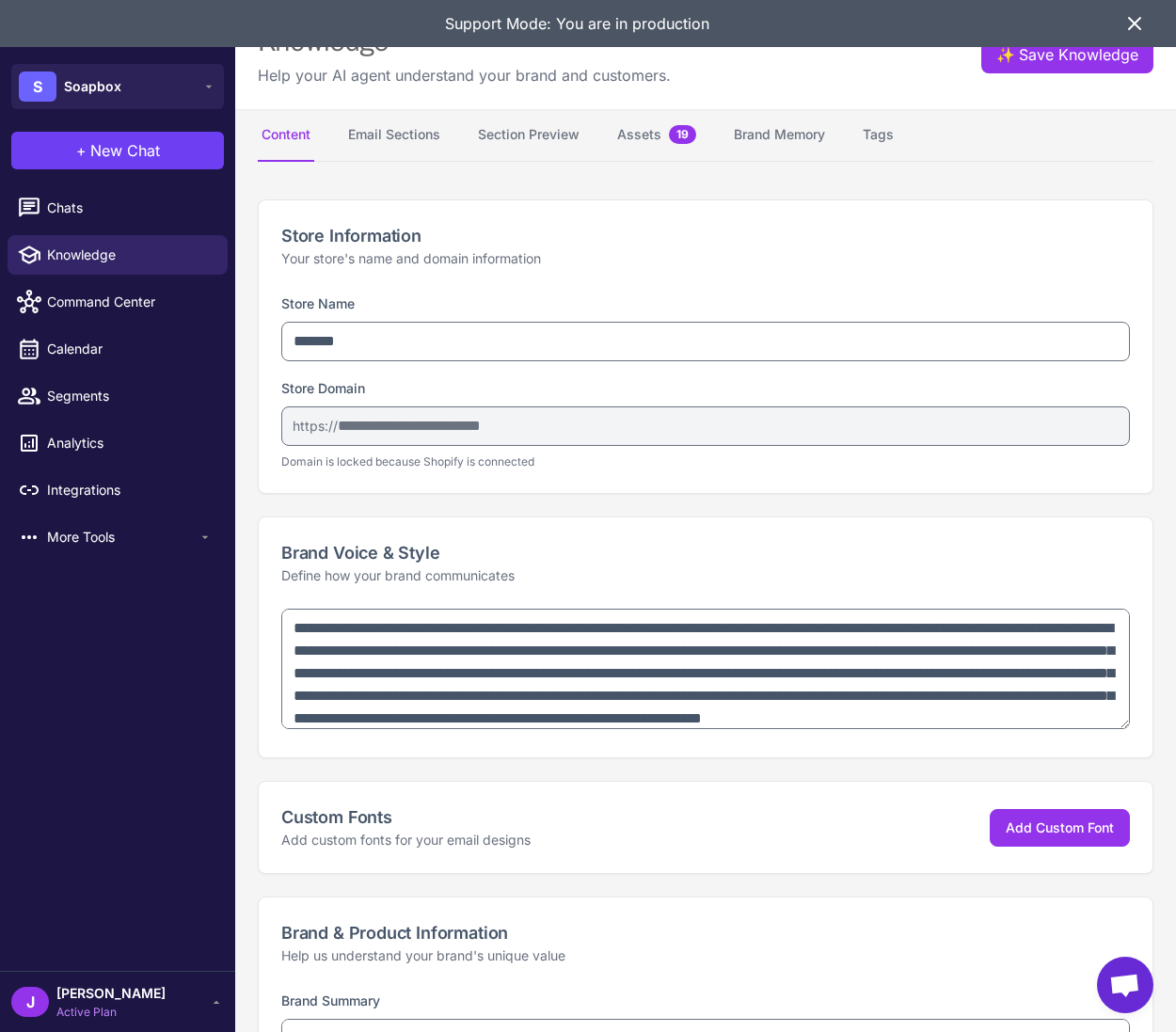 click 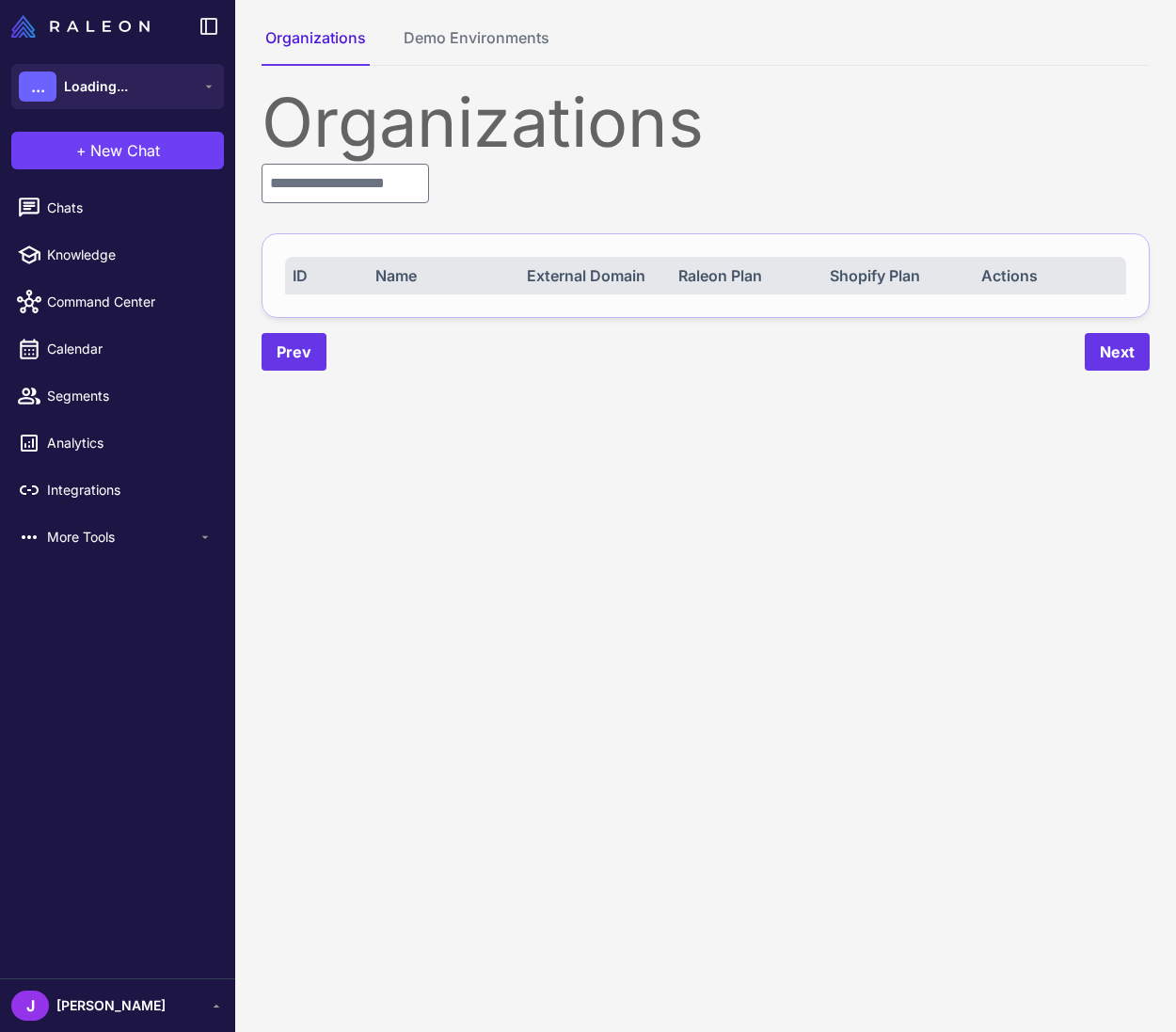 scroll, scrollTop: 0, scrollLeft: 0, axis: both 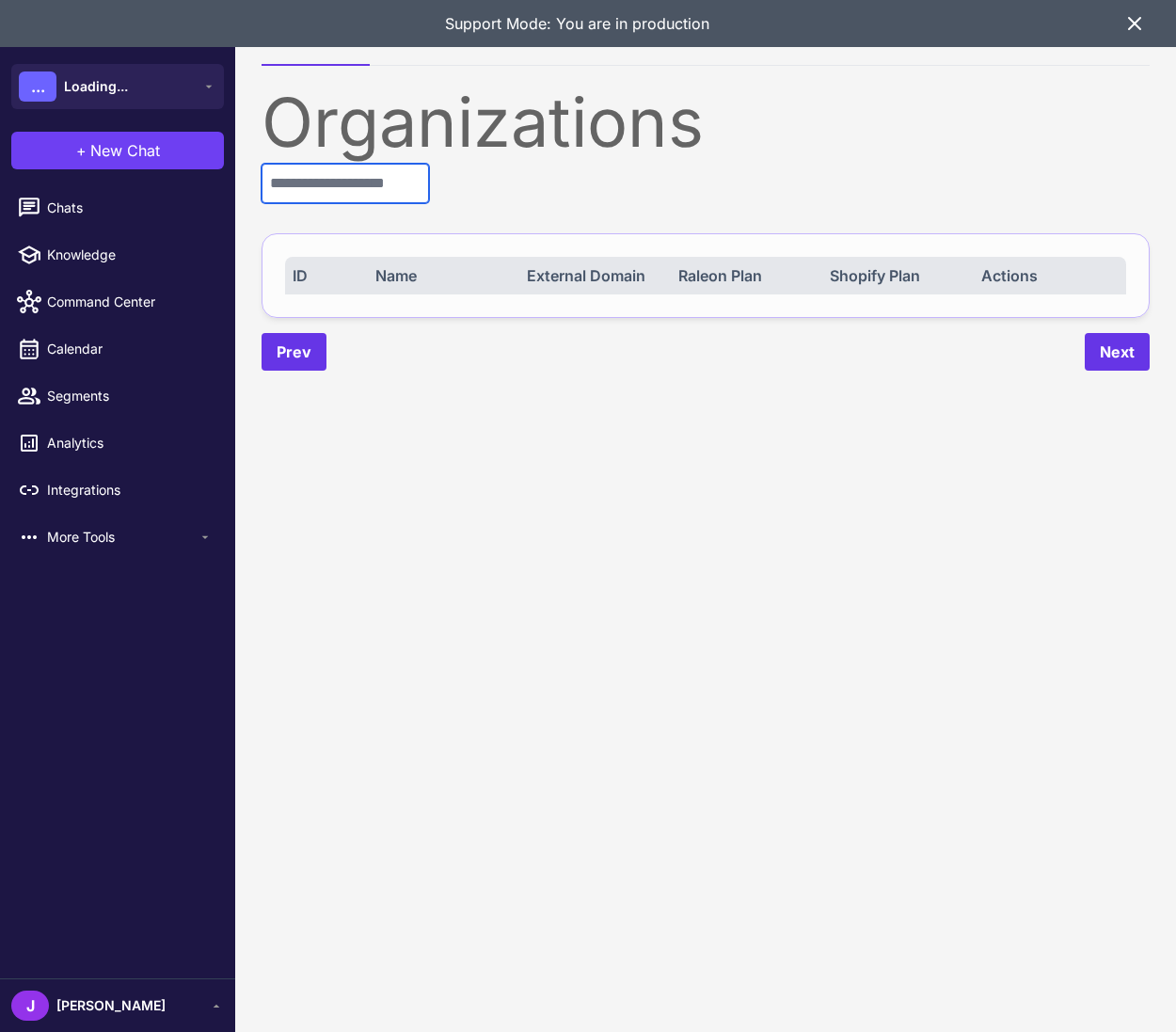 click at bounding box center [345, 183] 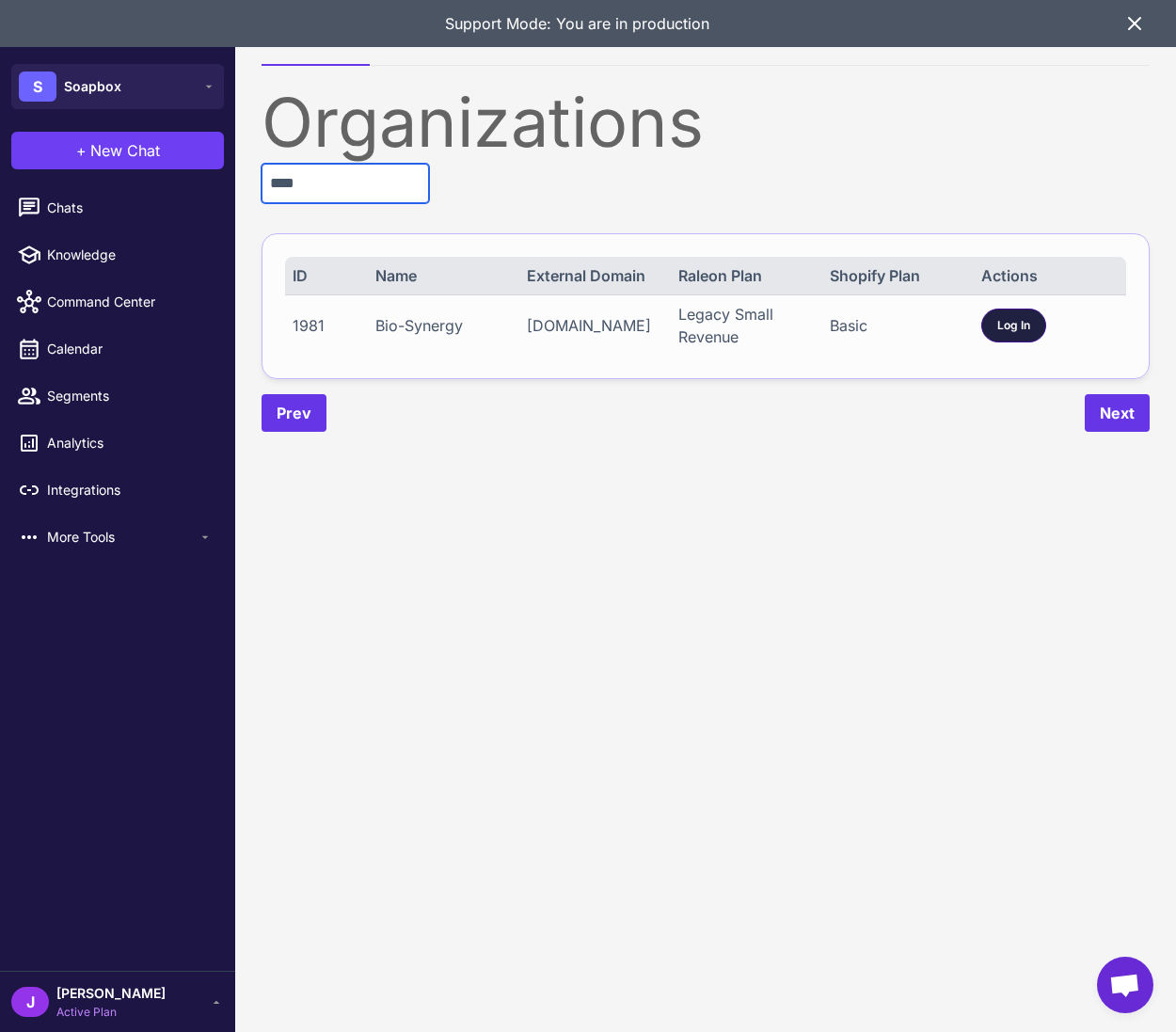 type on "****" 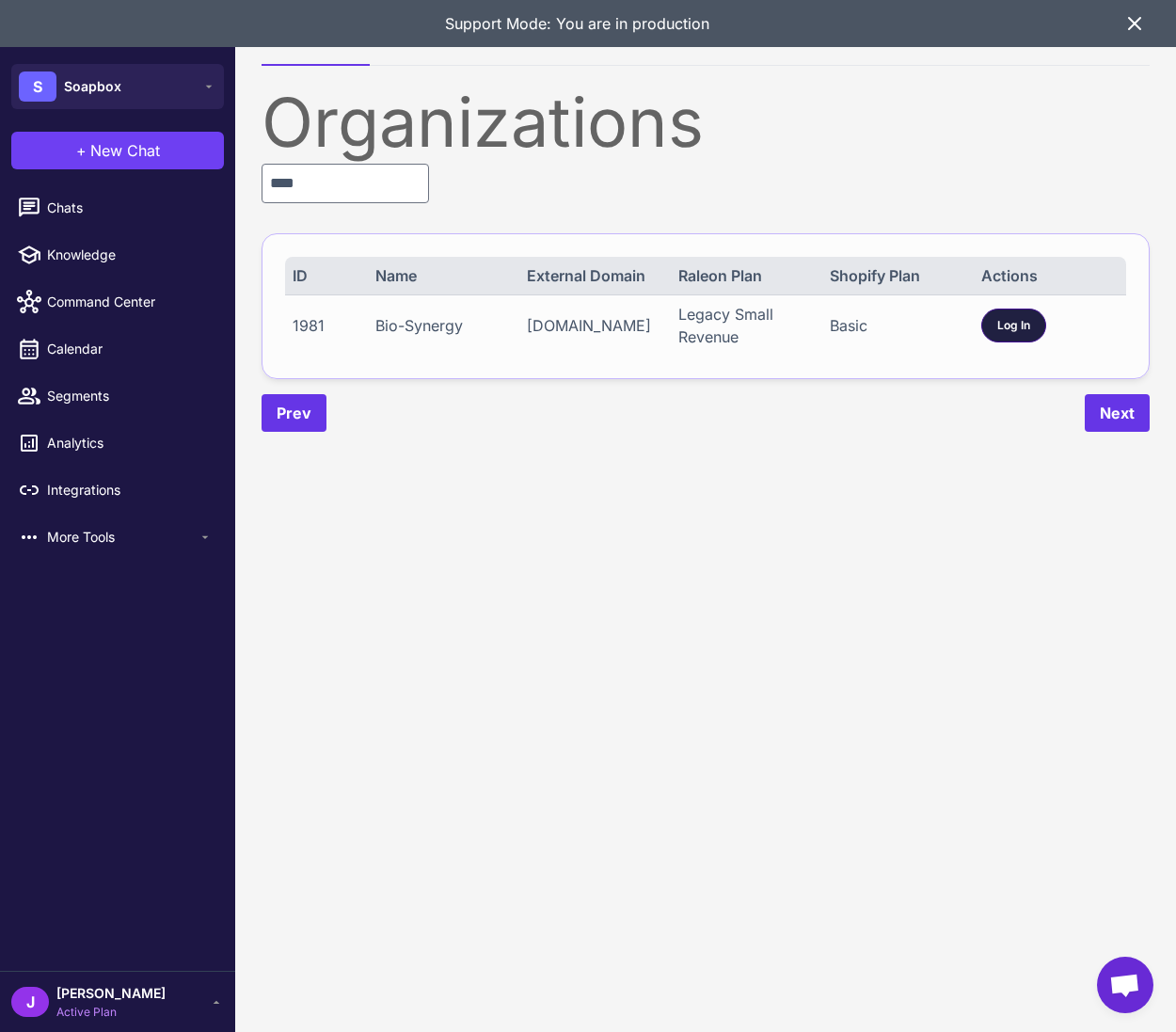 click on "Log In" at bounding box center (1013, 325) 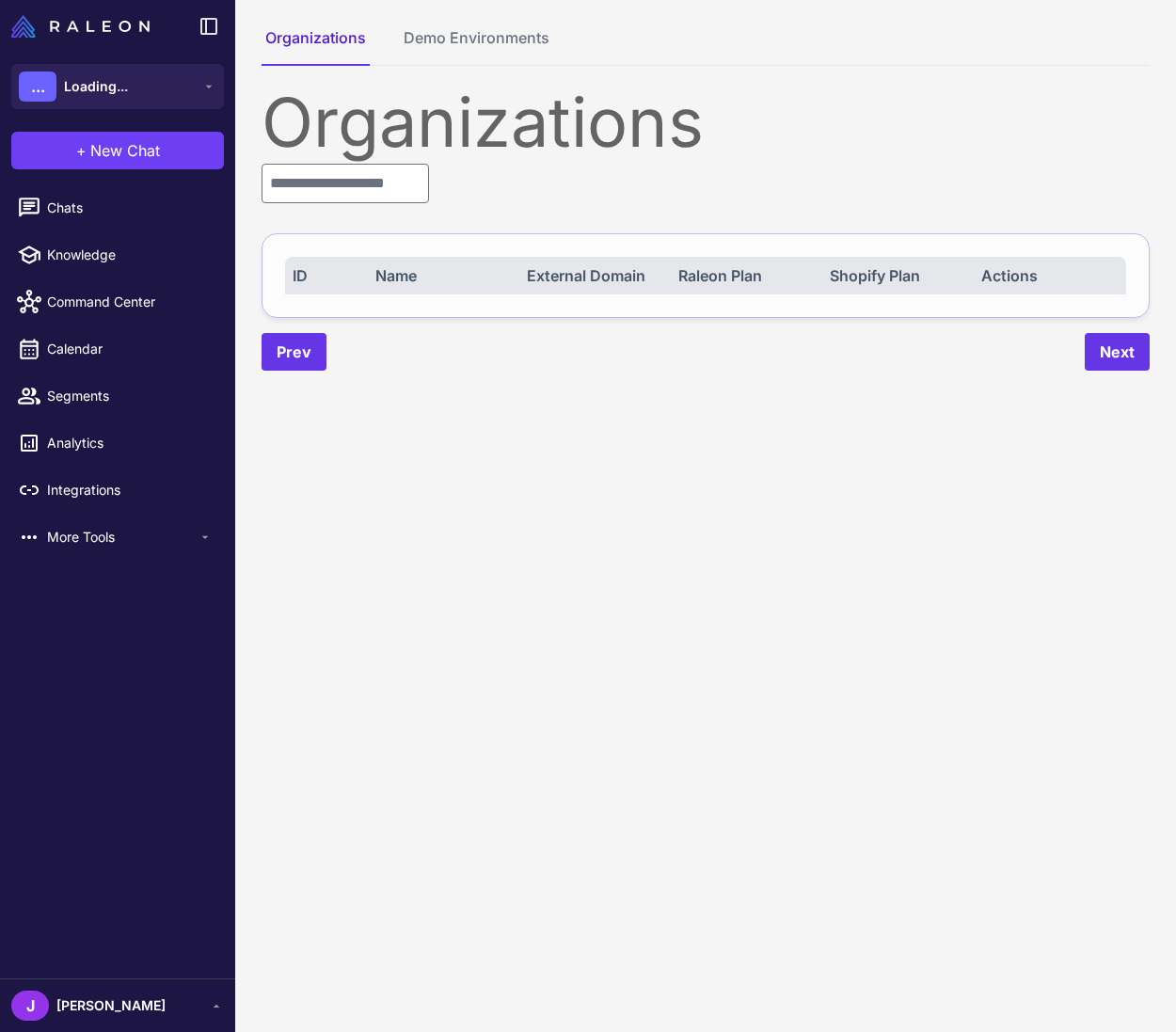 scroll, scrollTop: 0, scrollLeft: 0, axis: both 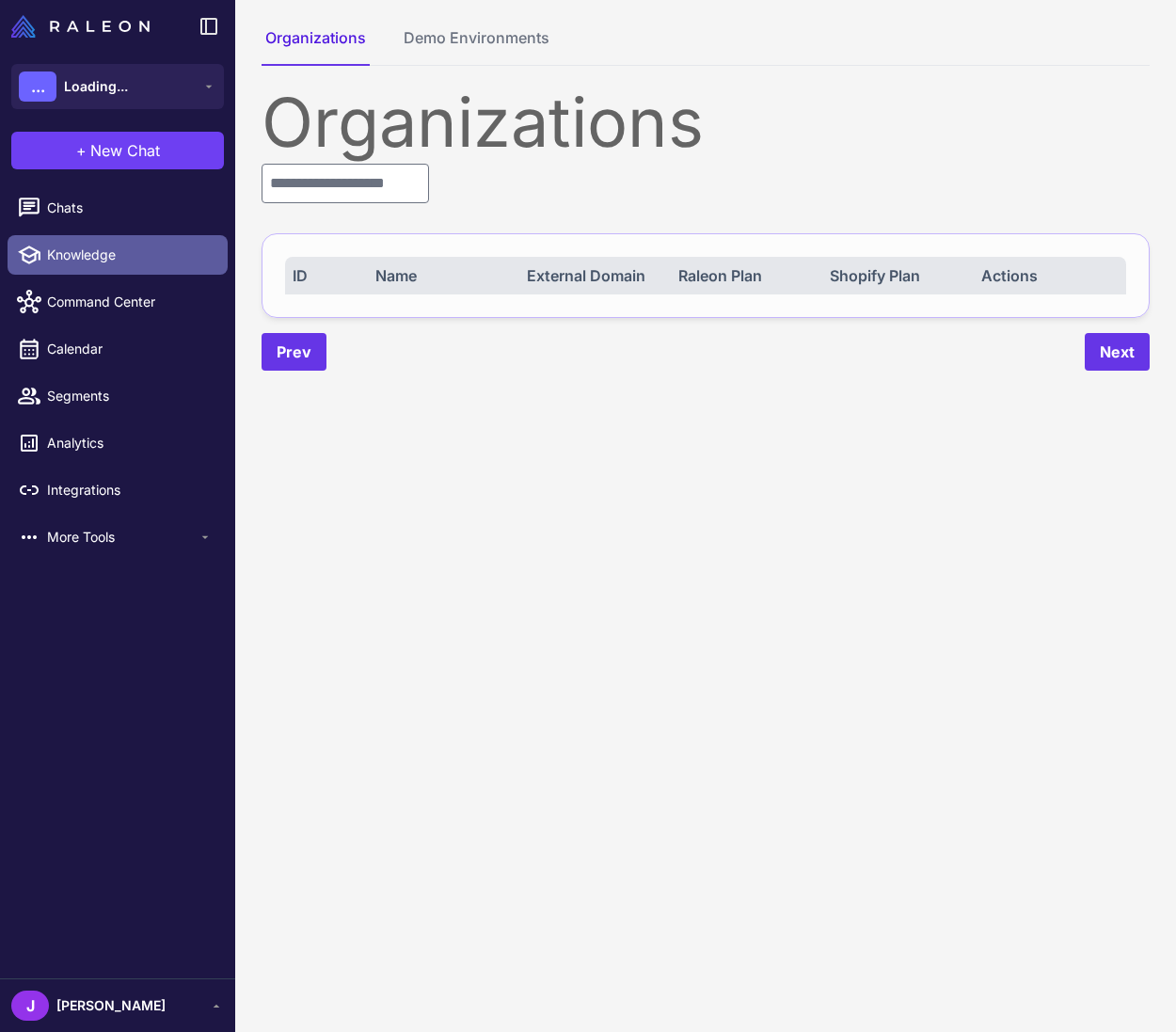 click on "Knowledge" at bounding box center (130, 255) 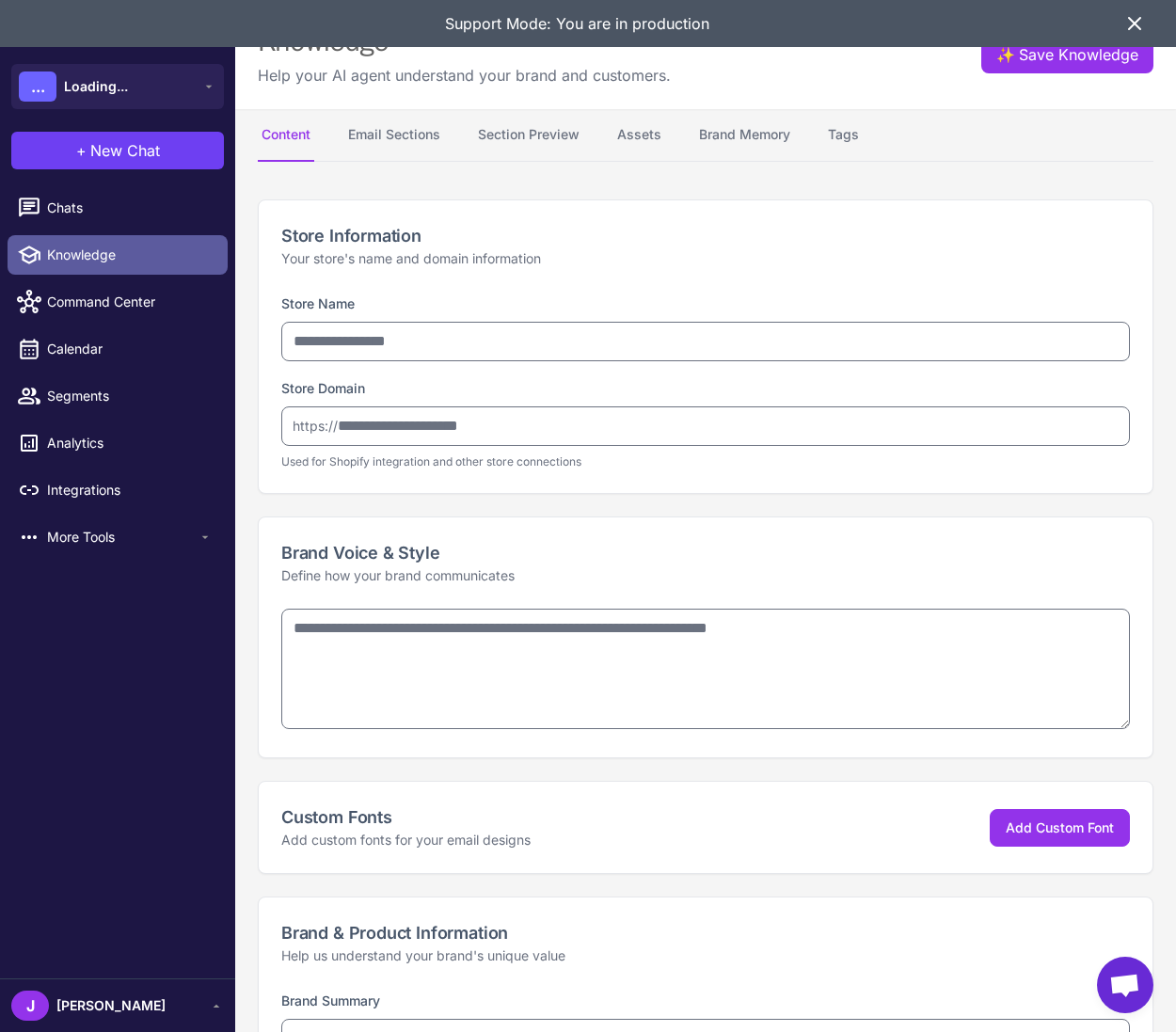 type on "**********" 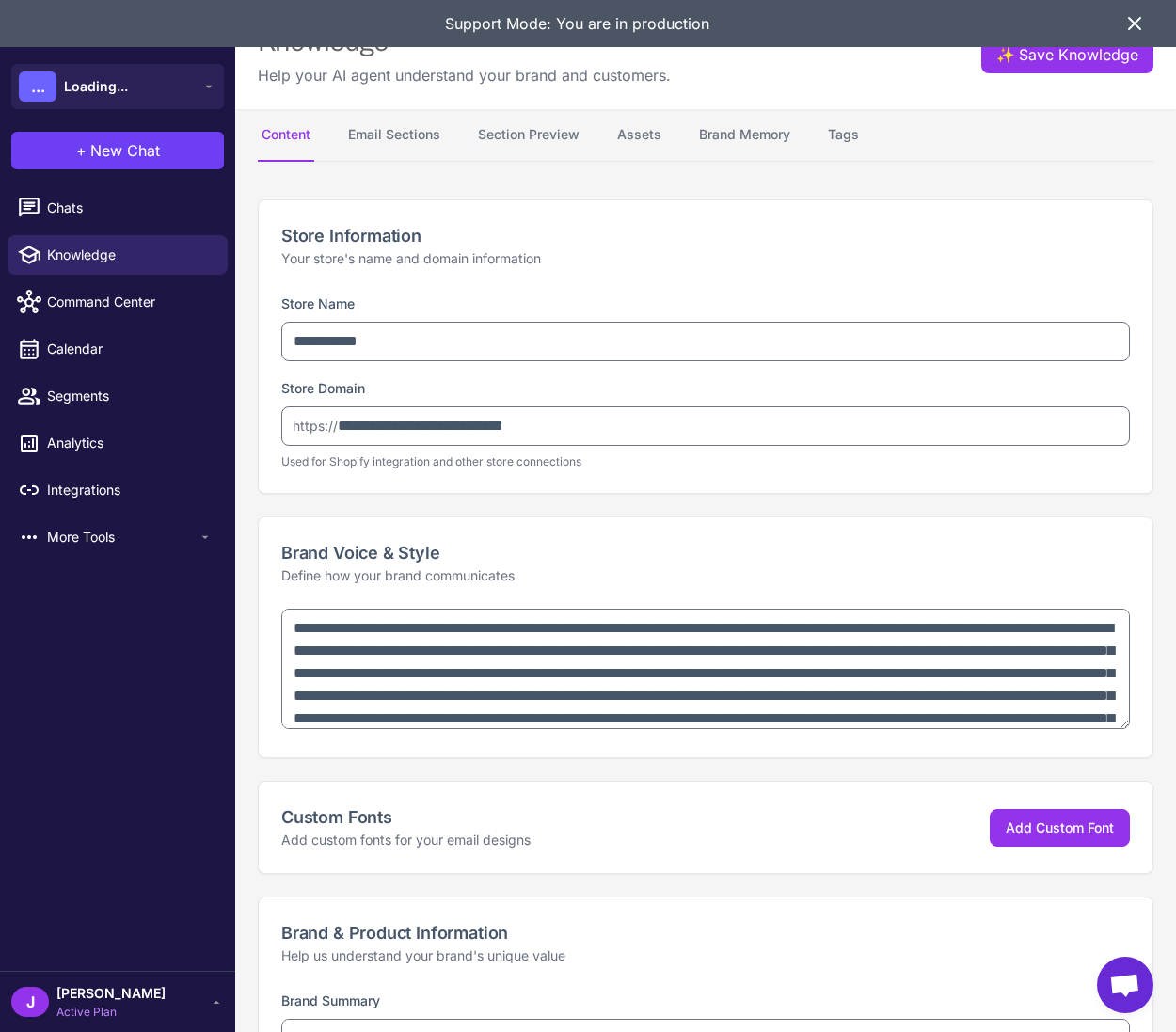 type on "**********" 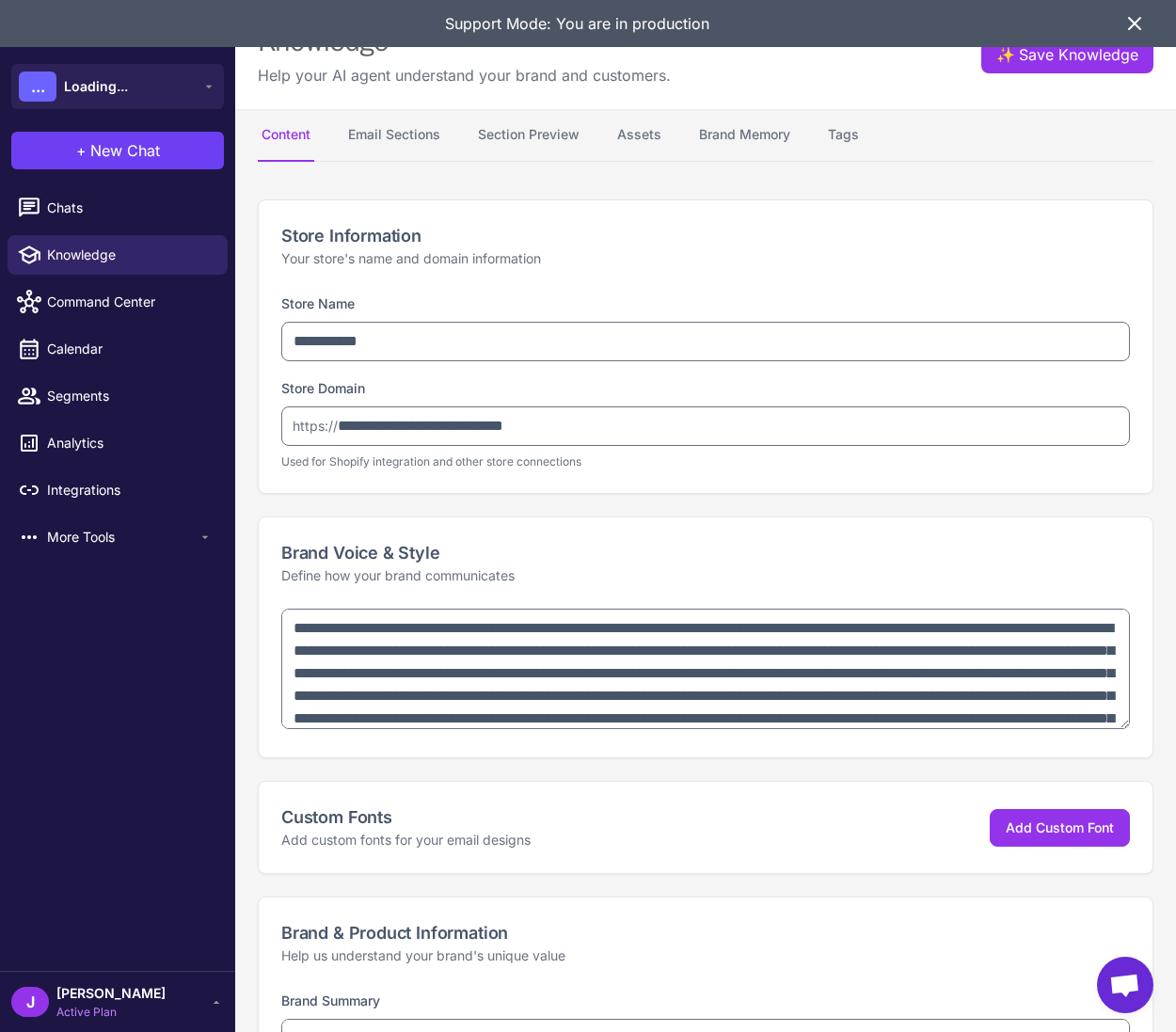select on "*********" 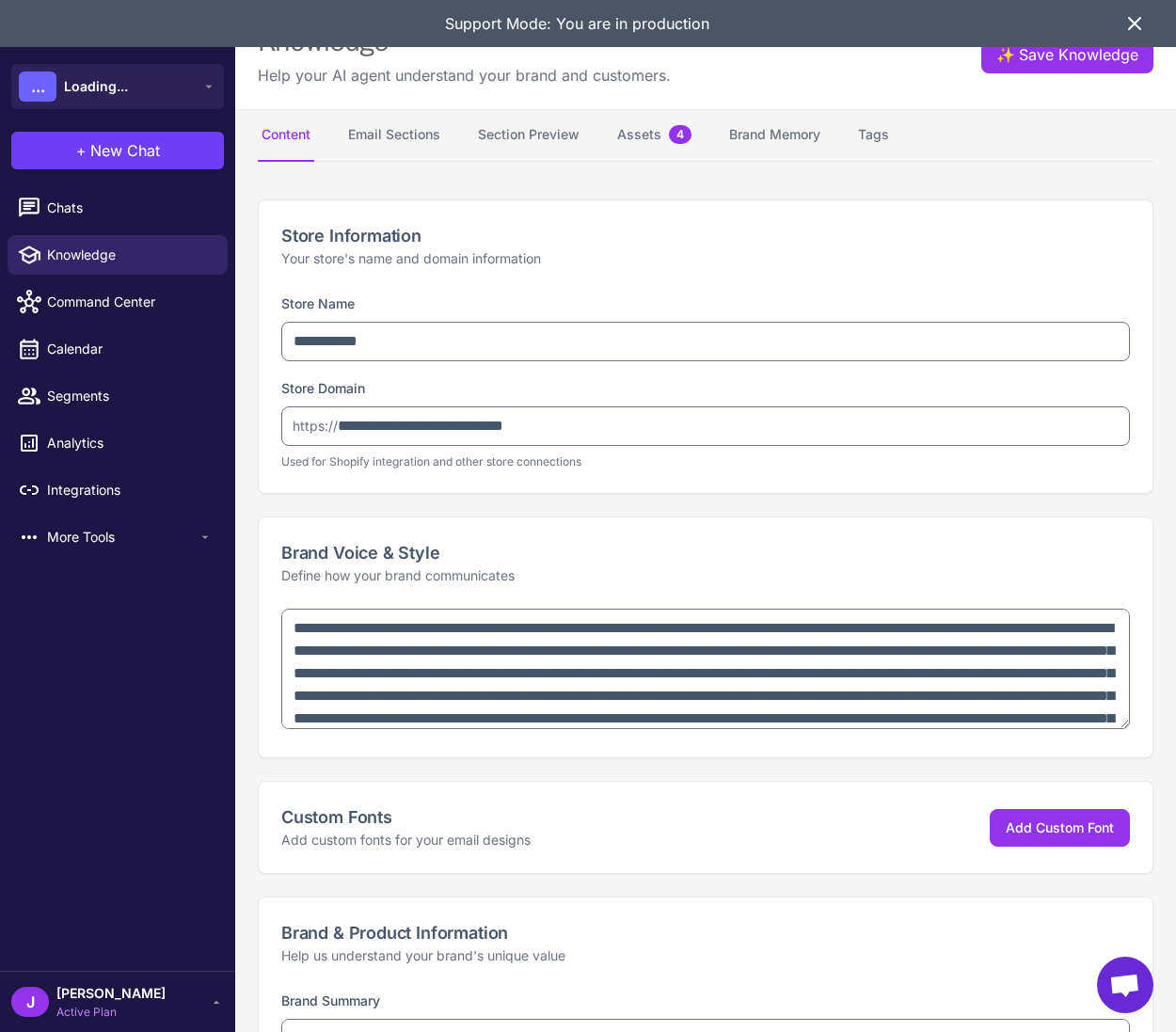 type on "**********" 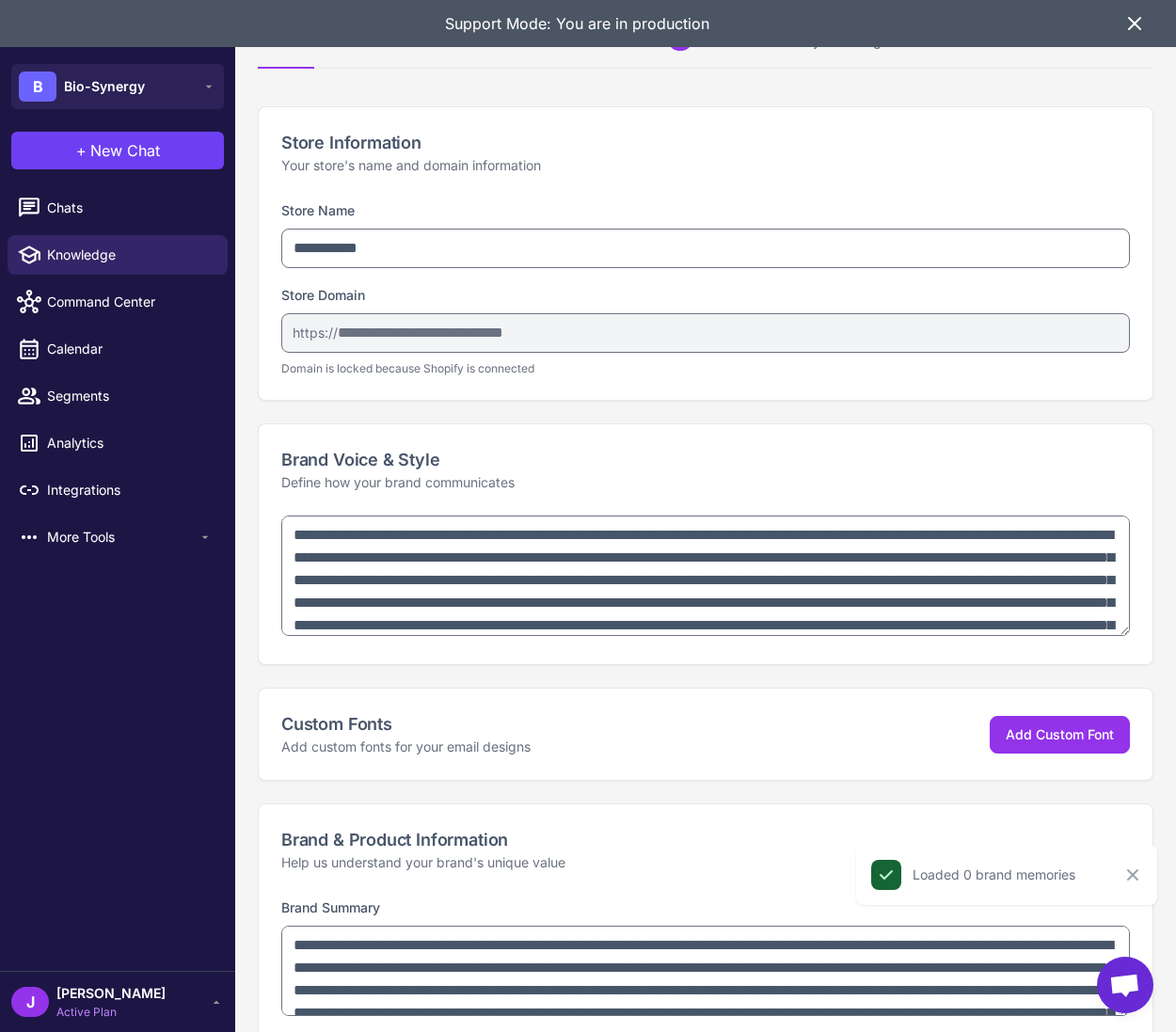 scroll, scrollTop: 0, scrollLeft: 0, axis: both 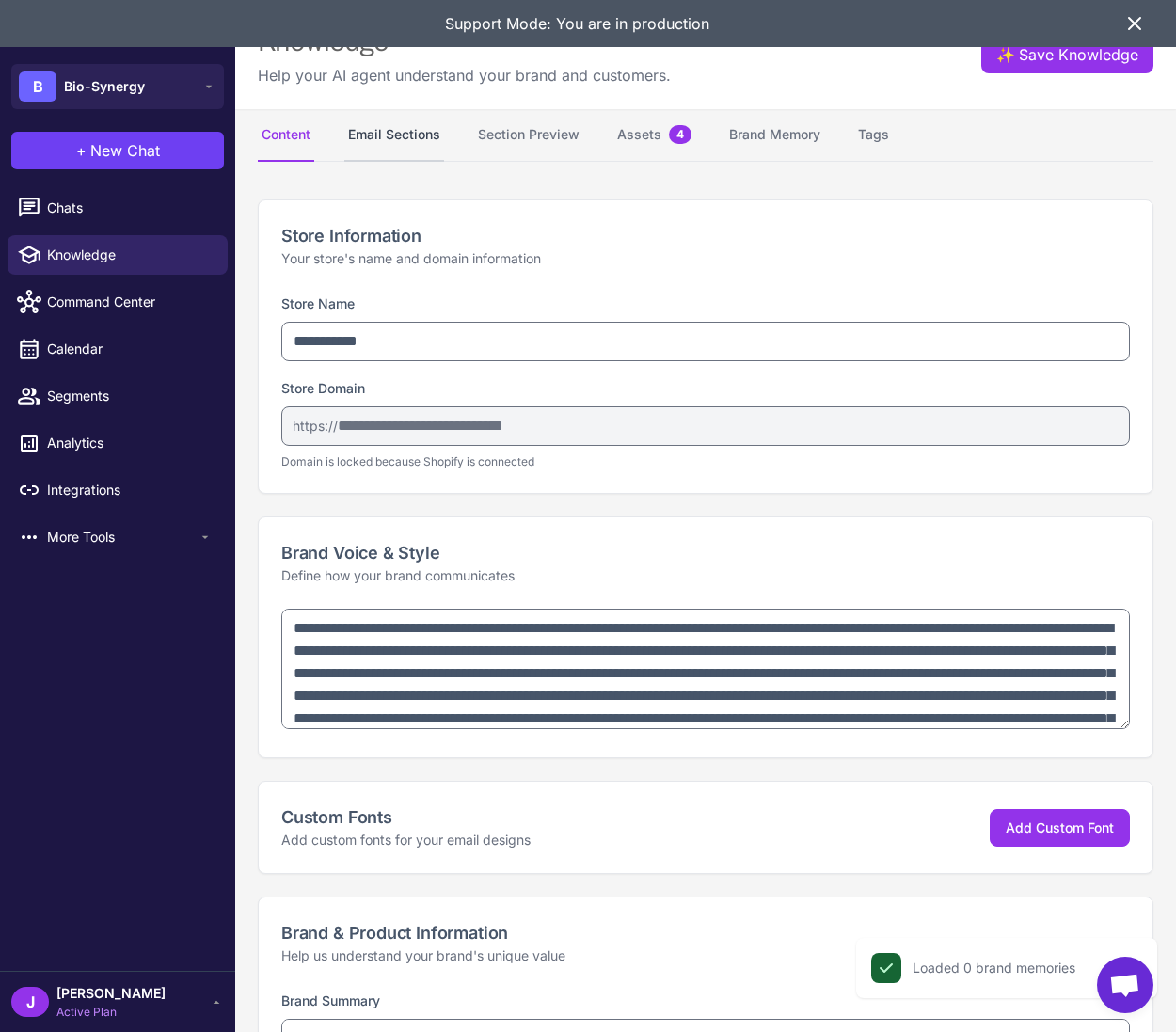 click on "Email Sections" at bounding box center (394, 135) 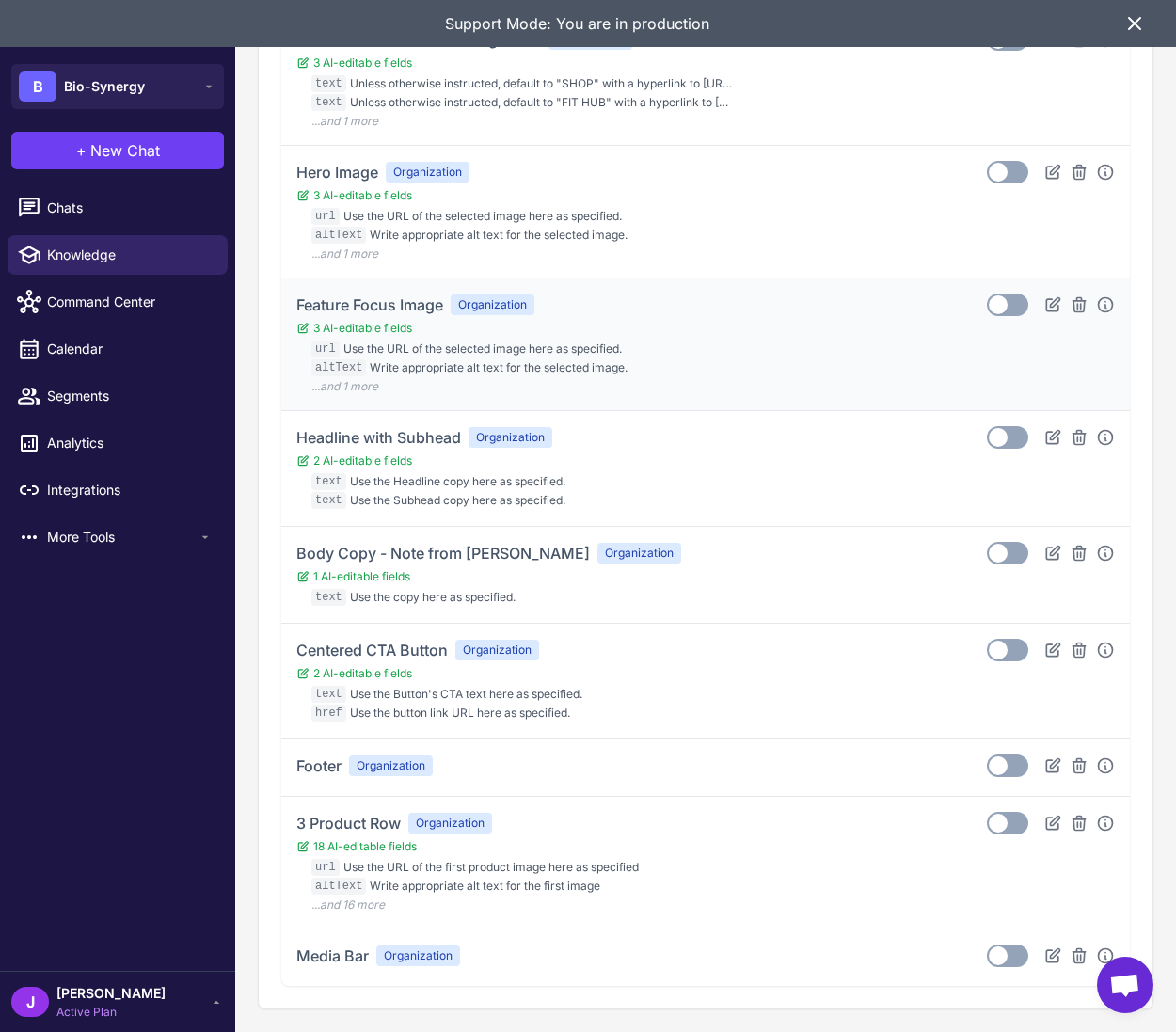 scroll, scrollTop: 0, scrollLeft: 0, axis: both 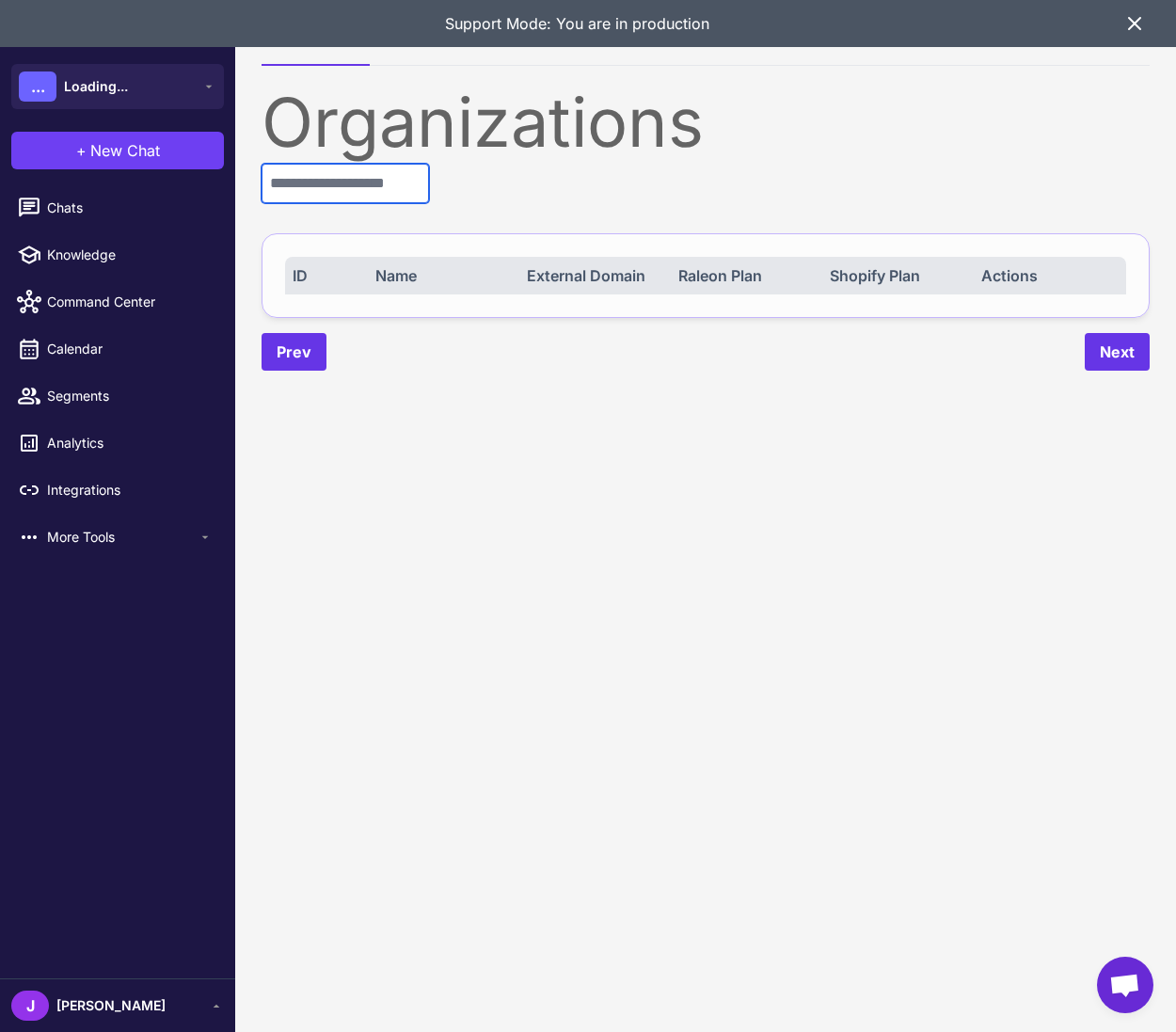 click at bounding box center (345, 183) 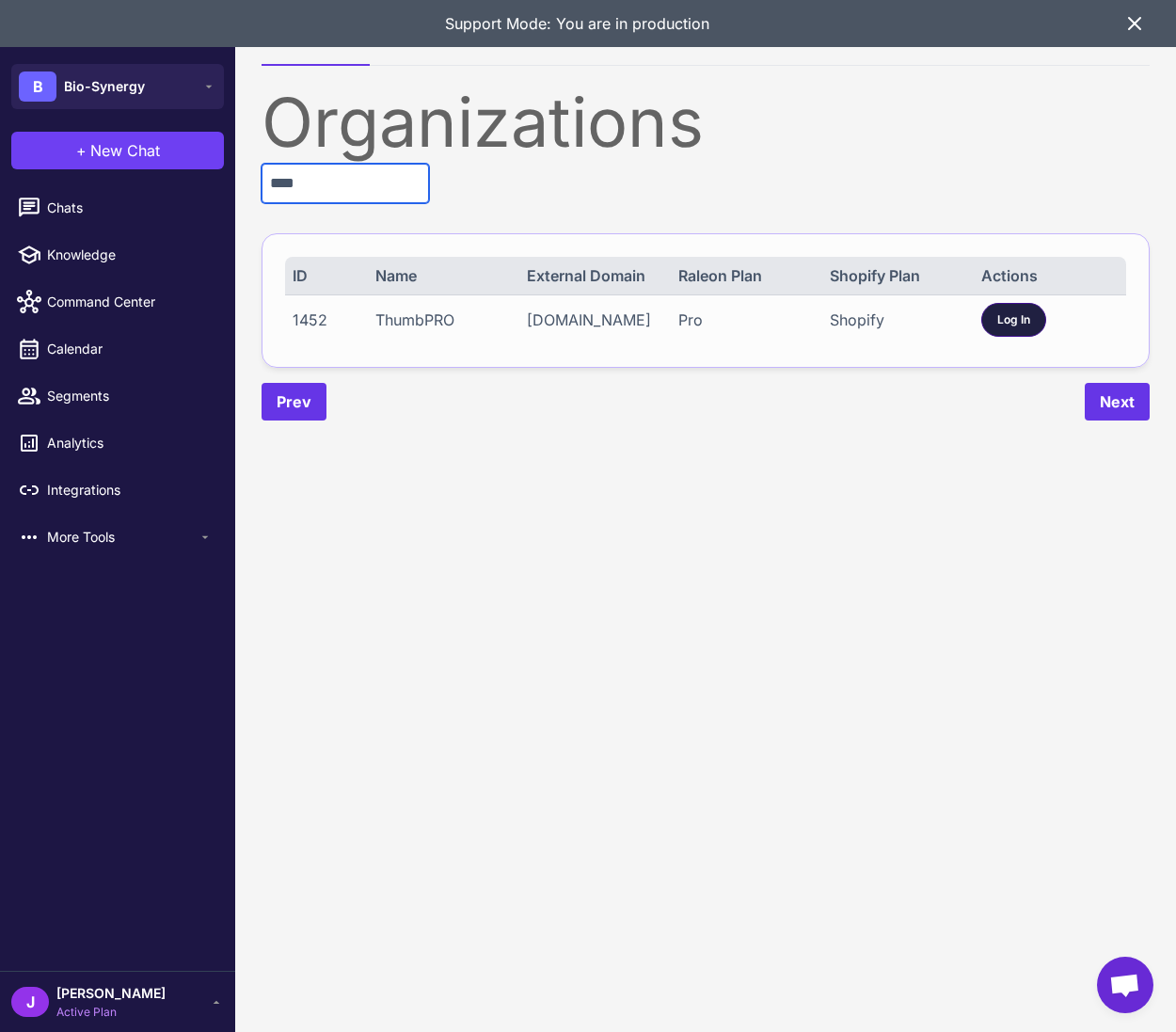 type on "****" 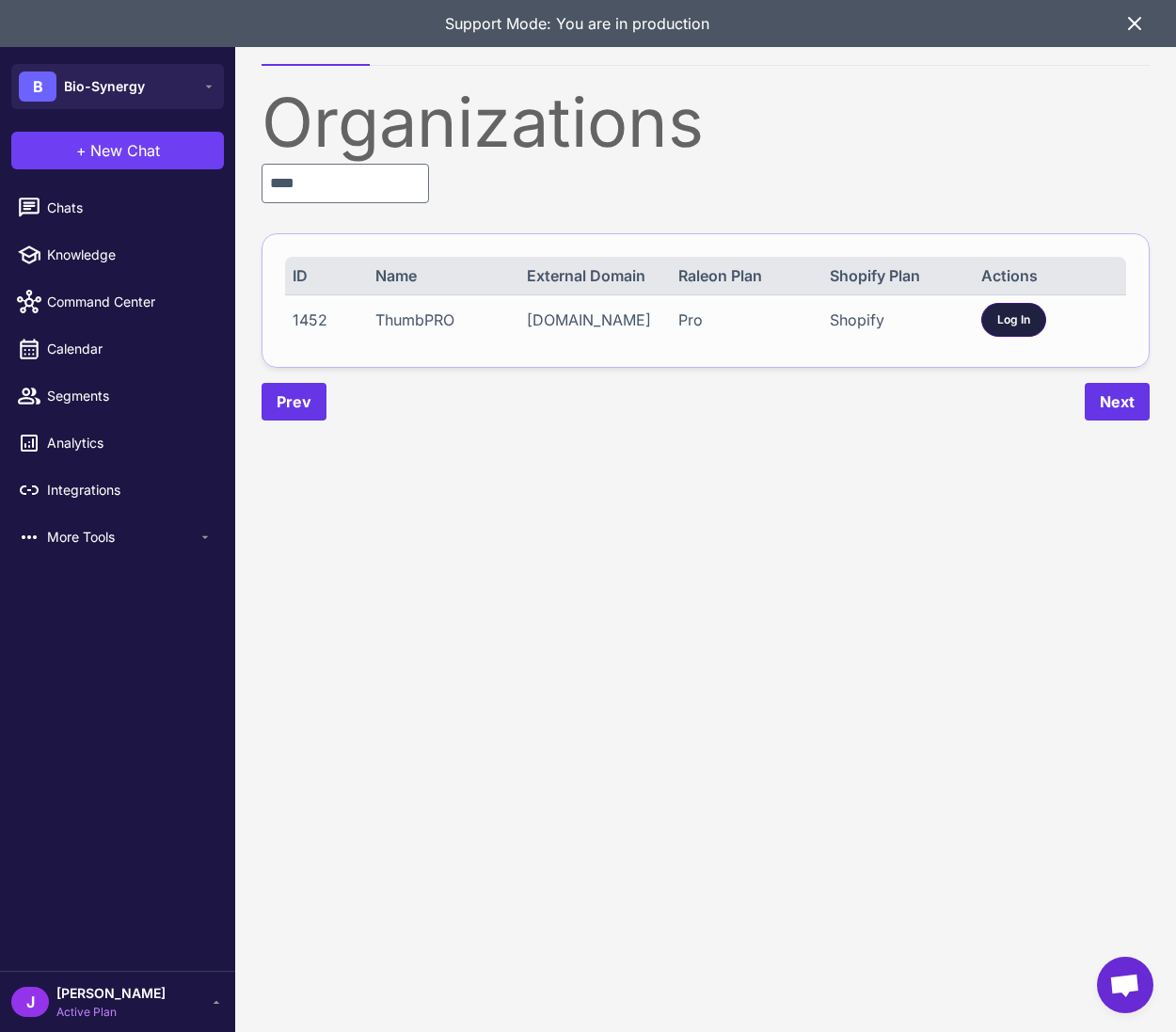 click on "Log In" at bounding box center (1013, 320) 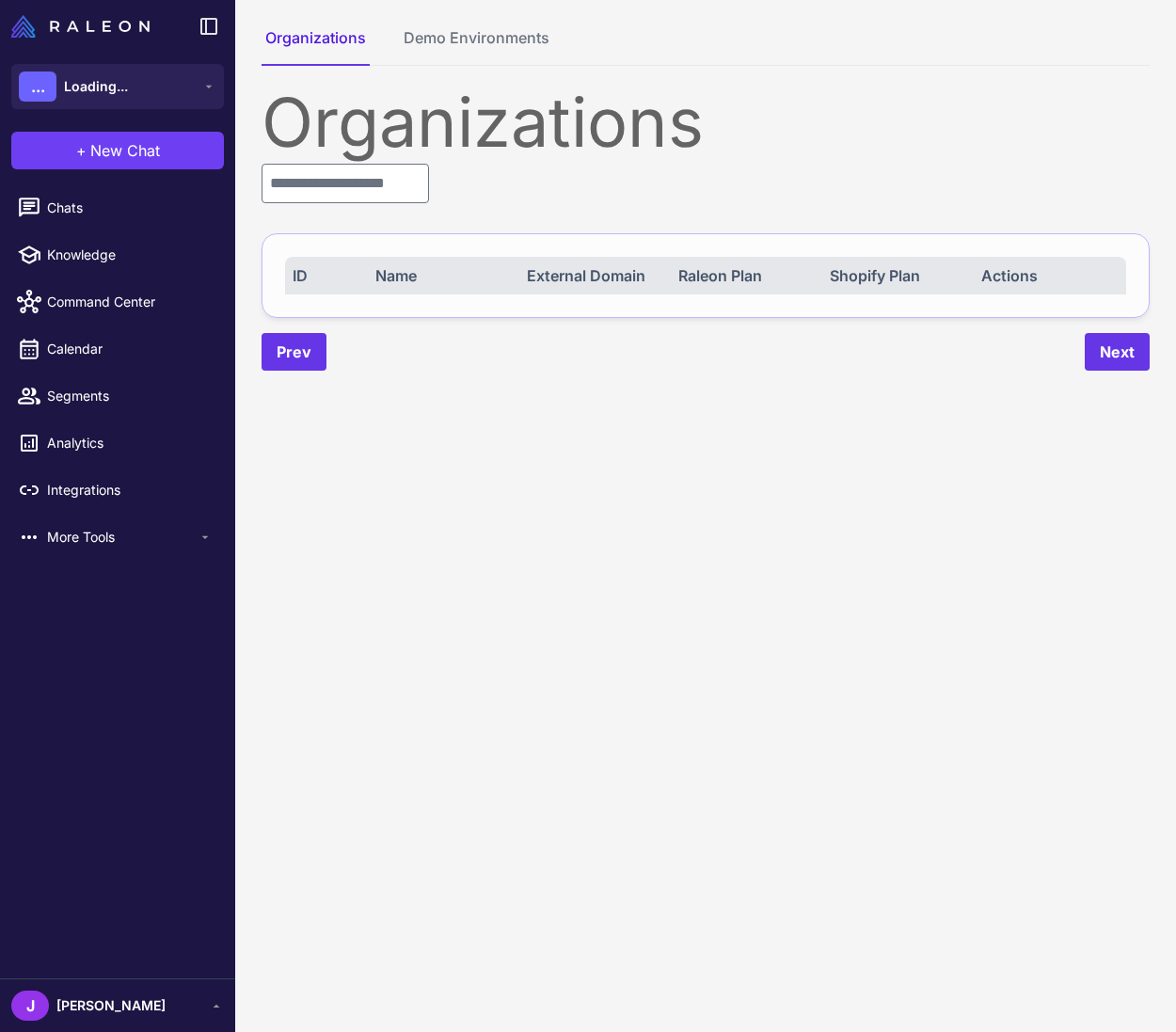 scroll, scrollTop: 0, scrollLeft: 0, axis: both 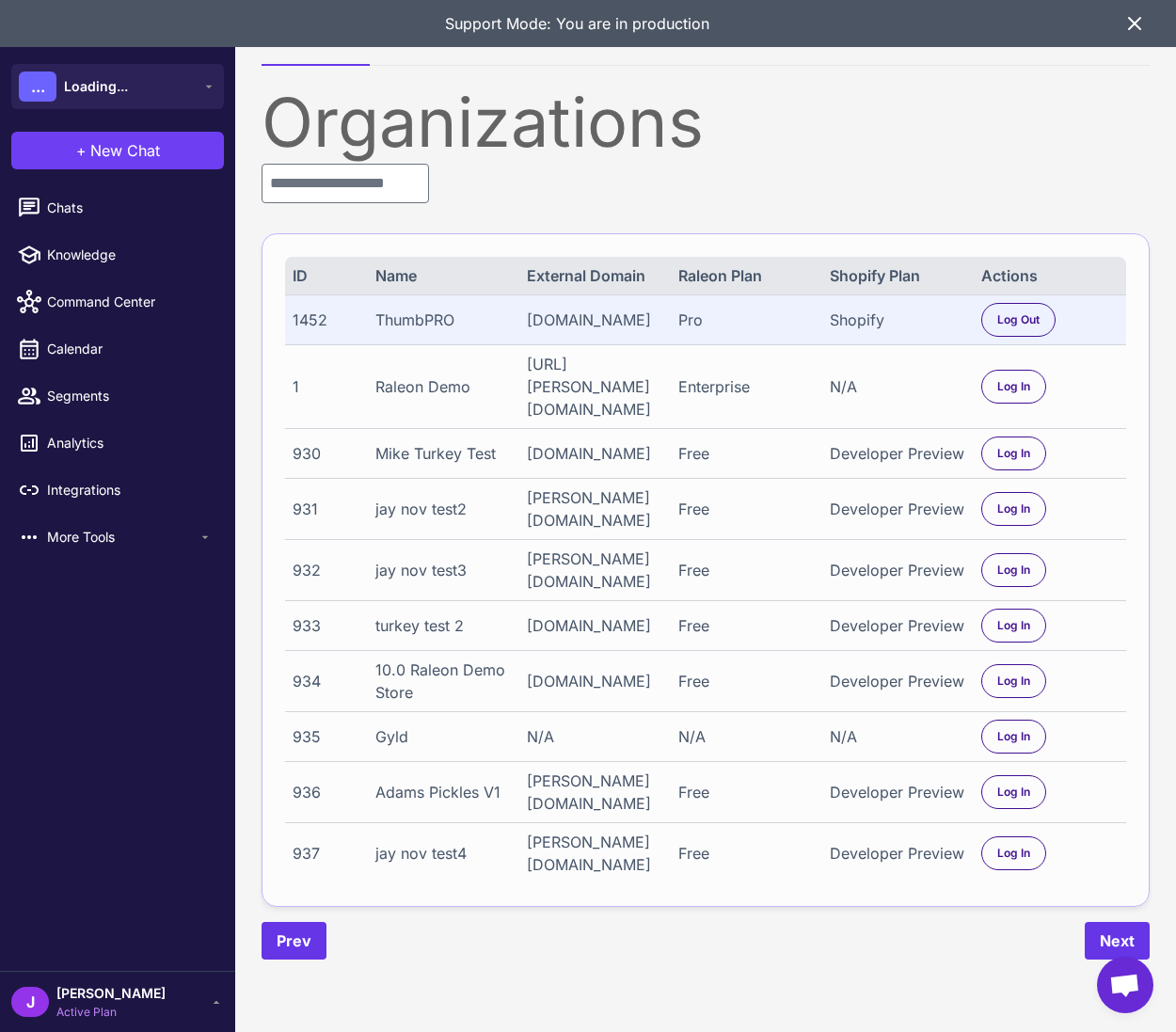 click on "Knowledge" at bounding box center [130, 255] 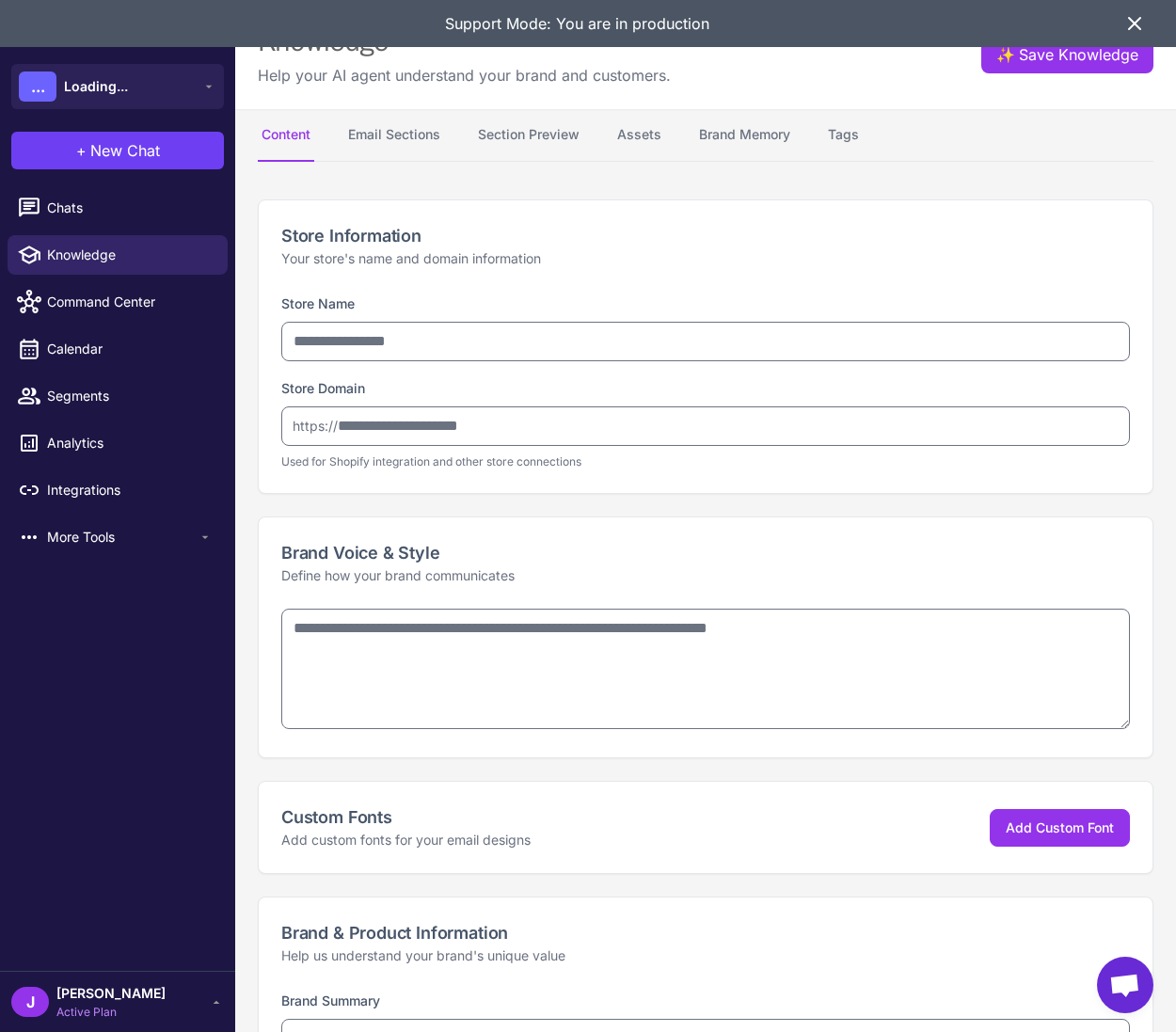 type on "********" 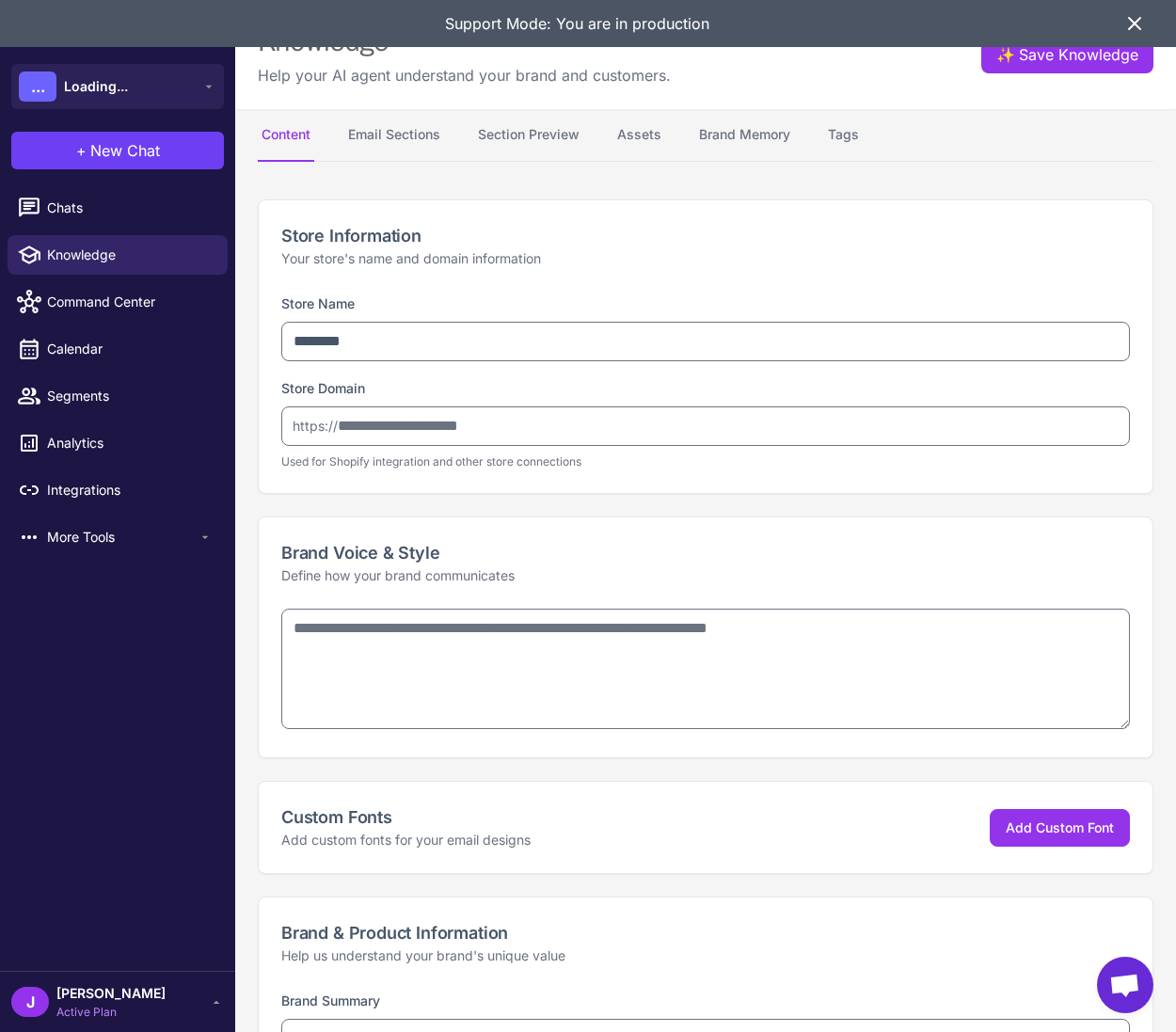type on "**********" 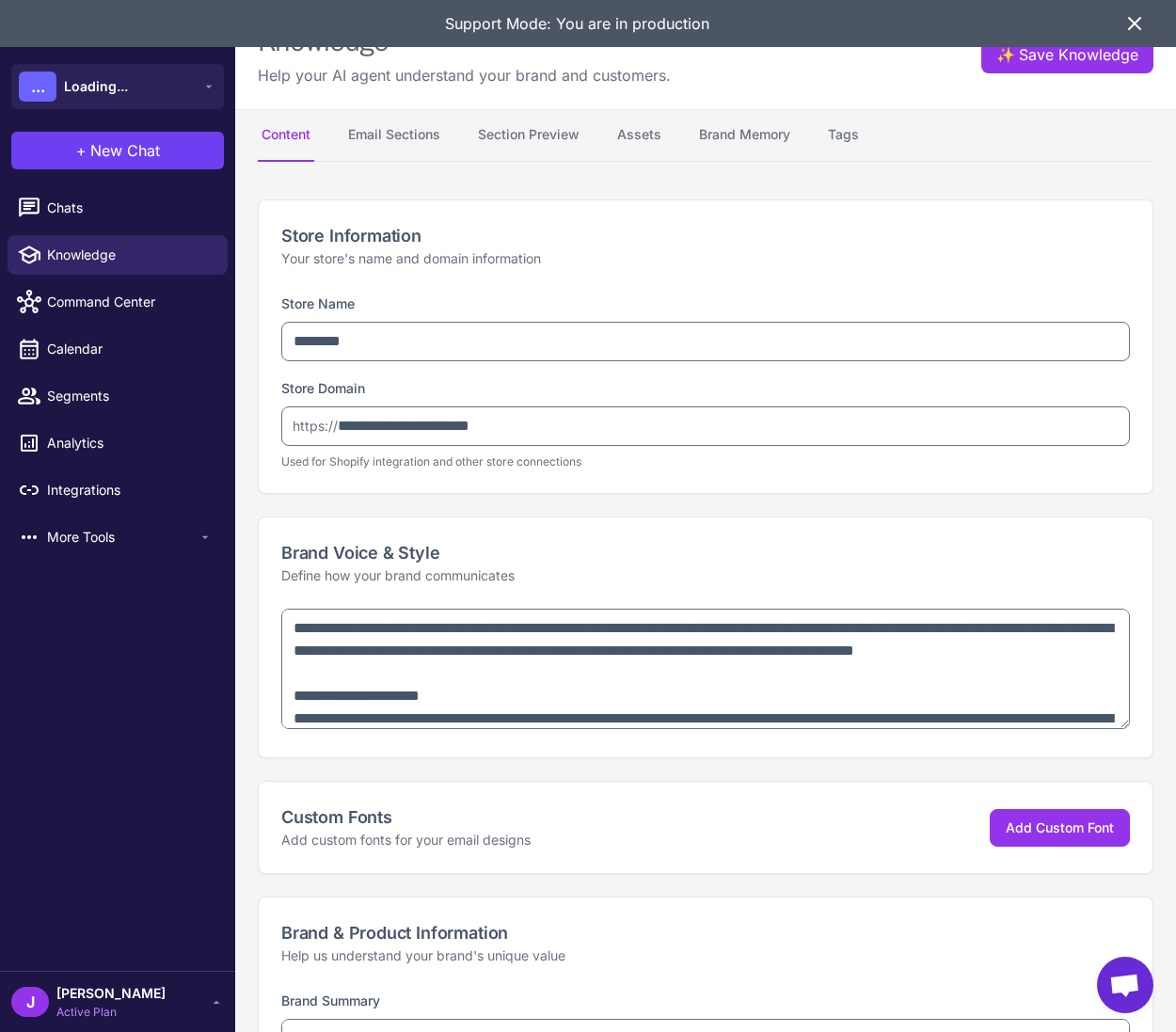 type on "**********" 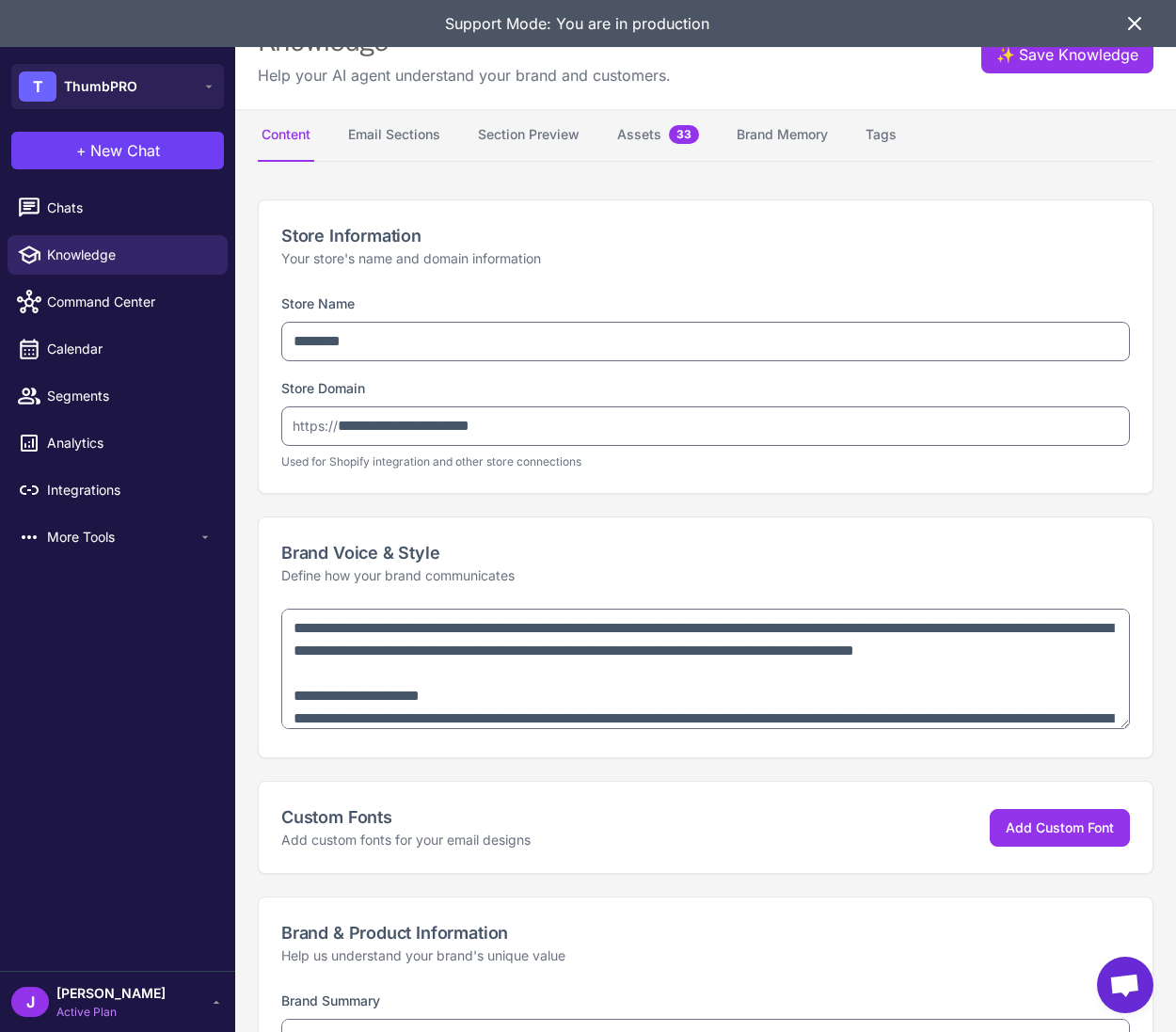 select on "*********" 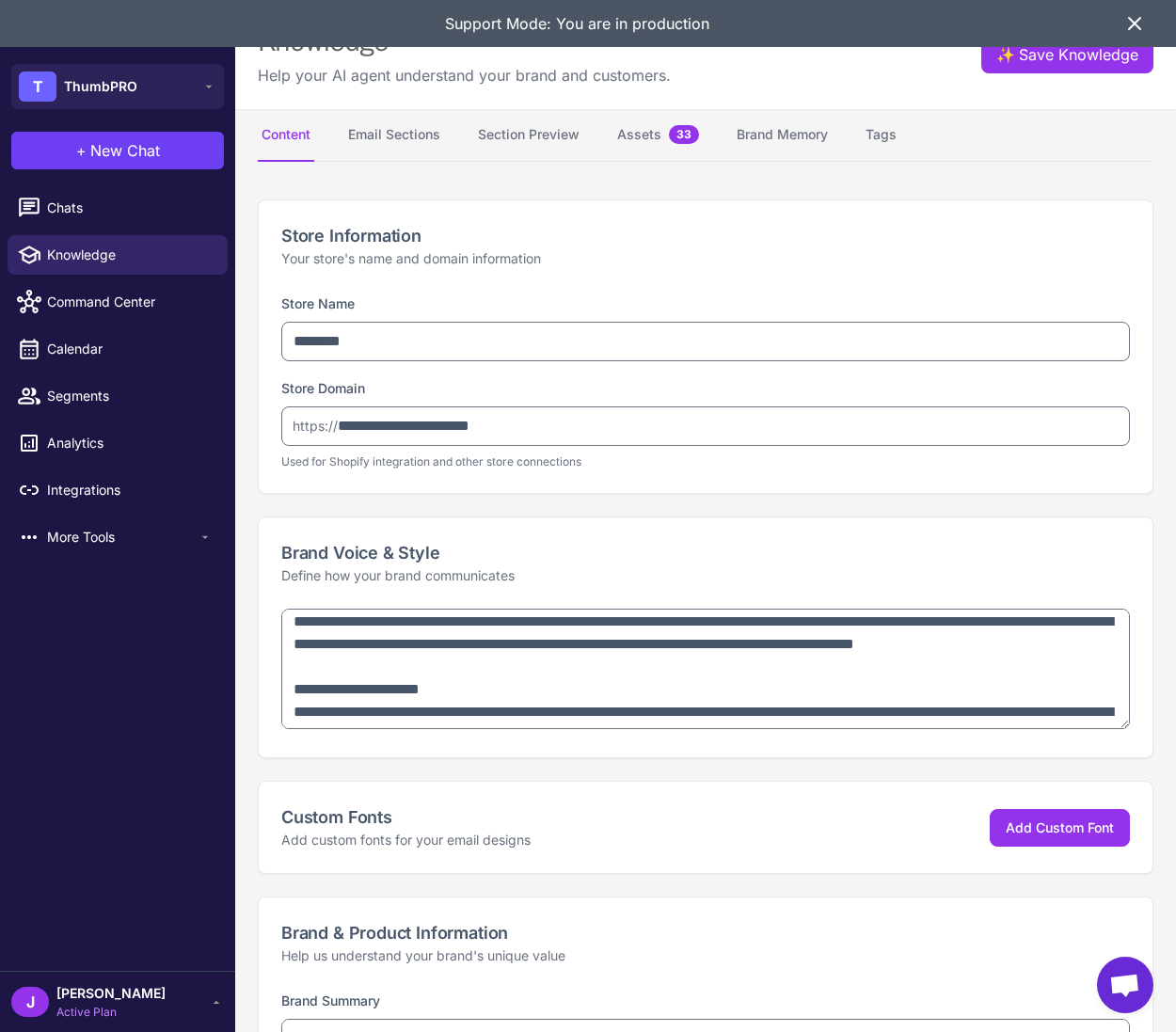scroll, scrollTop: 30, scrollLeft: 0, axis: vertical 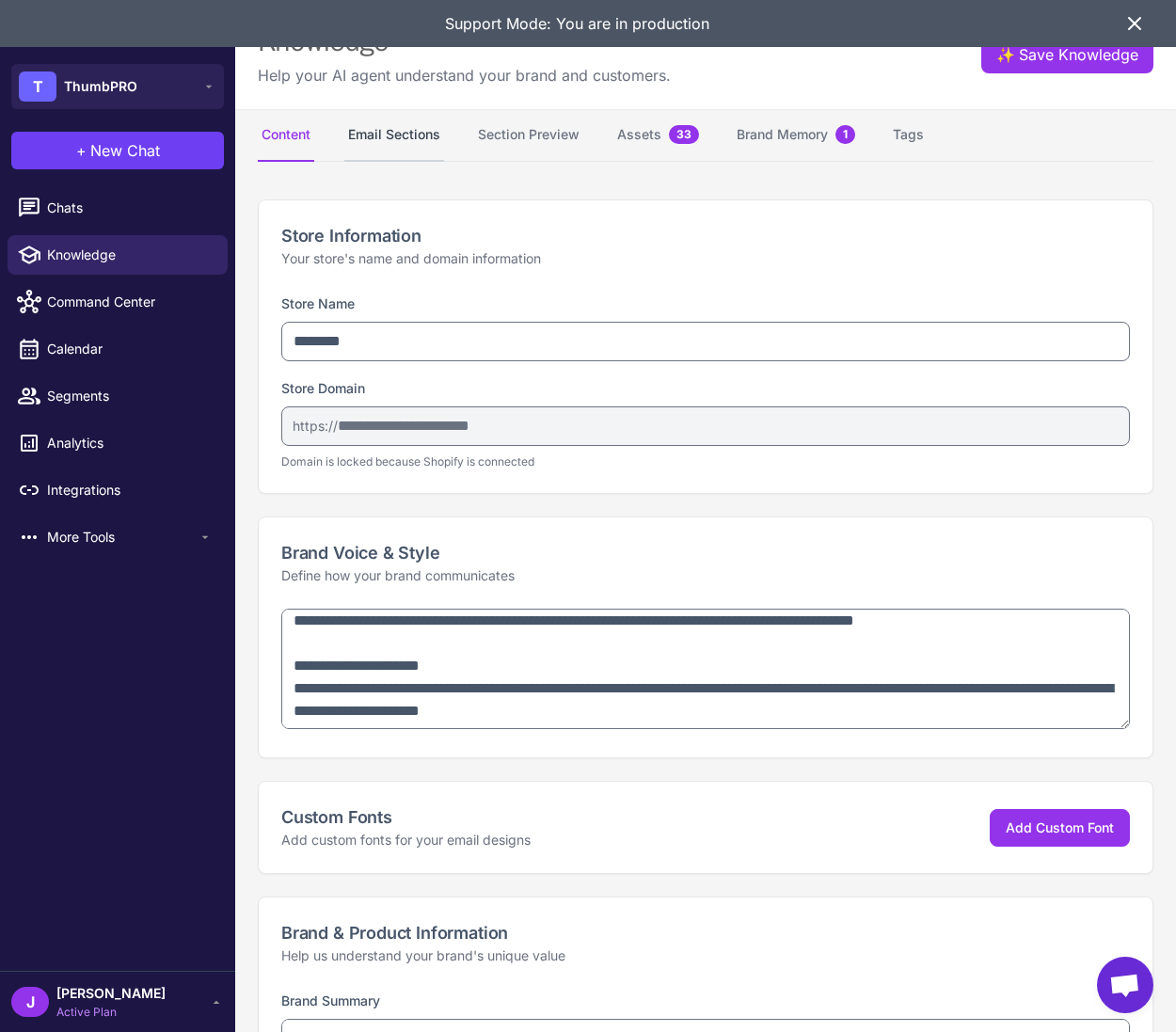 click on "Email Sections" at bounding box center (394, 135) 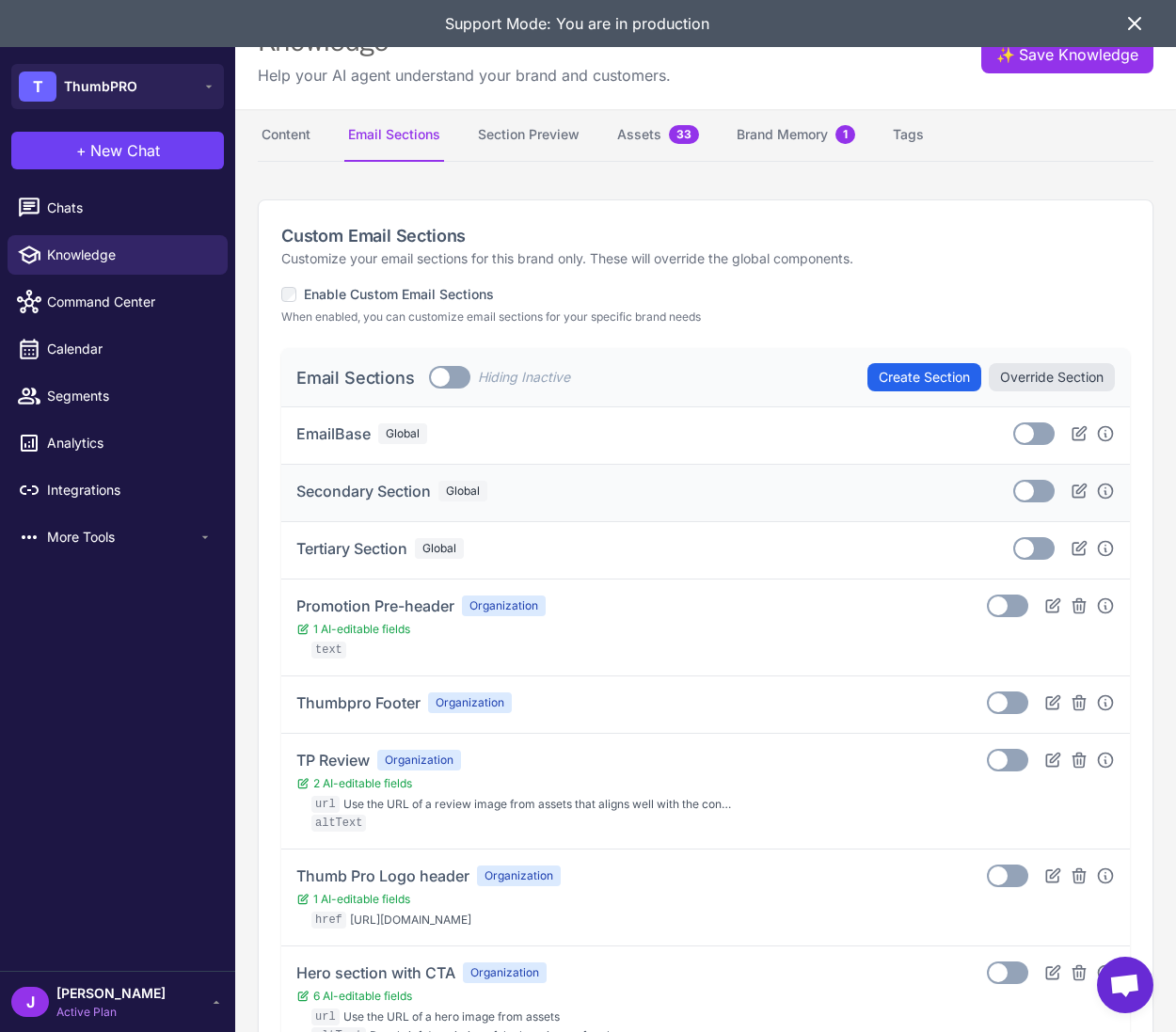 click at bounding box center (1025, 491) 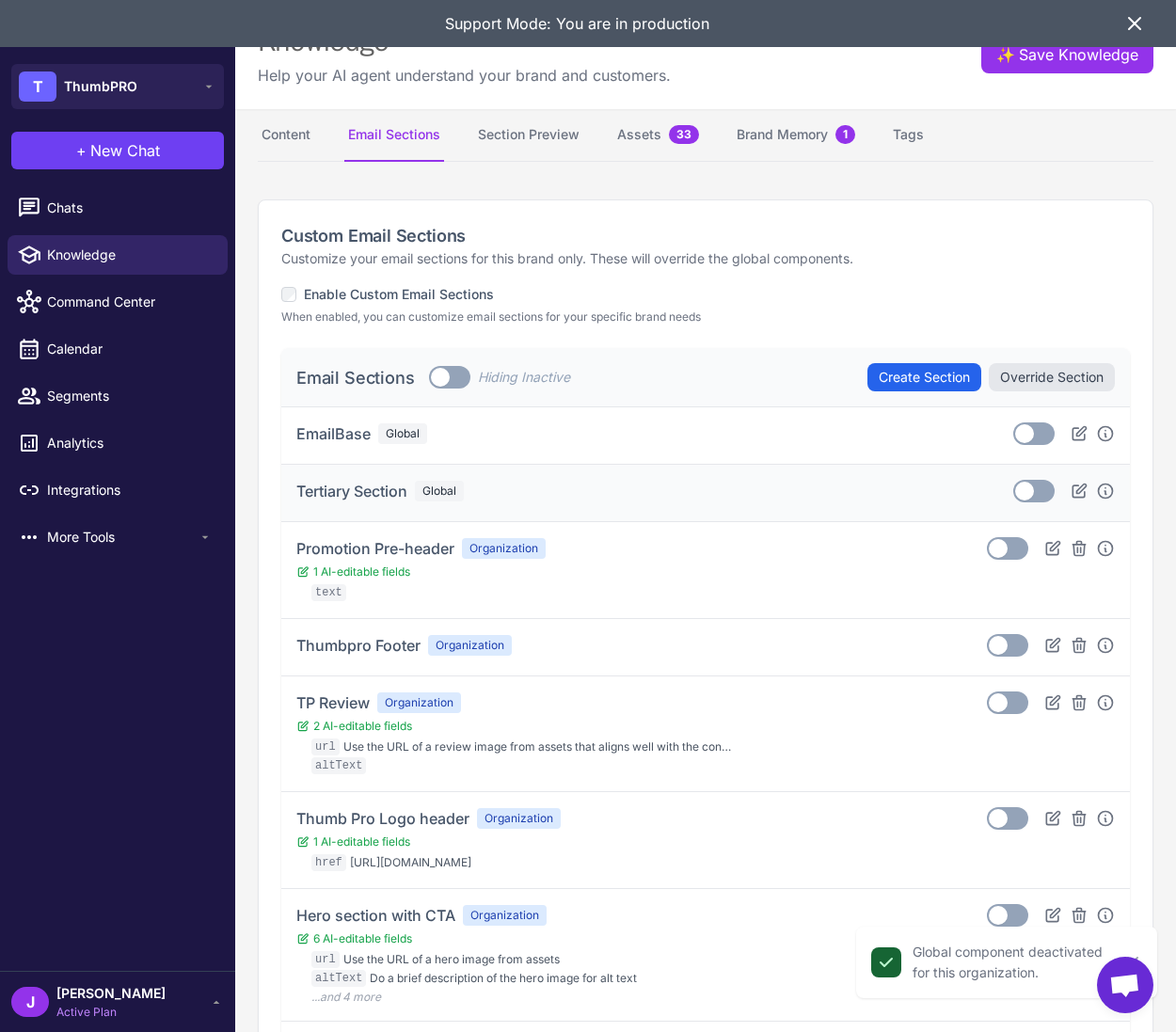 click at bounding box center (1025, 491) 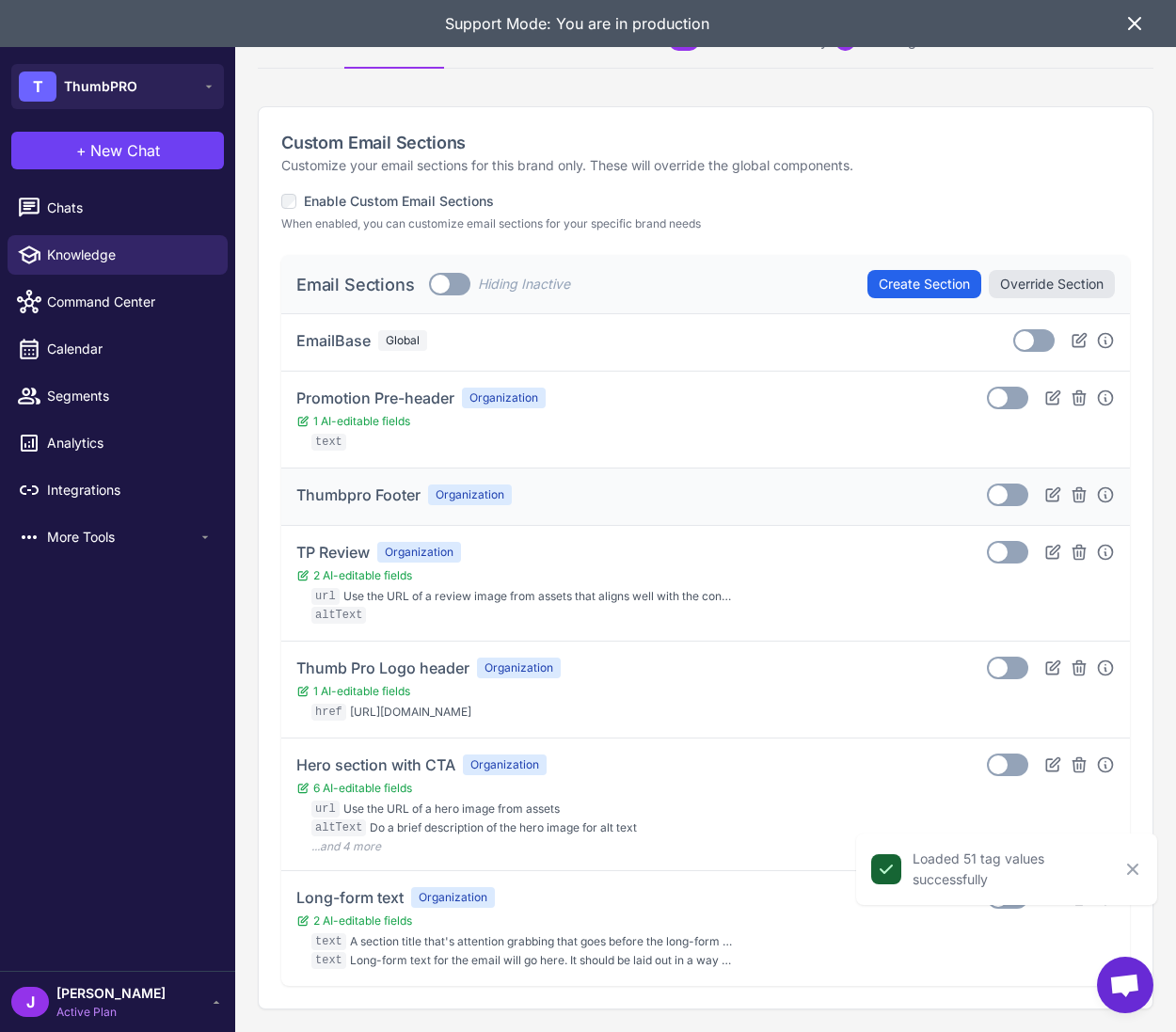 scroll, scrollTop: 0, scrollLeft: 0, axis: both 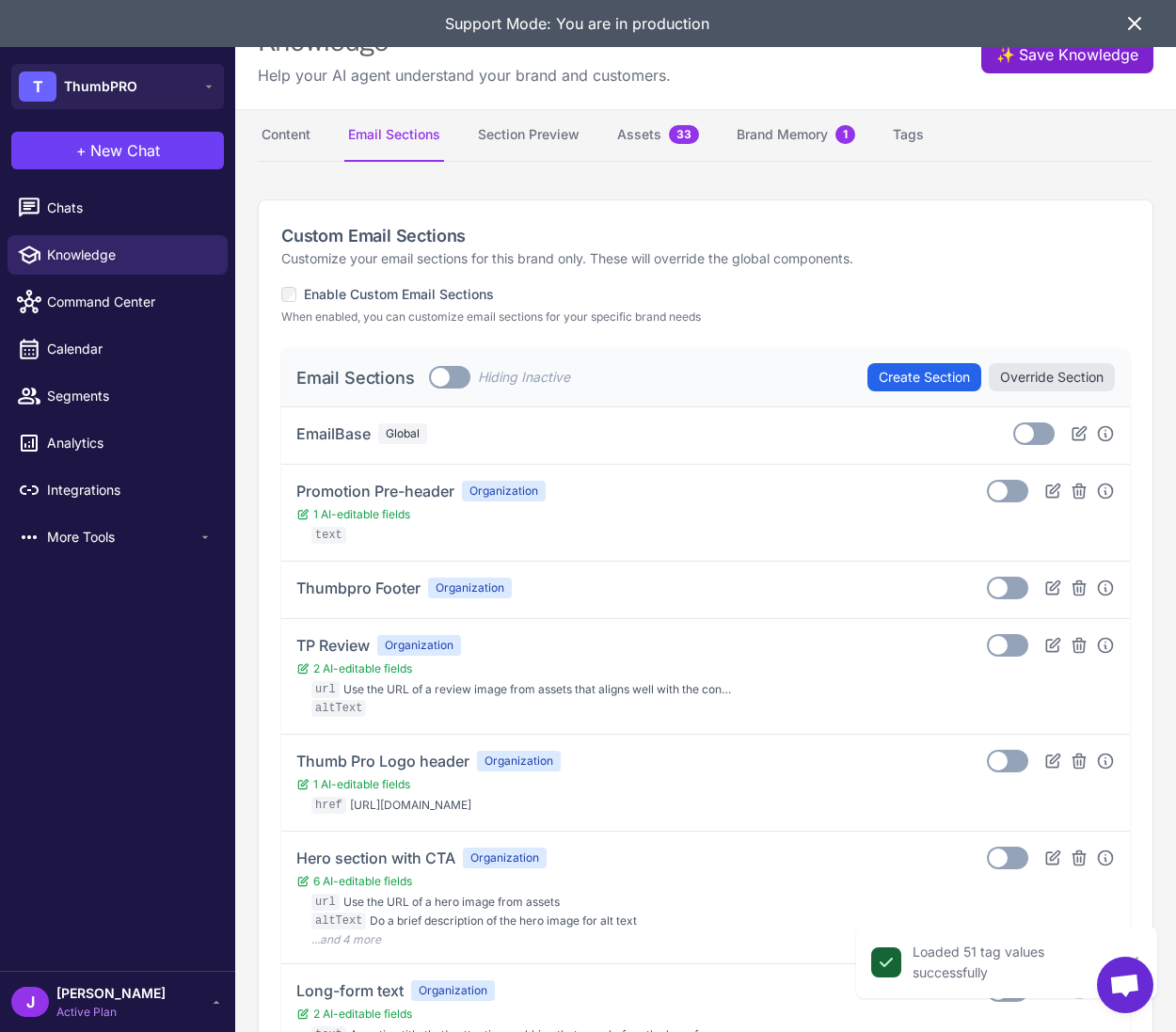 click on "✨  Save Knowledge" at bounding box center [1067, 55] 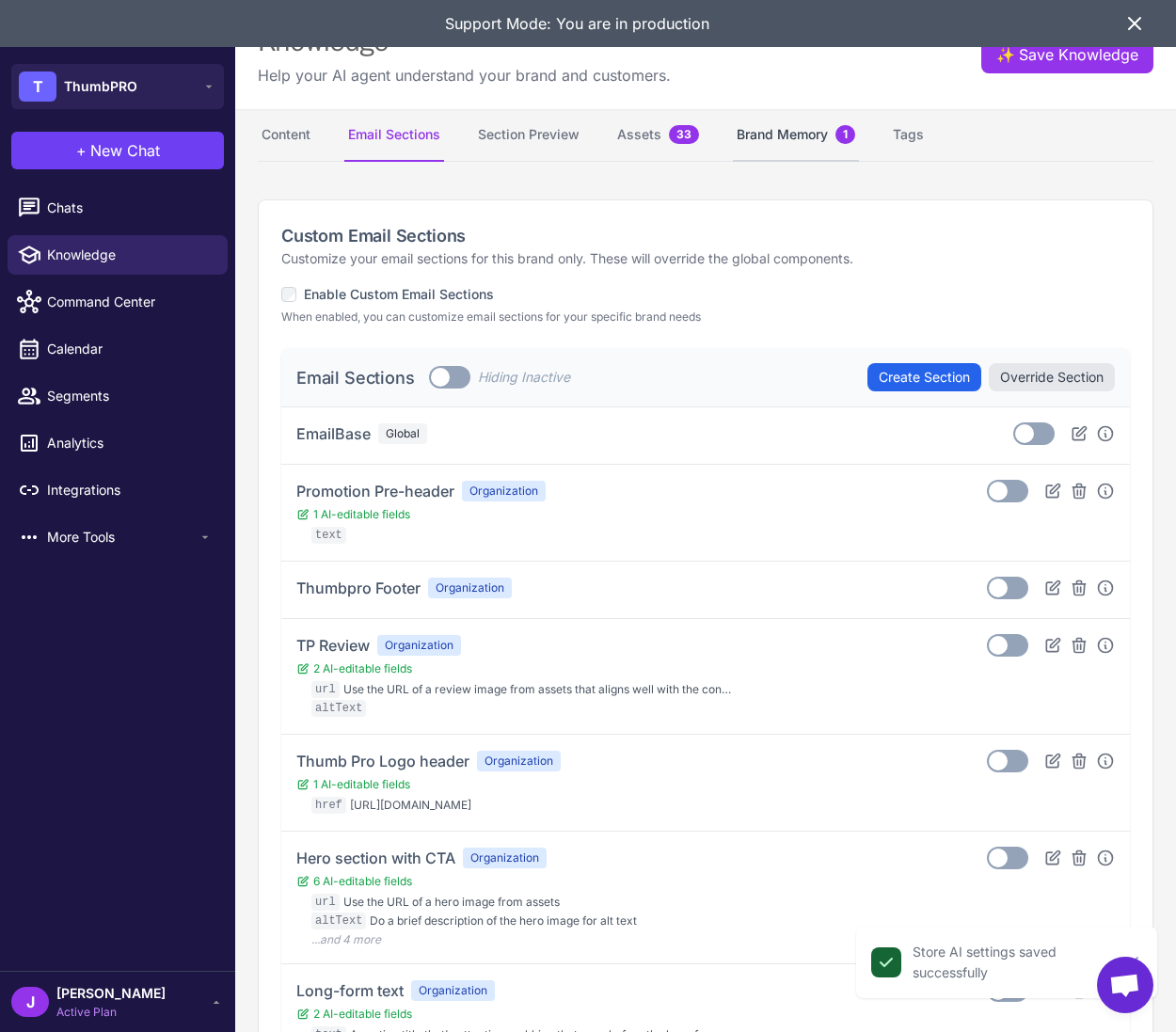 click on "Brand Memory  1" at bounding box center [796, 135] 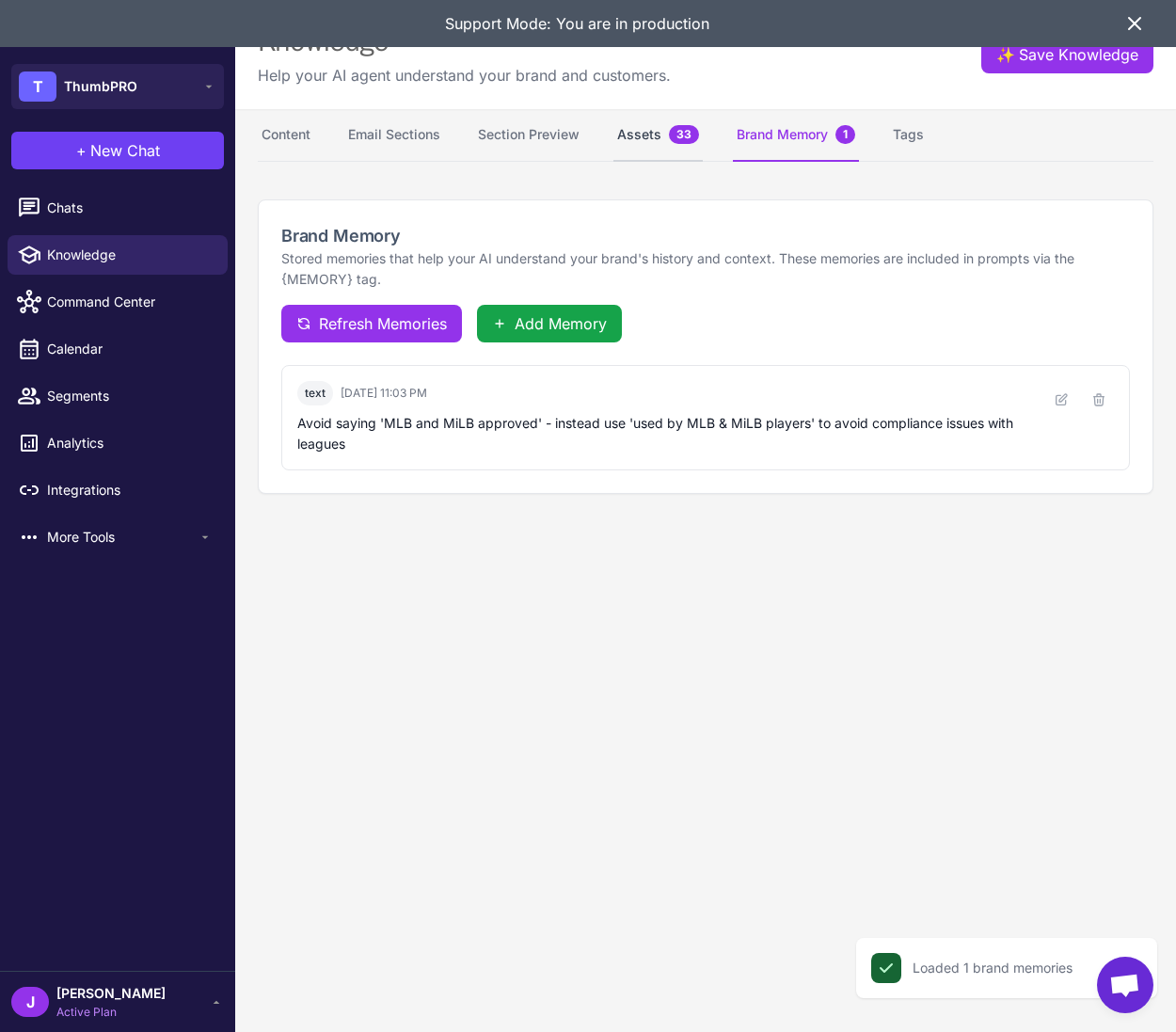 click on "Assets  33" at bounding box center (658, 135) 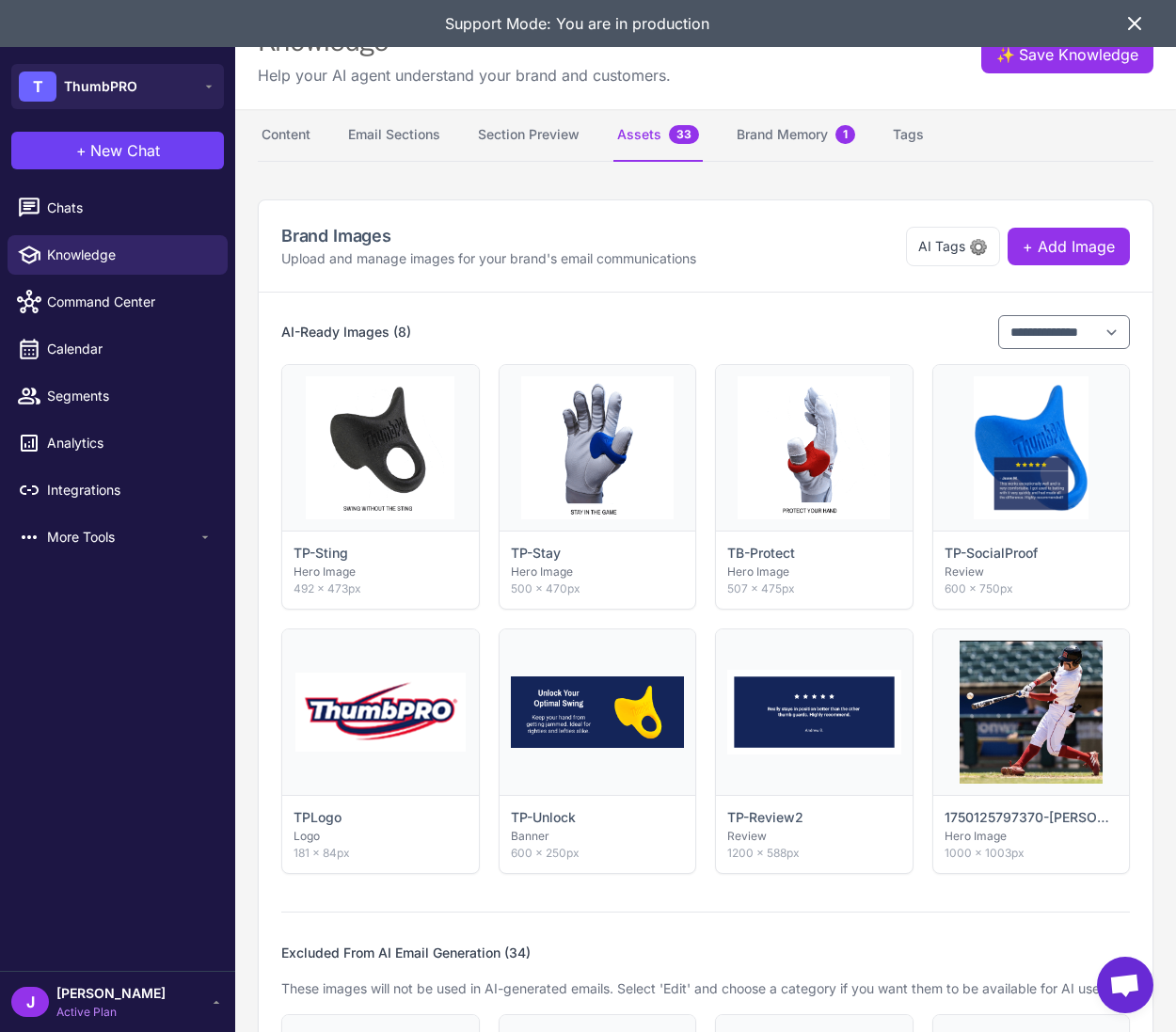 click 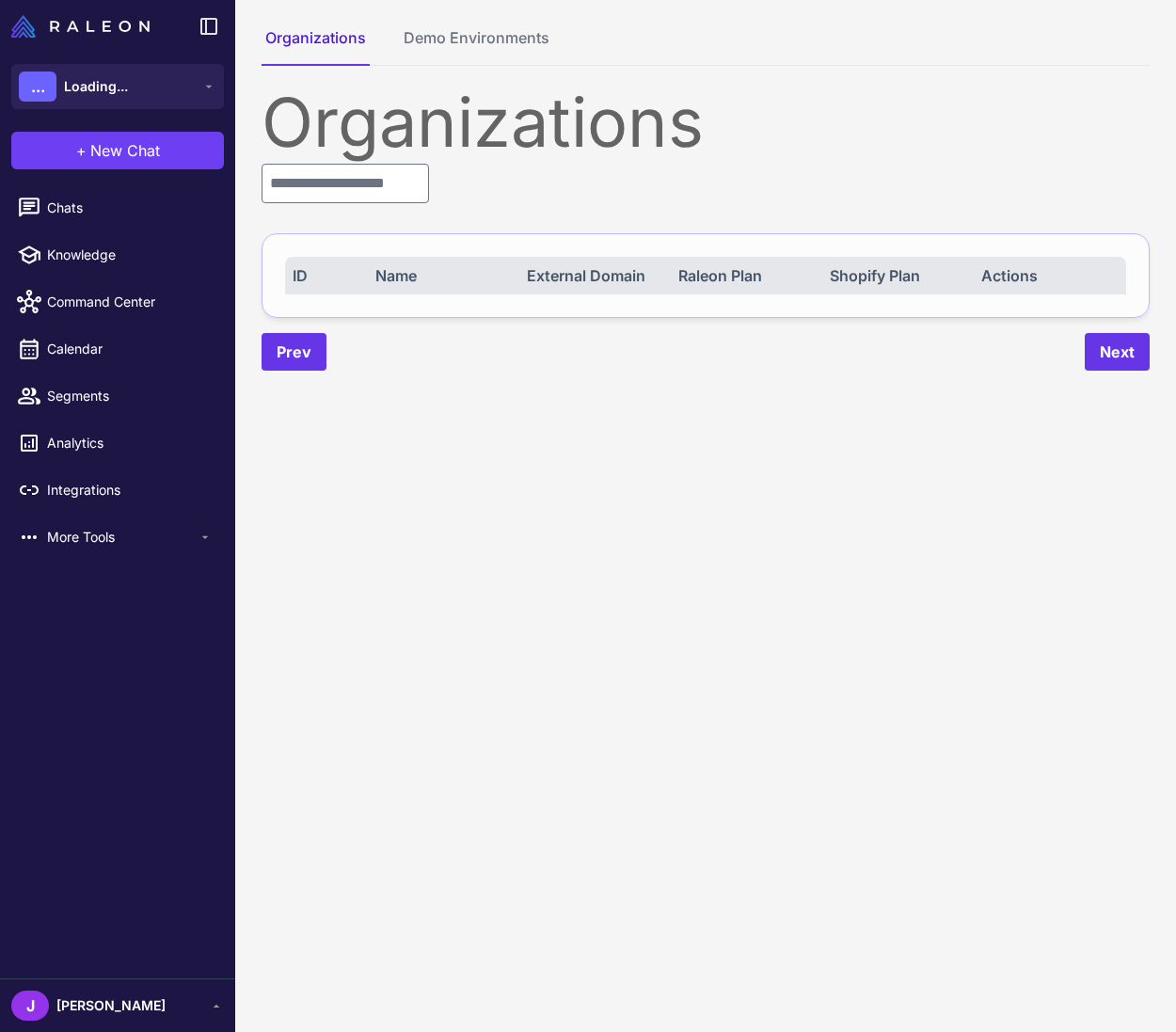 scroll, scrollTop: 0, scrollLeft: 0, axis: both 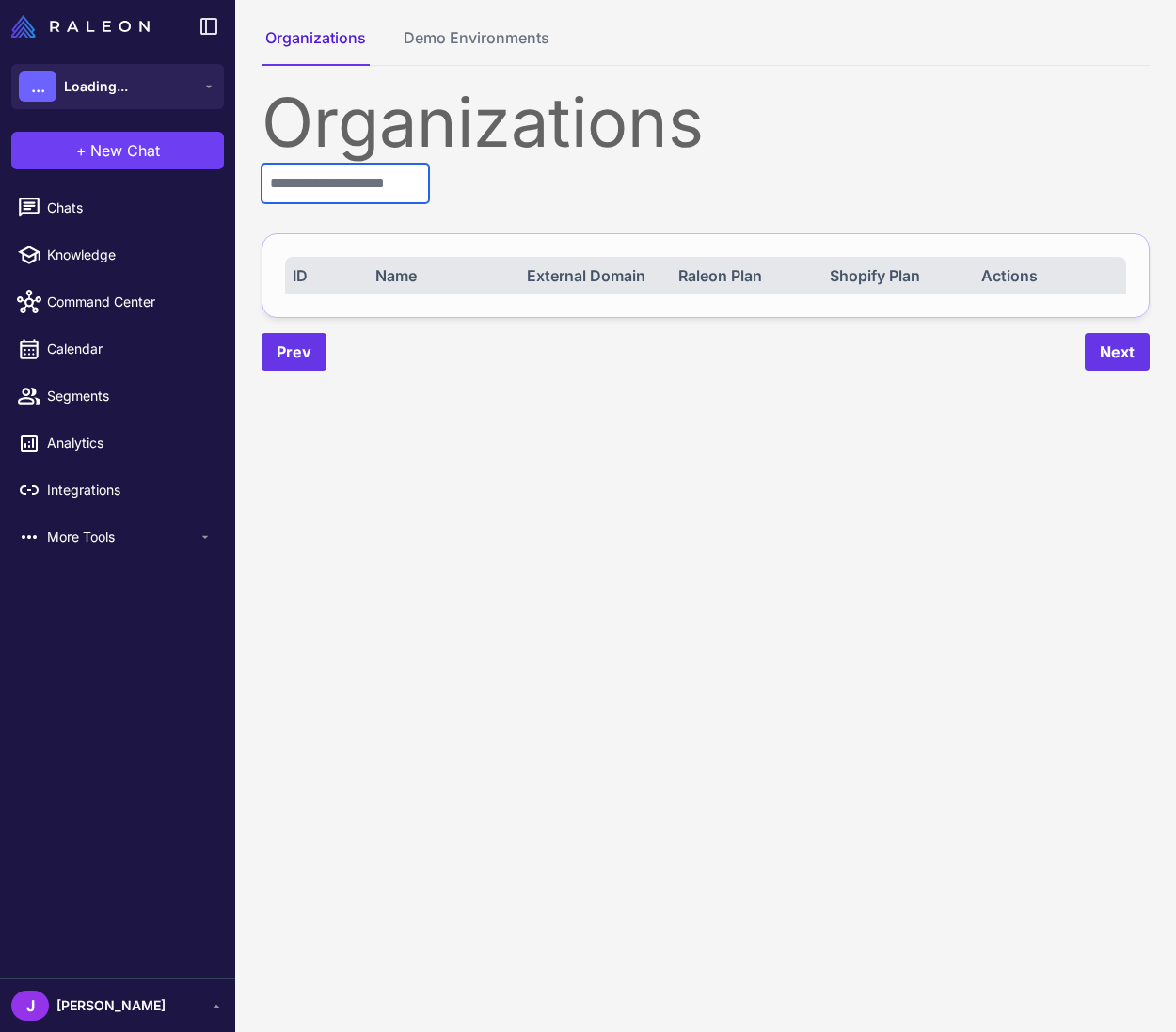 click at bounding box center [345, 183] 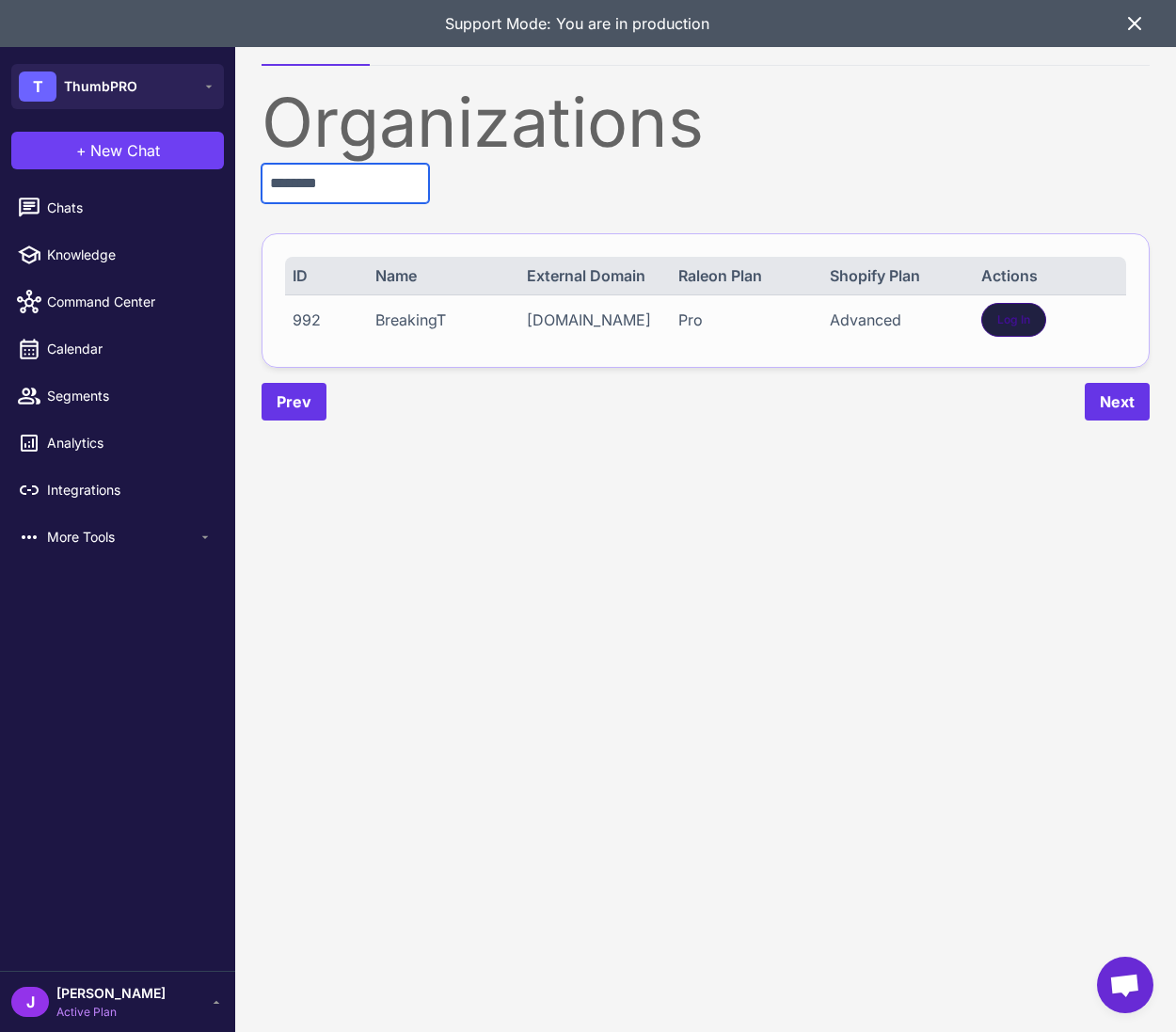 type on "********" 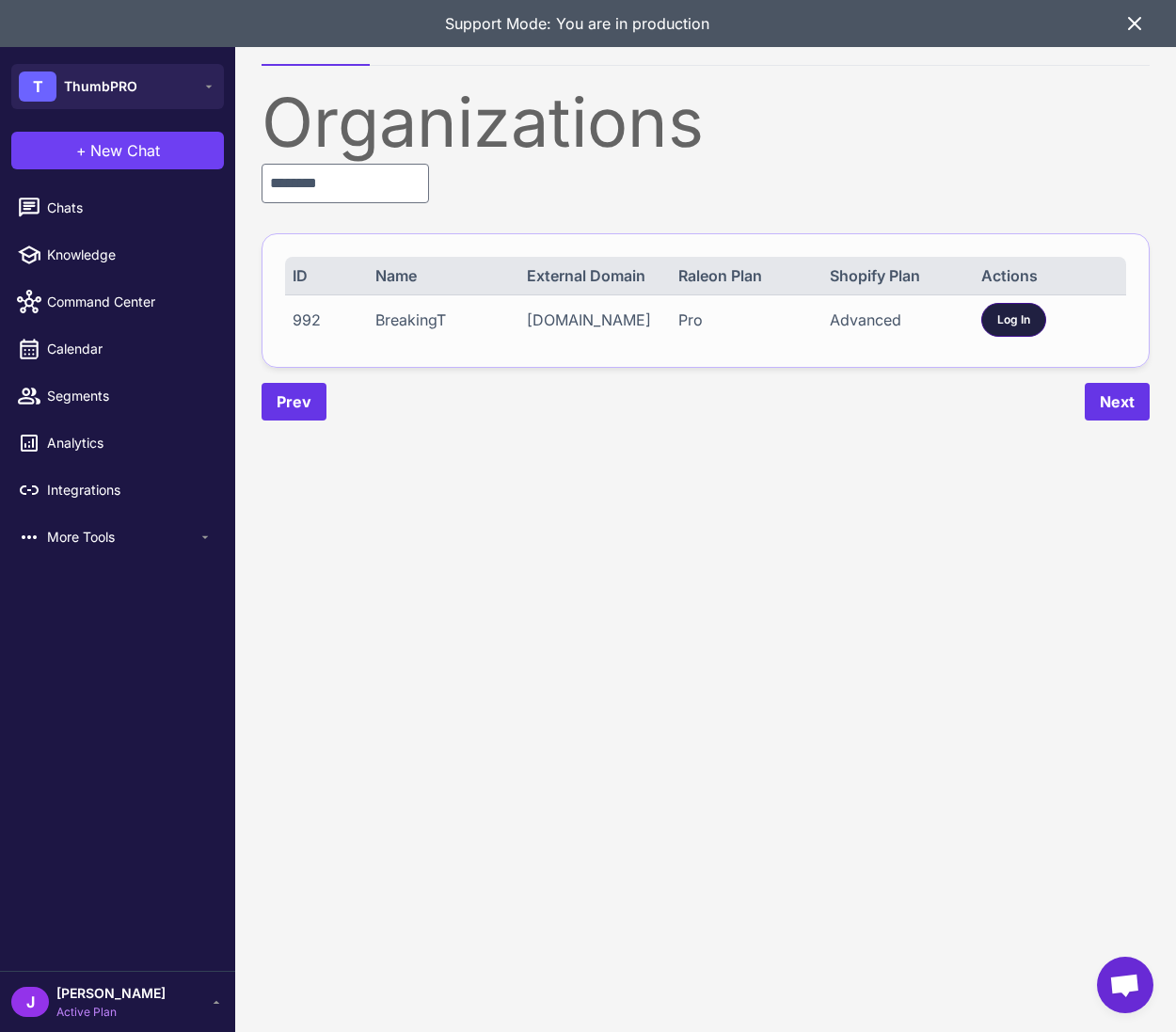 click on "Log In" at bounding box center [1013, 320] 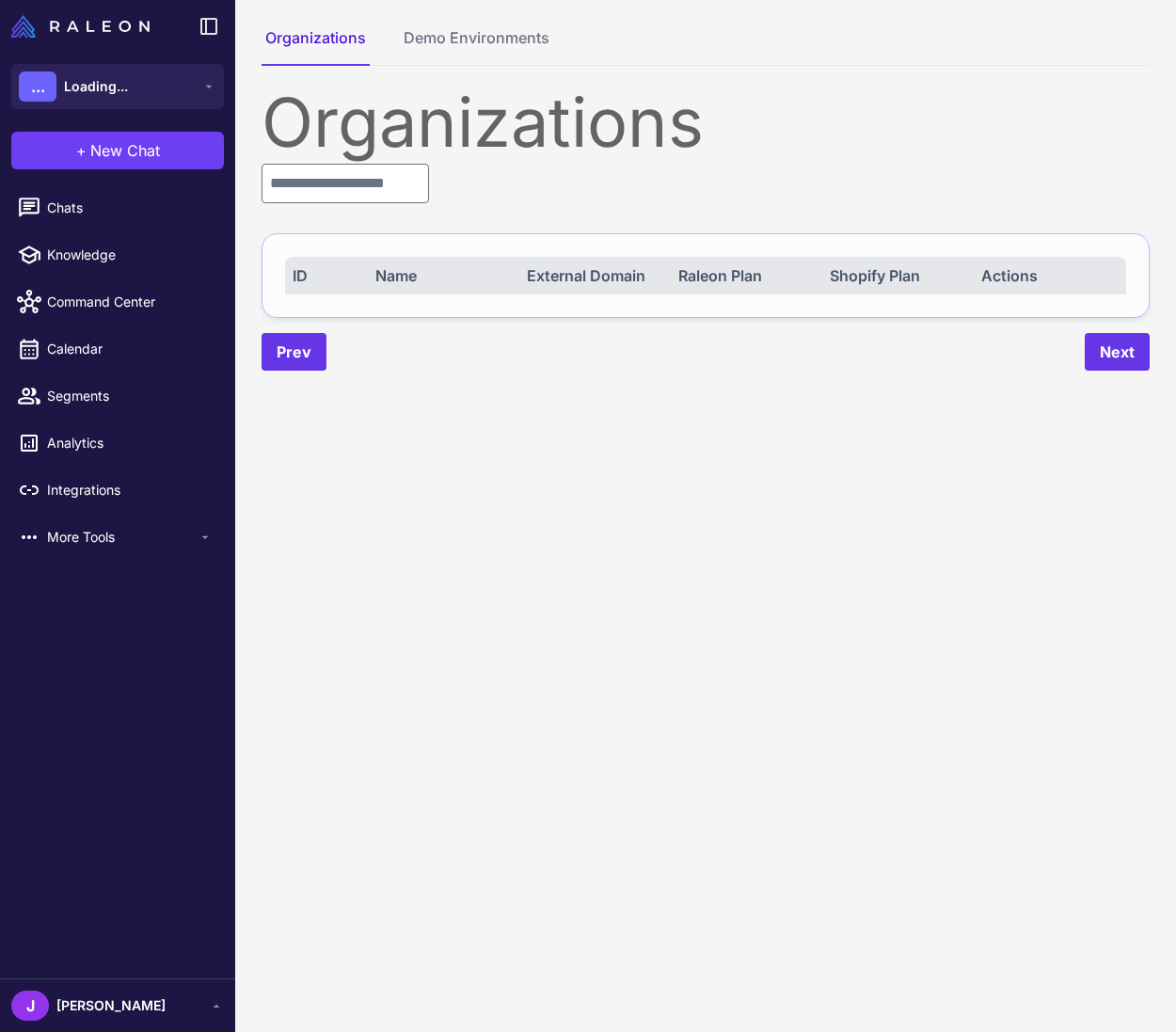 scroll, scrollTop: 0, scrollLeft: 0, axis: both 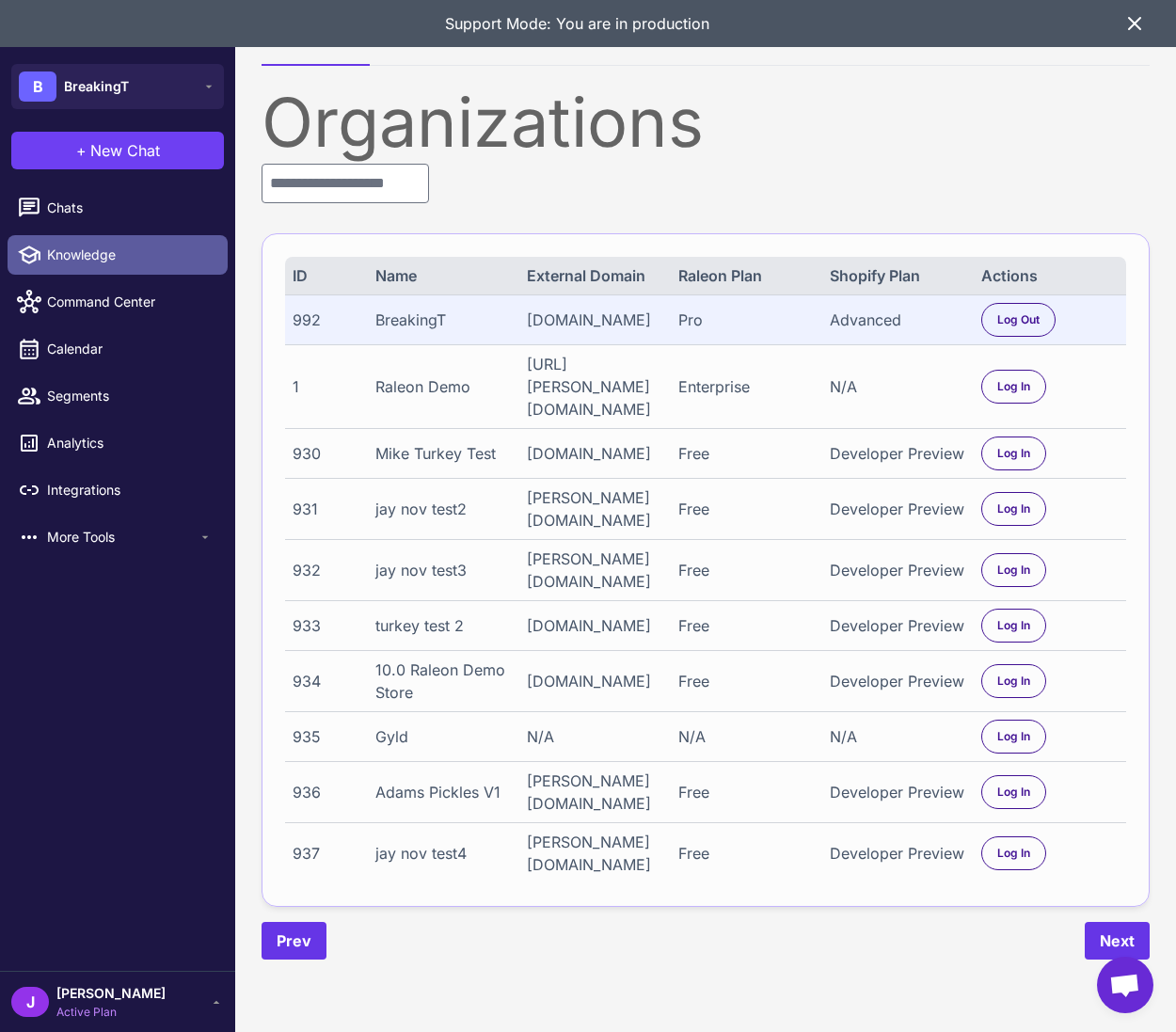 click on "Knowledge" at bounding box center [130, 255] 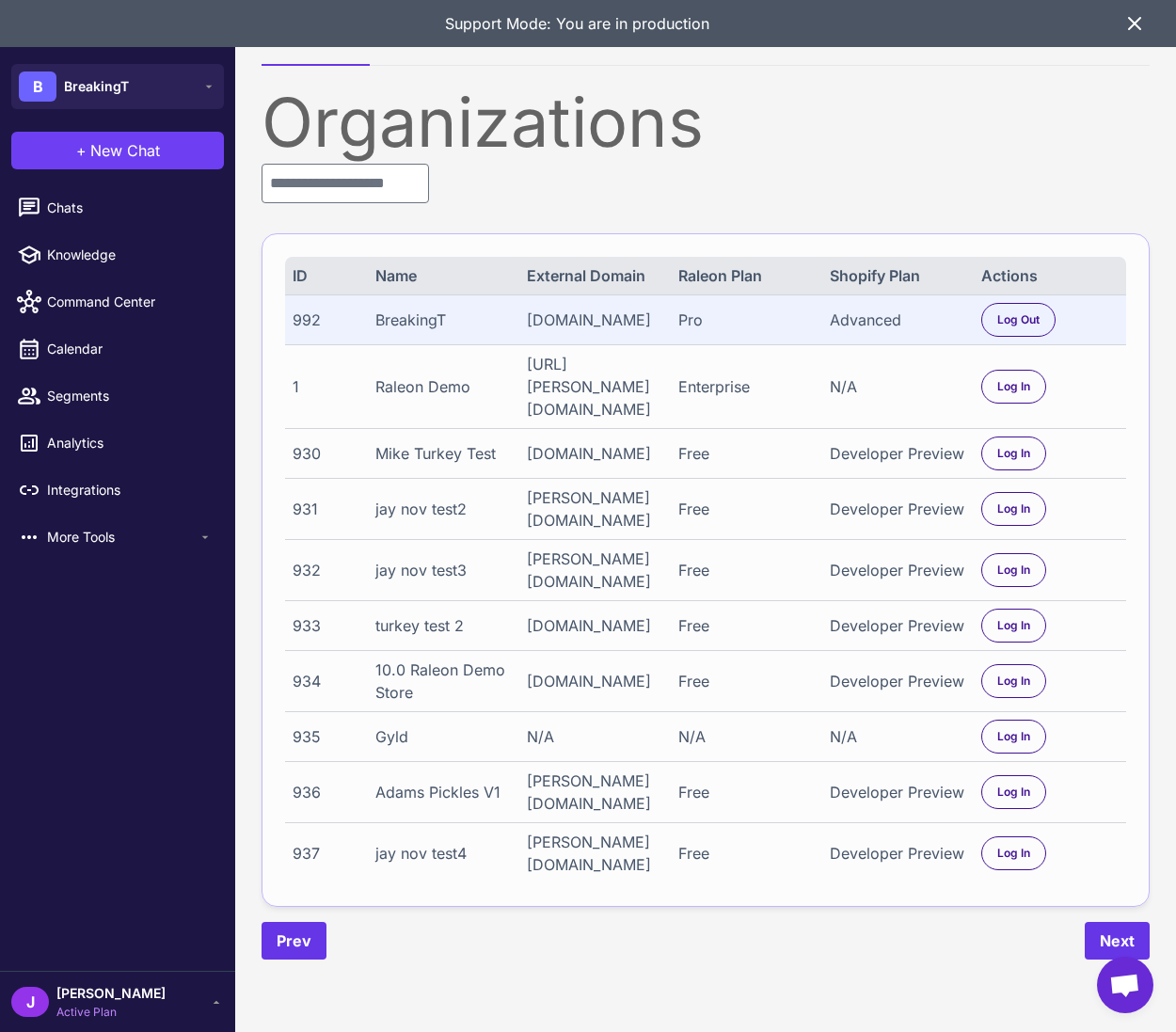 select 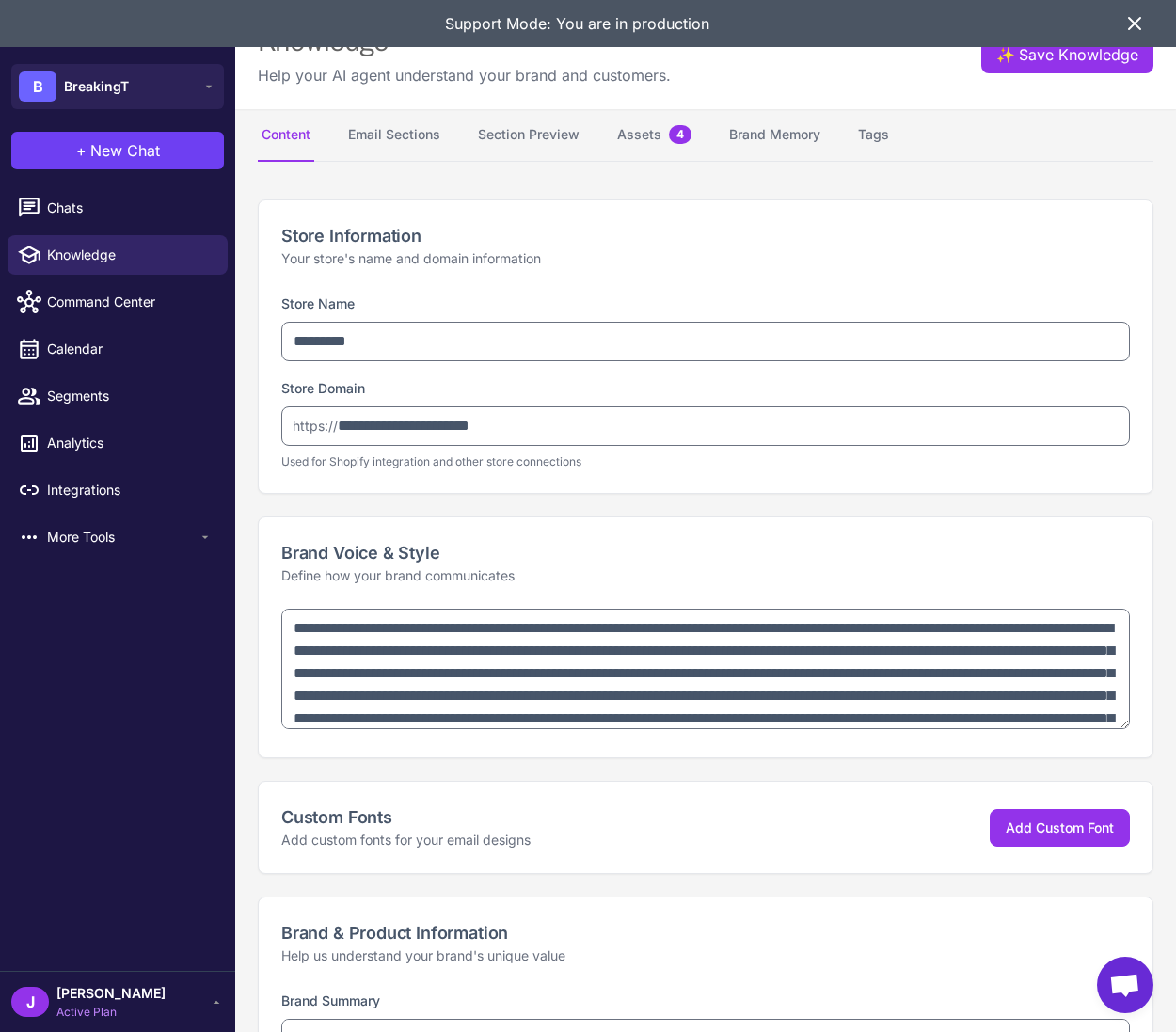 type on "**********" 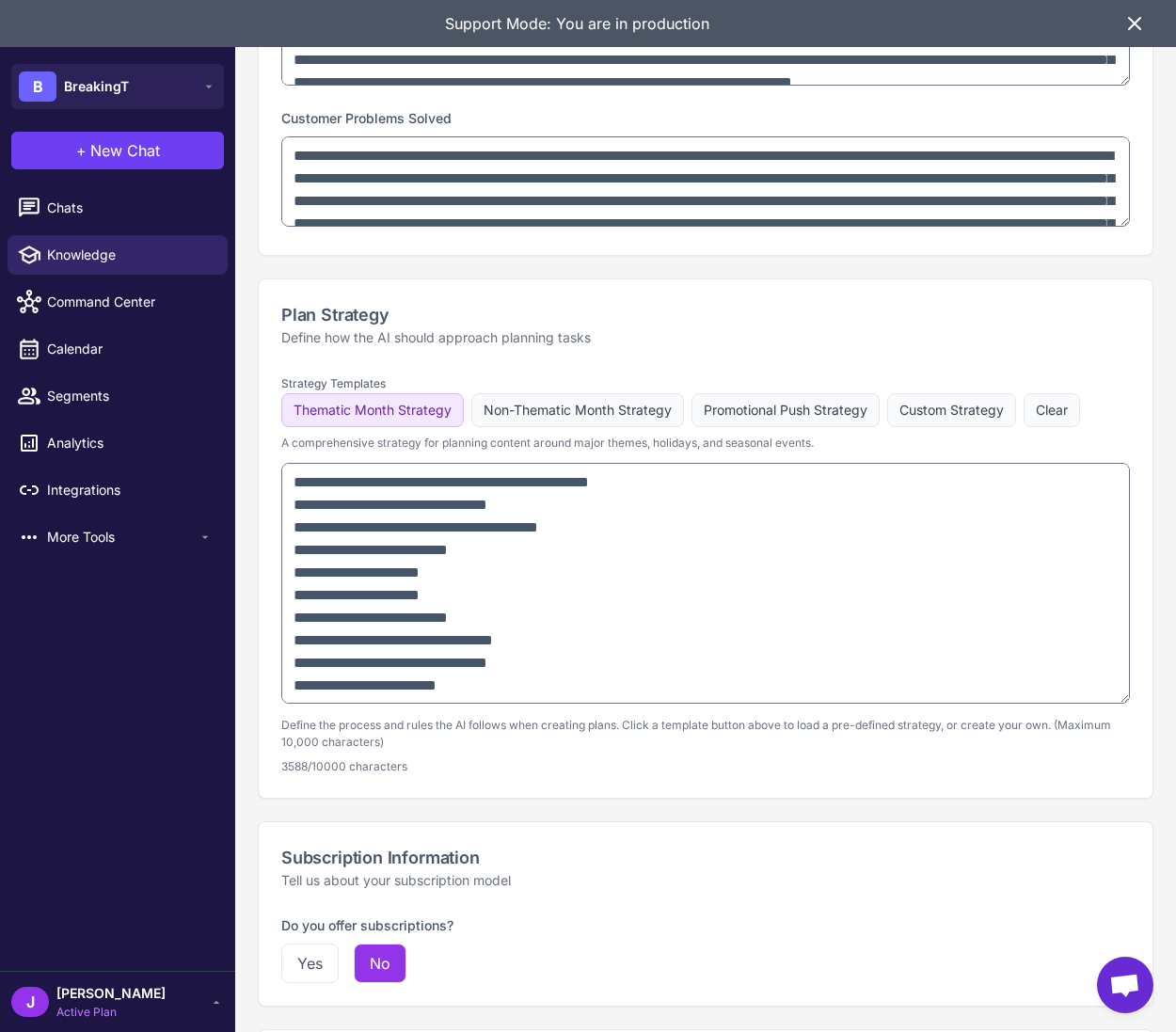 scroll, scrollTop: 0, scrollLeft: 0, axis: both 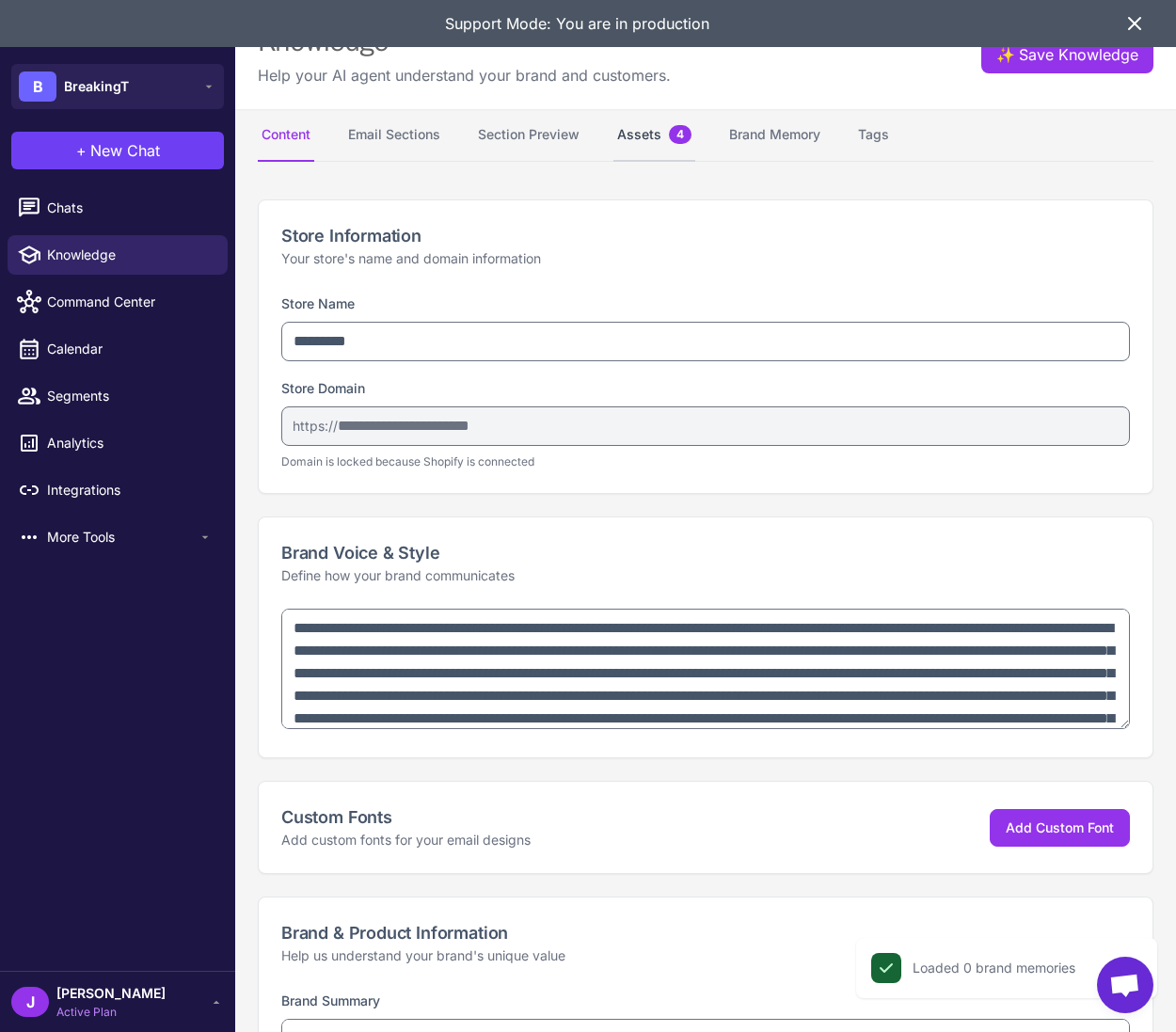 click on "Assets  4" at bounding box center [654, 135] 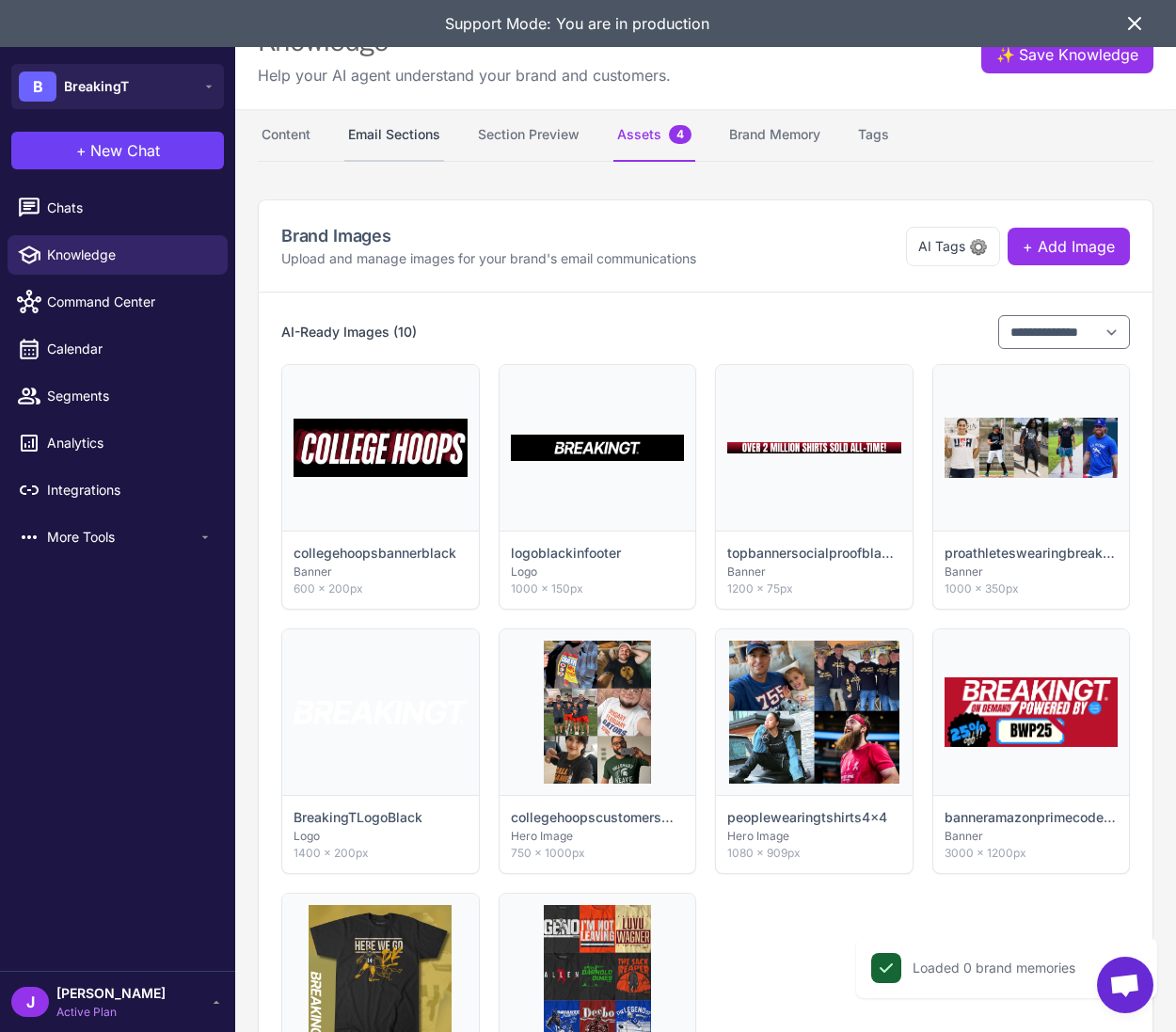 click on "Email Sections" at bounding box center [394, 135] 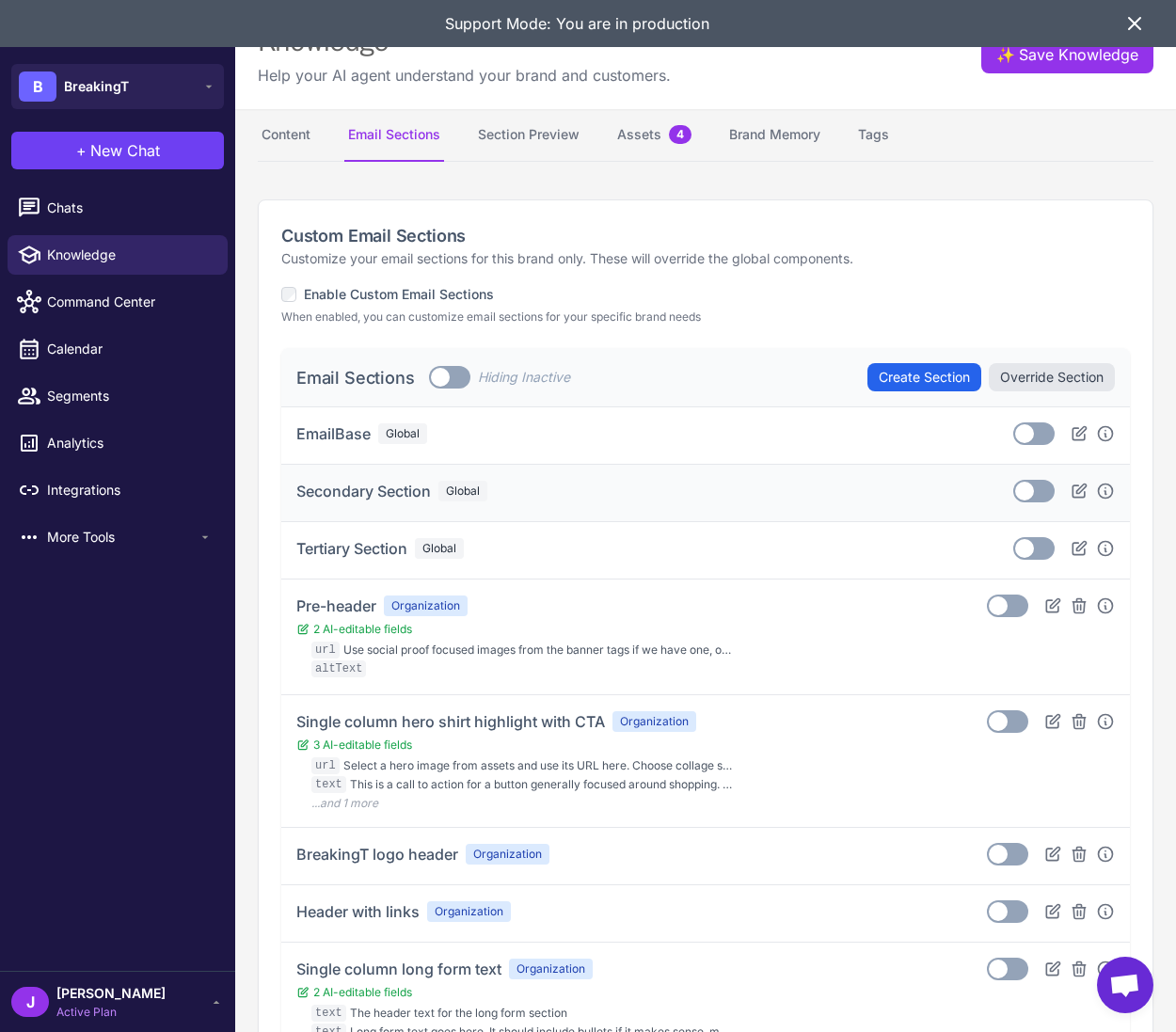 click at bounding box center (1025, 491) 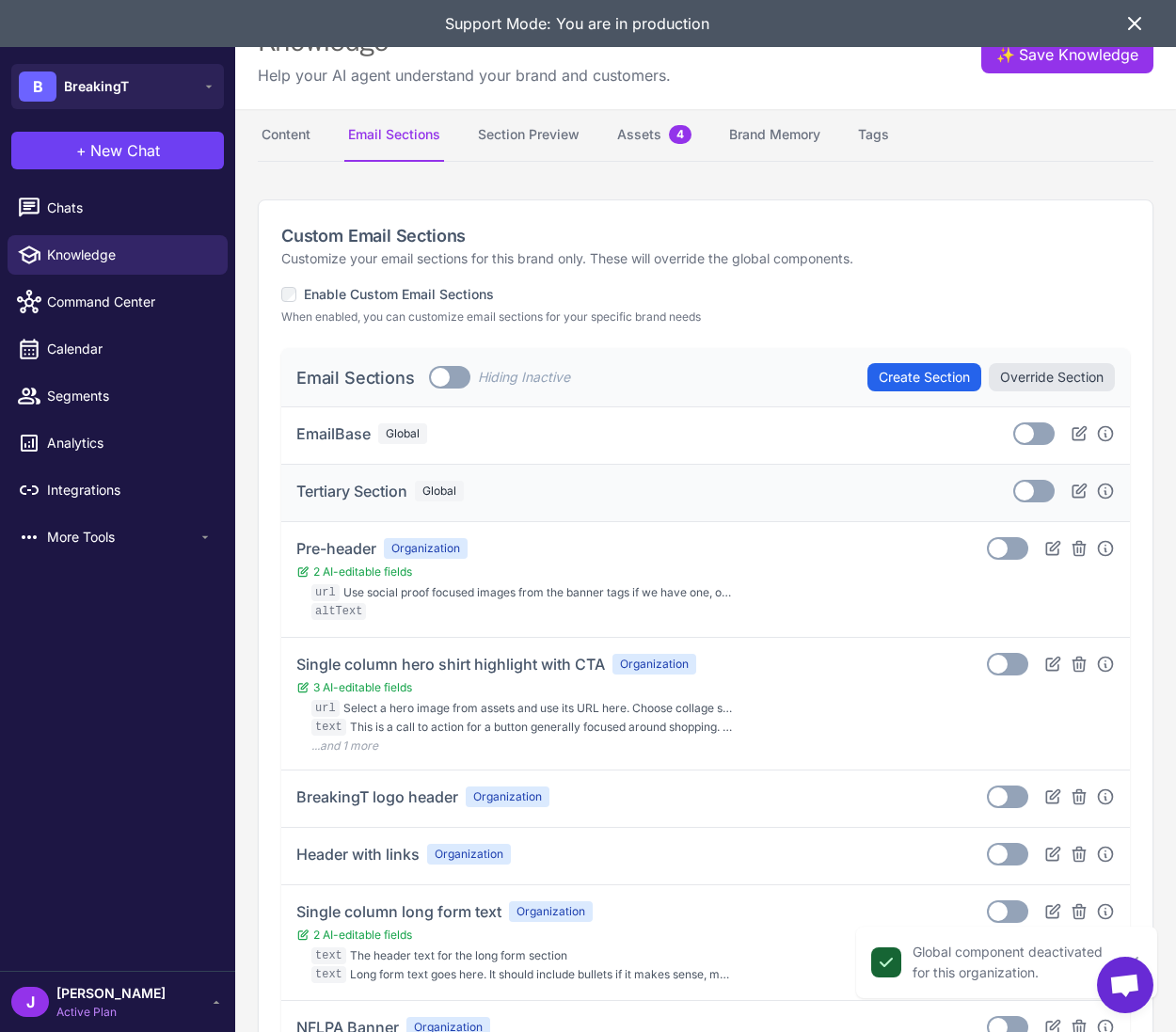 click on "Toggle" at bounding box center [1034, 491] 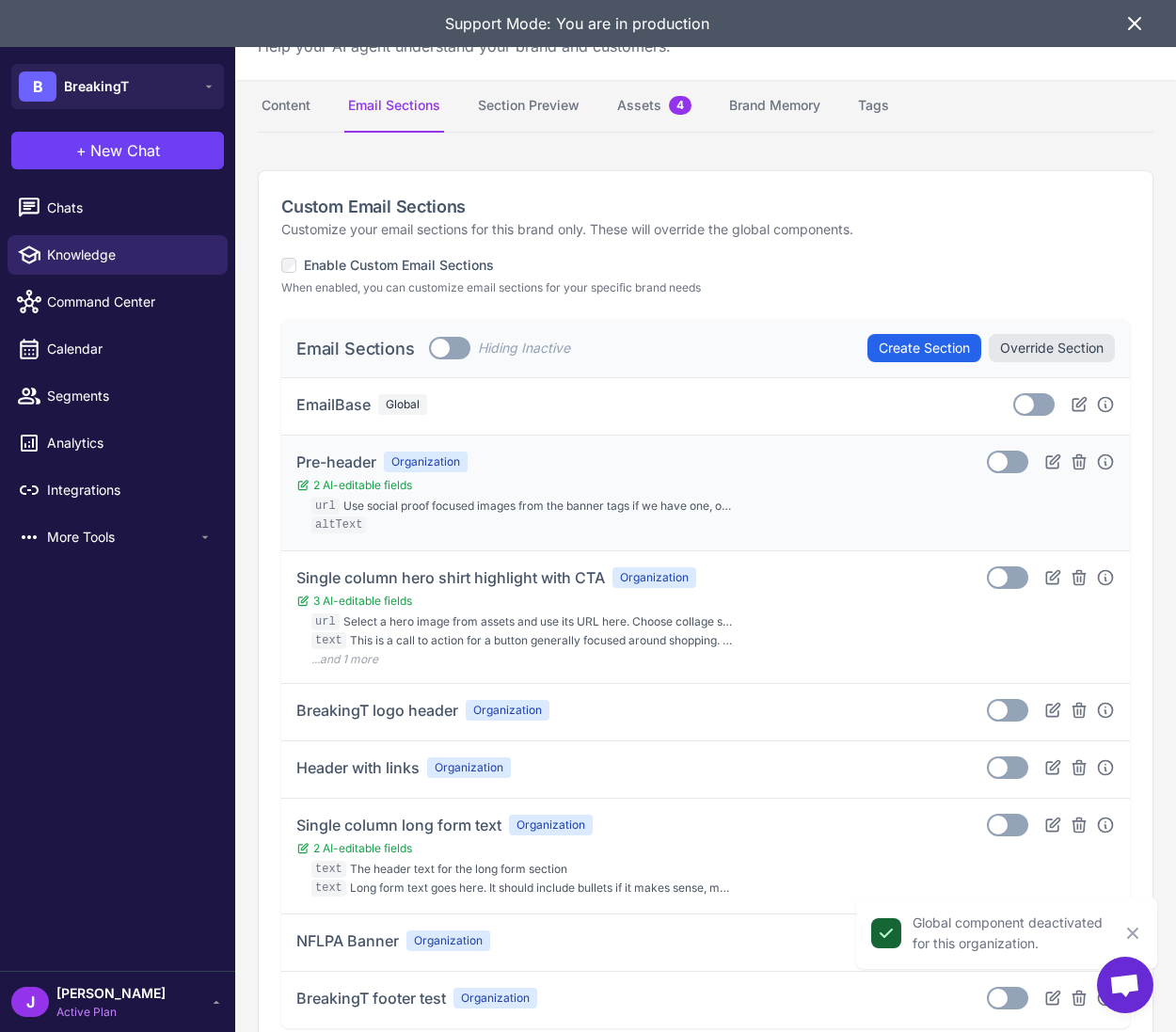 scroll, scrollTop: 0, scrollLeft: 0, axis: both 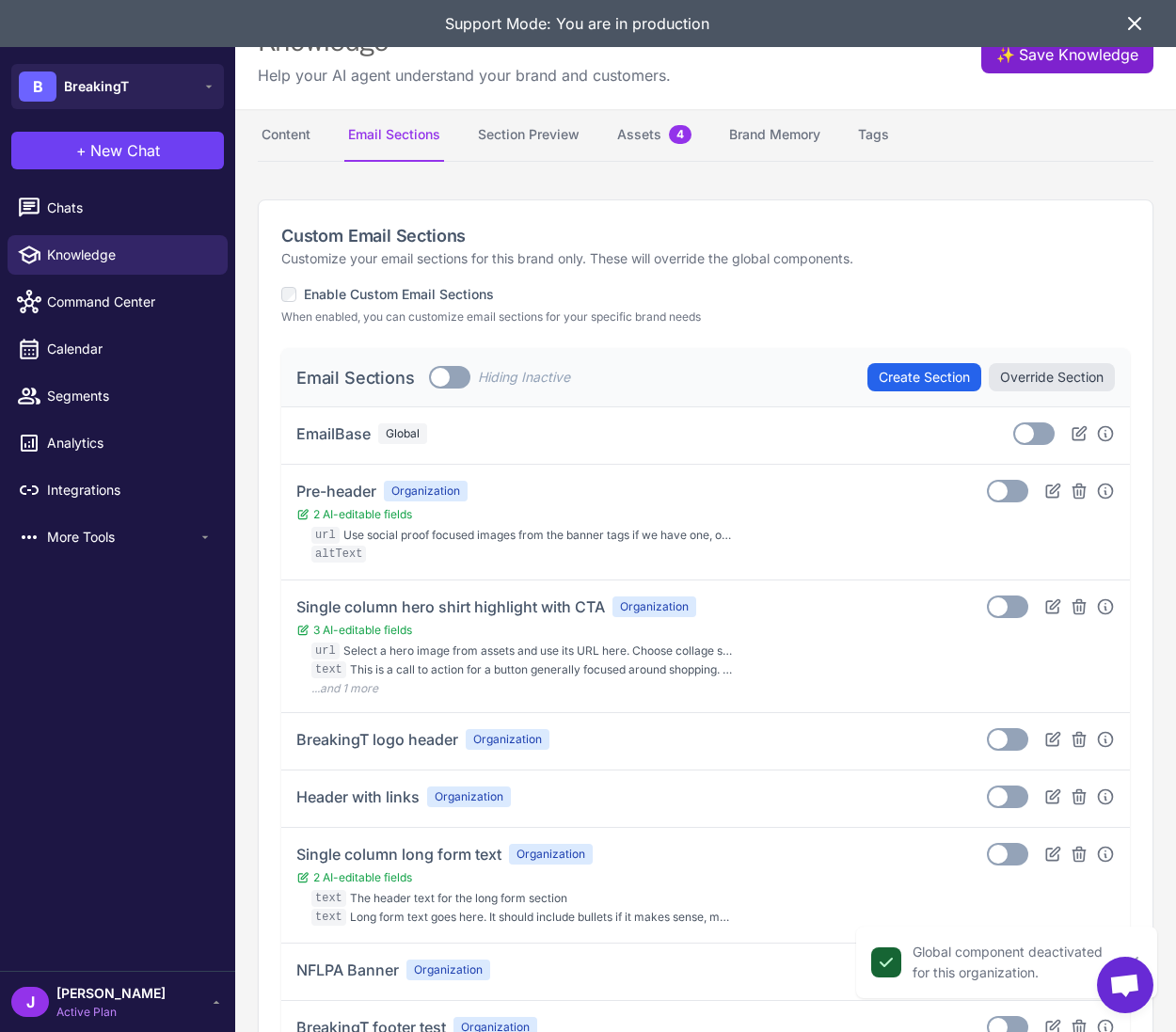 click on "✨  Save Knowledge" at bounding box center [1067, 55] 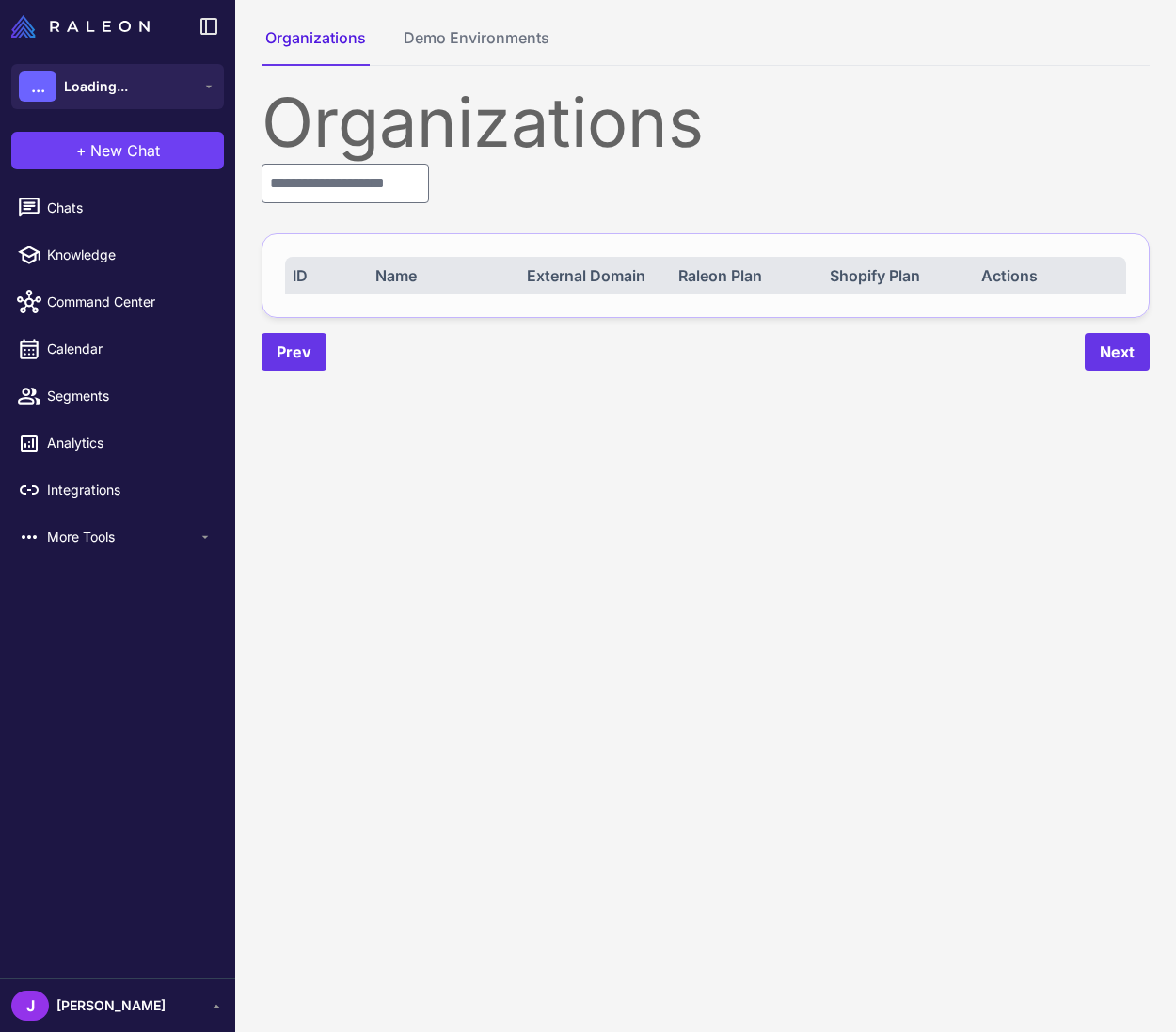 scroll, scrollTop: 0, scrollLeft: 0, axis: both 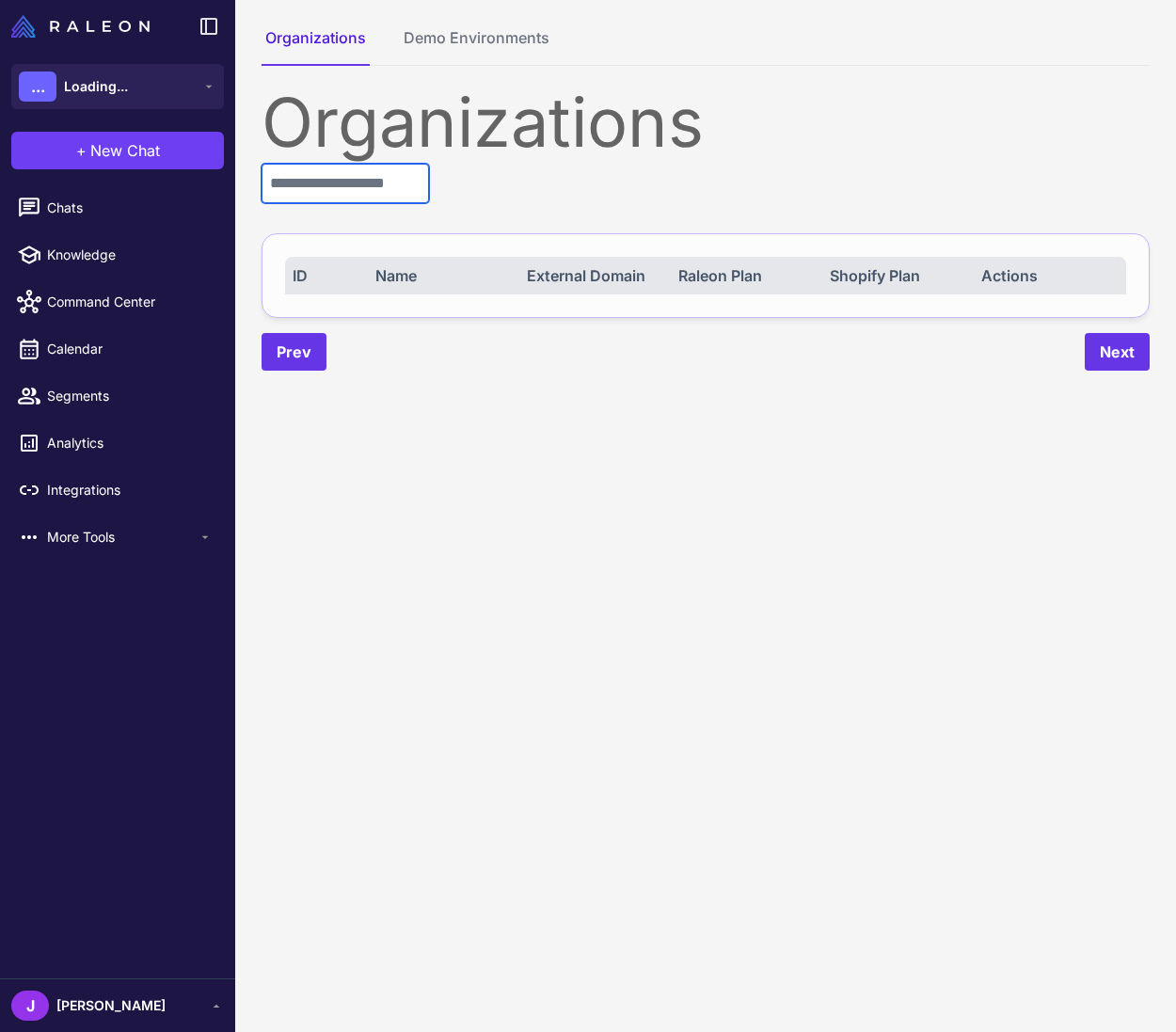 click at bounding box center (345, 183) 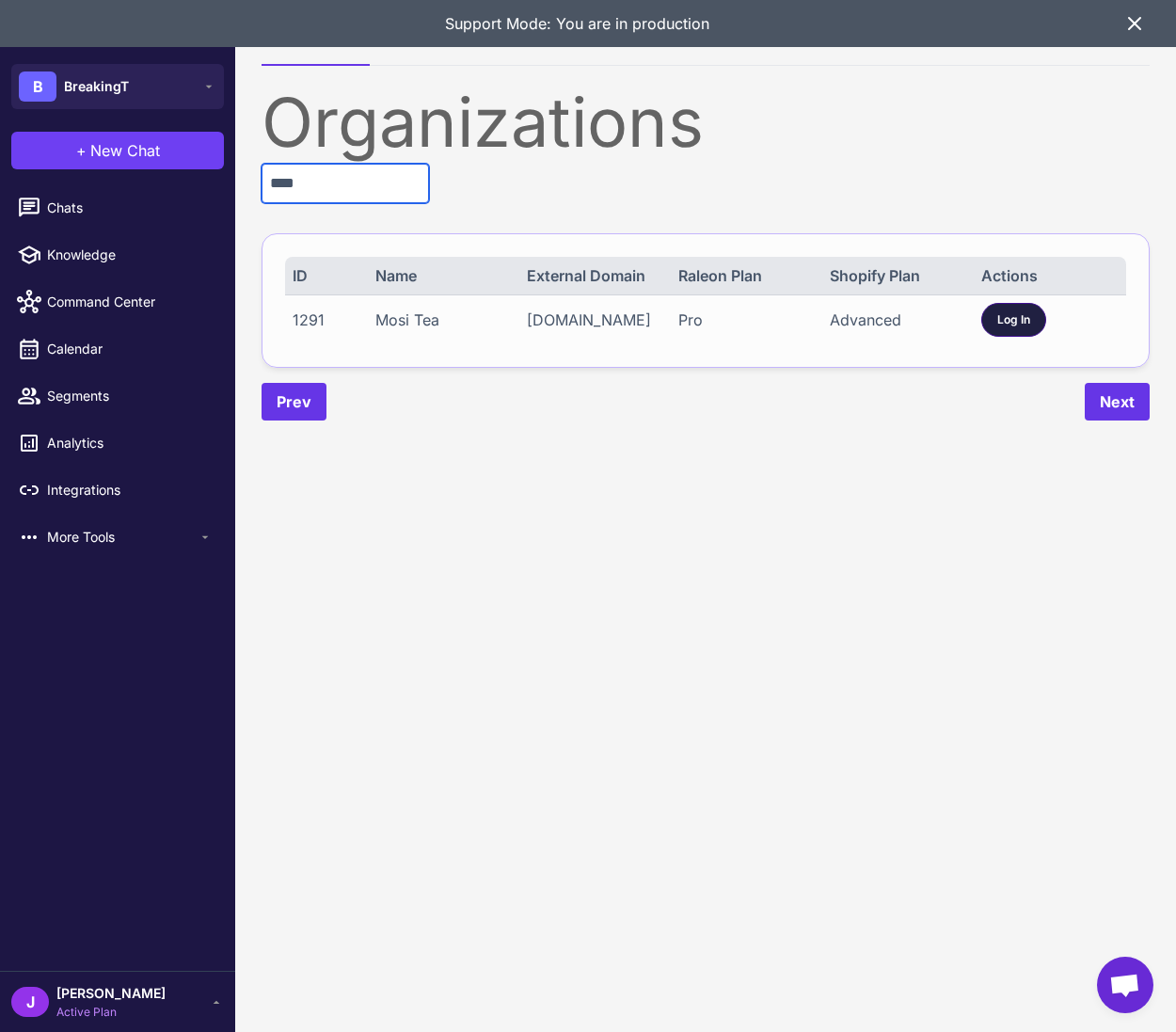 type on "****" 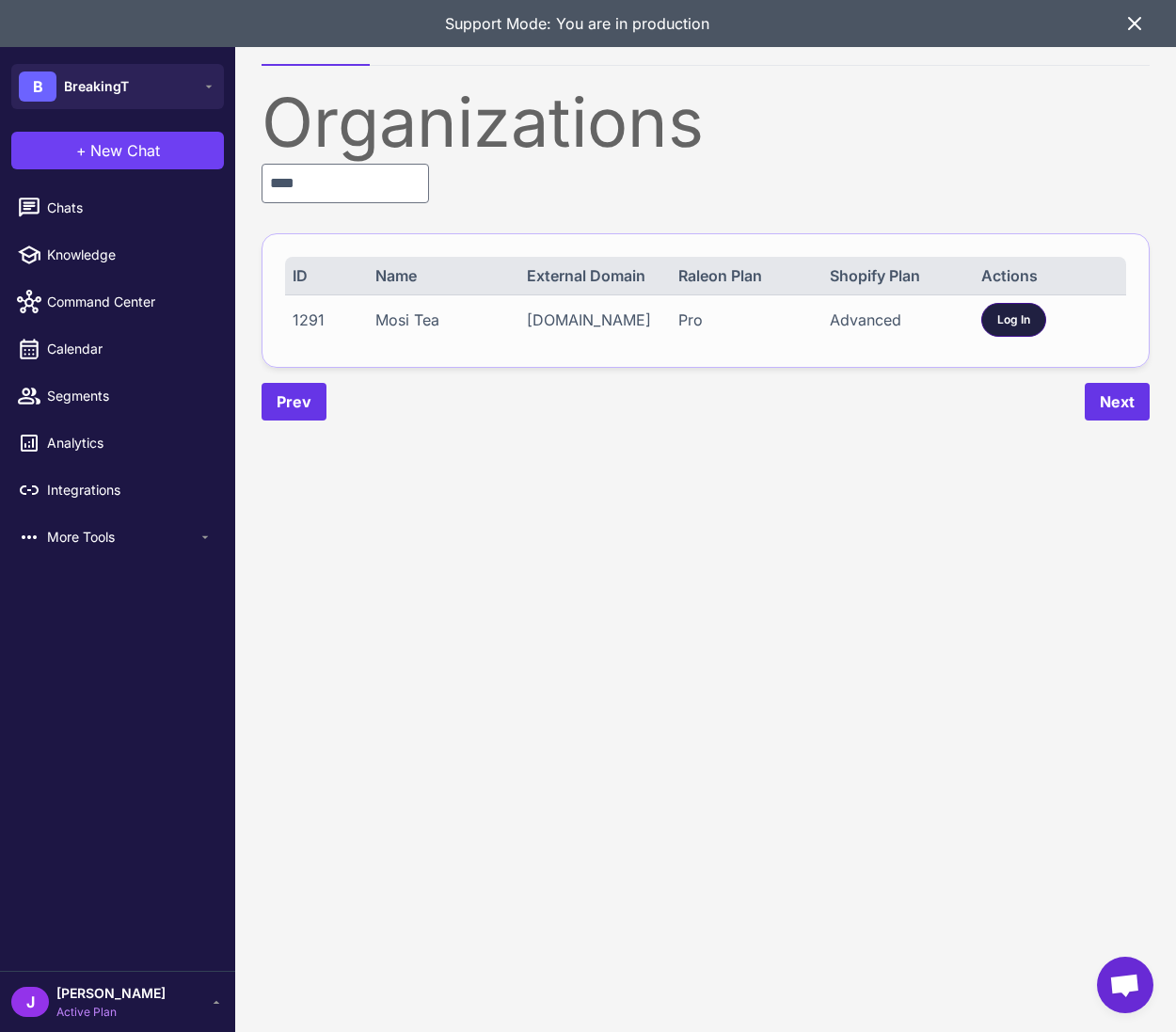 click on "Log In" at bounding box center (1013, 320) 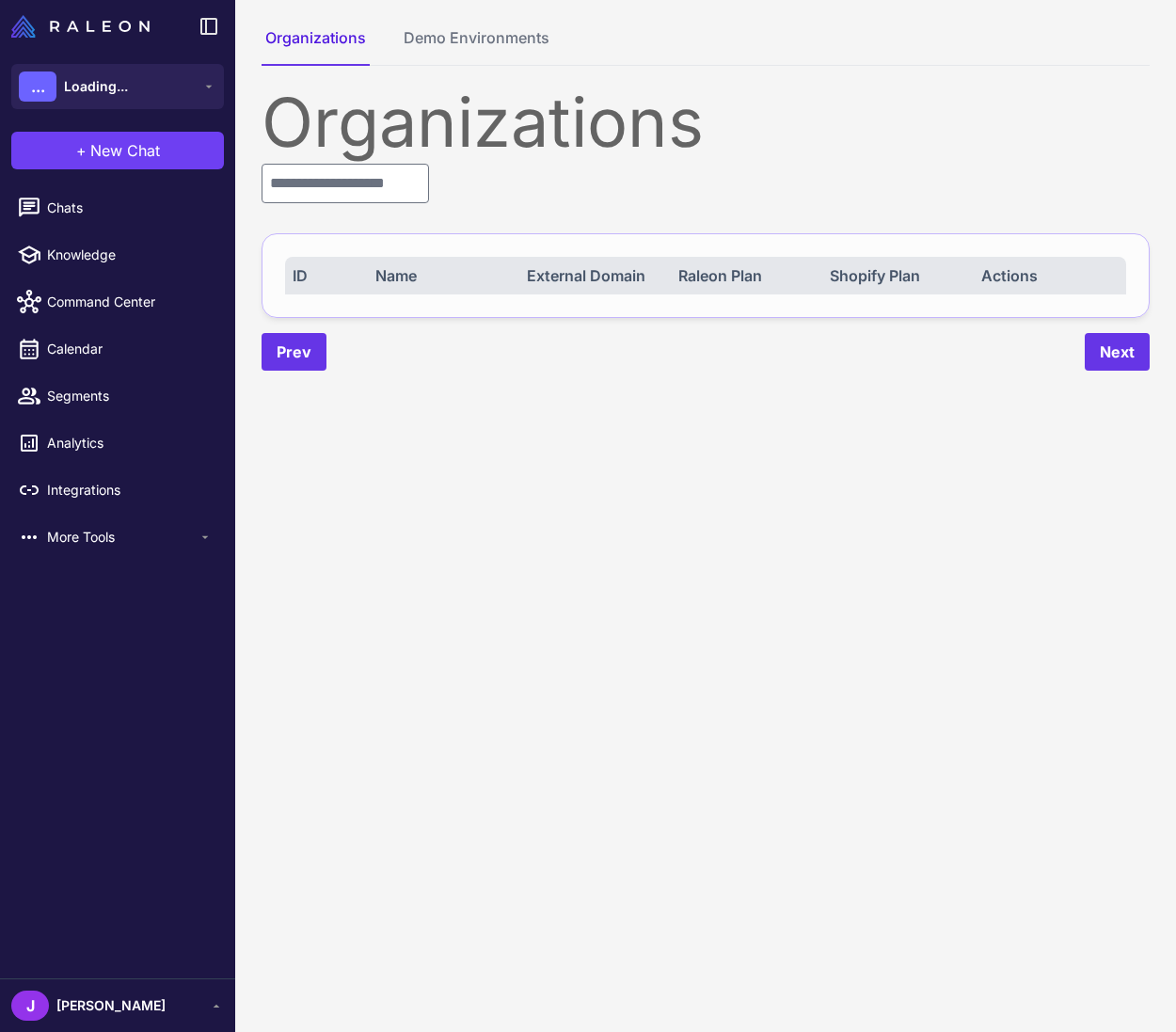 scroll, scrollTop: 0, scrollLeft: 0, axis: both 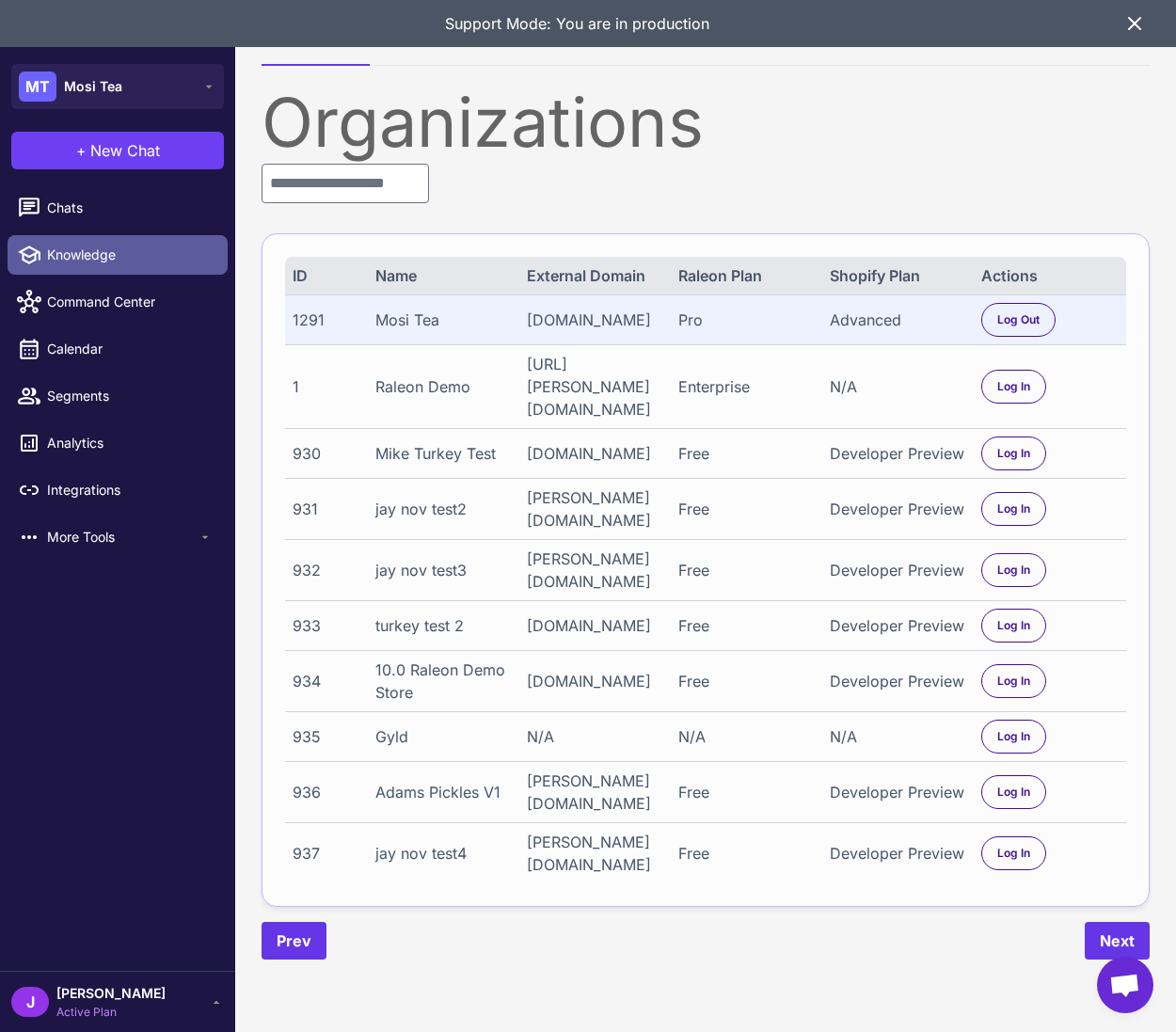 drag, startPoint x: 90, startPoint y: 252, endPoint x: 83, endPoint y: 260, distance: 10.630146 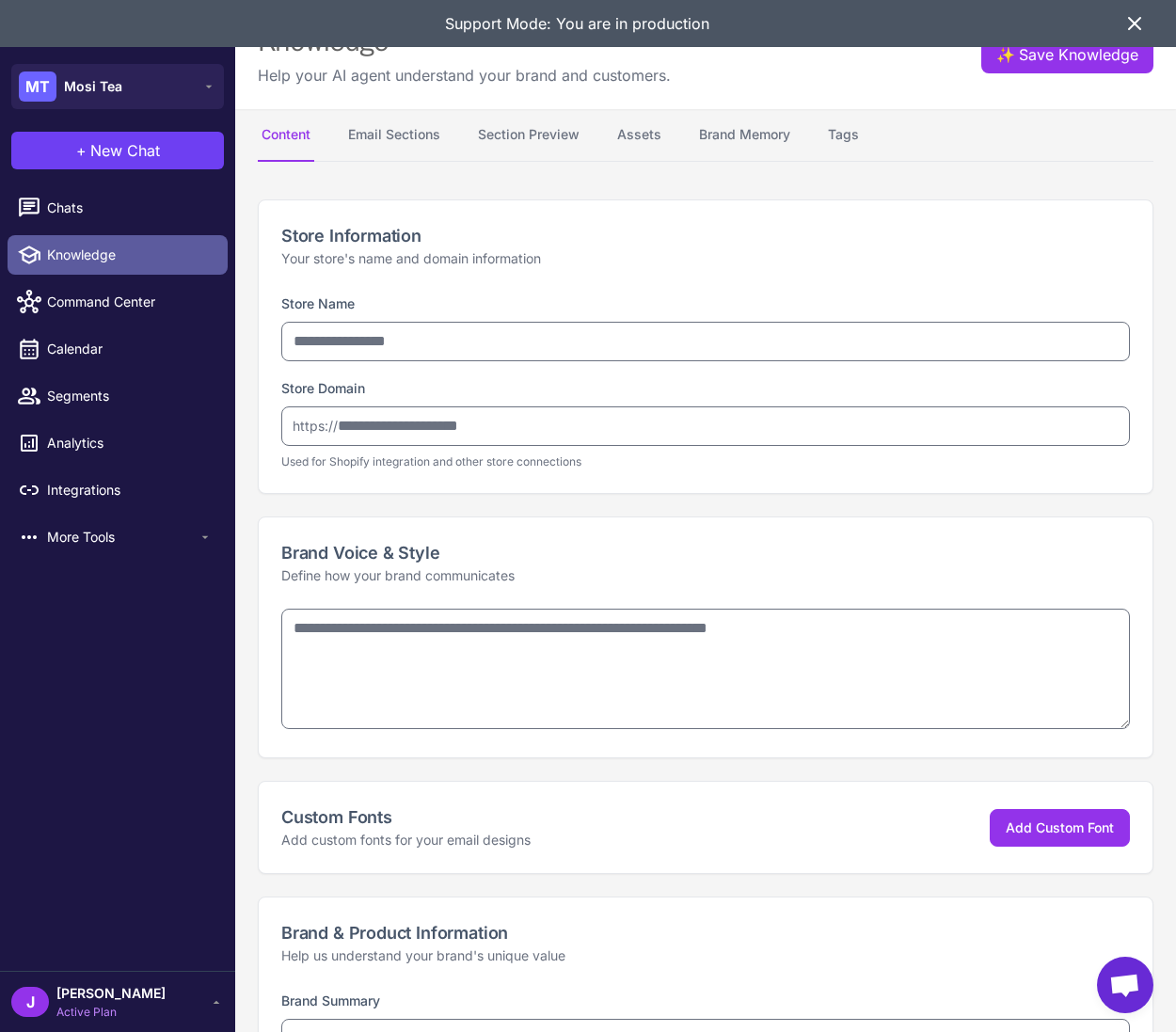 type on "********" 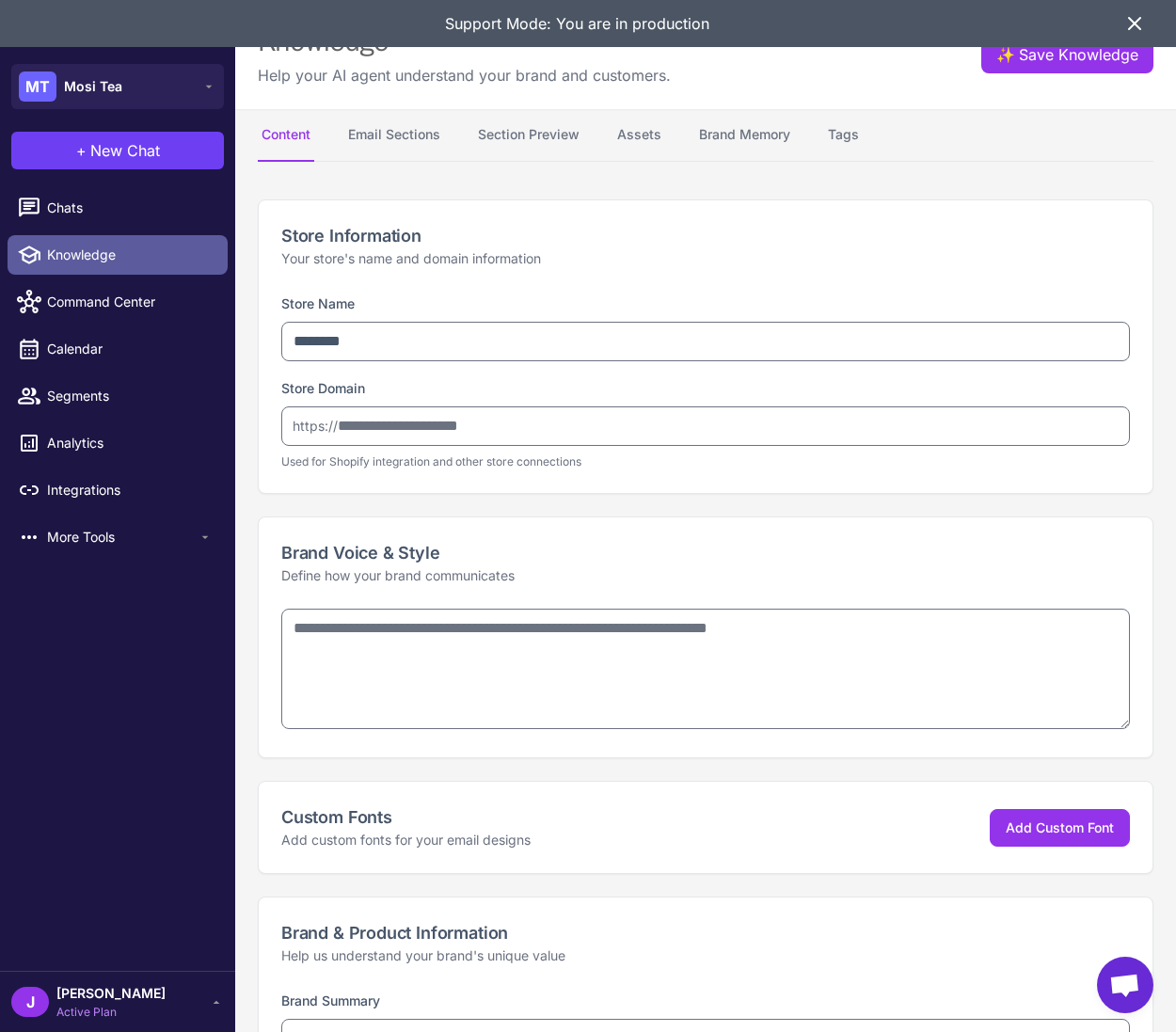 type on "**********" 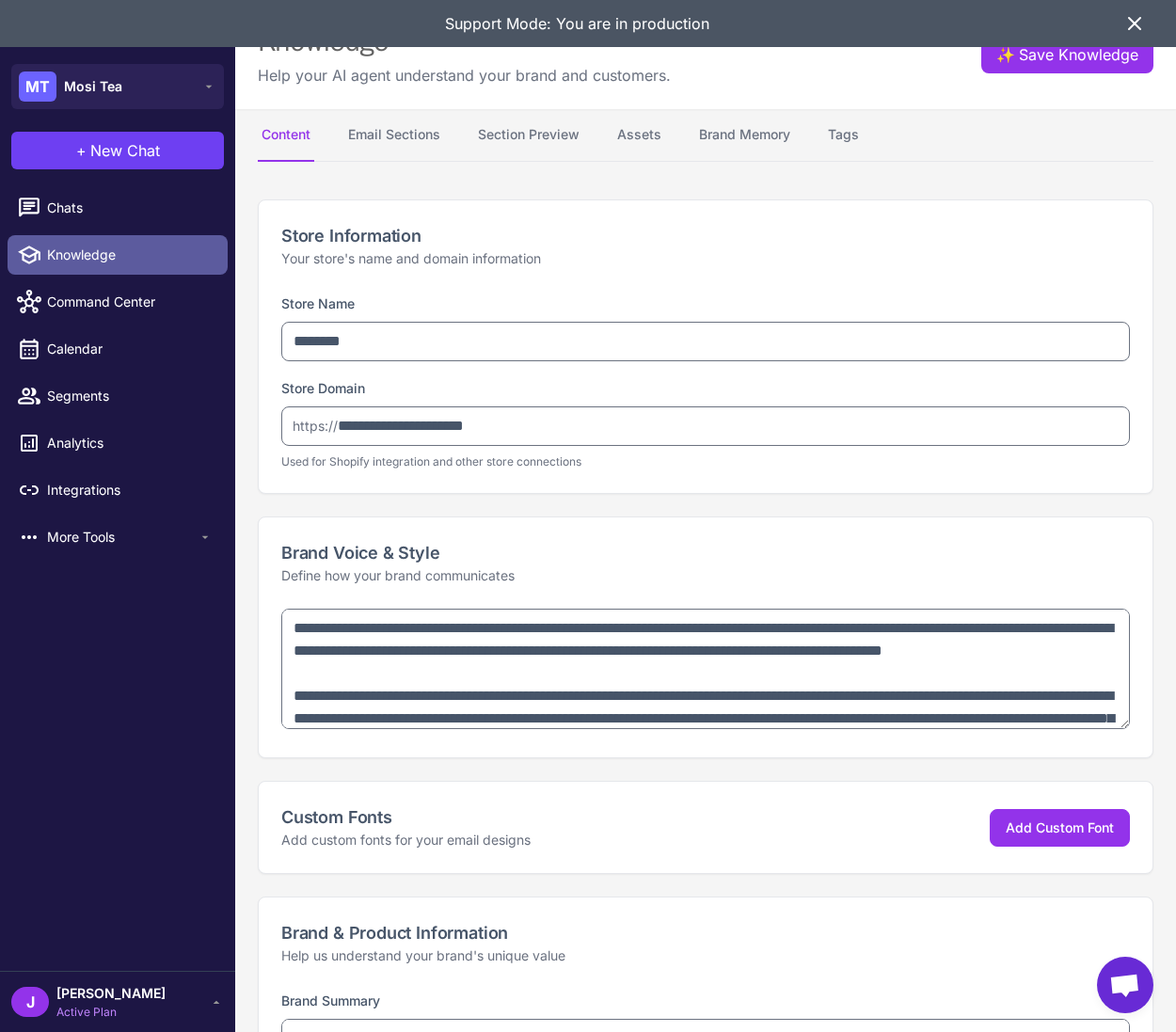 type on "**********" 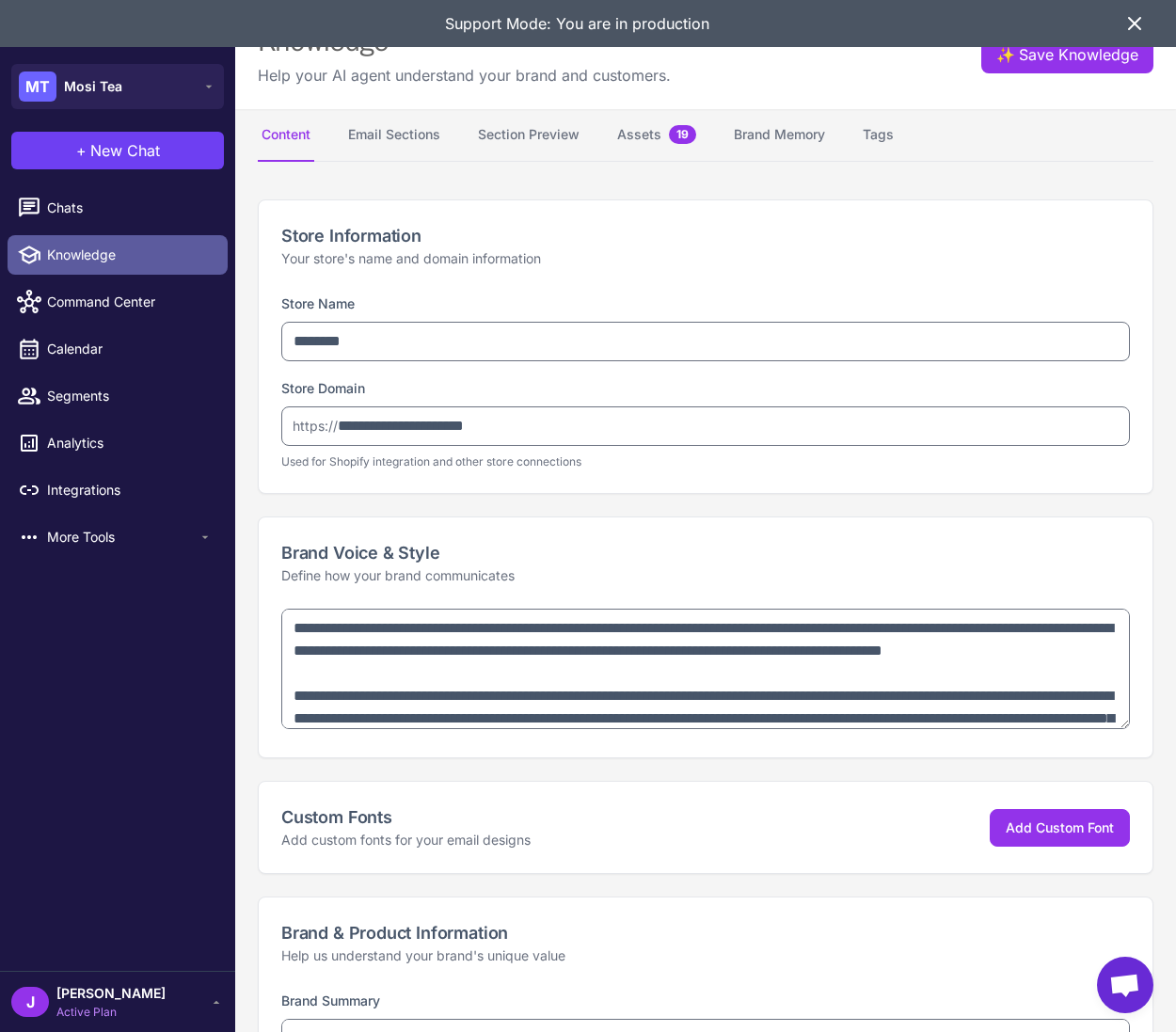 type on "**********" 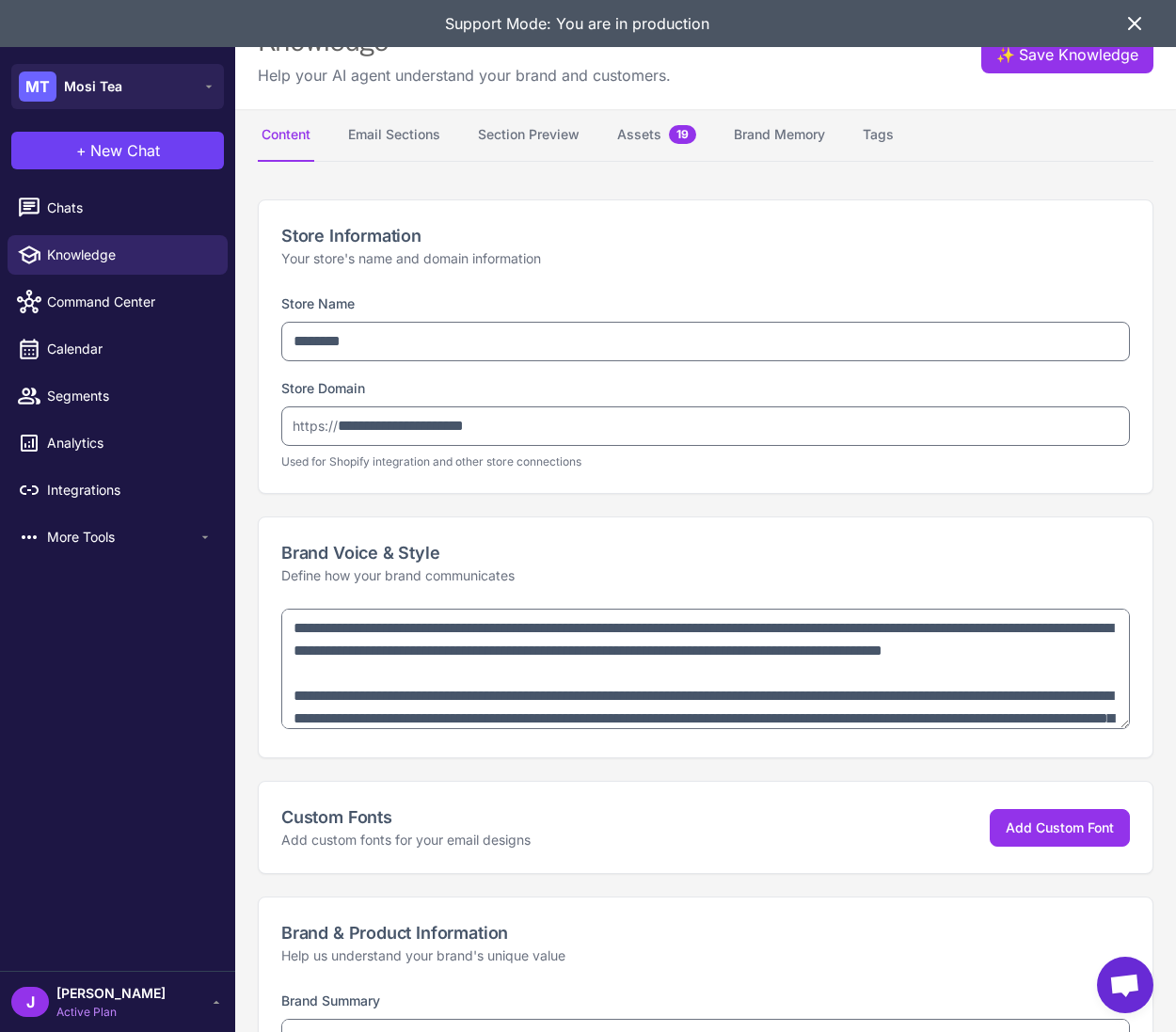 type on "**********" 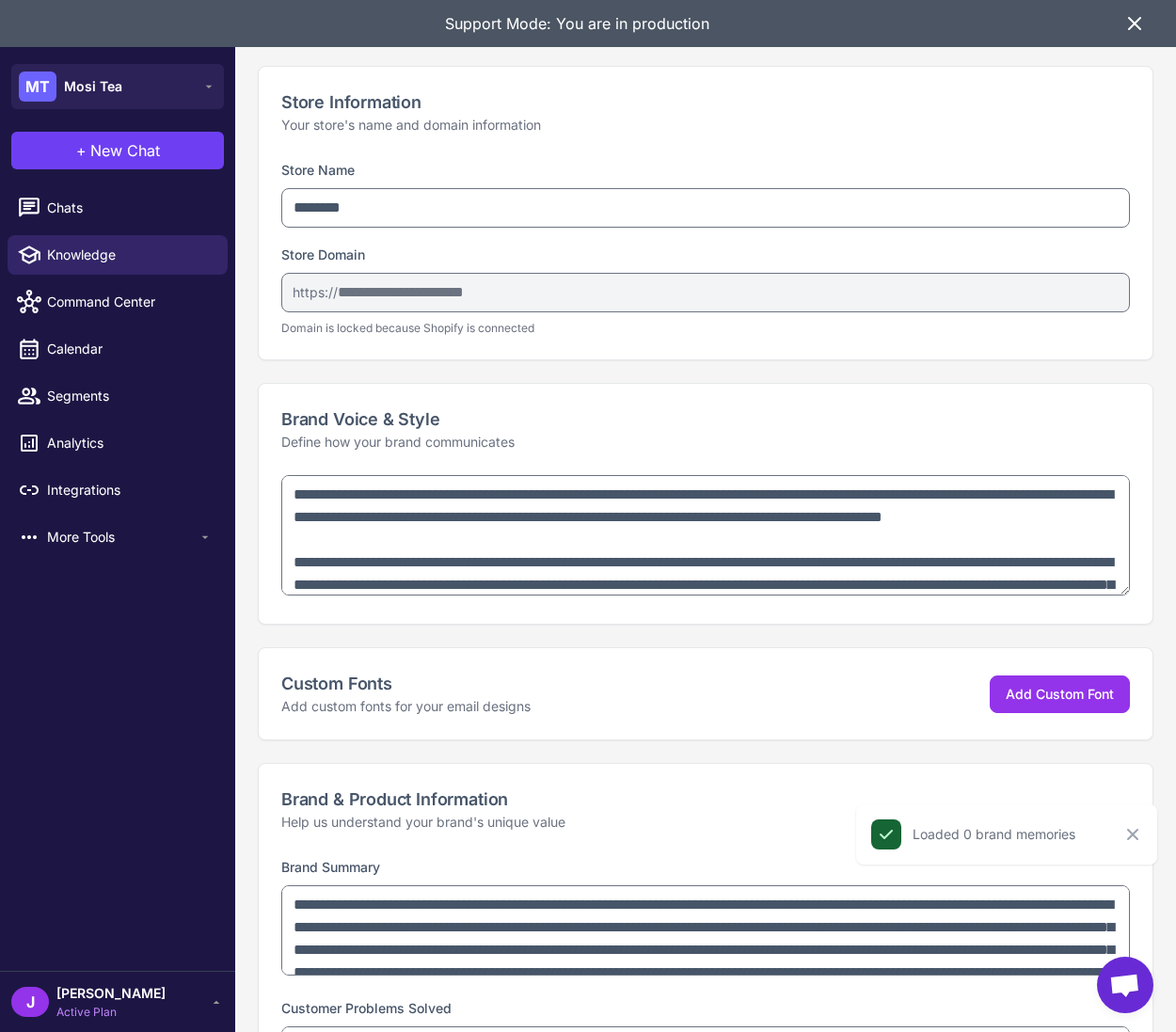 scroll, scrollTop: 0, scrollLeft: 0, axis: both 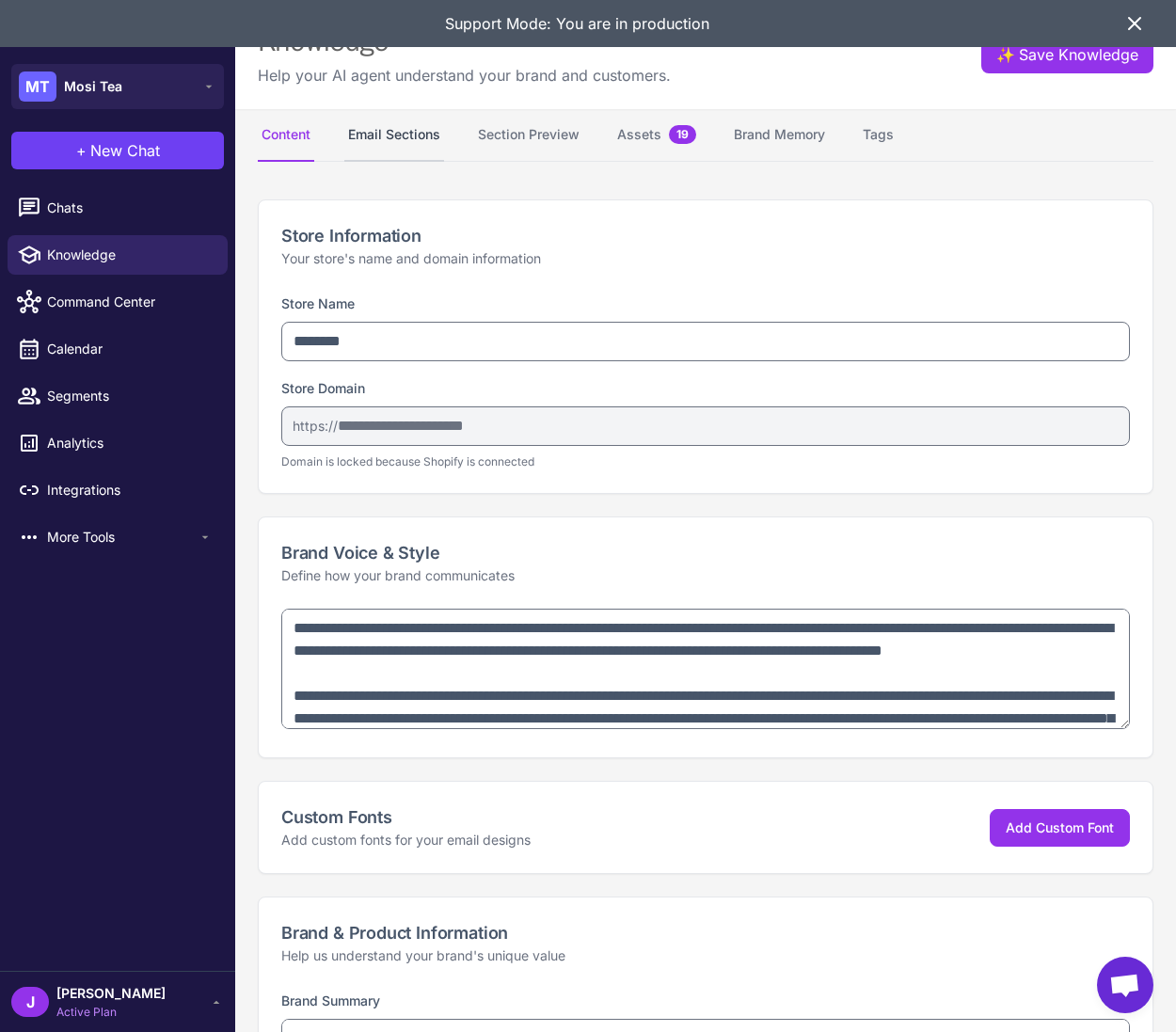 click on "Email Sections" at bounding box center (394, 135) 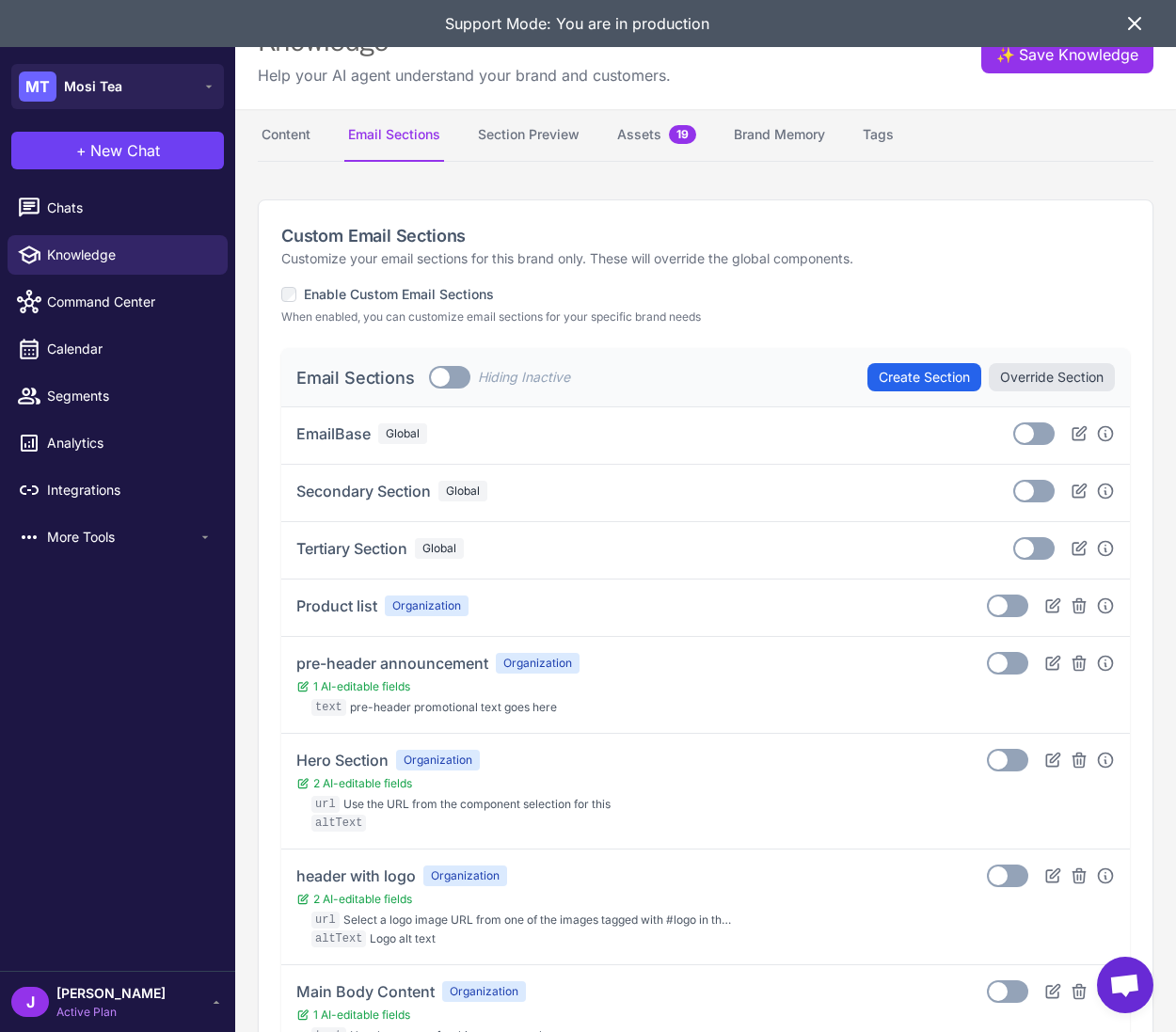 drag, startPoint x: 1050, startPoint y: 493, endPoint x: 1055, endPoint y: 519, distance: 26.476405 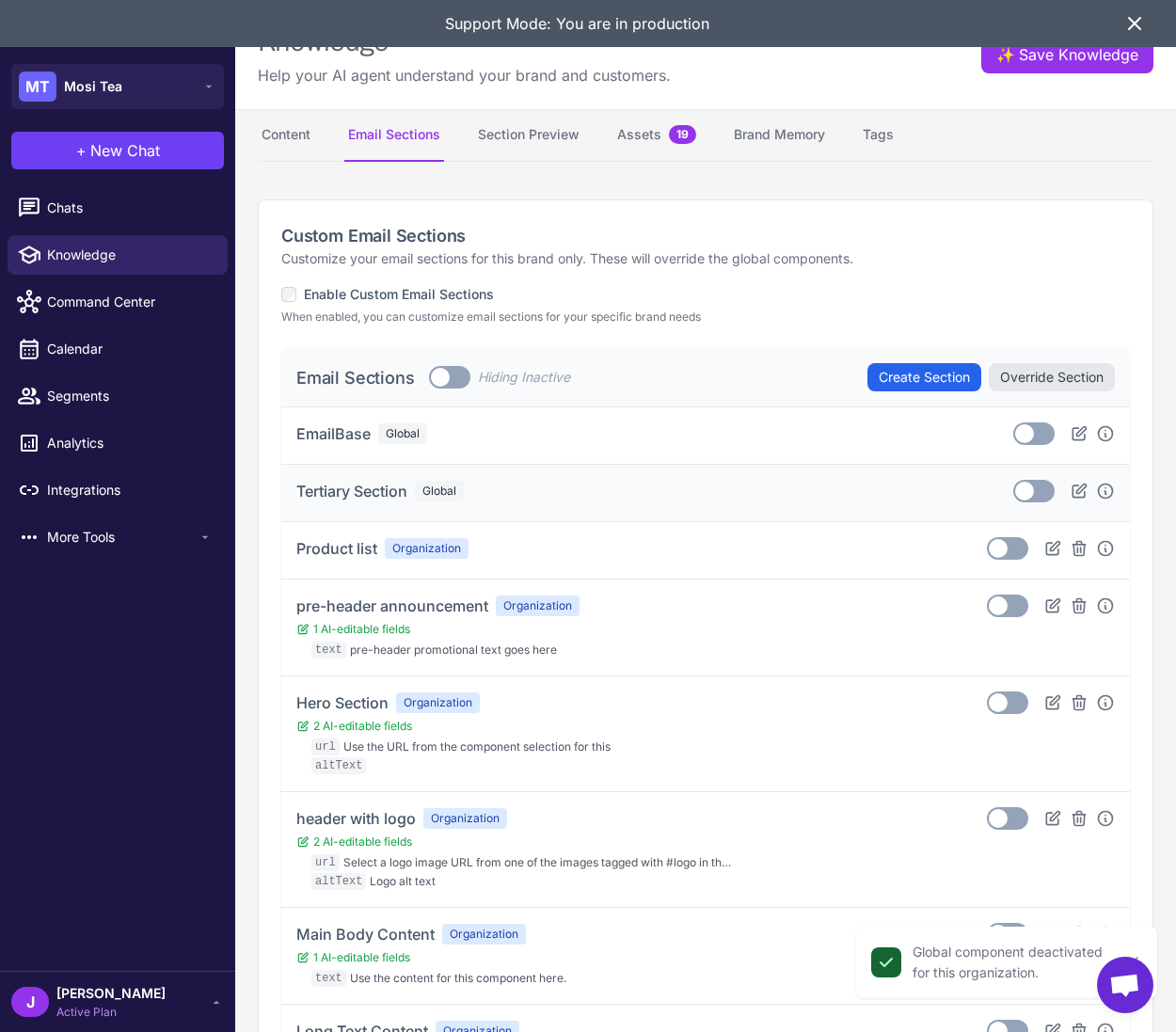 click on "Toggle" at bounding box center (1034, 491) 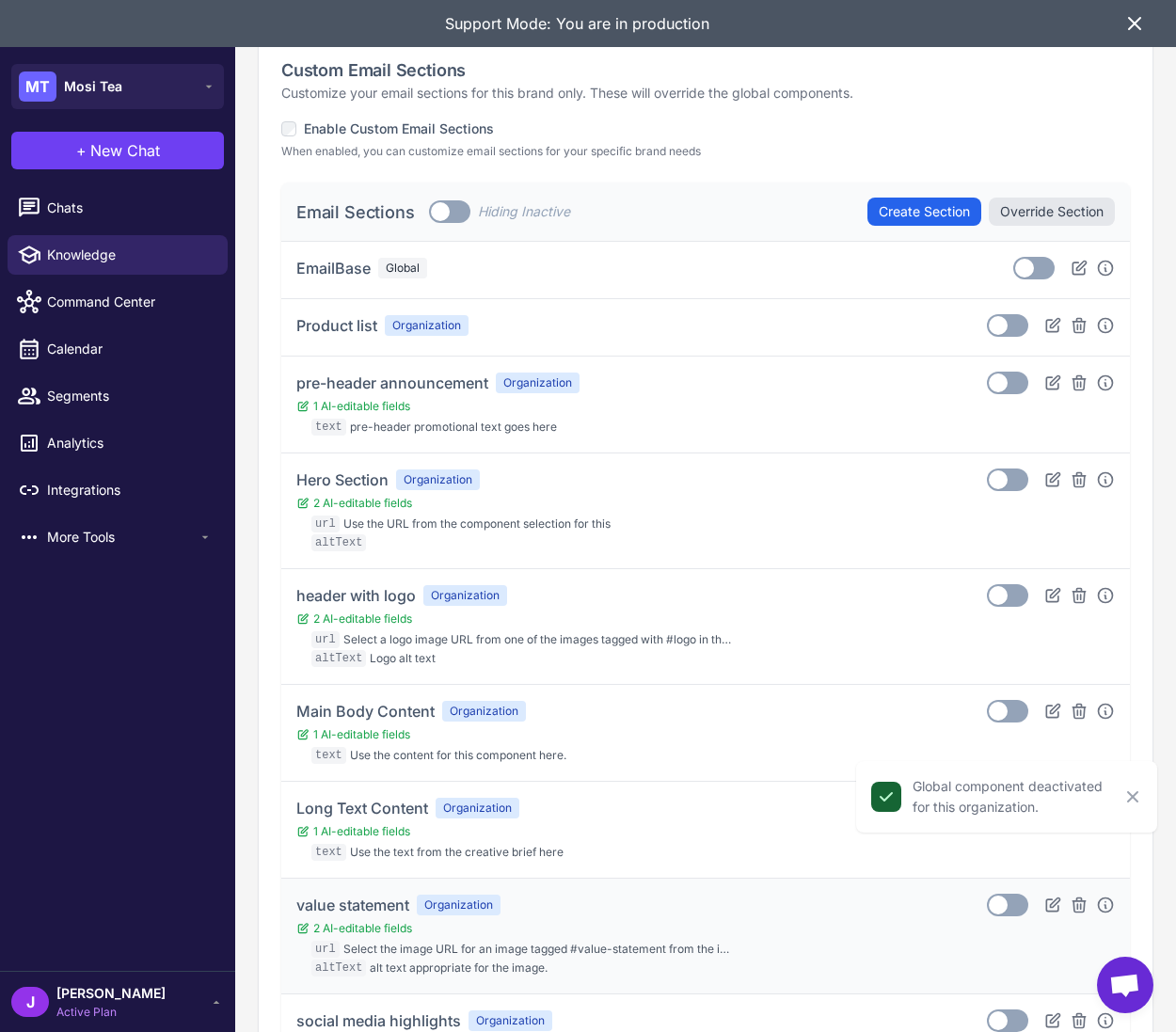 scroll, scrollTop: 0, scrollLeft: 0, axis: both 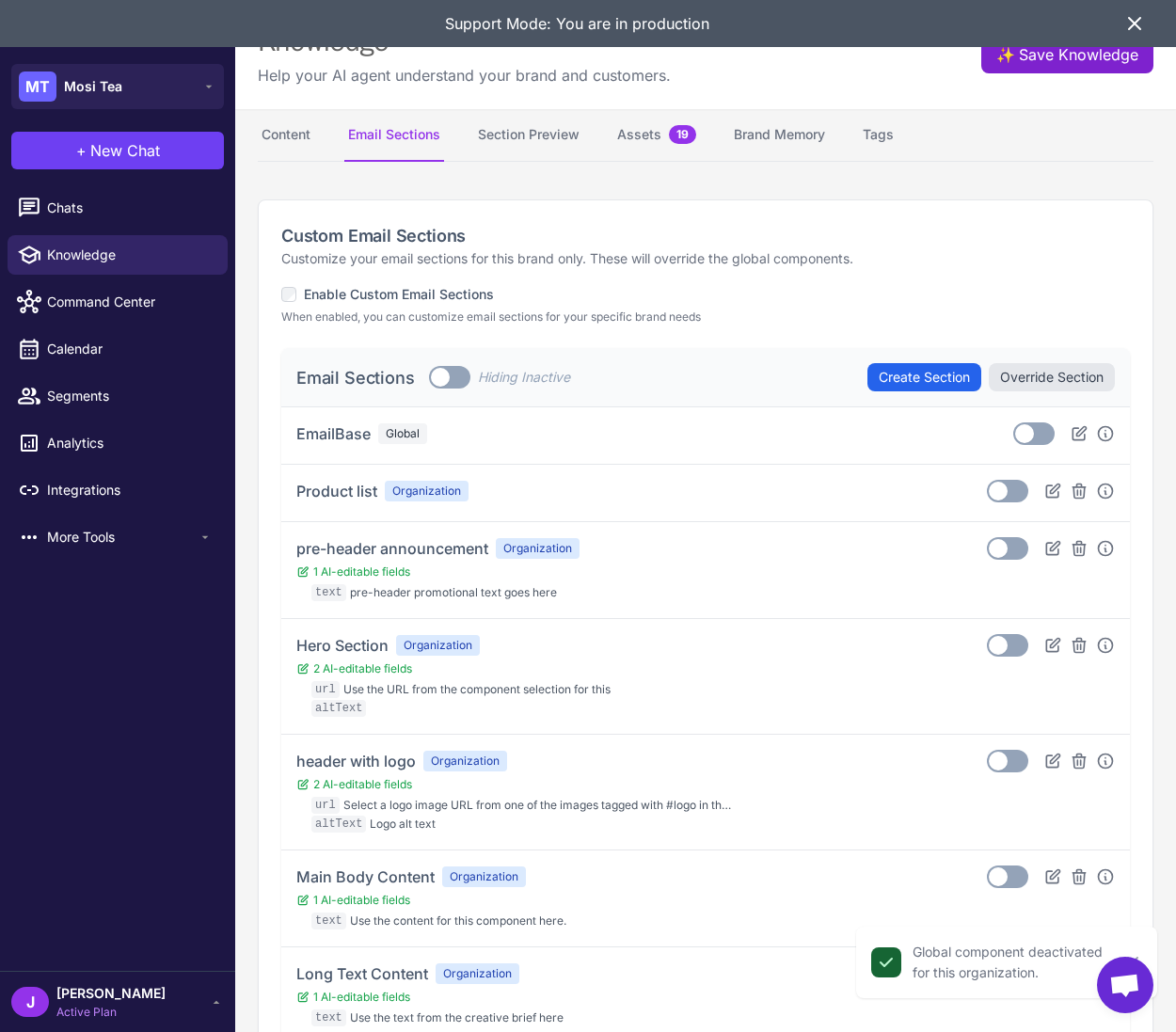 click on "✨  Save Knowledge" at bounding box center (1067, 55) 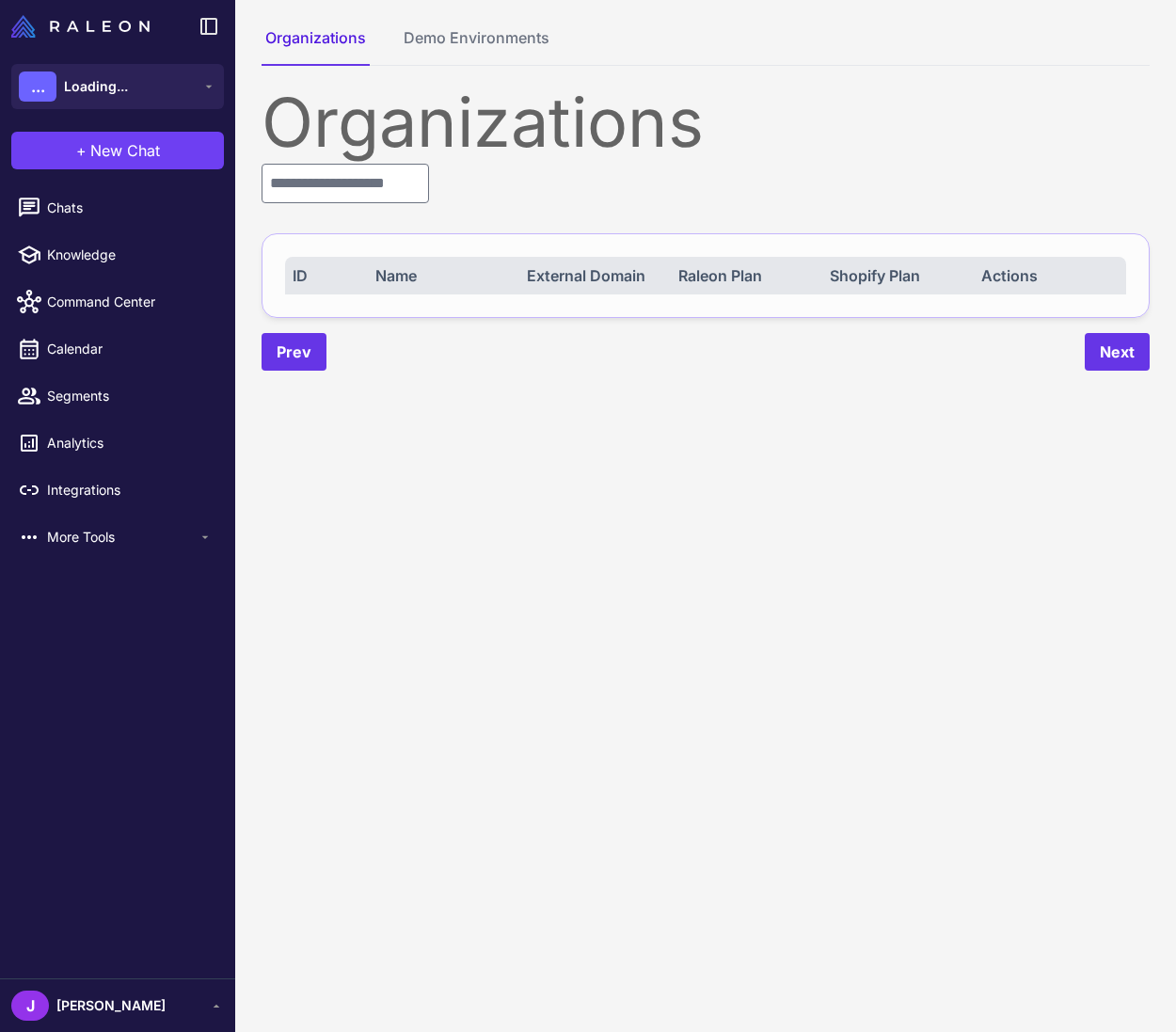 scroll, scrollTop: 0, scrollLeft: 0, axis: both 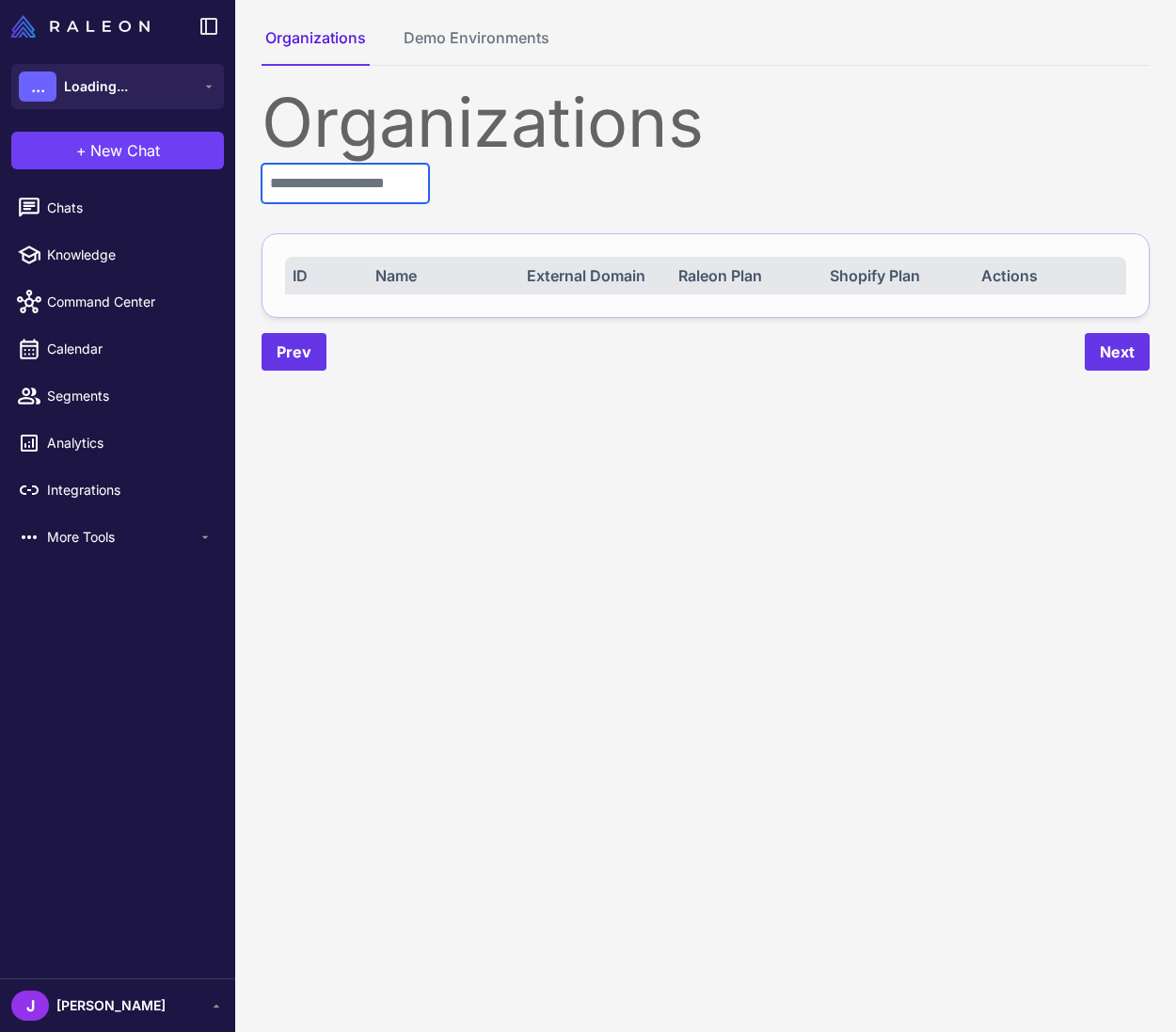 drag, startPoint x: 347, startPoint y: 171, endPoint x: 347, endPoint y: 198, distance: 27 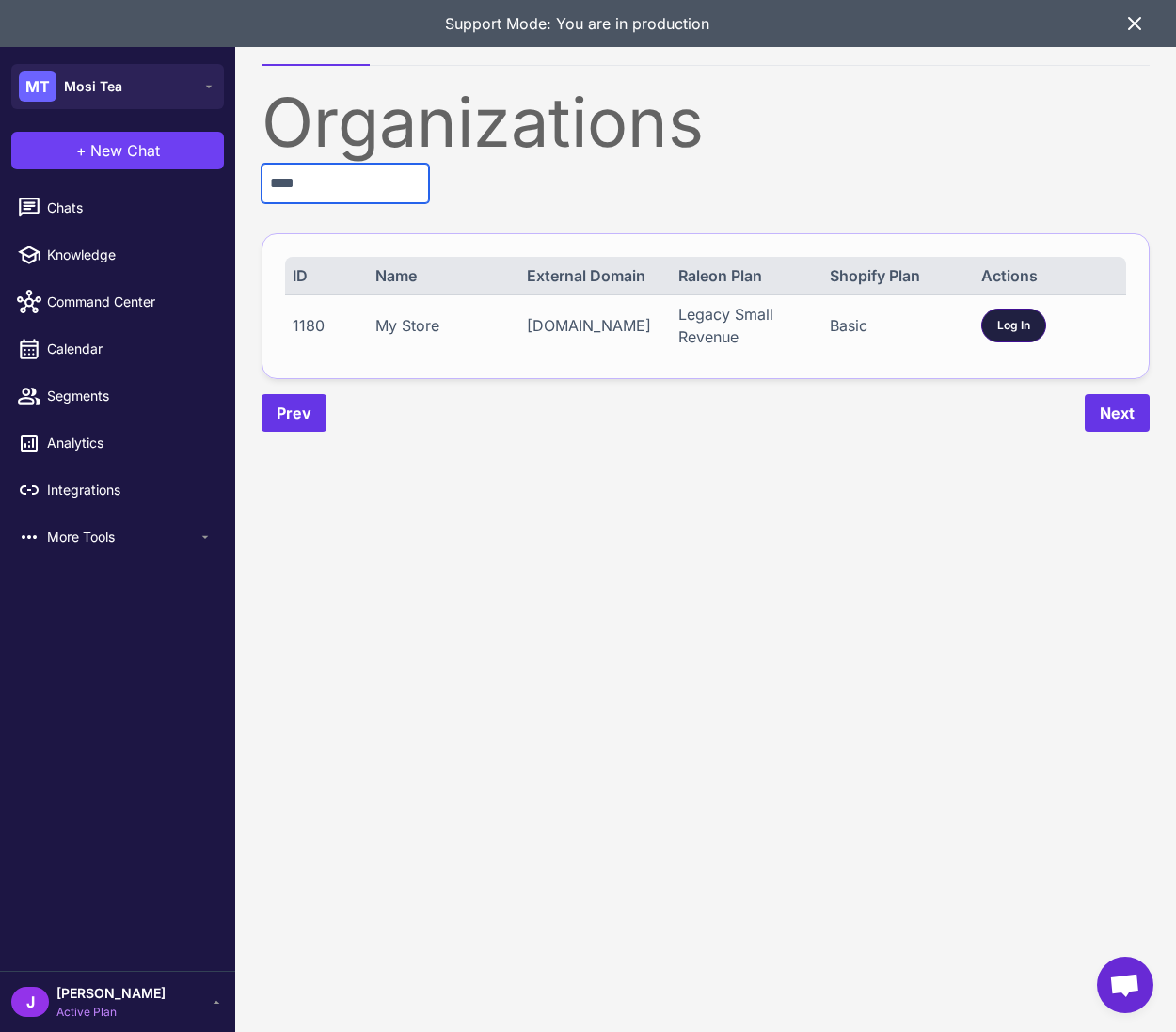type on "****" 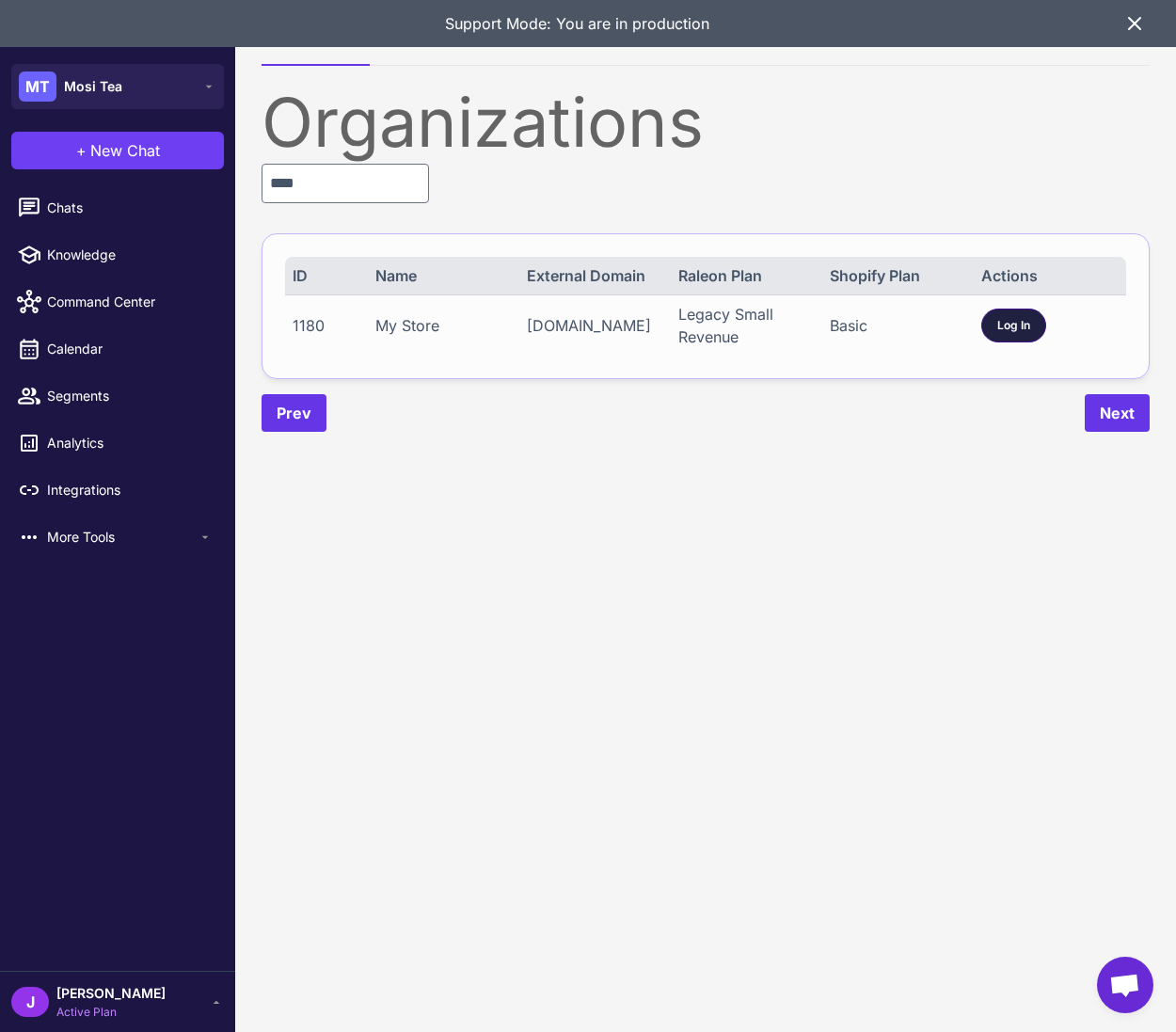 click on "Log In" at bounding box center [1013, 325] 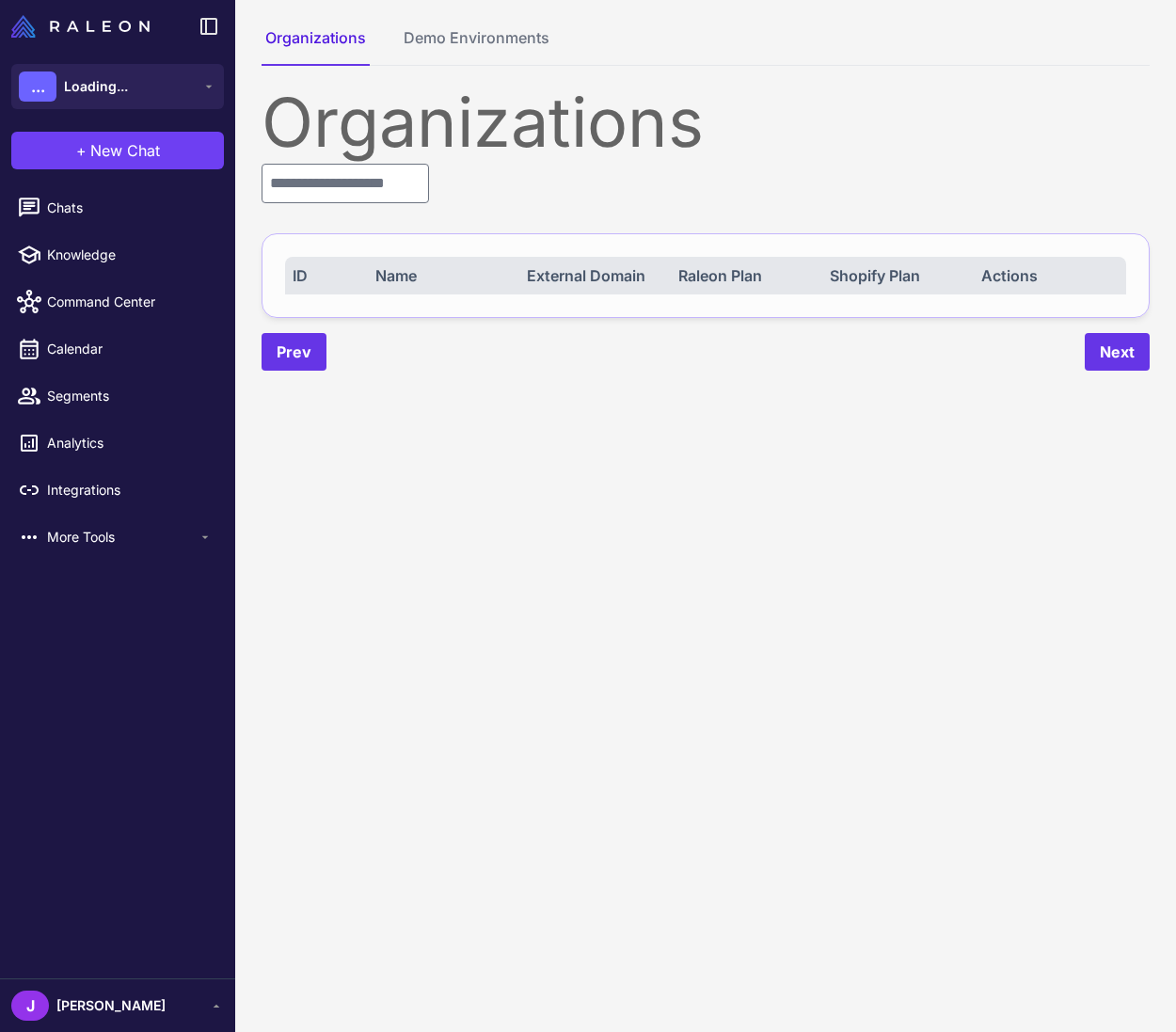 scroll, scrollTop: 0, scrollLeft: 0, axis: both 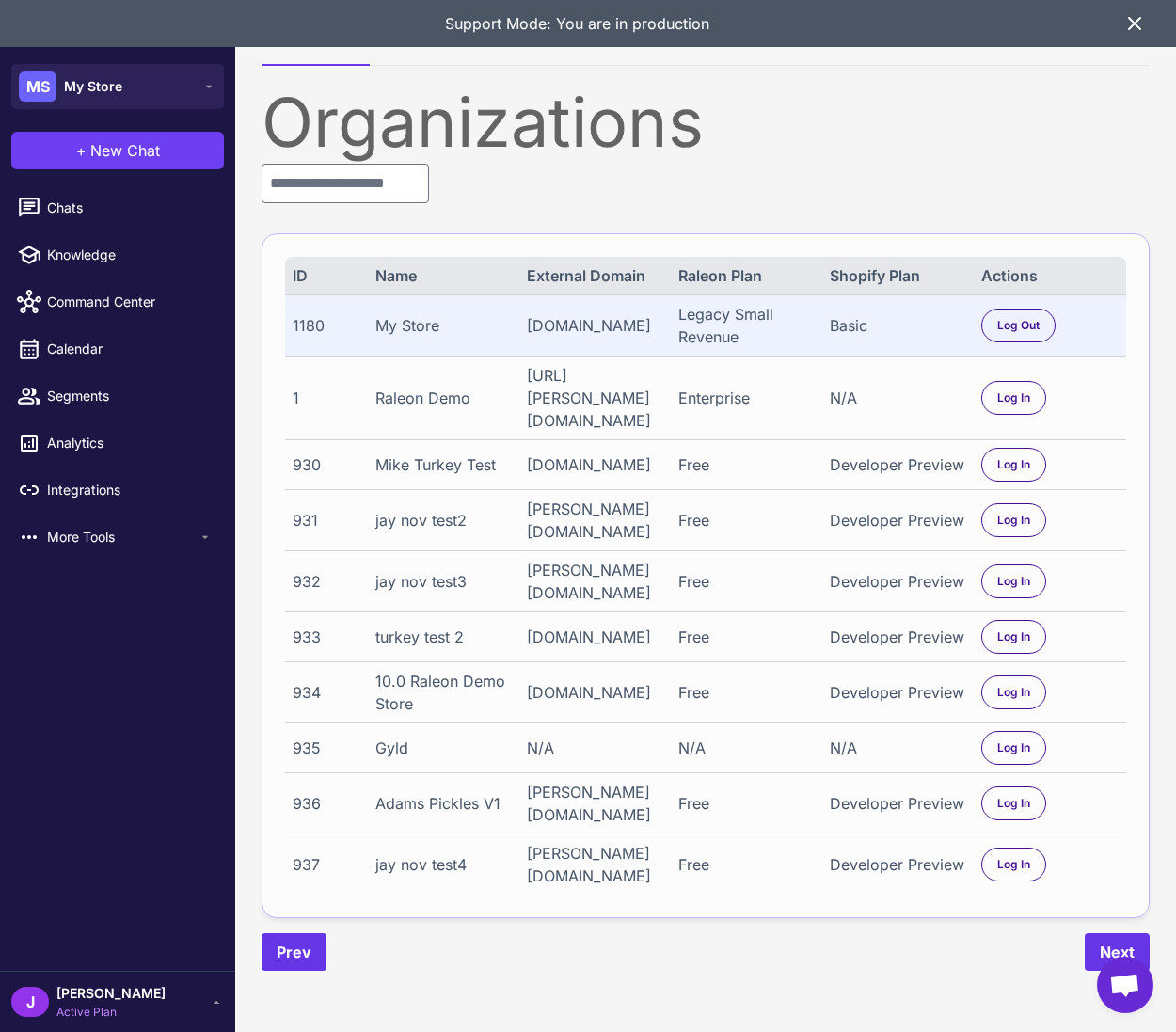 drag, startPoint x: 521, startPoint y: 311, endPoint x: 660, endPoint y: 335, distance: 141.0567 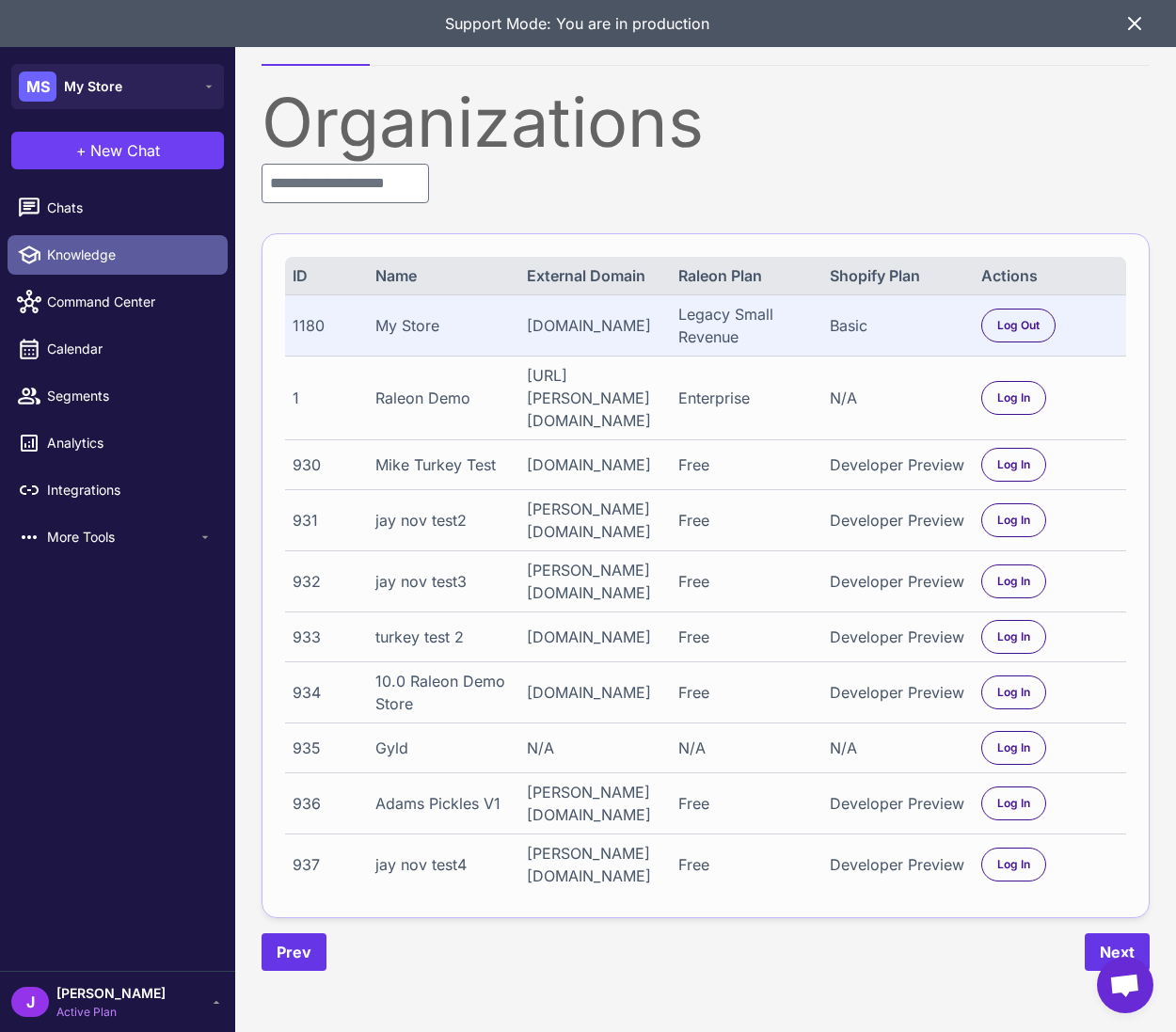 click on "Knowledge" at bounding box center (118, 255) 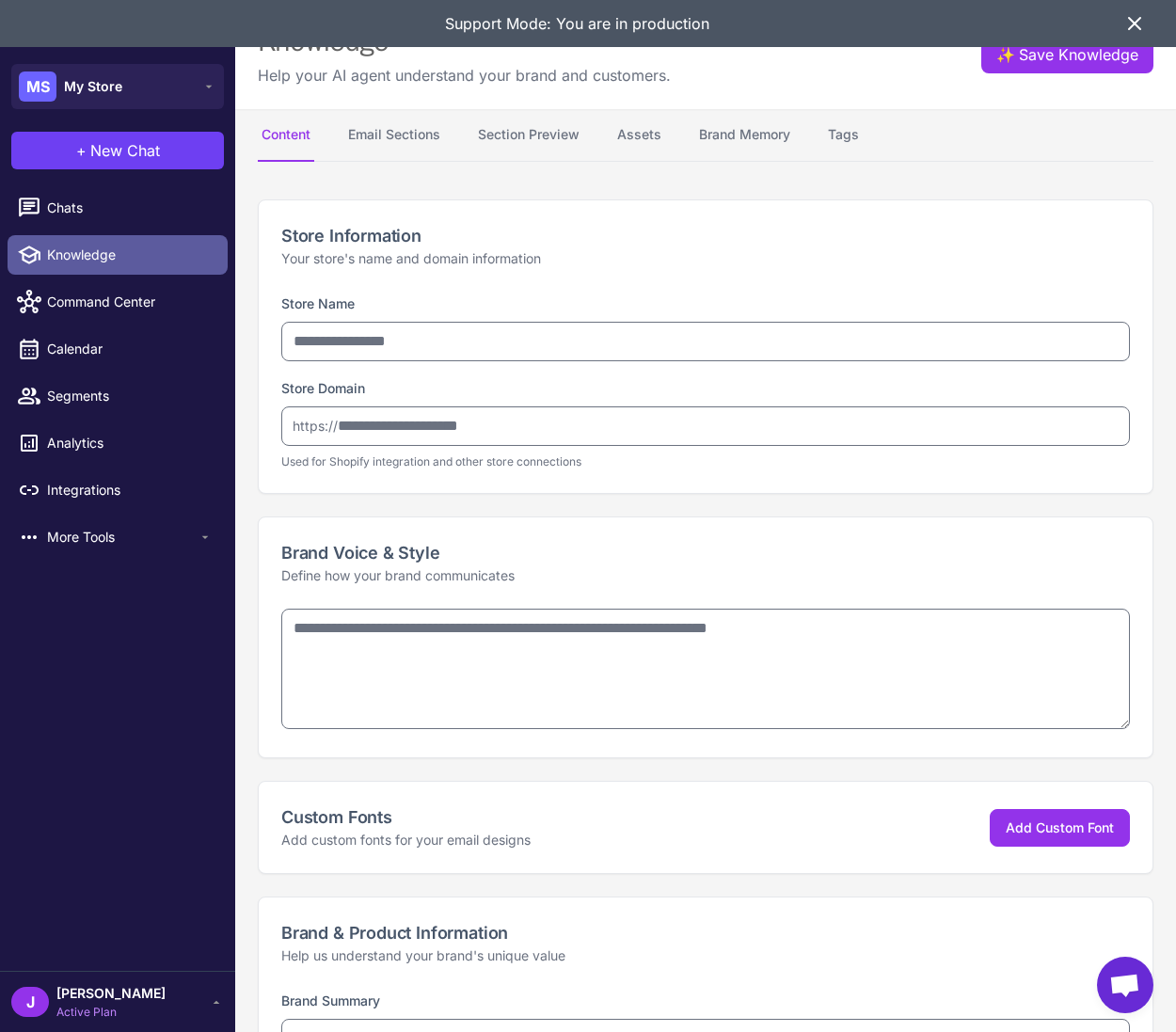 type on "********" 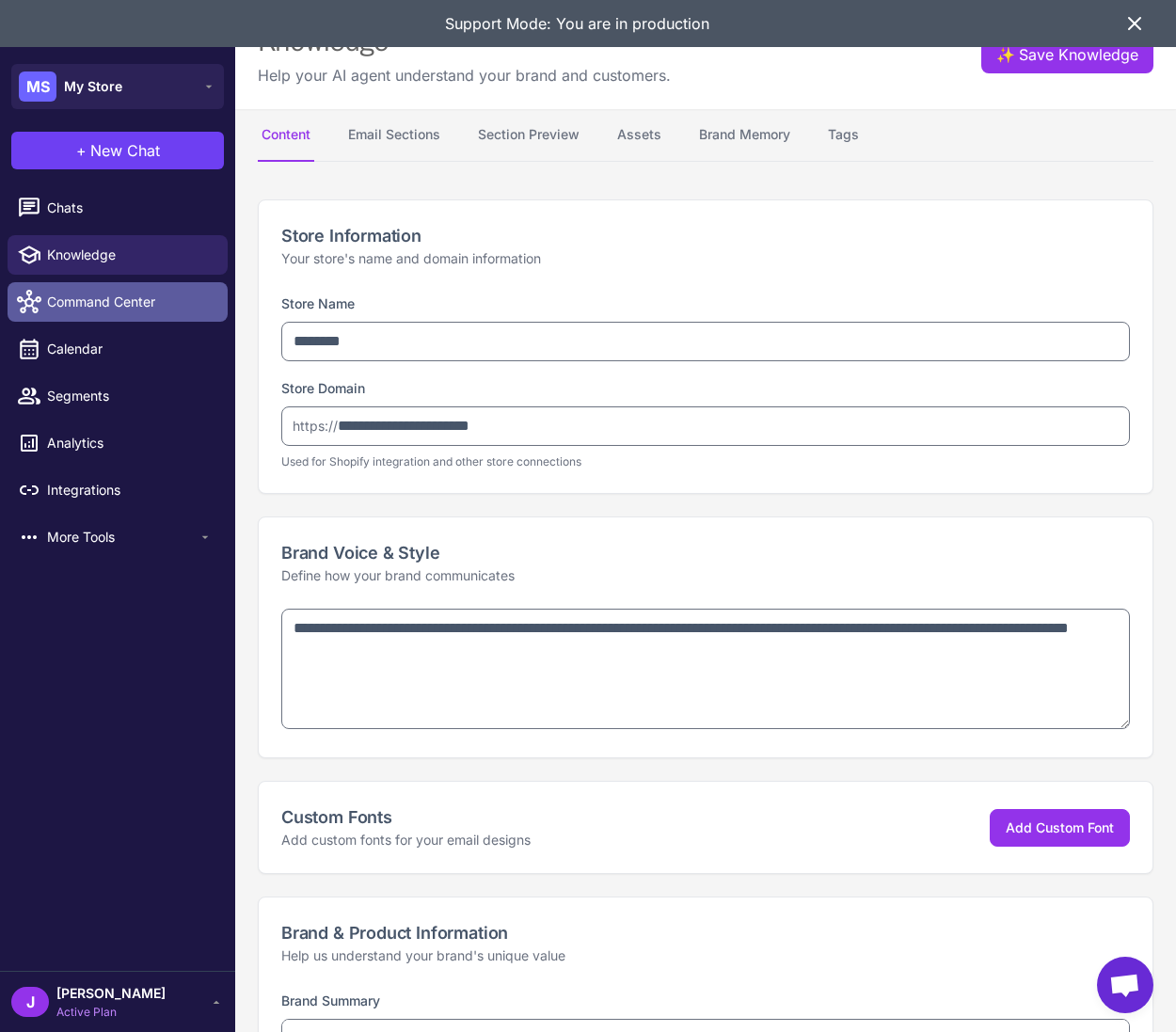 select on "**" 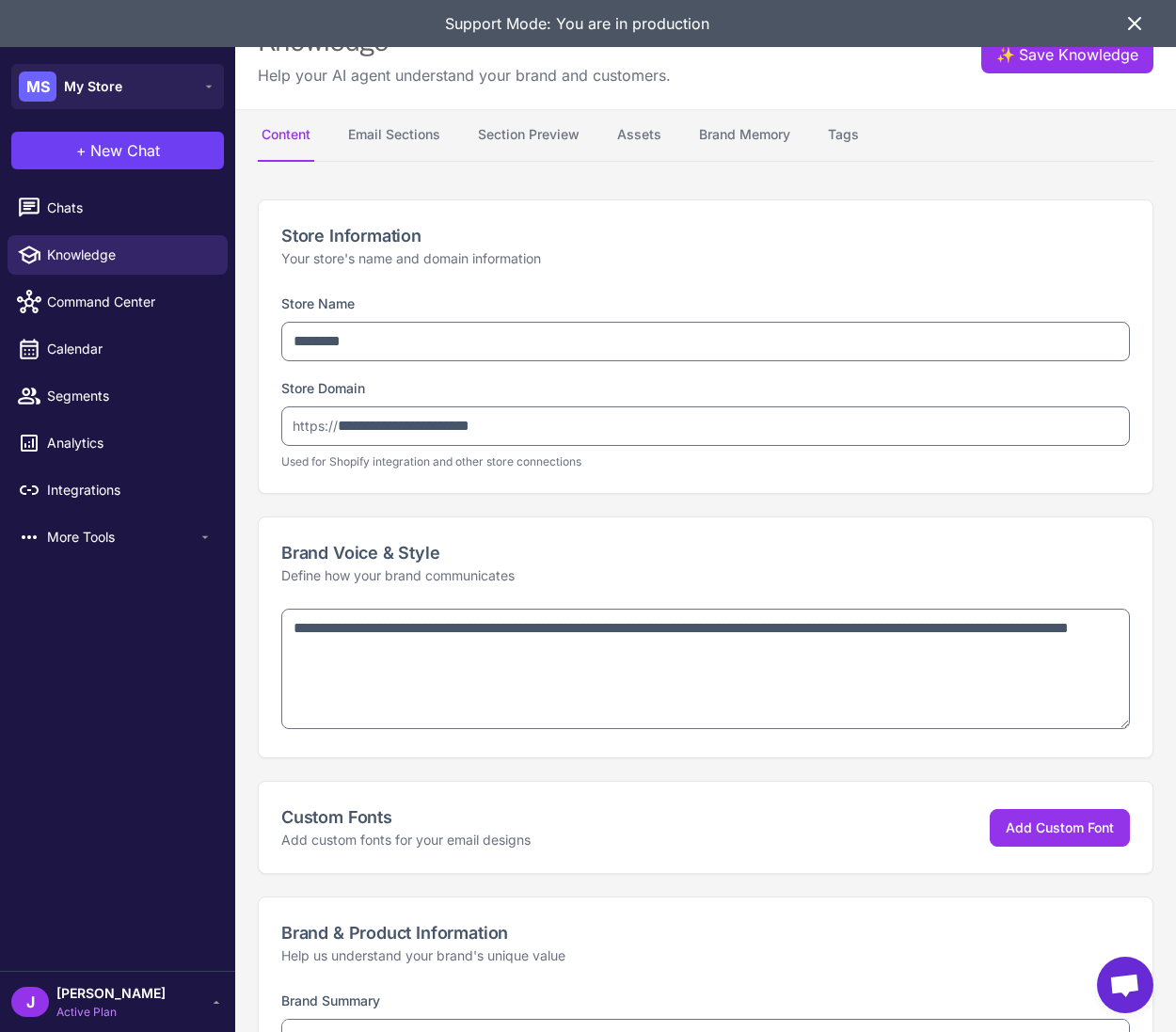 type on "**********" 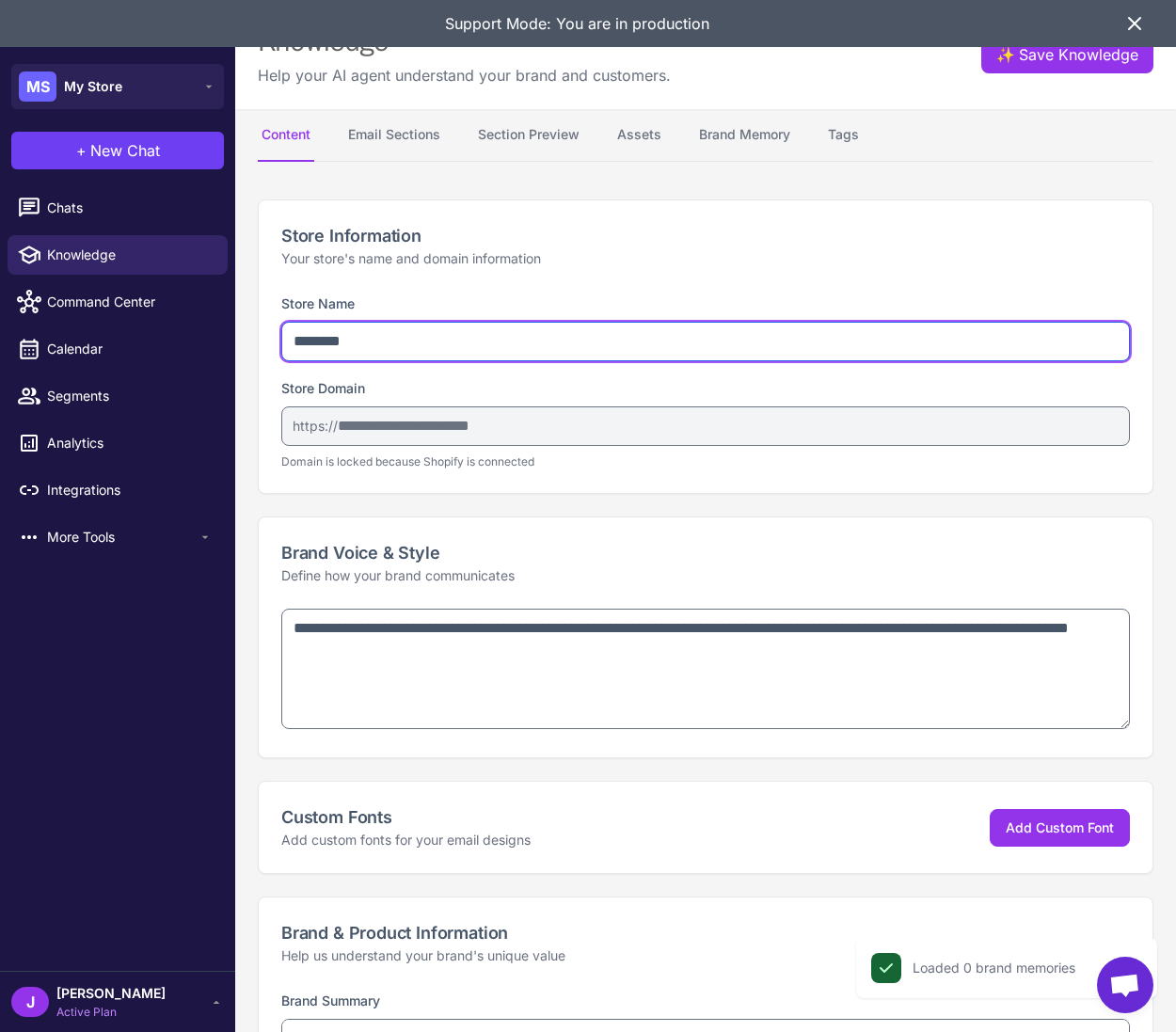 click on "********" at bounding box center (706, 341) 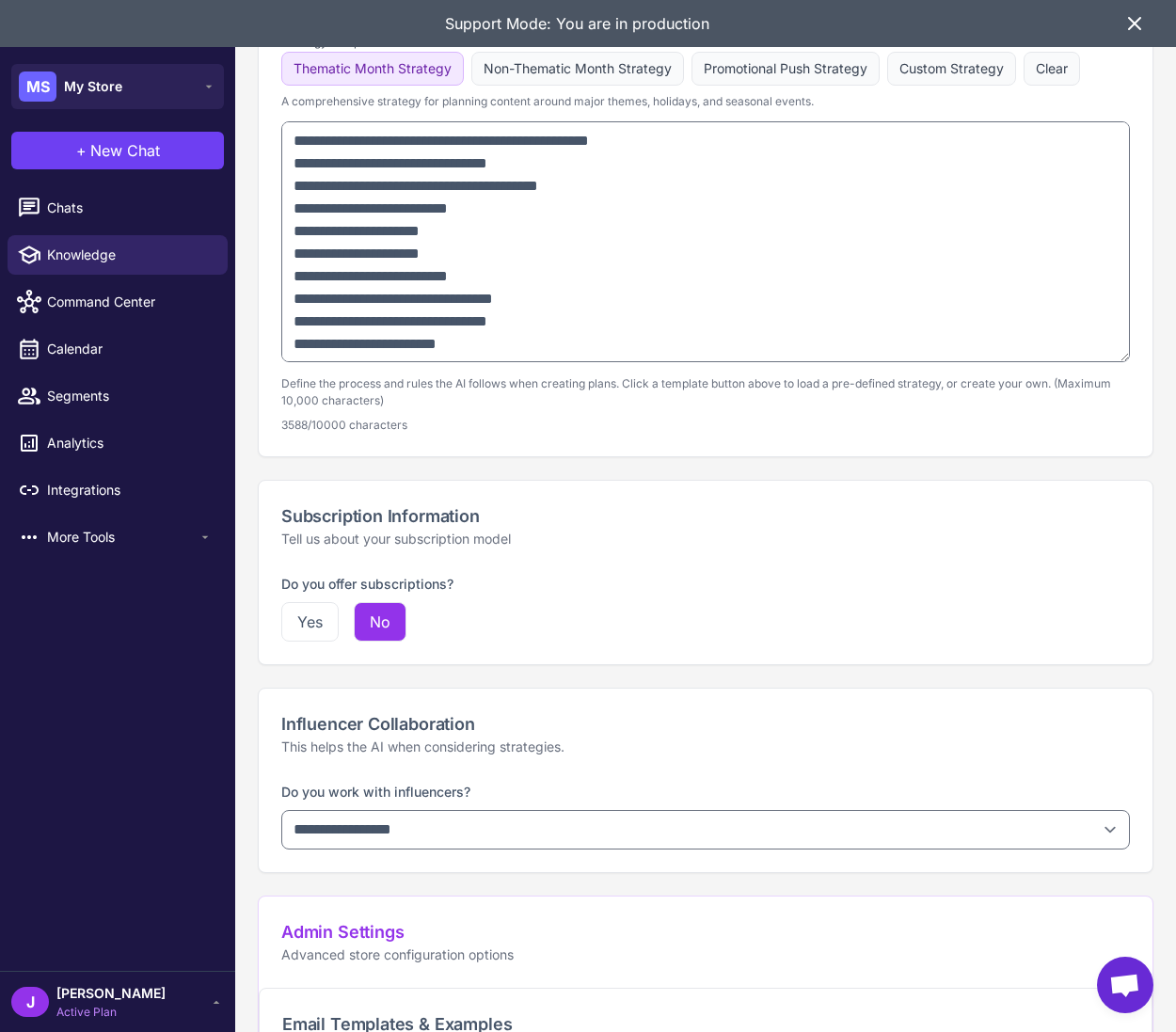 scroll, scrollTop: 0, scrollLeft: 0, axis: both 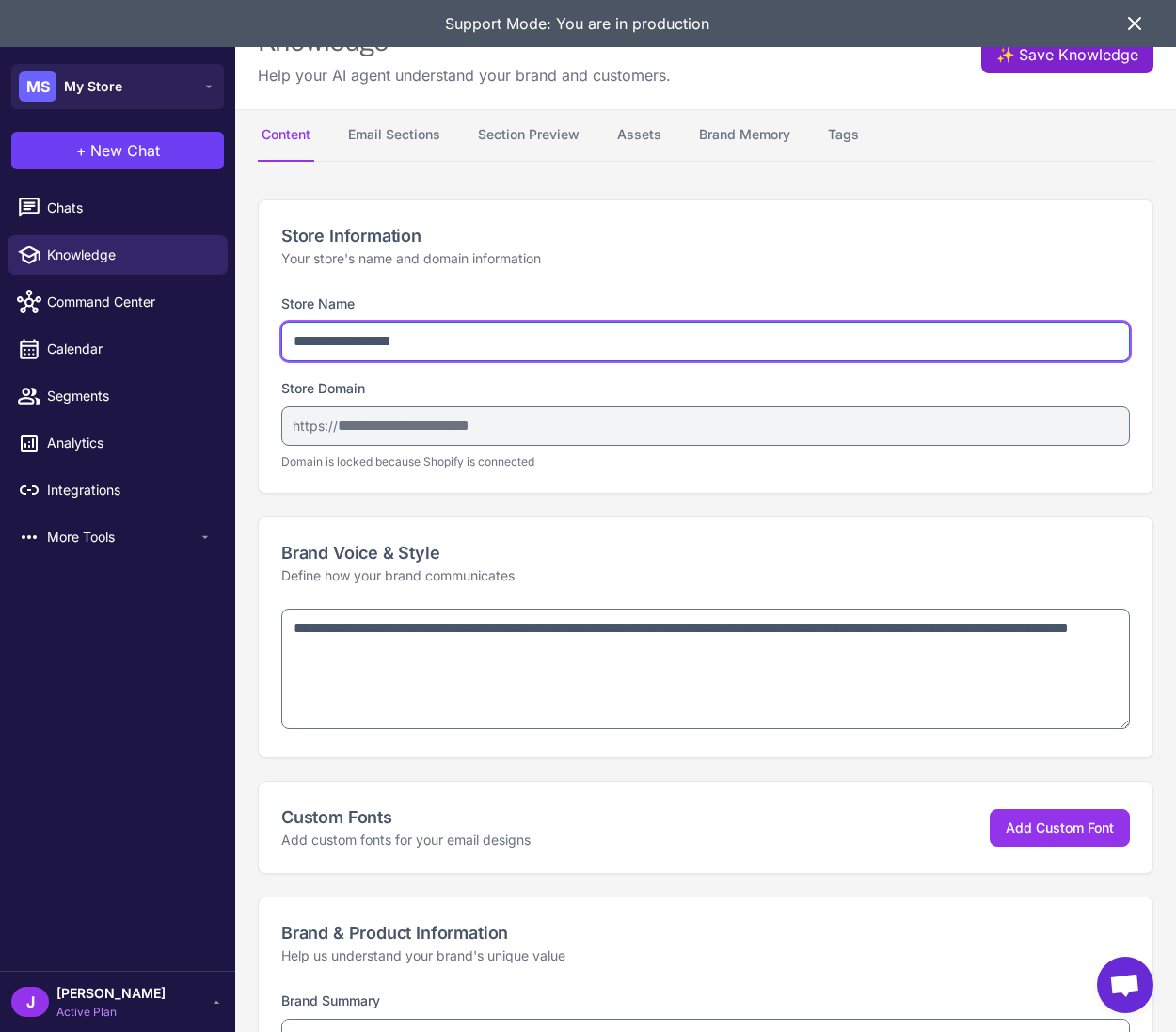 type on "**********" 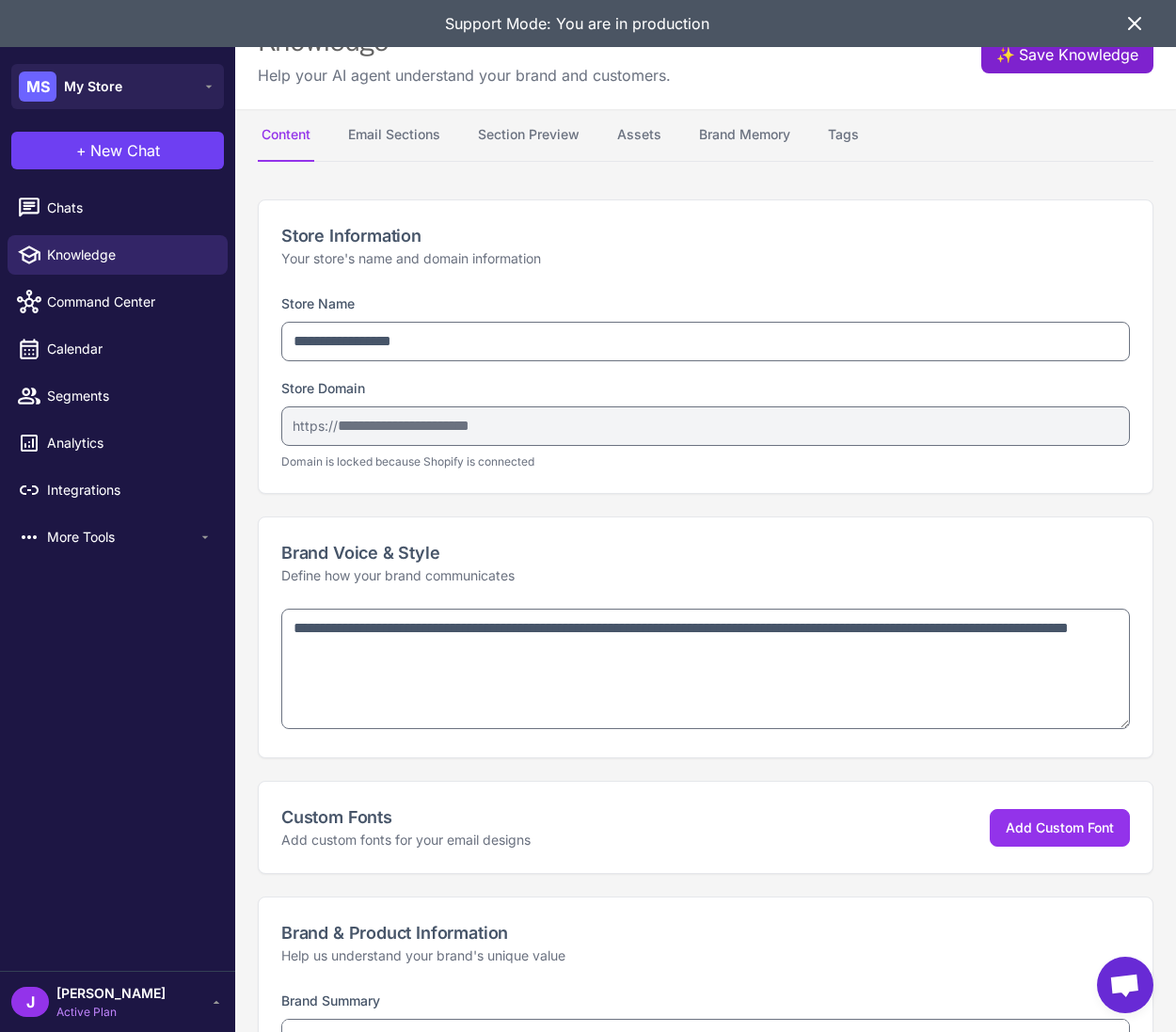 click on "✨  Save Knowledge" at bounding box center (1067, 55) 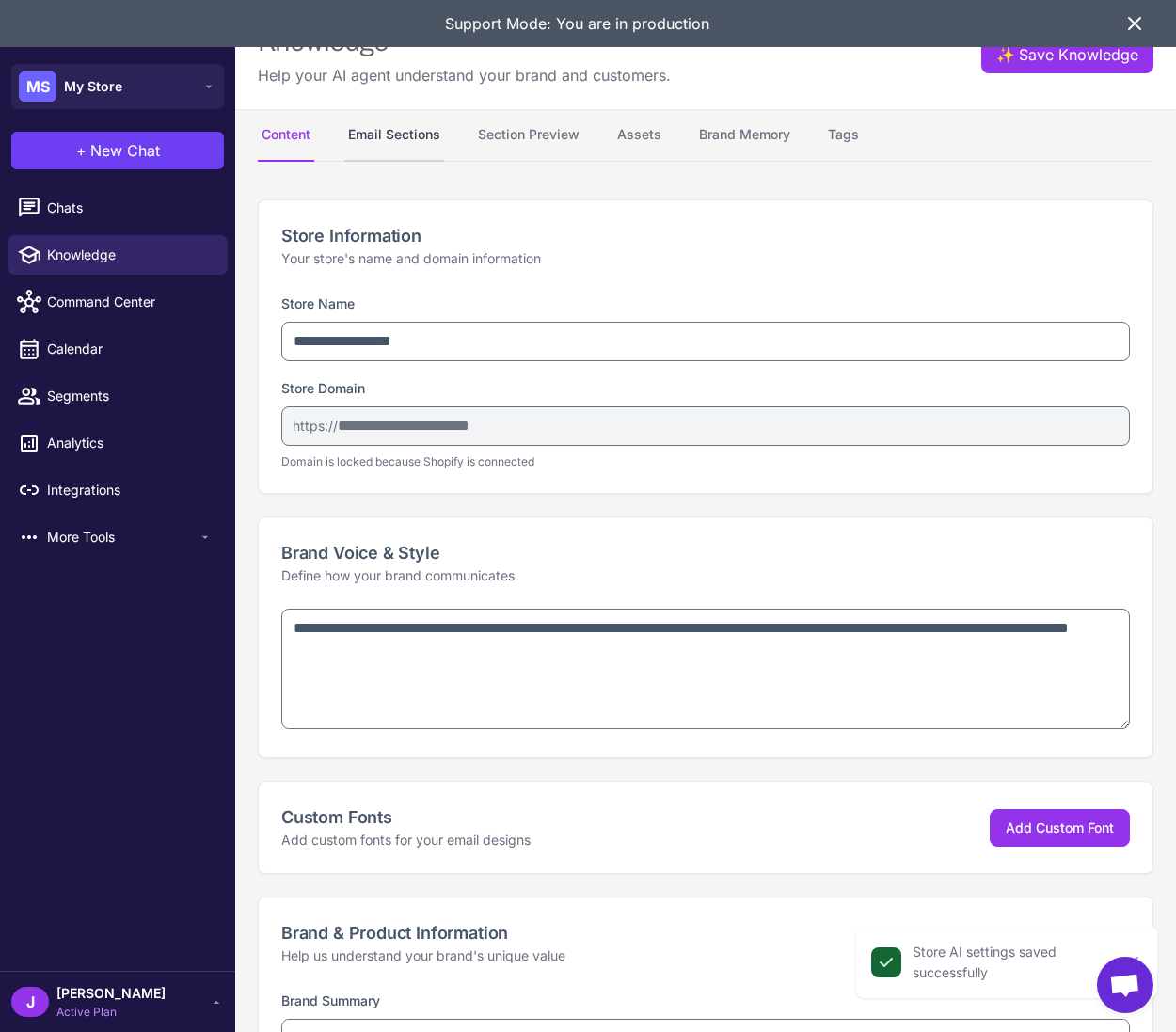 click on "Email Sections" at bounding box center (394, 135) 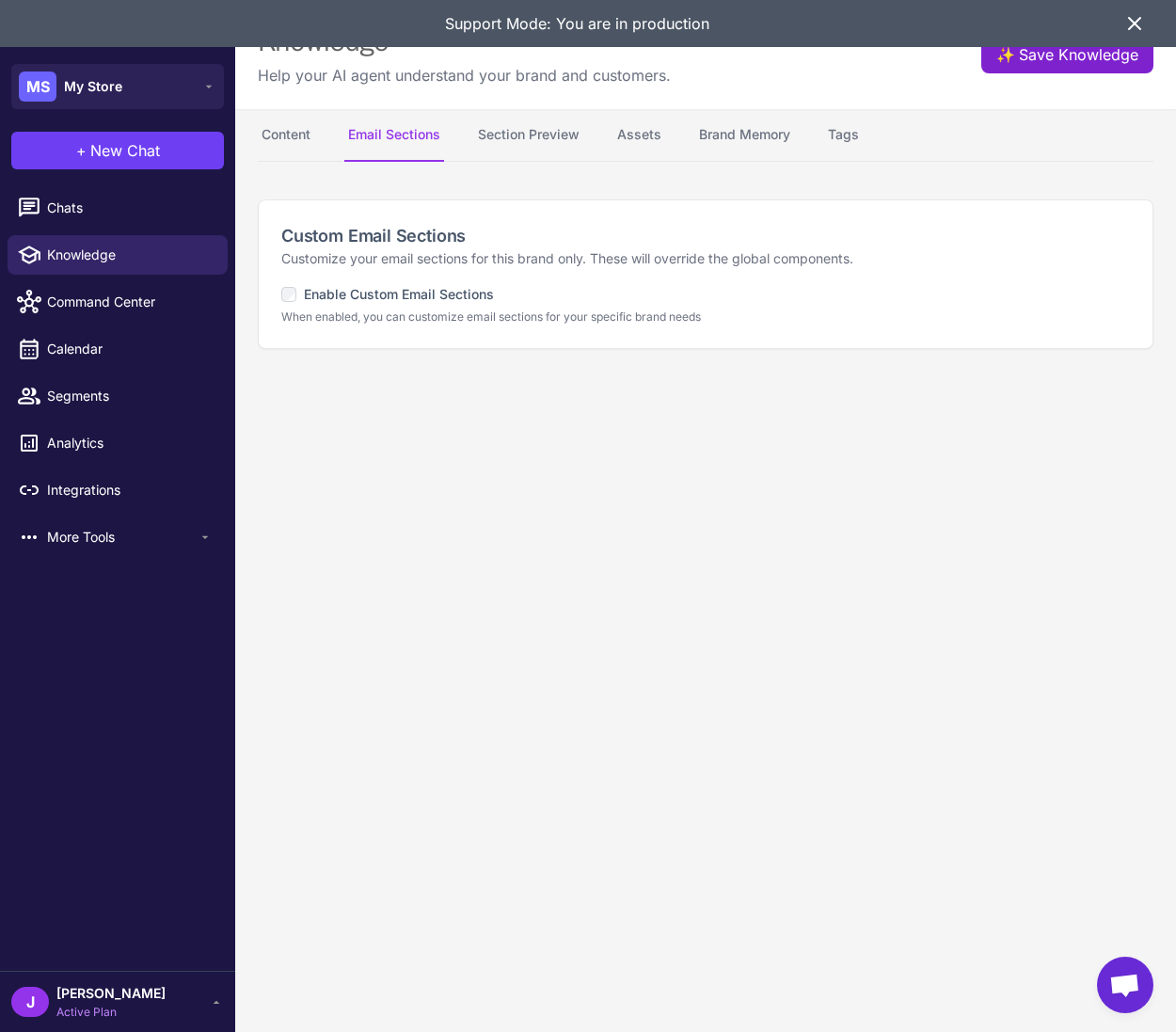 click on "✨  Save Knowledge" at bounding box center (1067, 55) 